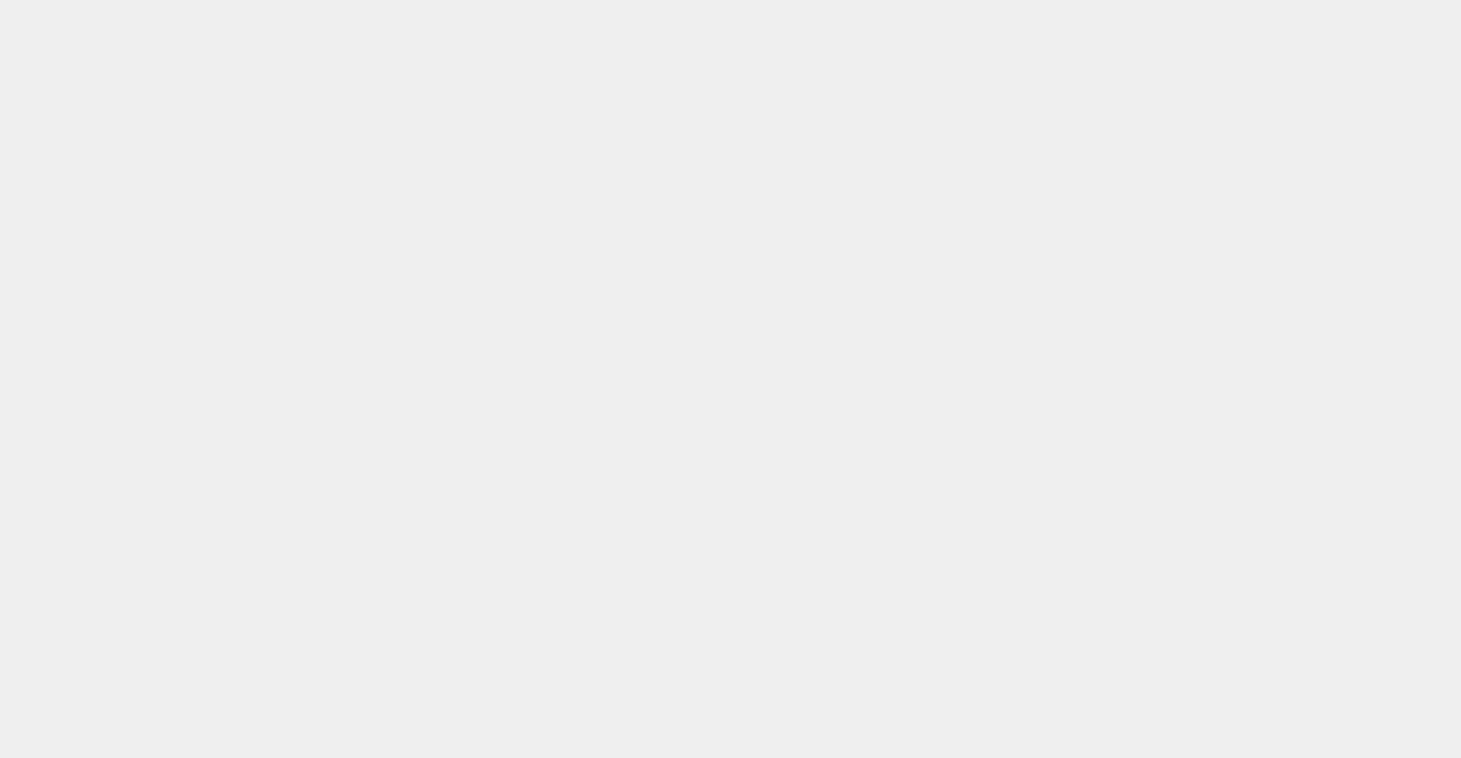 scroll, scrollTop: 0, scrollLeft: 0, axis: both 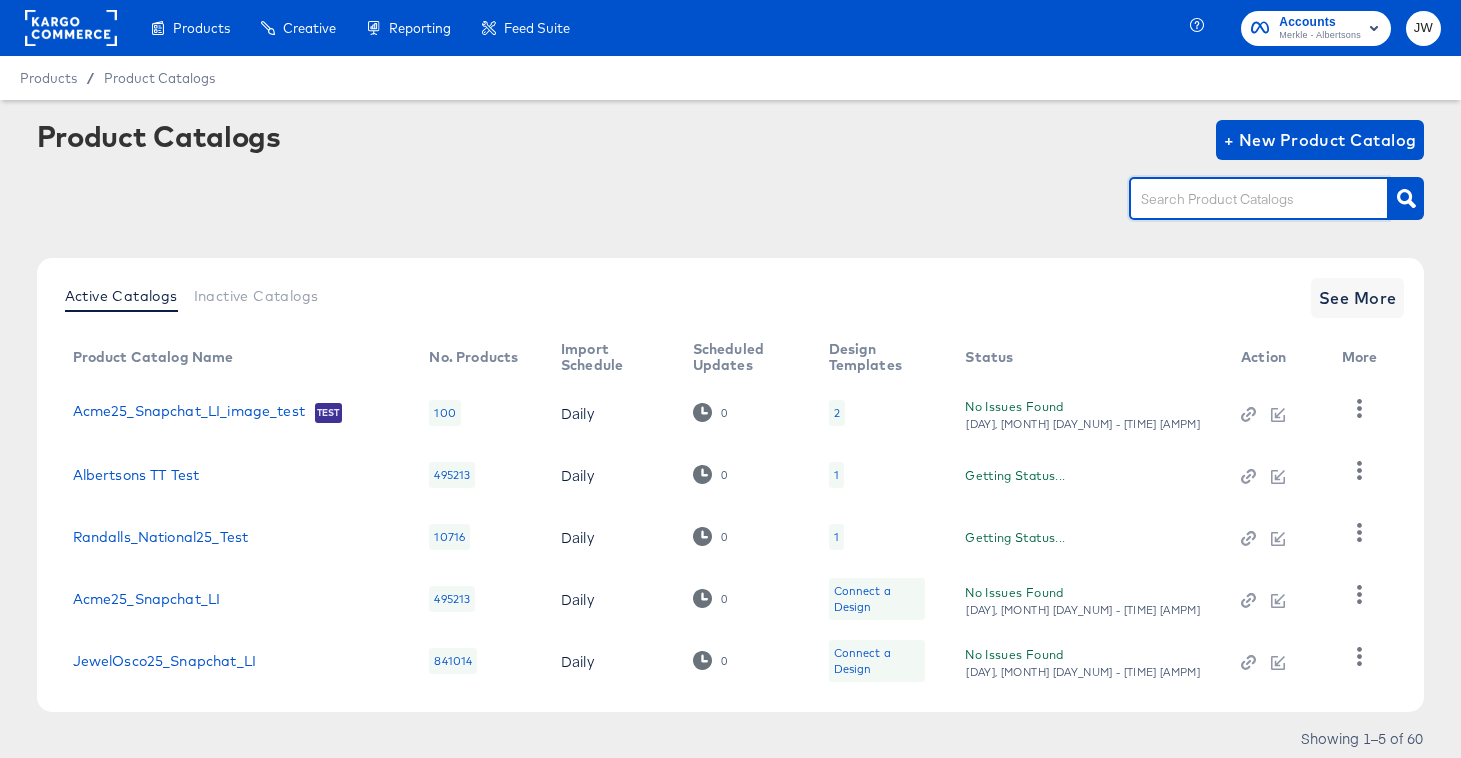 click at bounding box center (1243, 199) 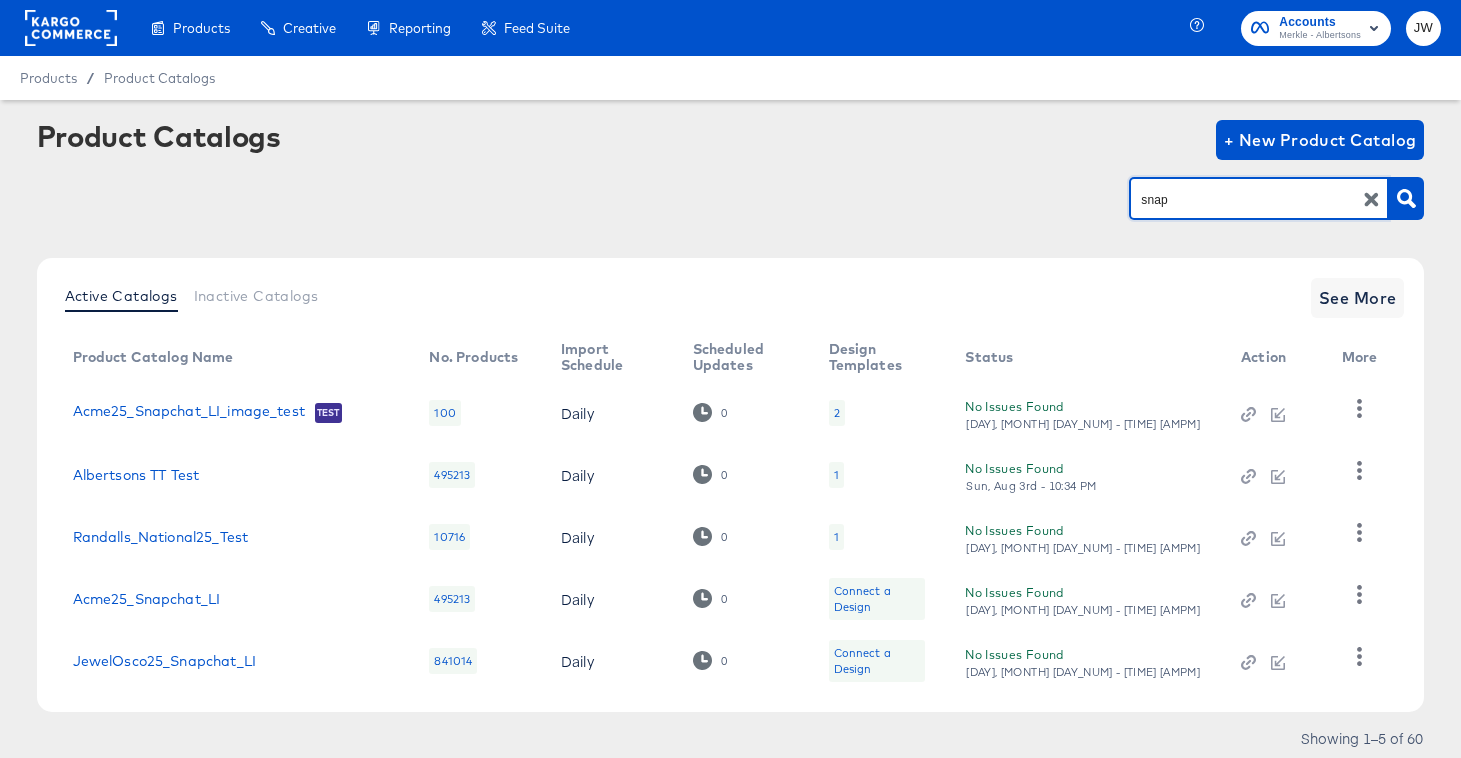 type on "snap" 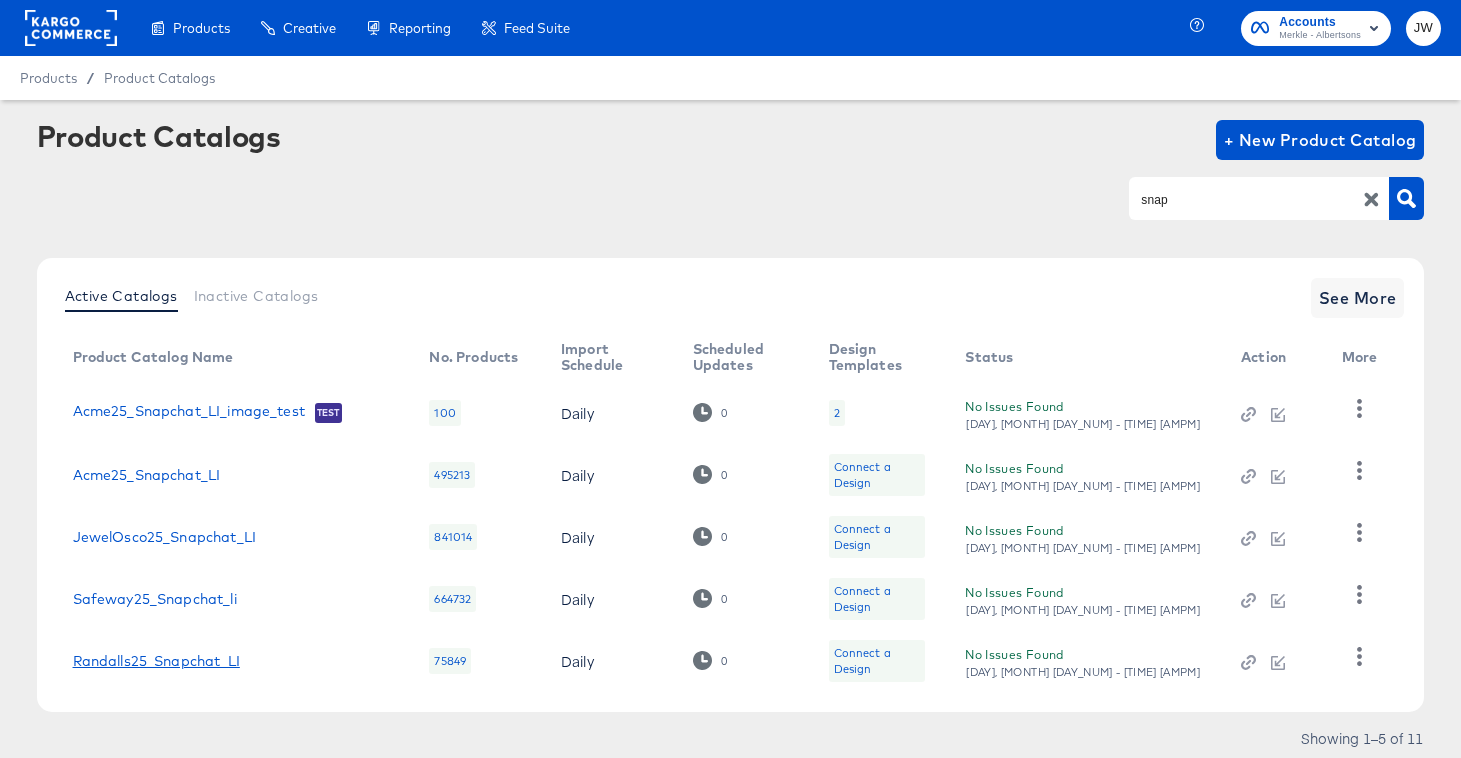 click on "Randalls25_Snapchat_LI" at bounding box center [156, 661] 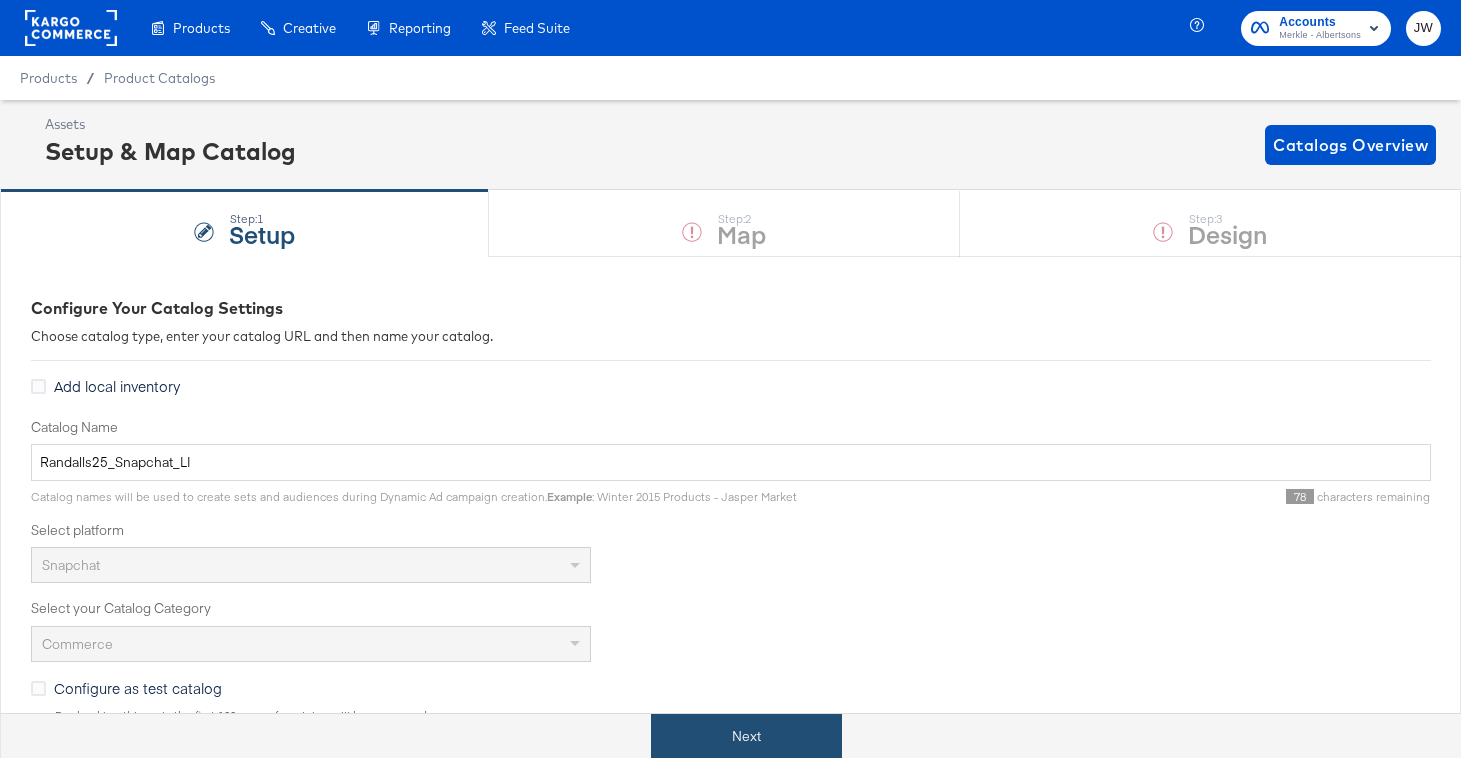 click on "Next" at bounding box center [746, 736] 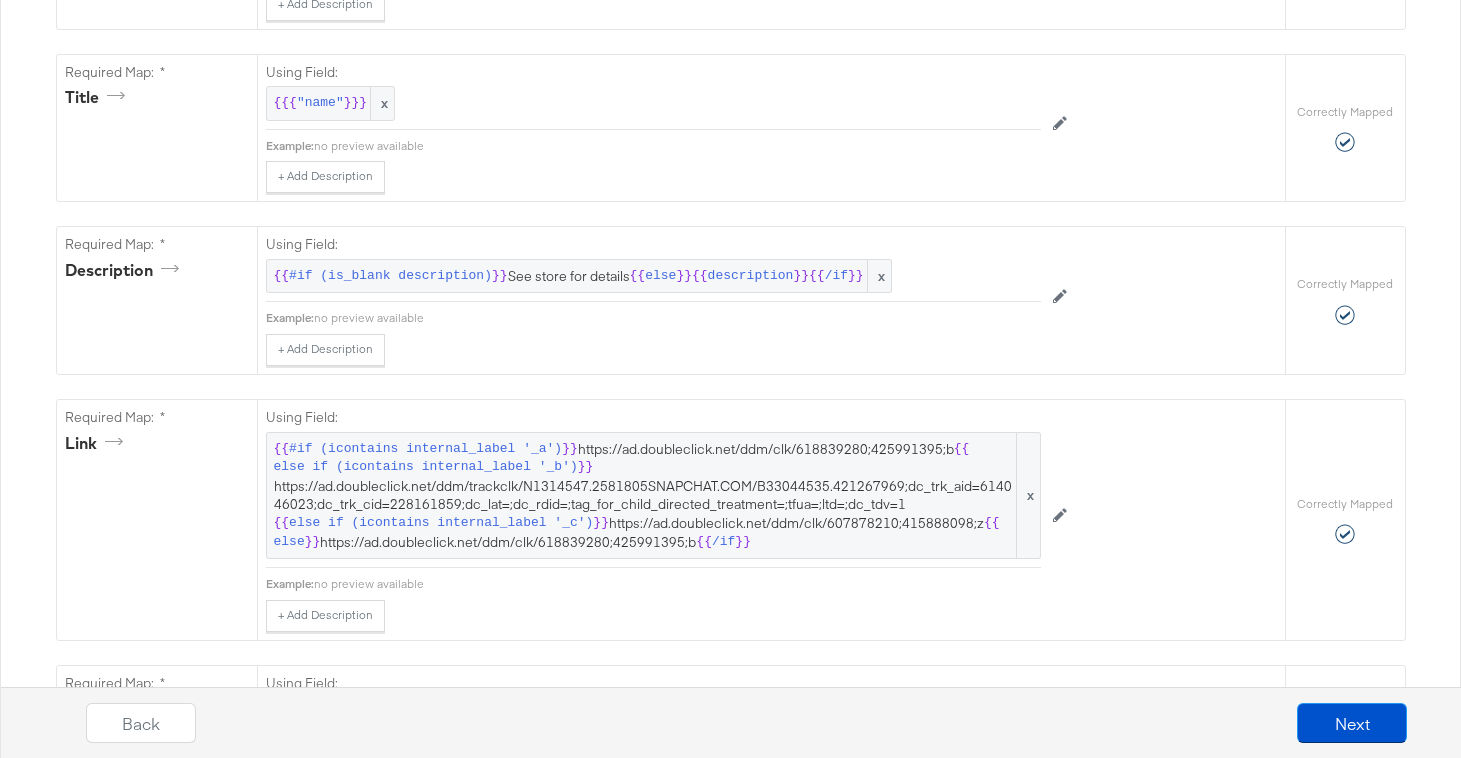 scroll, scrollTop: 0, scrollLeft: 0, axis: both 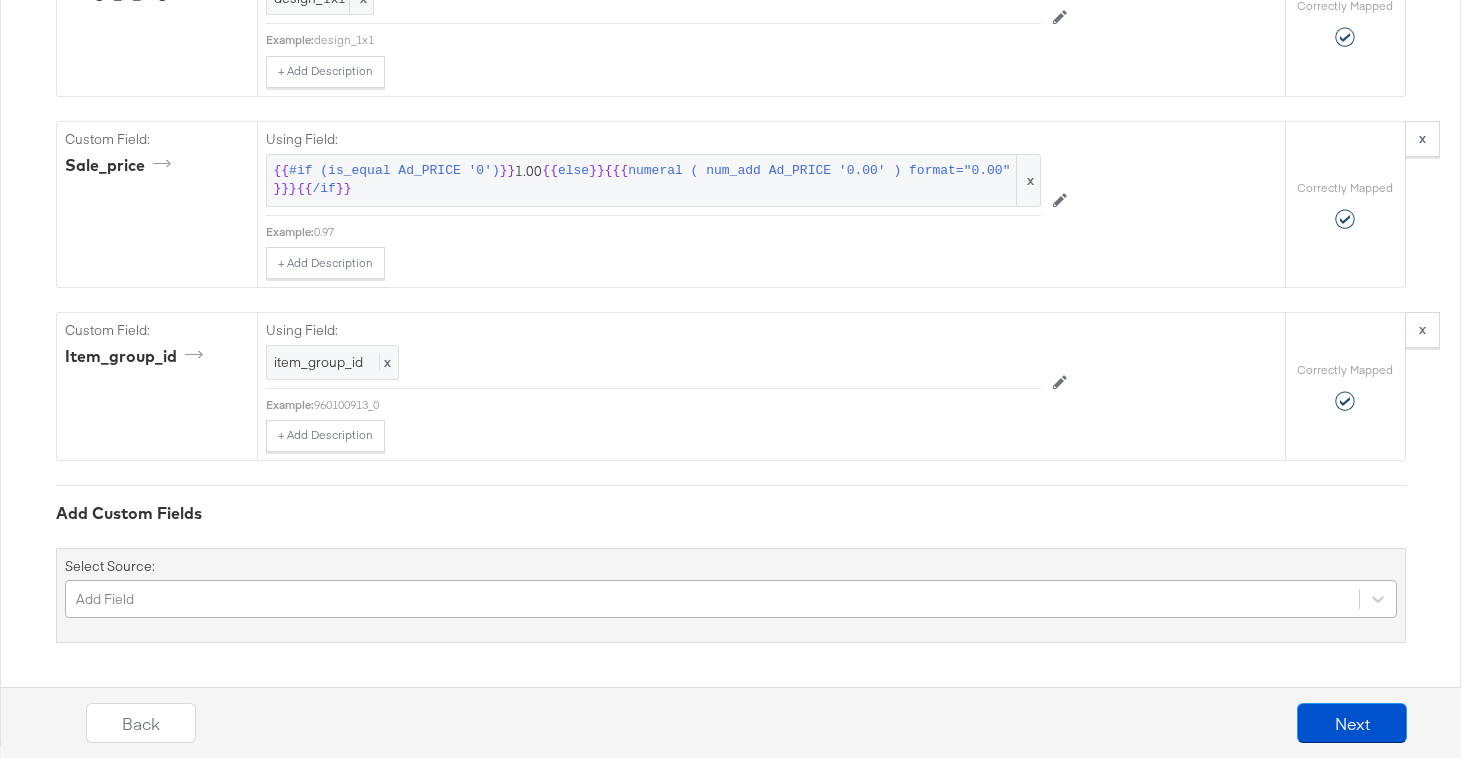 click on "Add Field" at bounding box center (731, 599) 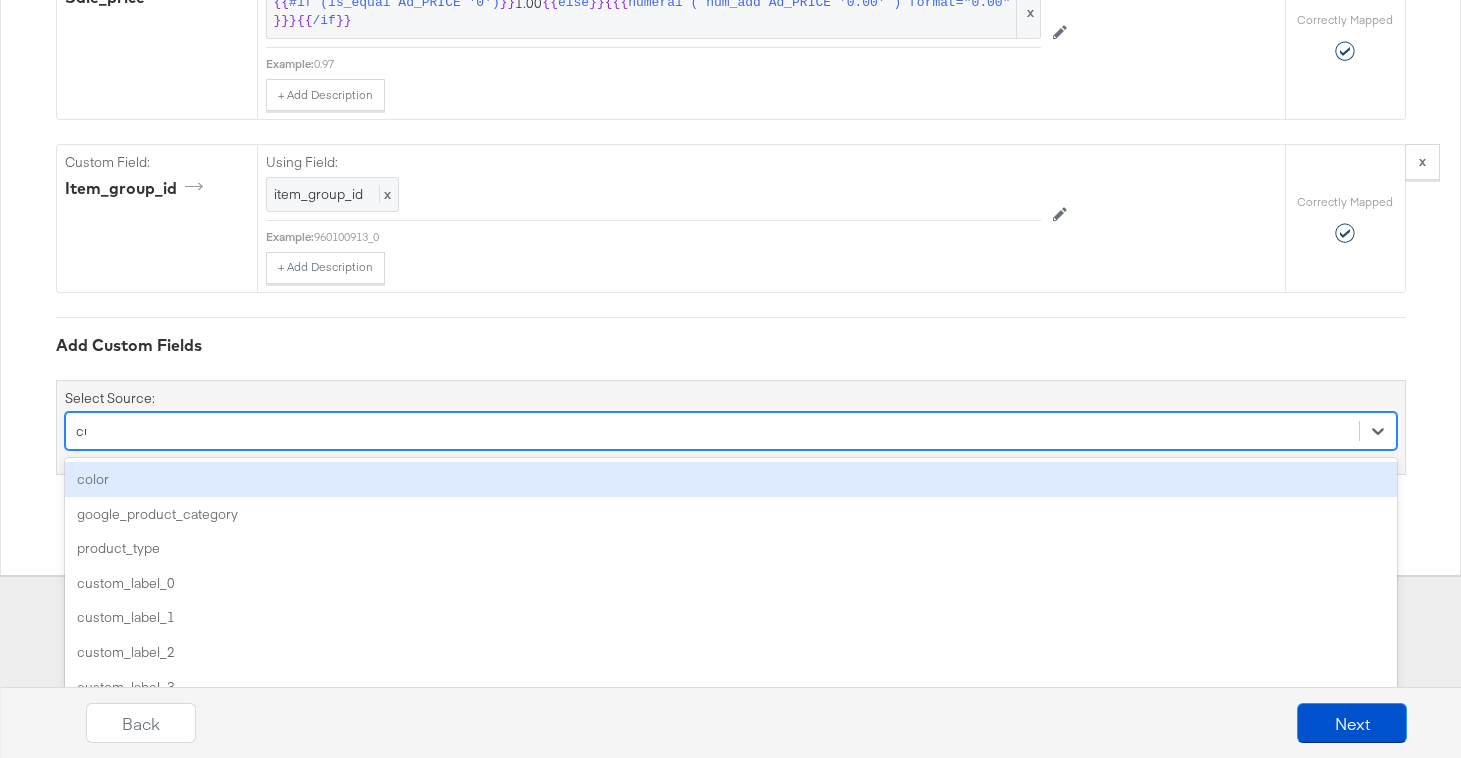 scroll, scrollTop: 6782, scrollLeft: 0, axis: vertical 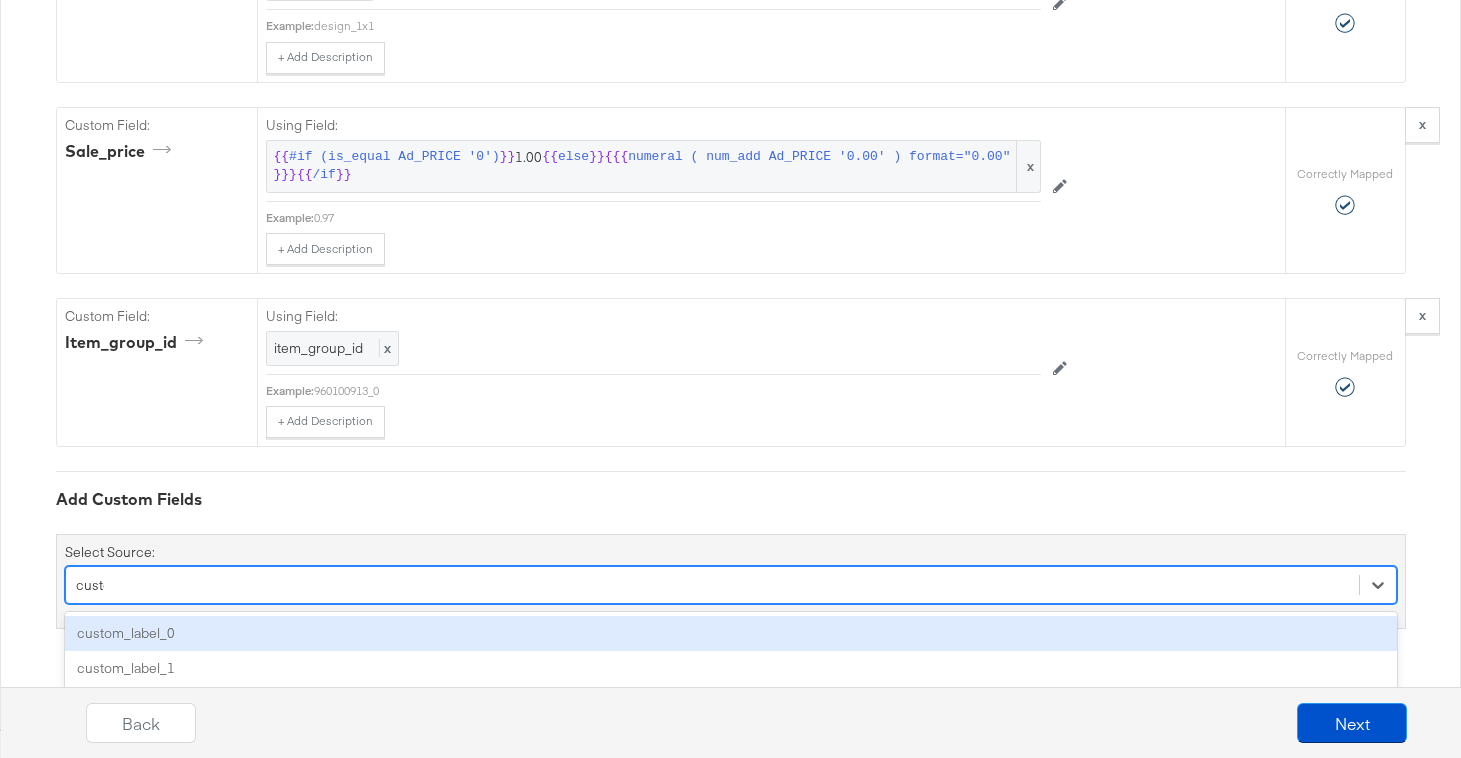 type on "custom" 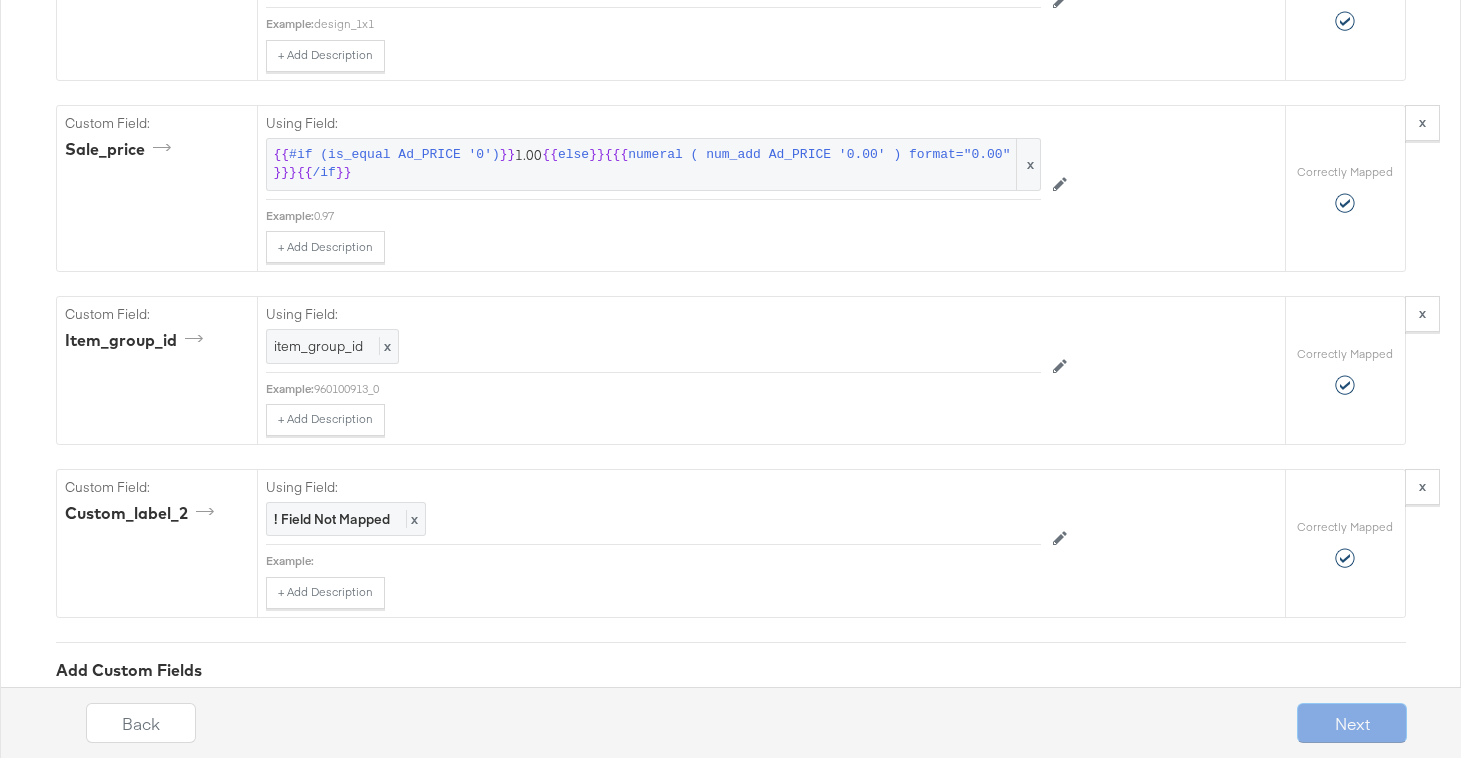 scroll, scrollTop: 6936, scrollLeft: 0, axis: vertical 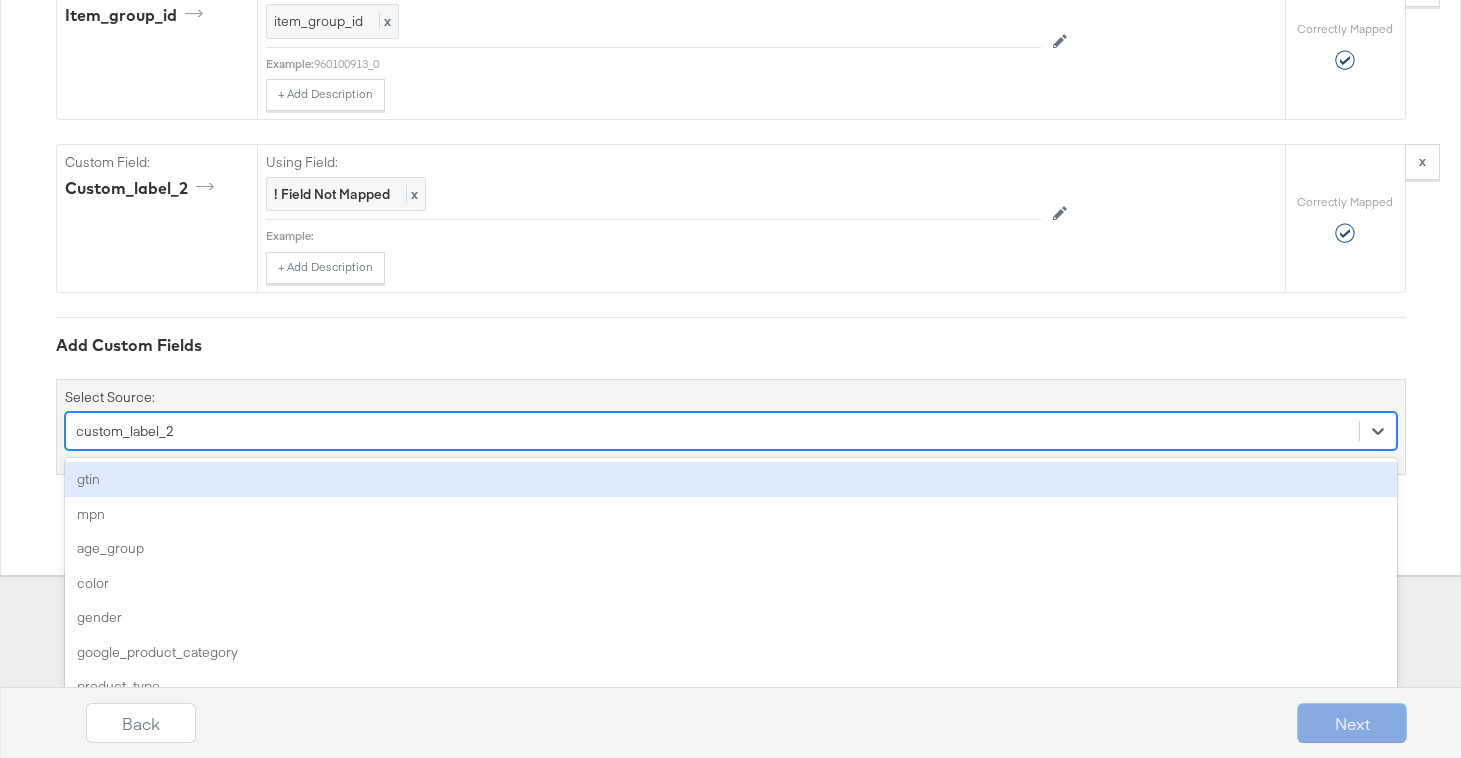 click on "option custom_label_2, selected. option gtin focused, 1 of 102. 102 results available. Use Up and Down to choose options, press Enter to select the currently focused option, press Escape to exit the menu, press Tab to select the option and exit the menu. custom_label_2 gtin mpn age_group color gender google_product_category product_type adult custom_label_0 custom_label_1 custom_label_3 size additional_image_link sale_price_effective_date icon_media_url ios_app_name ios_app_store_id ios_url android_app_name android_package android_url mobile_link image_0_url image_1_url image_1_tag image_2_url image_2_tag image_3_url image_3_tag image_4_url image_4_tag image_5_url image_5_tag image_6_url image_6_tag image_7_url image_7_tag image_8_url image_8_tag image_9_url image_9_tag image_10_url image_10_tag image_11_url image_11_tag image_12_url image_12_tag image_13_url image_13_tag image_14_url image_14_tag image_15_url image_15_tag image_16_url image_16_tag image_17_url image_17_tag image_18_url image_18_tag" at bounding box center [731, 431] 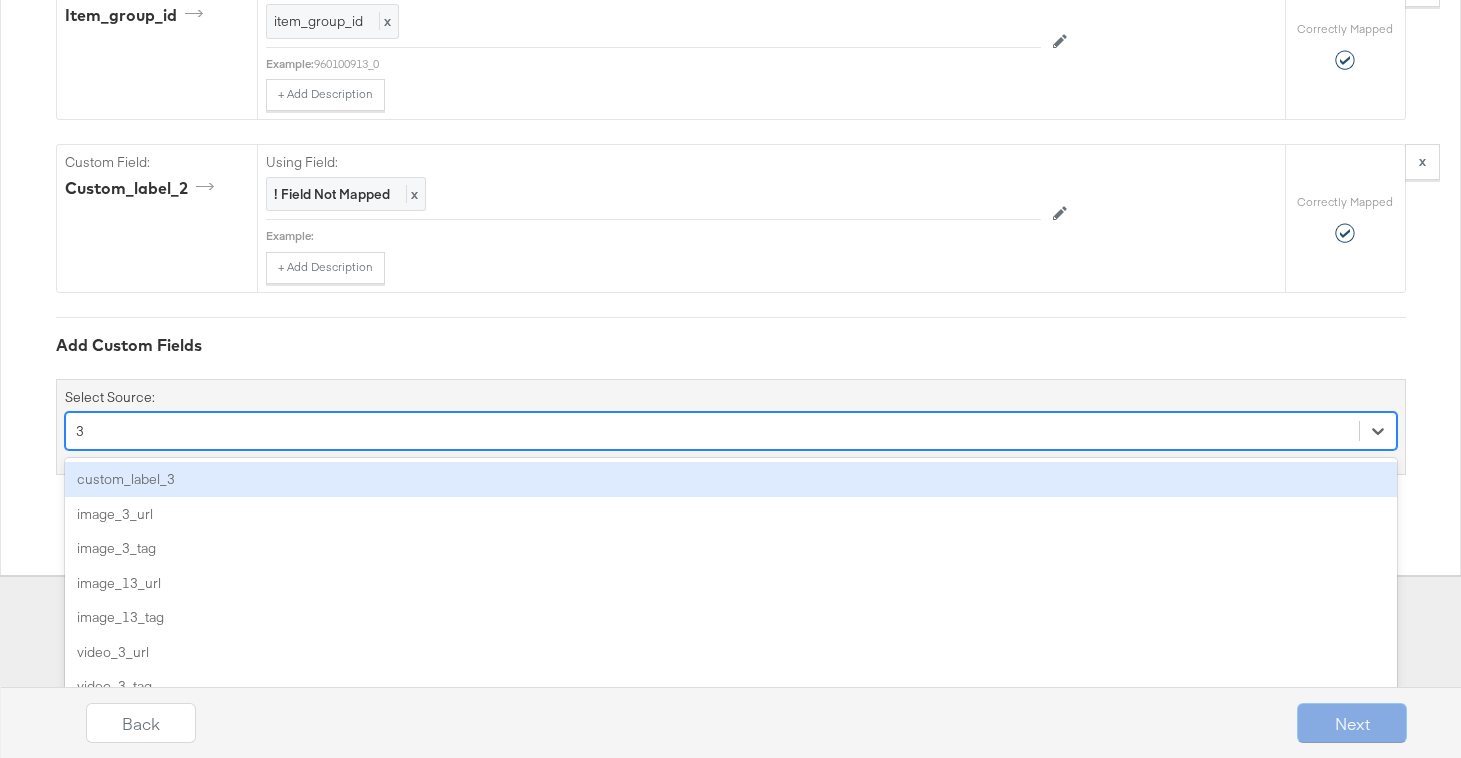 click on "custom_label_3" at bounding box center (731, 479) 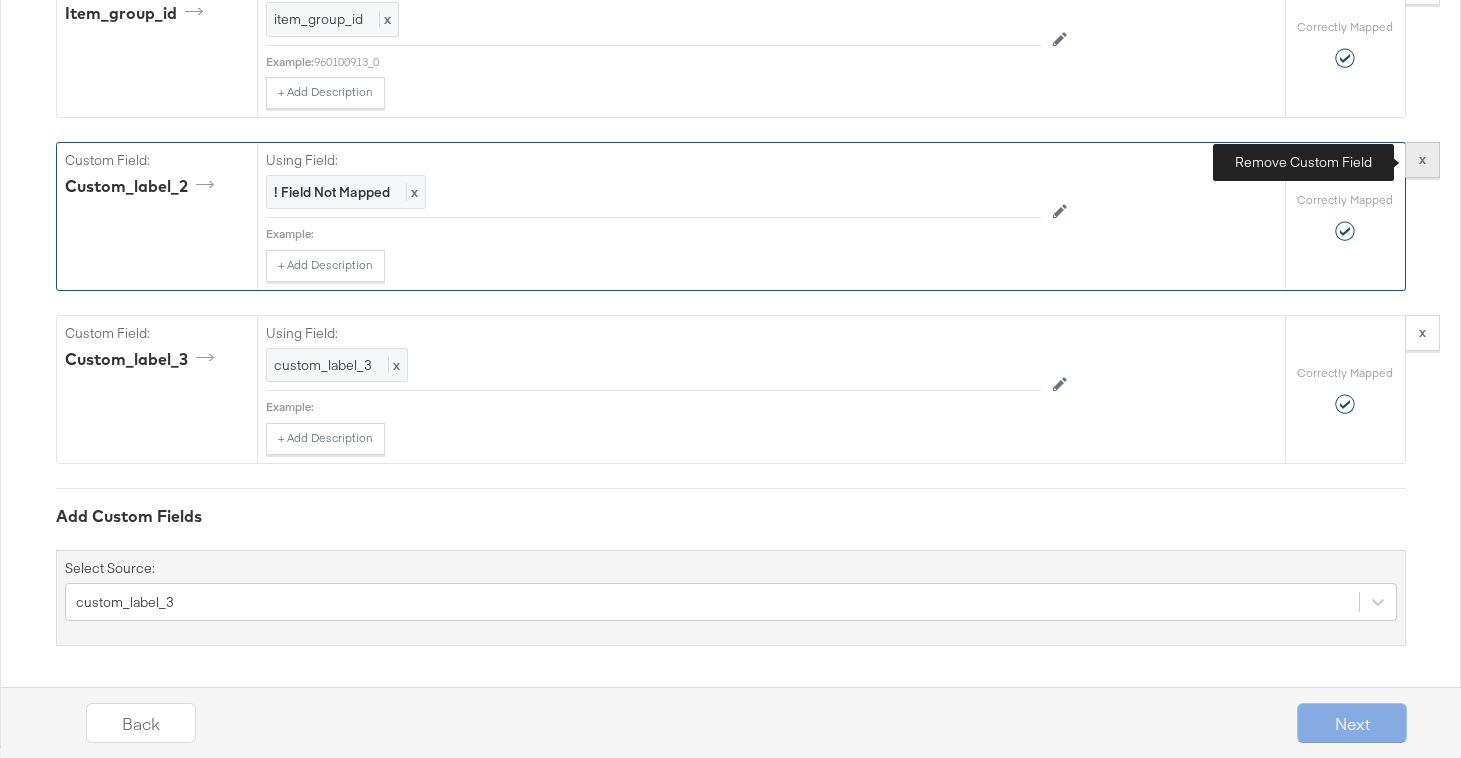 click on "x" at bounding box center (1422, 160) 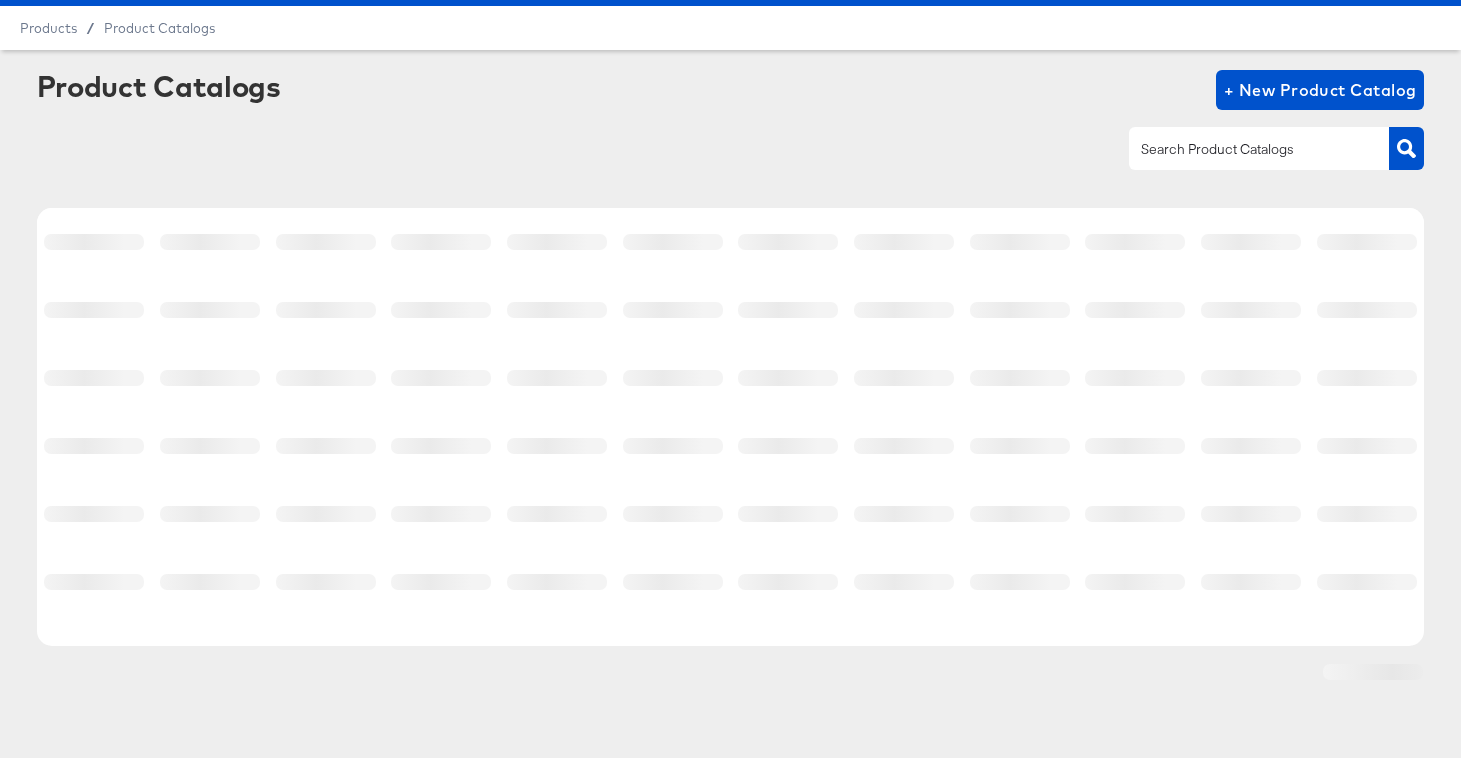scroll, scrollTop: 0, scrollLeft: 0, axis: both 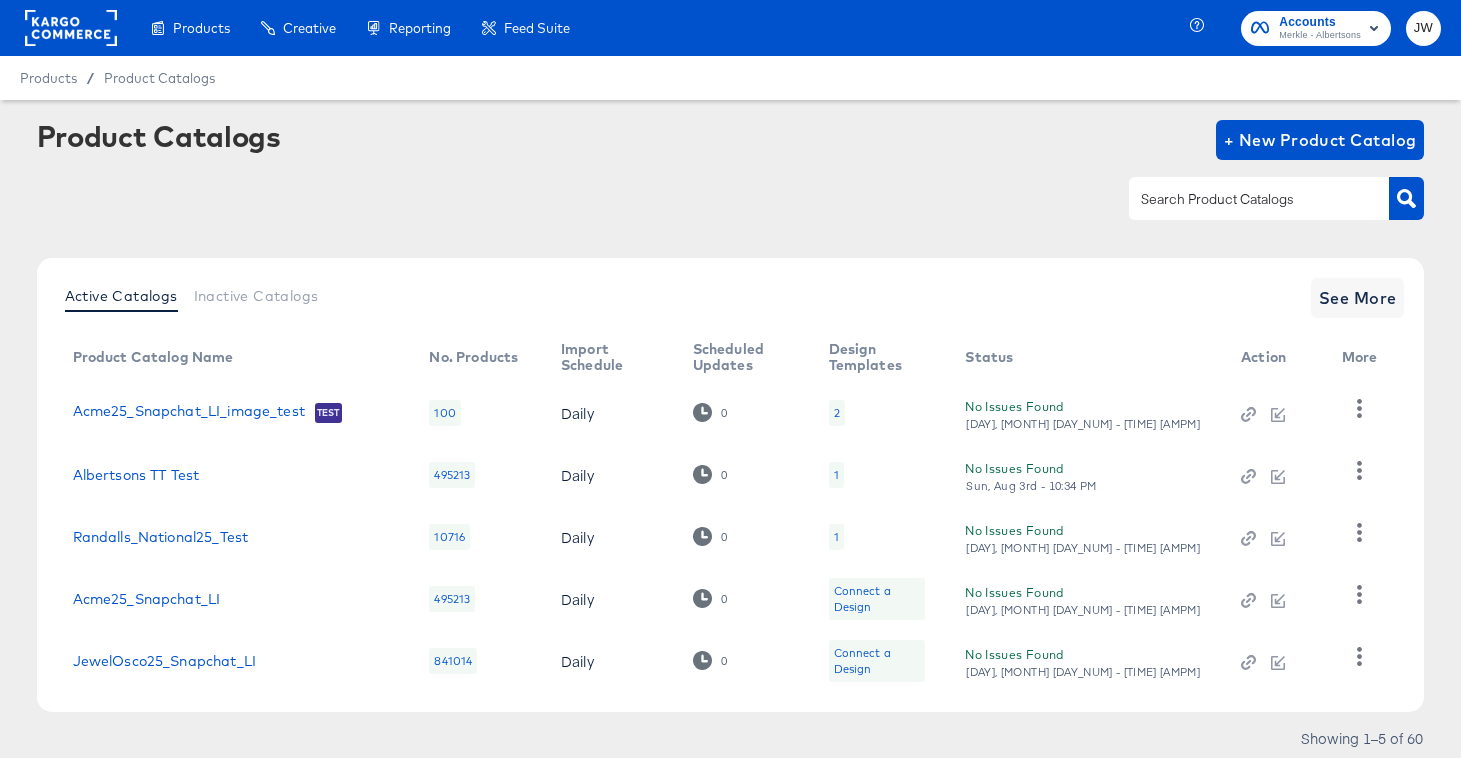 click at bounding box center (1243, 199) 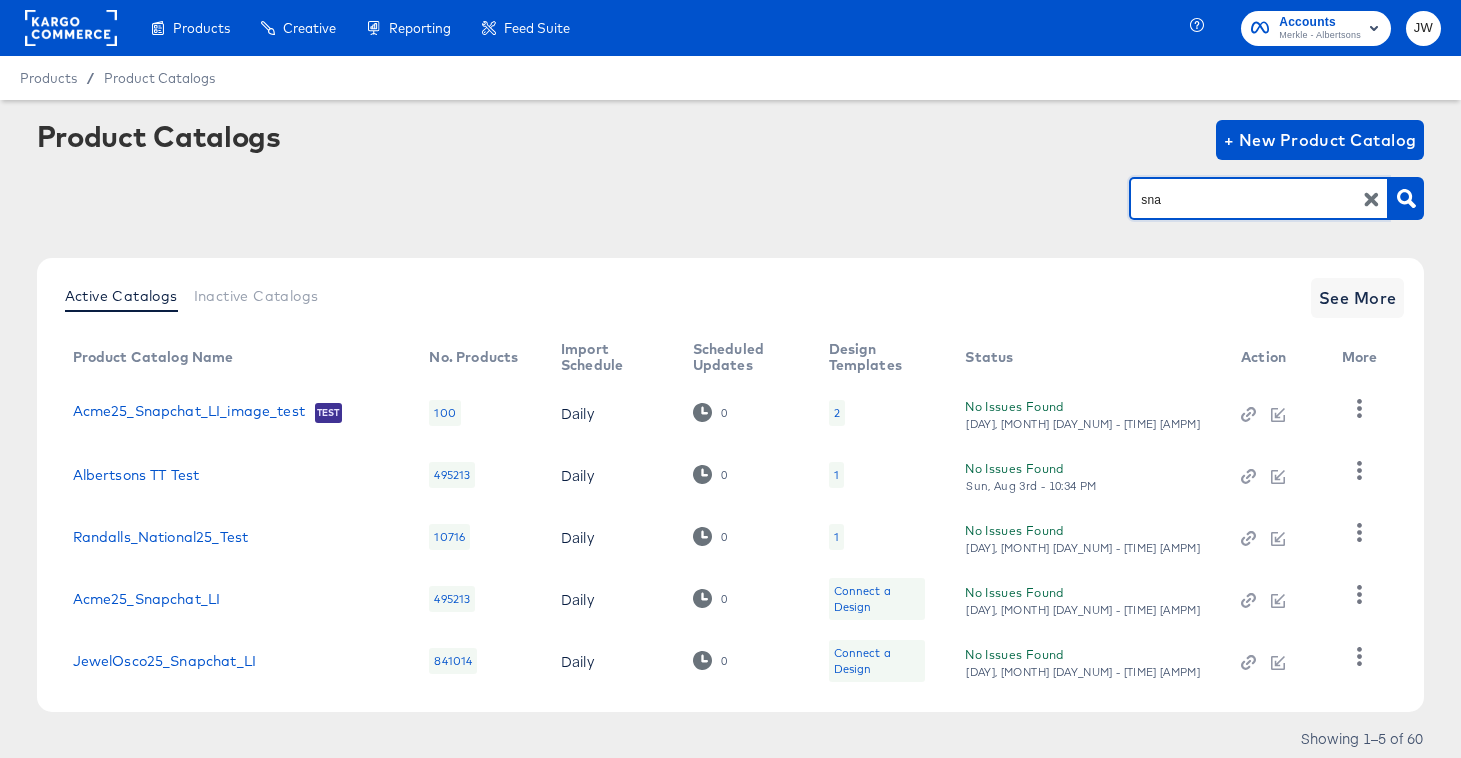 type on "sna" 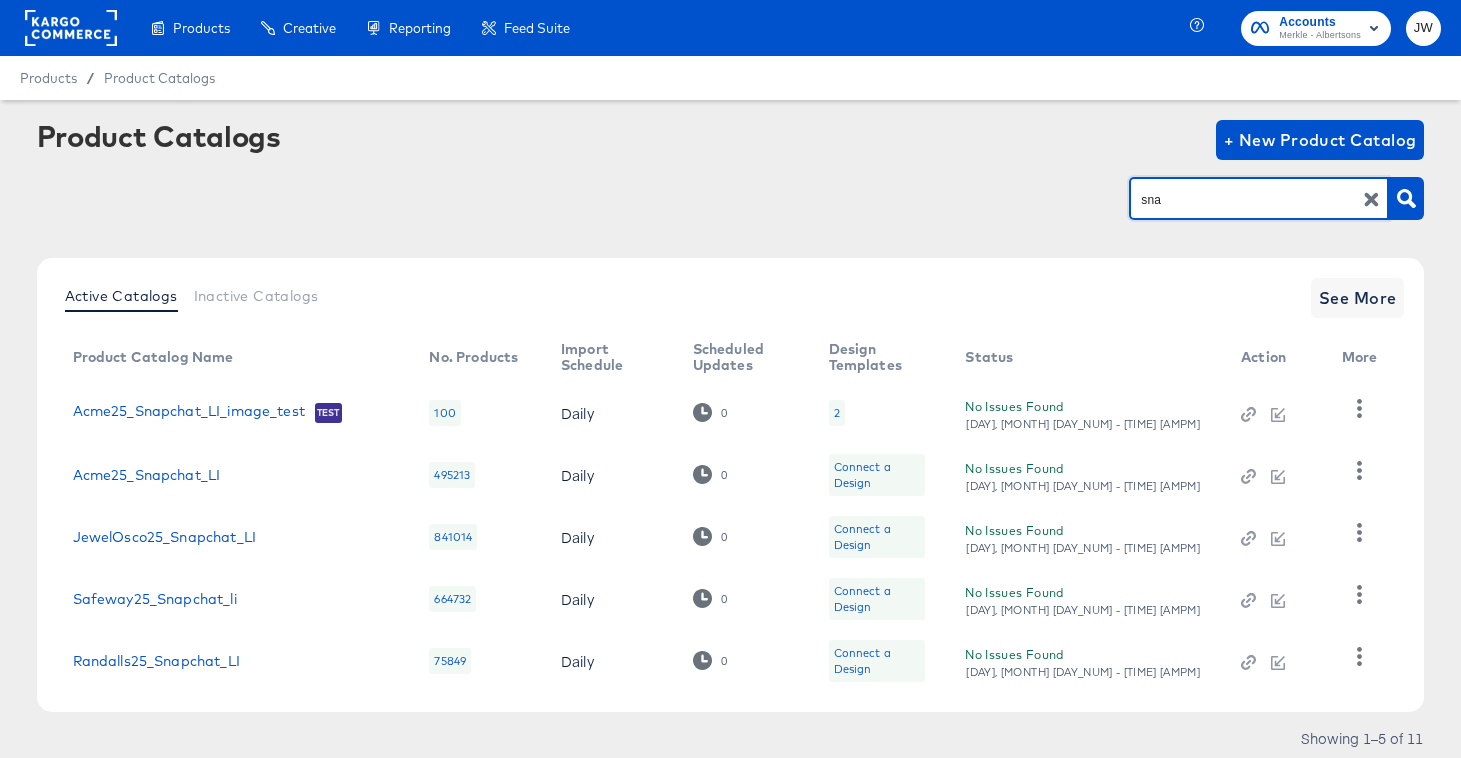 scroll, scrollTop: 66, scrollLeft: 0, axis: vertical 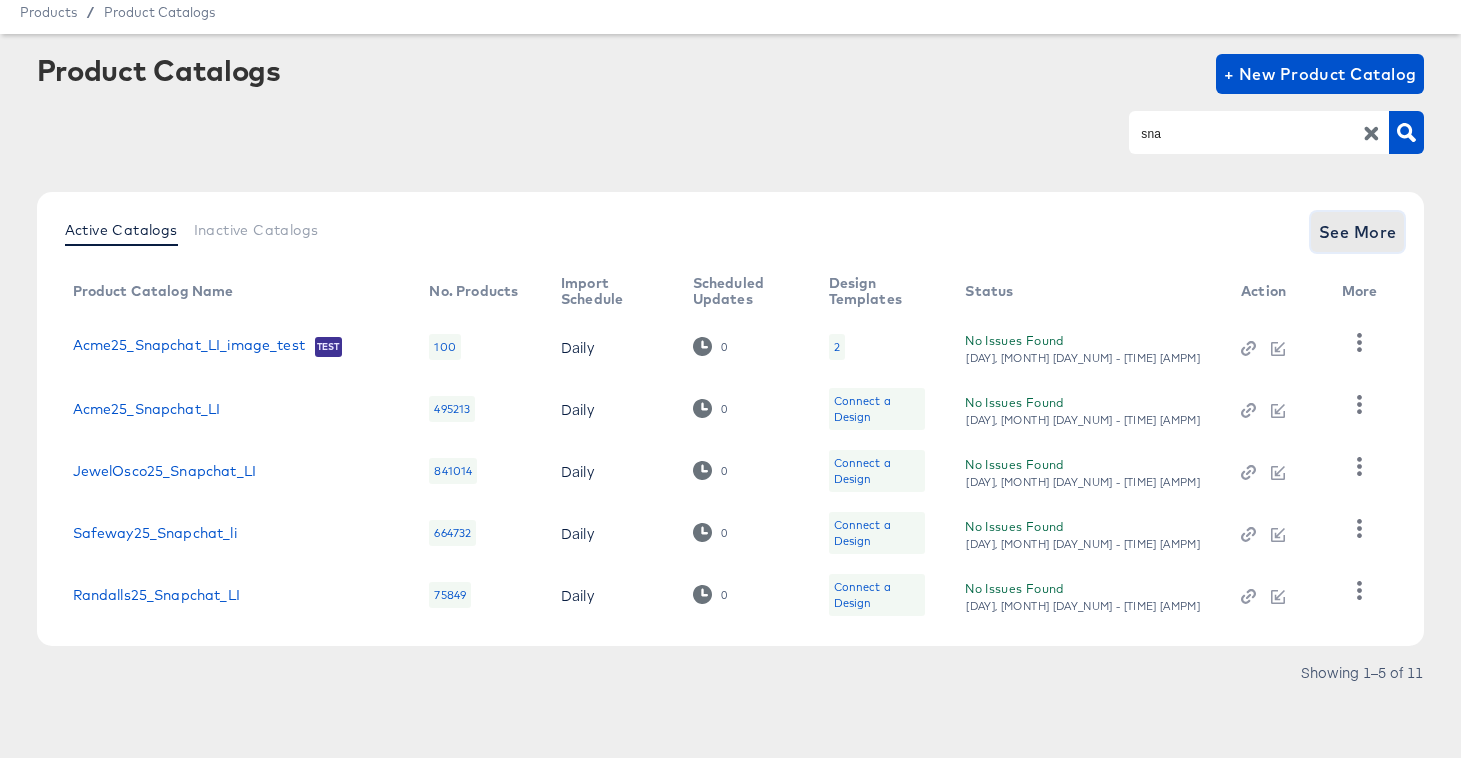 click on "See More" at bounding box center [1358, 232] 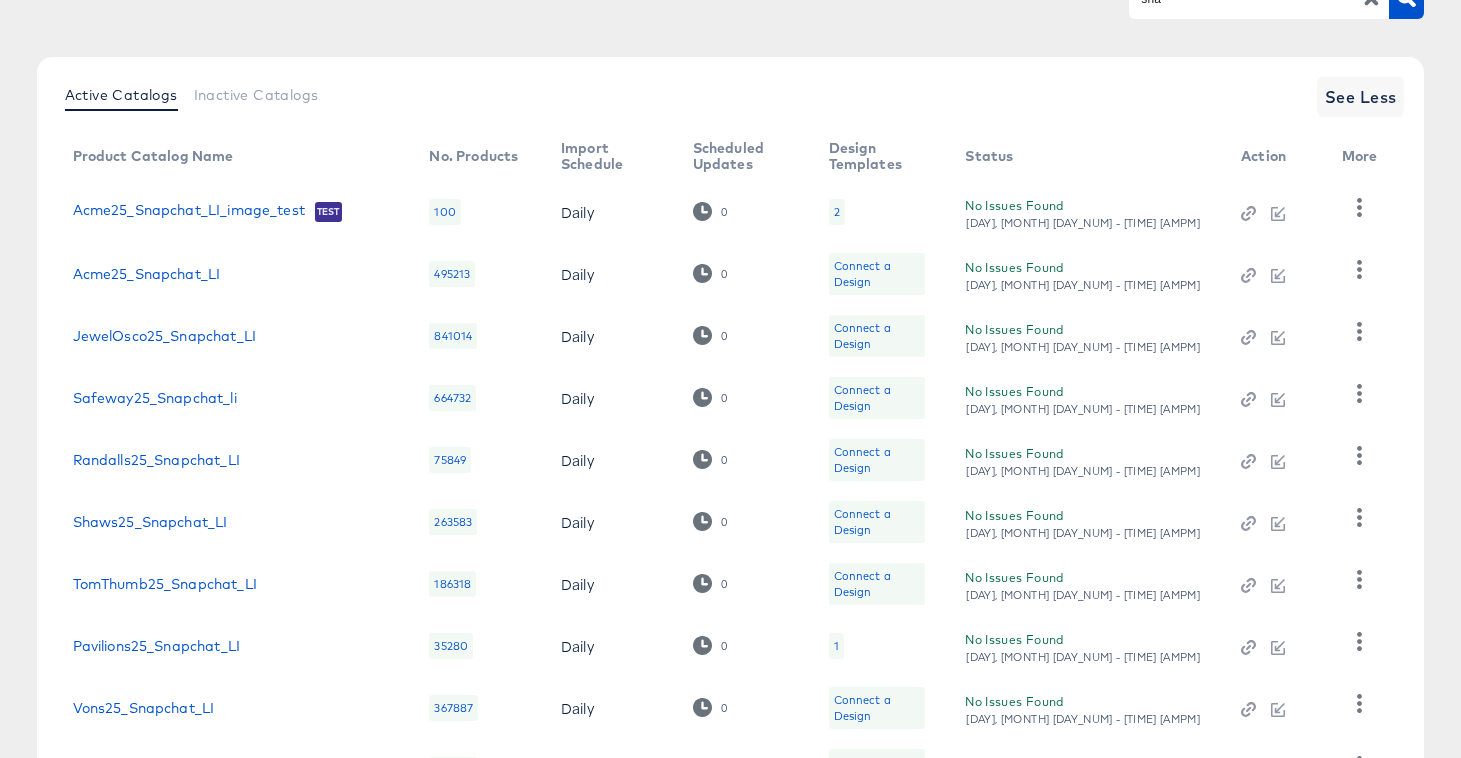 scroll, scrollTop: 376, scrollLeft: 0, axis: vertical 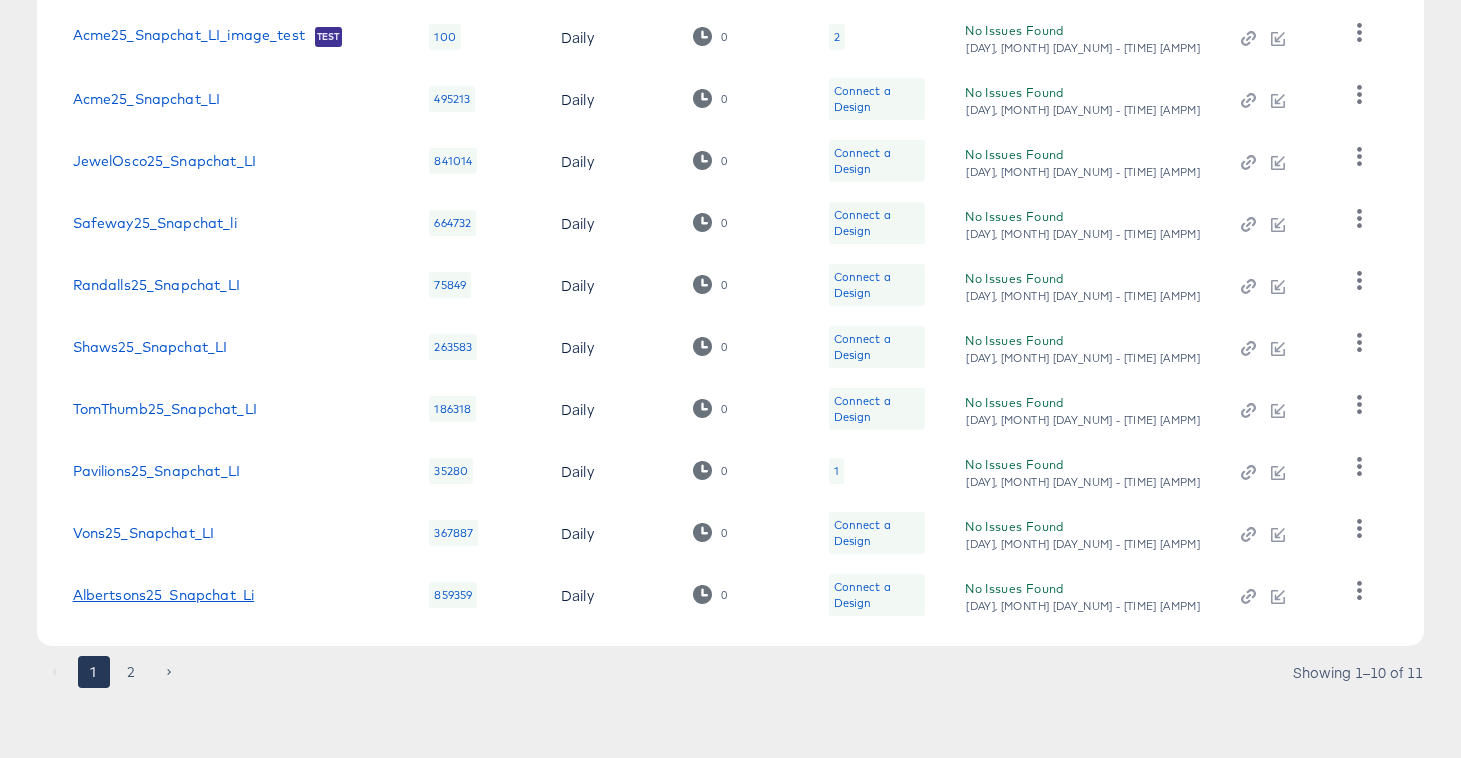 click on "Albertsons25_Snapchat_Li" at bounding box center [164, 595] 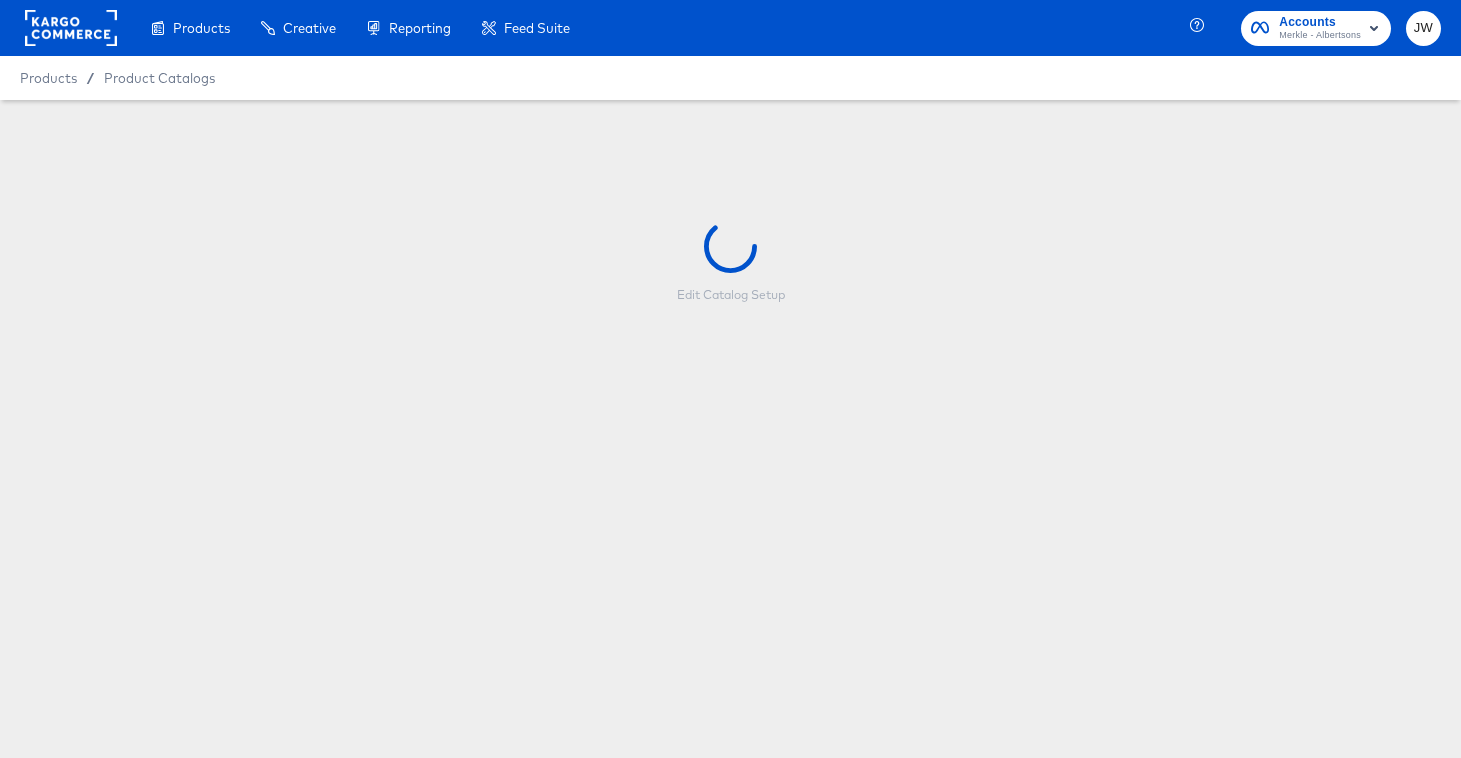 scroll, scrollTop: 0, scrollLeft: 0, axis: both 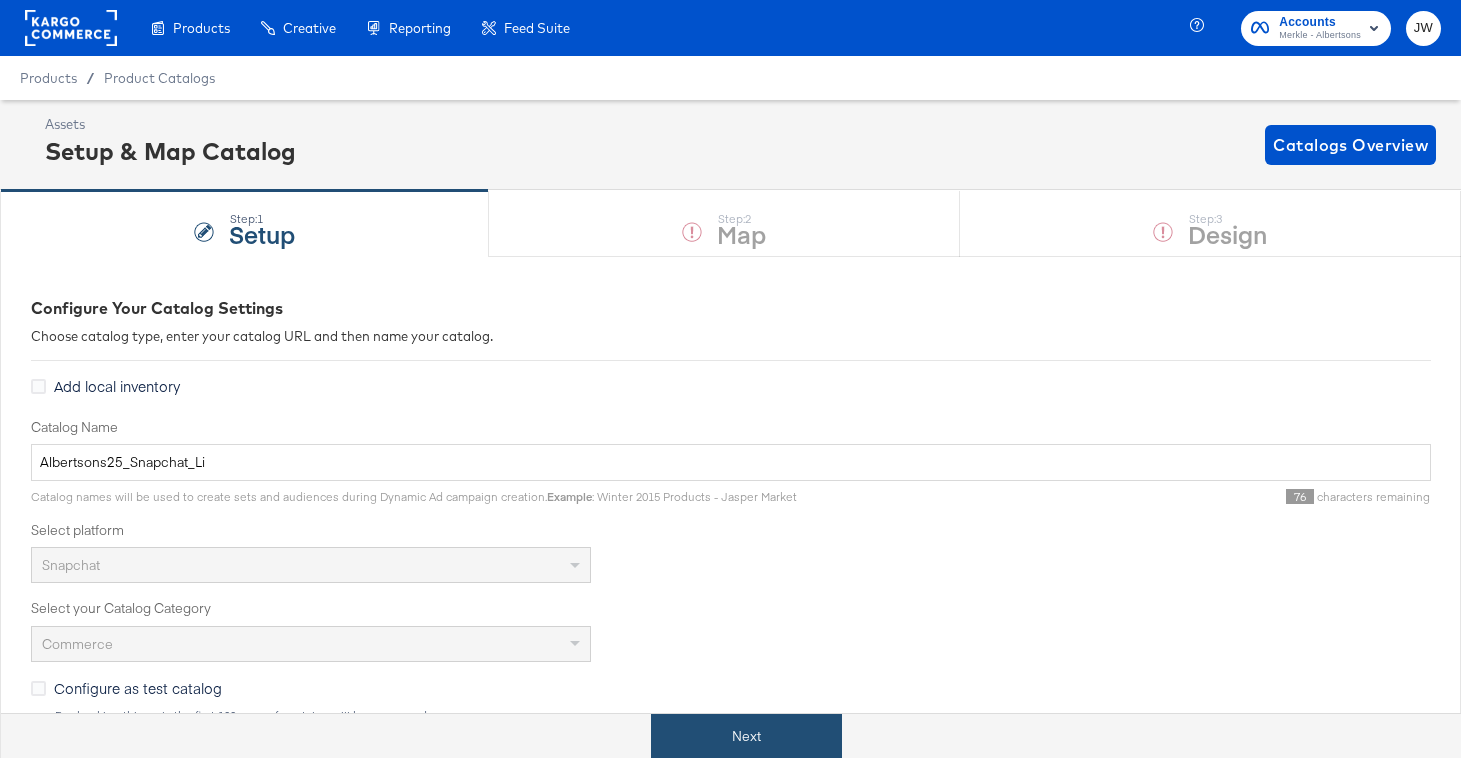click on "Next" at bounding box center (746, 736) 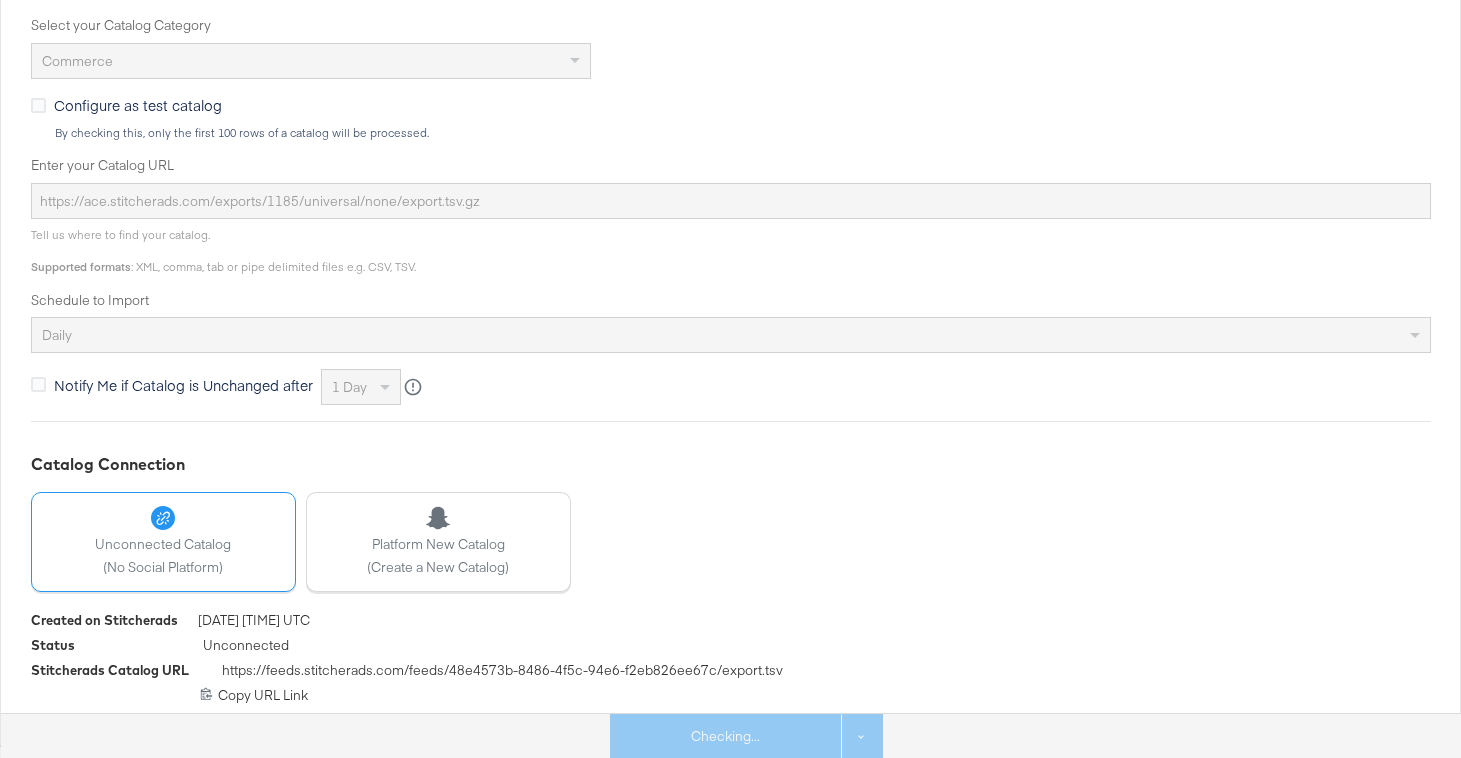 scroll, scrollTop: 0, scrollLeft: 0, axis: both 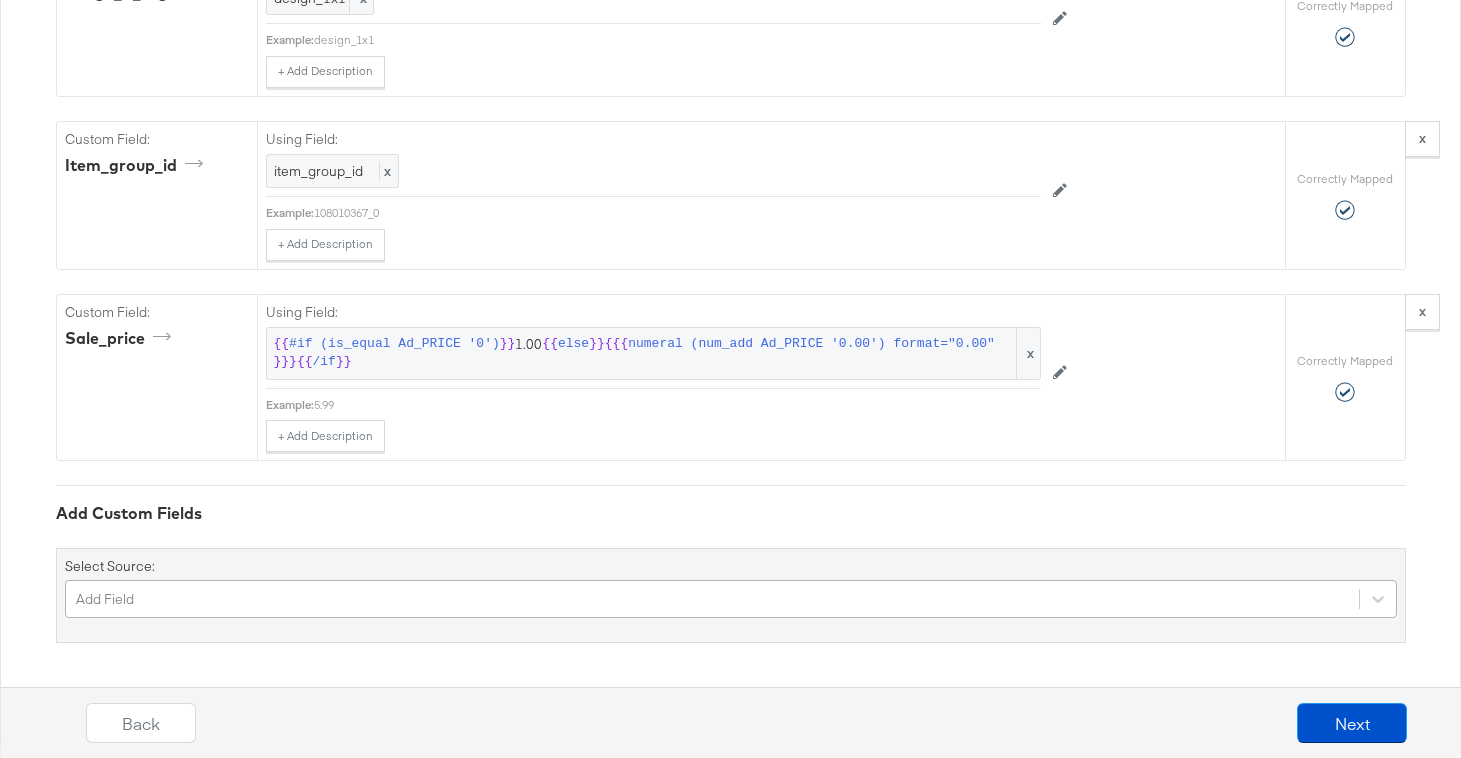click on "Add Field" at bounding box center (731, 599) 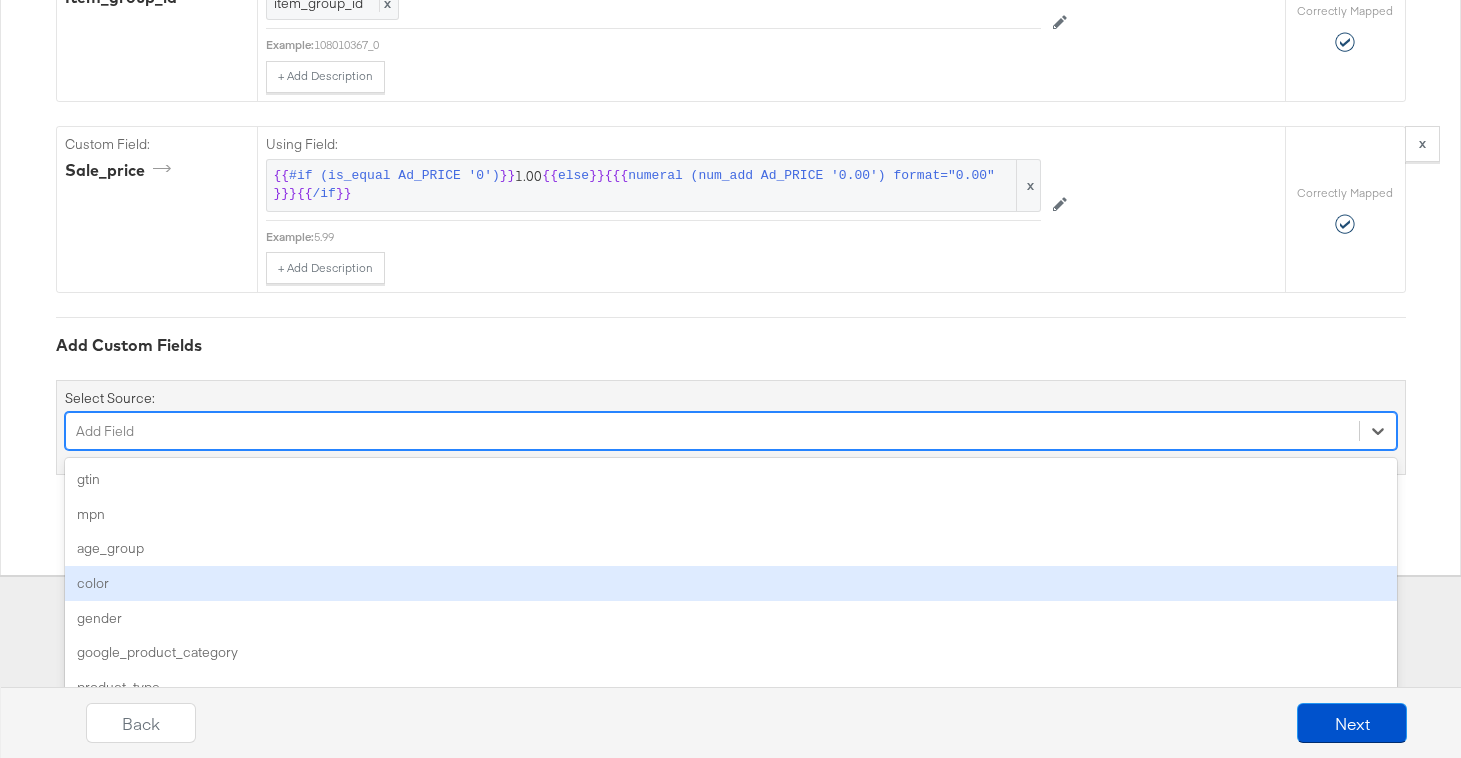 type on "3" 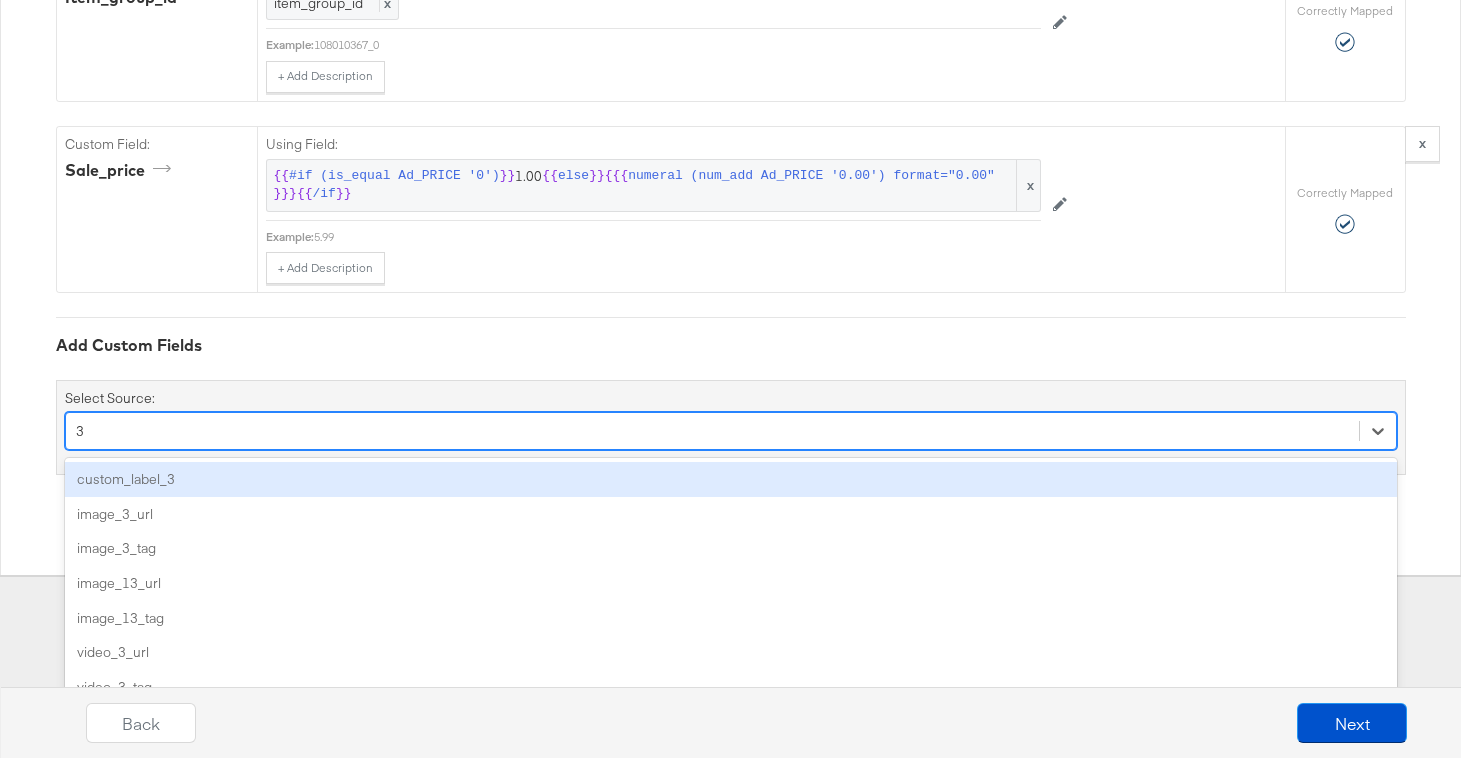 click on "custom_label_3" at bounding box center (731, 479) 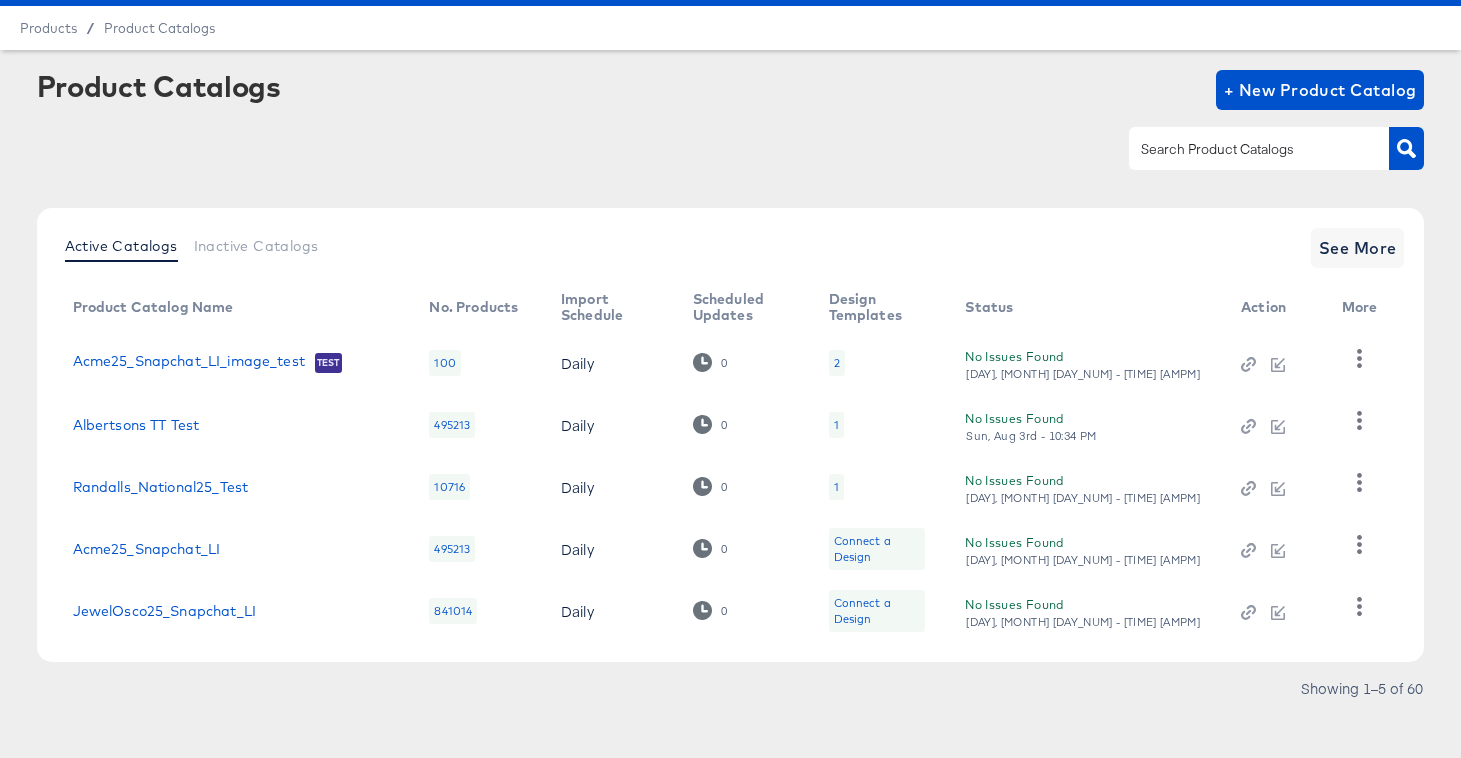 scroll, scrollTop: 0, scrollLeft: 0, axis: both 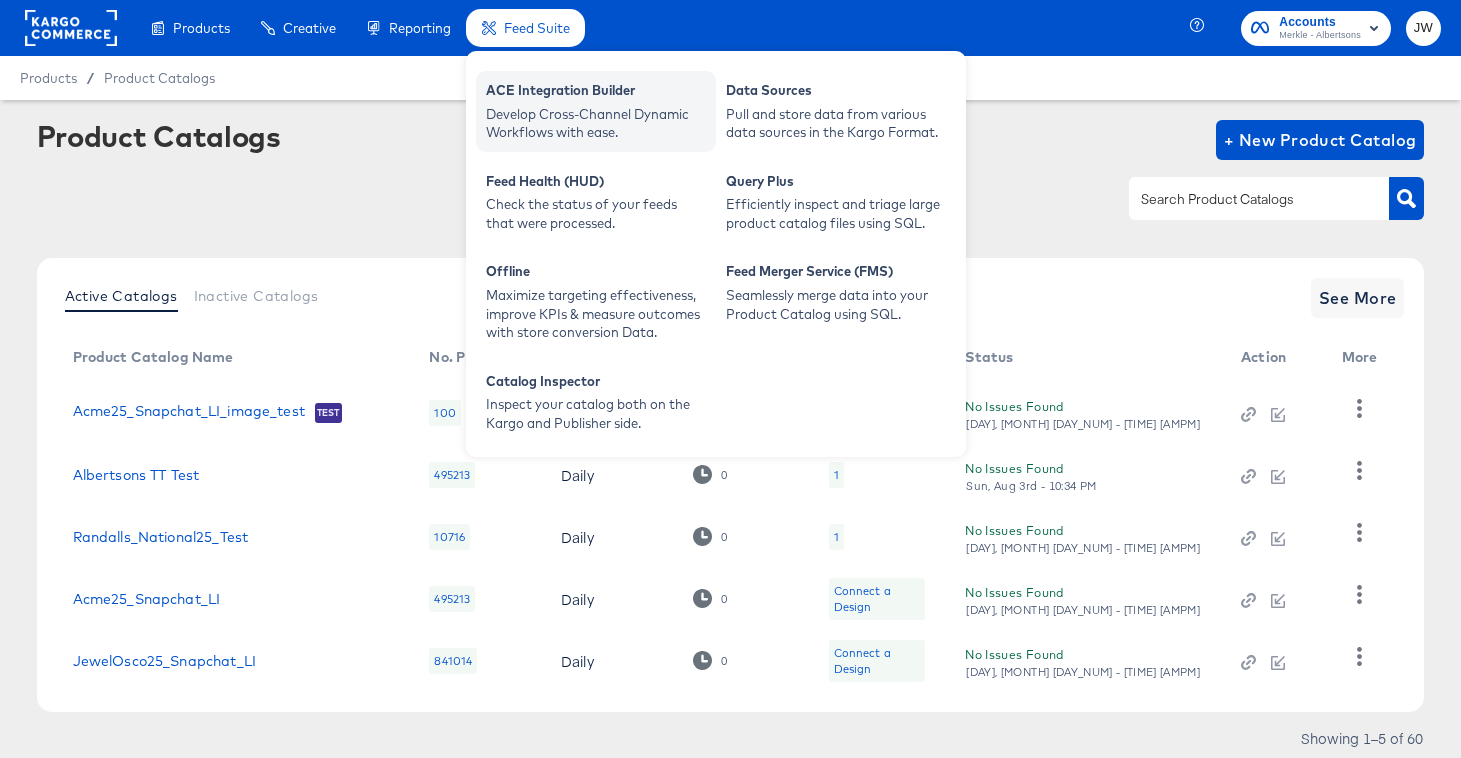 click on "ACE Integration Builder" at bounding box center (596, 93) 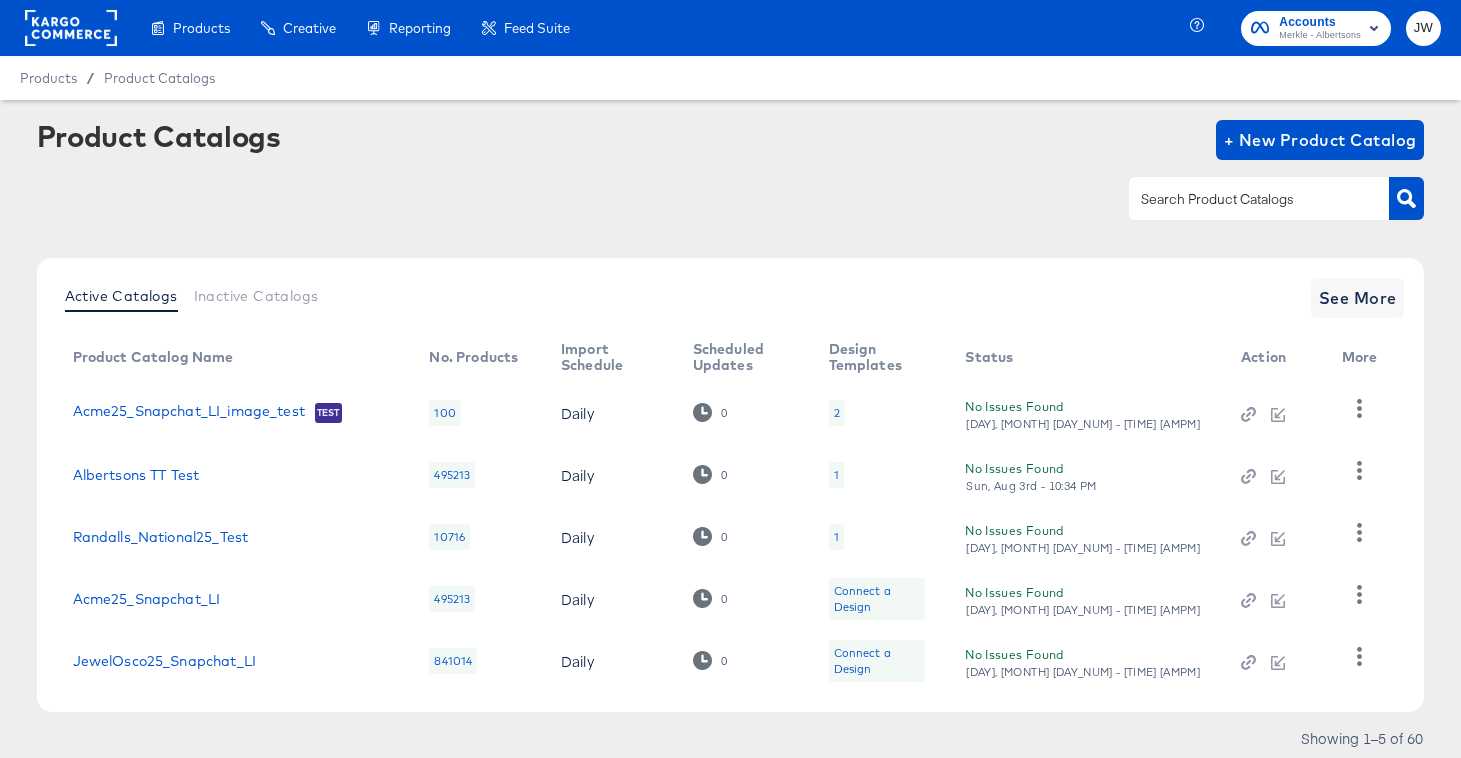 click at bounding box center (1243, 199) 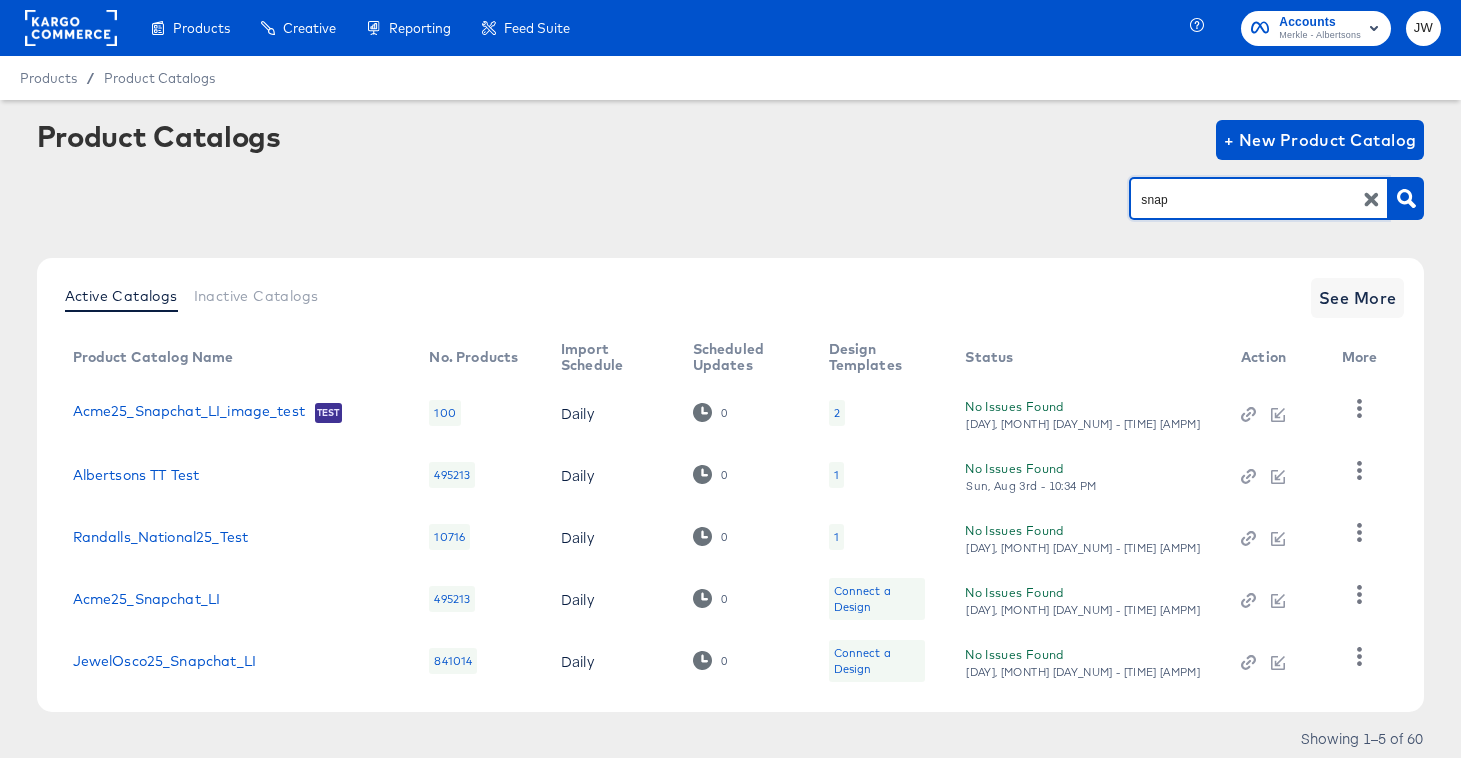 type on "snap" 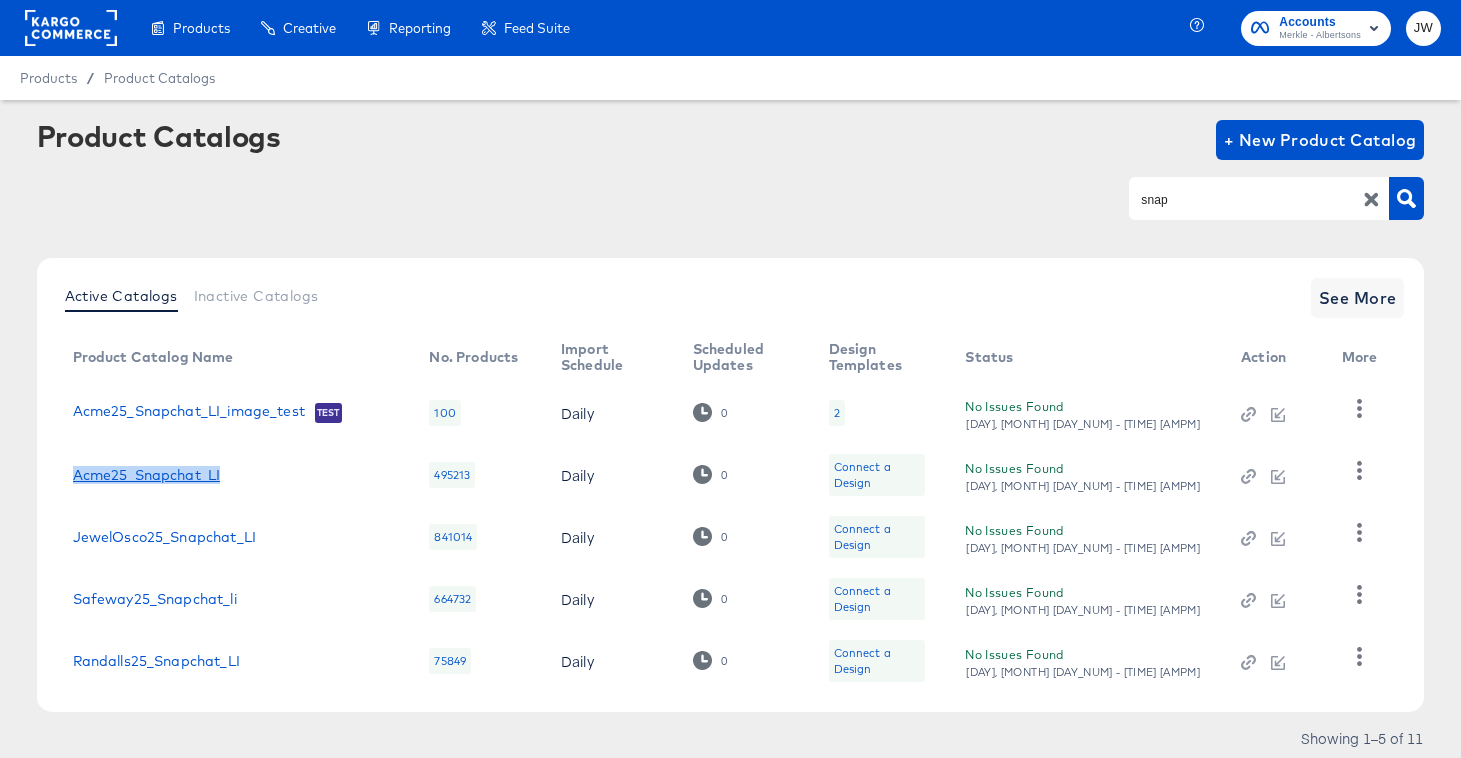 drag, startPoint x: 115, startPoint y: 473, endPoint x: 1186, endPoint y: 203, distance: 1104.5094 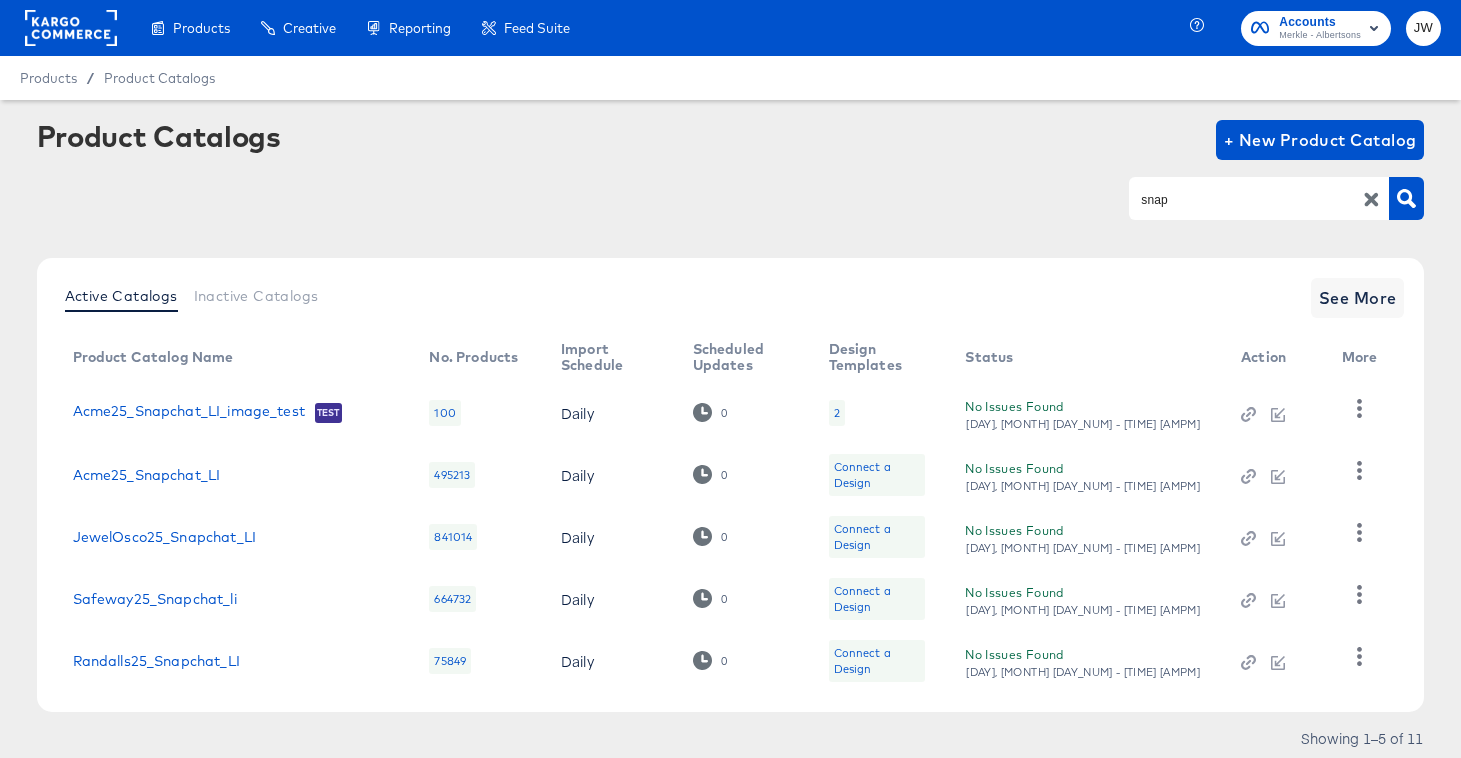 click on "snap" at bounding box center [1243, 199] 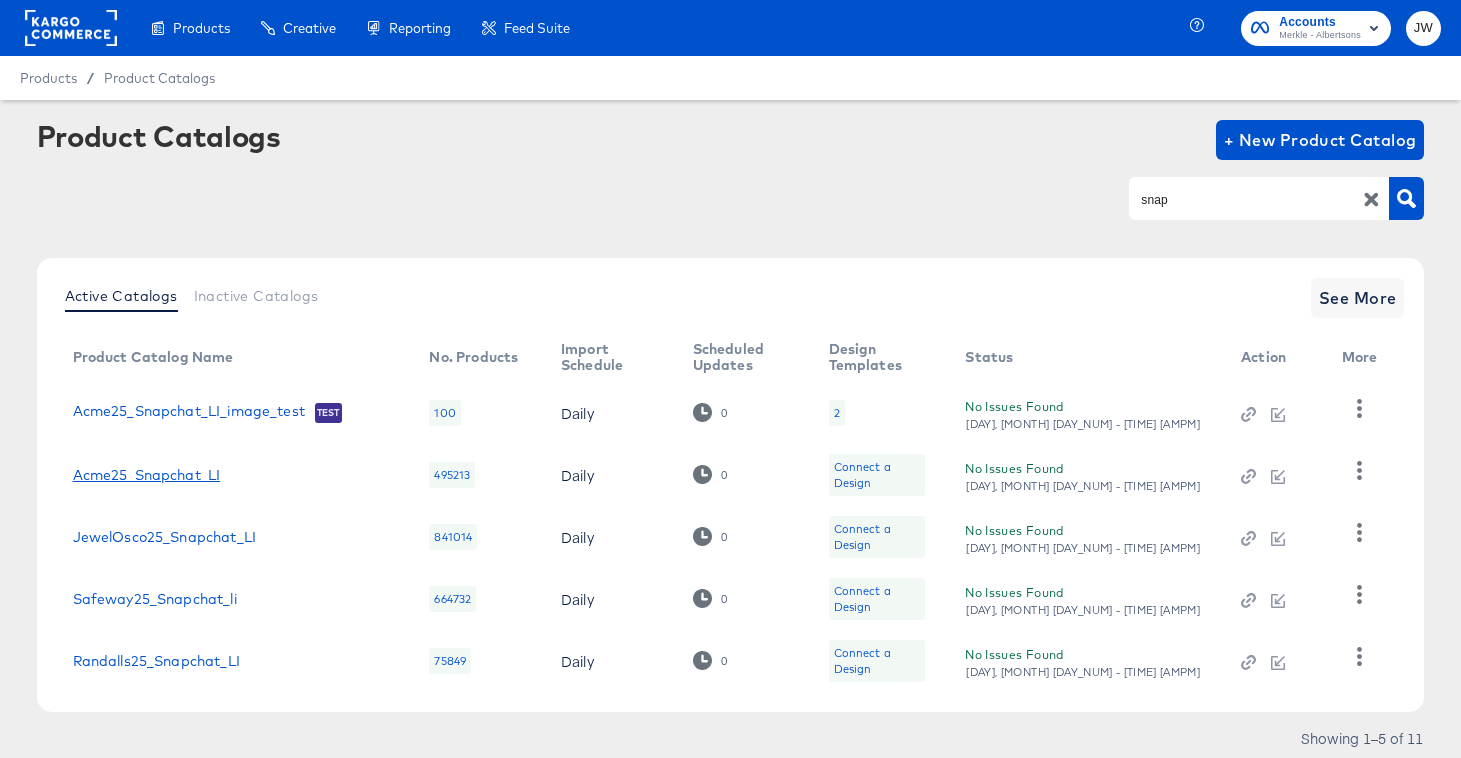 click on "Acme25_Snapchat_LI" at bounding box center [147, 475] 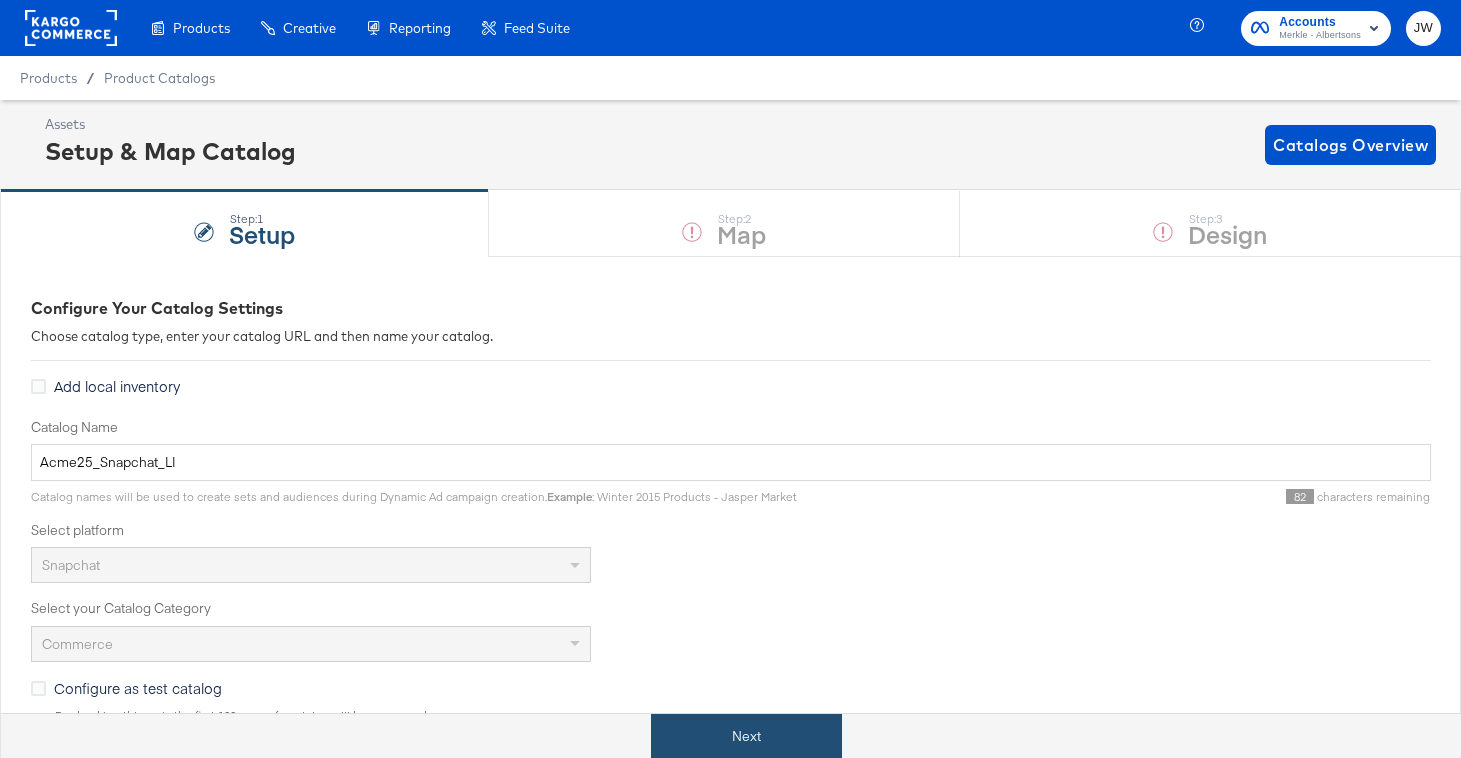 click on "Next" at bounding box center (746, 736) 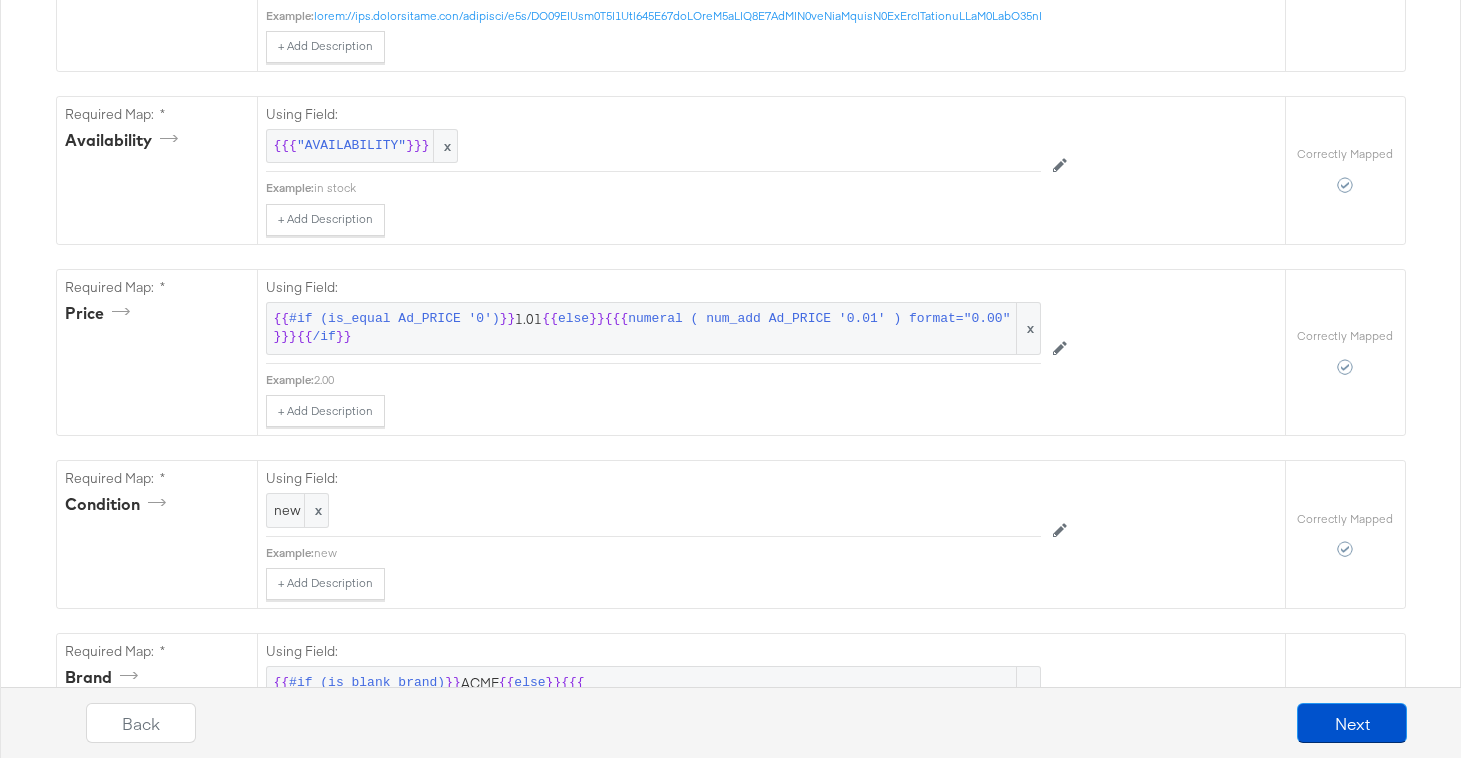 scroll, scrollTop: 6768, scrollLeft: 0, axis: vertical 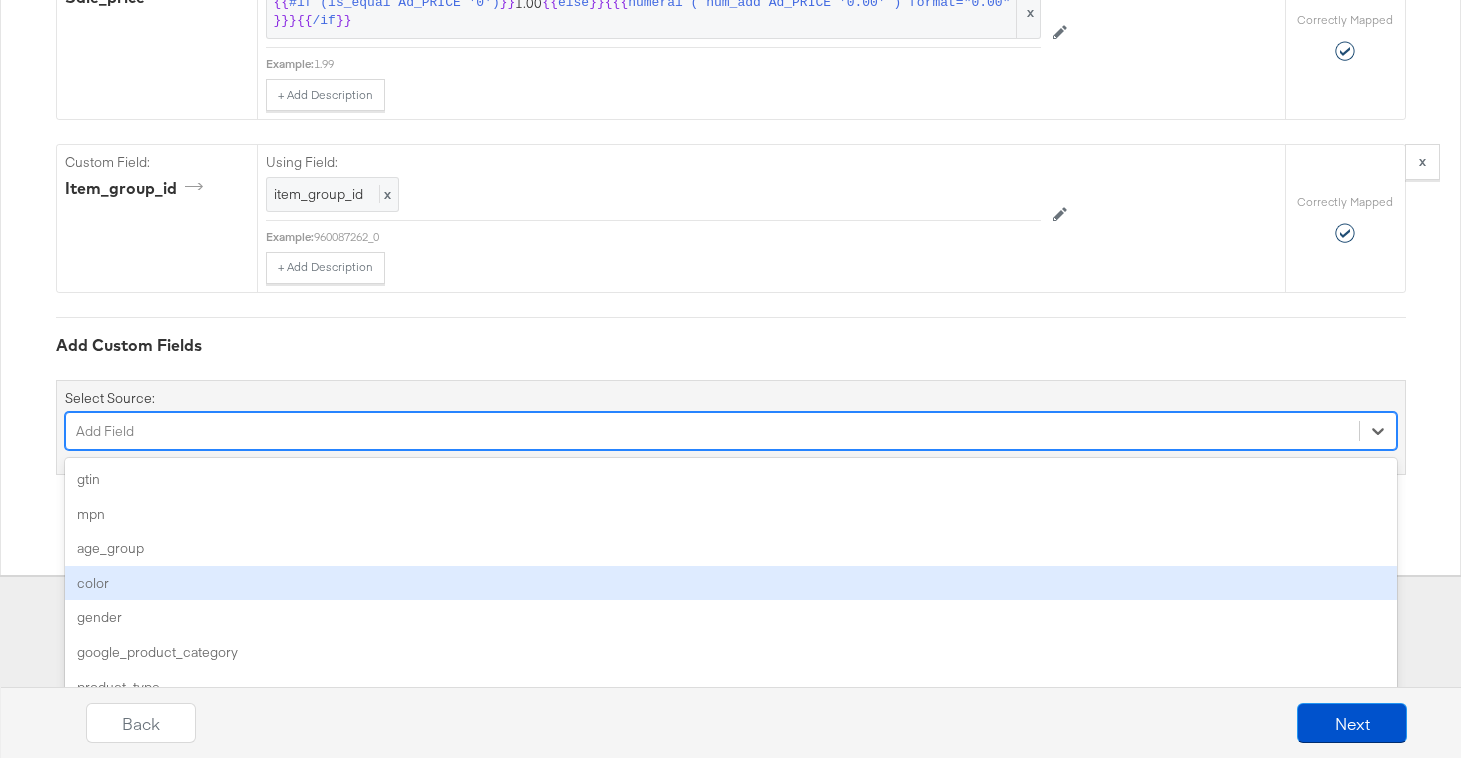 click on "option color focused, 4 of 103. 103 results available. Use Up and Down to choose options, press Enter to select the currently focused option, press Escape to exit the menu, press Tab to select the option and exit the menu. Add Field gtin mpn age_group color gender google_product_category product_type adult custom_label_0 custom_label_1 custom_label_2 custom_label_3 size additional_image_link sale_price_effective_date icon_media_url ios_app_name ios_app_store_id ios_url android_app_name android_package android_url mobile_link image_0_url image_1_url image_1_tag image_2_url image_2_tag image_3_url image_3_tag image_4_url image_4_tag image_5_url image_5_tag image_6_url image_6_tag image_7_url image_7_tag image_8_url image_8_tag image_9_url image_9_tag image_10_url image_10_tag image_11_url image_11_tag image_12_url image_12_tag image_13_url image_13_tag image_14_url image_14_tag image_15_url image_15_tag image_16_url image_16_tag image_17_url image_17_tag image_18_url image_18_tag image_19_url image_19_tag" at bounding box center (731, 431) 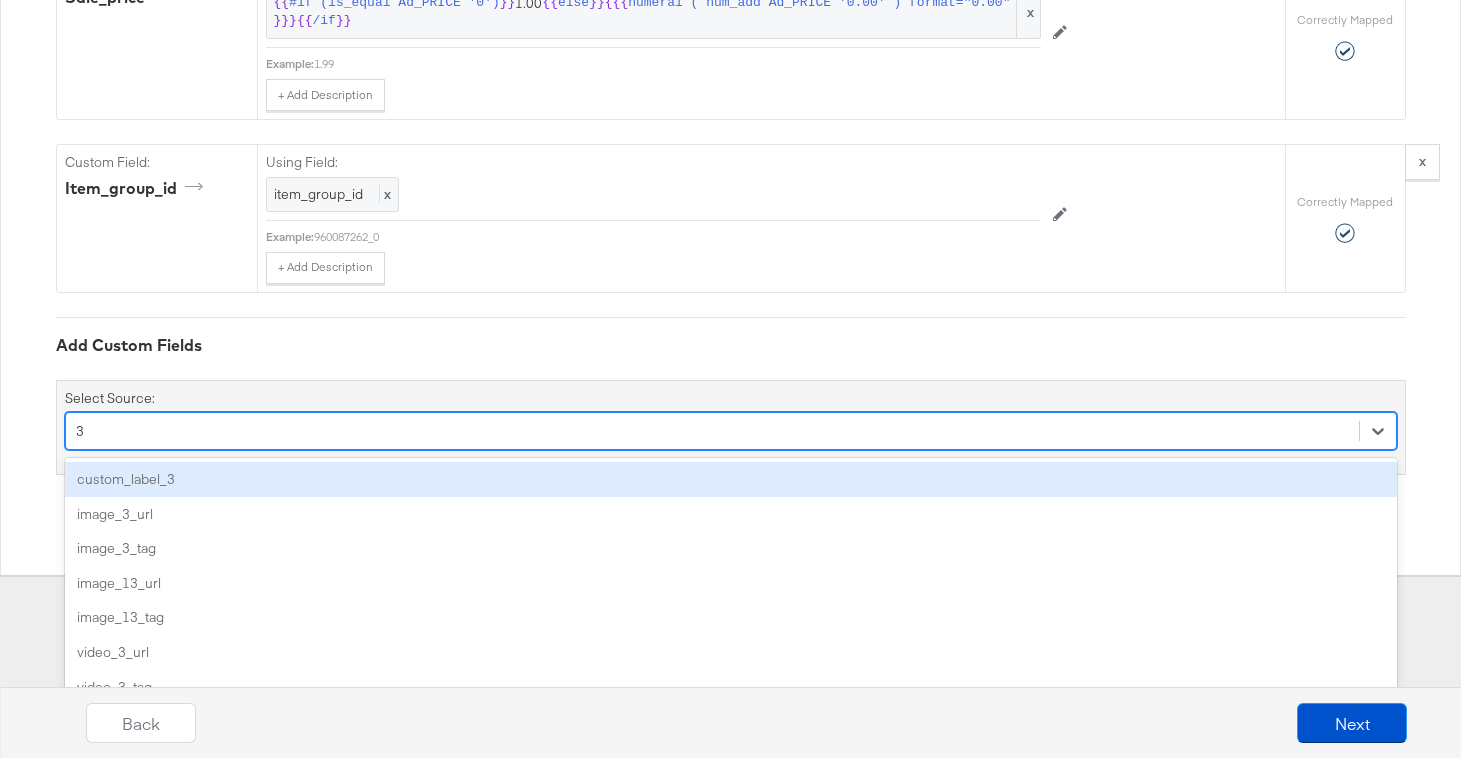 click on "custom_label_3" at bounding box center [731, 479] 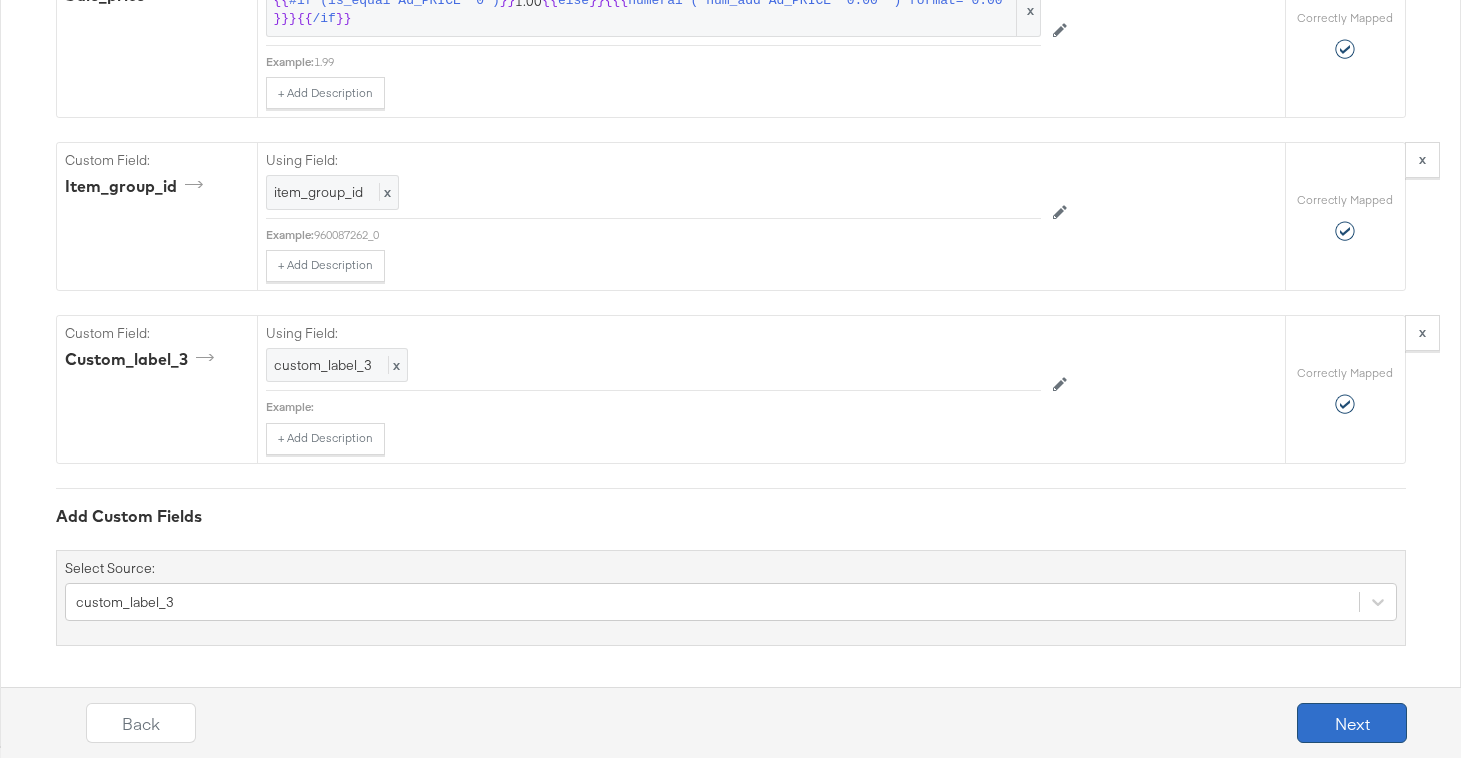 click on "Next" at bounding box center (1352, 723) 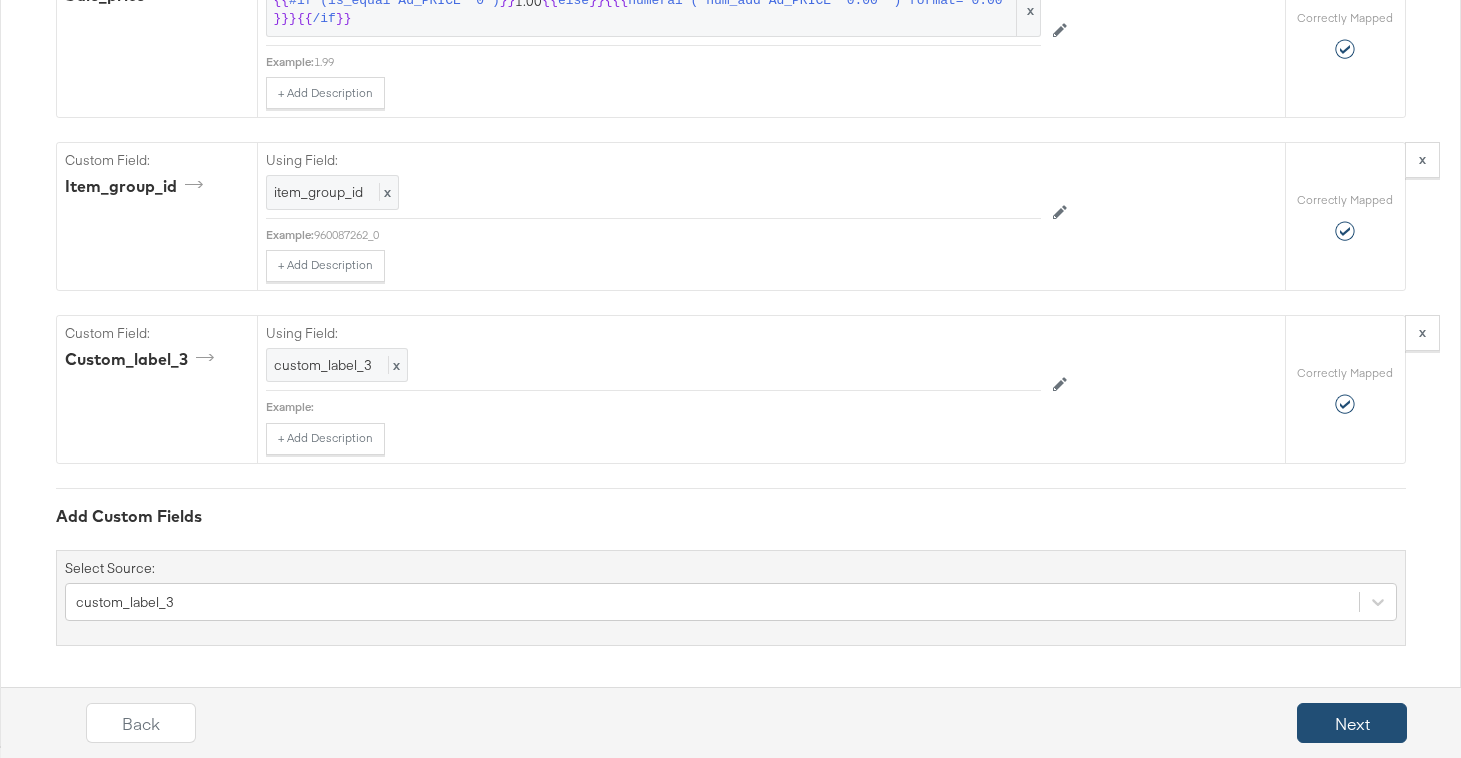 scroll, scrollTop: 0, scrollLeft: 0, axis: both 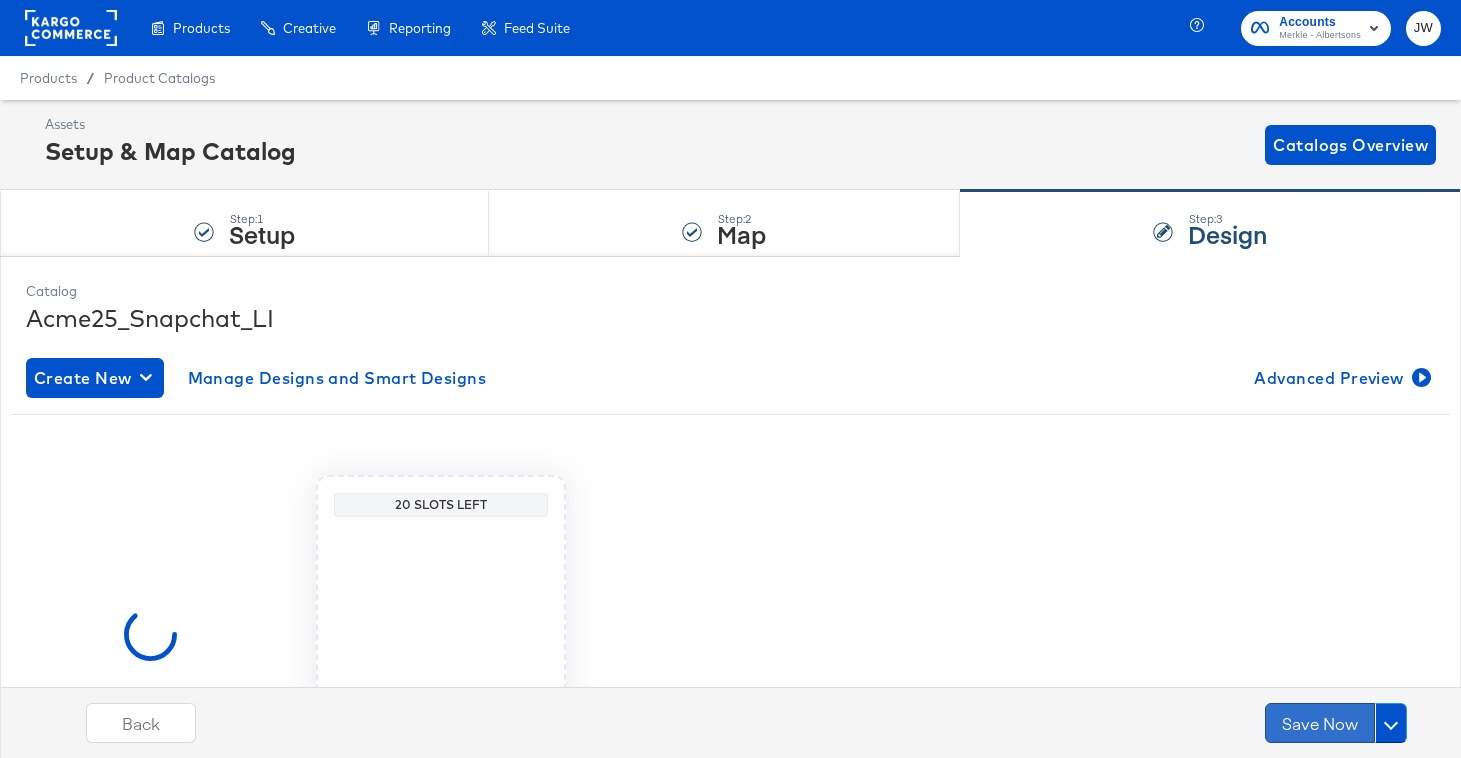 click on "Save Now" at bounding box center [1320, 723] 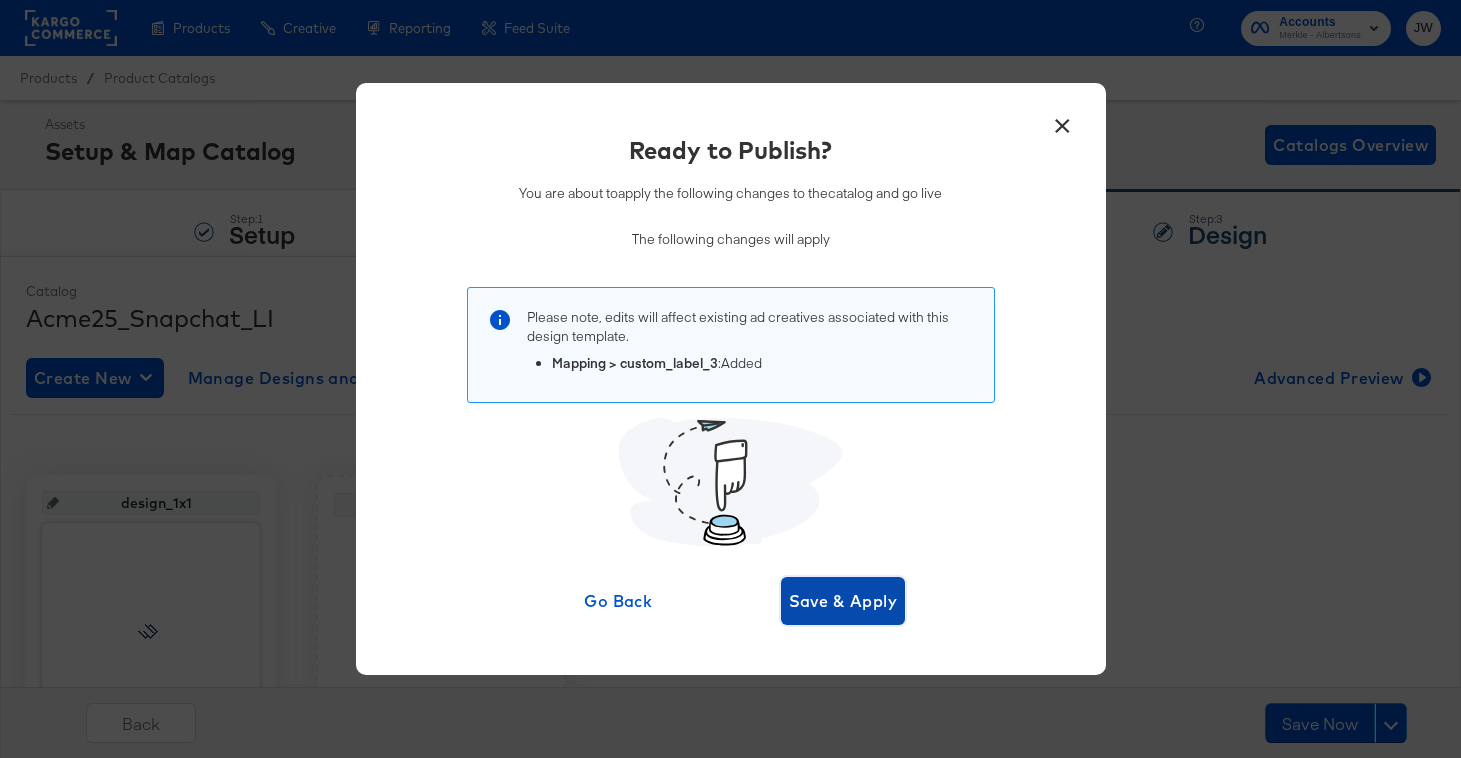 click on "Save & Apply" at bounding box center [843, 601] 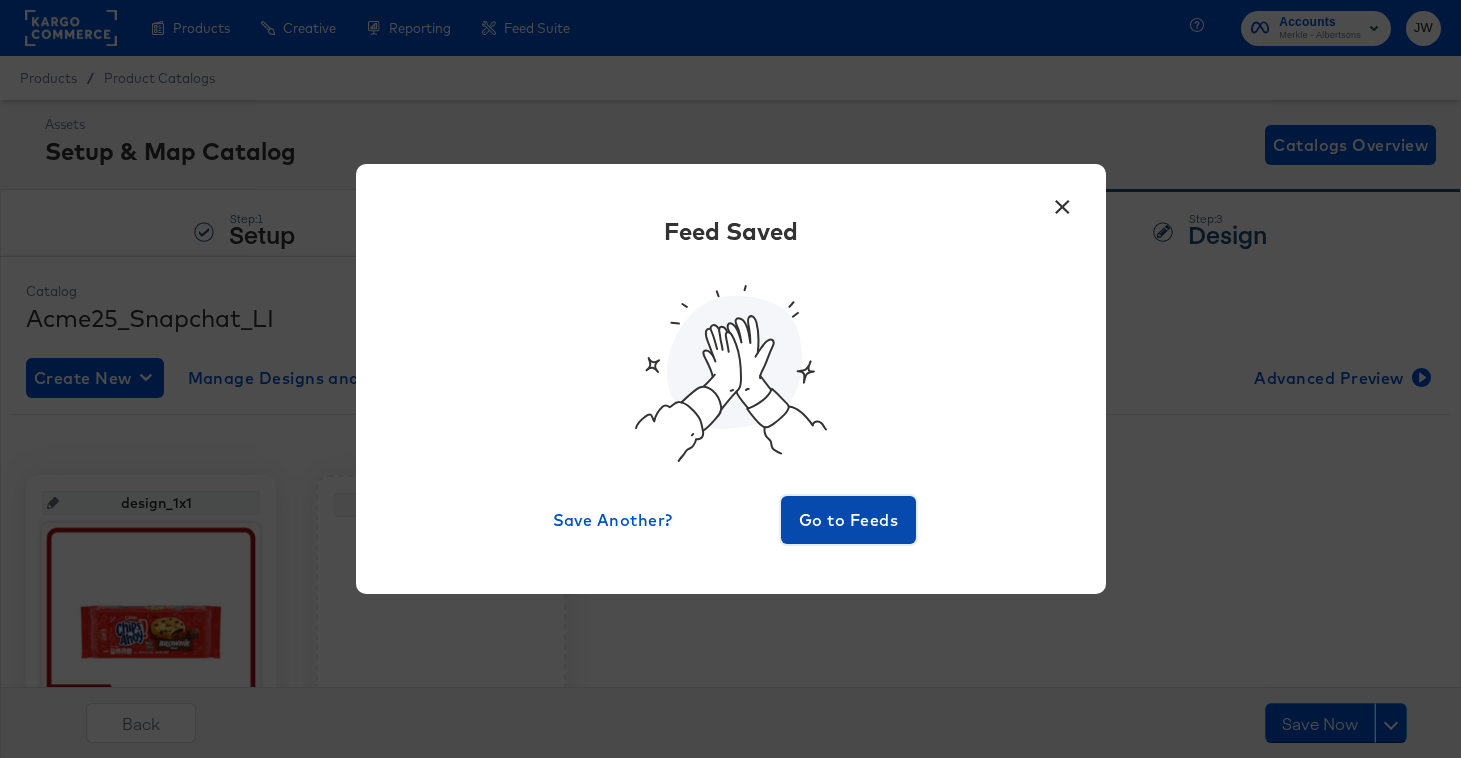 click on "Go to Feeds" at bounding box center [849, 520] 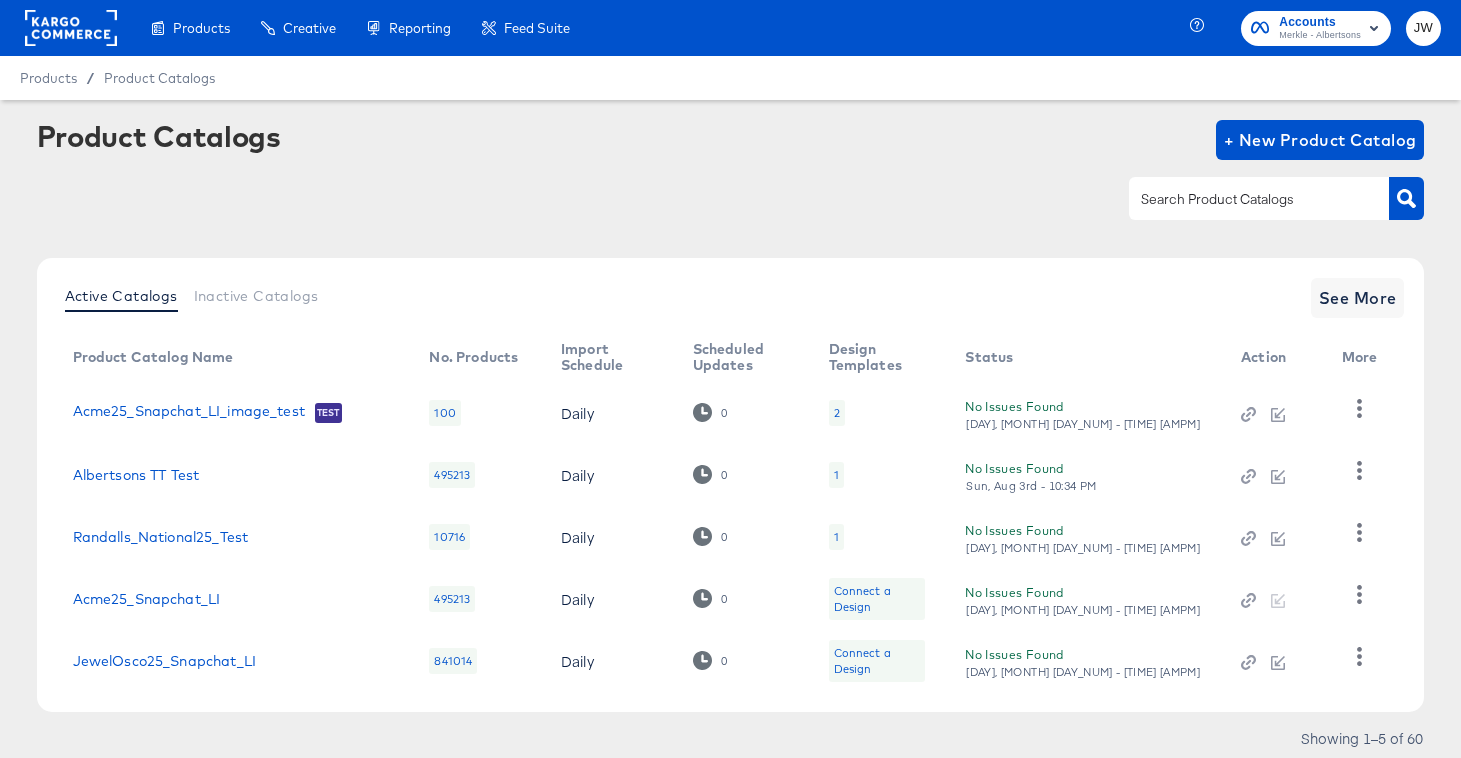 click at bounding box center [1243, 199] 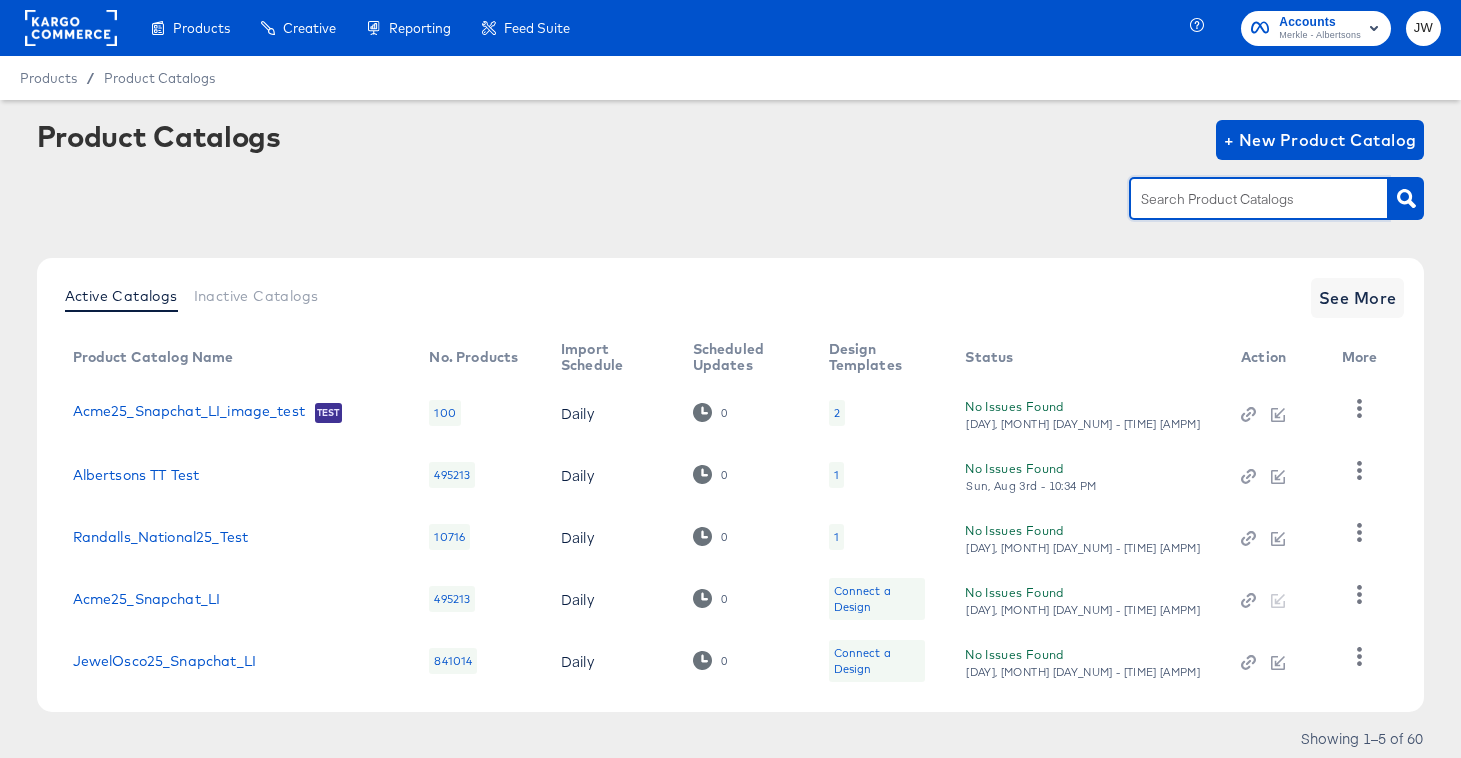 paste on "snap" 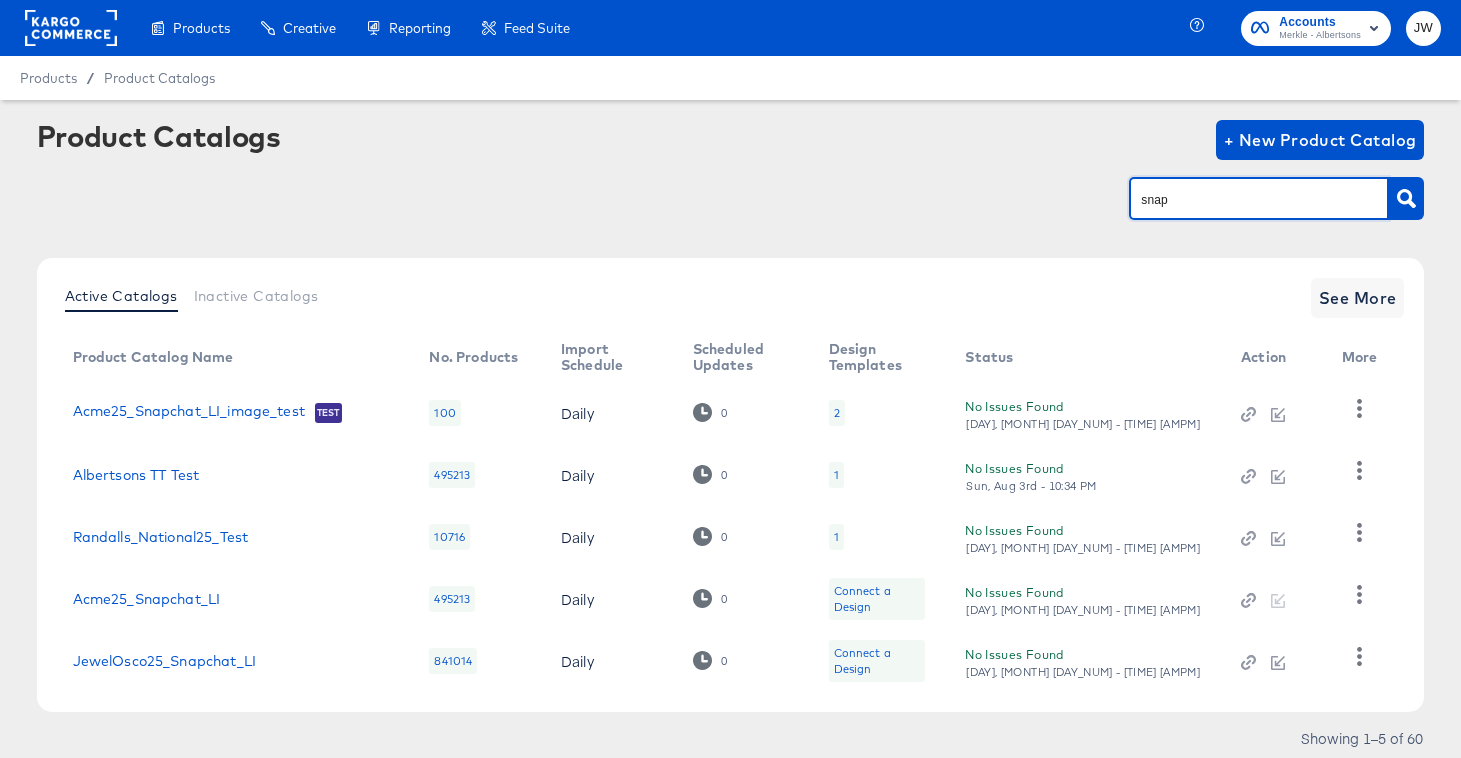 type on "snap" 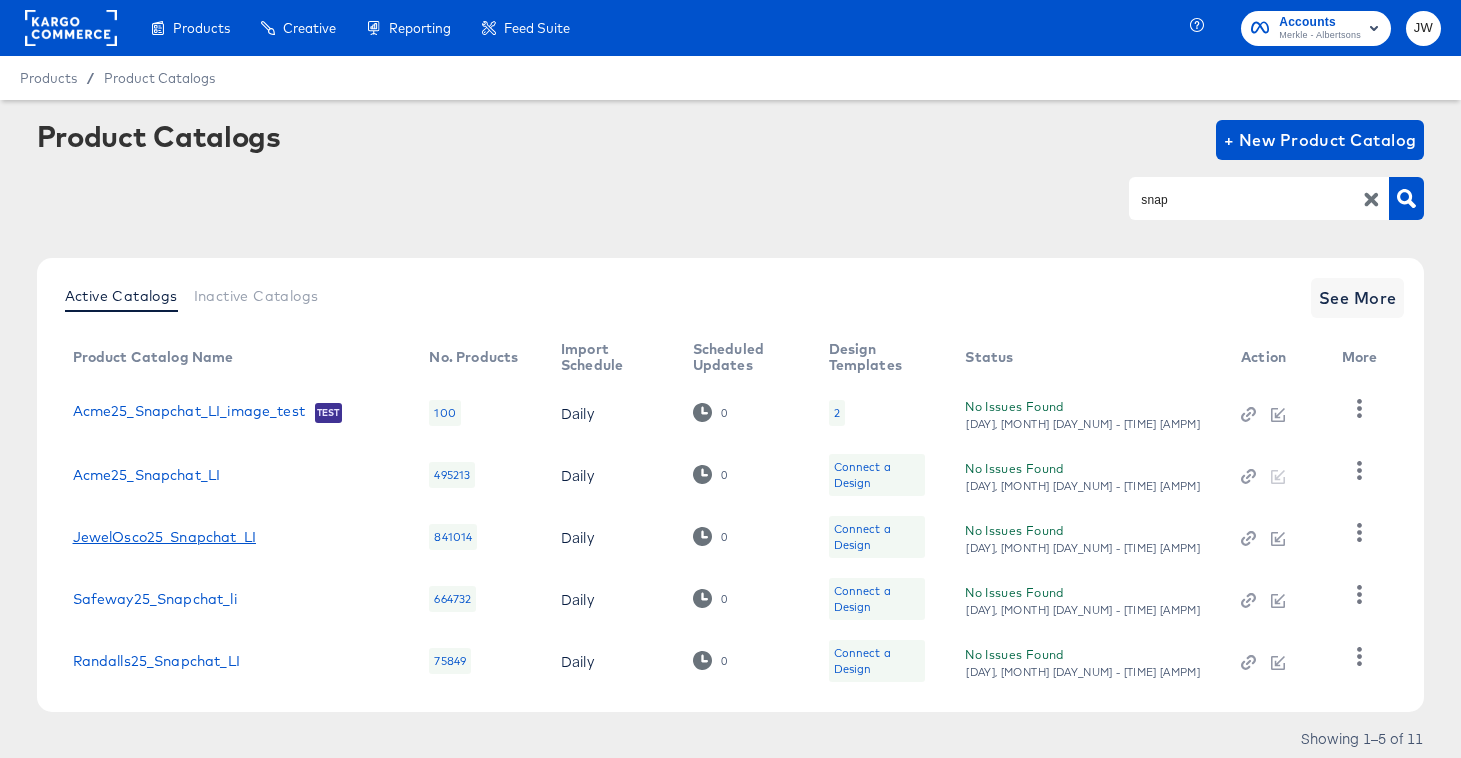 click on "JewelOsco25_Snapchat_LI" at bounding box center (164, 537) 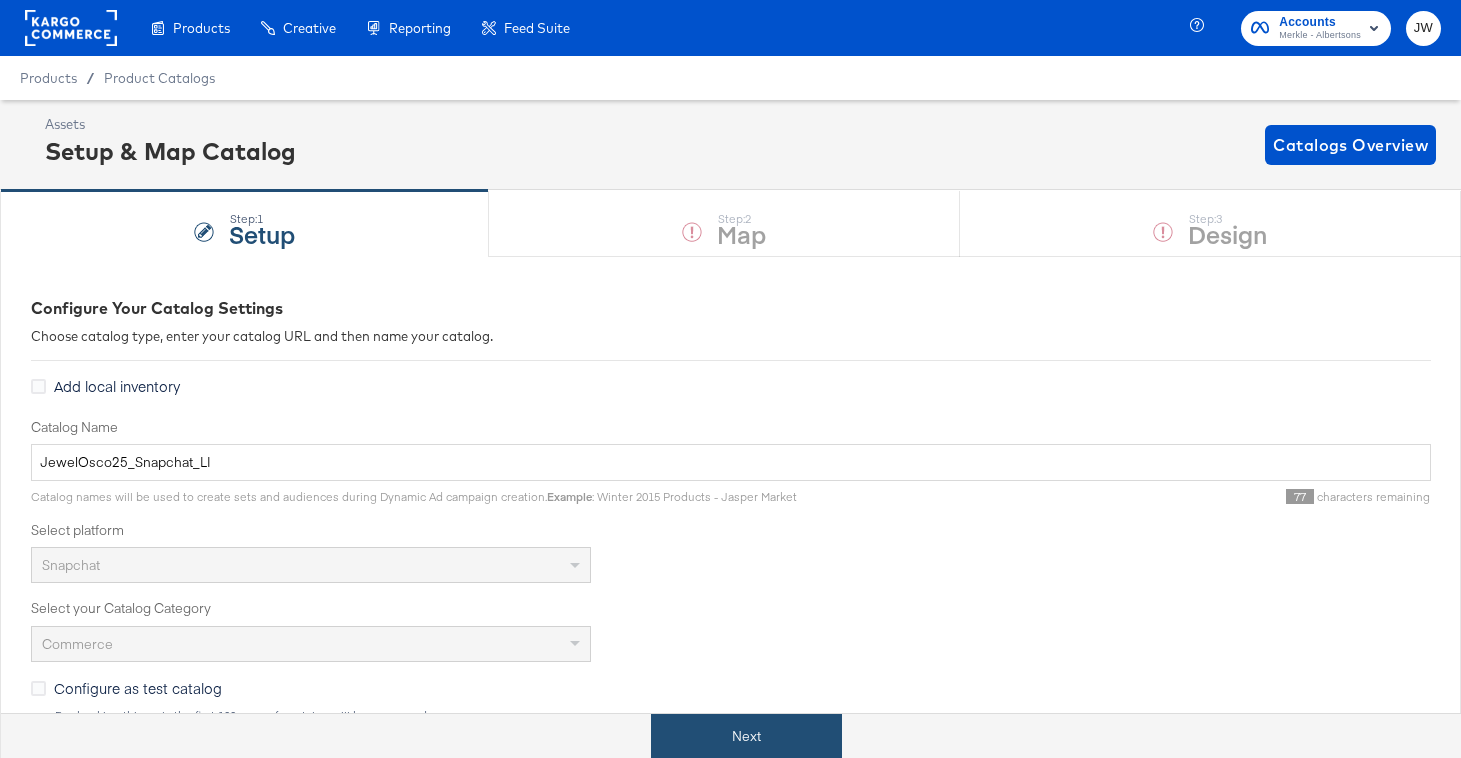 click on "Next" at bounding box center [746, 736] 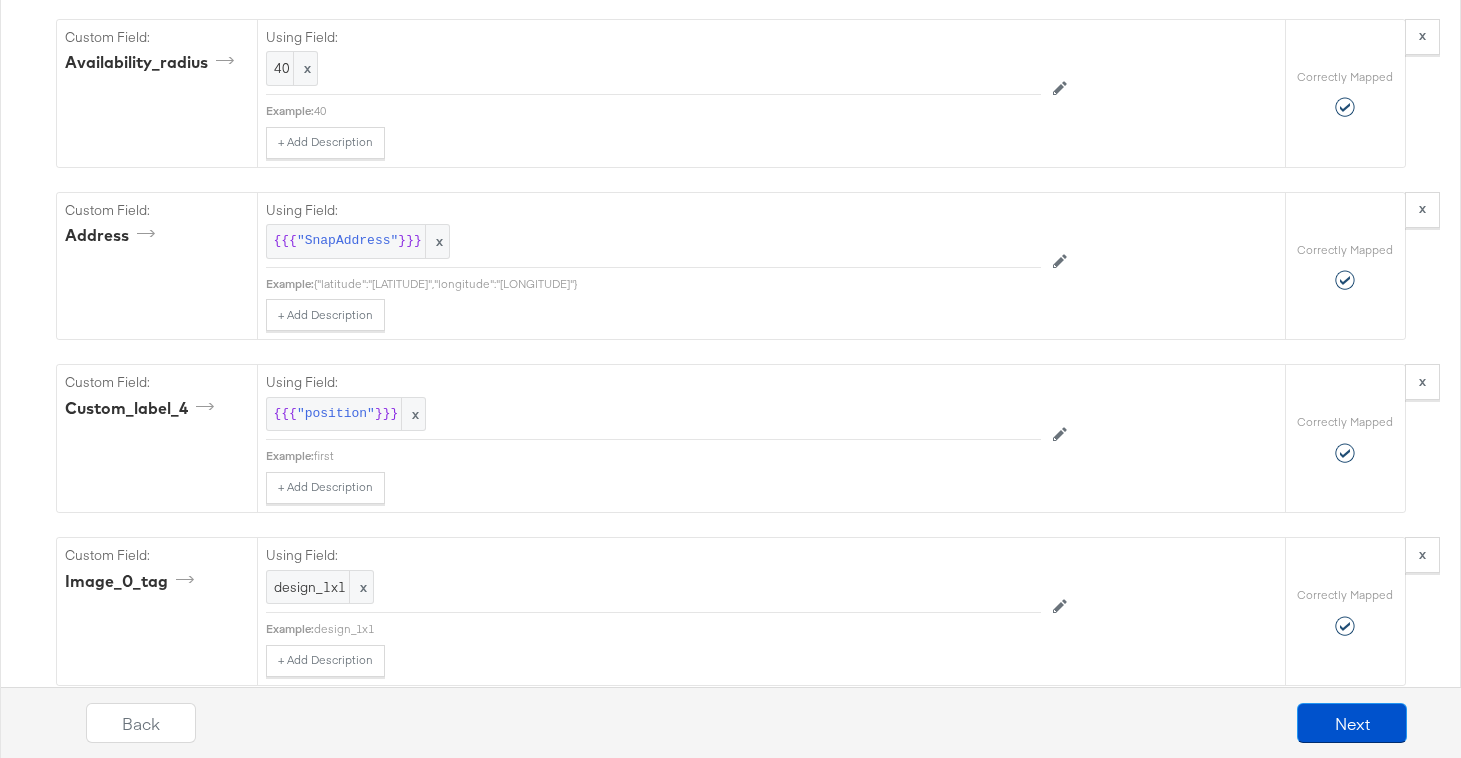 scroll, scrollTop: 6768, scrollLeft: 0, axis: vertical 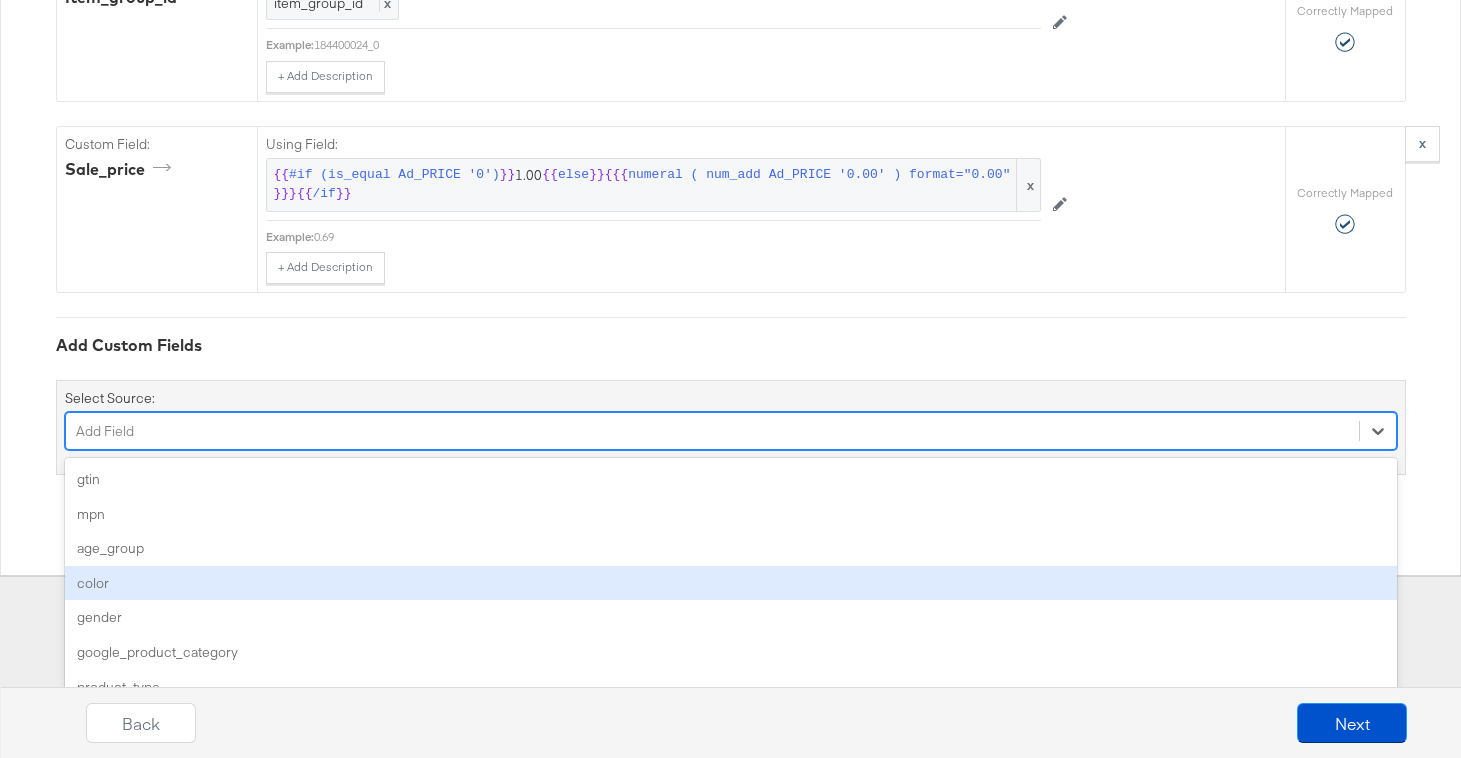 click on "option color focused, 4 of 103. 103 results available. Use Up and Down to choose options, press Enter to select the currently focused option, press Escape to exit the menu, press Tab to select the option and exit the menu. Add Field gtin mpn age_group color gender google_product_category product_type adult custom_label_0 custom_label_1 custom_label_2 custom_label_3 size additional_image_link sale_price_effective_date icon_media_url ios_app_name ios_app_store_id ios_url android_app_name android_package android_url mobile_link image_0_url image_1_url image_1_tag image_2_url image_2_tag image_3_url image_3_tag image_4_url image_4_tag image_5_url image_5_tag image_6_url image_6_tag image_7_url image_7_tag image_8_url image_8_tag image_9_url image_9_tag image_10_url image_10_tag image_11_url image_11_tag image_12_url image_12_tag image_13_url image_13_tag image_14_url image_14_tag image_15_url image_15_tag image_16_url image_16_tag image_17_url image_17_tag image_18_url image_18_tag image_19_url image_19_tag" at bounding box center (731, 431) 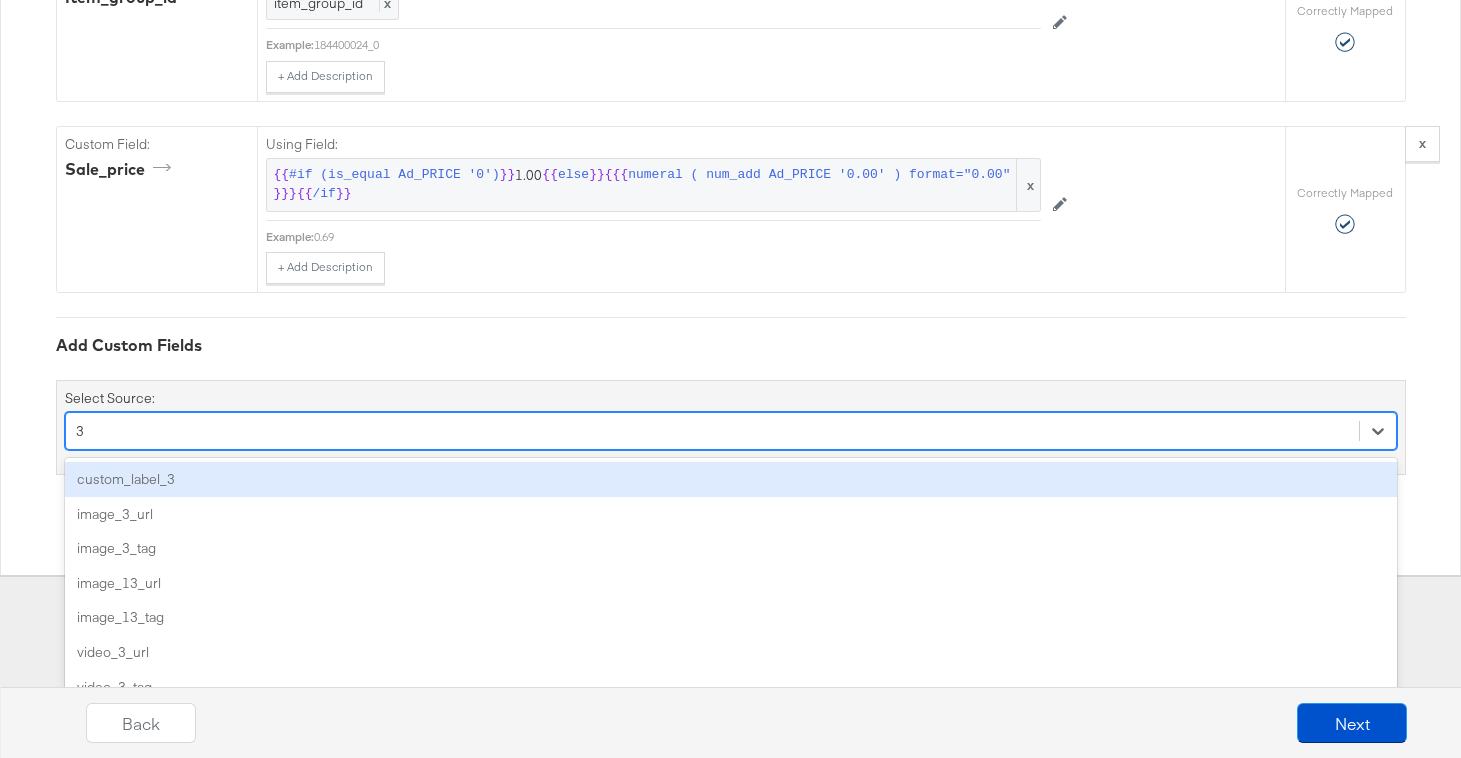 click on "custom_label_3" at bounding box center (731, 479) 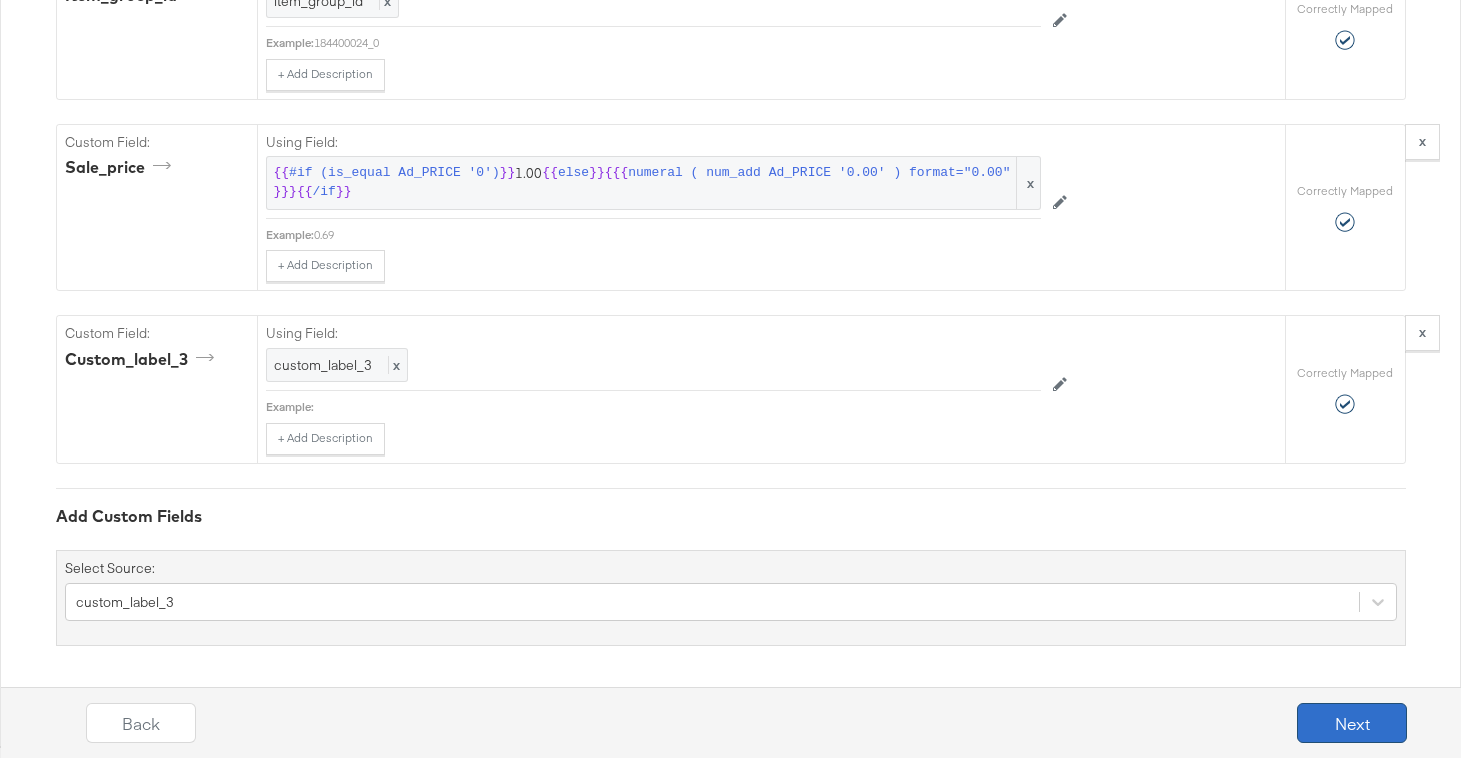 click on "Next" at bounding box center [1352, 723] 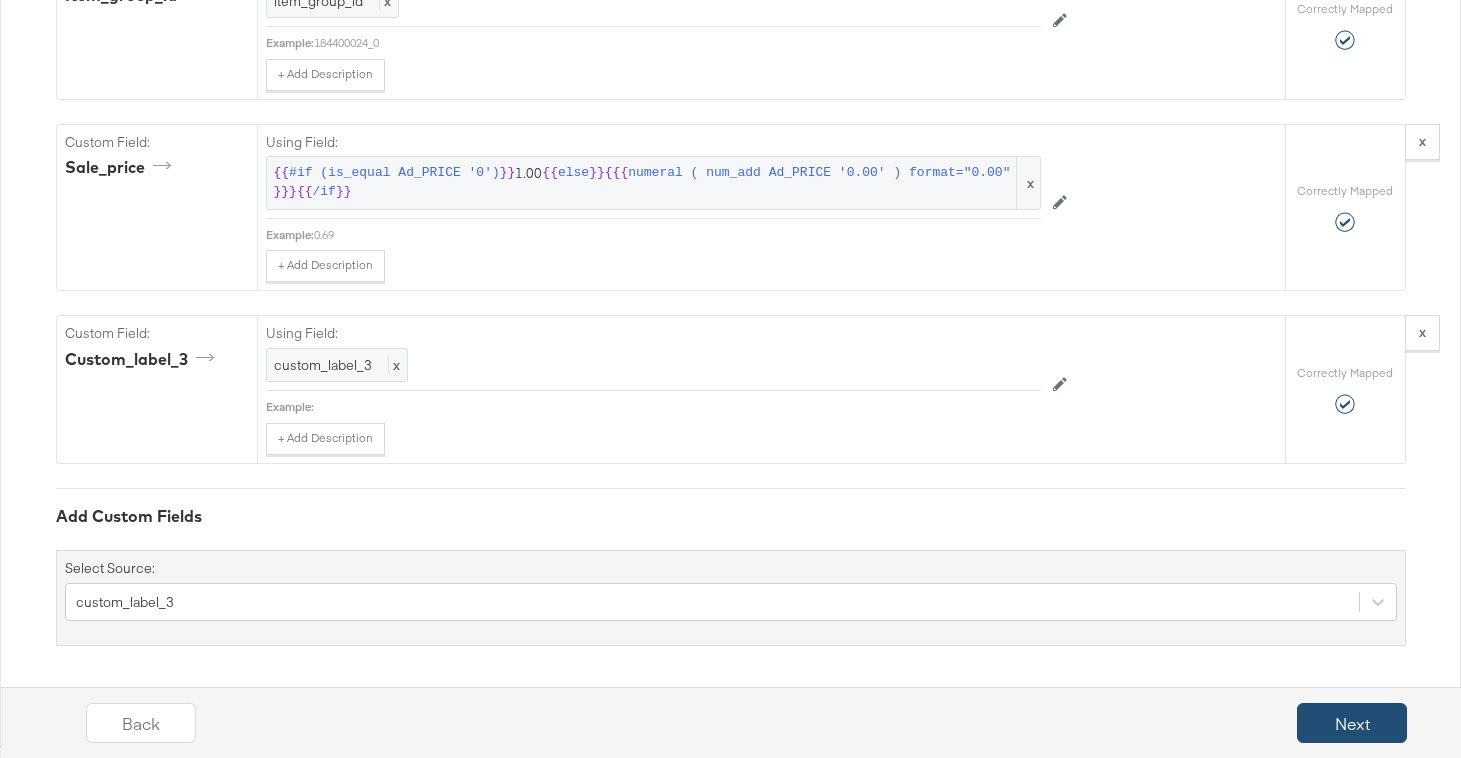 scroll, scrollTop: 0, scrollLeft: 0, axis: both 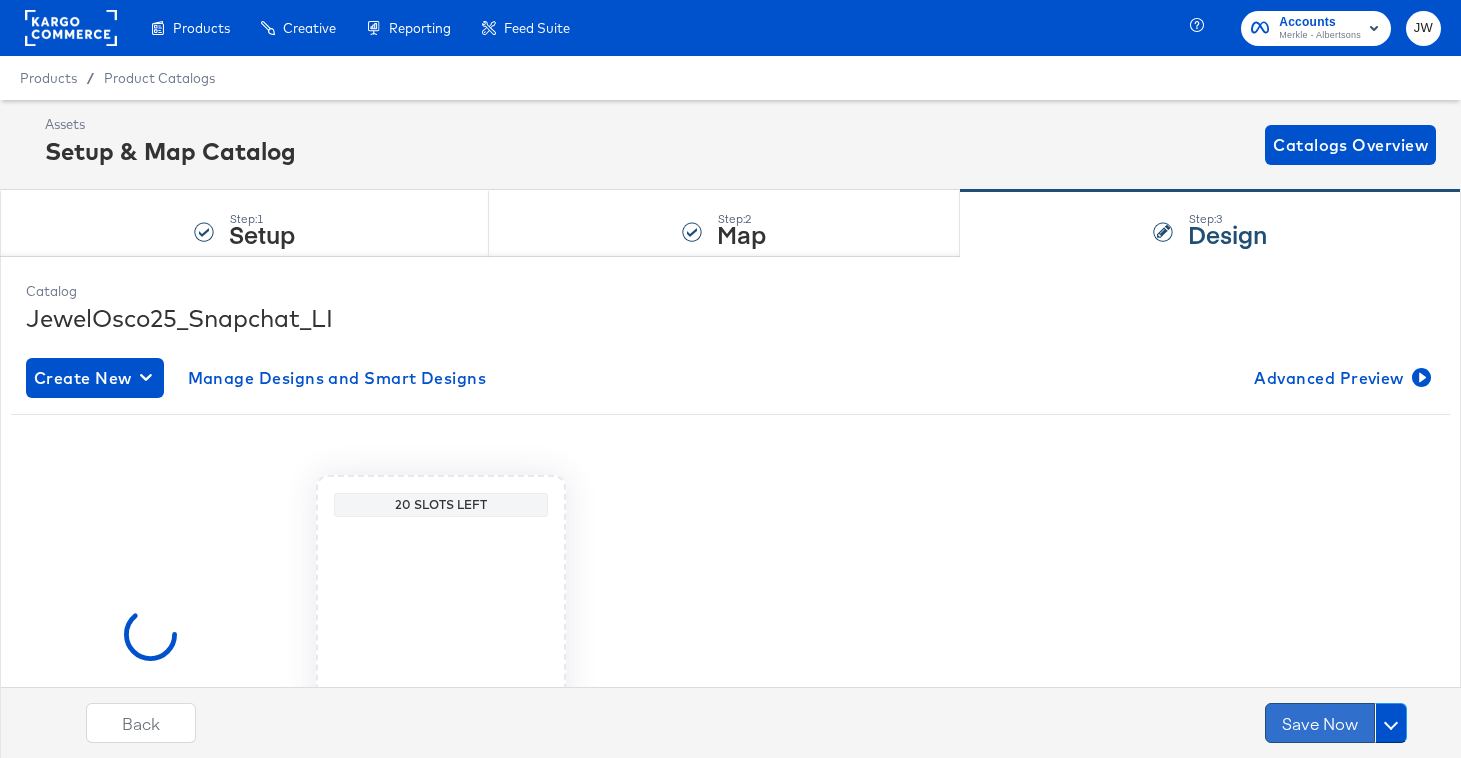 click on "Save Now" at bounding box center (1320, 723) 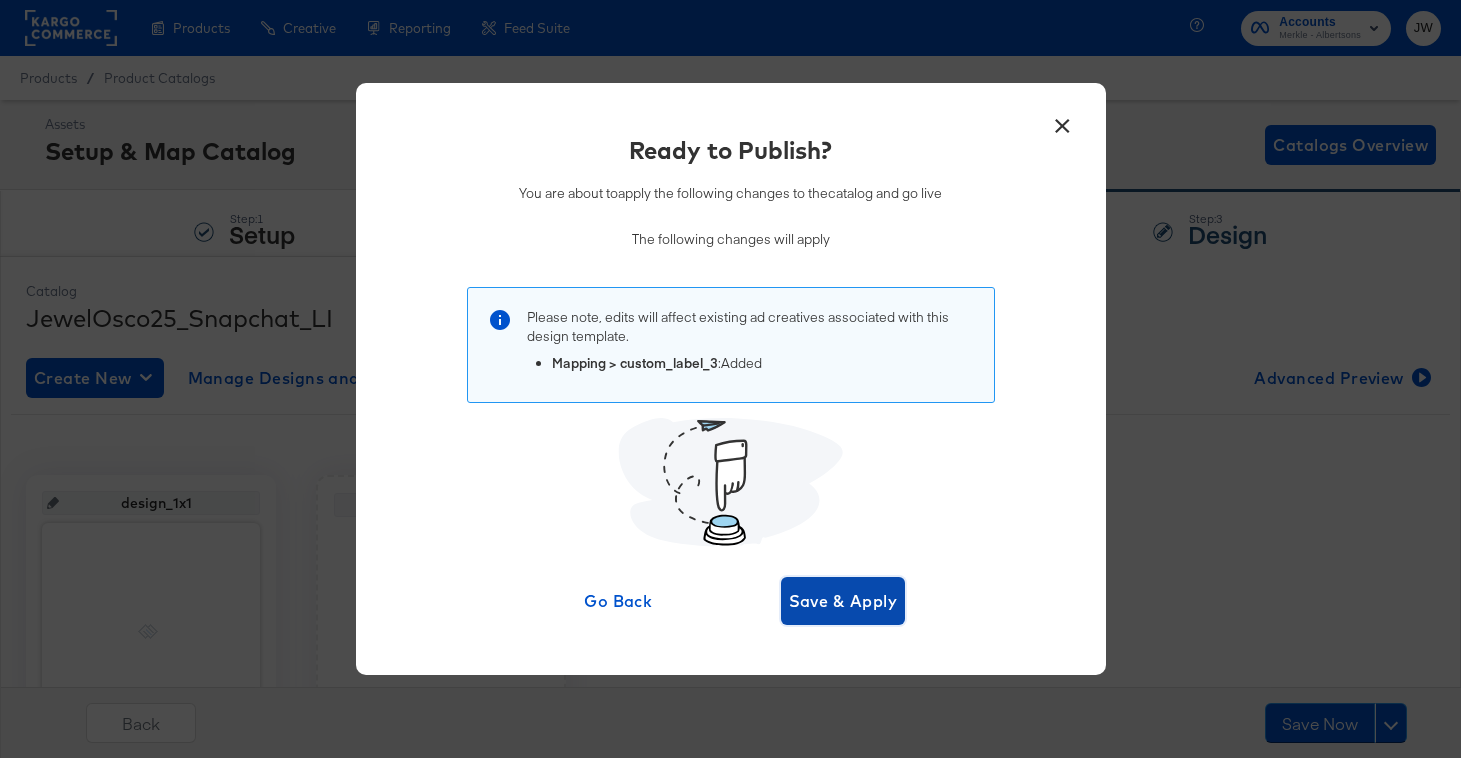 click on "Save & Apply" at bounding box center (843, 601) 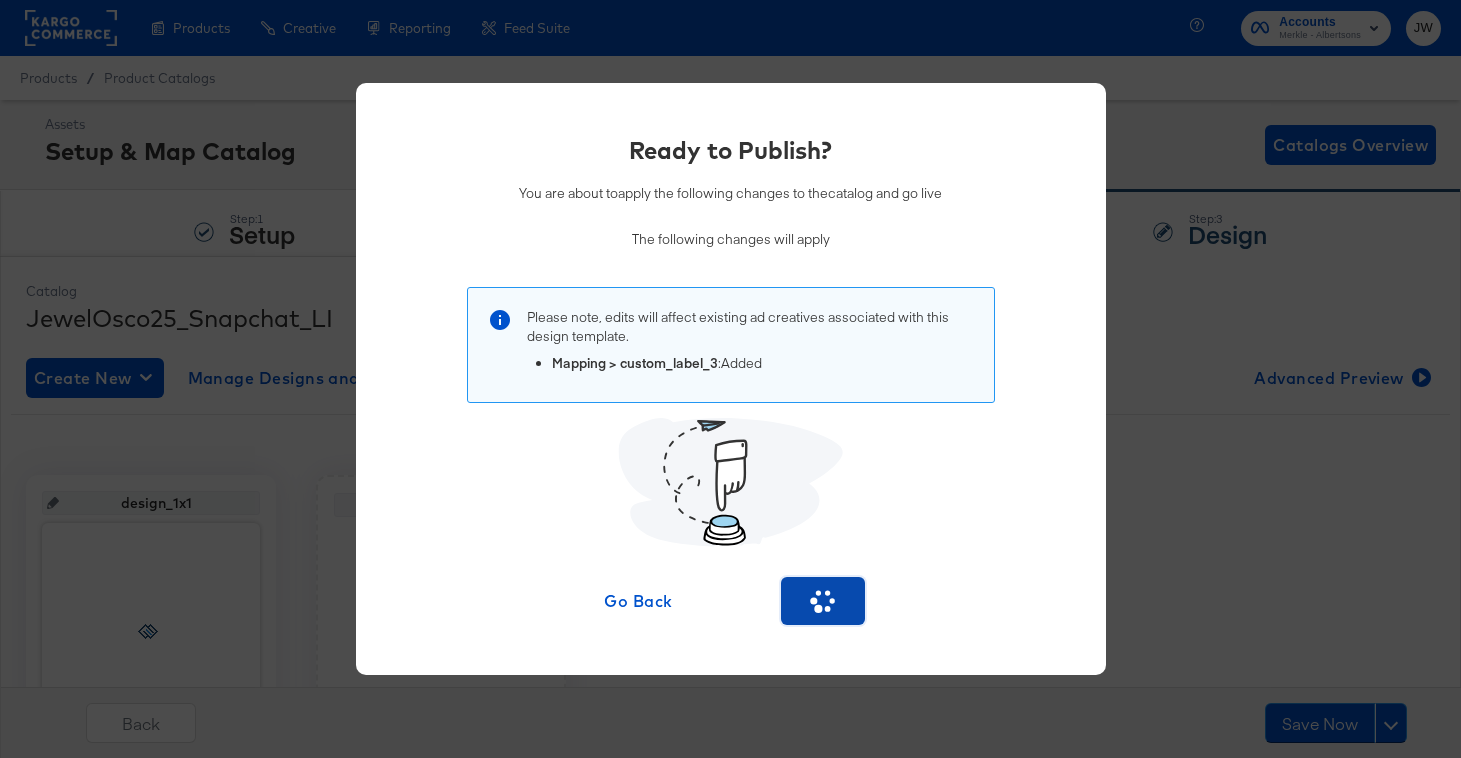type 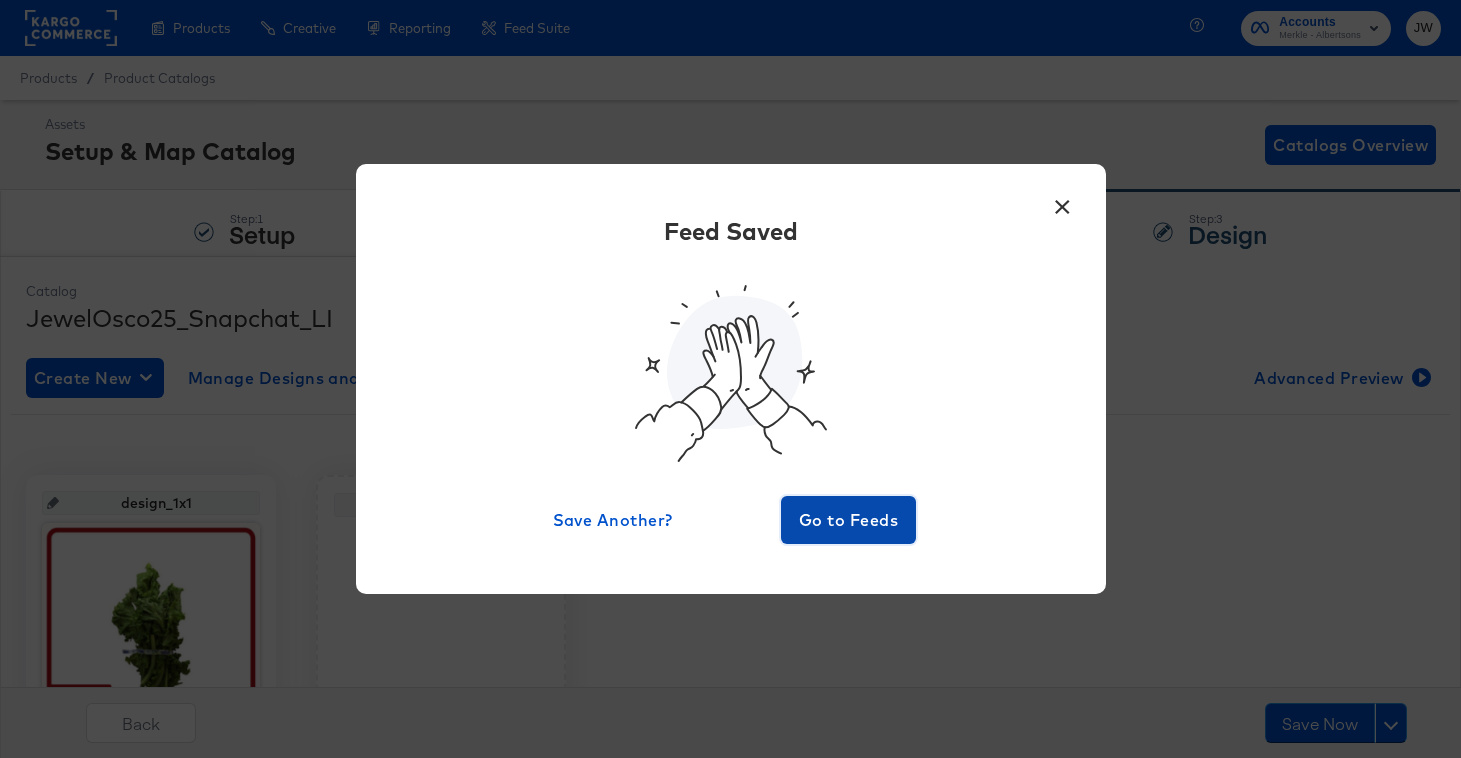 click on "Go to Feeds" at bounding box center [849, 520] 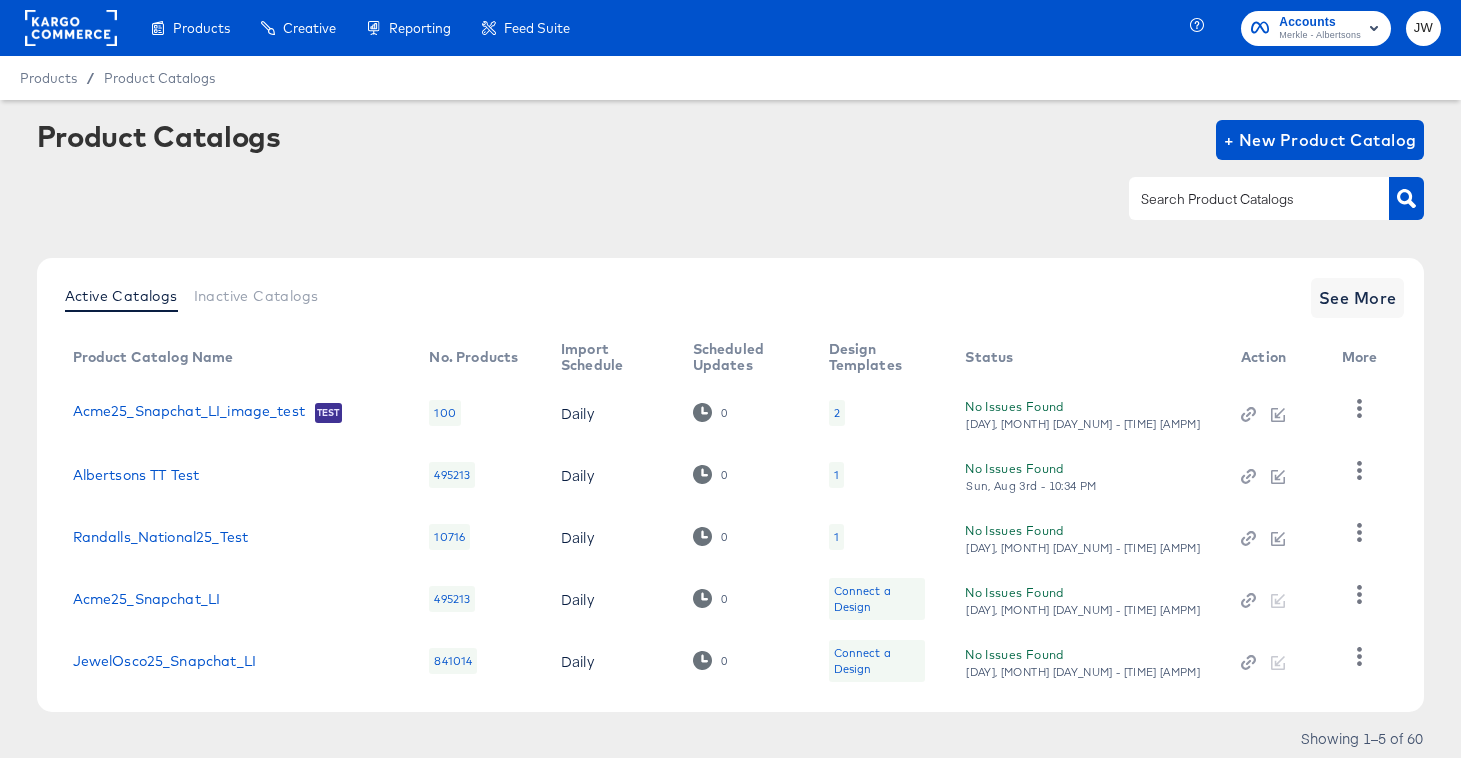 click at bounding box center [1276, 198] 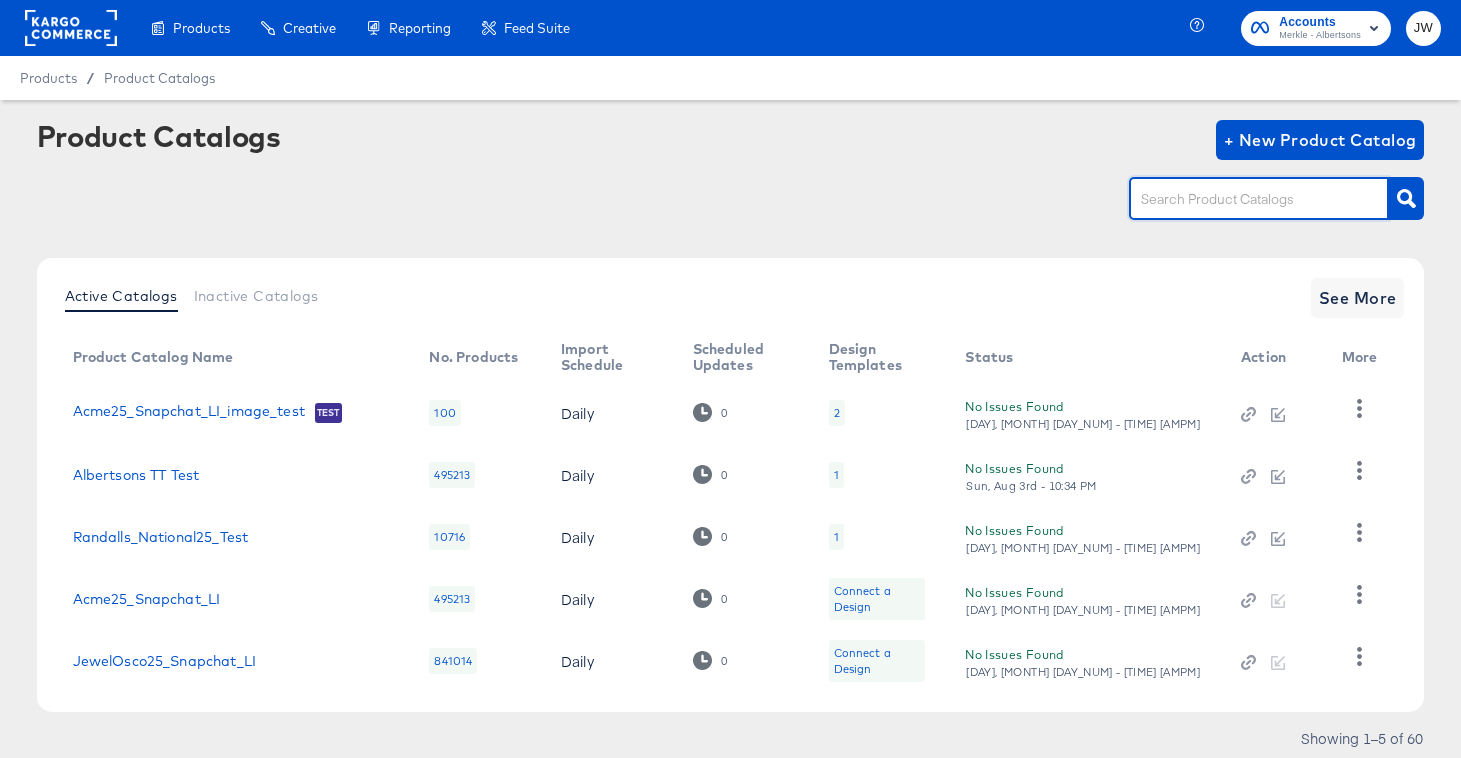 click at bounding box center [1243, 199] 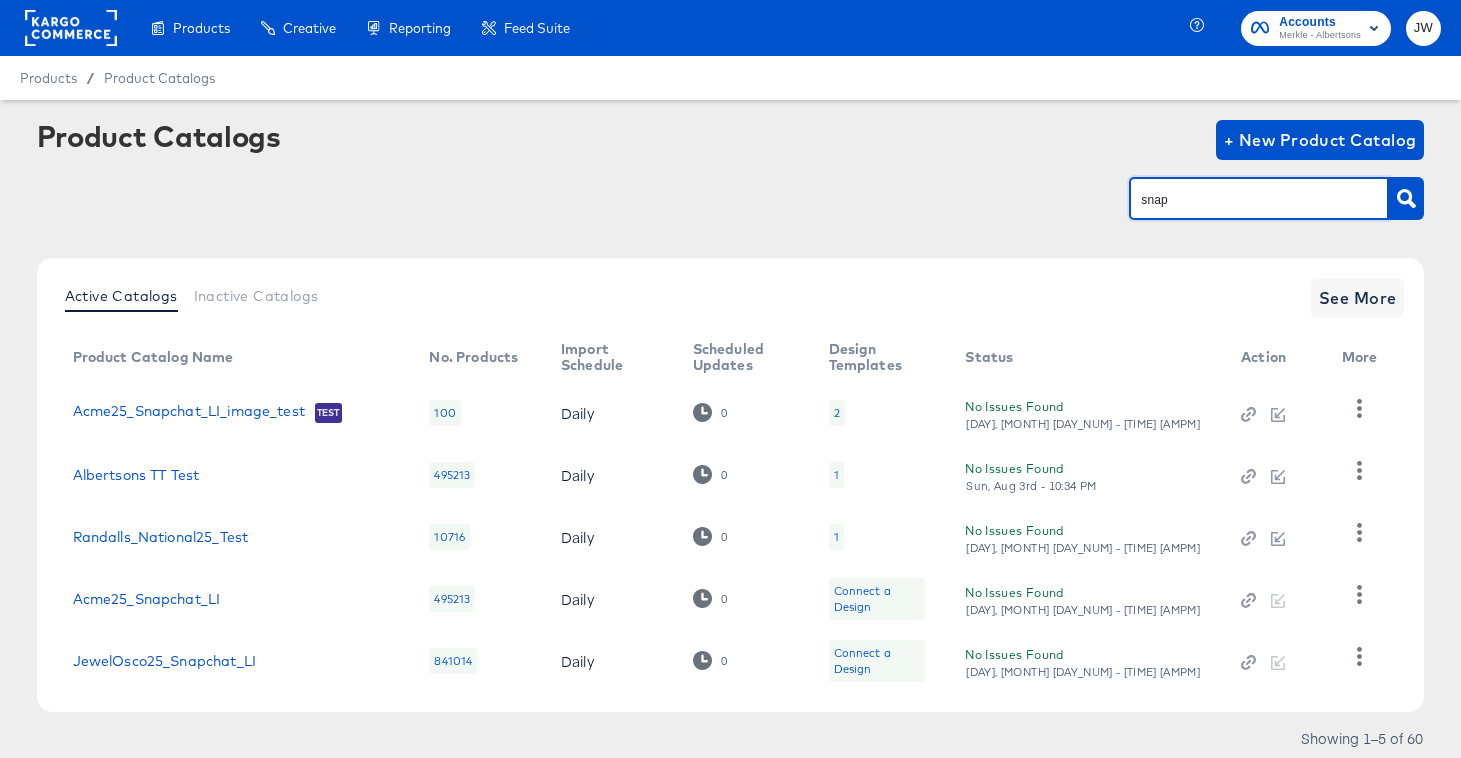 type on "snap" 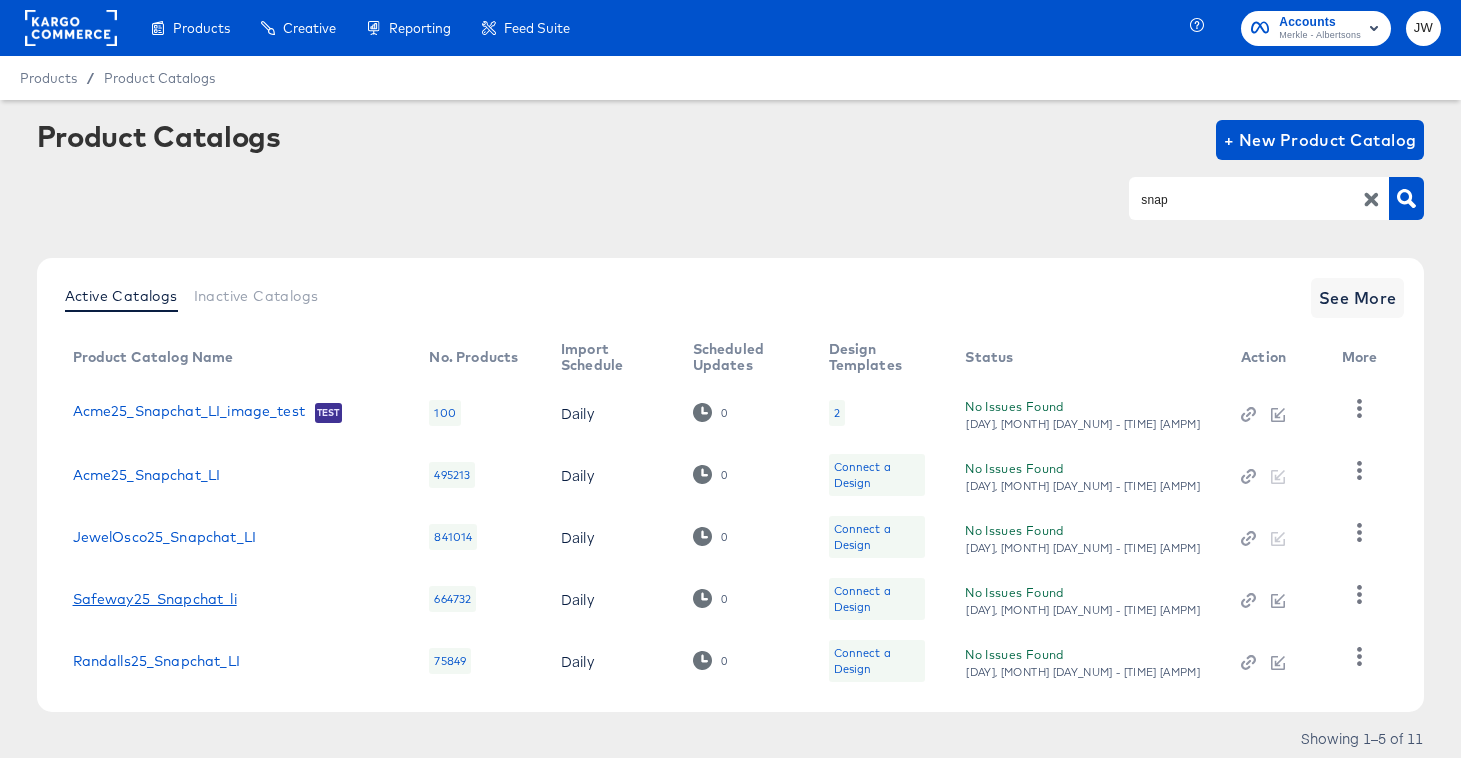 click on "Safeway25_Snapchat_li" at bounding box center (155, 599) 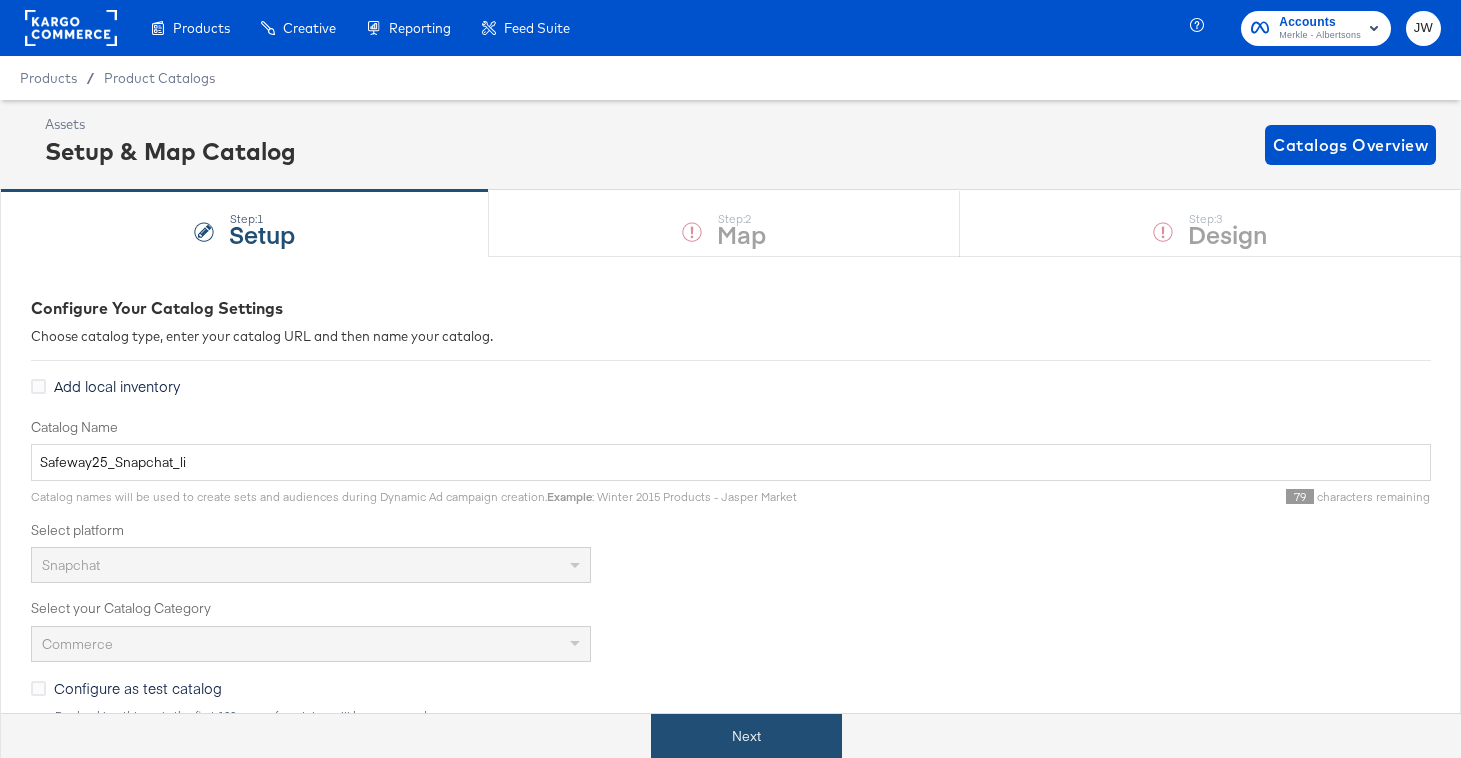 click on "Next" at bounding box center (746, 736) 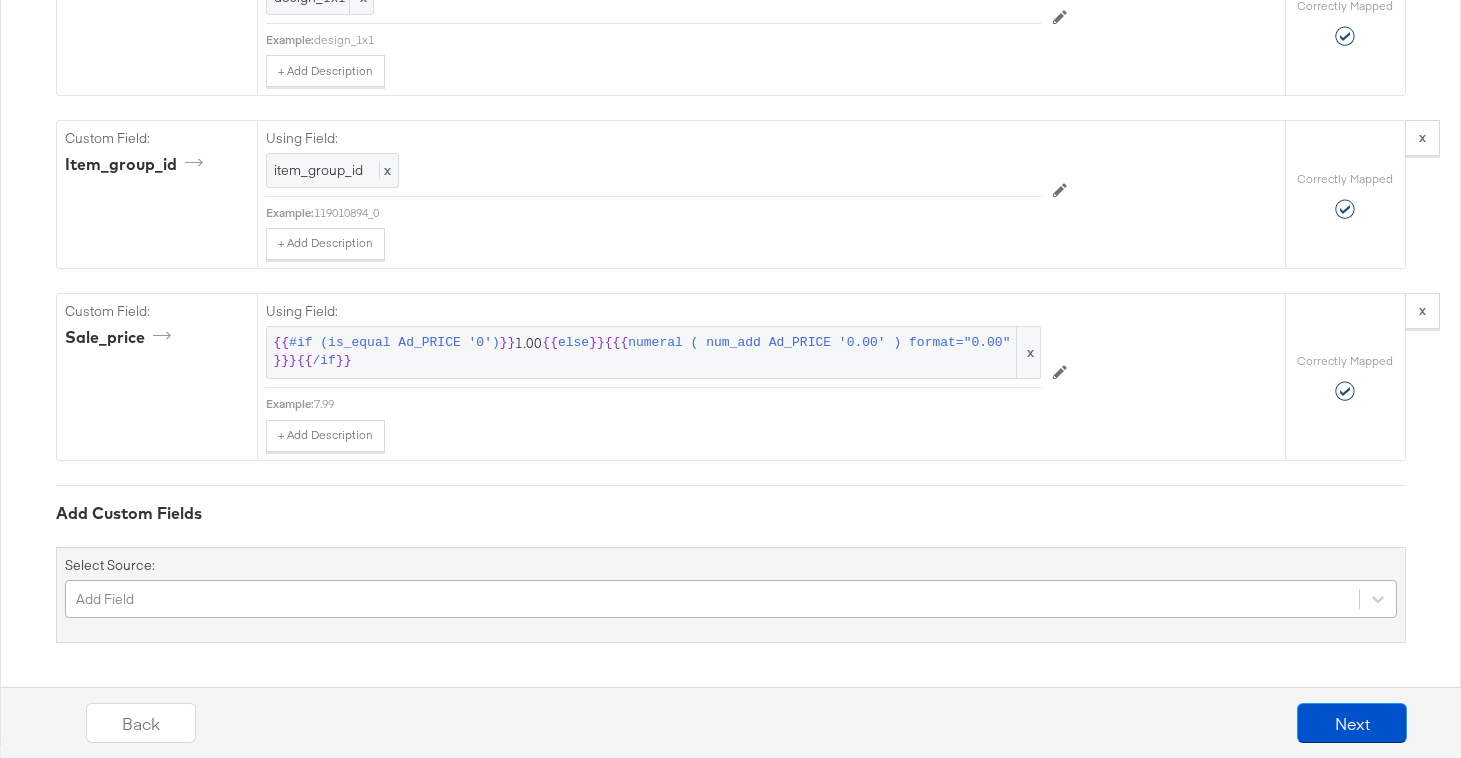 scroll, scrollTop: 6917, scrollLeft: 0, axis: vertical 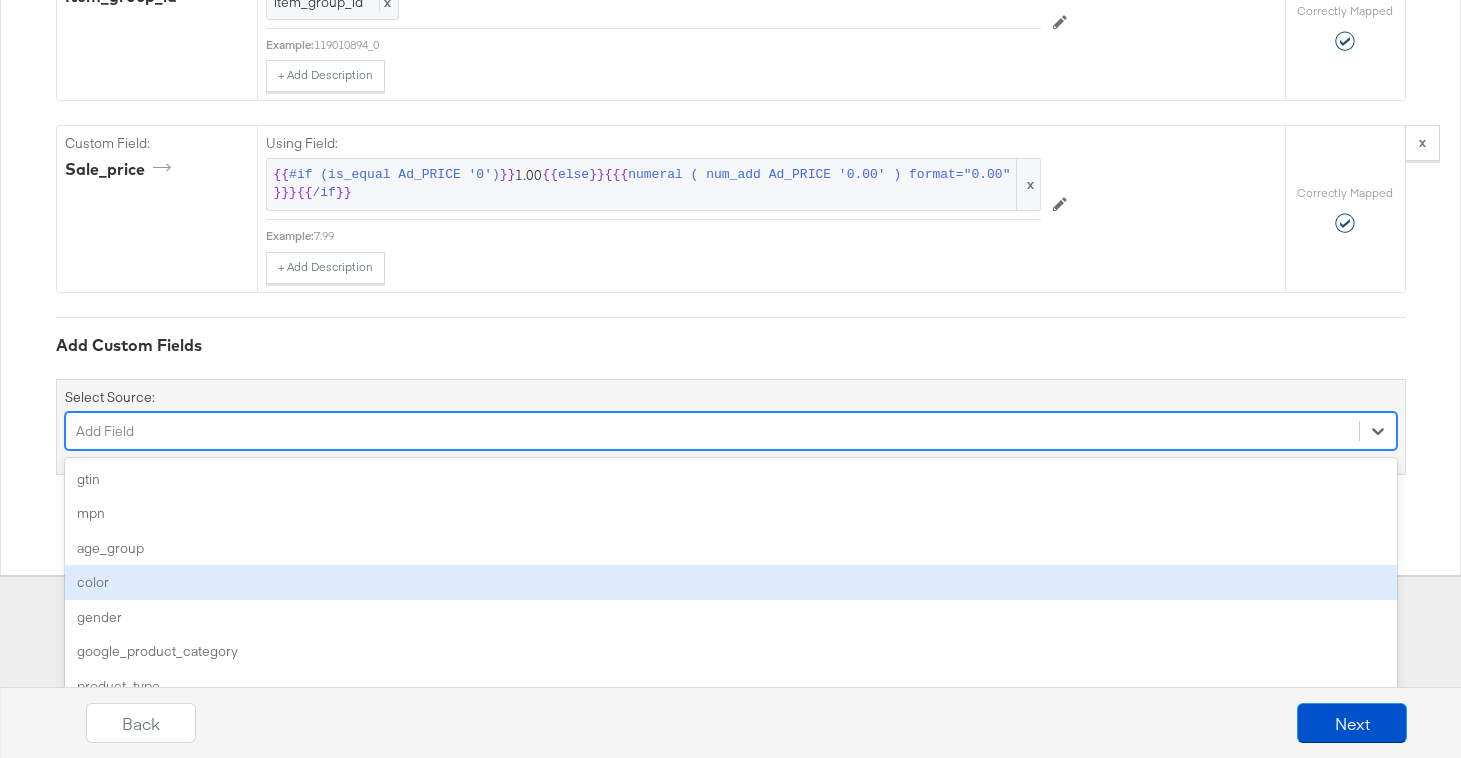 type on "3" 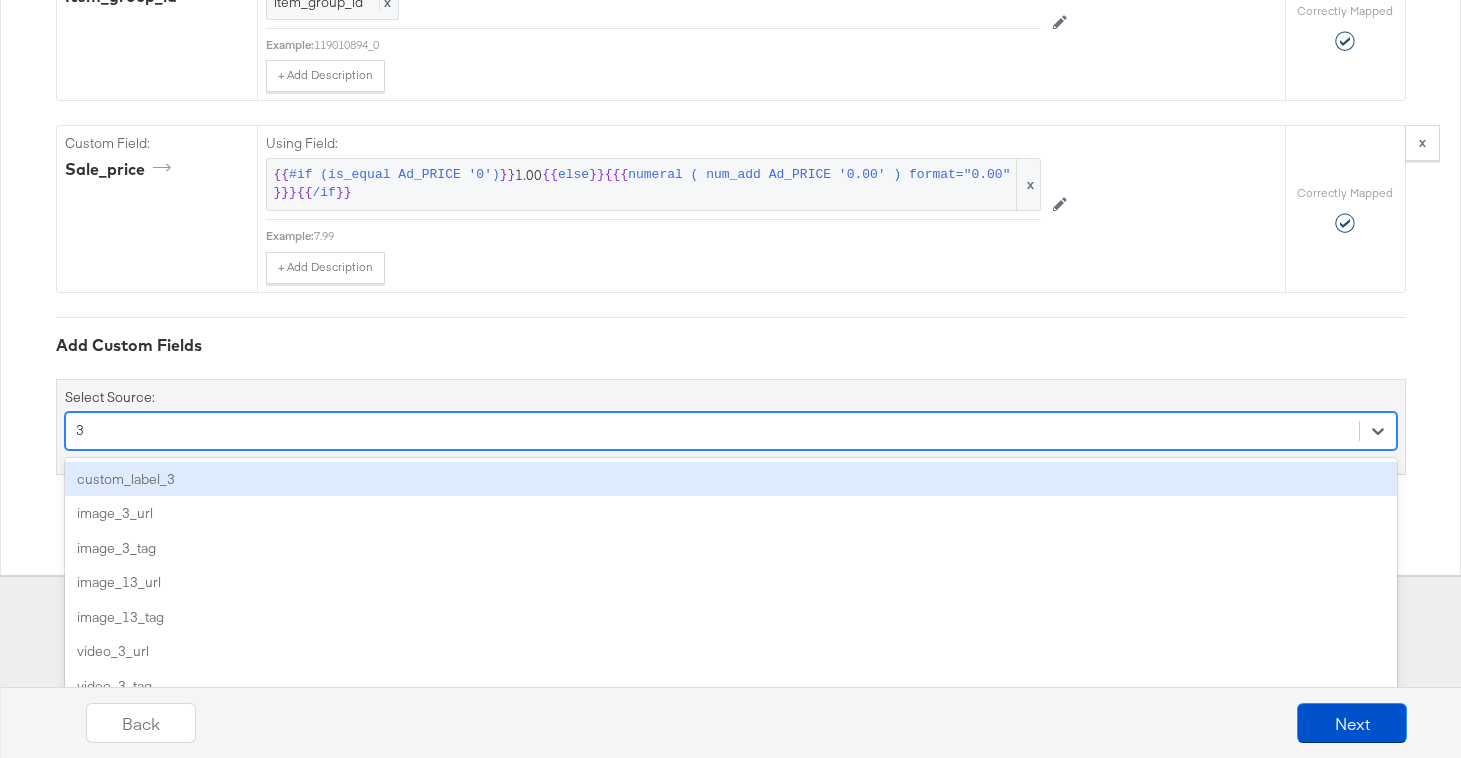 click on "custom_label_3" at bounding box center [731, 479] 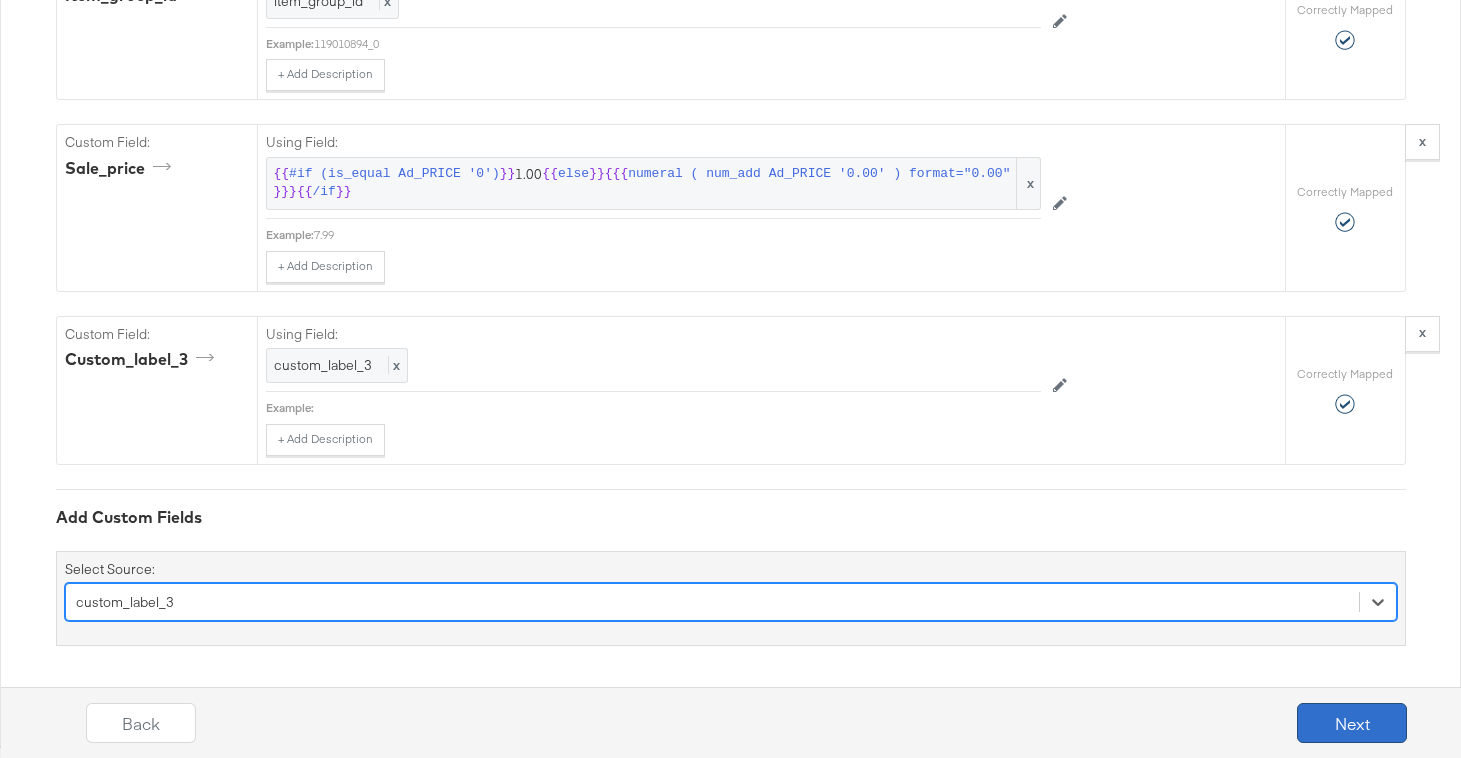 click on "Next" at bounding box center (1352, 723) 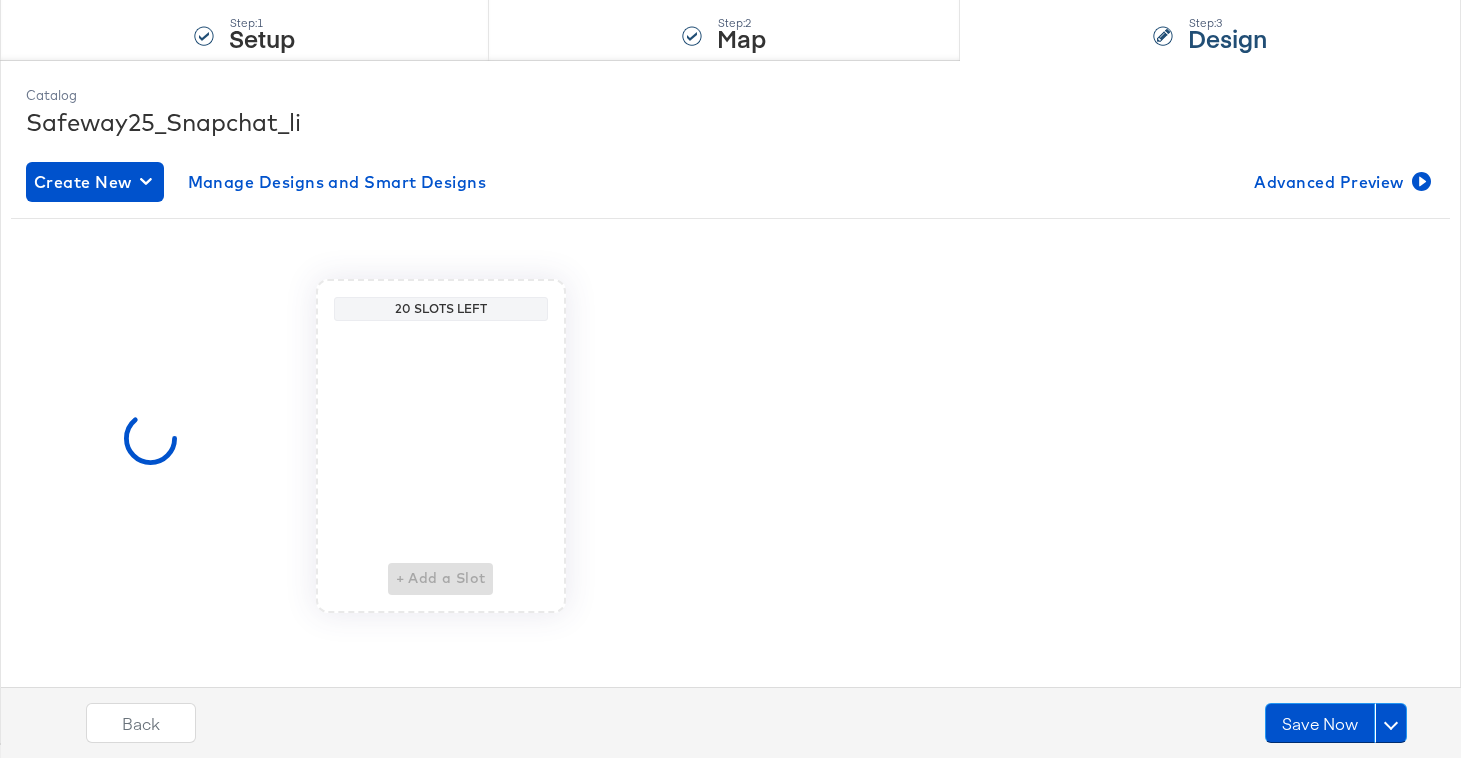 scroll, scrollTop: 0, scrollLeft: 0, axis: both 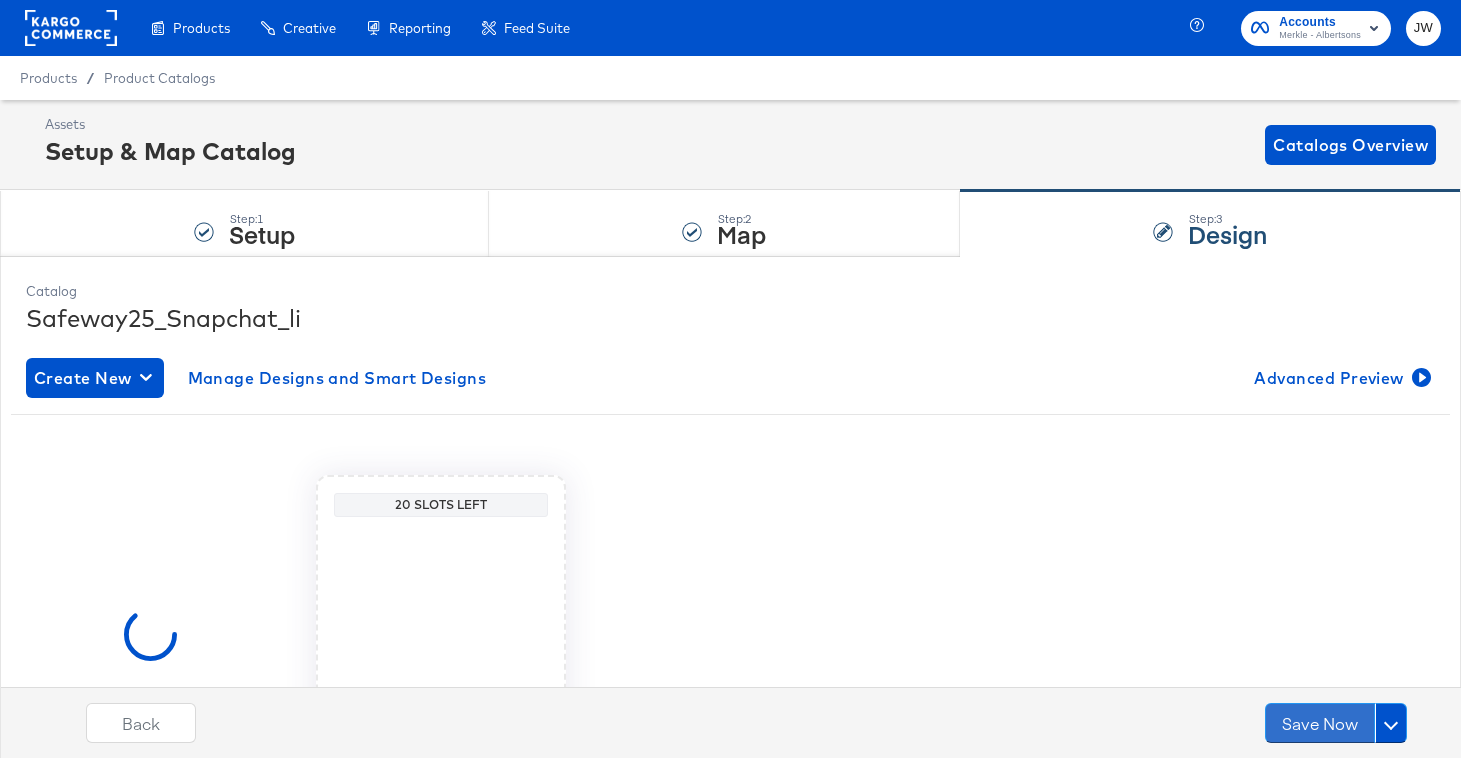 click on "Save Now" at bounding box center (1320, 723) 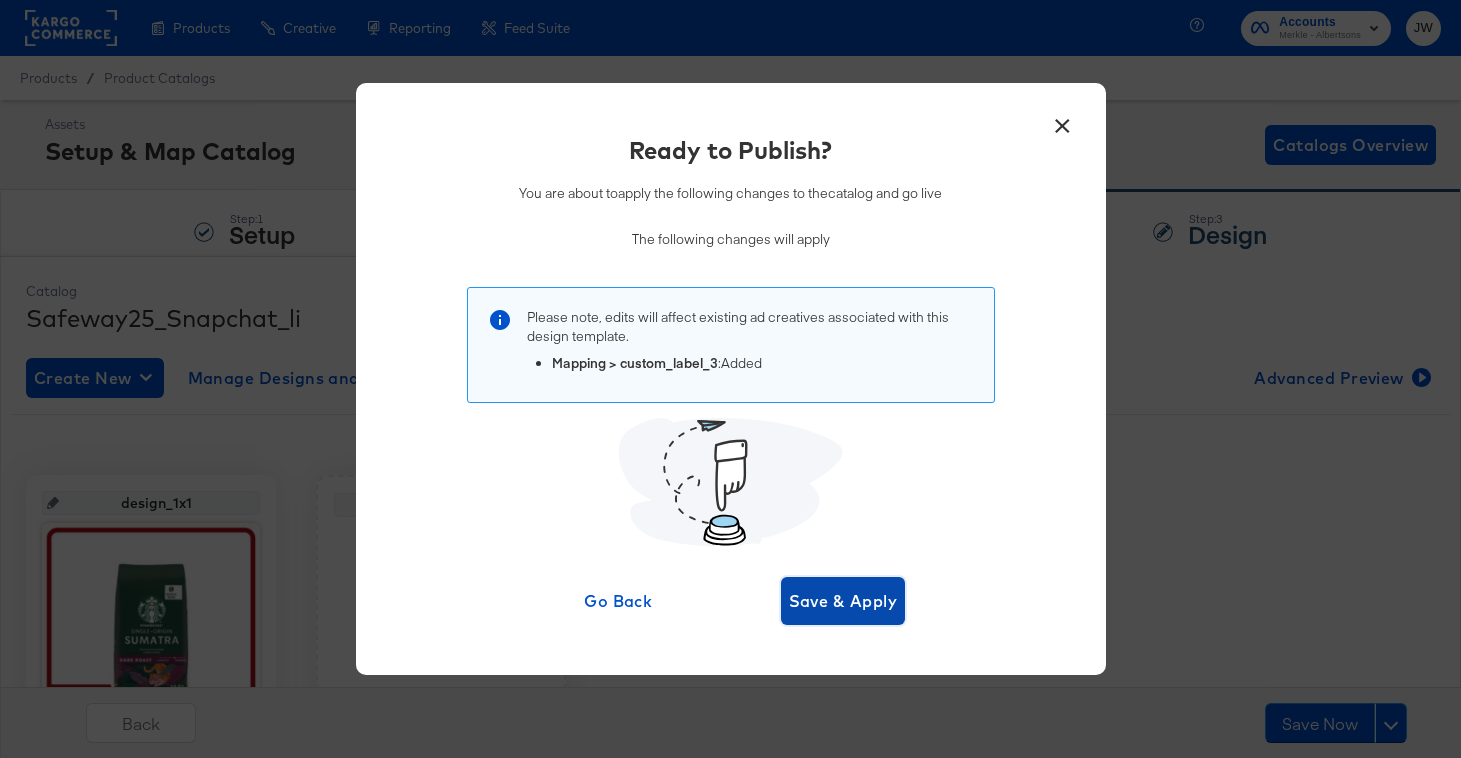click on "Save & Apply" at bounding box center [843, 601] 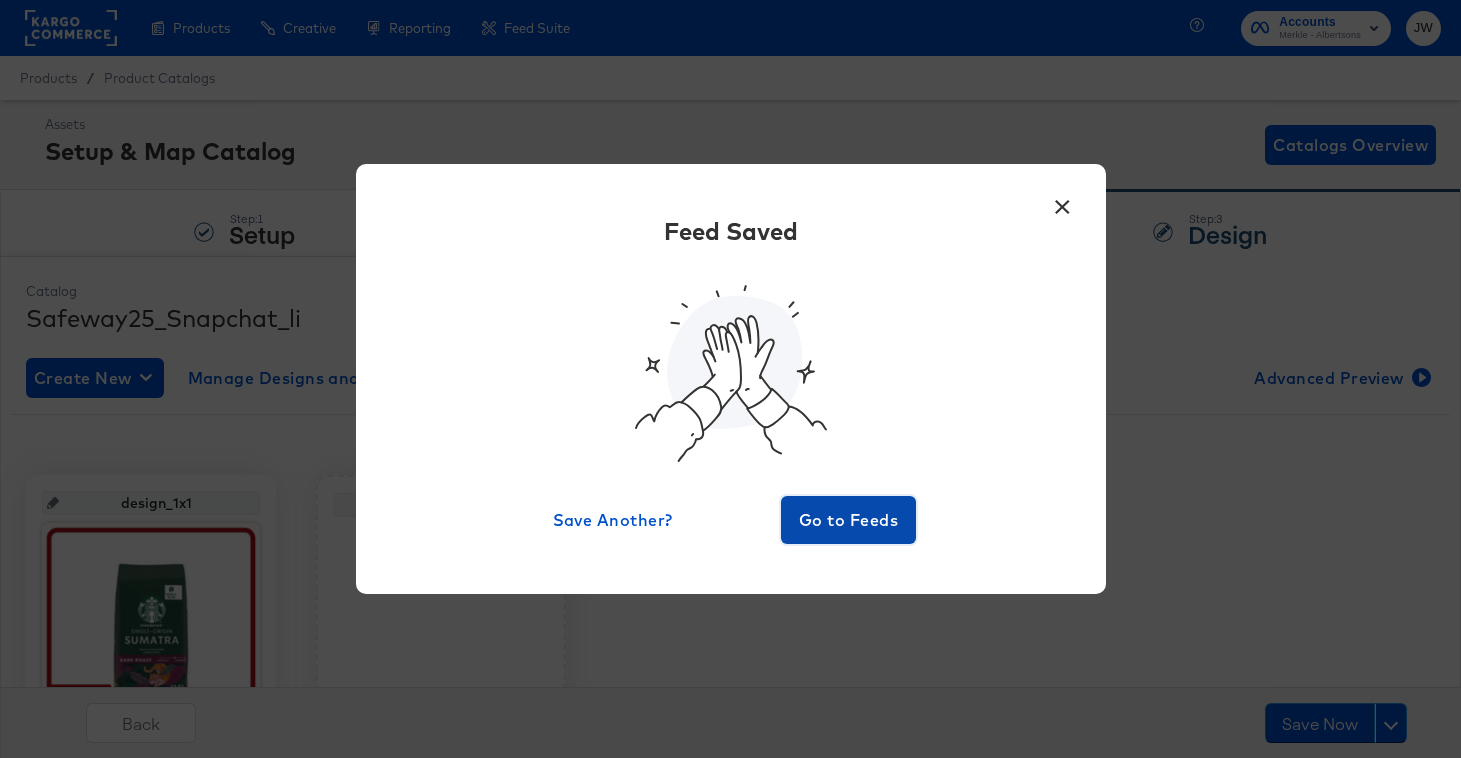 click on "Go to Feeds" at bounding box center [849, 520] 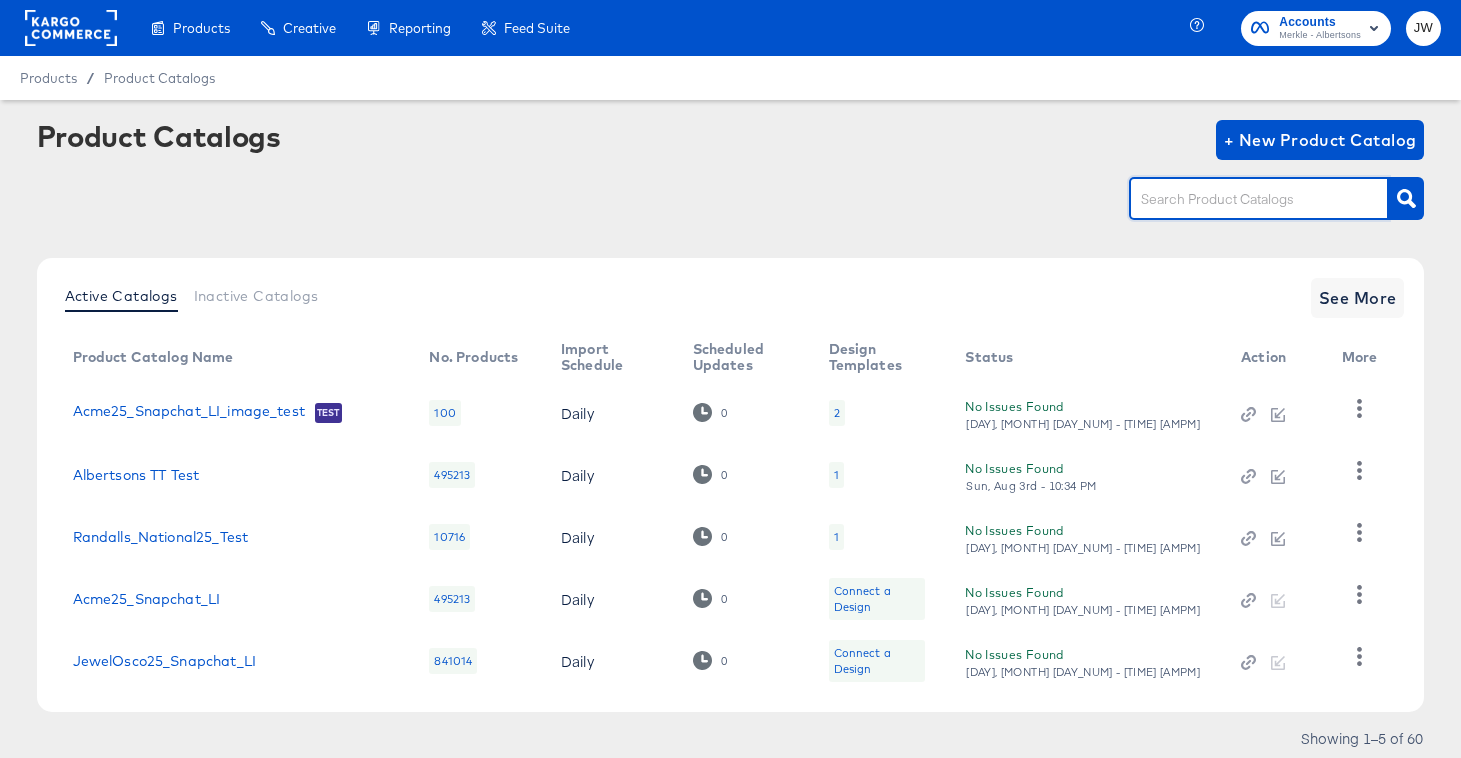 click at bounding box center (1243, 199) 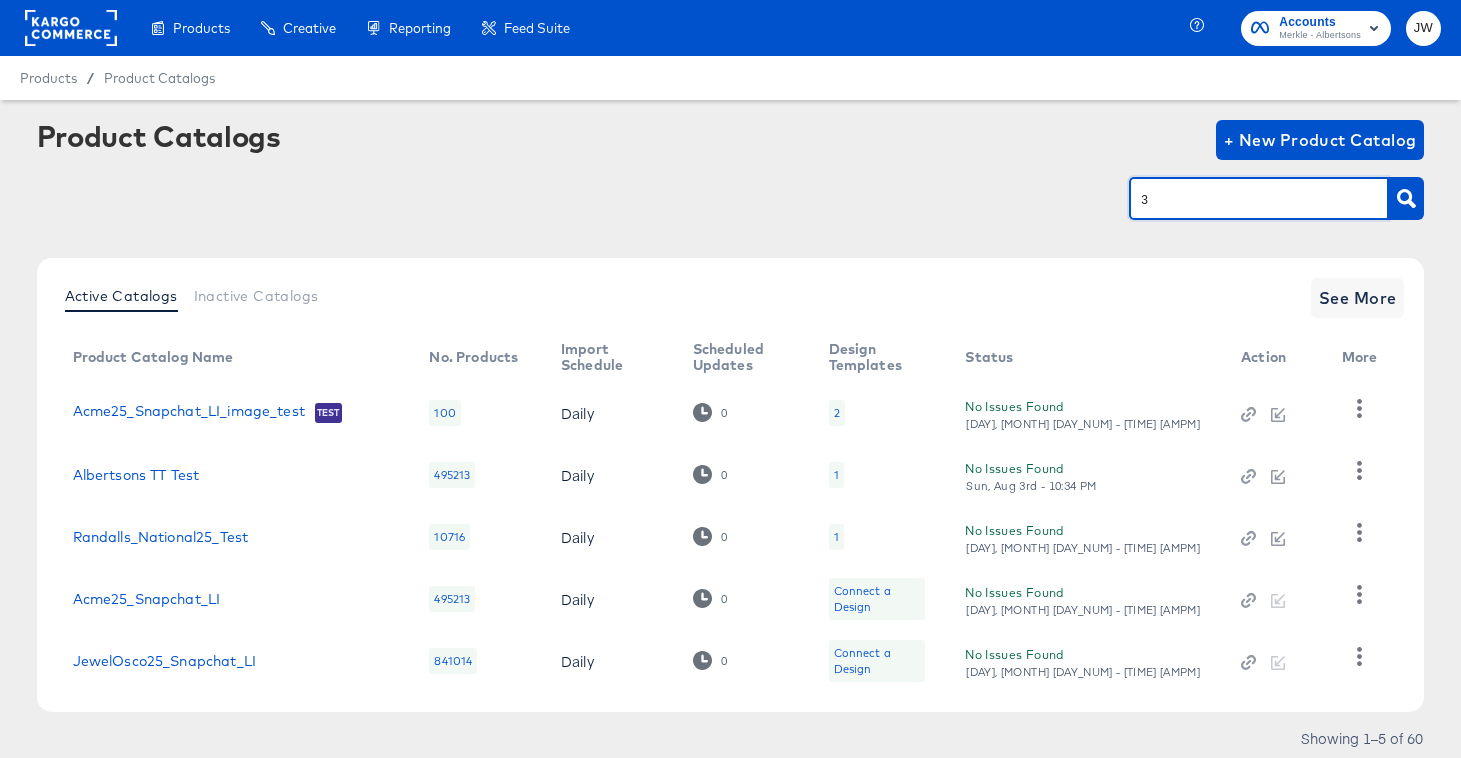 type on "3" 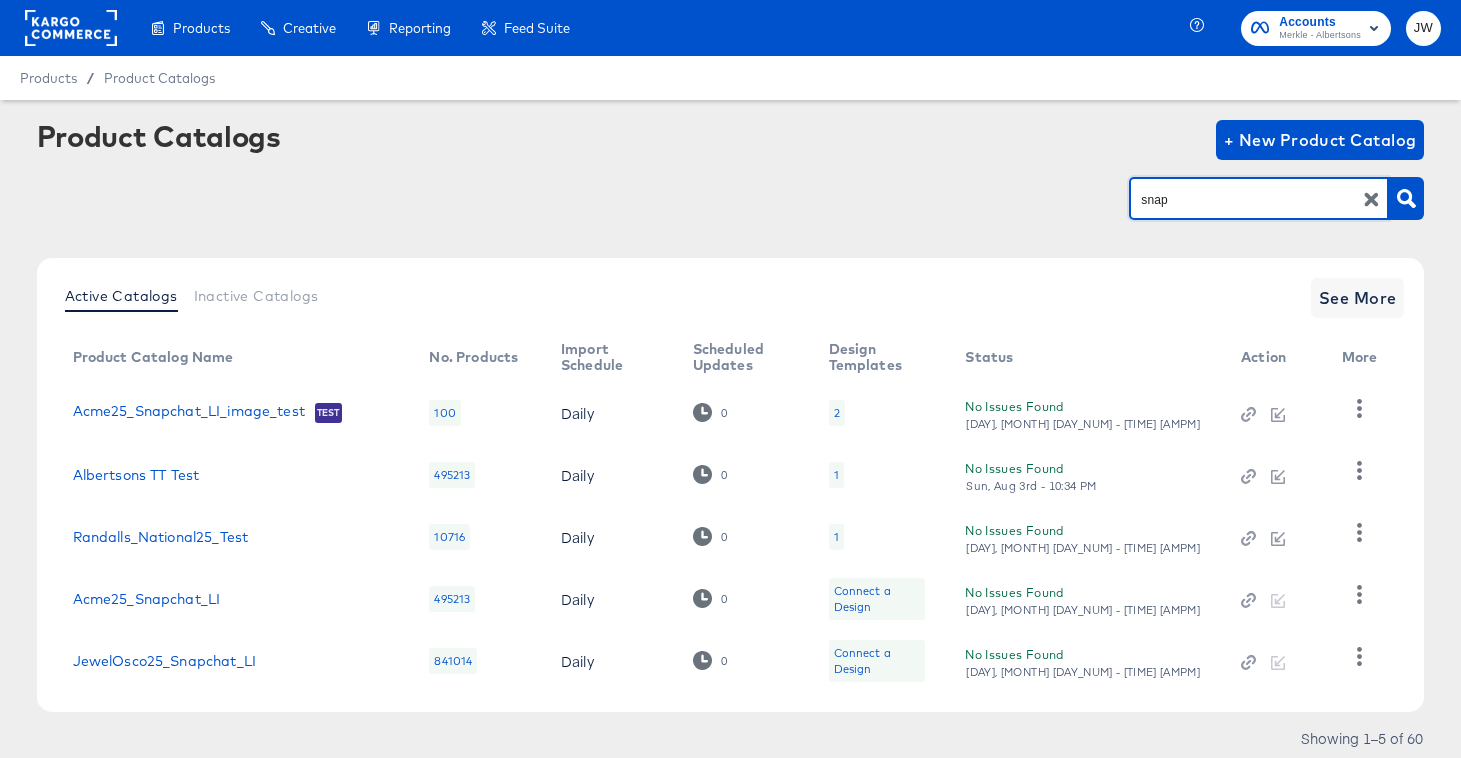 type on "snap" 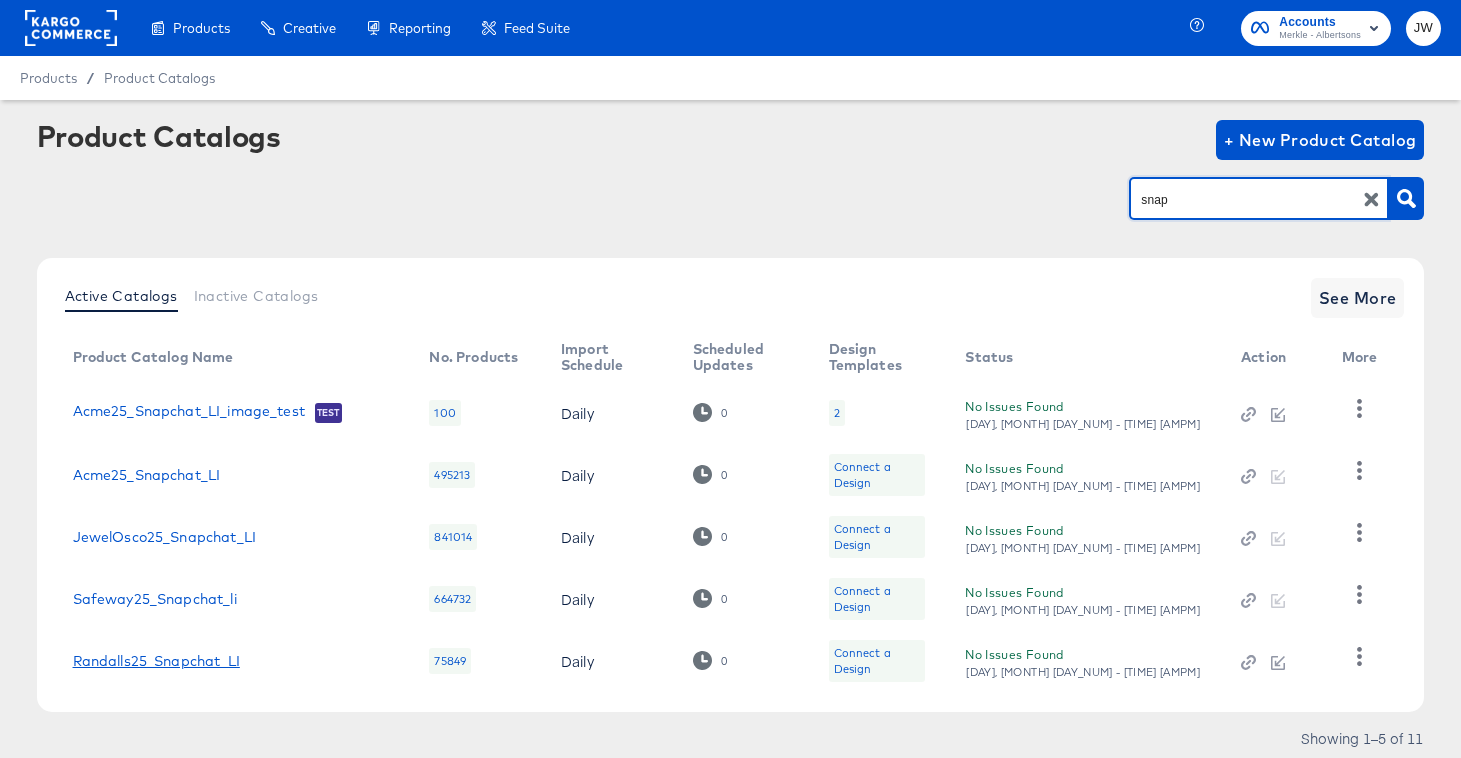 click on "Randalls25_Snapchat_LI" at bounding box center (156, 661) 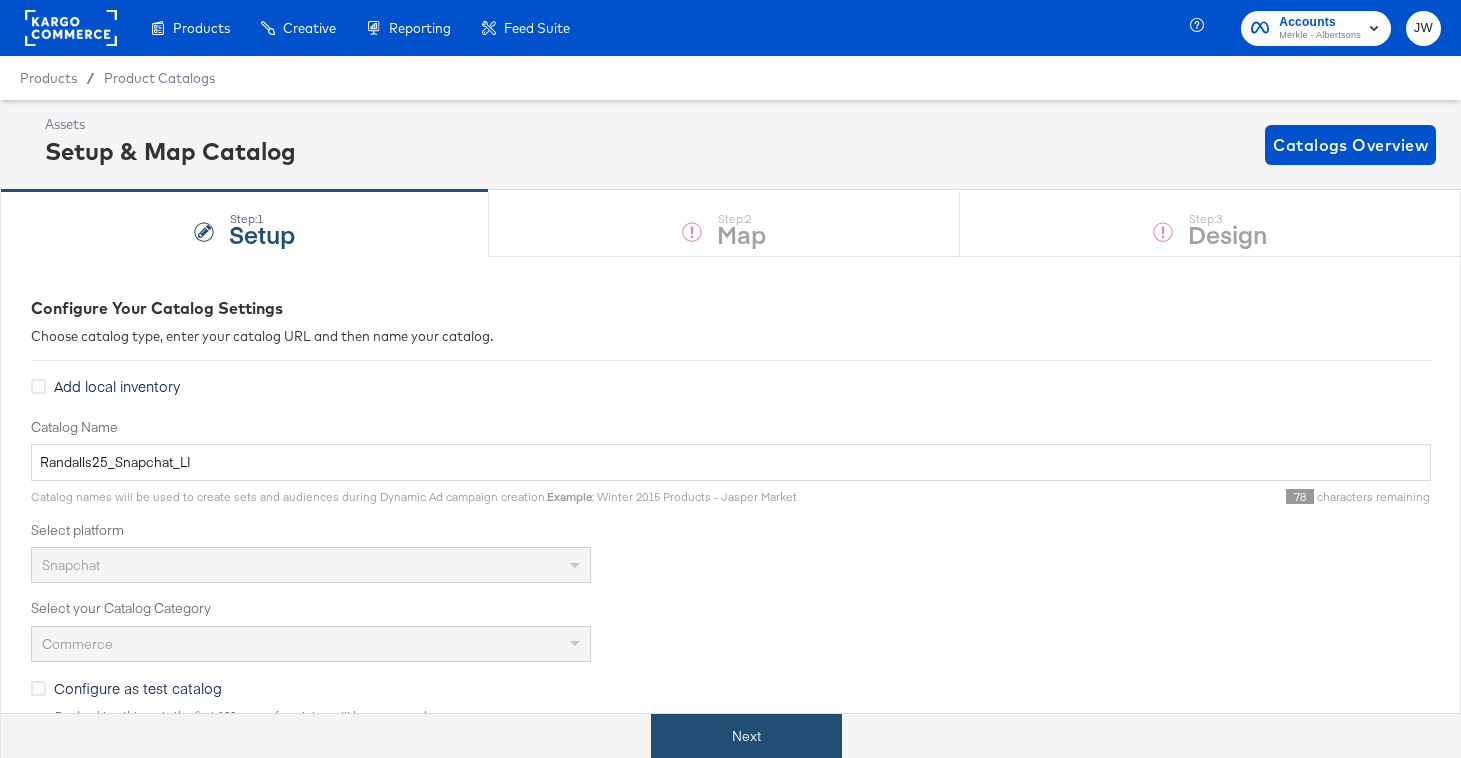 click on "Next" at bounding box center [746, 736] 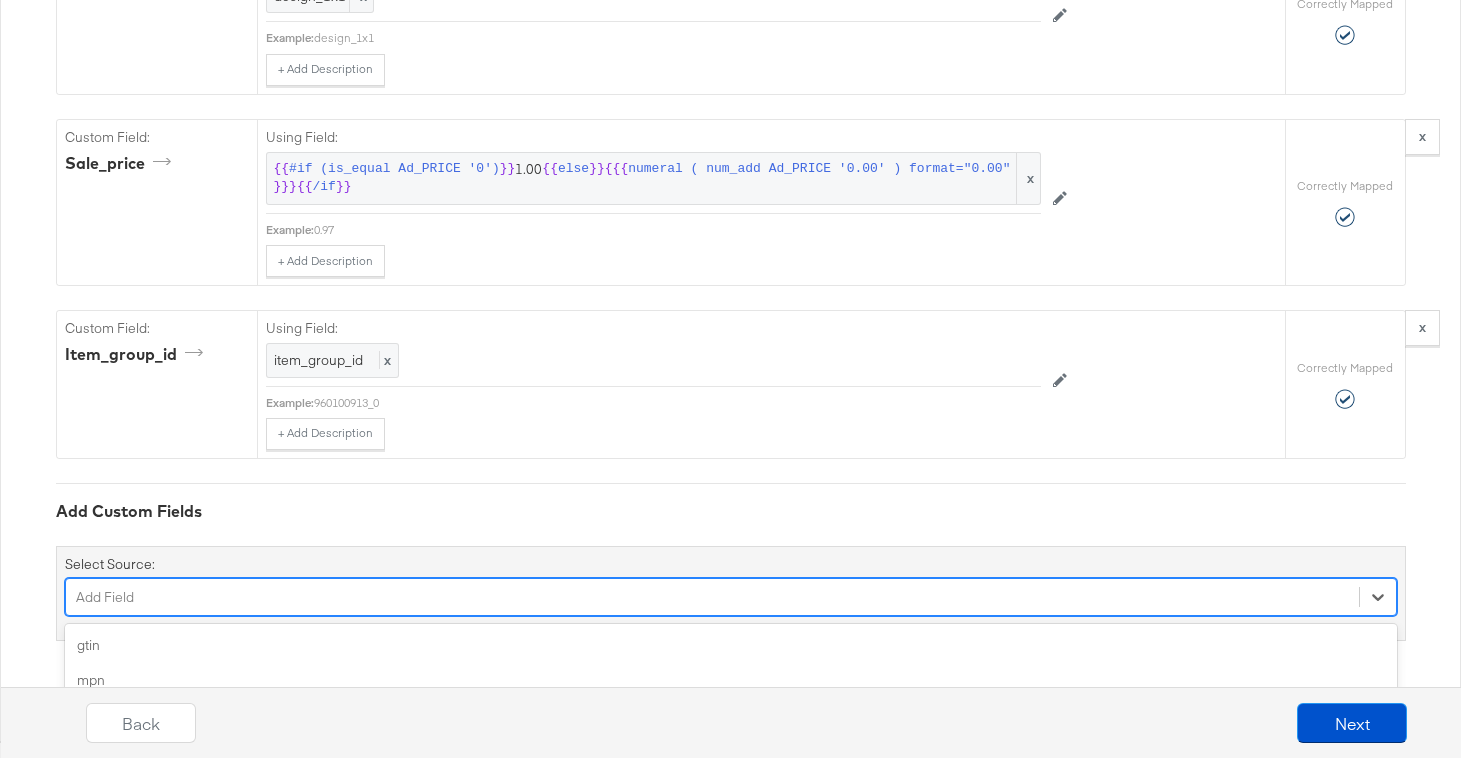 scroll, scrollTop: 6936, scrollLeft: 0, axis: vertical 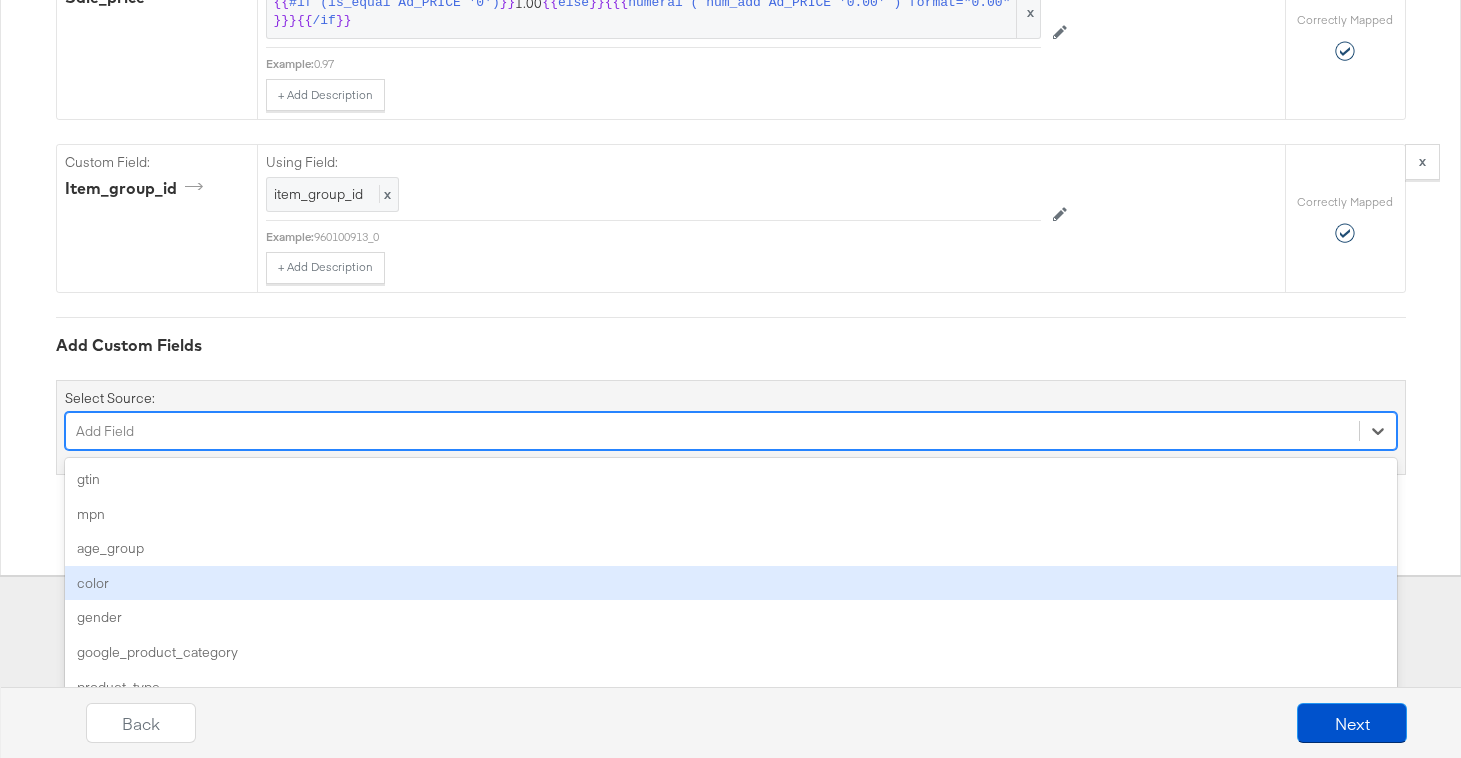click on "option color focused, 4 of 103. 103 results available. Use Up and Down to choose options, press Enter to select the currently focused option, press Escape to exit the menu, press Tab to select the option and exit the menu. Add Field gtin mpn age_group color gender google_product_category product_type adult custom_label_0 custom_label_1 custom_label_2 custom_label_3 size additional_image_link sale_price_effective_date icon_media_url ios_app_name ios_app_store_id ios_url android_app_name android_package android_url mobile_link image_0_url image_1_url image_1_tag image_2_url image_2_tag image_3_url image_3_tag image_4_url image_4_tag image_5_url image_5_tag image_6_url image_6_tag image_7_url image_7_tag image_8_url image_8_tag image_9_url image_9_tag image_10_url image_10_tag image_11_url image_11_tag image_12_url image_12_tag image_13_url image_13_tag image_14_url image_14_tag image_15_url image_15_tag image_16_url image_16_tag image_17_url image_17_tag image_18_url image_18_tag image_19_url image_19_tag" at bounding box center [731, 431] 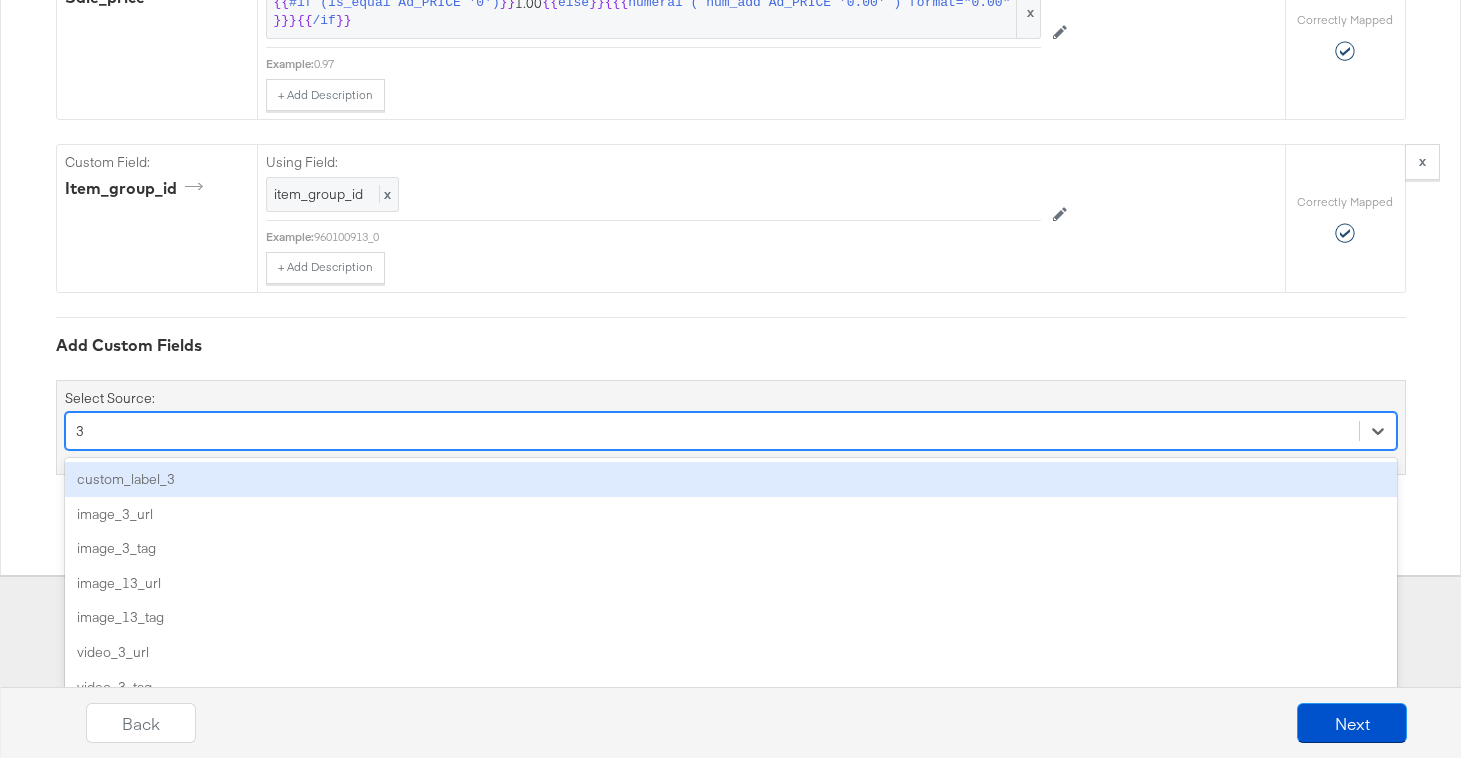 click on "custom_label_3" at bounding box center [731, 479] 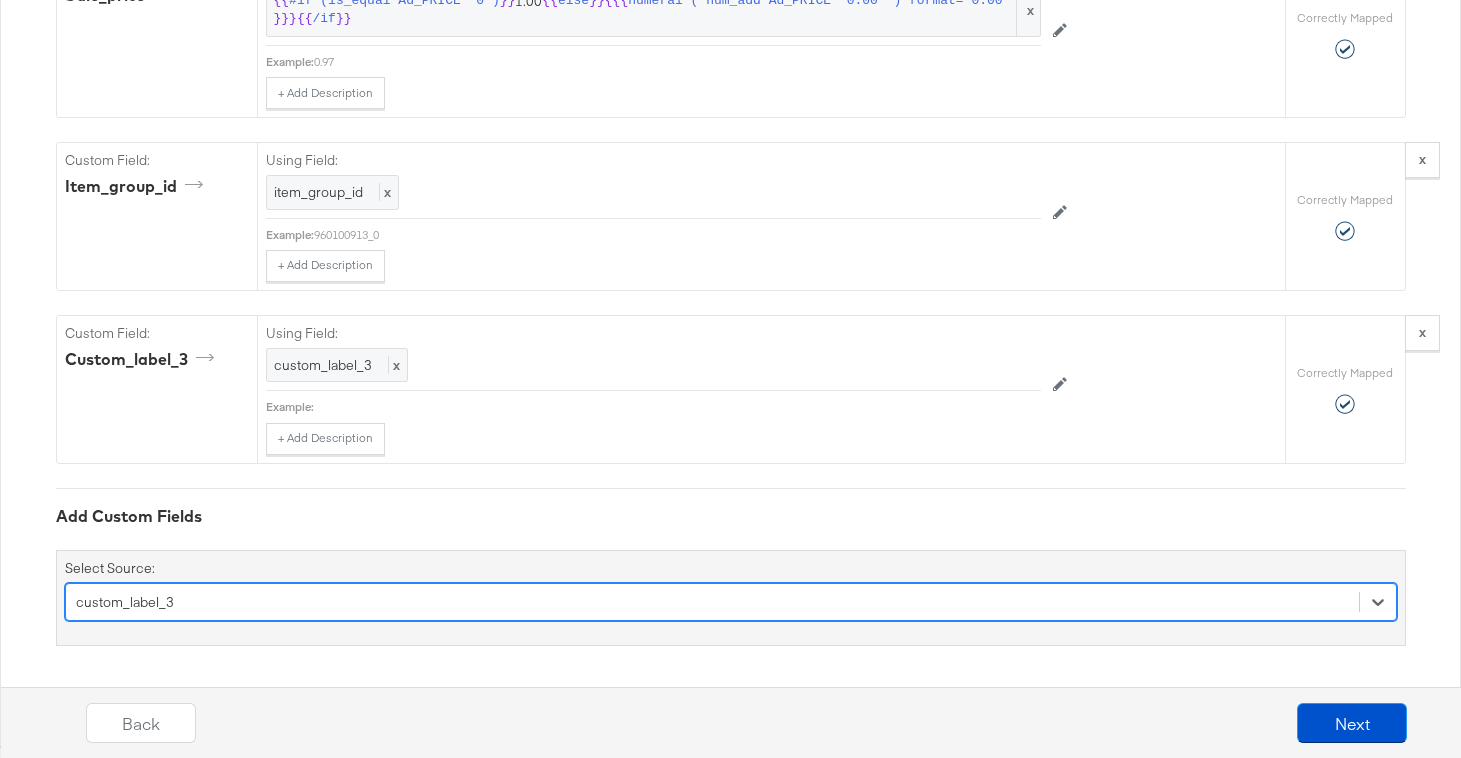 click on "Back Next" at bounding box center [746, 730] 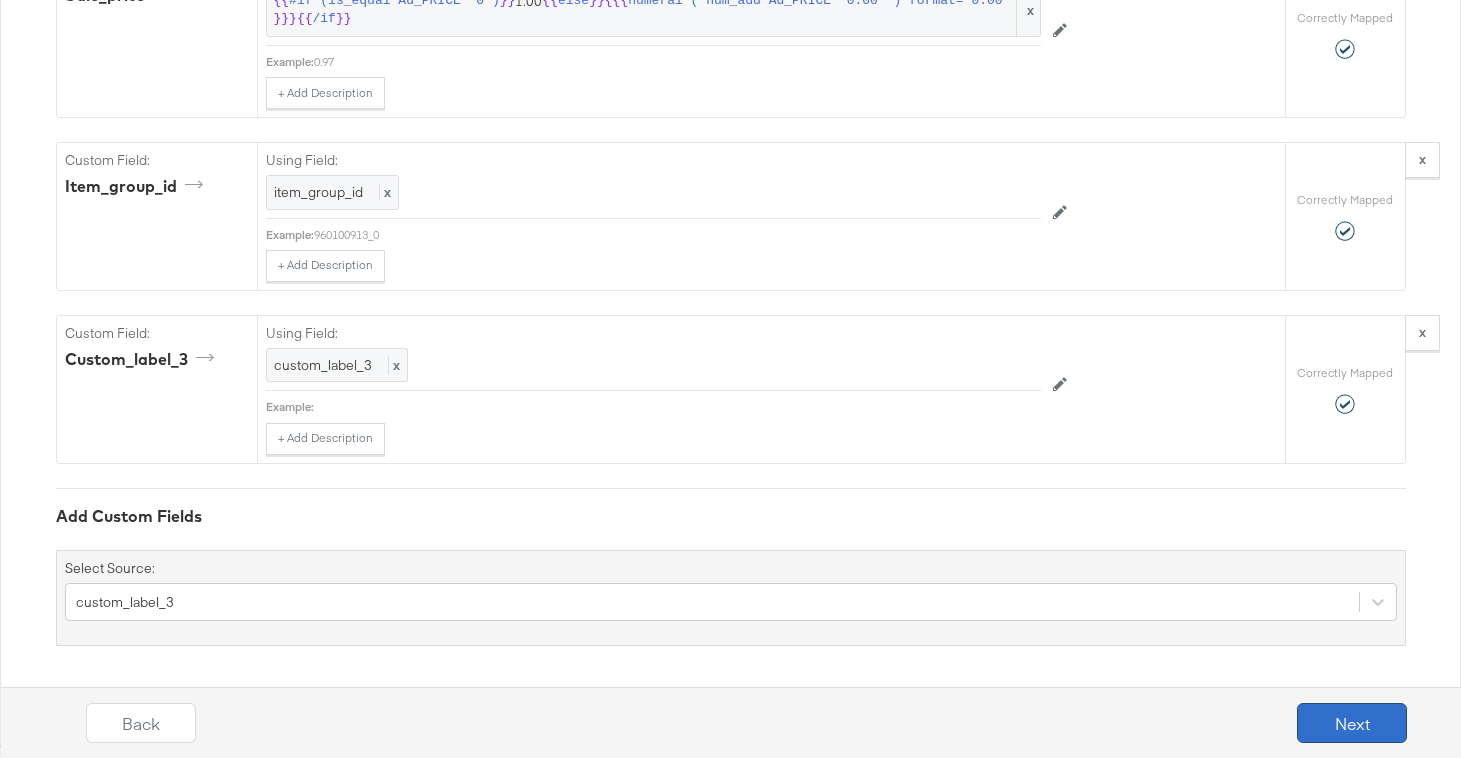 click on "Next" at bounding box center (1352, 723) 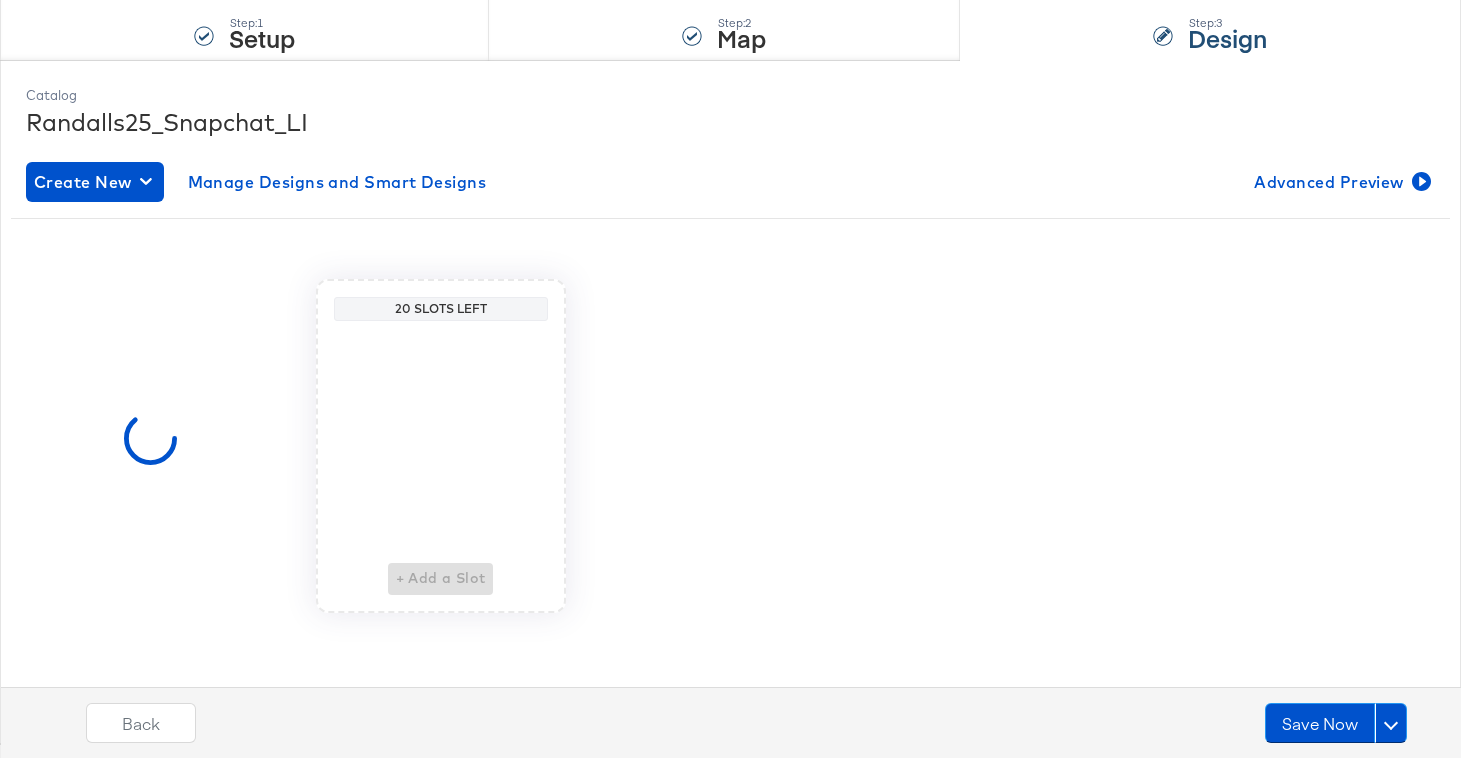 scroll, scrollTop: 0, scrollLeft: 0, axis: both 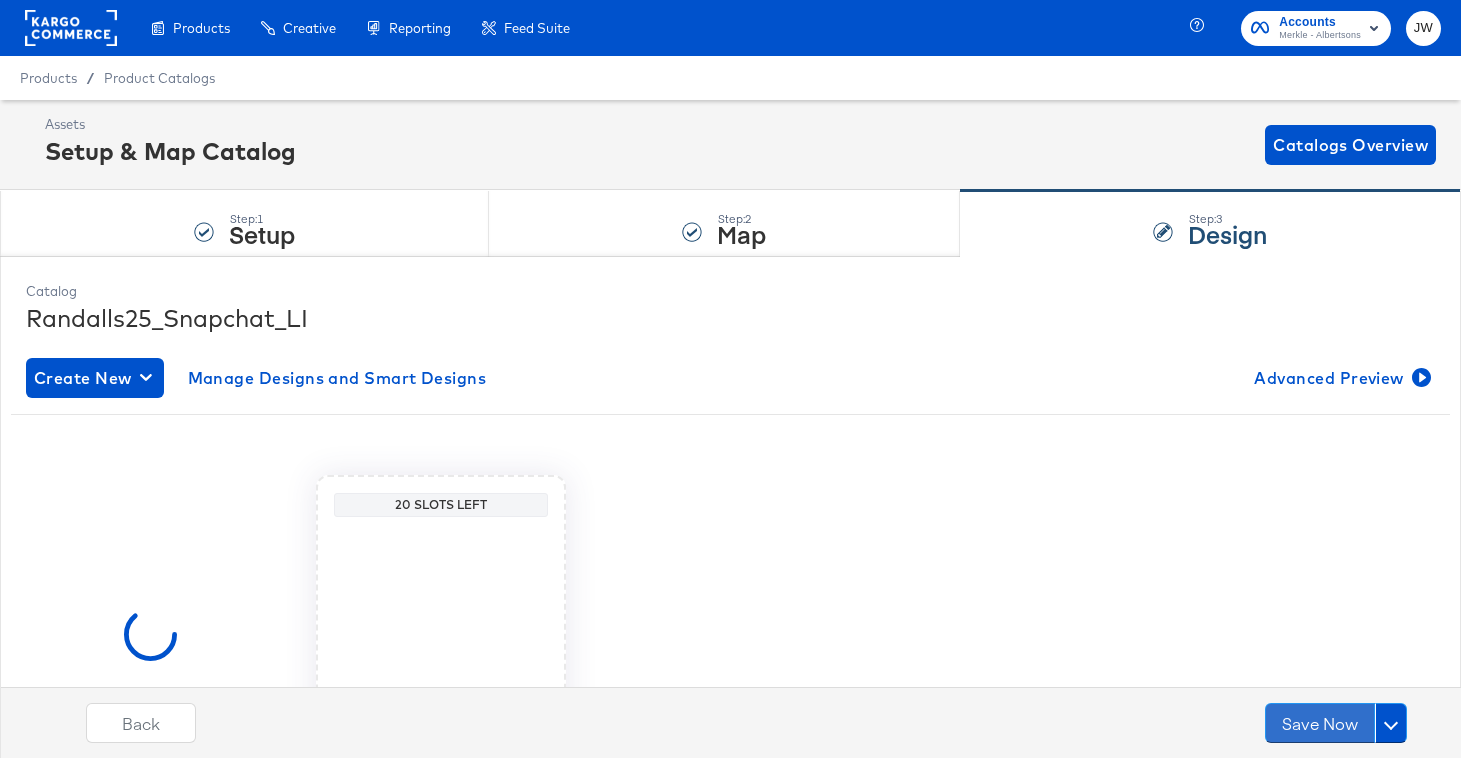 click on "Save Now" at bounding box center [1320, 723] 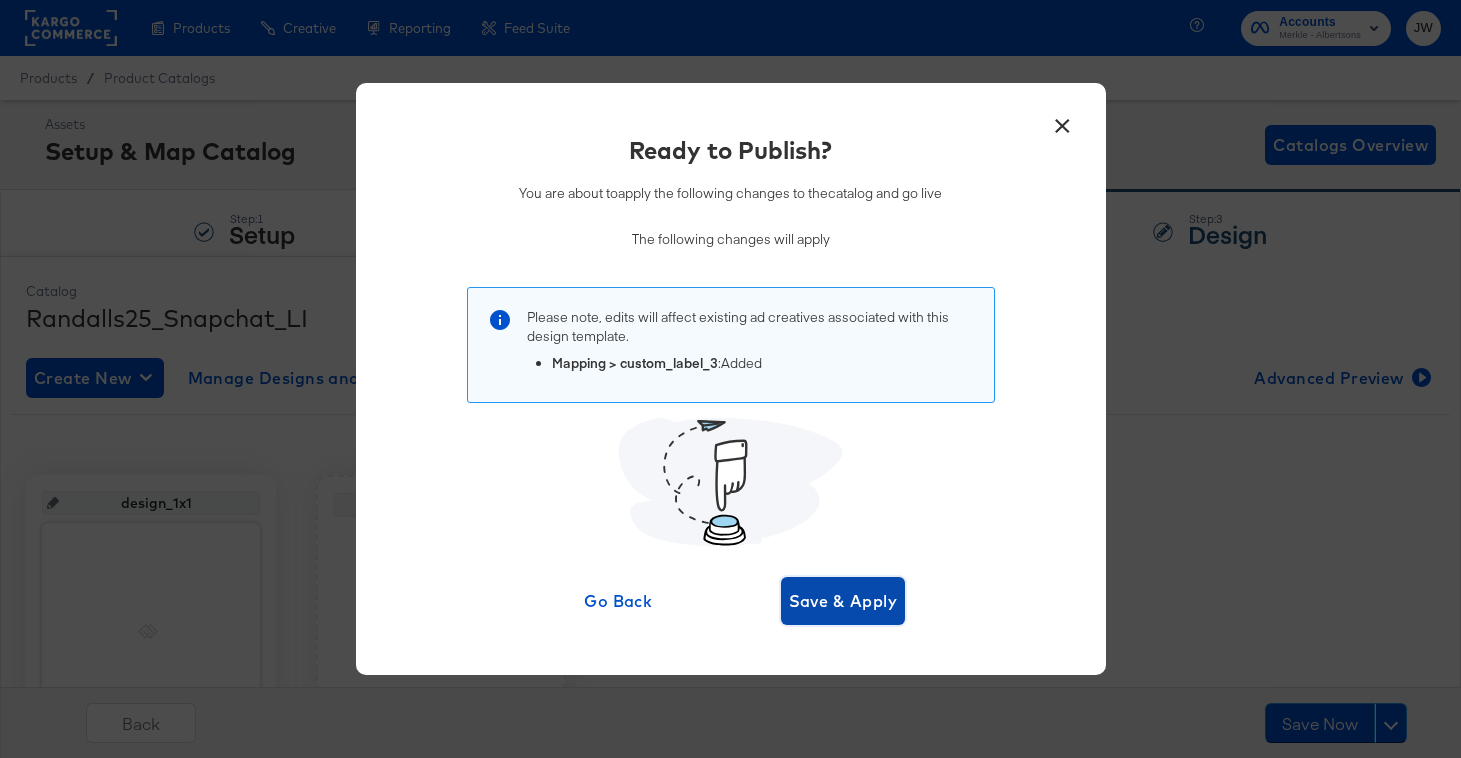 click on "Save & Apply" at bounding box center [843, 601] 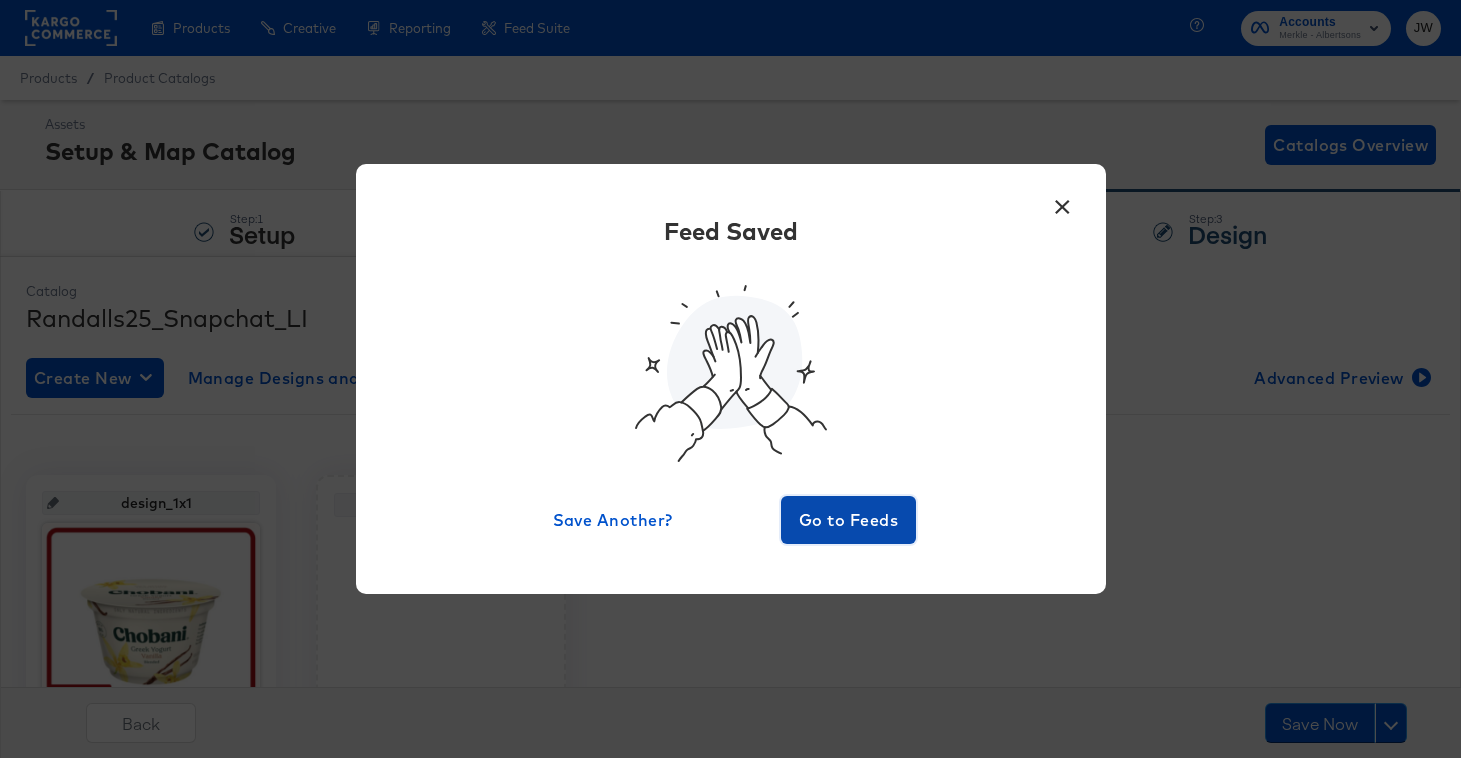 click on "Go to Feeds" at bounding box center (849, 520) 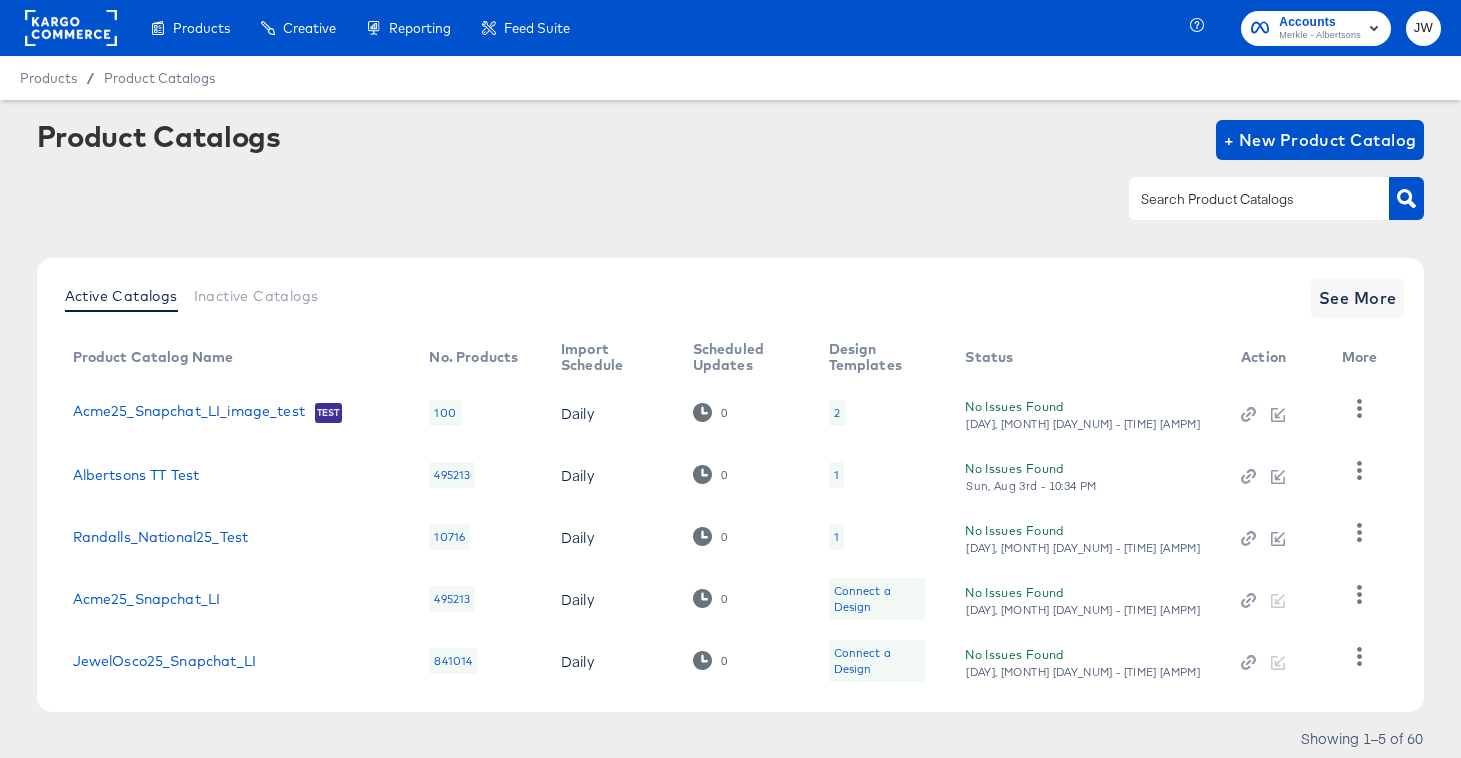 click at bounding box center [1259, 198] 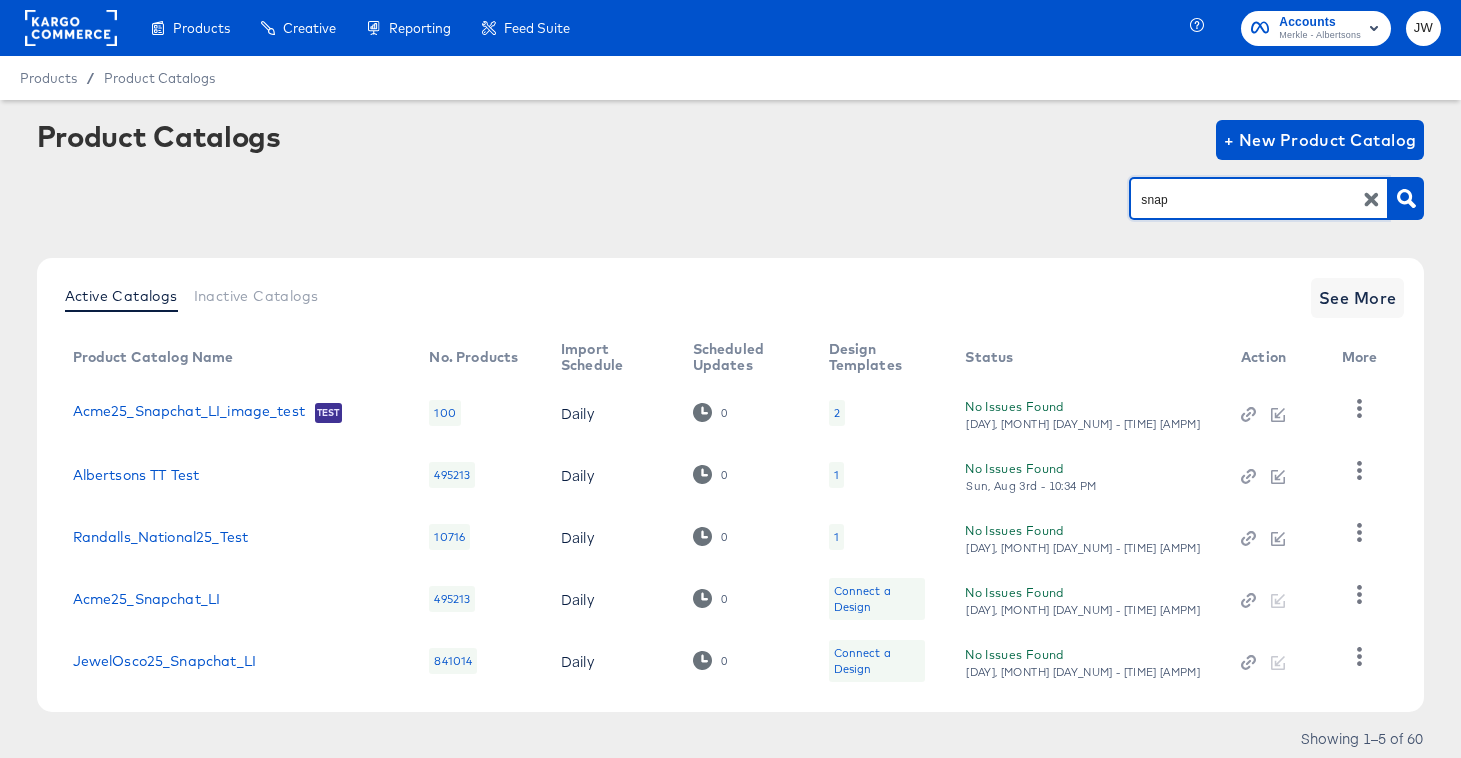 type on "snap" 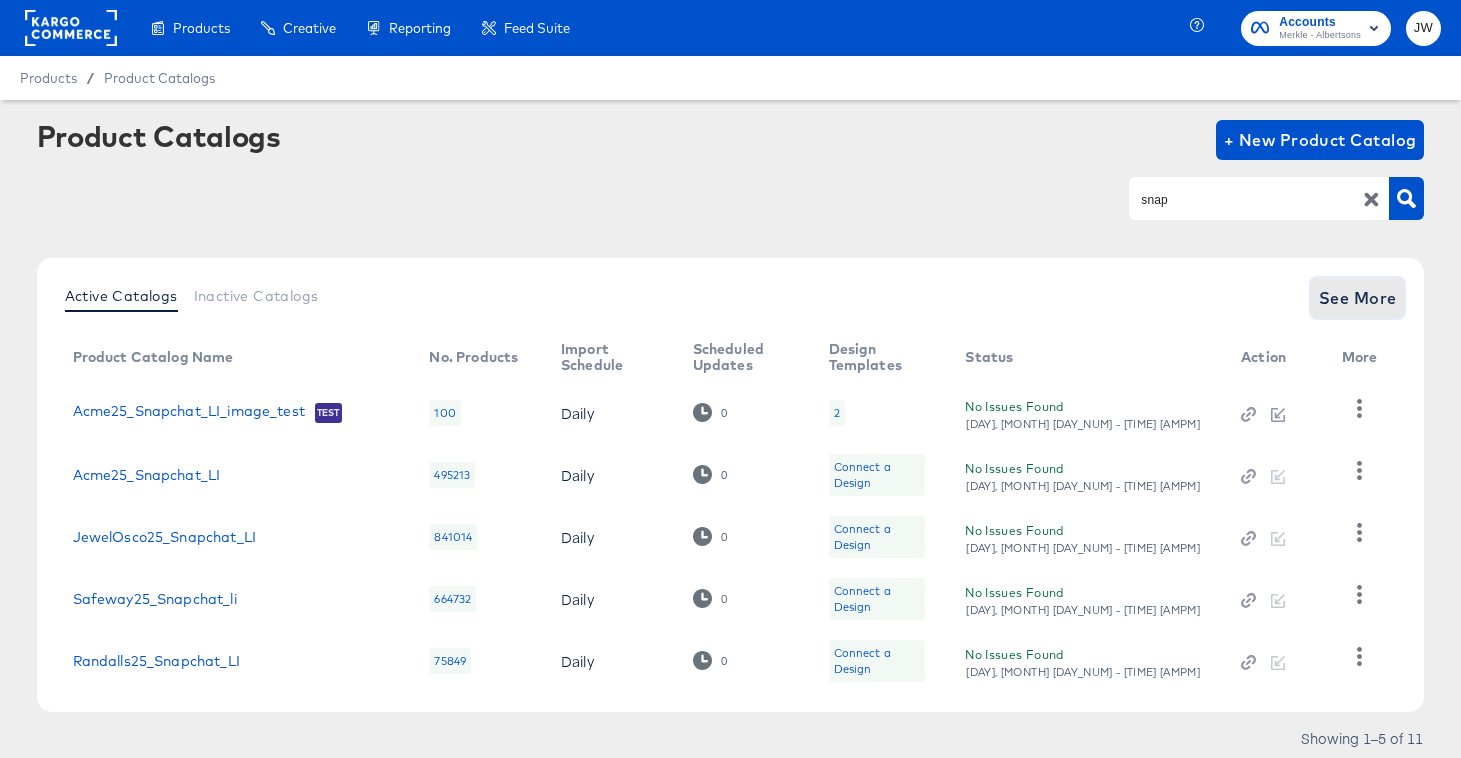 click on "See More" at bounding box center (1358, 298) 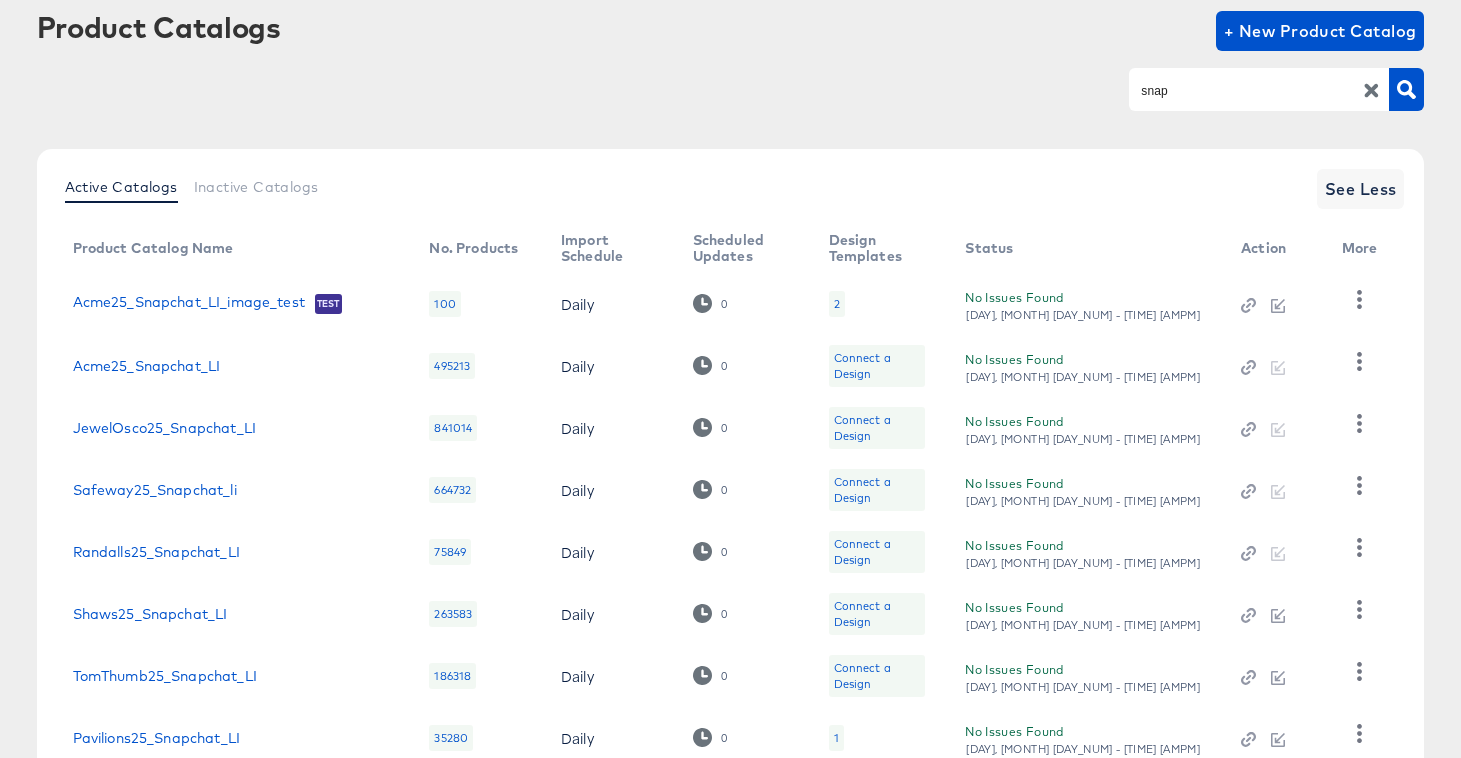 scroll, scrollTop: 111, scrollLeft: 0, axis: vertical 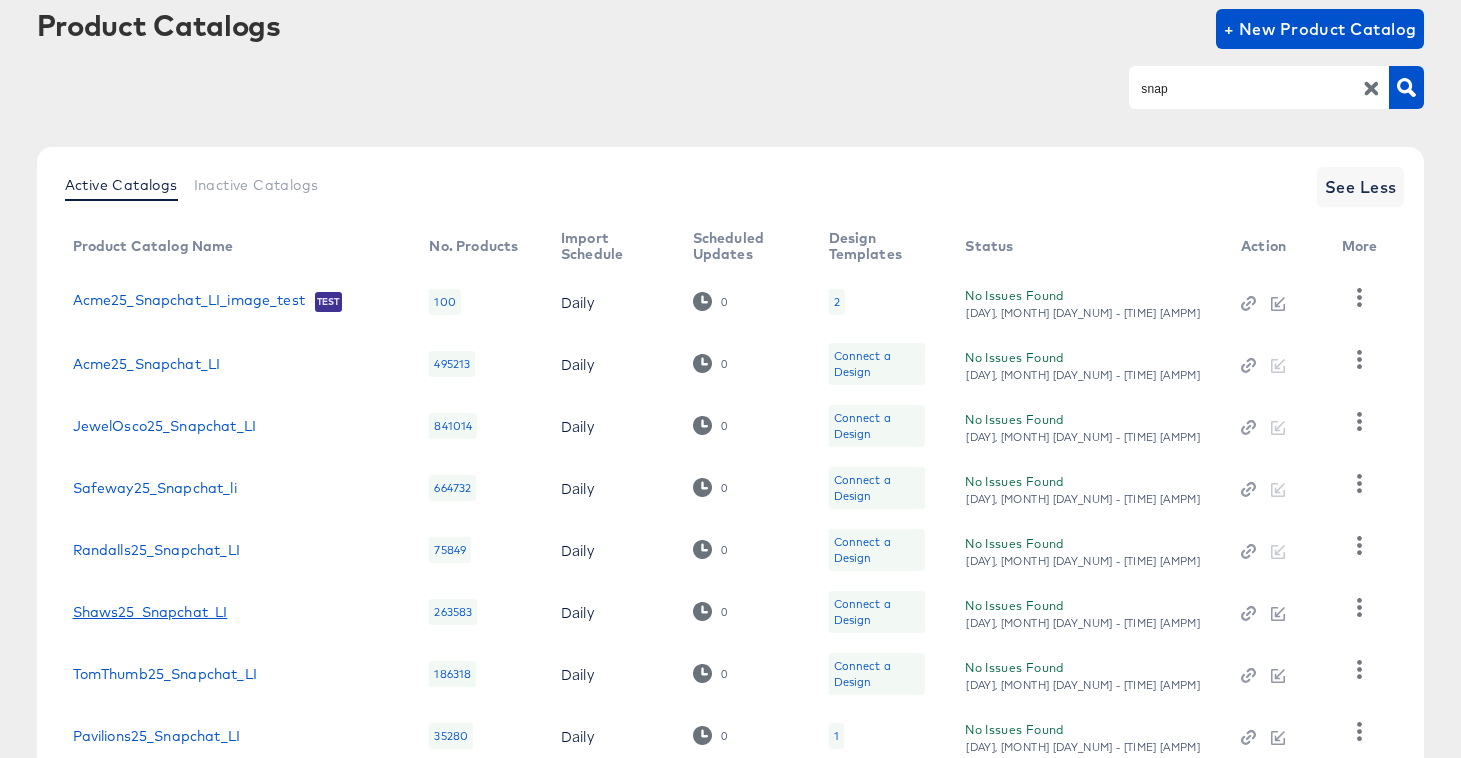 click on "Shaws25_Snapchat_LI" at bounding box center [150, 612] 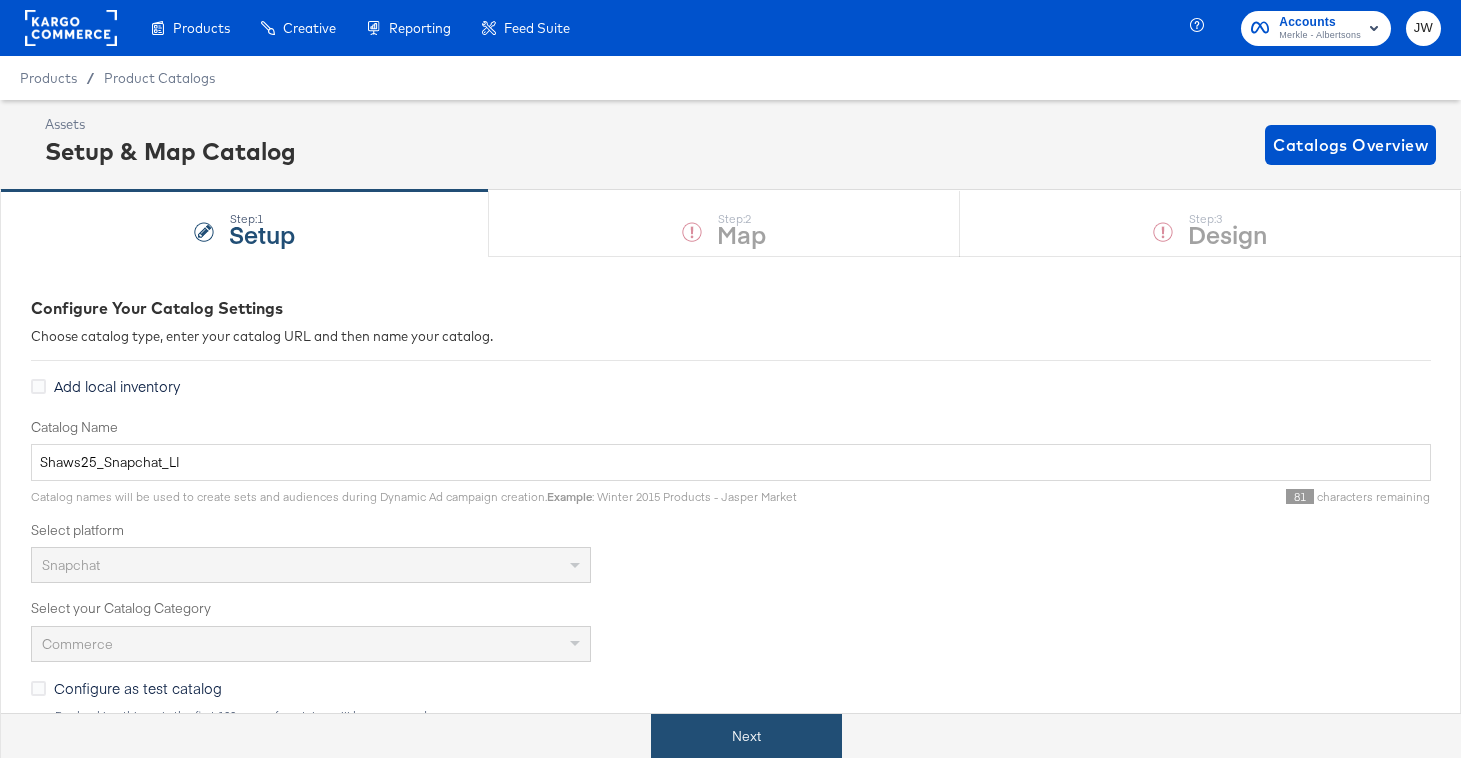 click on "Next" at bounding box center (746, 736) 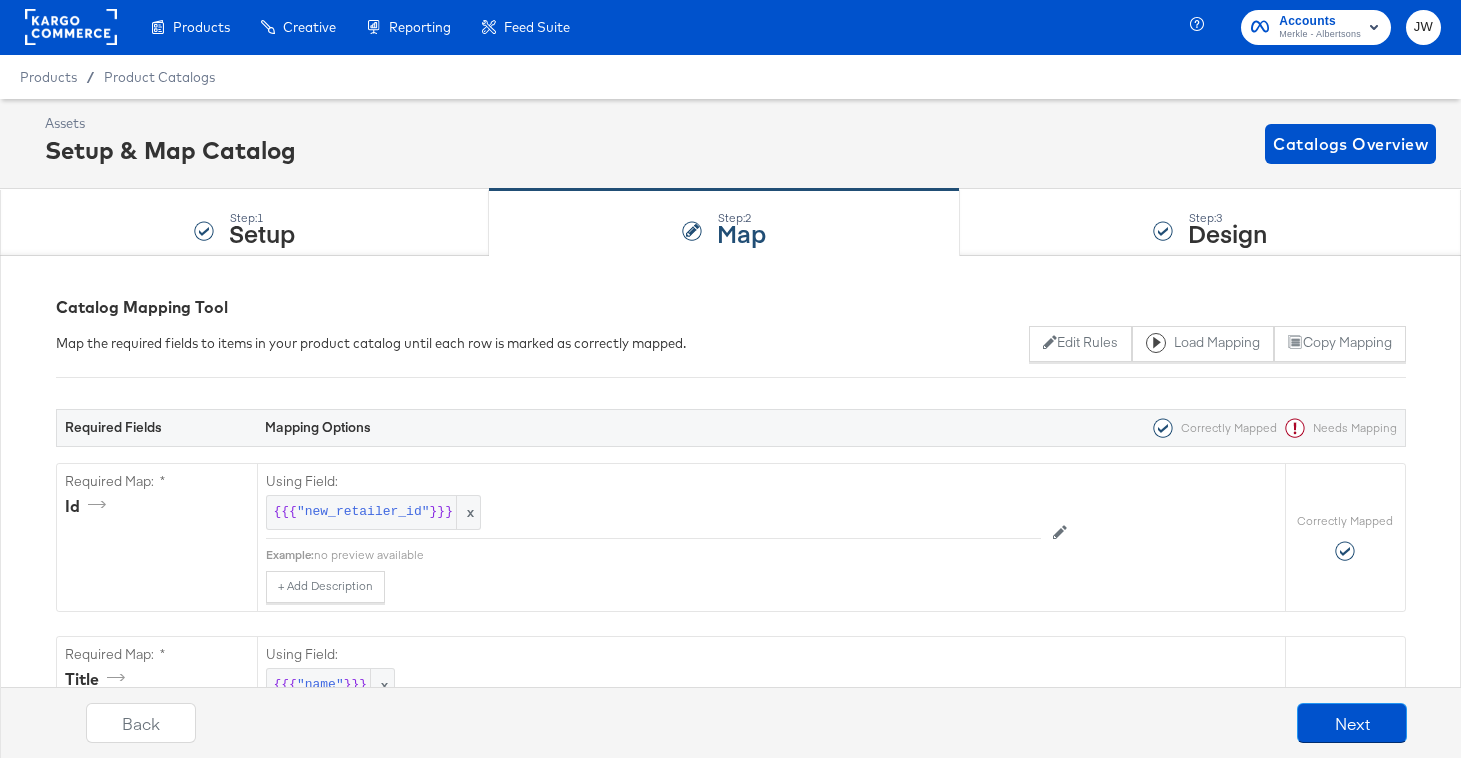 scroll, scrollTop: 0, scrollLeft: 0, axis: both 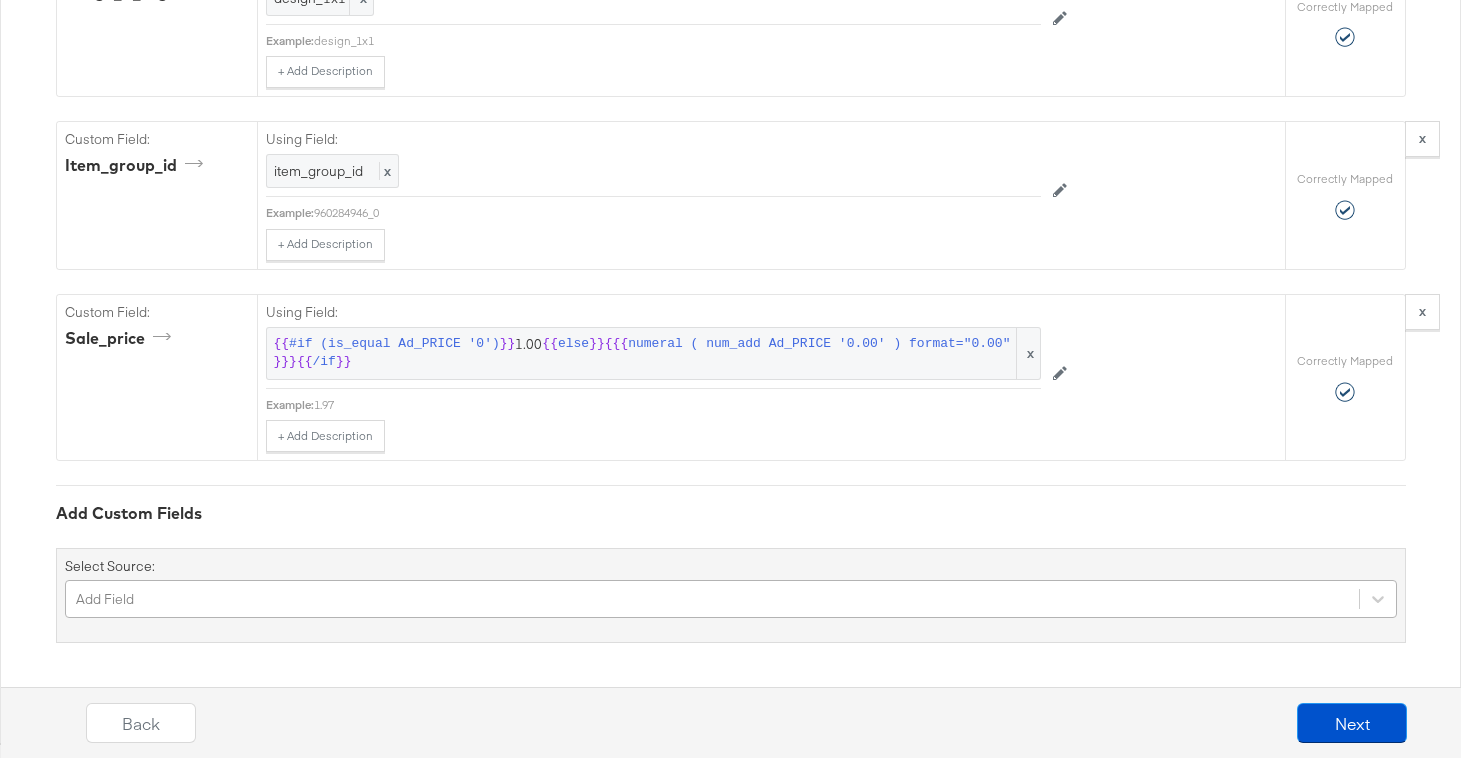 click on "Add Field" at bounding box center (731, 599) 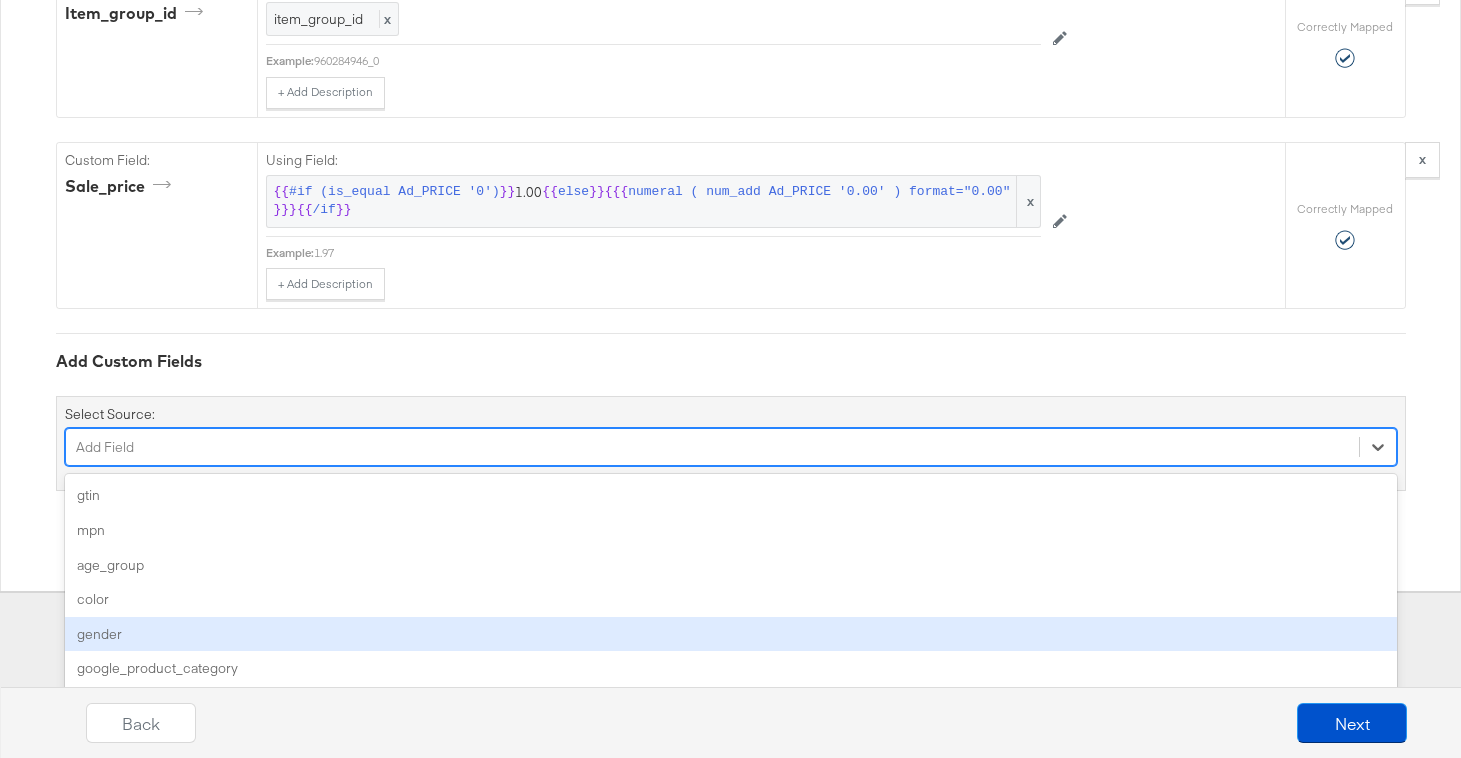 type on "3" 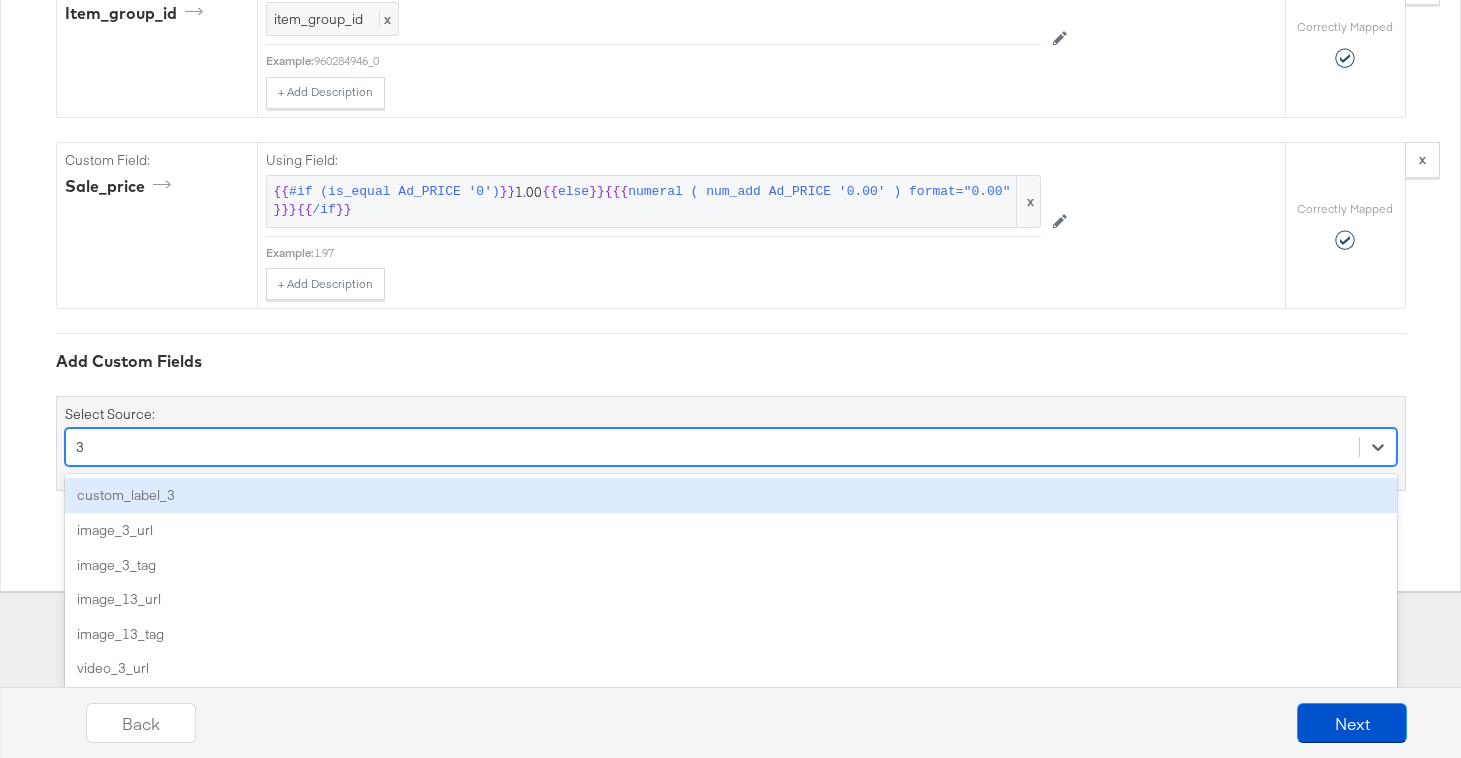 click on "custom_label_3" at bounding box center (731, 495) 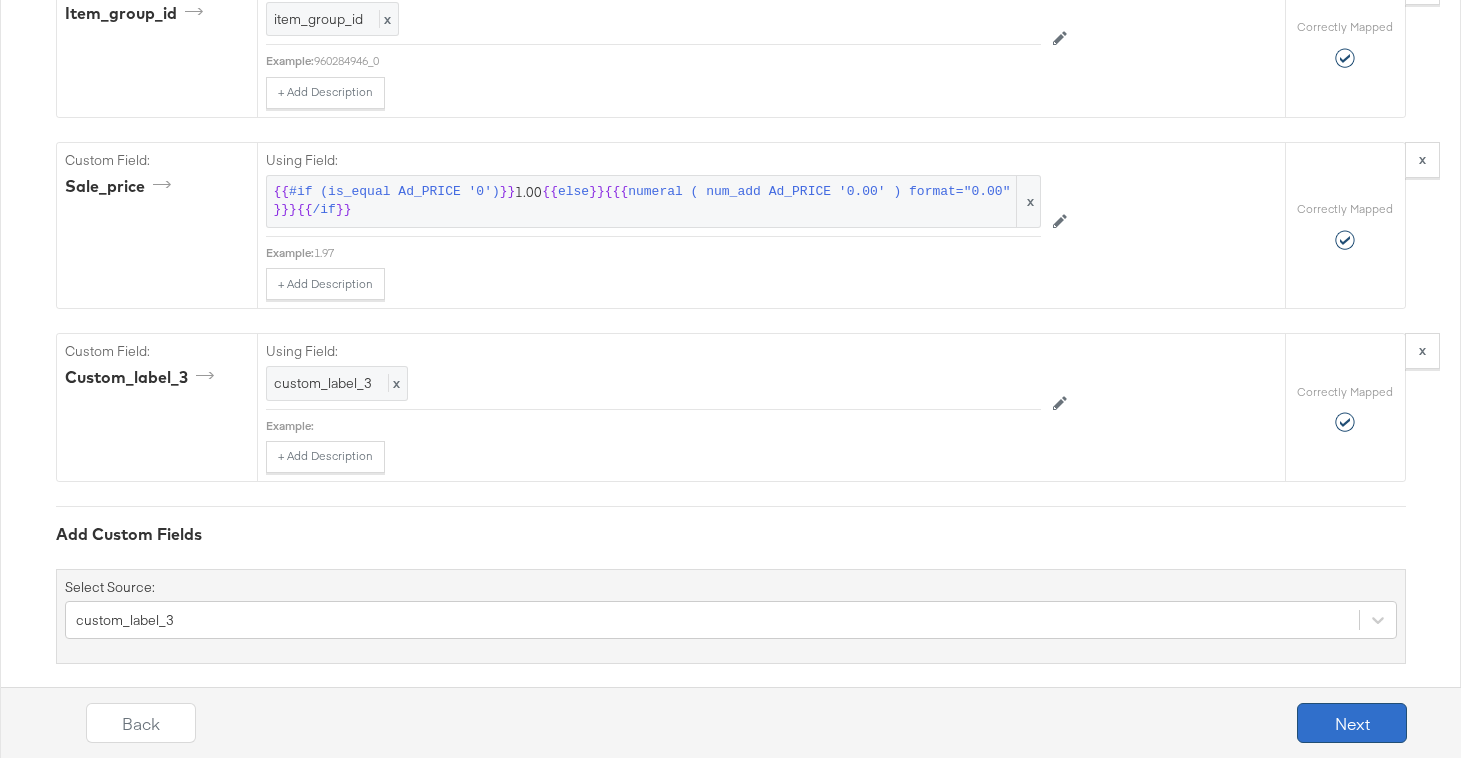click on "Next" at bounding box center [1352, 723] 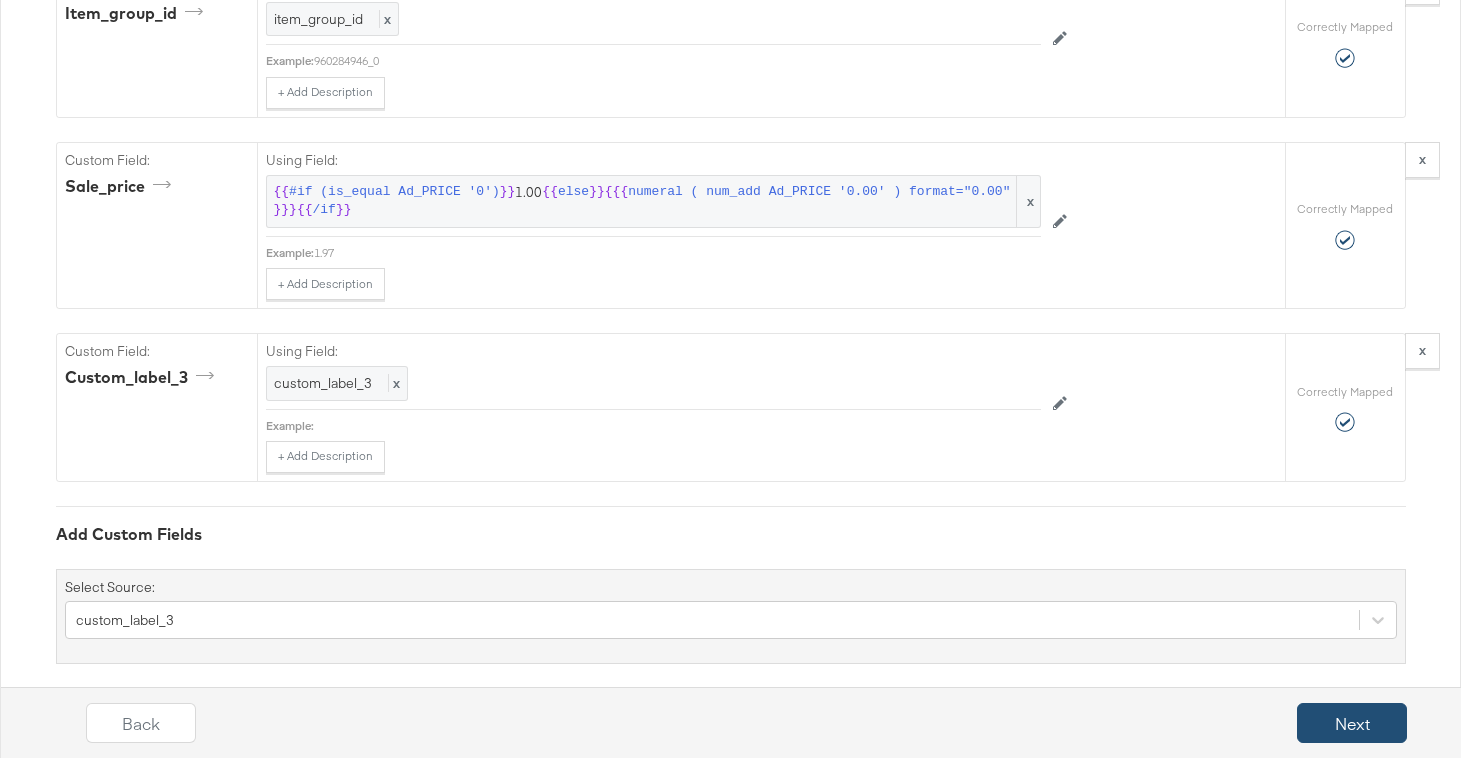 scroll, scrollTop: 0, scrollLeft: 0, axis: both 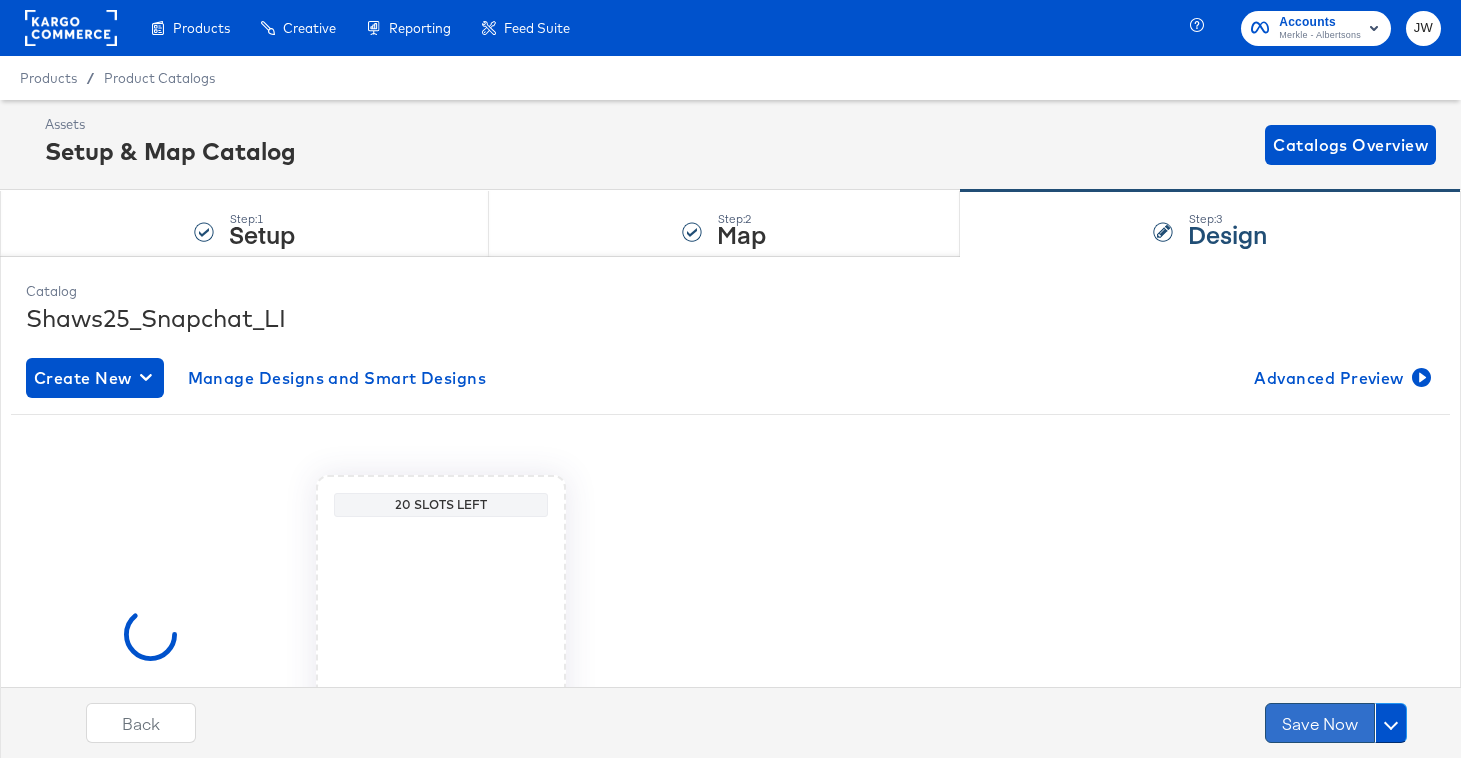click on "Save Now" at bounding box center (1320, 723) 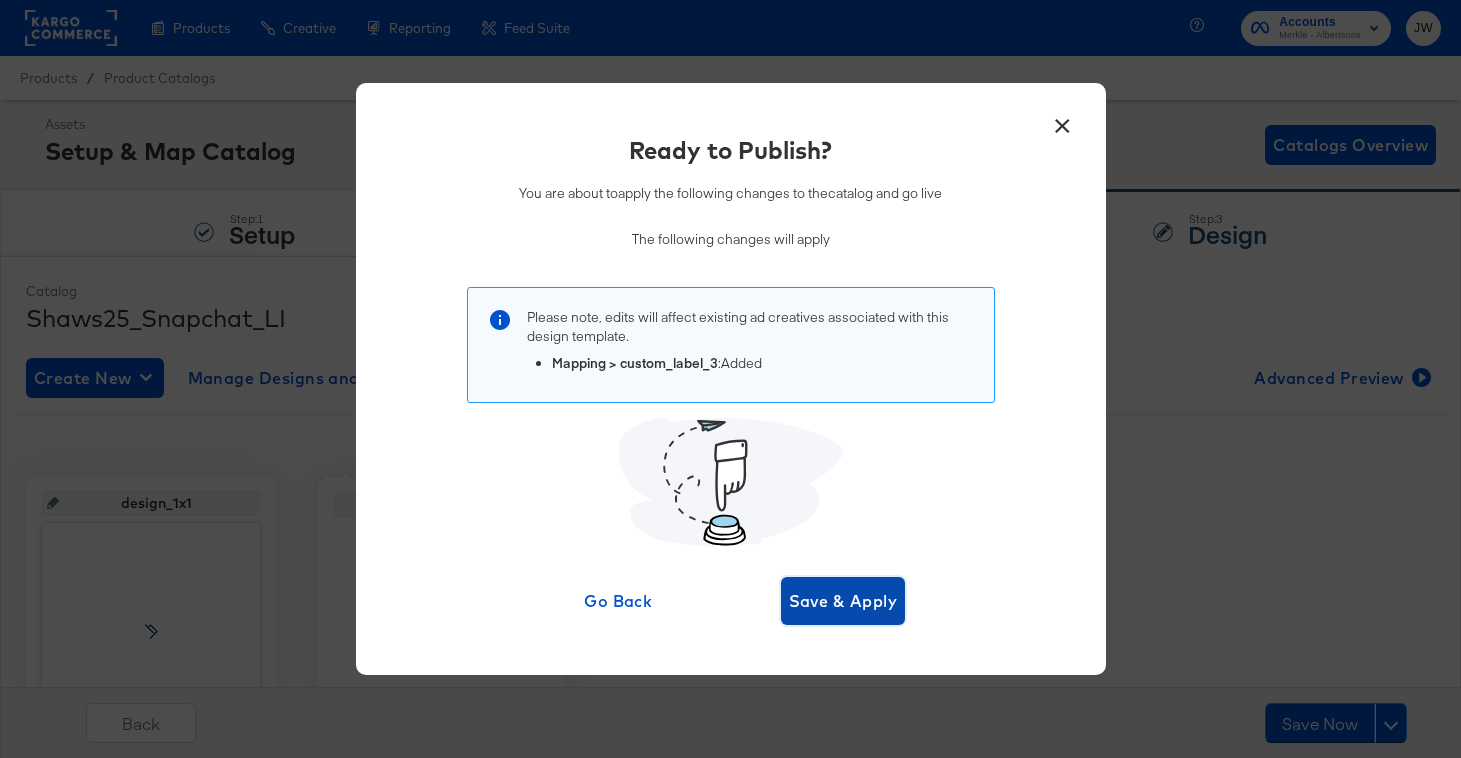 click on "Save & Apply" at bounding box center [843, 601] 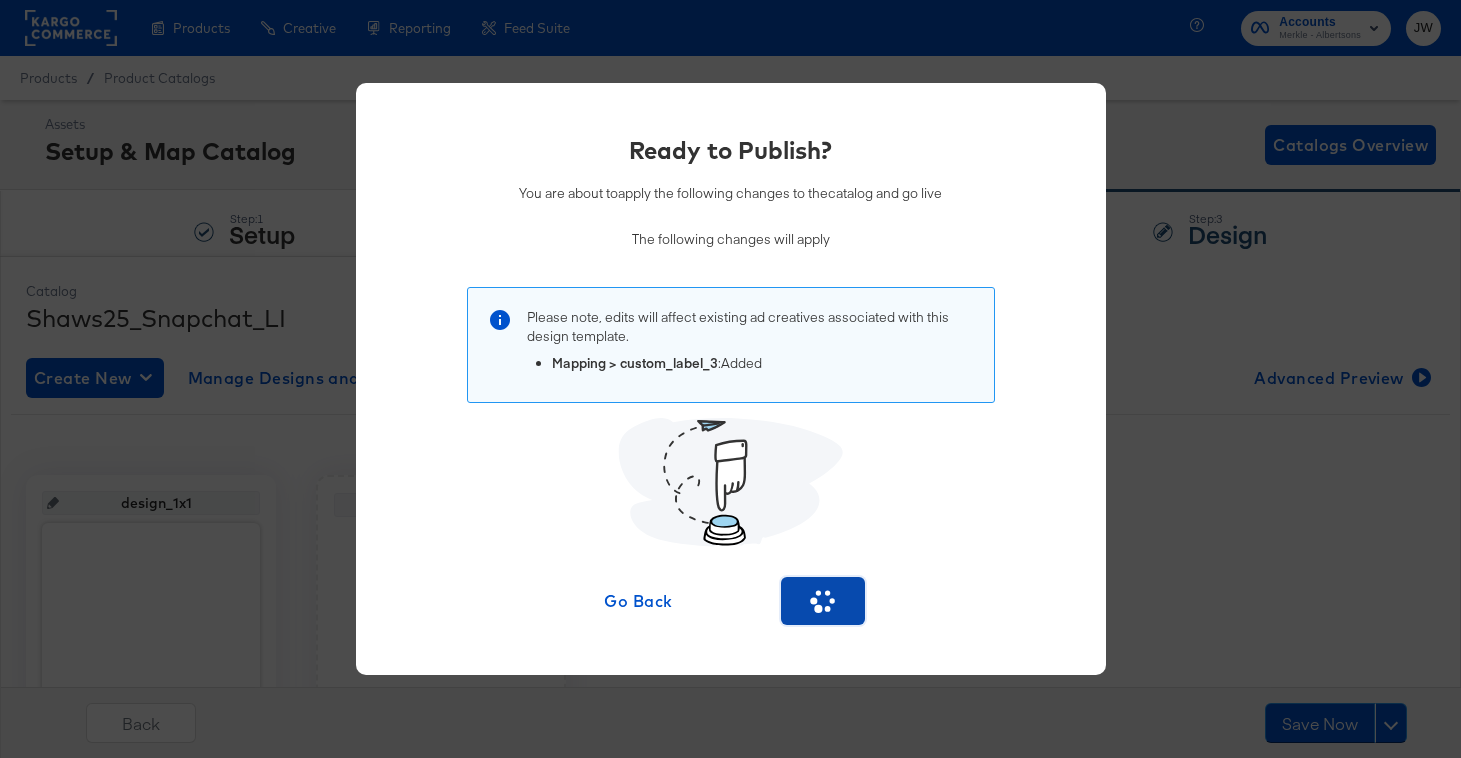 type 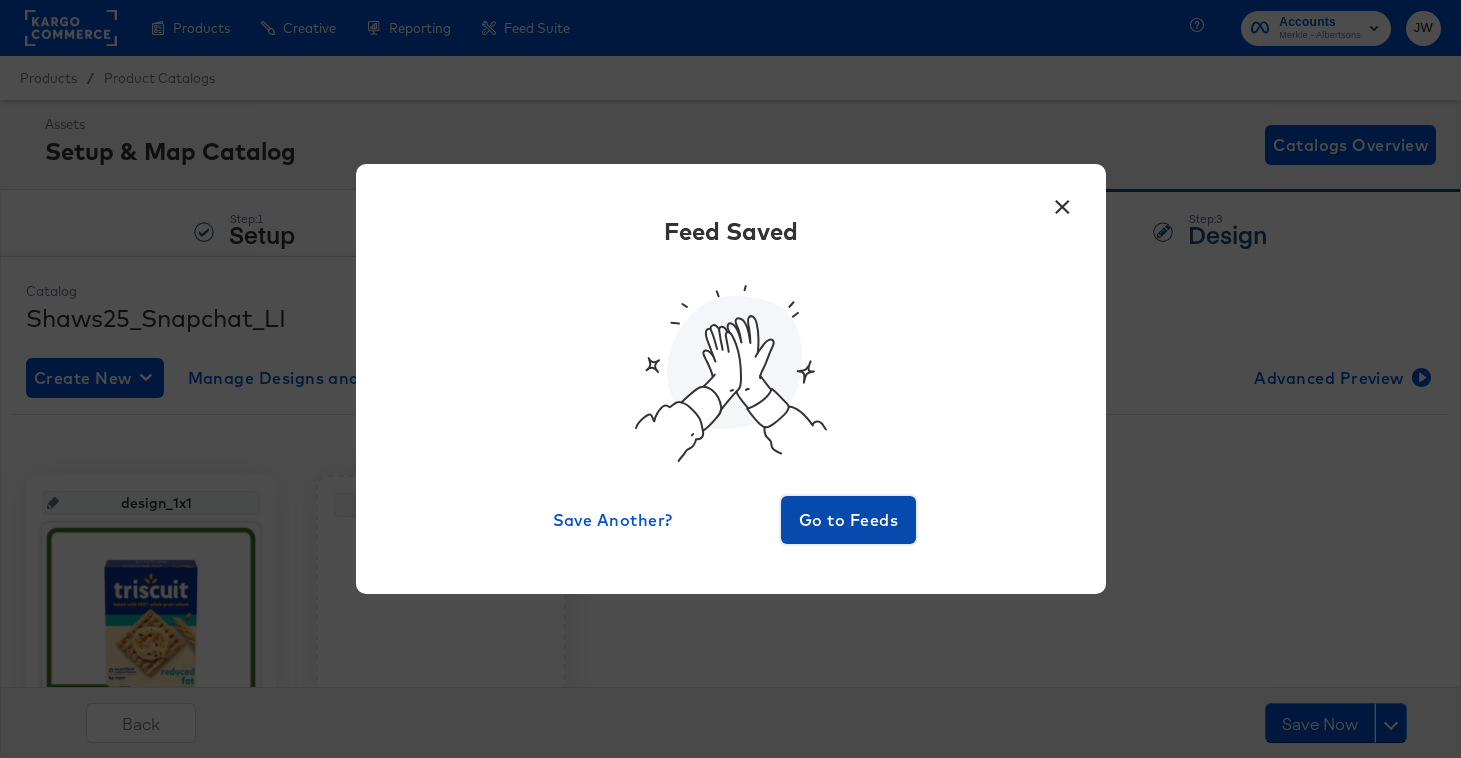 click on "Go to Feeds" at bounding box center [849, 520] 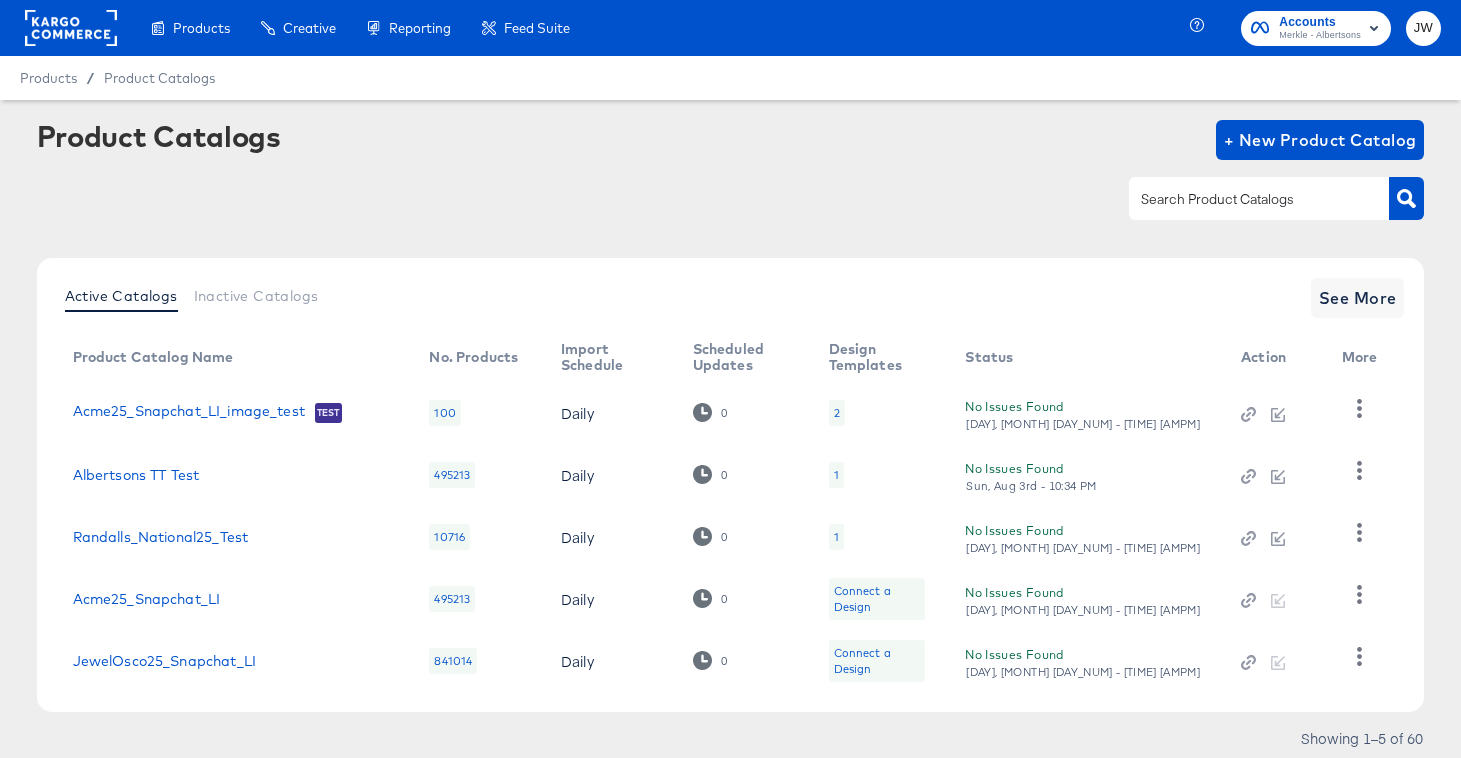 click on "Product Catalogs + New Product Catalog" at bounding box center (731, 181) 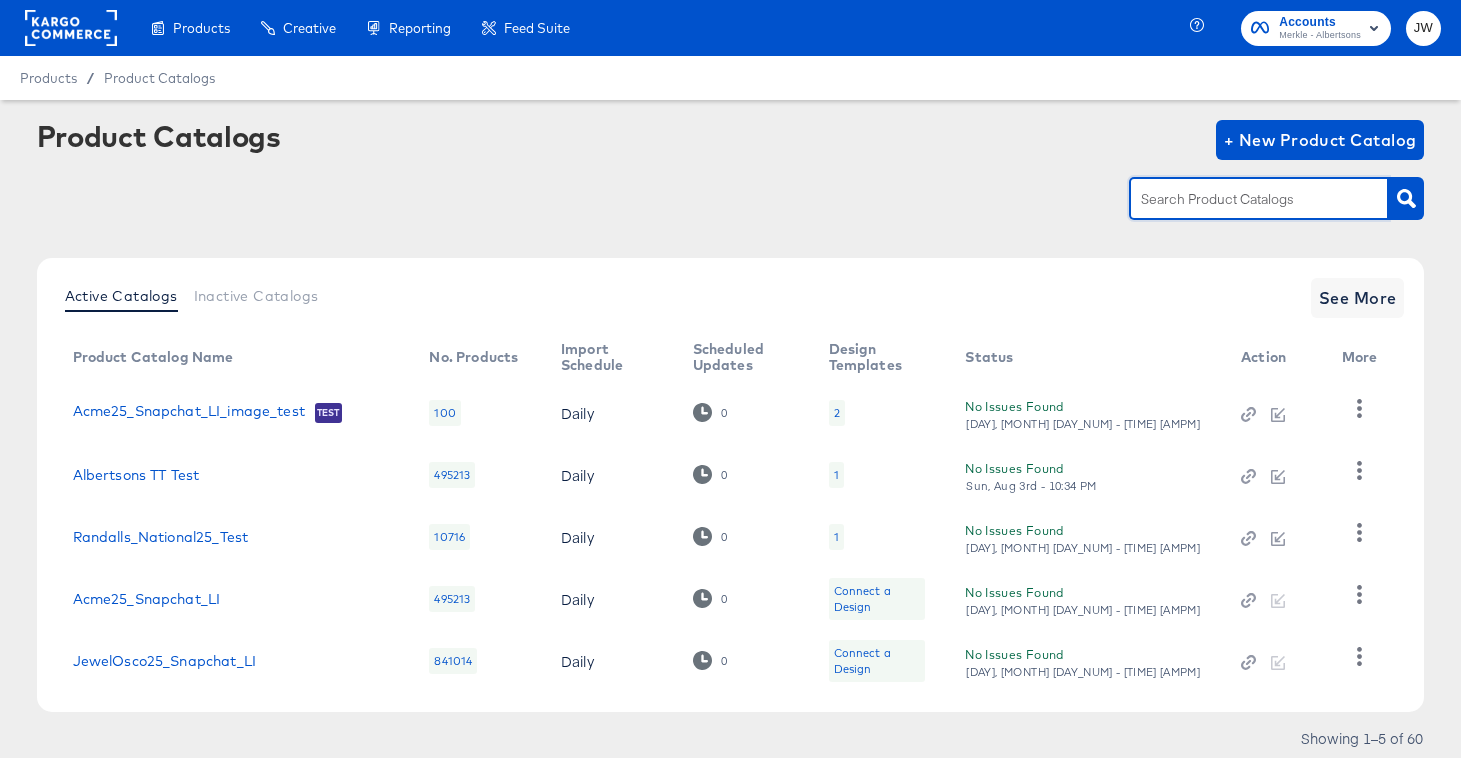 paste on "snap" 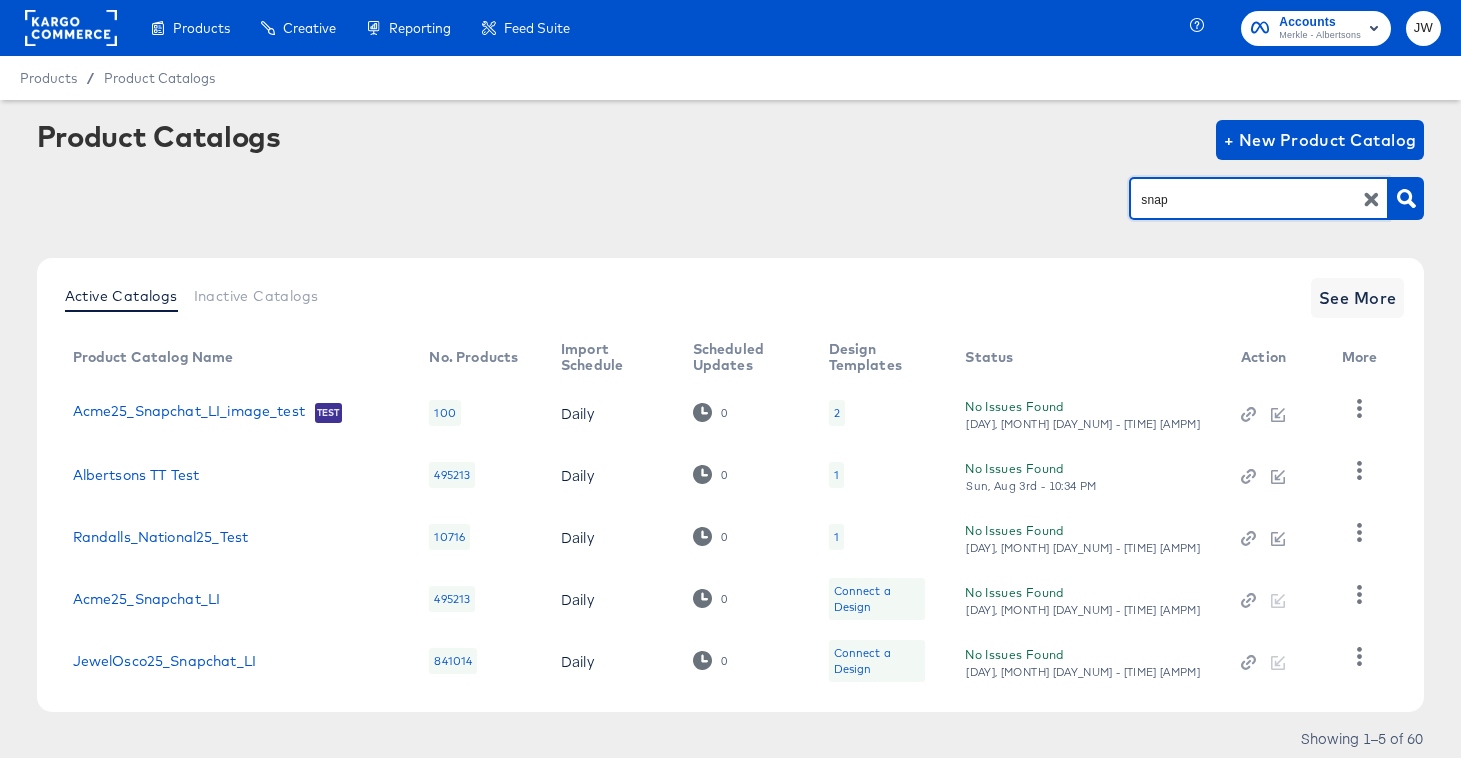 type on "snap" 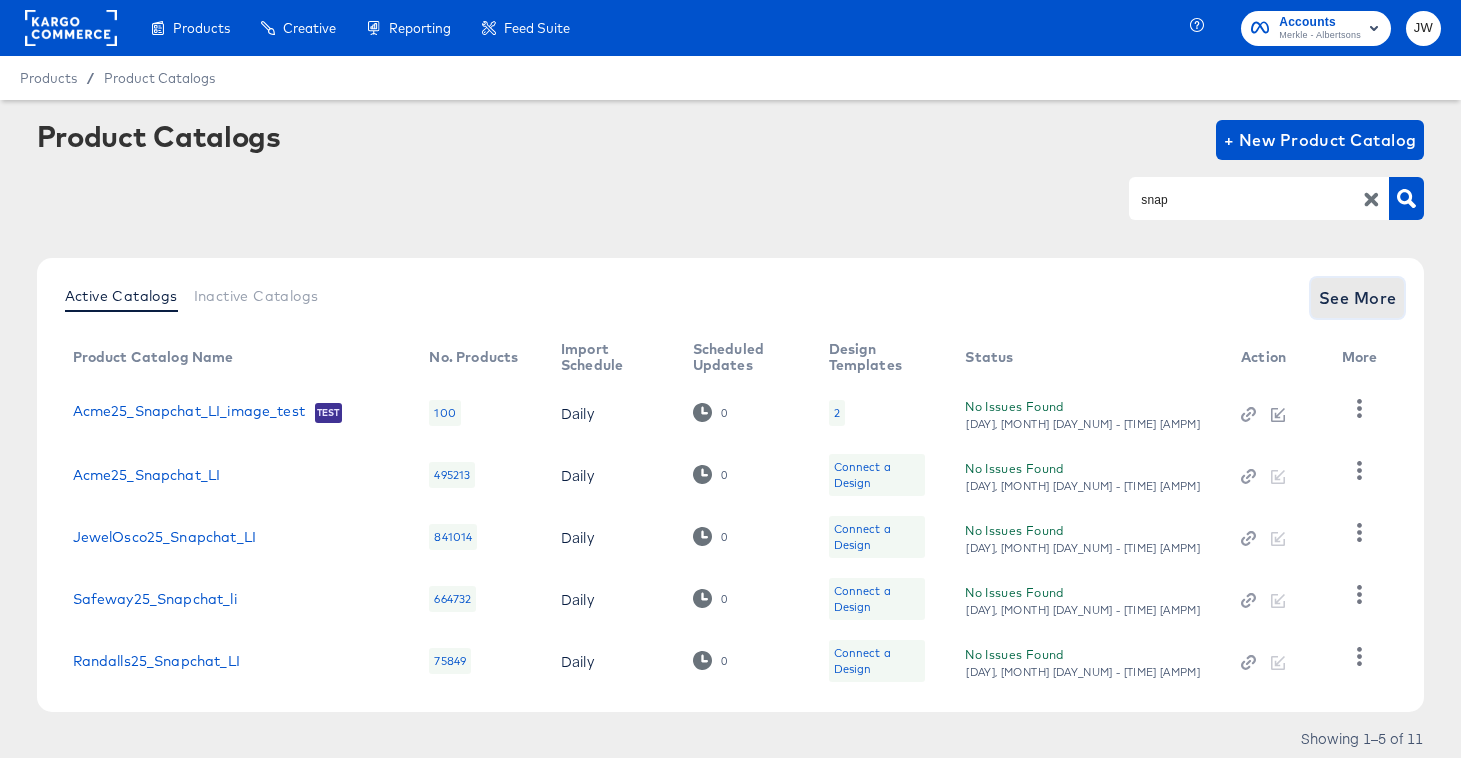 click on "See More" at bounding box center (1358, 298) 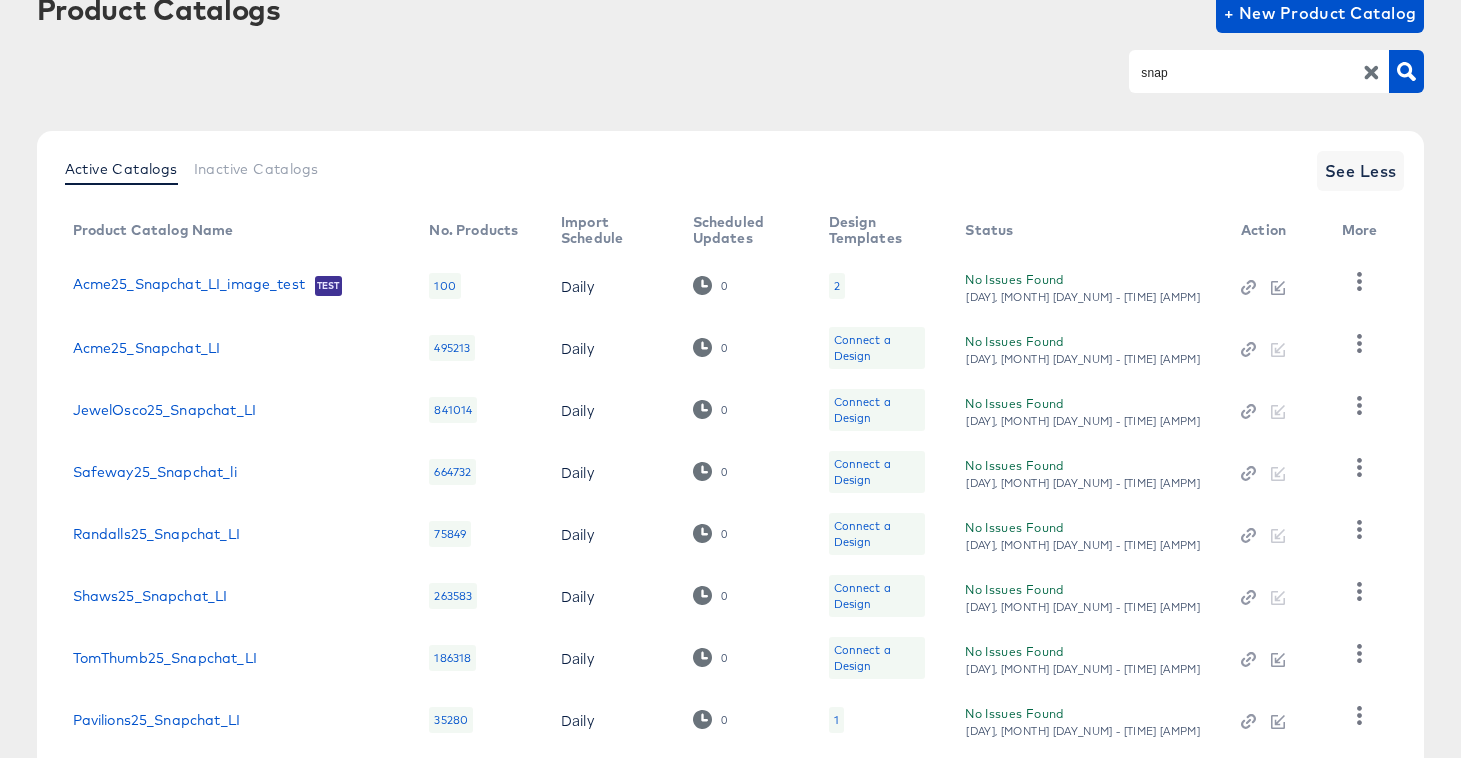 scroll, scrollTop: 121, scrollLeft: 0, axis: vertical 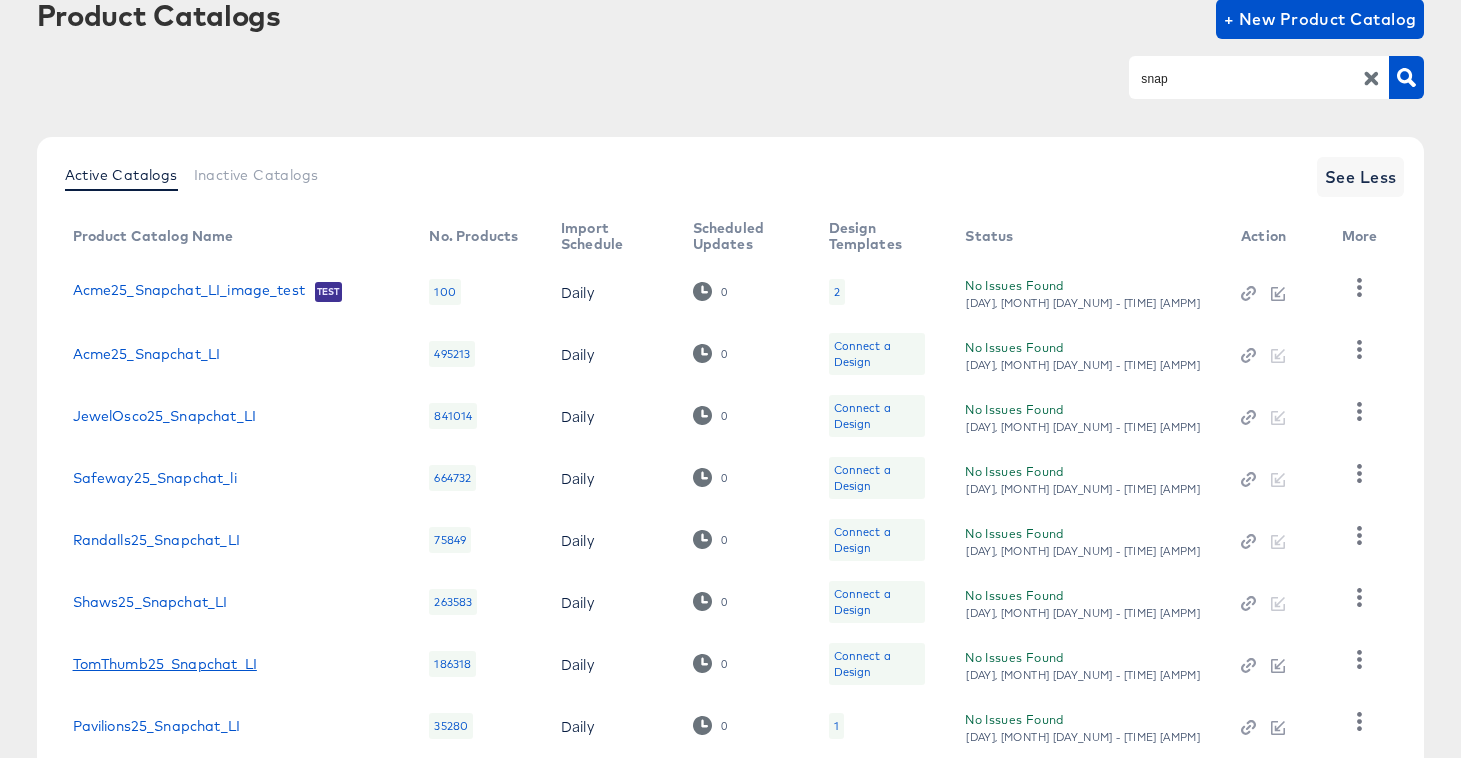 click on "TomThumb25_Snapchat_LI" at bounding box center (165, 664) 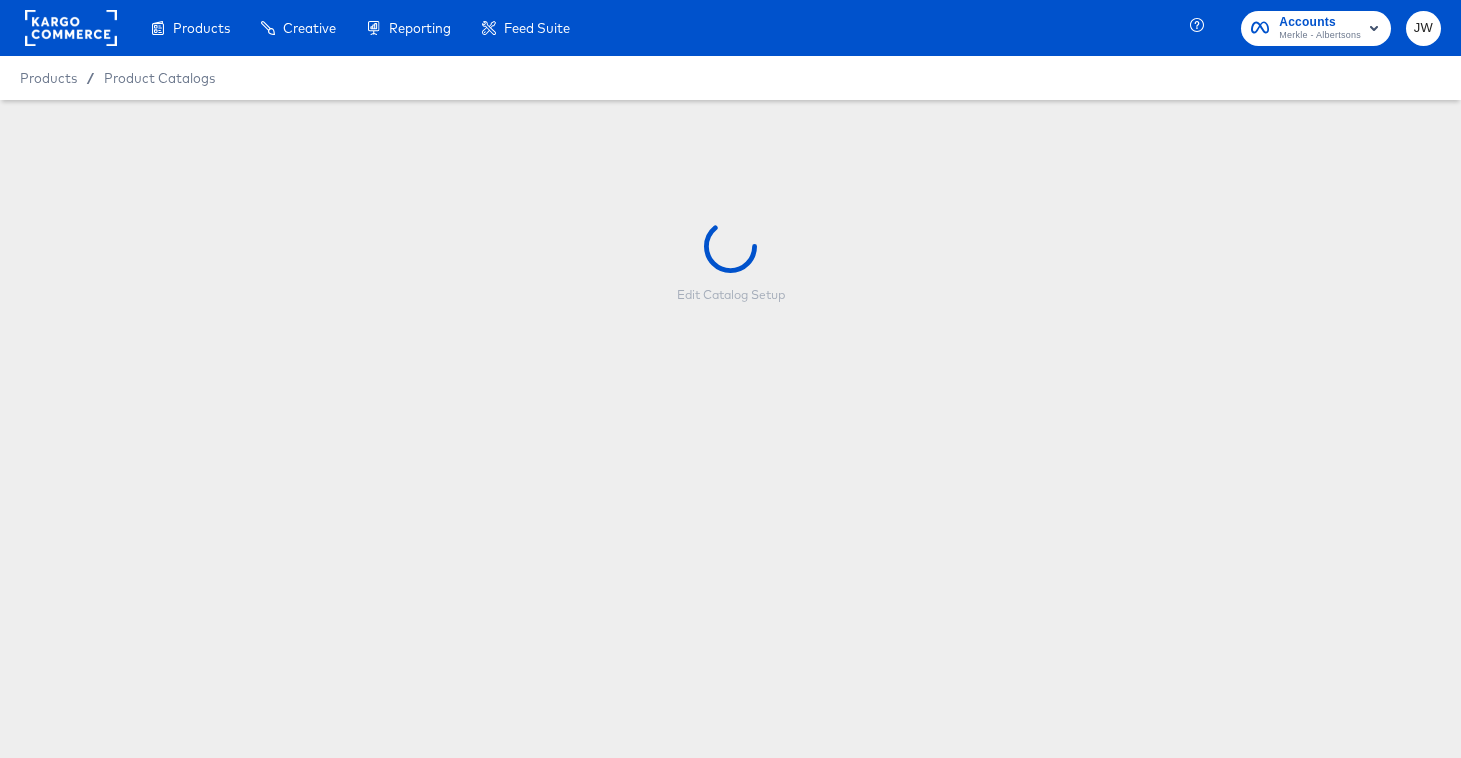 scroll, scrollTop: 0, scrollLeft: 0, axis: both 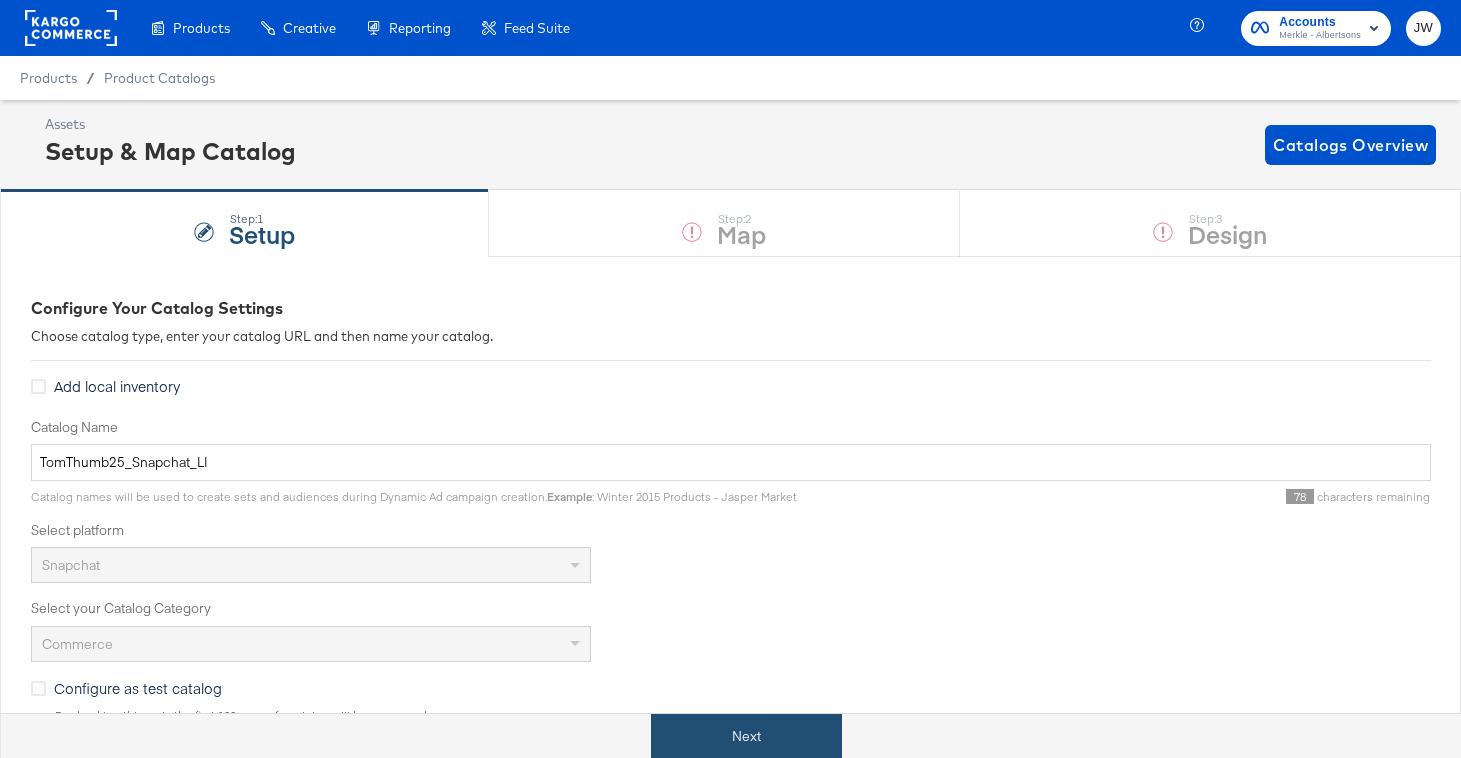click on "Next" at bounding box center (746, 736) 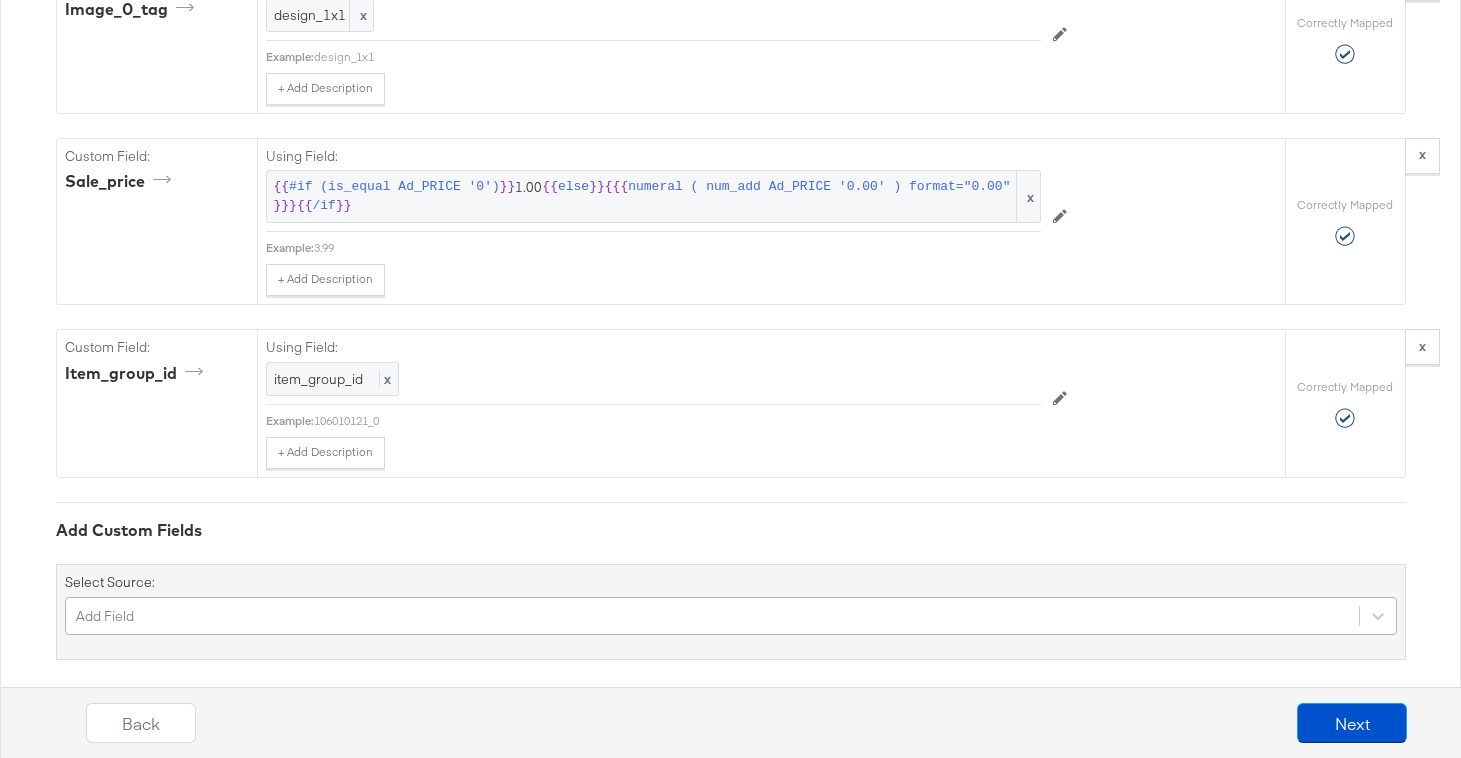scroll, scrollTop: 7140, scrollLeft: 0, axis: vertical 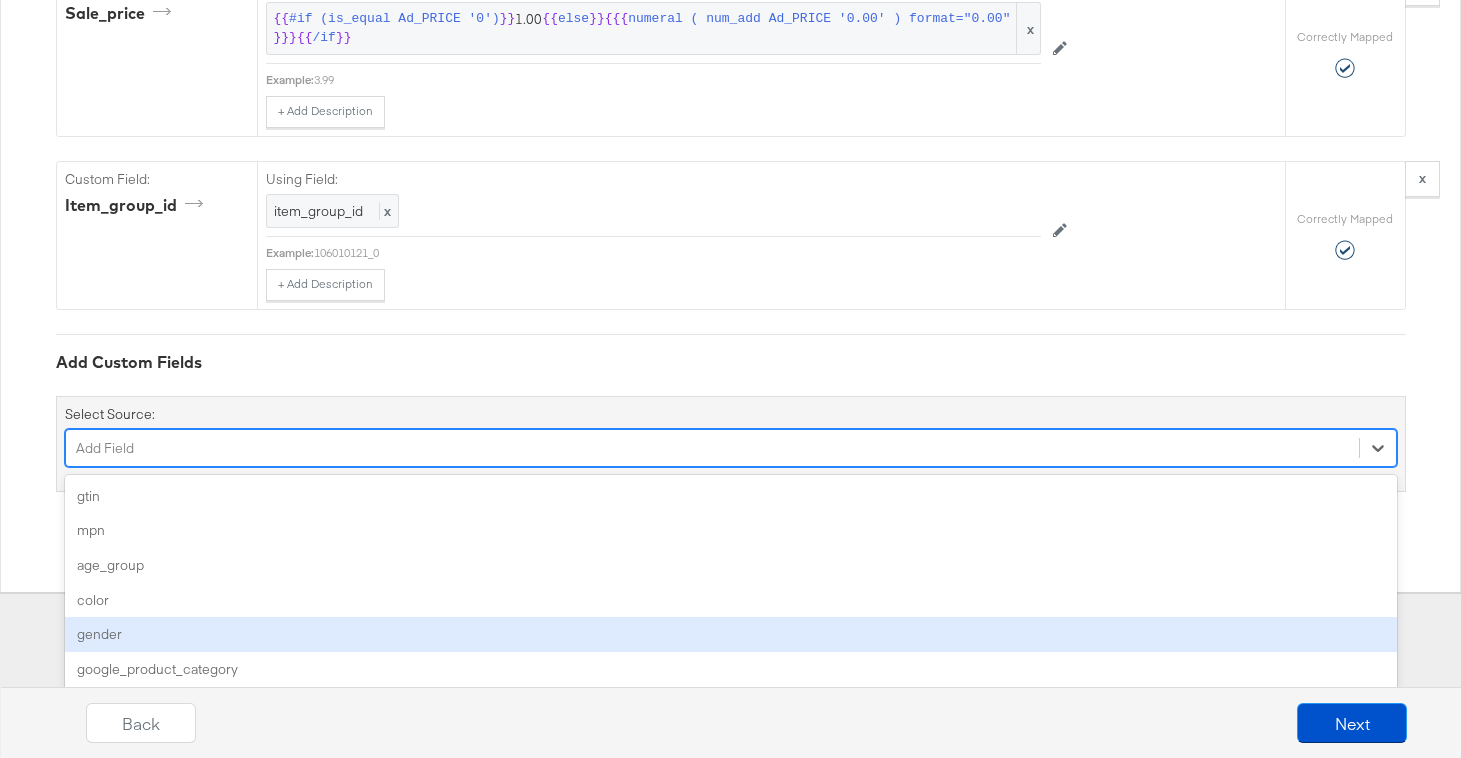 click on "option gender focused, 5 of 103. 103 results available. Use Up and Down to choose options, press Enter to select the currently focused option, press Escape to exit the menu, press Tab to select the option and exit the menu. Add Field gtin mpn age_group color gender google_product_category product_type adult custom_label_0 custom_label_1 custom_label_2 custom_label_3 size additional_image_link sale_price_effective_date icon_media_url ios_app_name ios_app_store_id ios_url android_app_name android_package android_url mobile_link image_0_url image_1_url image_1_tag image_2_url image_2_tag image_3_url image_3_tag image_4_url image_4_tag image_5_url image_5_tag image_6_url image_6_tag image_7_url image_7_tag image_8_url image_8_tag image_9_url image_9_tag image_10_url image_10_tag image_11_url image_11_tag image_12_url image_12_tag image_13_url image_13_tag image_14_url image_14_tag image_15_url image_15_tag image_16_url image_16_tag image_17_url image_17_tag image_18_url image_18_tag image_19_url image_19_tag" at bounding box center (731, 448) 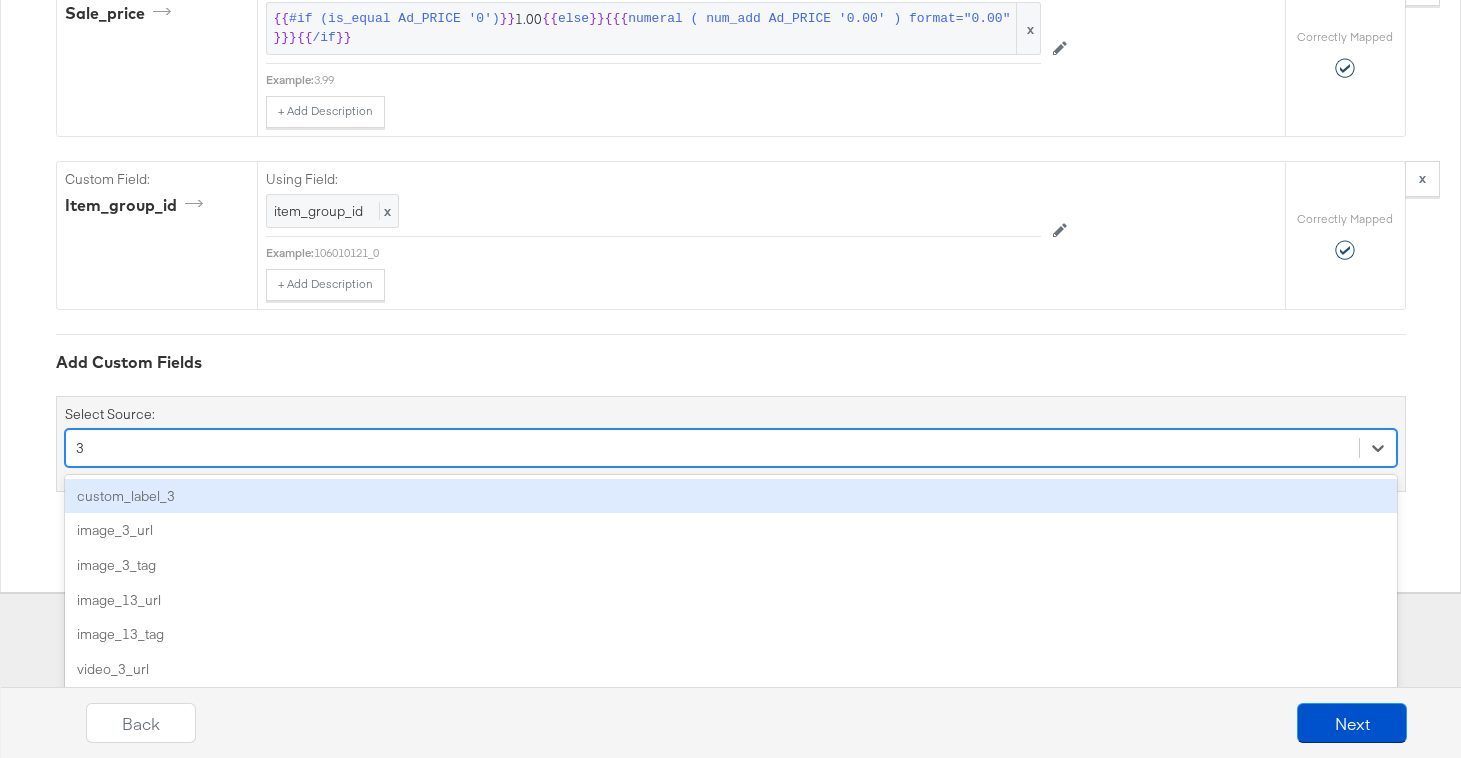 click on "custom_label_3" at bounding box center (731, 496) 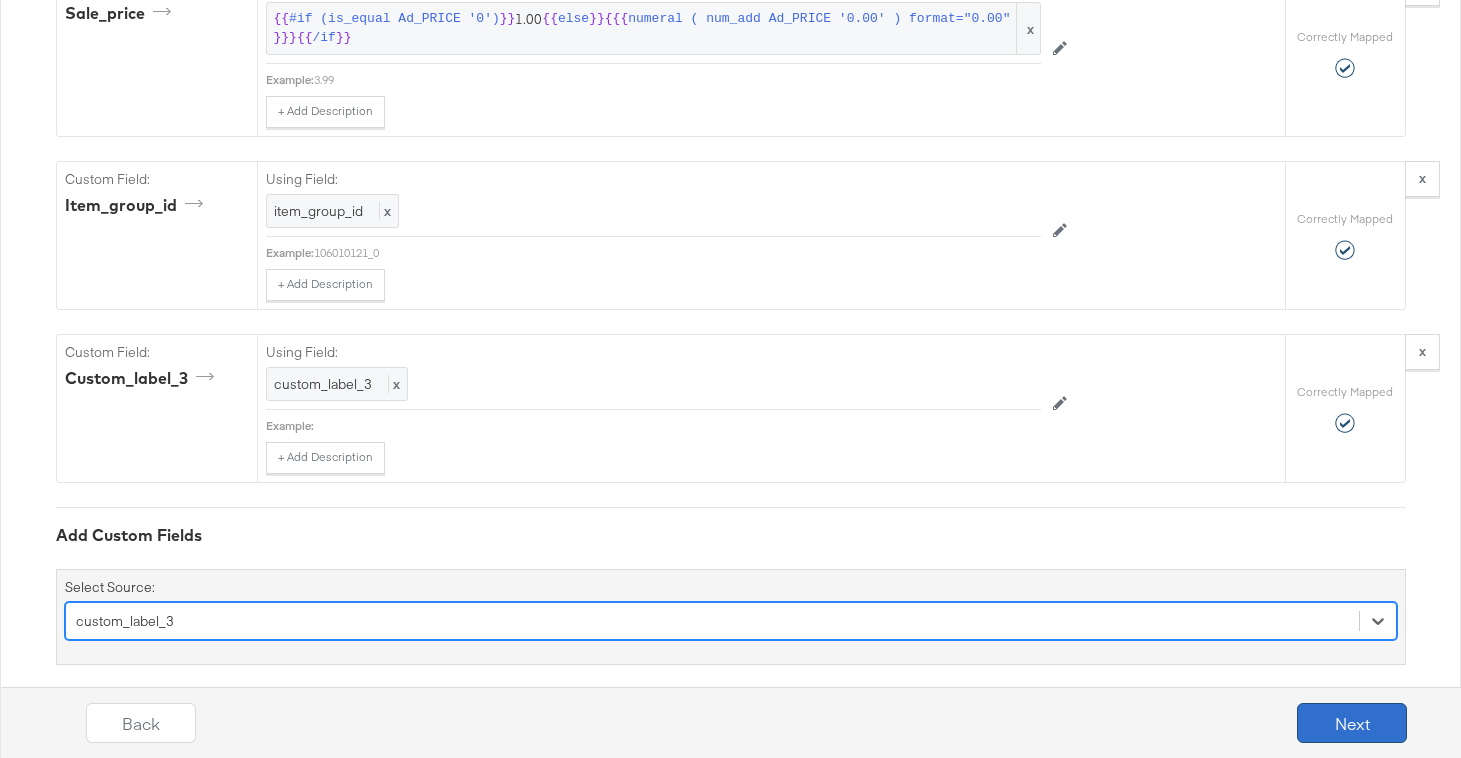 click on "Next" at bounding box center (1352, 723) 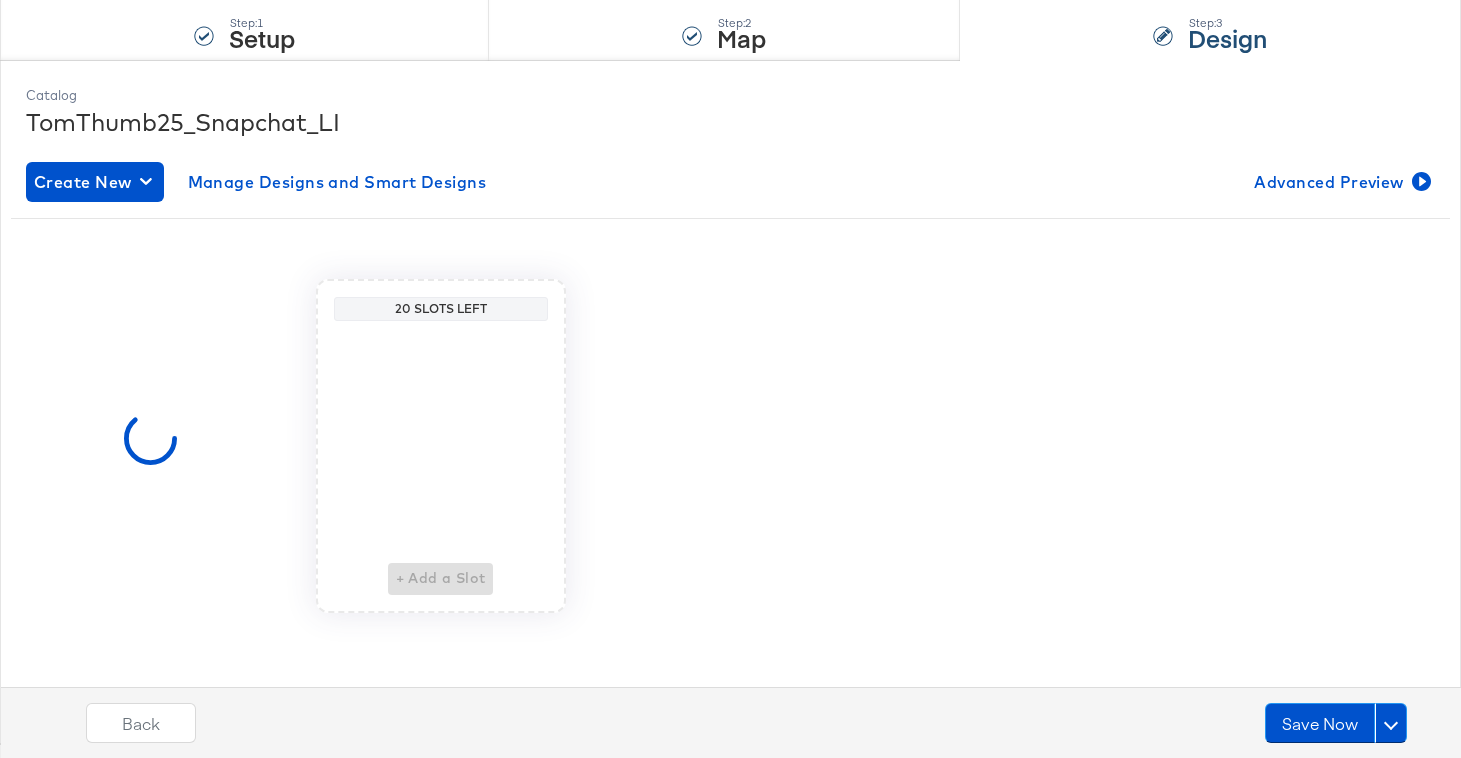 scroll, scrollTop: 0, scrollLeft: 0, axis: both 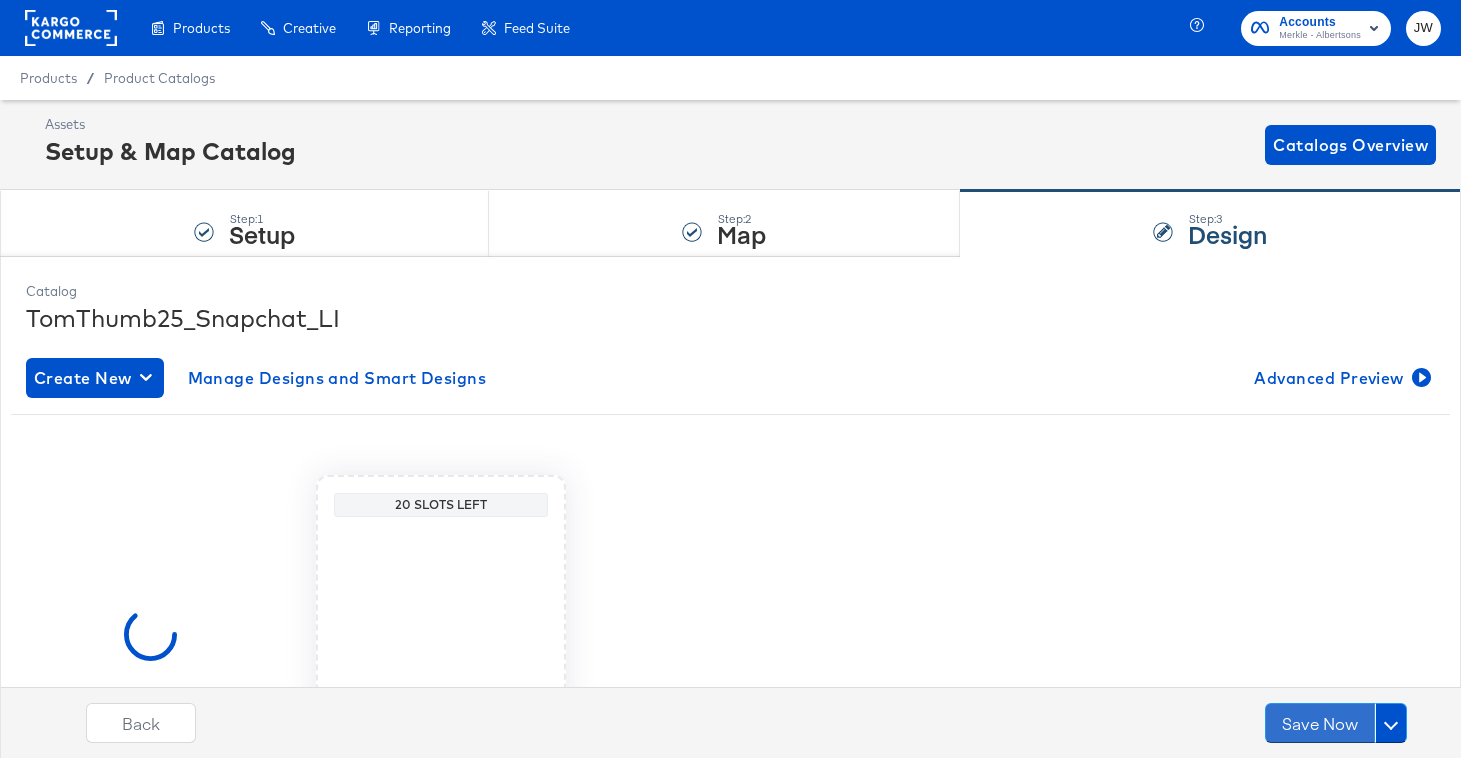 click on "Save Now" at bounding box center (1320, 723) 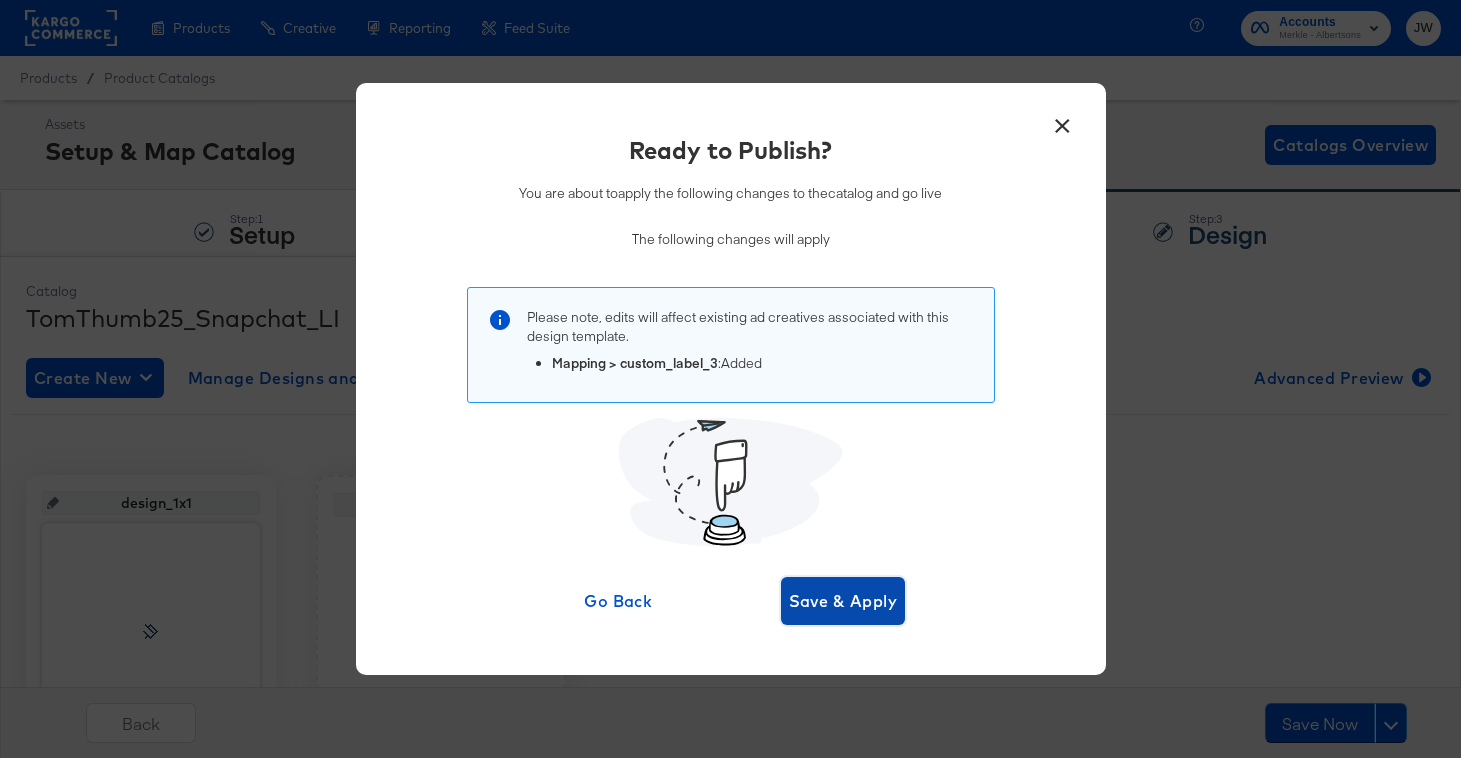 click on "Save & Apply" at bounding box center (843, 601) 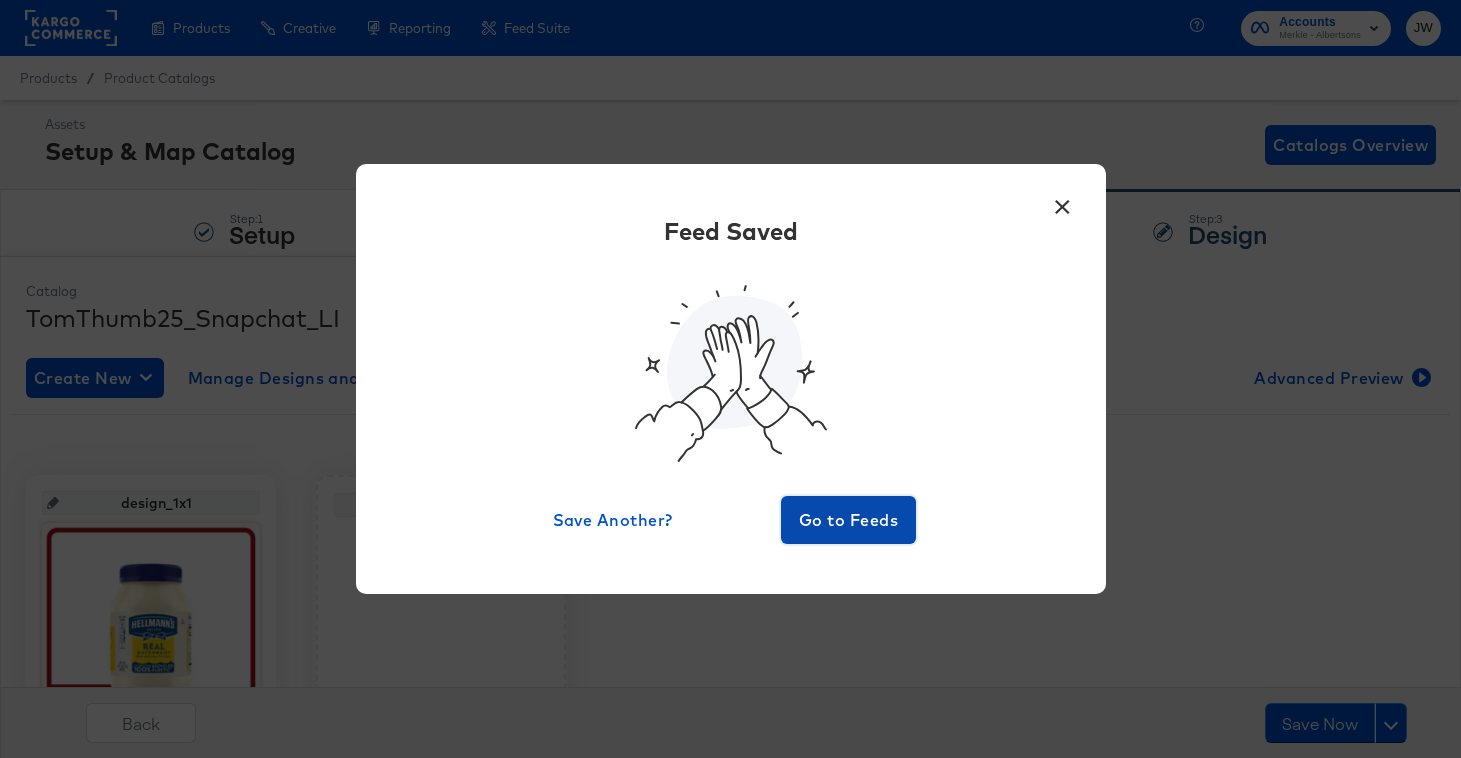 click on "Go to Feeds" at bounding box center (849, 520) 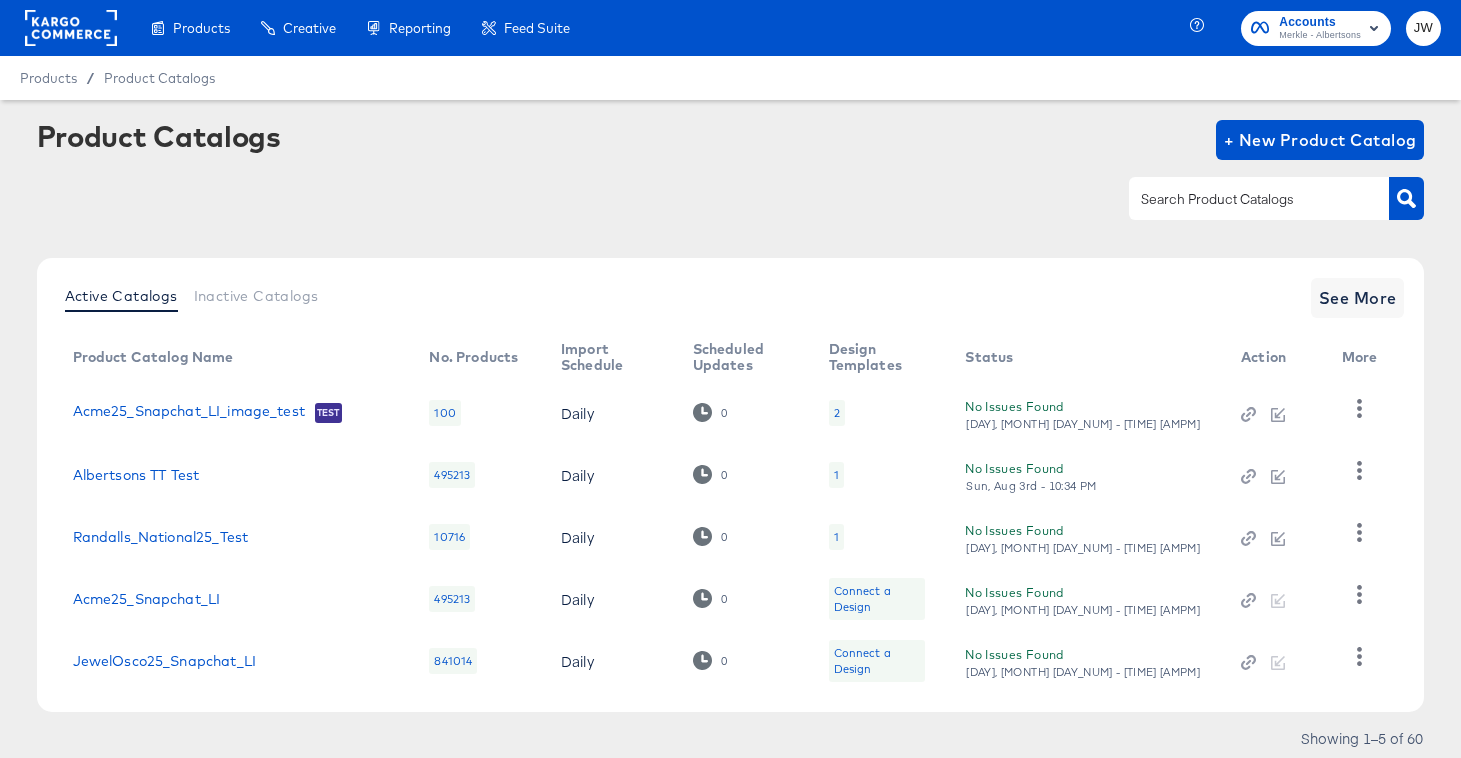 click at bounding box center (1243, 199) 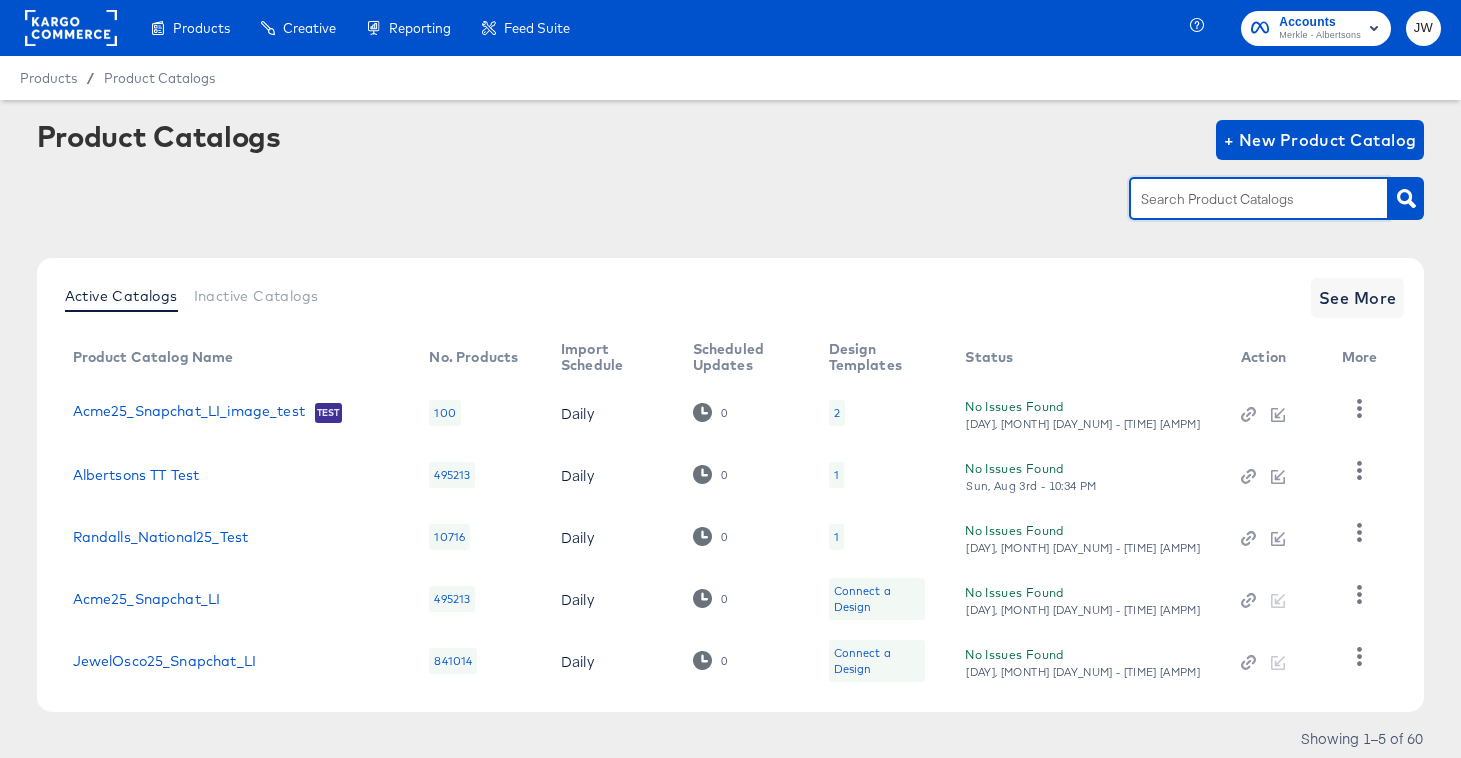 paste on "snap" 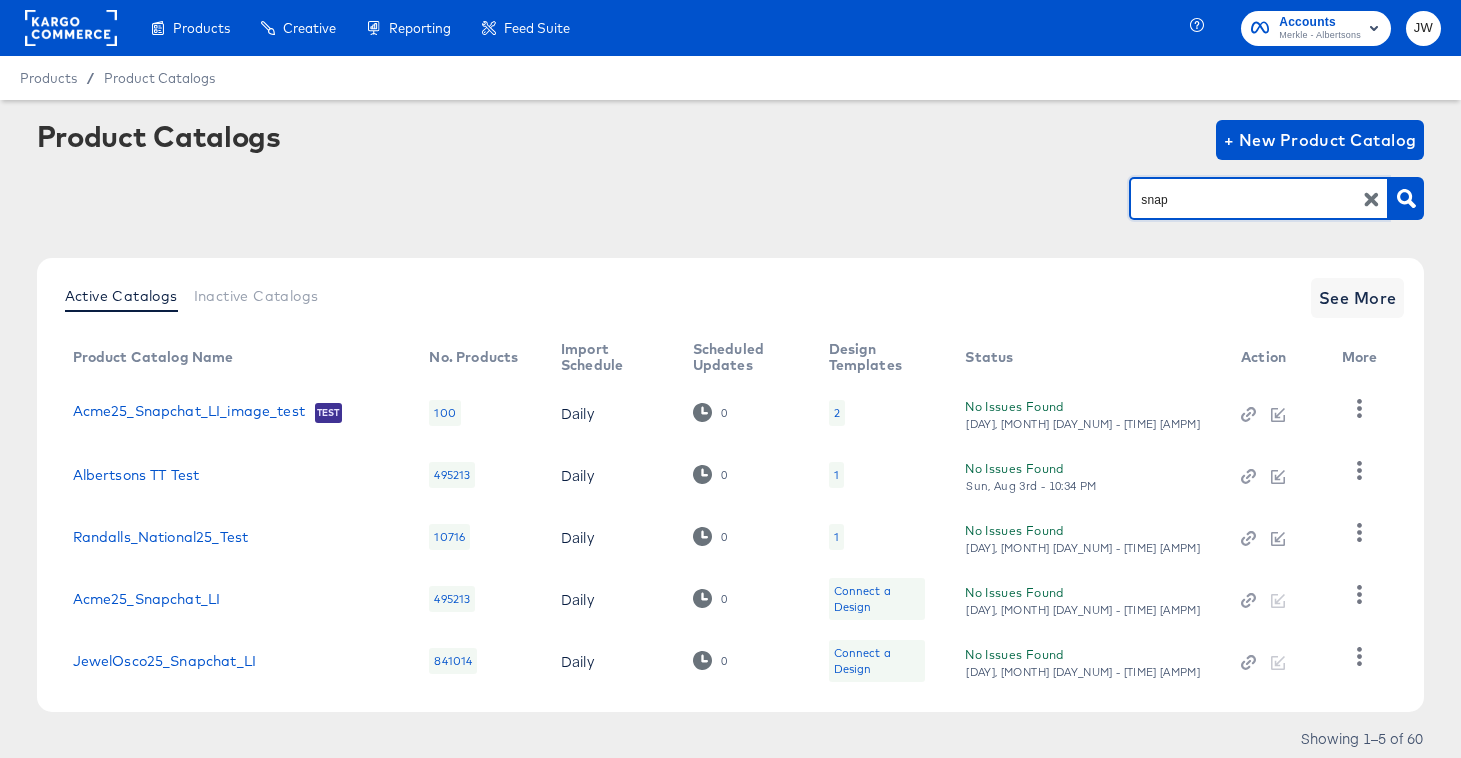 type on "snap" 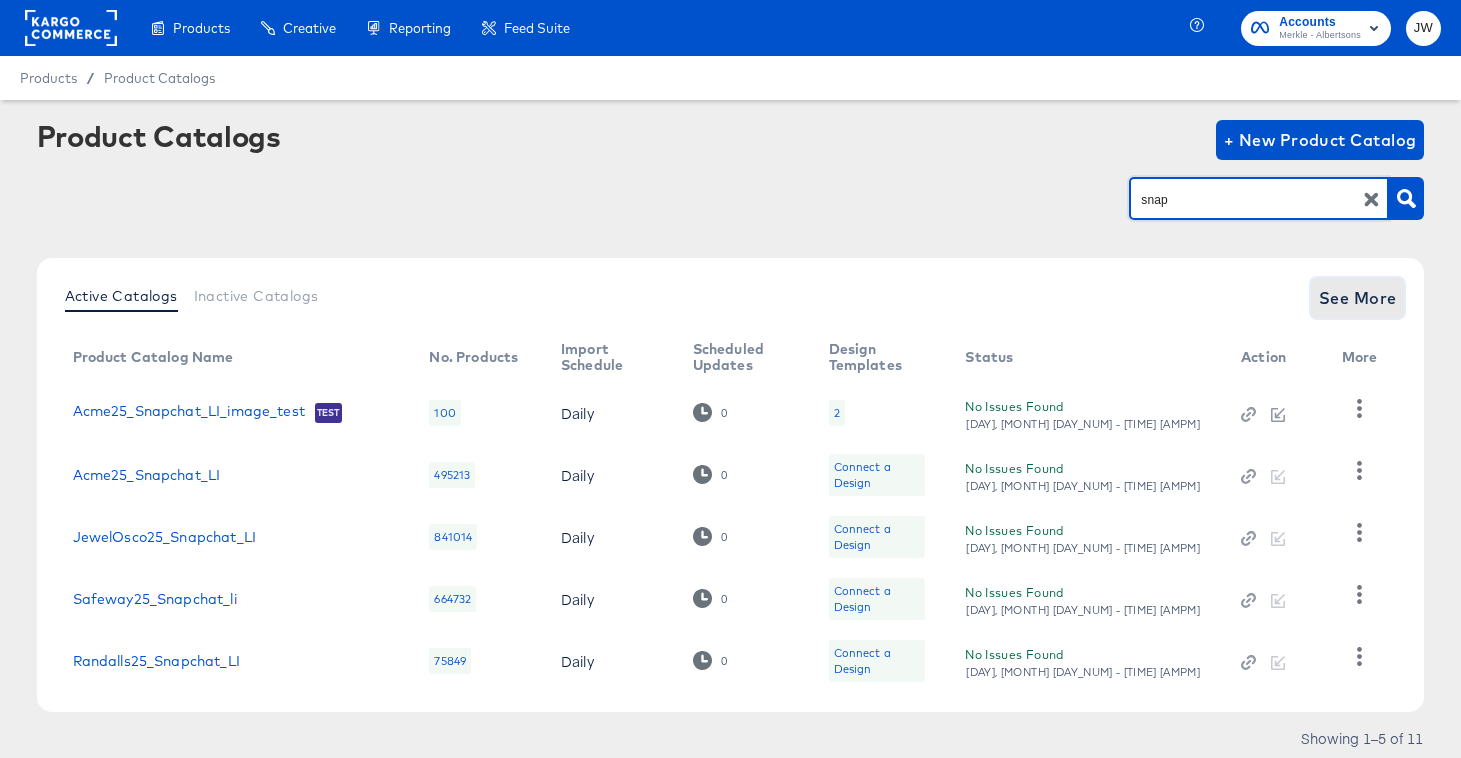 click on "See More" at bounding box center [1358, 298] 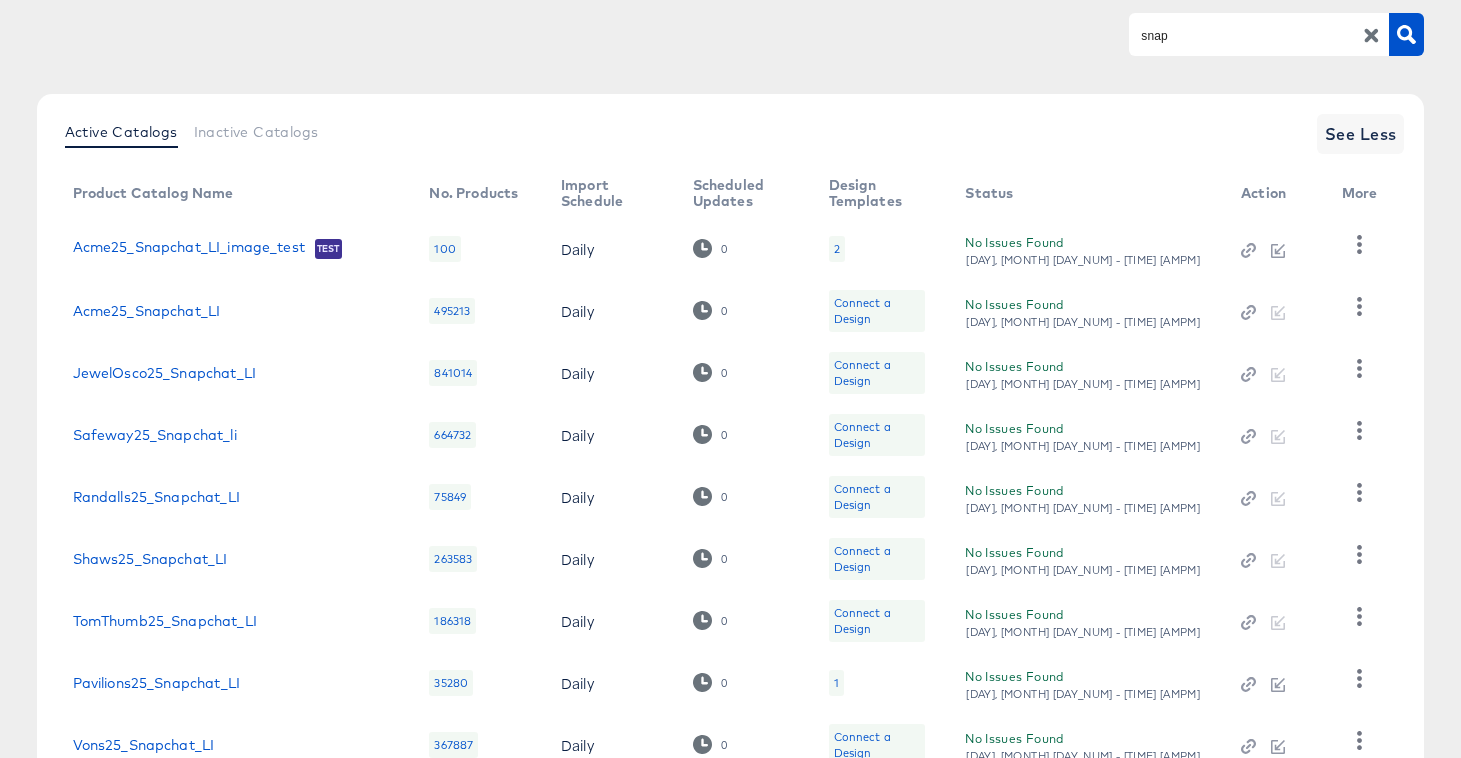 scroll, scrollTop: 353, scrollLeft: 0, axis: vertical 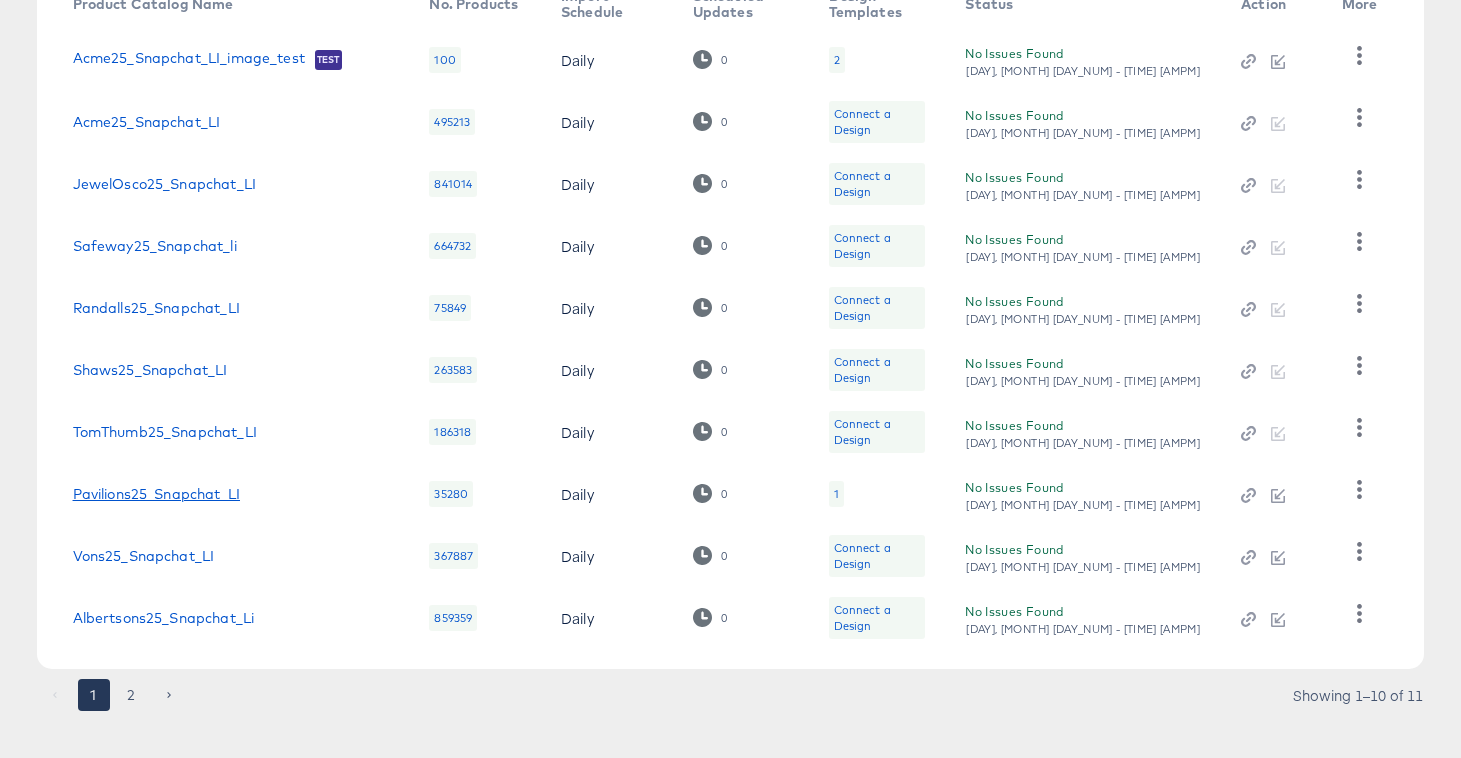 click on "Pavilions25_Snapchat_LI" at bounding box center [156, 494] 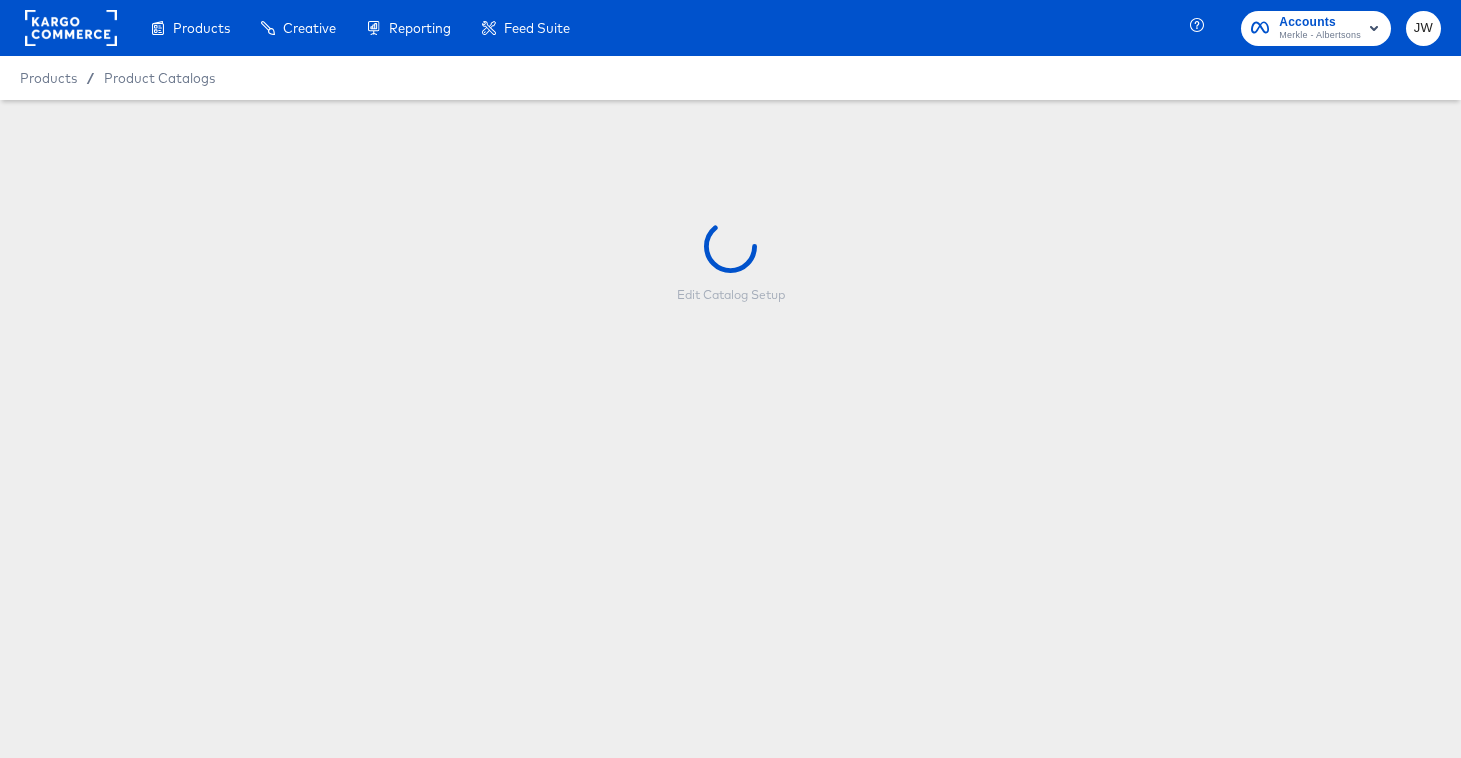 scroll, scrollTop: 0, scrollLeft: 0, axis: both 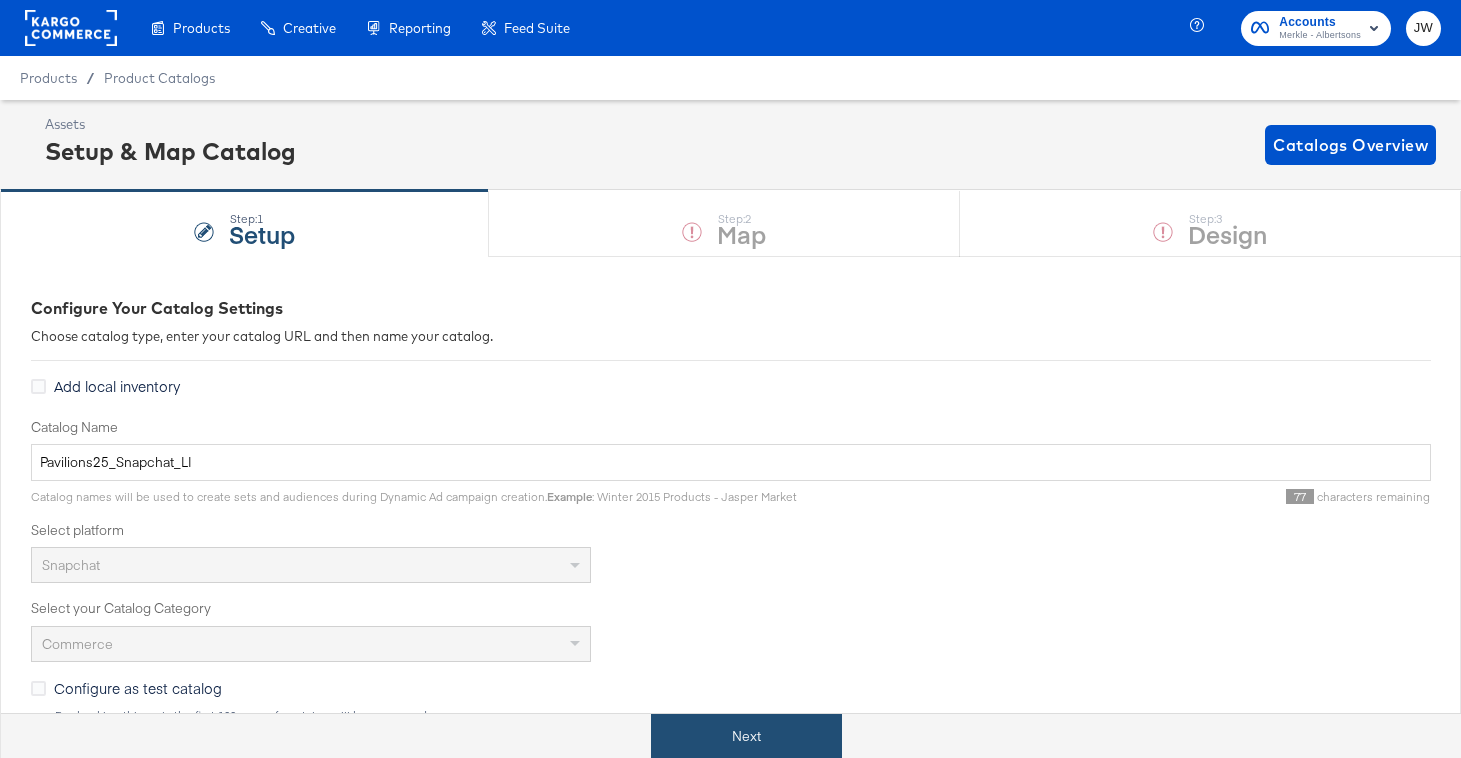 click on "Next" at bounding box center (746, 736) 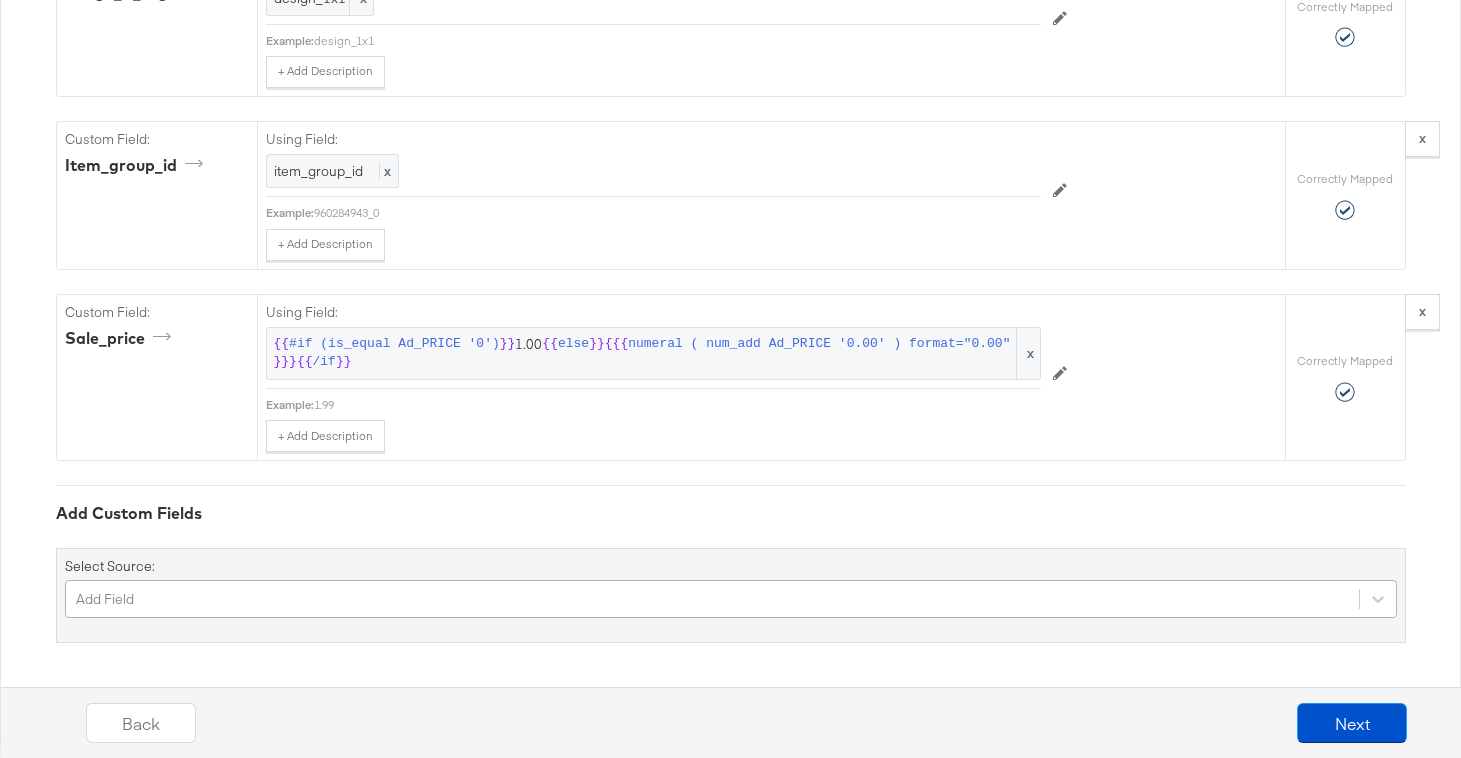 scroll, scrollTop: 7010, scrollLeft: 0, axis: vertical 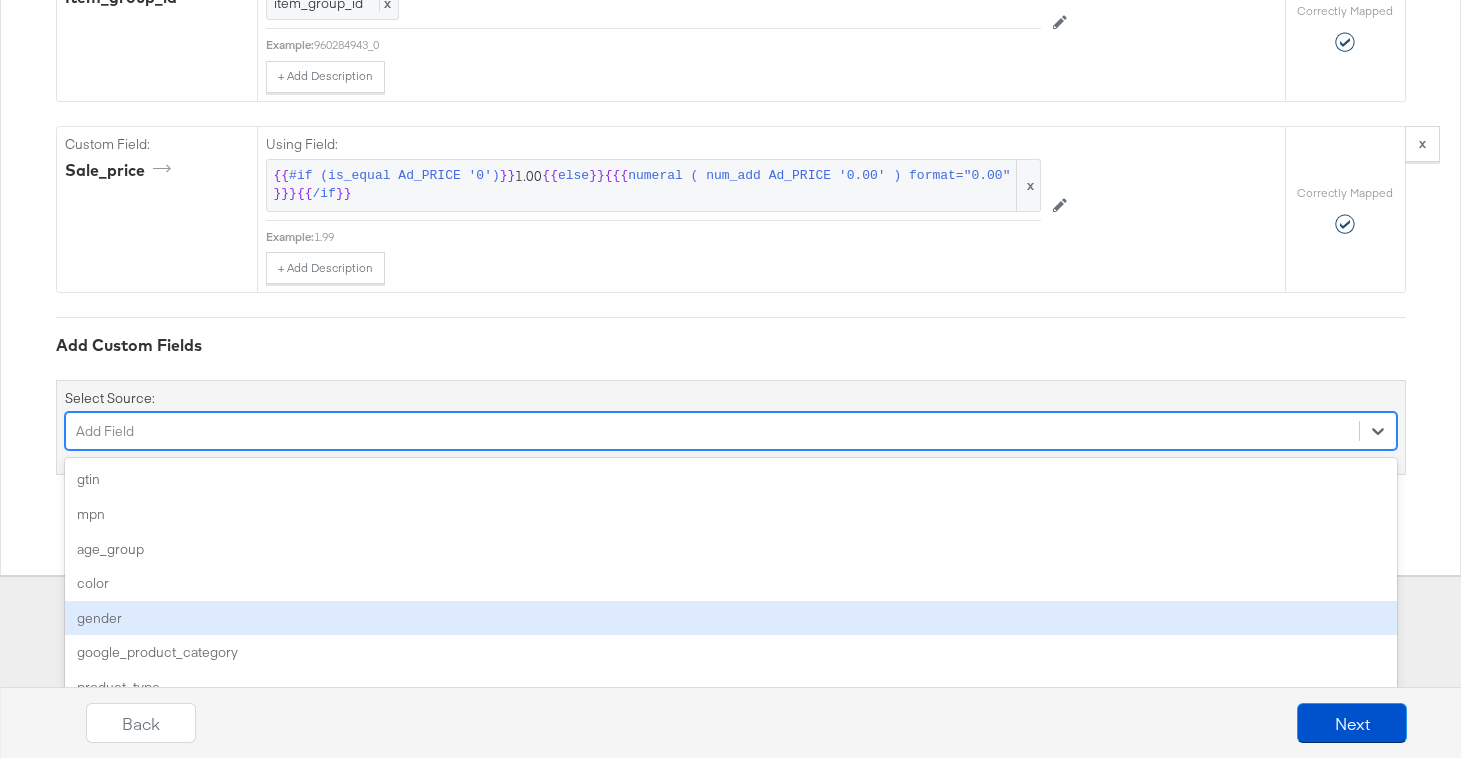 type on "3" 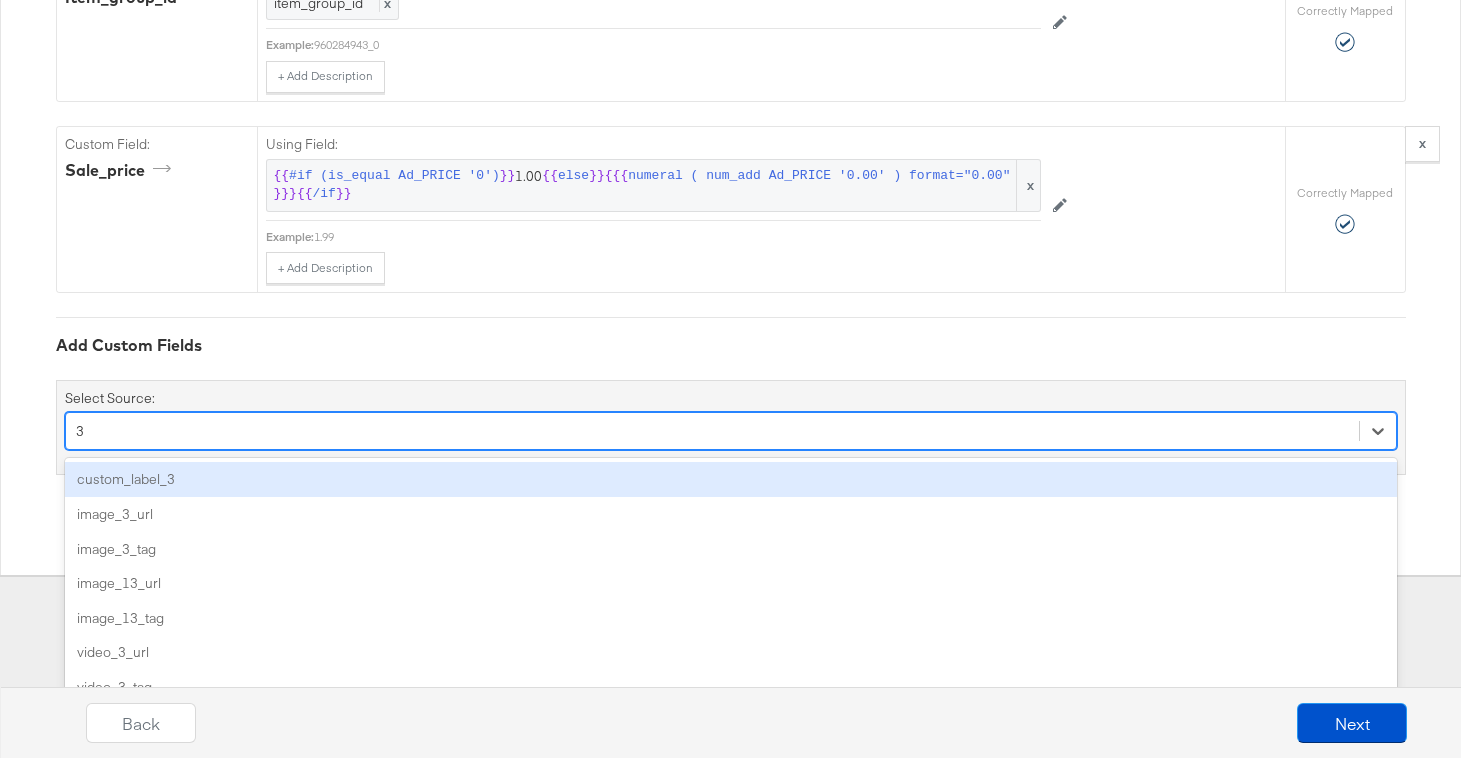 click on "custom_label_3" at bounding box center [731, 479] 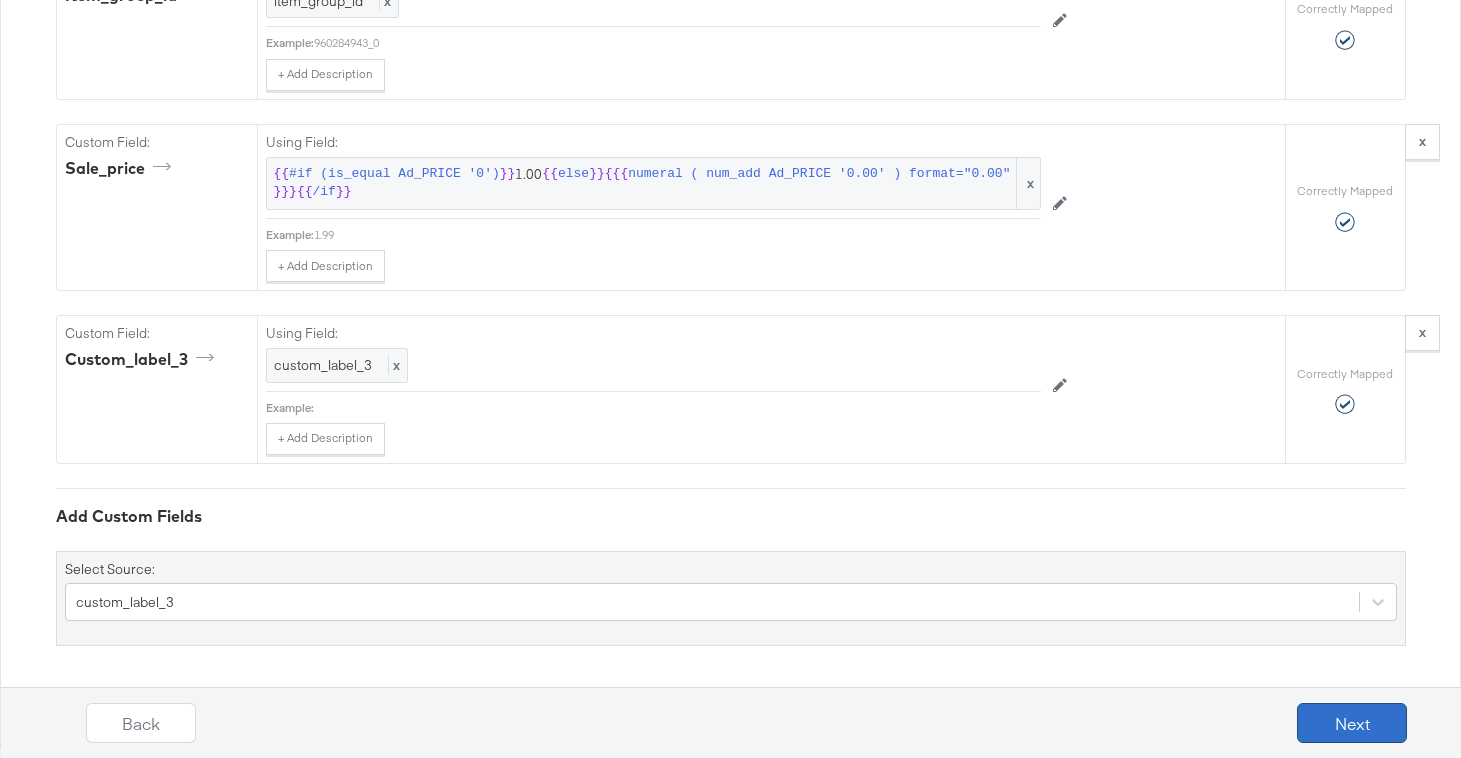 click on "Next" at bounding box center [1352, 723] 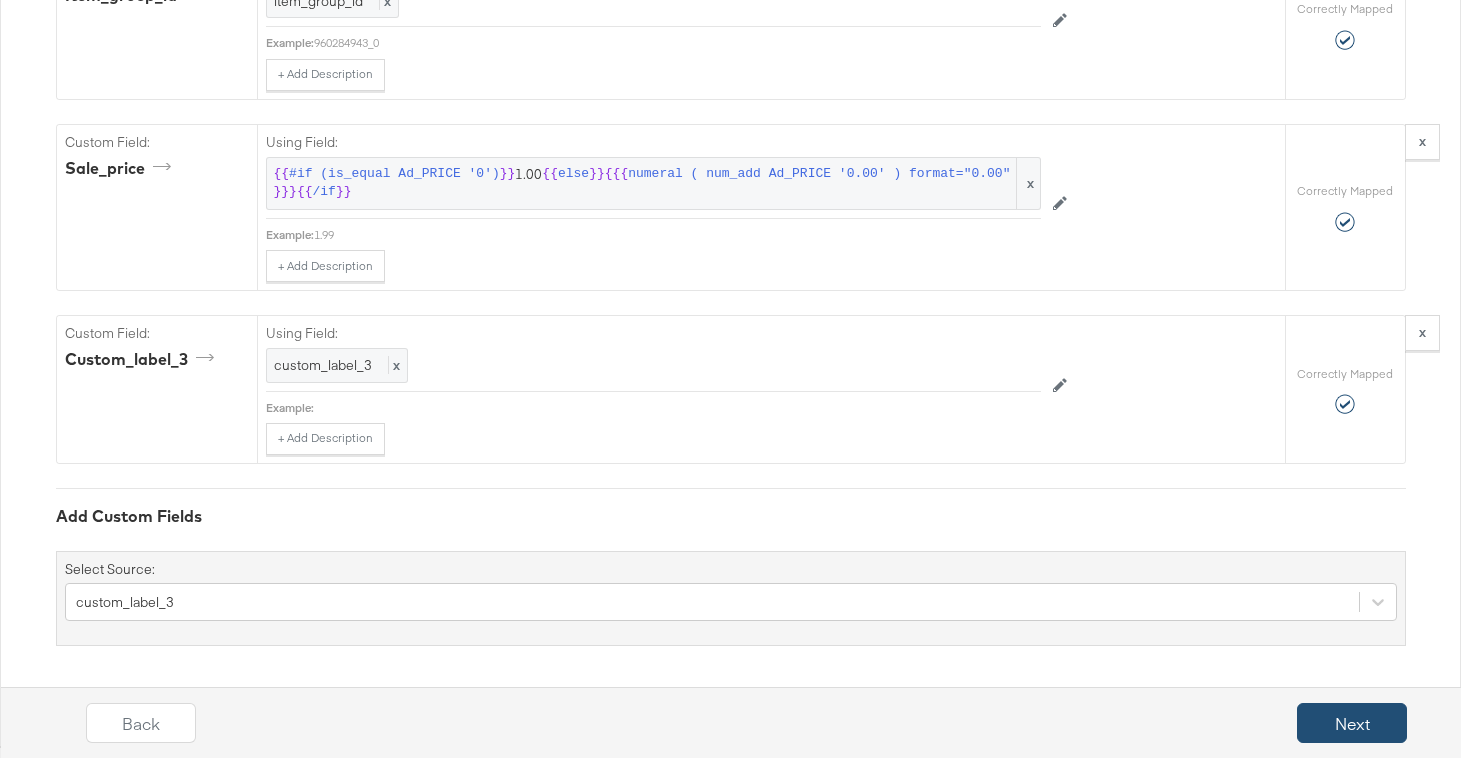scroll, scrollTop: 0, scrollLeft: 0, axis: both 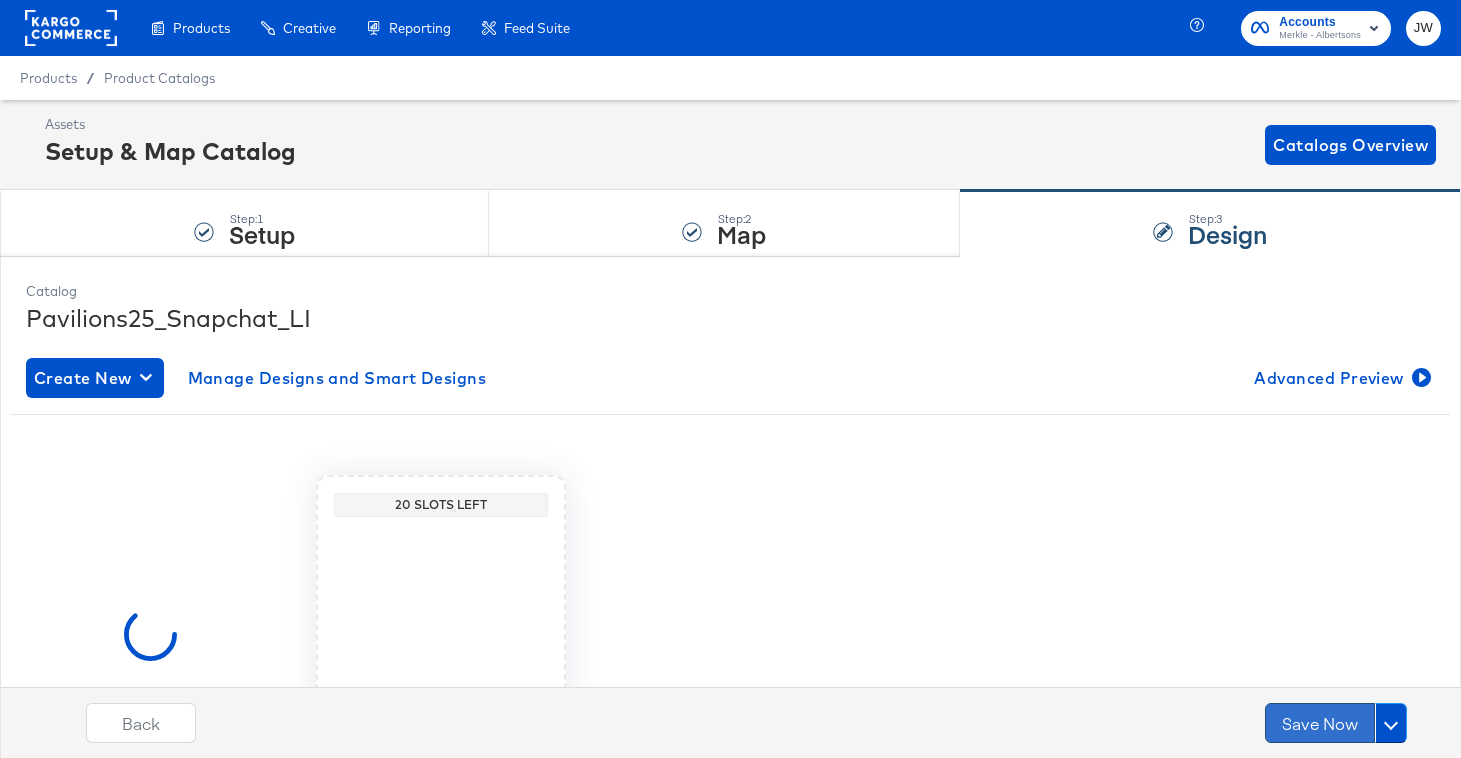 click on "Save Now" at bounding box center (1320, 723) 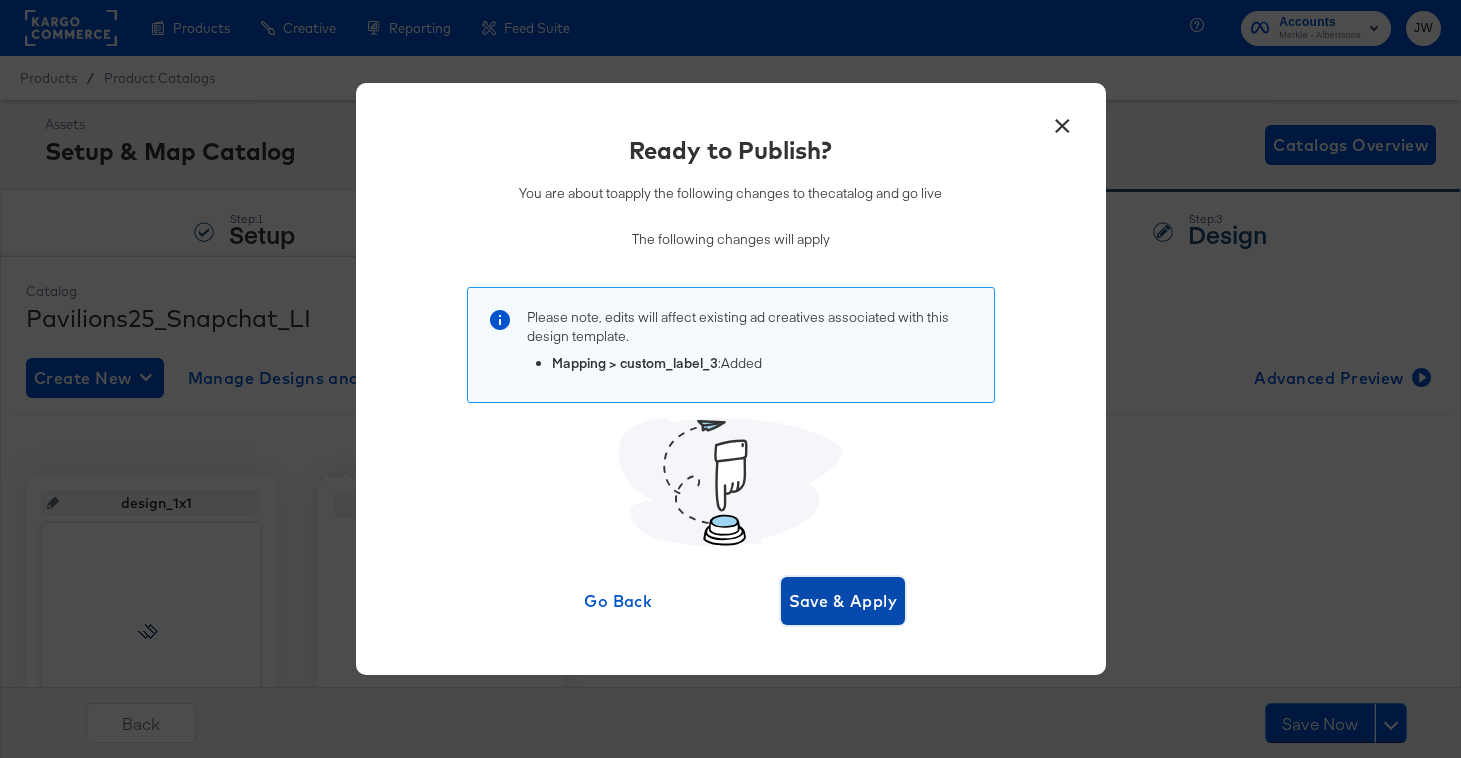 click on "Save & Apply" at bounding box center (843, 601) 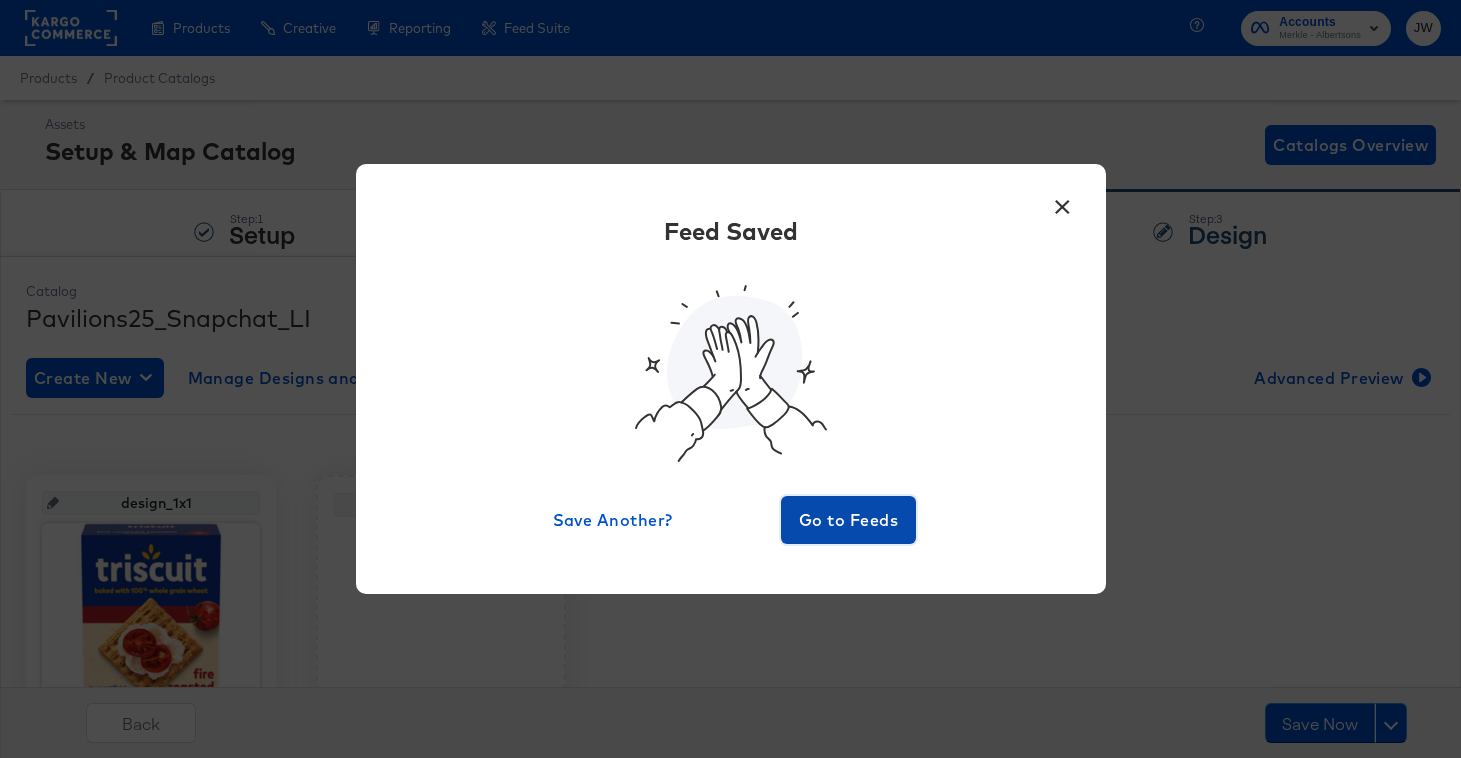 click on "Go to Feeds" at bounding box center (849, 520) 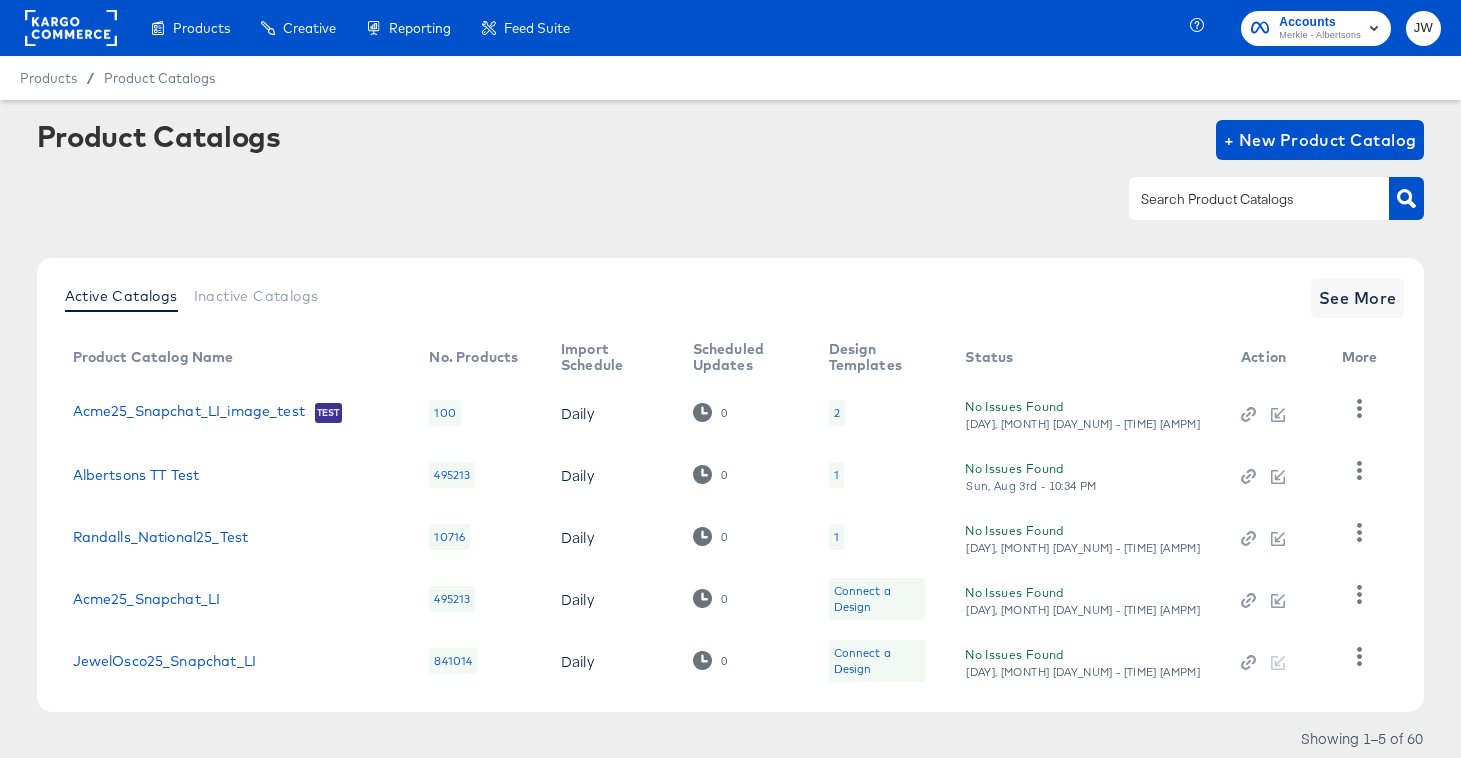 click at bounding box center [1243, 199] 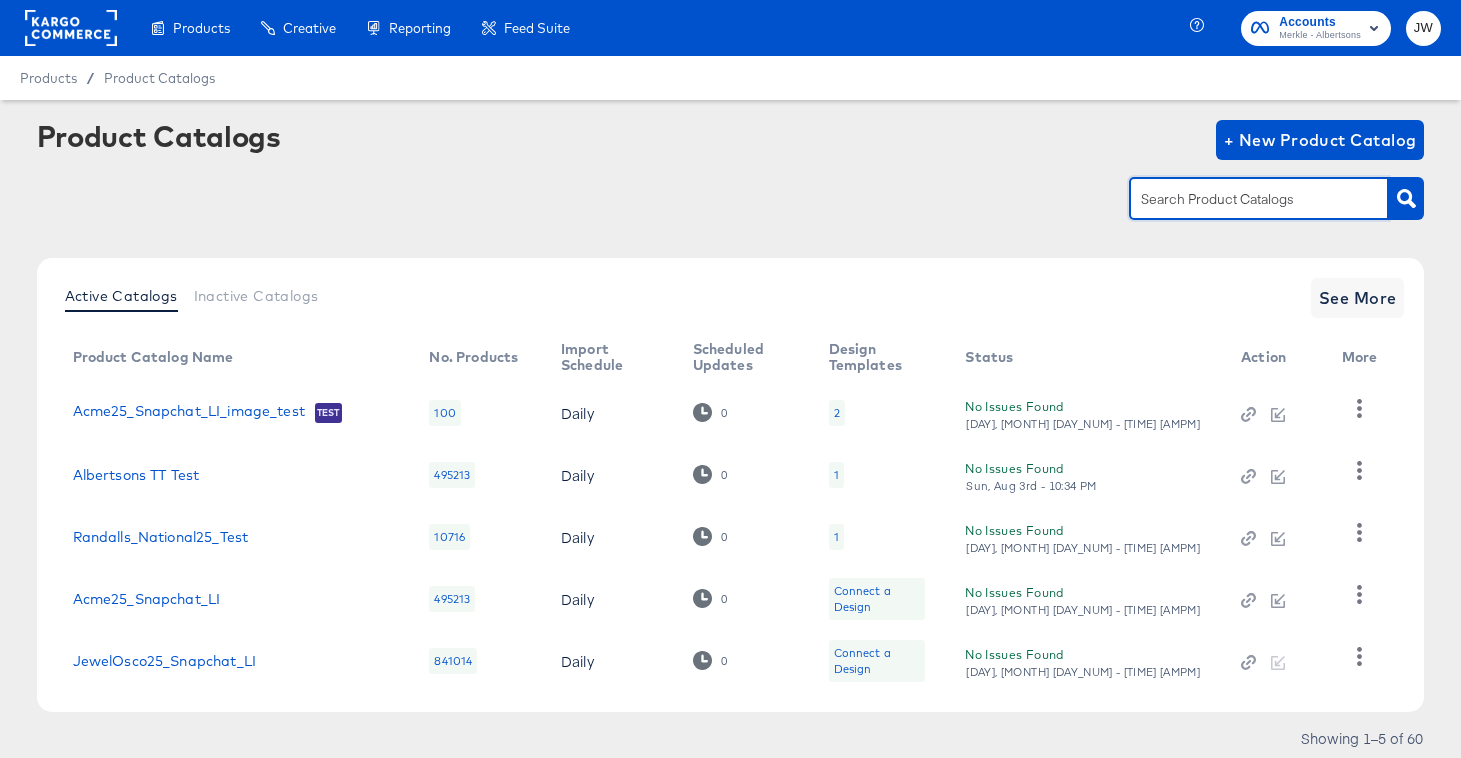 paste on "snap" 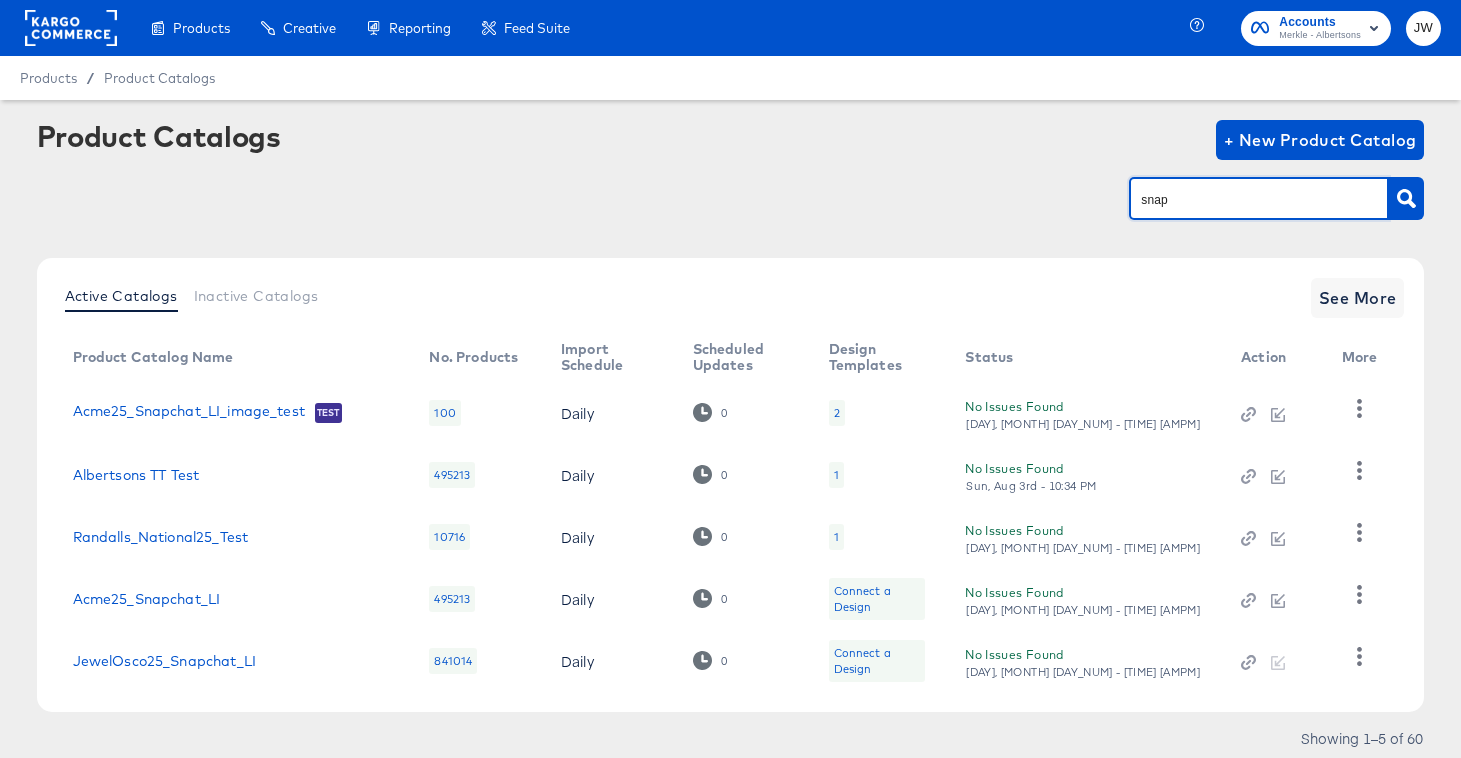 type on "snap" 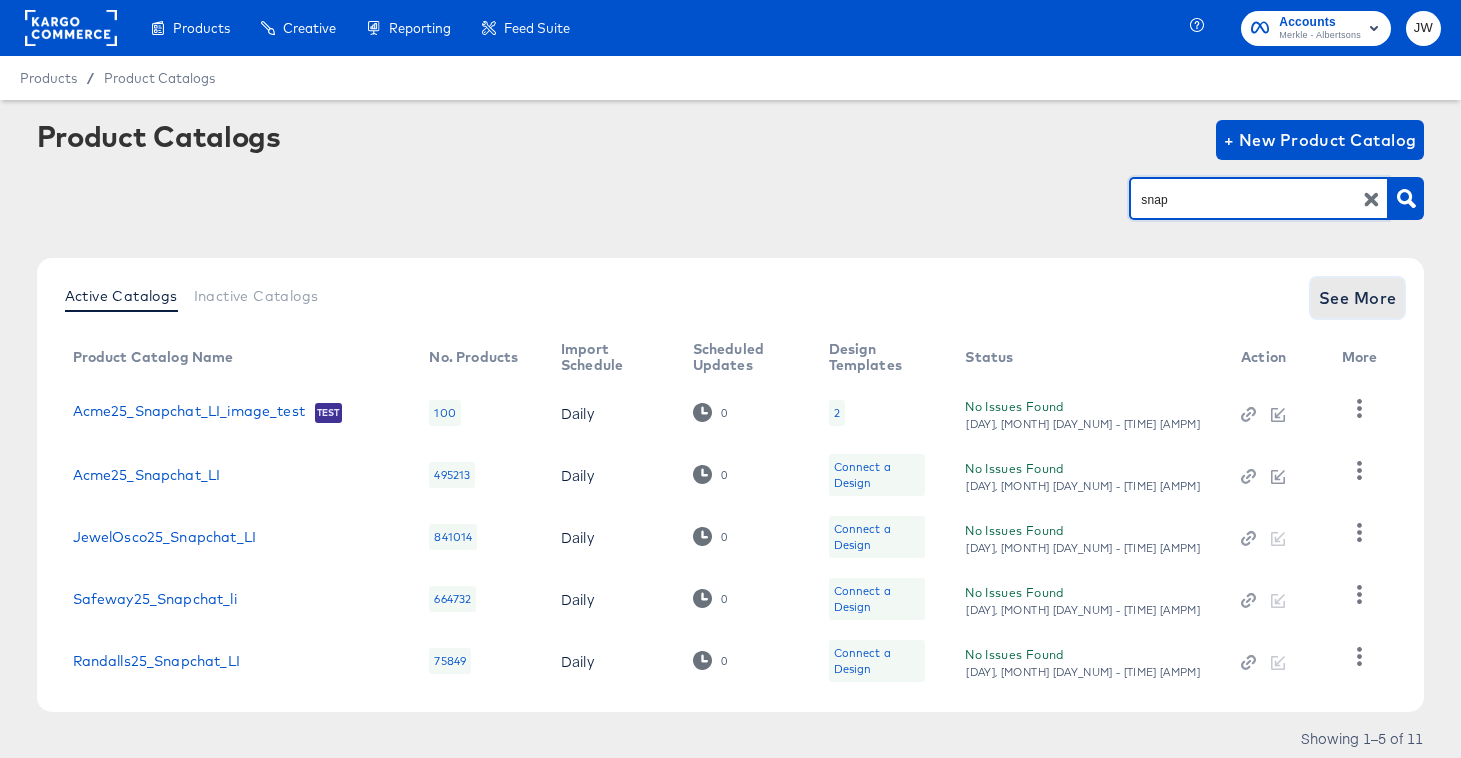 click on "See More" at bounding box center (1358, 298) 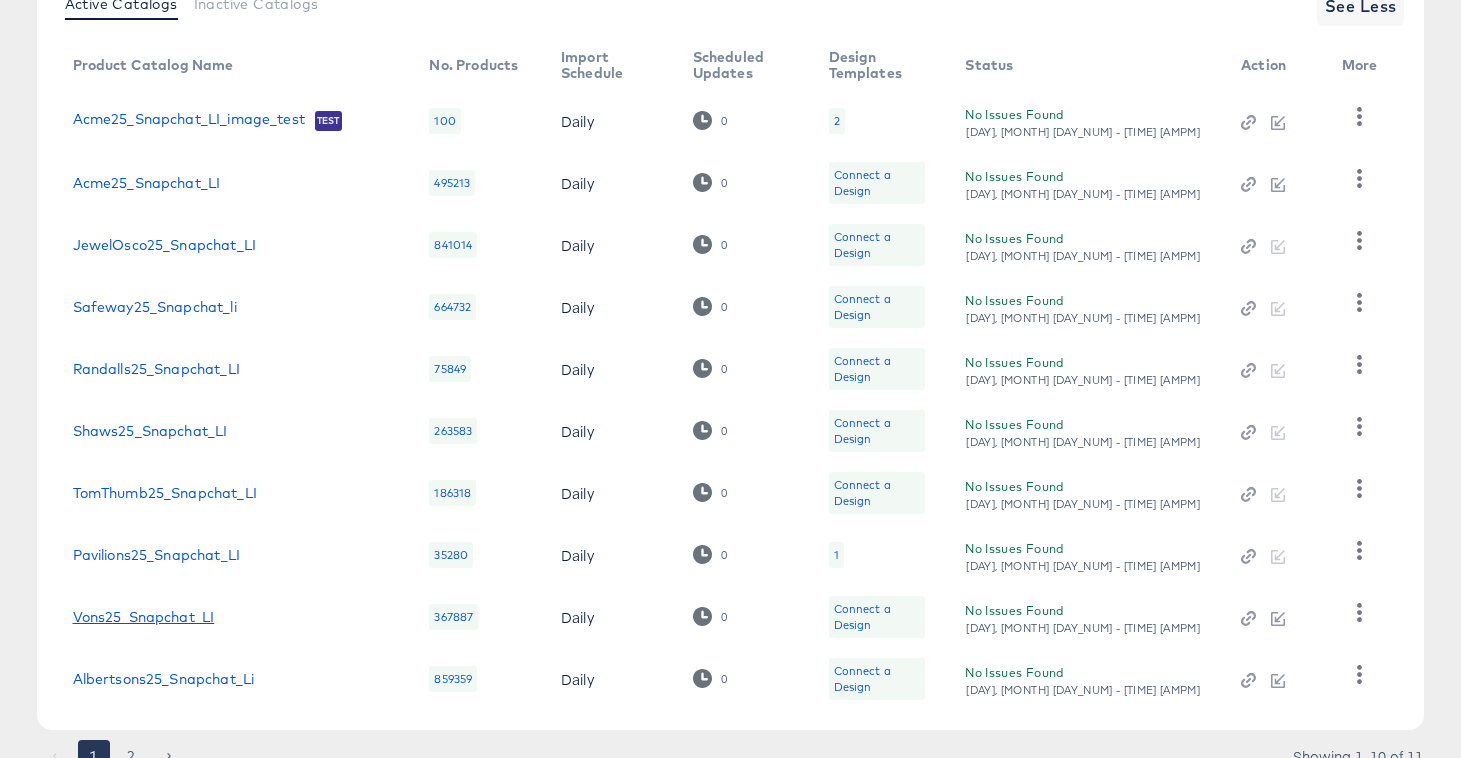 scroll, scrollTop: 329, scrollLeft: 0, axis: vertical 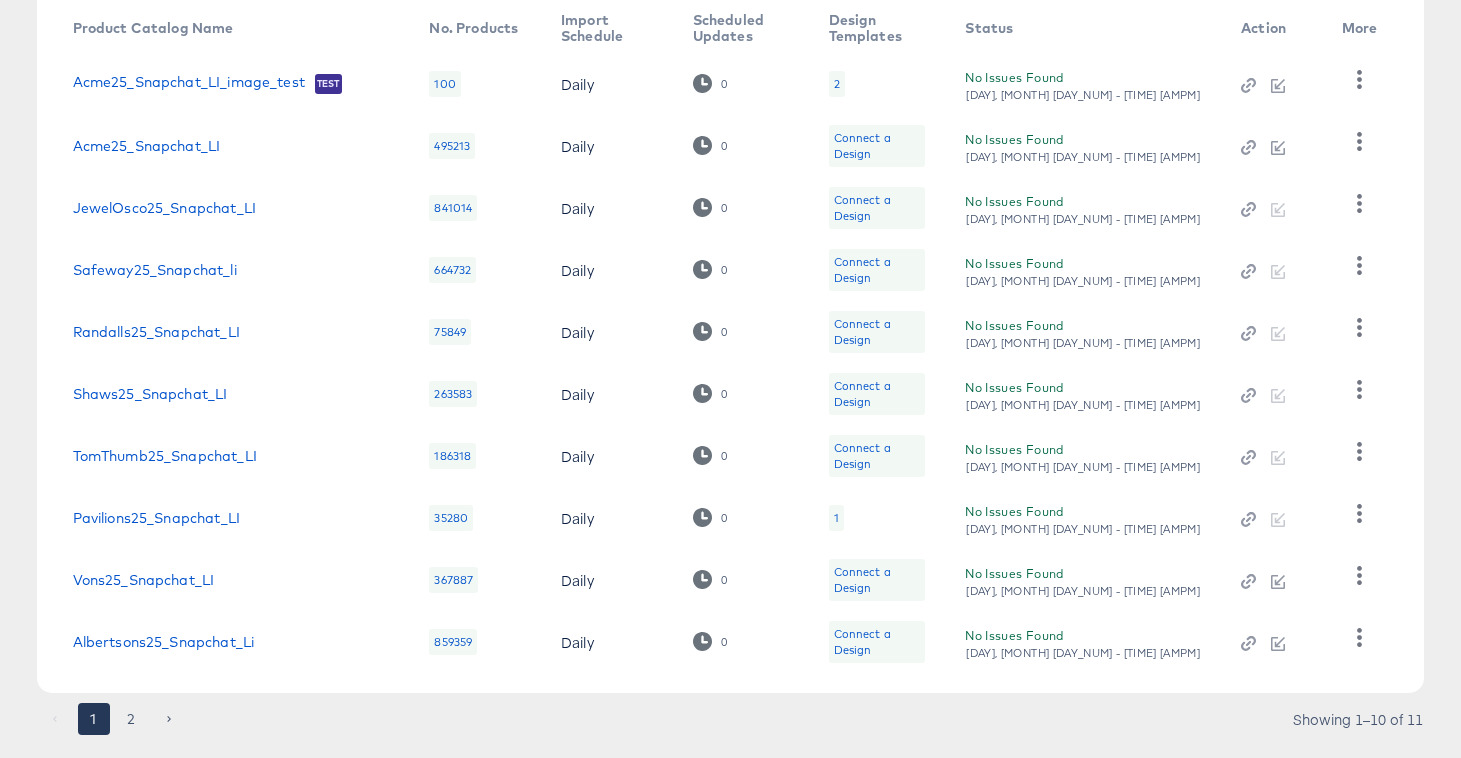 click on "Vons25_Snapchat_LI" at bounding box center [235, 580] 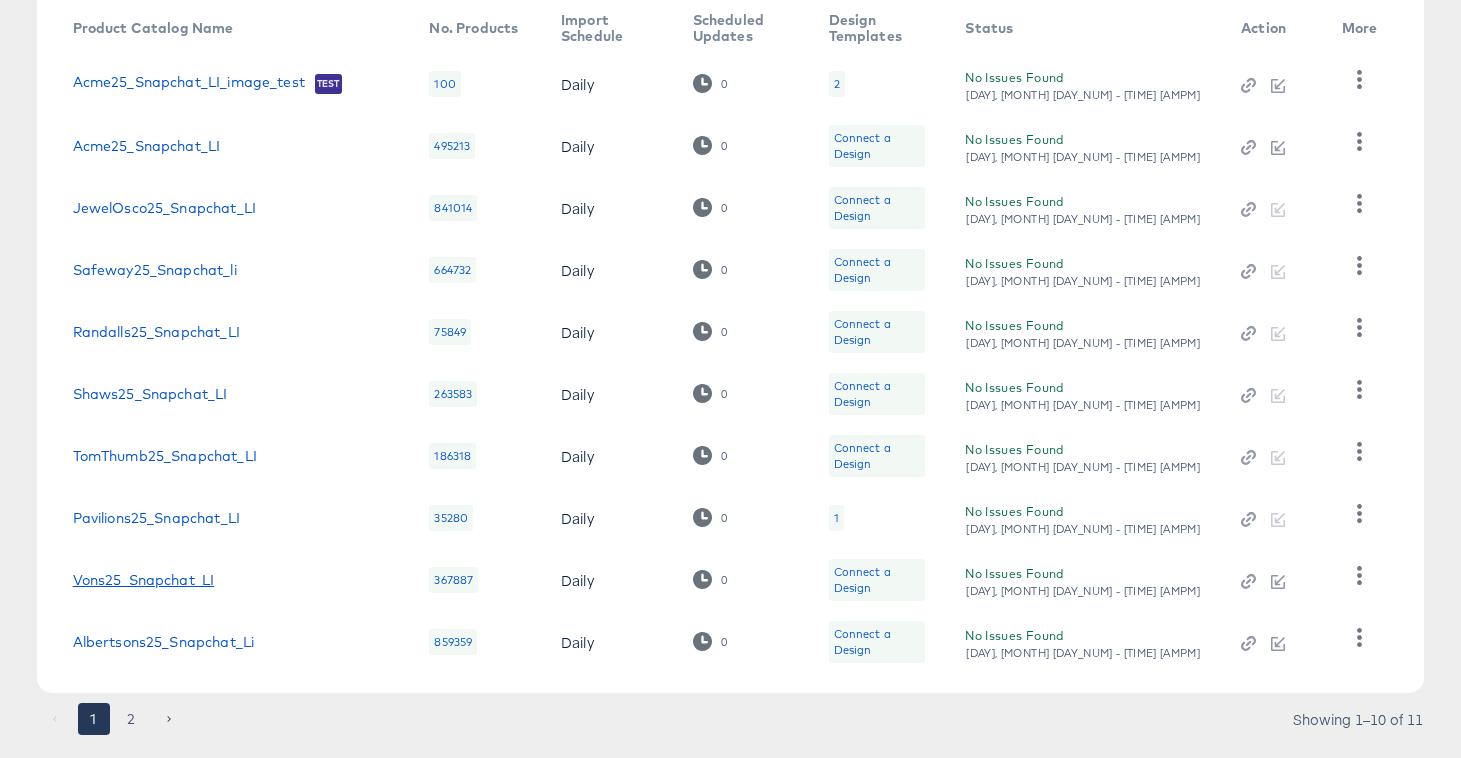 click on "Vons25_Snapchat_LI" at bounding box center (144, 580) 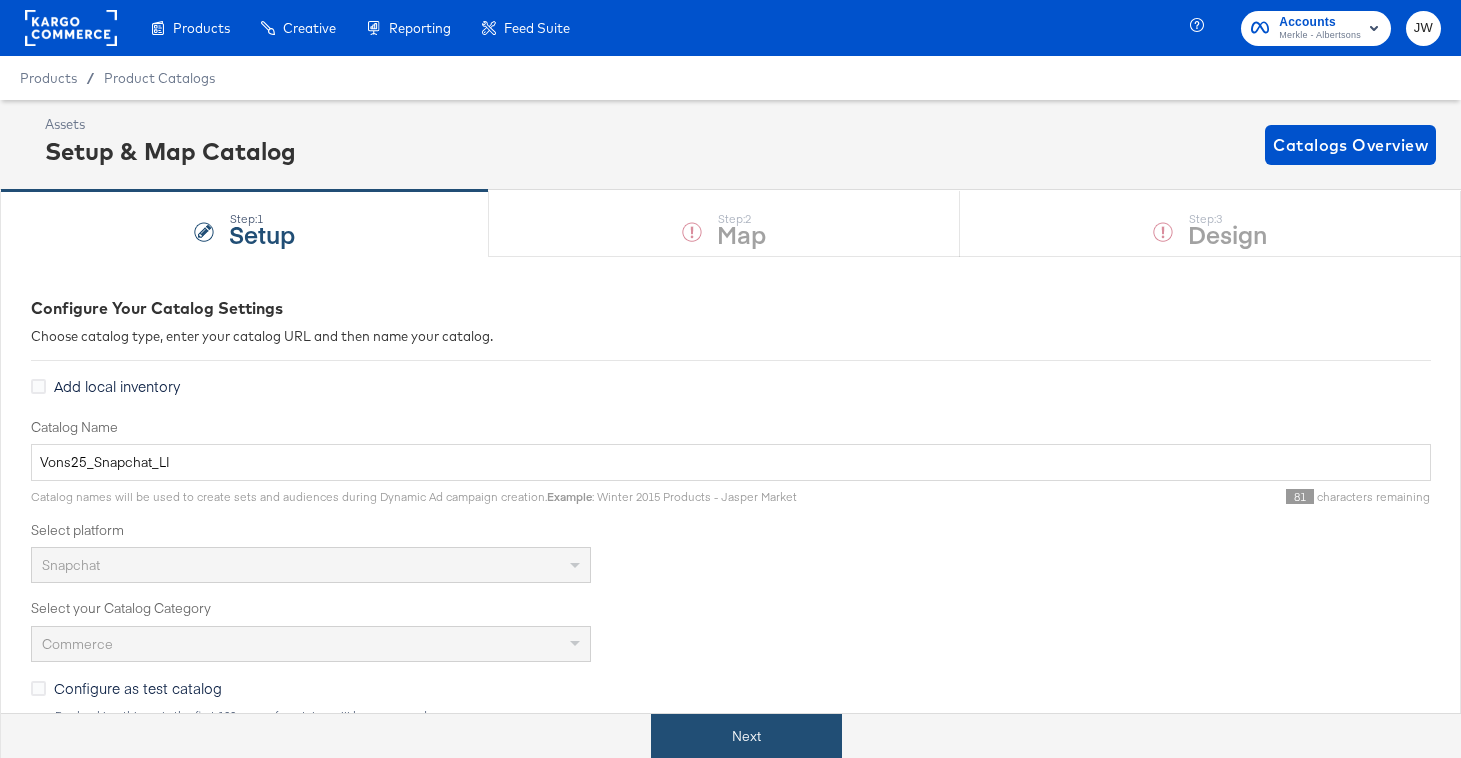 click on "Next" at bounding box center [746, 736] 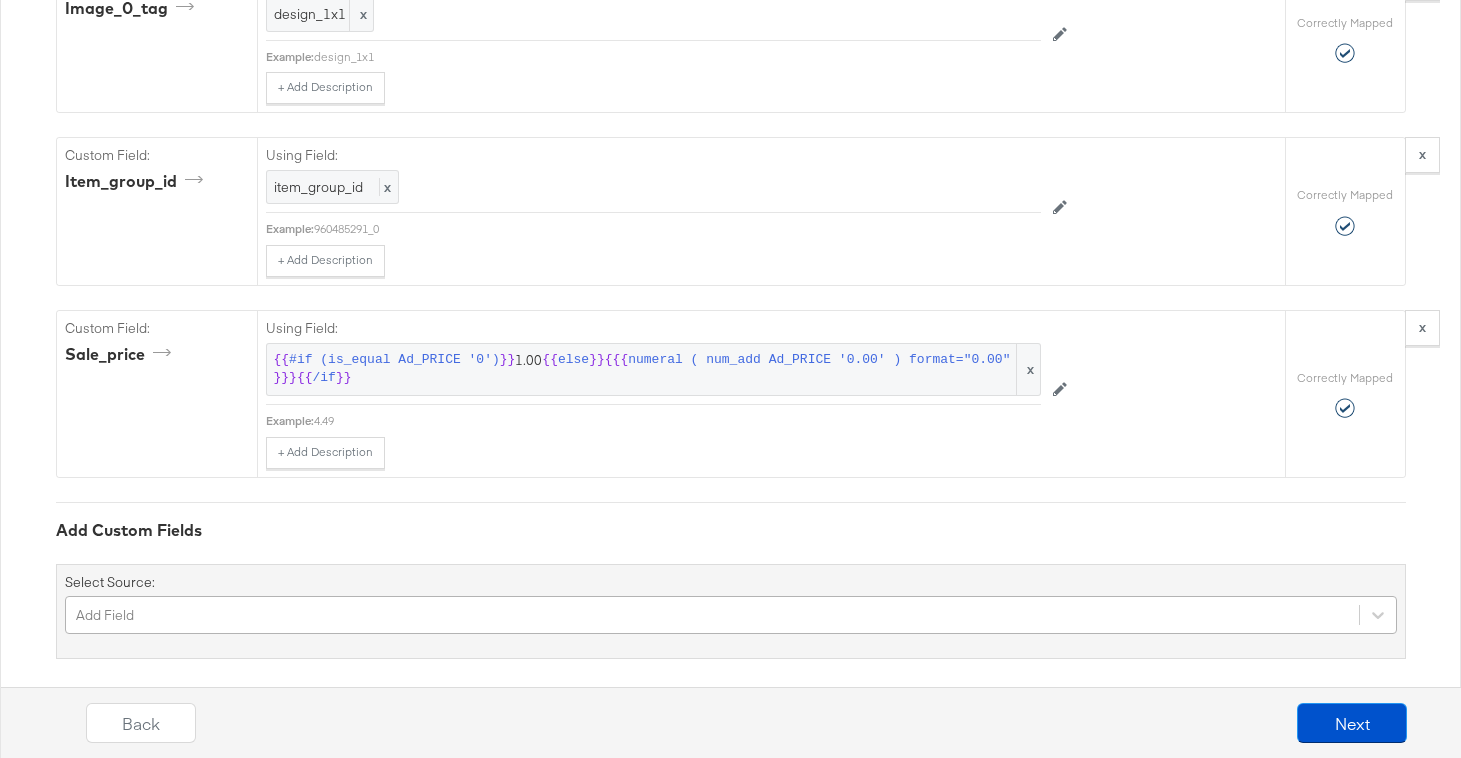 scroll, scrollTop: 7159, scrollLeft: 0, axis: vertical 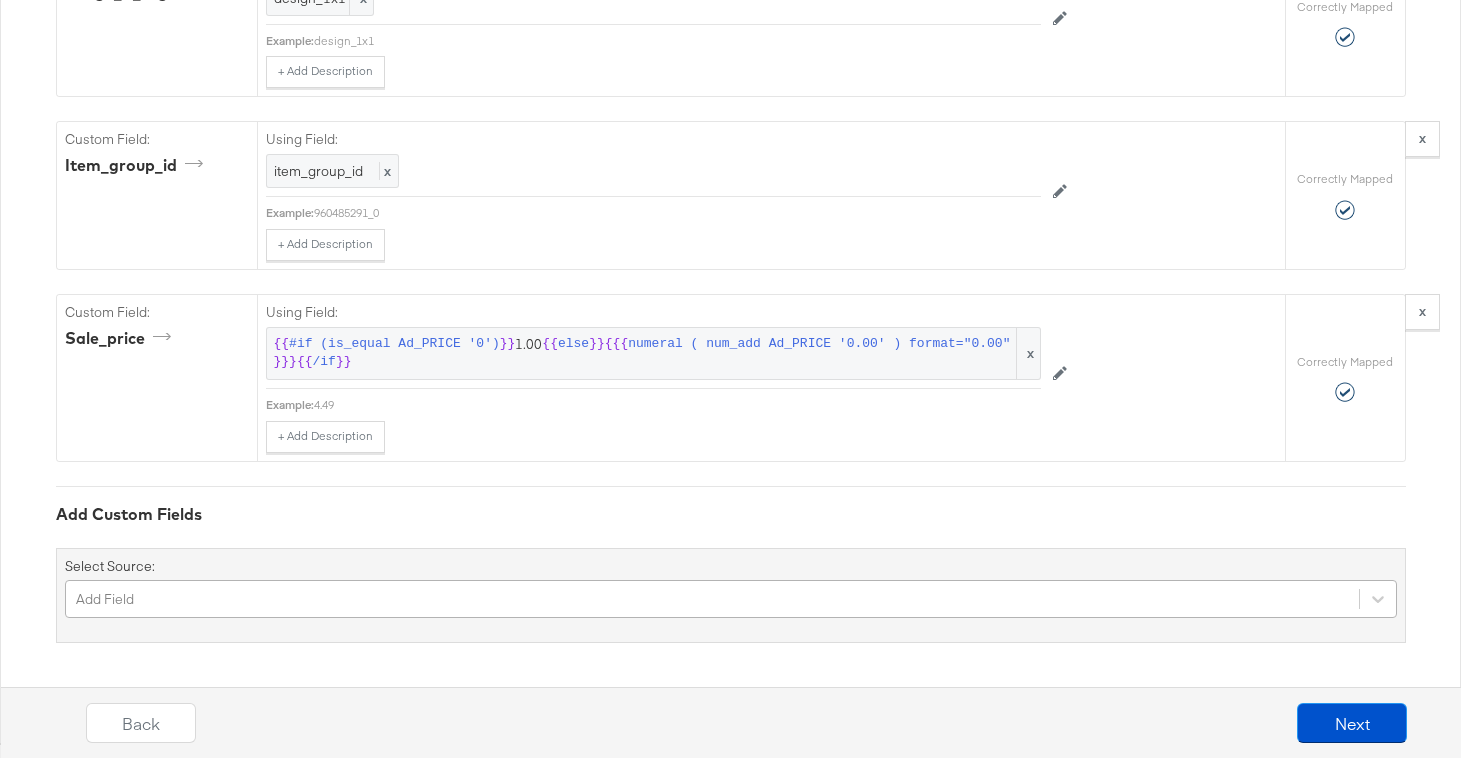 click on "Add Field" at bounding box center [731, 599] 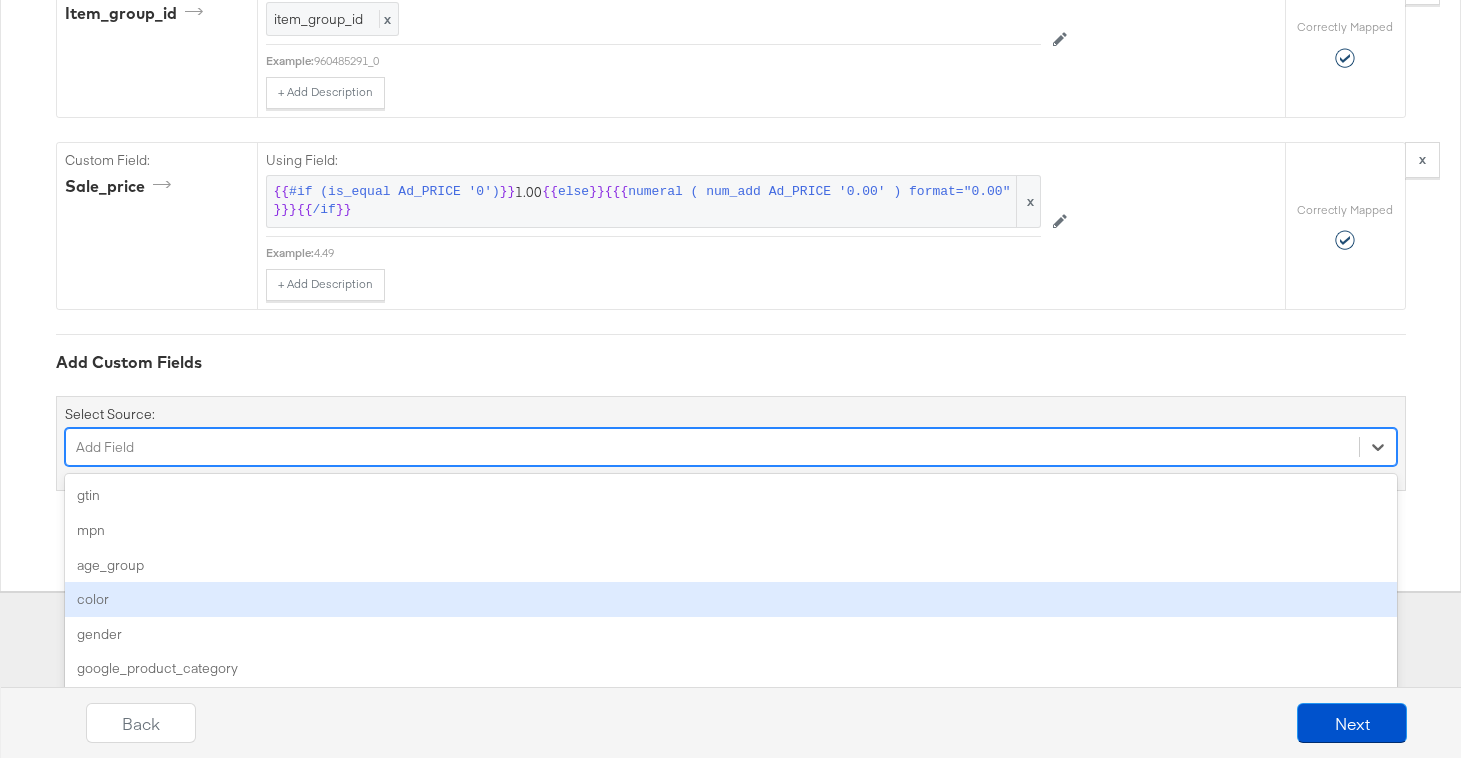 type on "3" 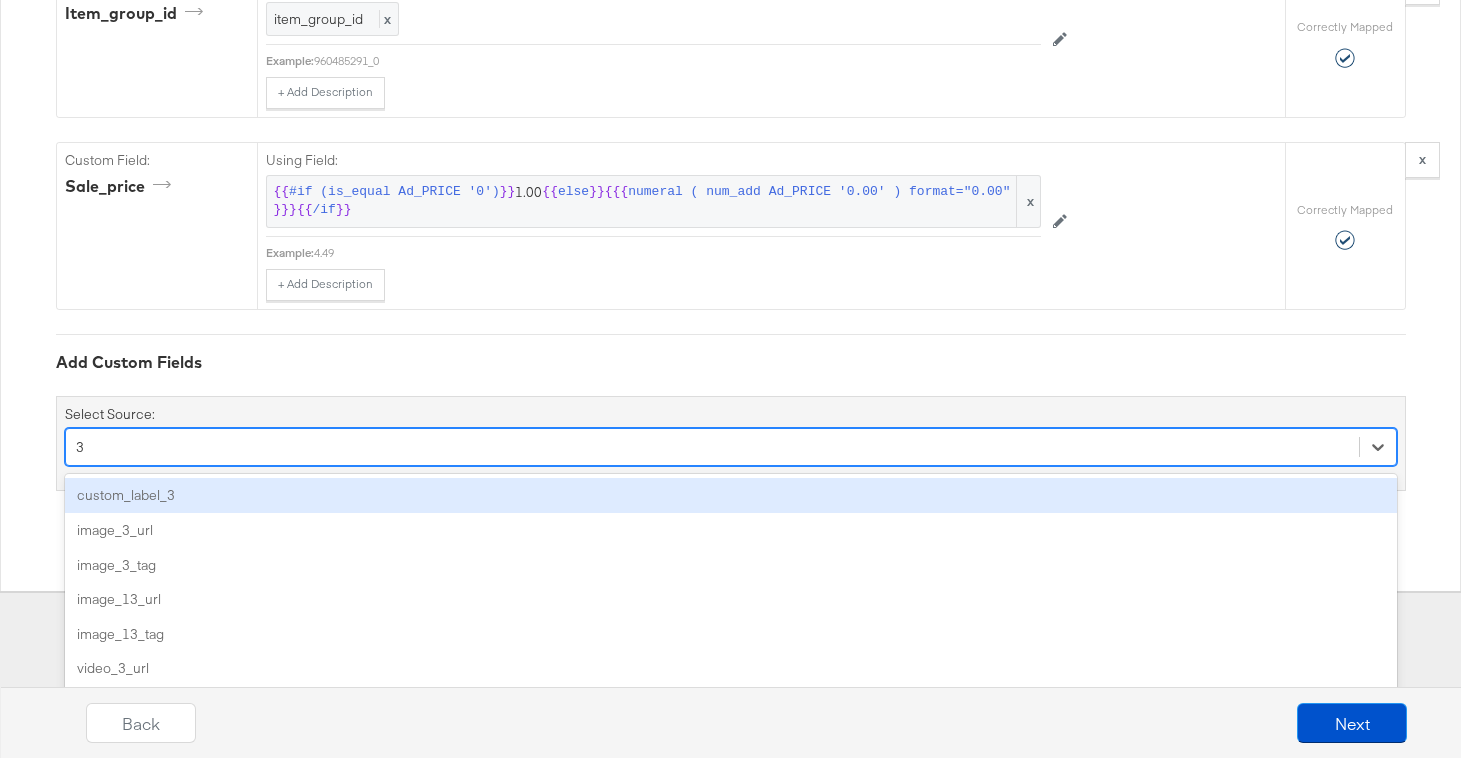 click on "custom_label_3" at bounding box center (731, 495) 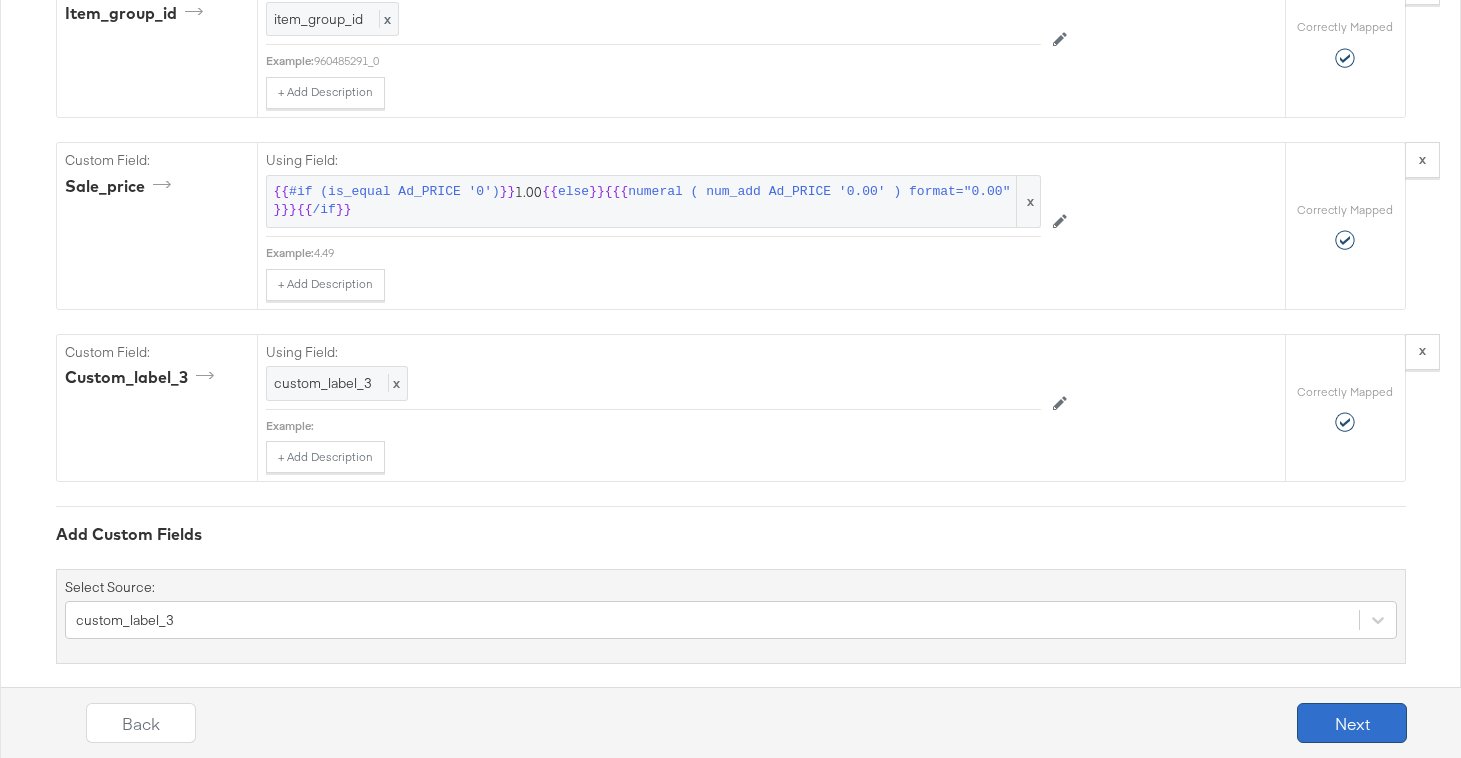click on "Next" at bounding box center [1352, 723] 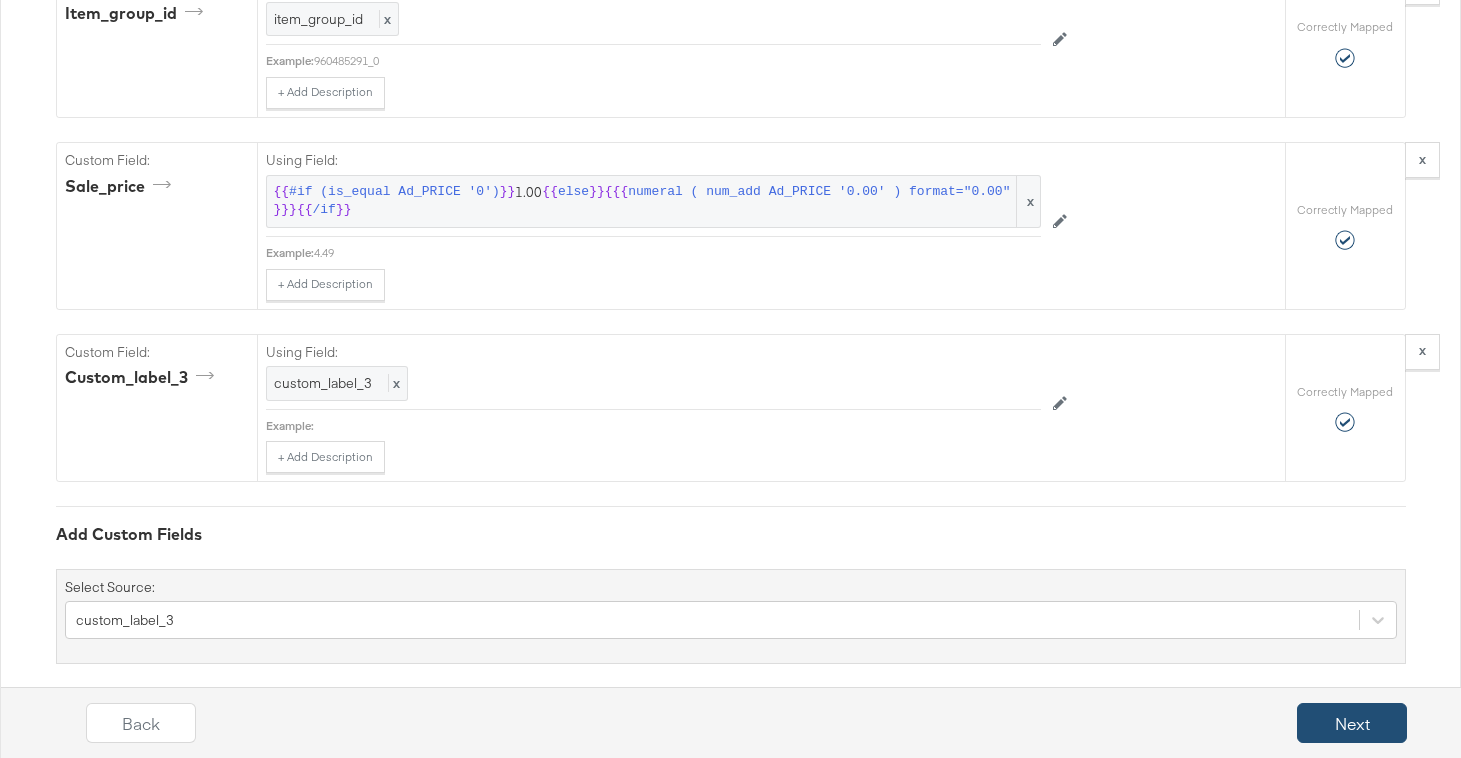 scroll, scrollTop: 0, scrollLeft: 0, axis: both 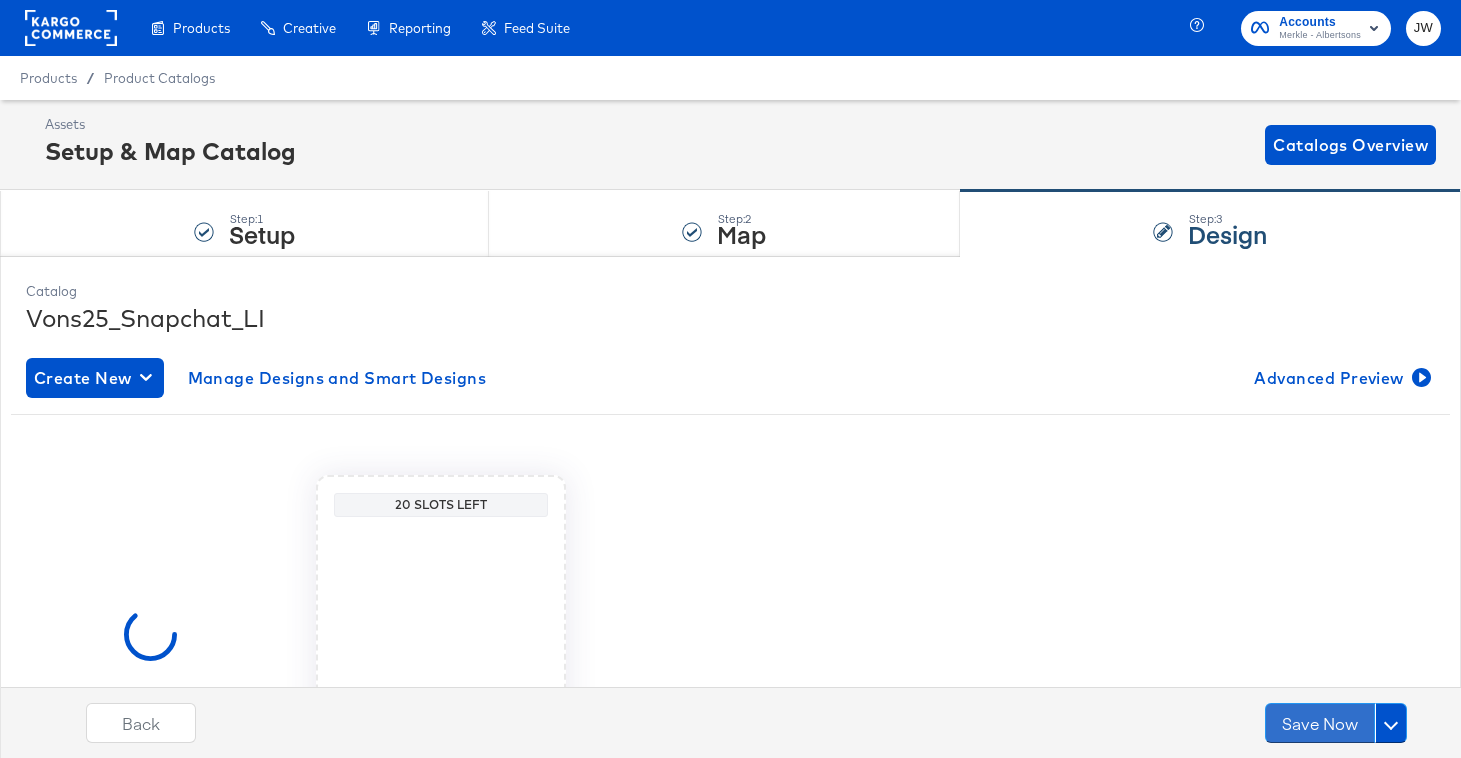 click on "Save Now" at bounding box center [1320, 723] 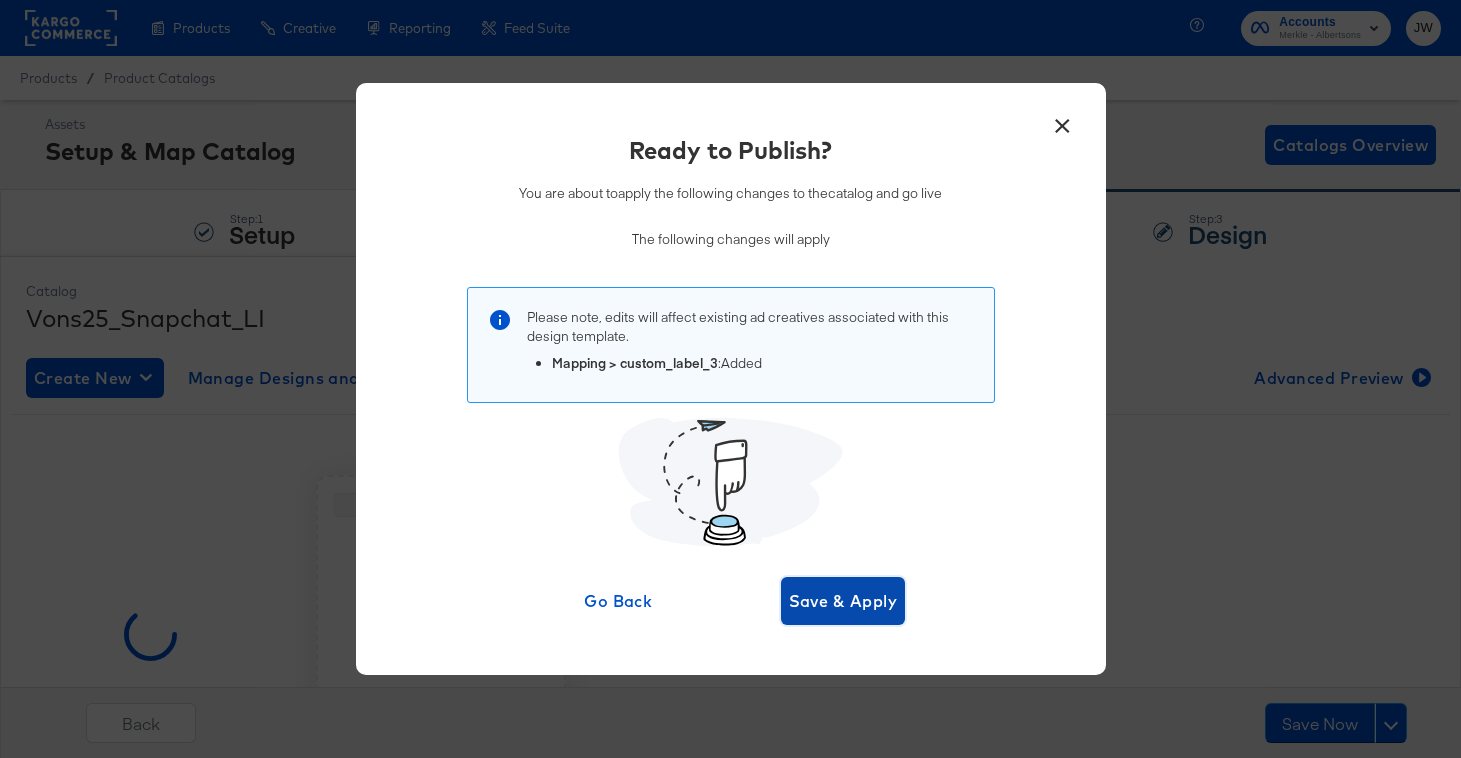 click on "Save & Apply" at bounding box center [843, 601] 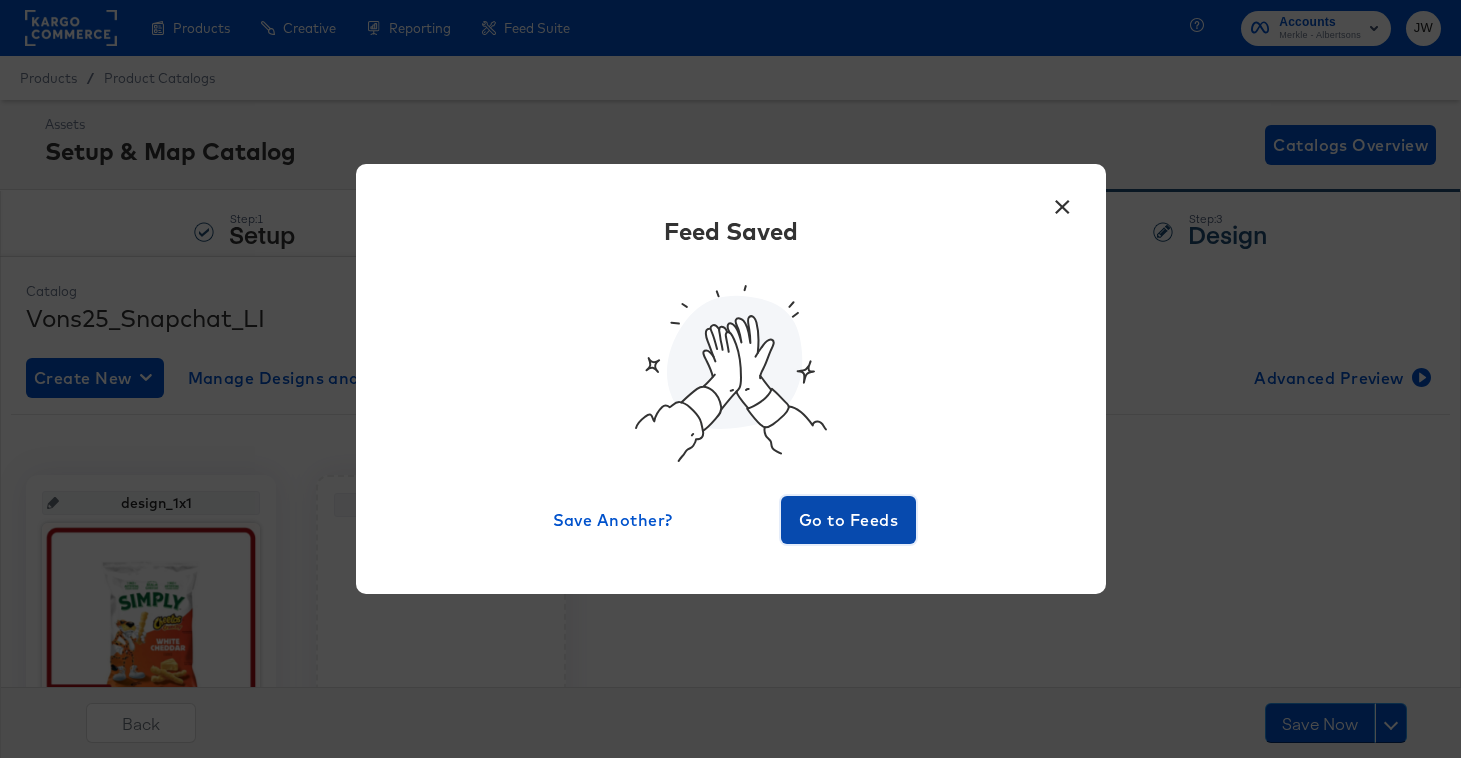 click on "Go to Feeds" at bounding box center (849, 520) 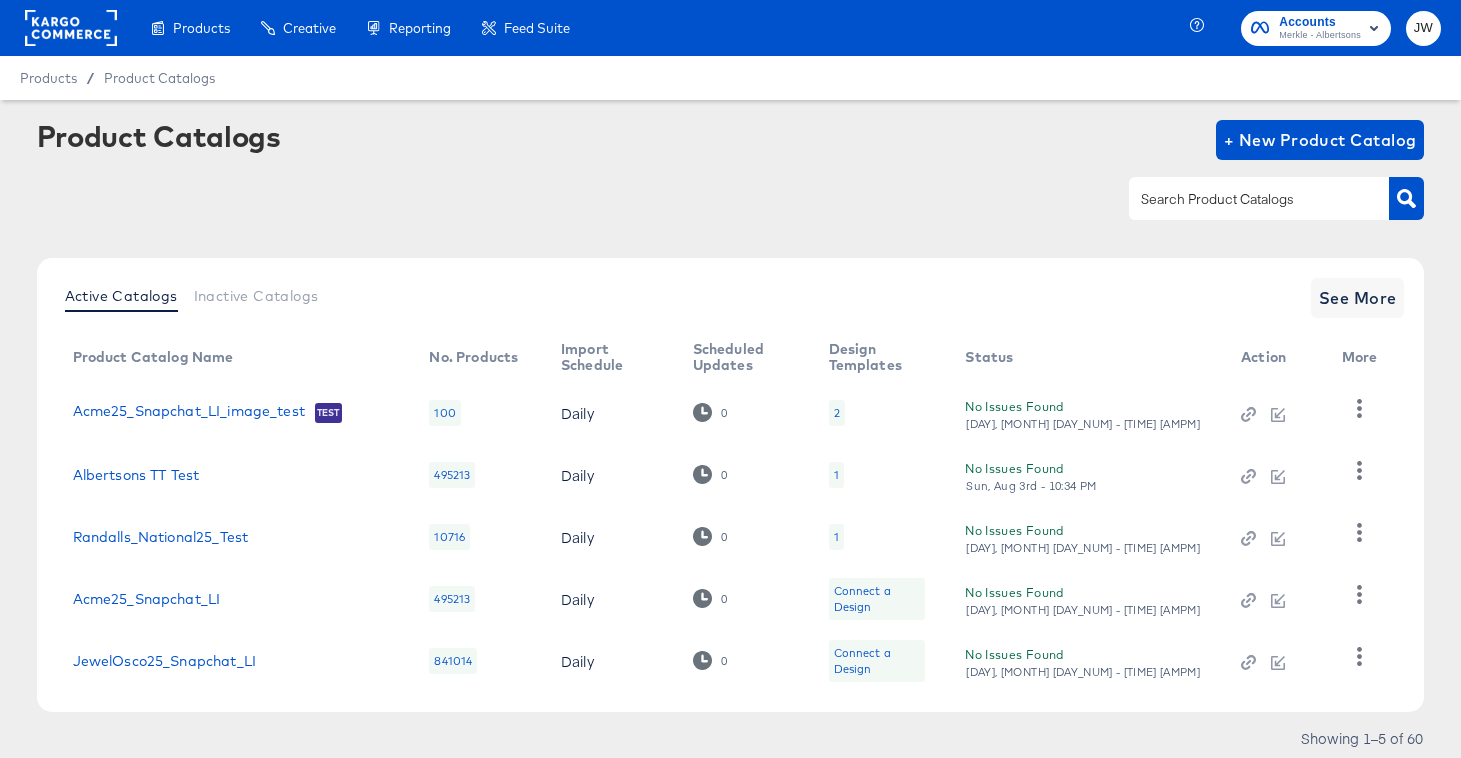 click at bounding box center [1259, 198] 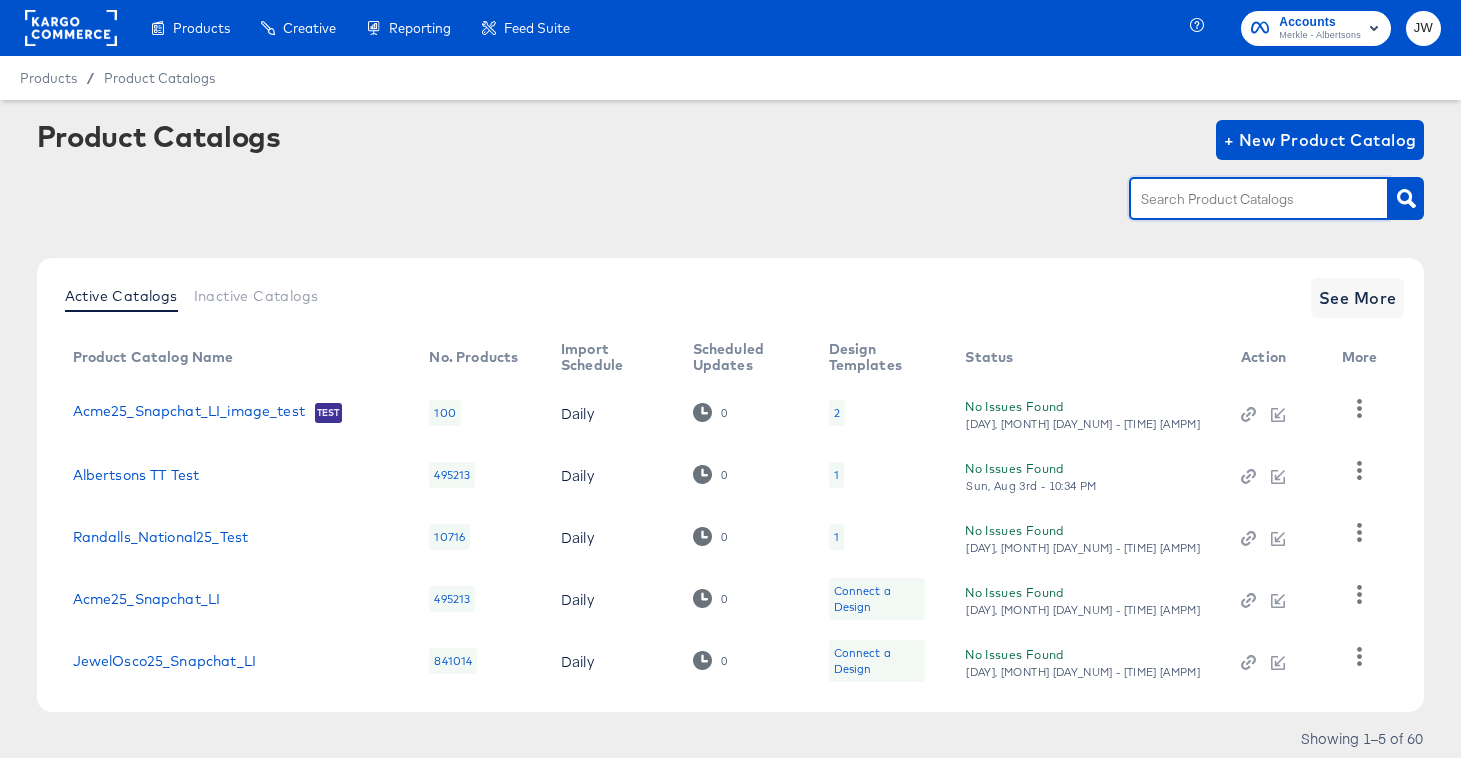 paste on "snap" 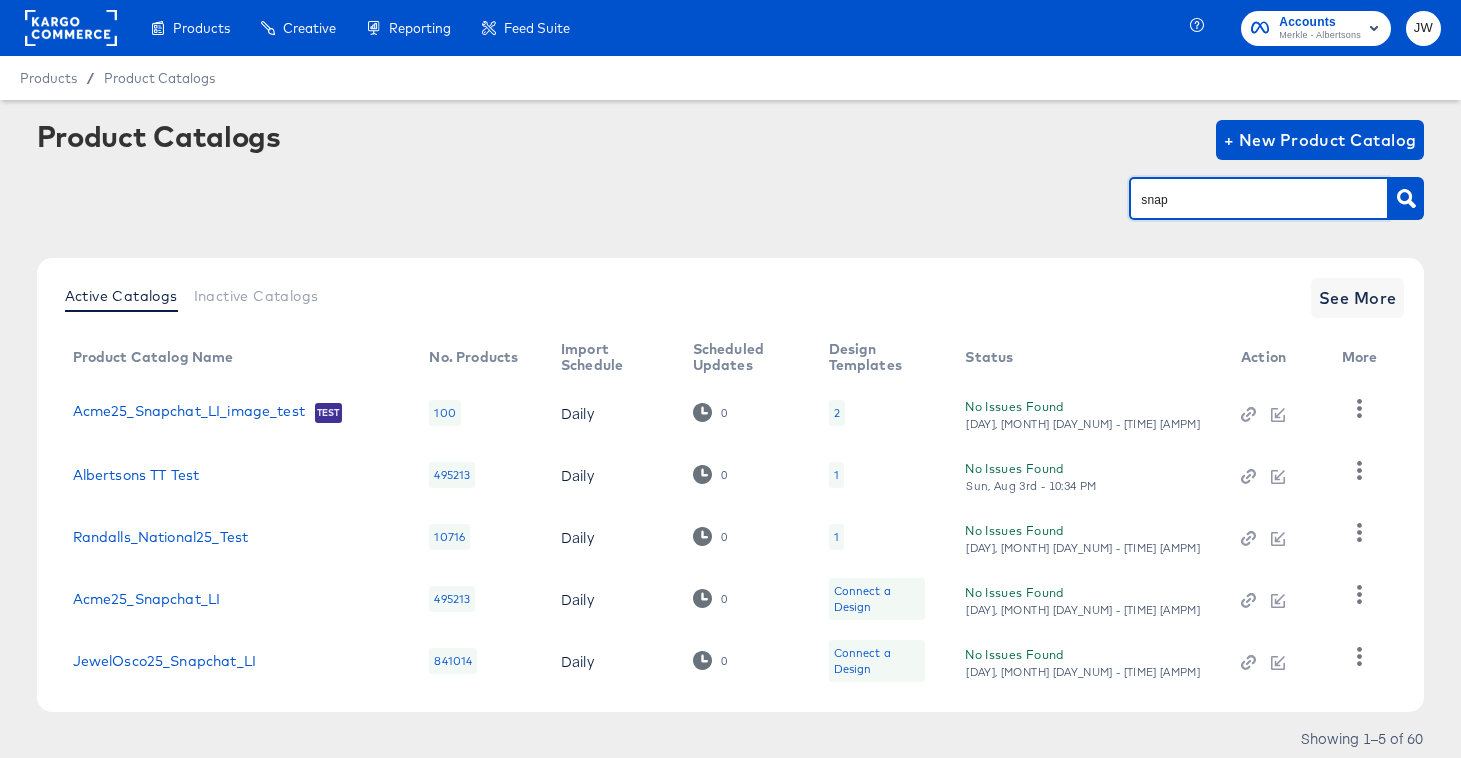 type on "snap" 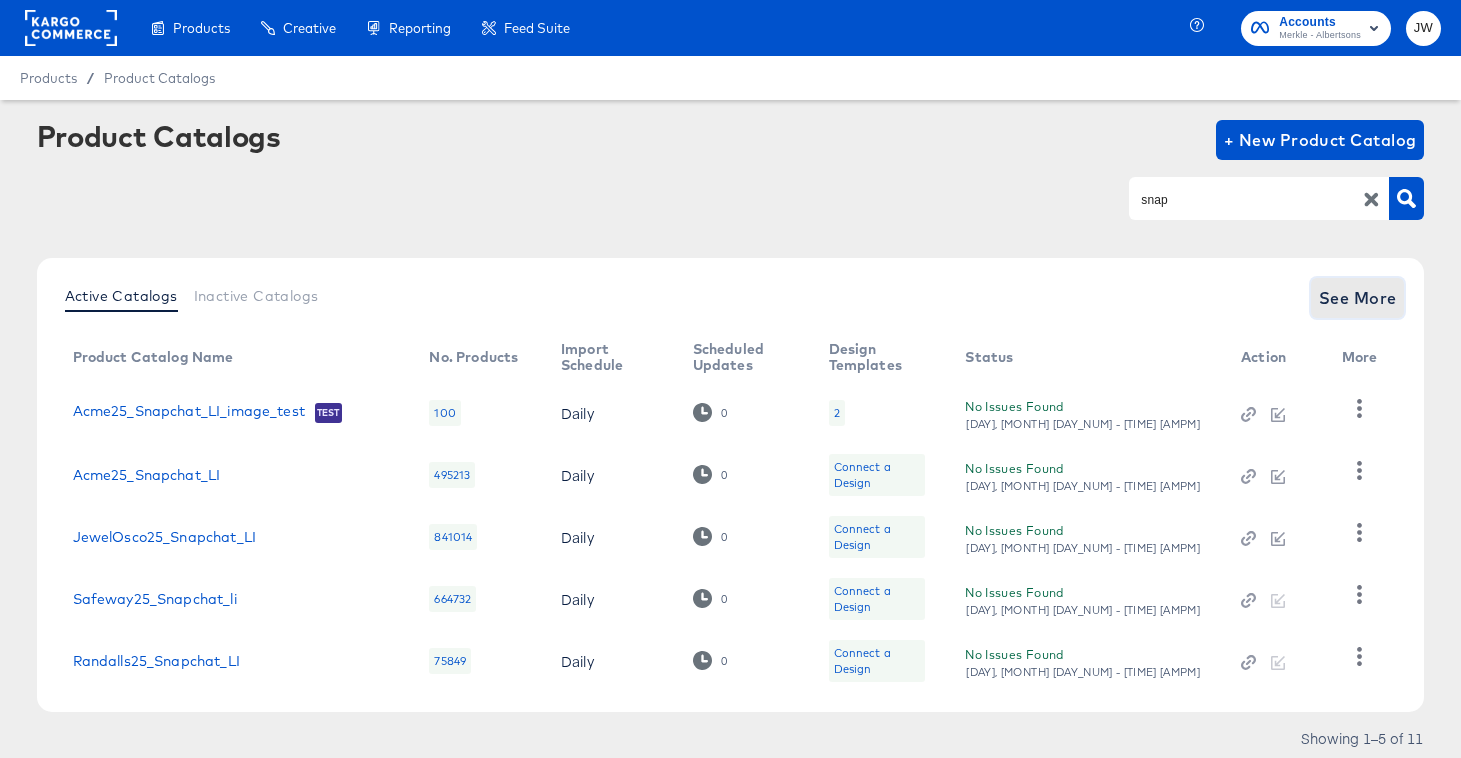 click on "See More" at bounding box center (1358, 298) 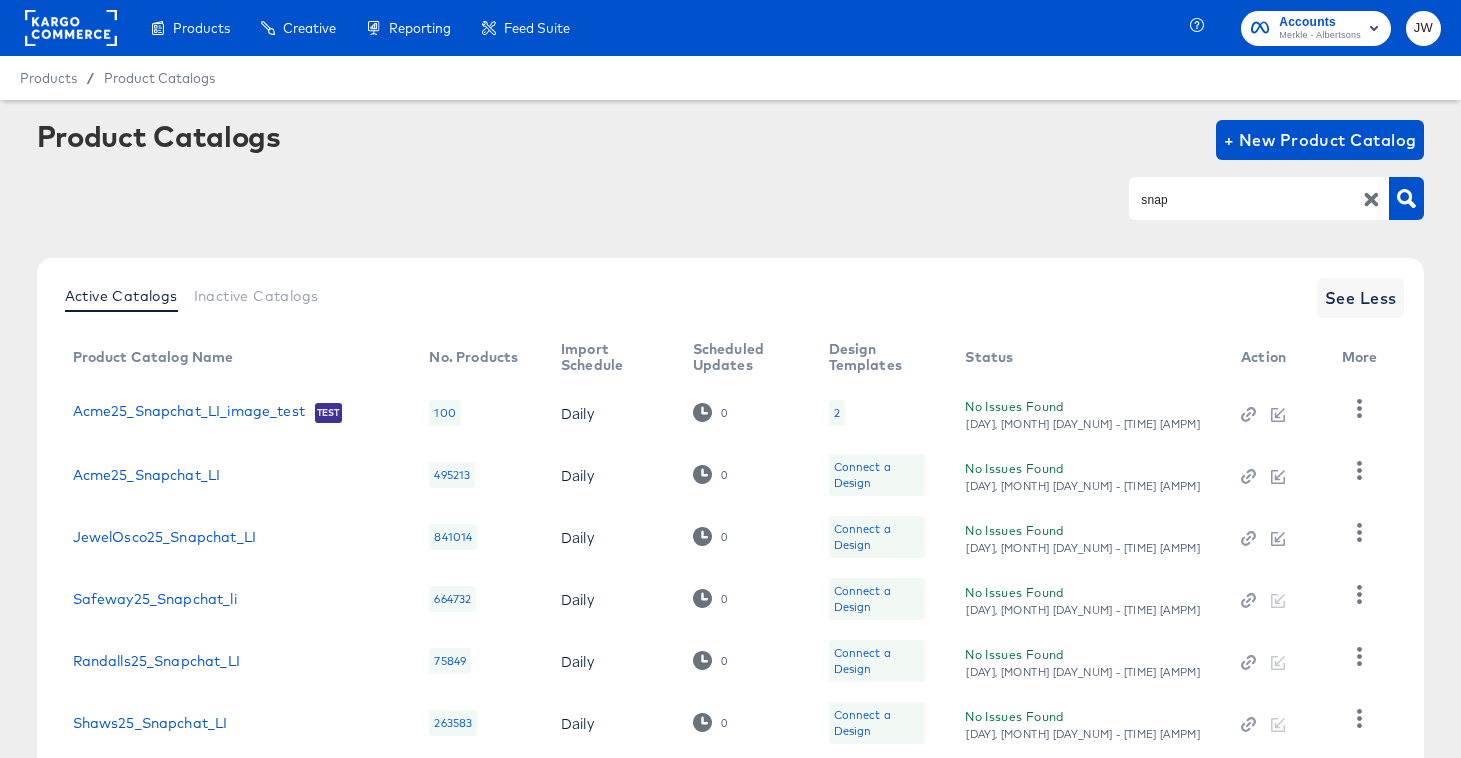 scroll, scrollTop: 376, scrollLeft: 0, axis: vertical 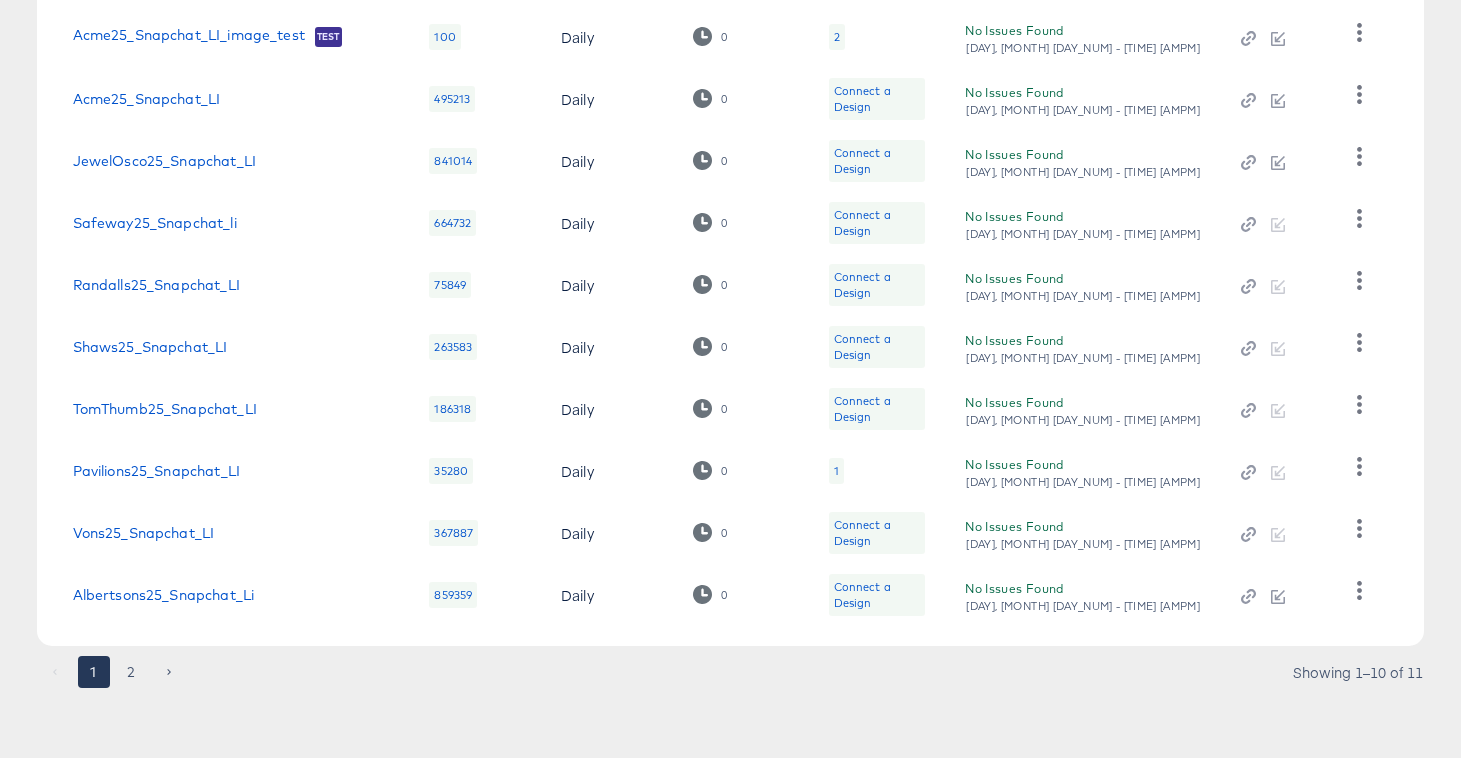 click on "Albertsons25_Snapchat_Li" at bounding box center [235, 595] 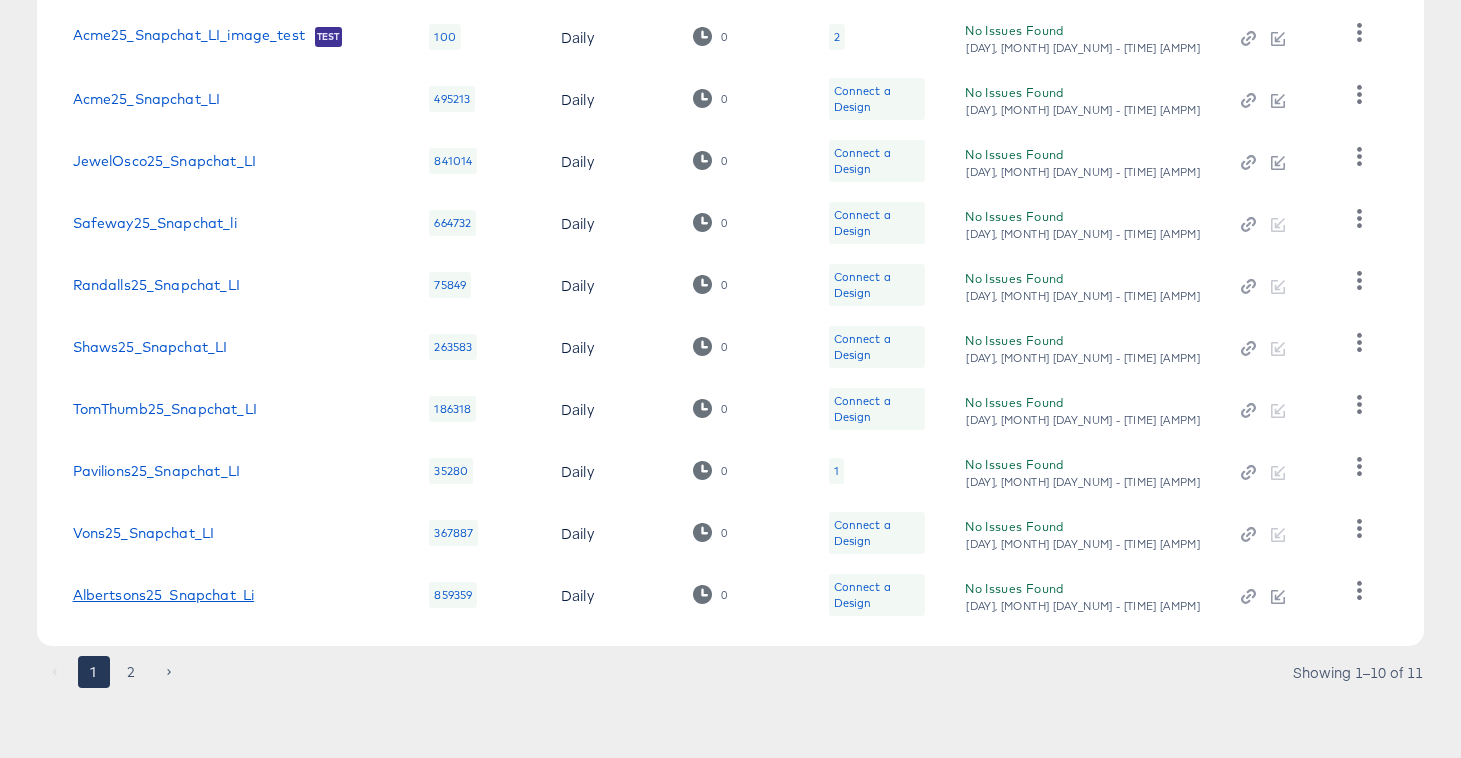 click on "Albertsons25_Snapchat_Li" at bounding box center [164, 595] 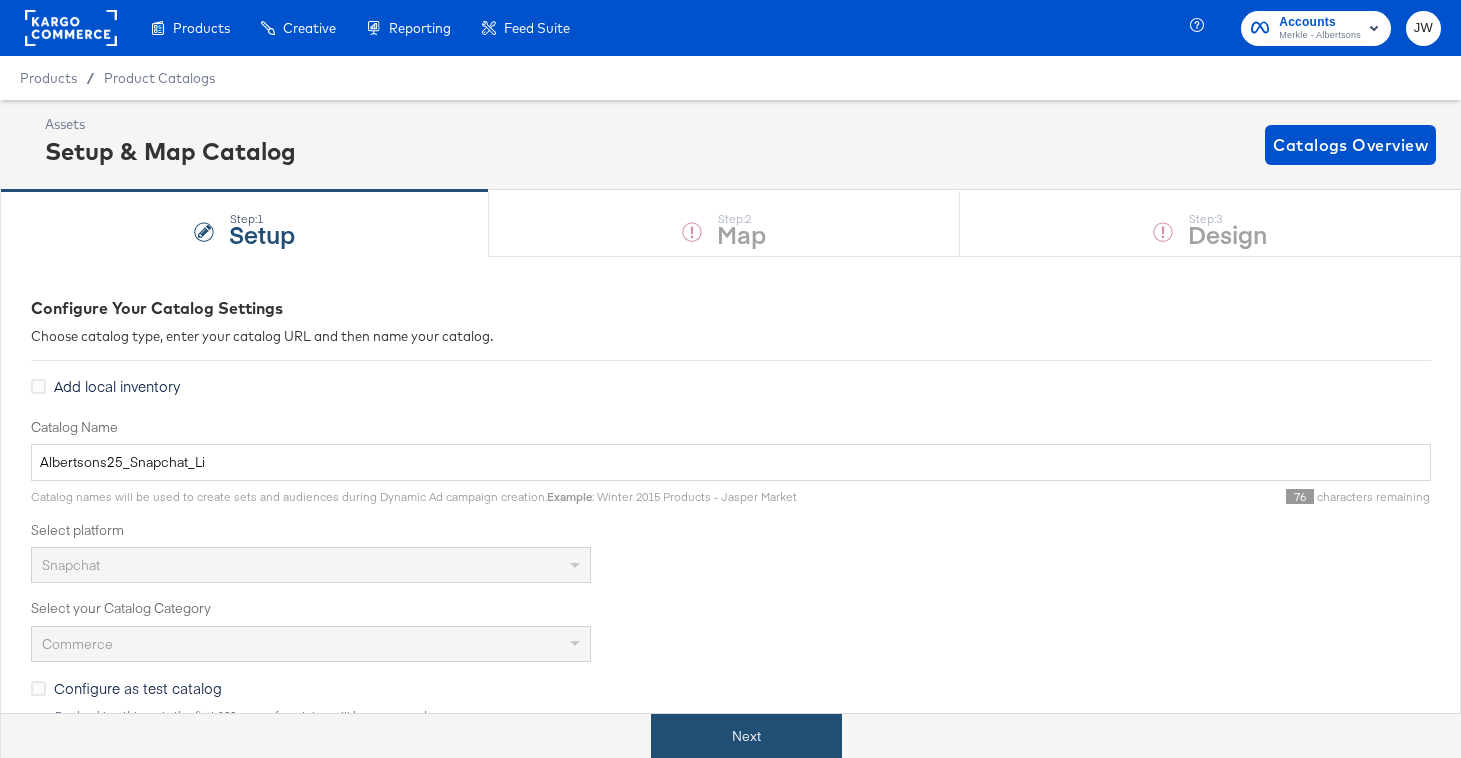 click on "Next" at bounding box center [746, 736] 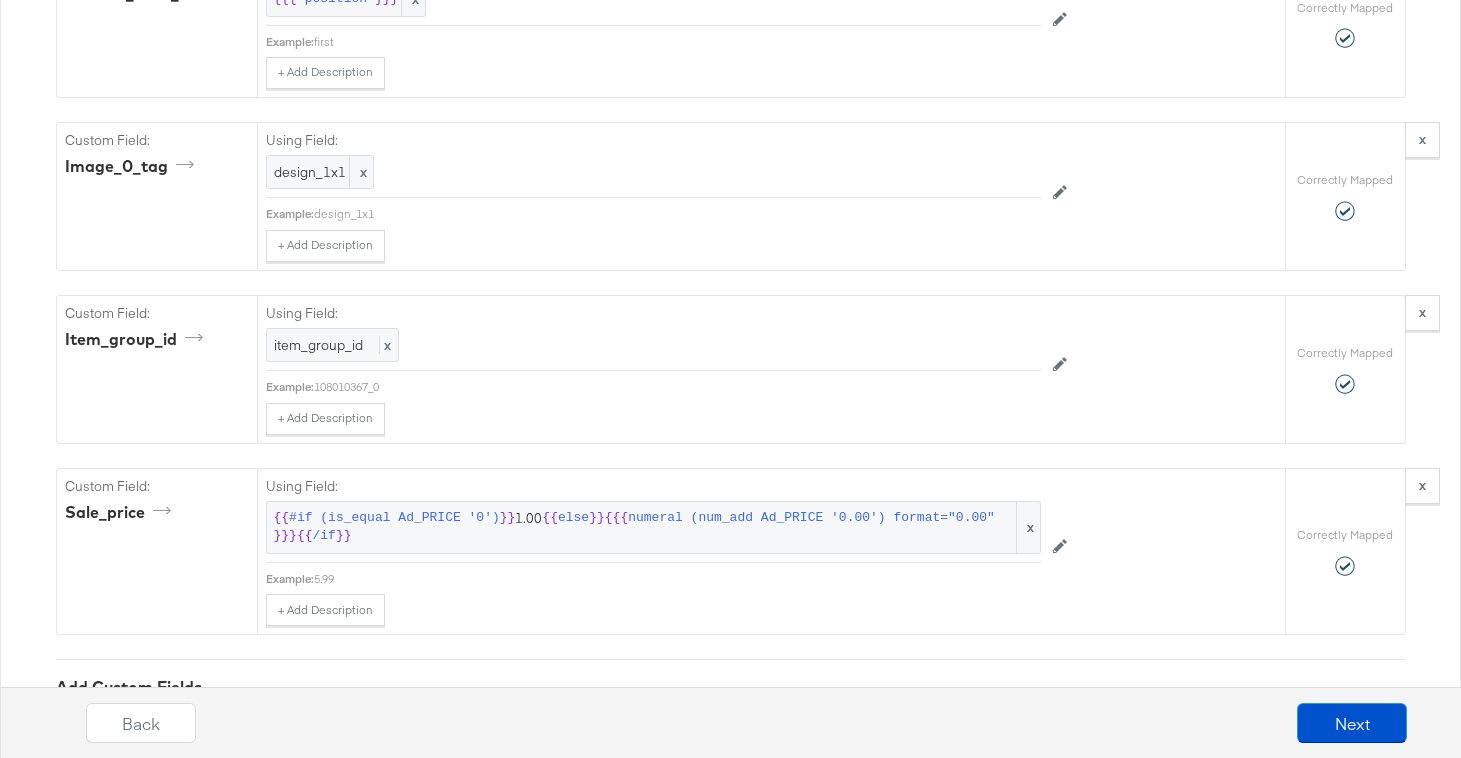 scroll, scrollTop: 6805, scrollLeft: 0, axis: vertical 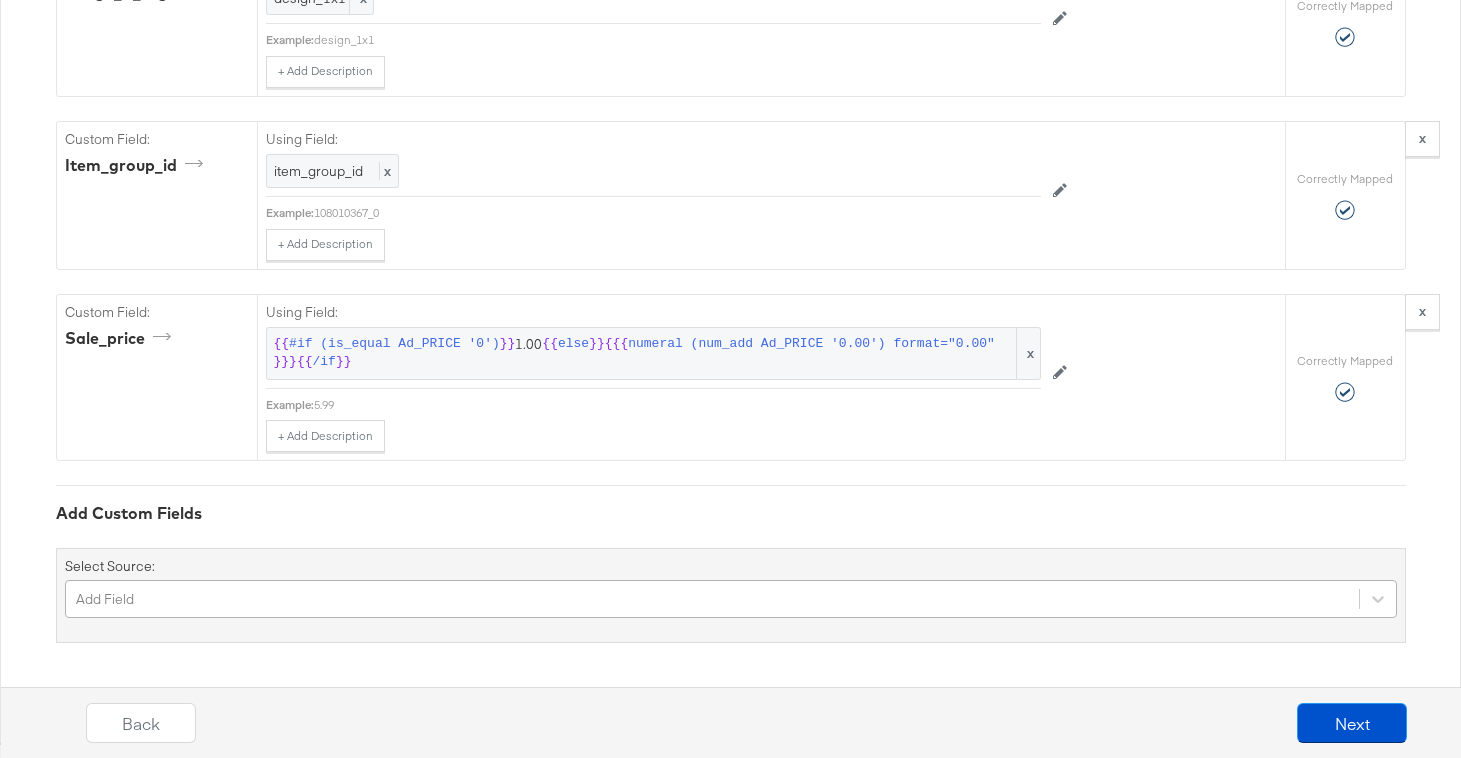 click on "Add Field" at bounding box center (731, 599) 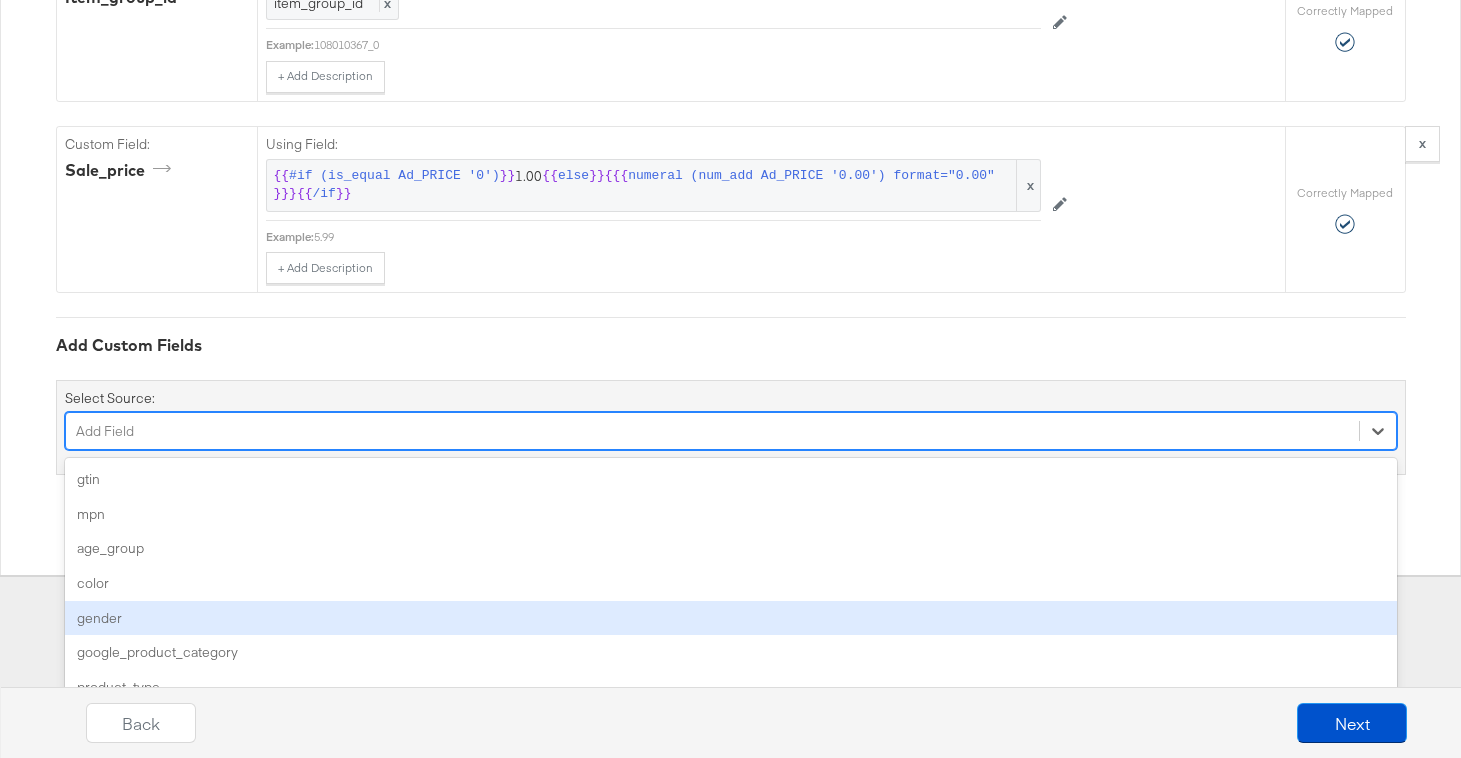 type on "3" 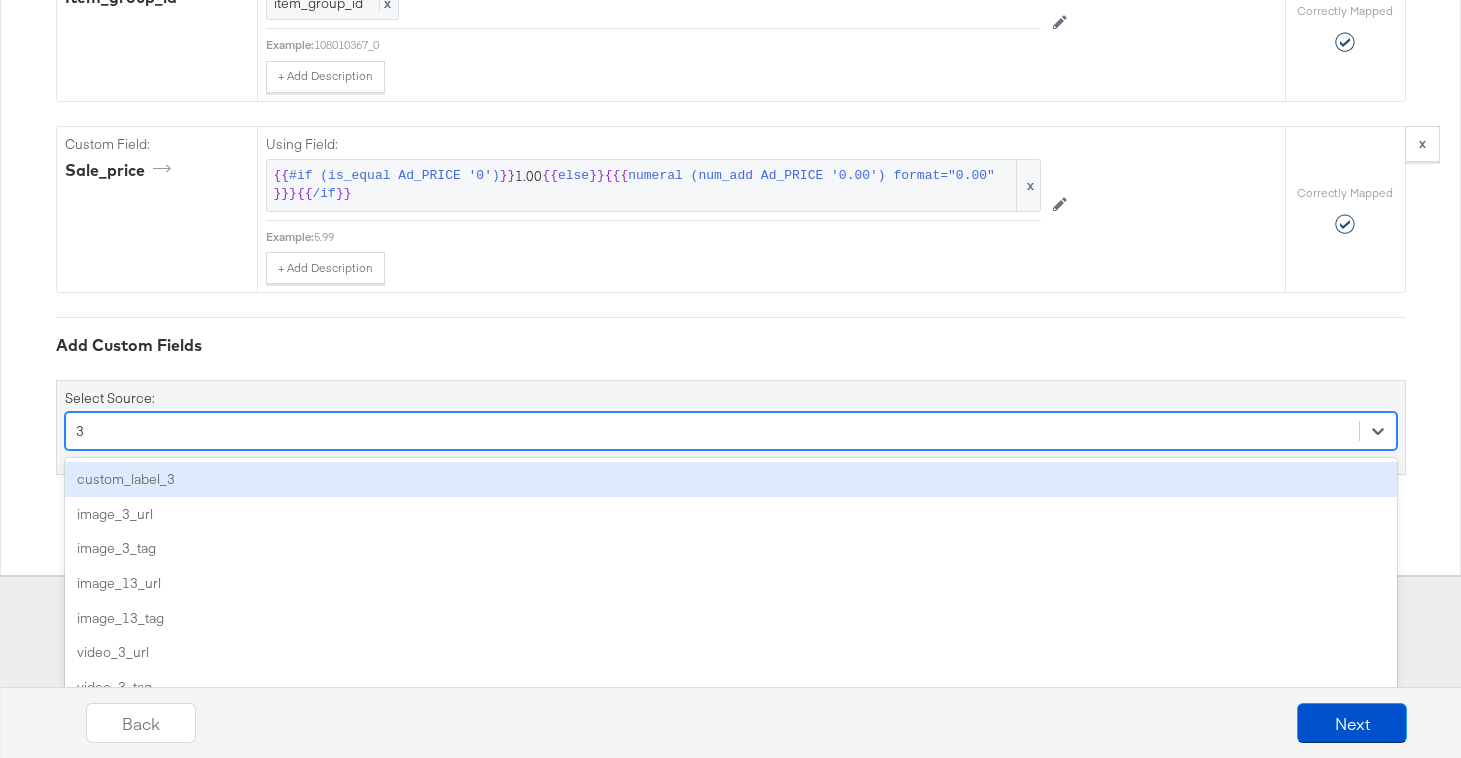 click on "custom_label_3" at bounding box center [731, 479] 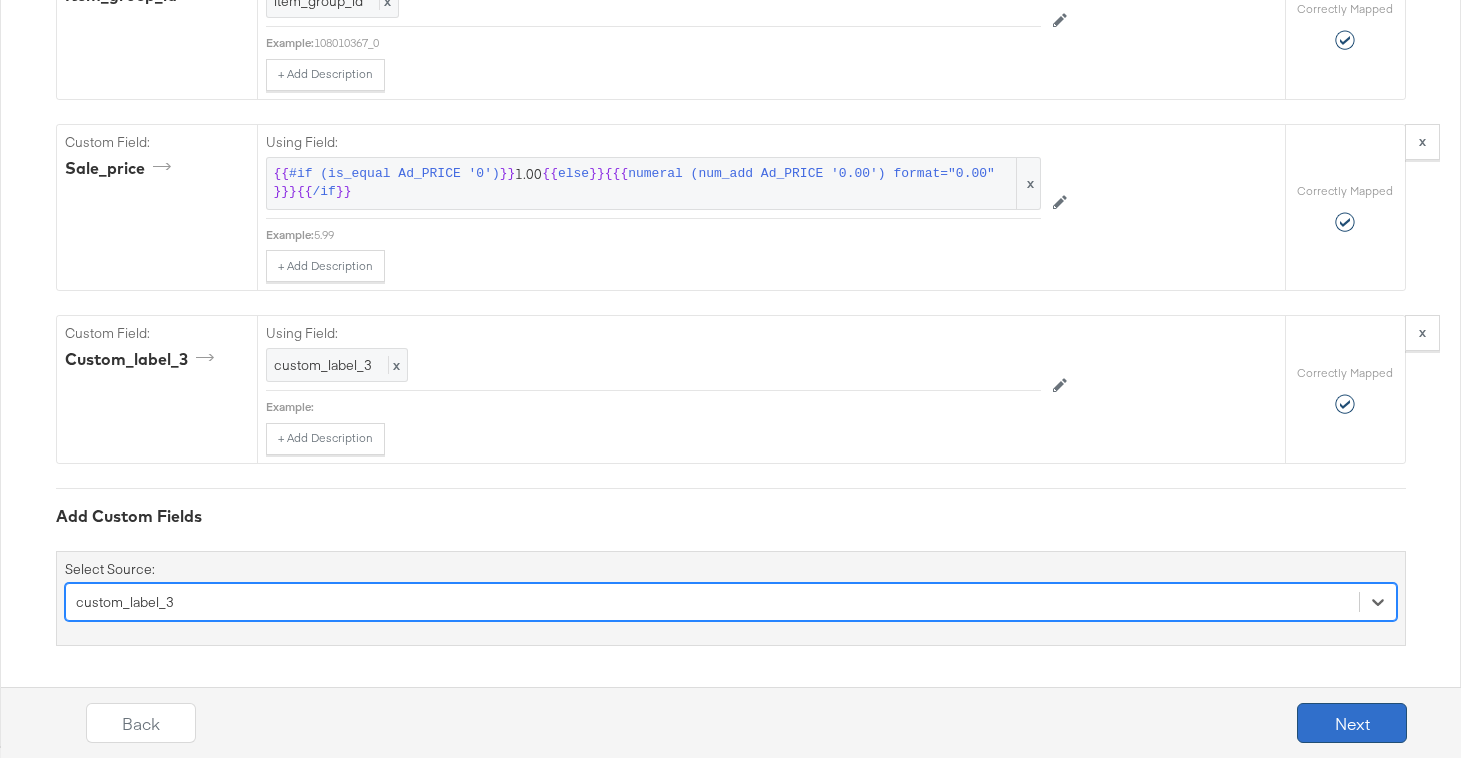 click on "Next" at bounding box center [1352, 723] 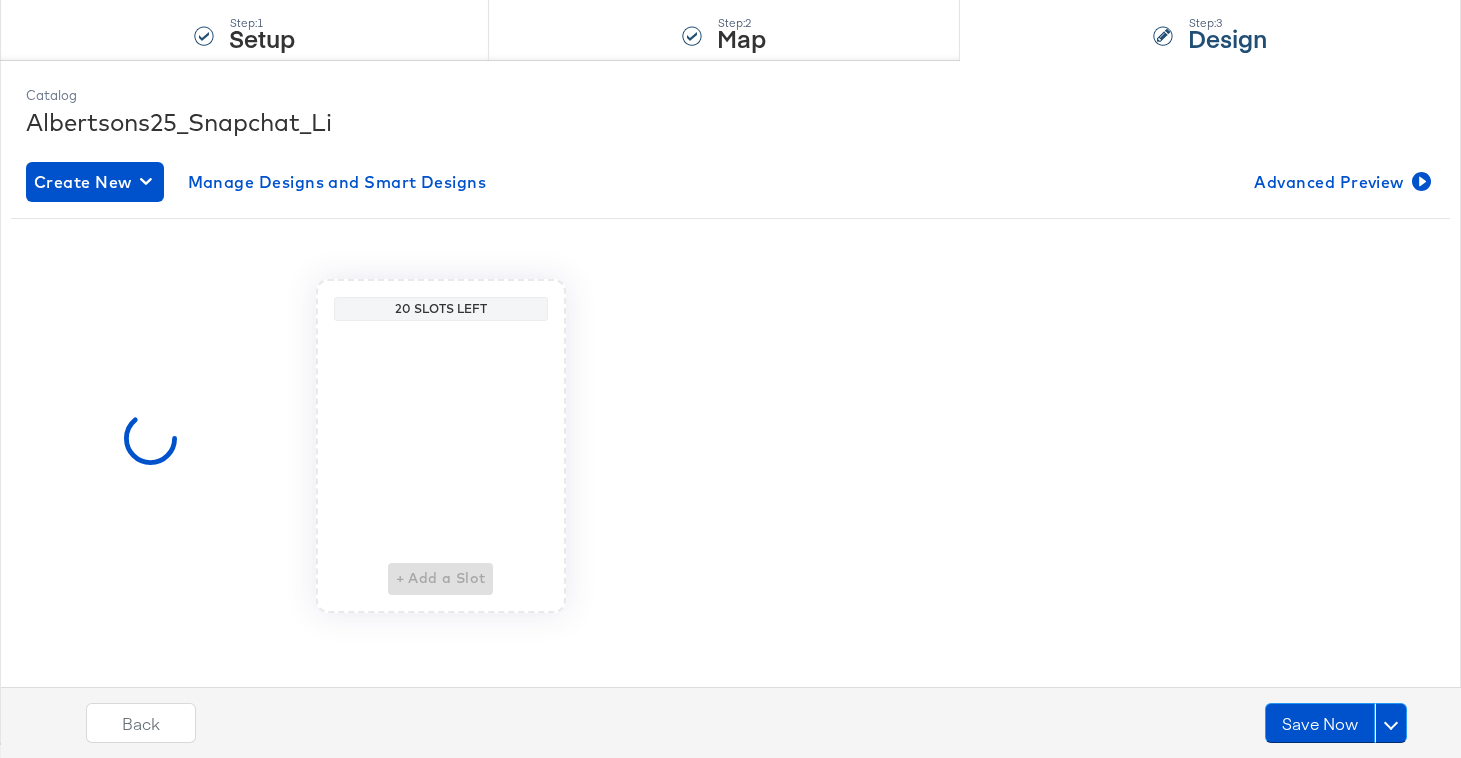 scroll, scrollTop: 0, scrollLeft: 0, axis: both 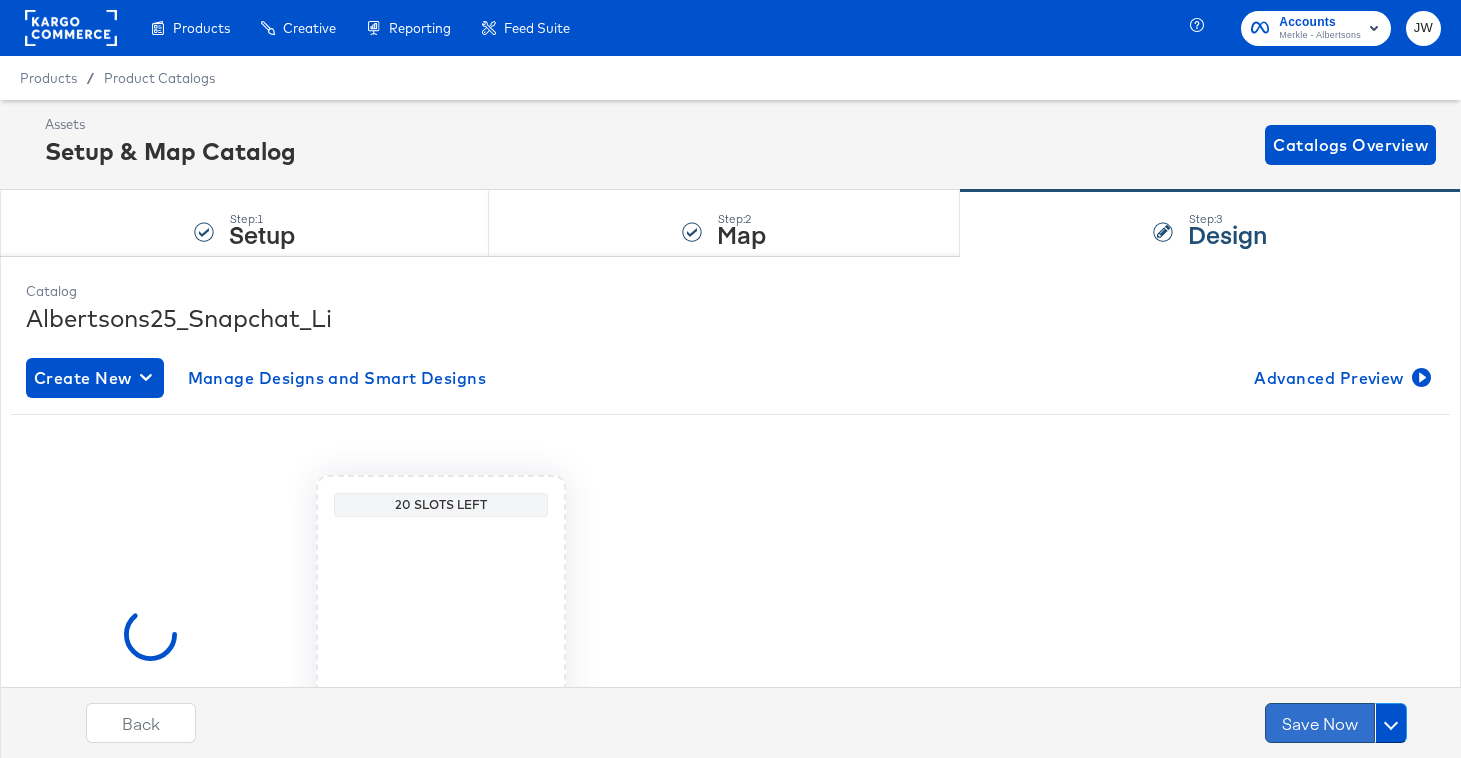 click on "Save Now" at bounding box center [1320, 723] 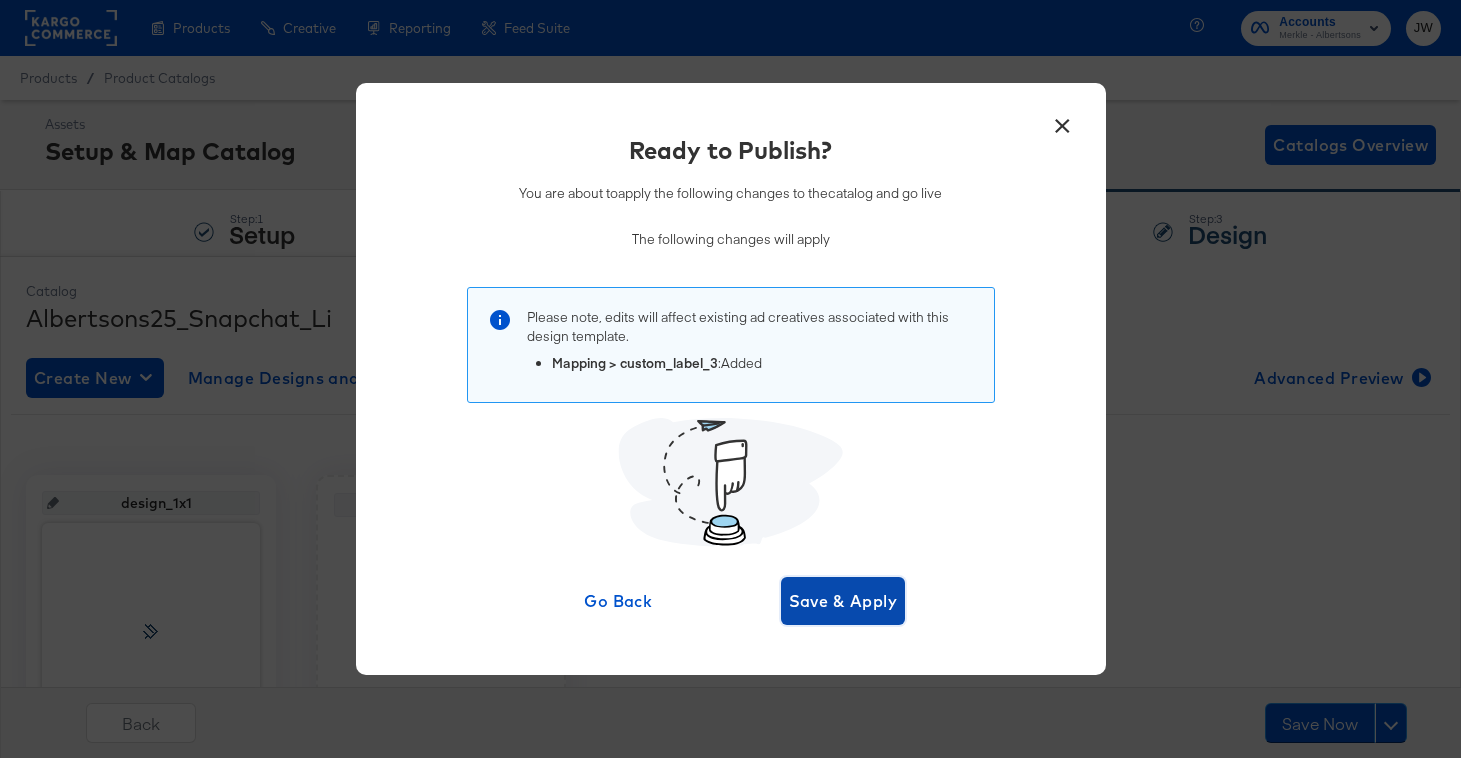 click on "Save & Apply" at bounding box center (843, 601) 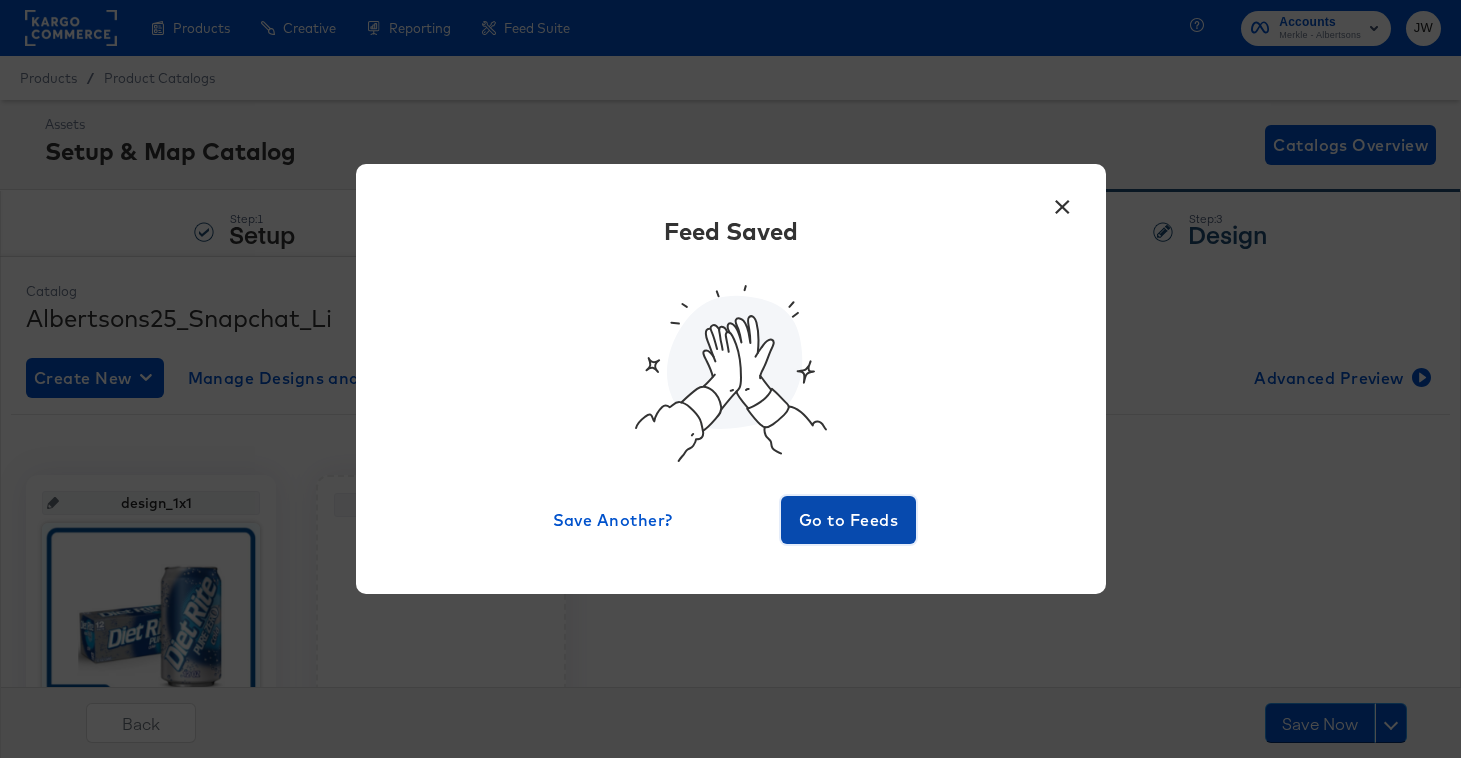 click on "Go to Feeds" at bounding box center (849, 520) 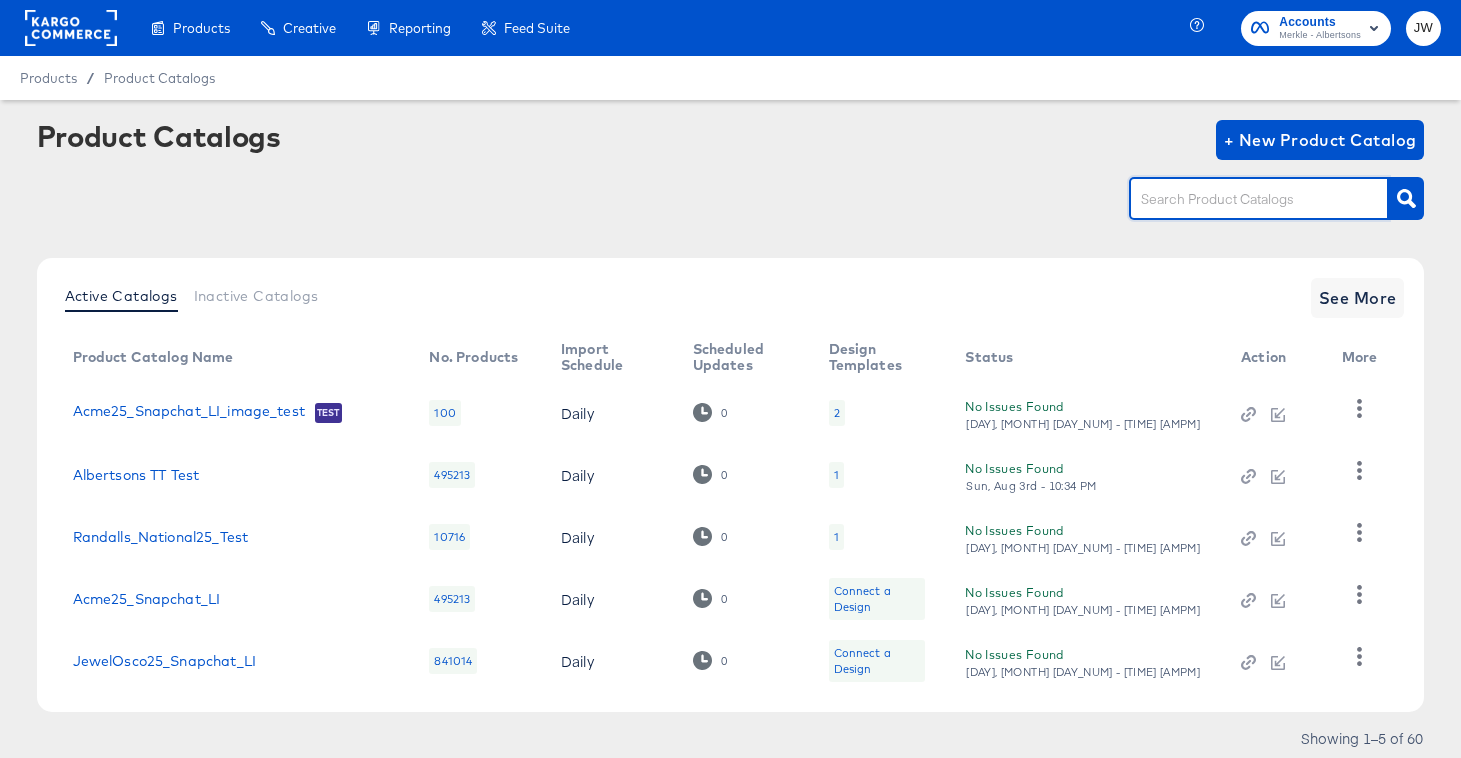 click at bounding box center [1243, 199] 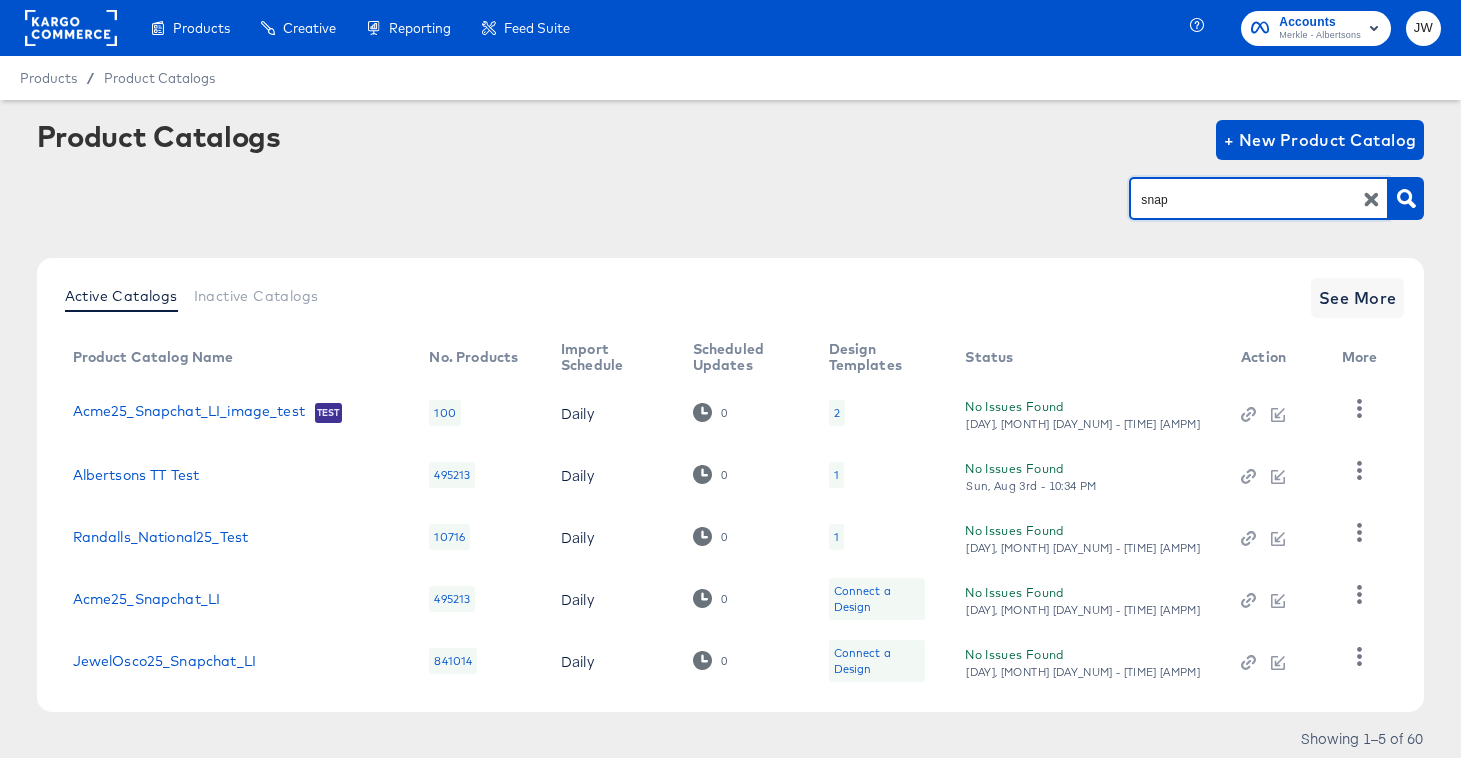type on "snap" 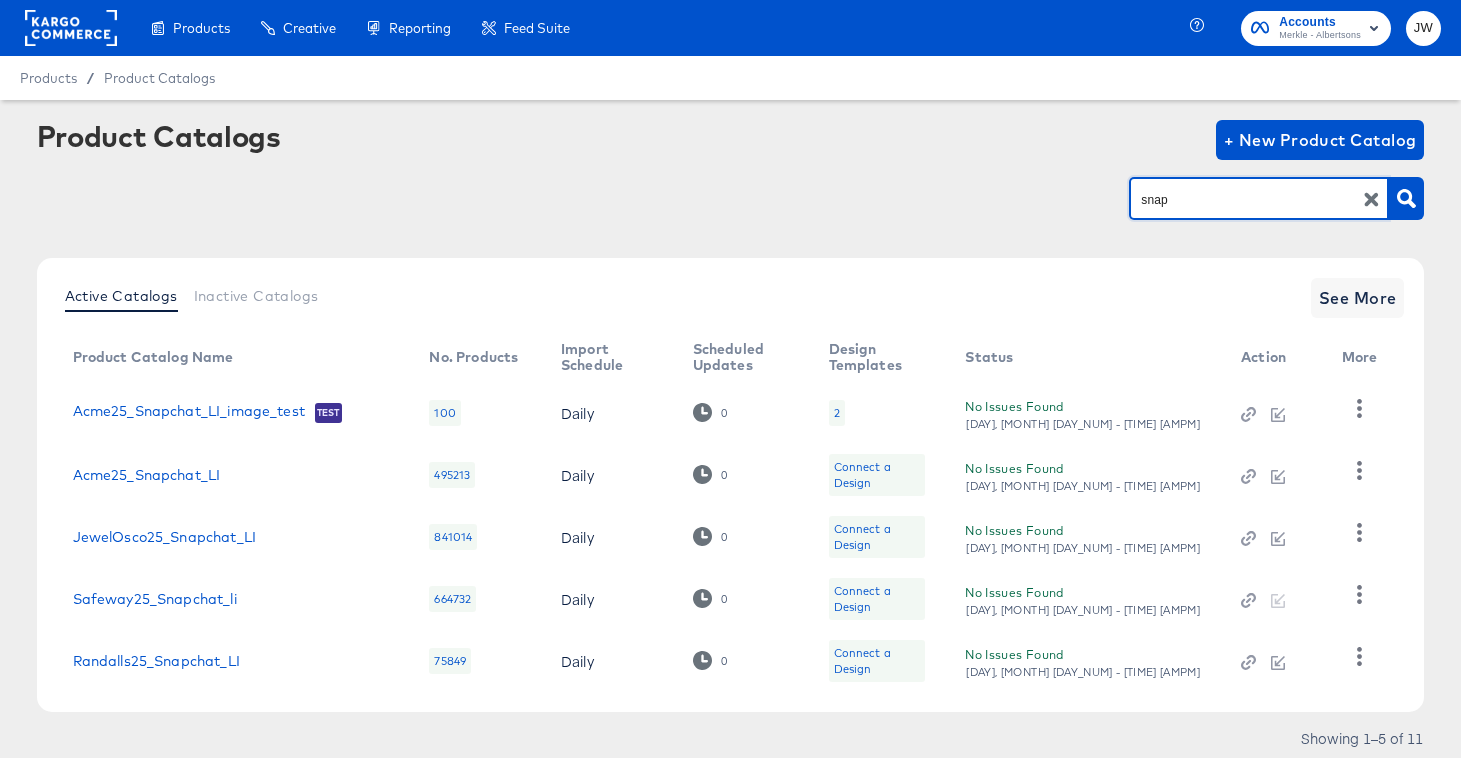 scroll, scrollTop: 66, scrollLeft: 0, axis: vertical 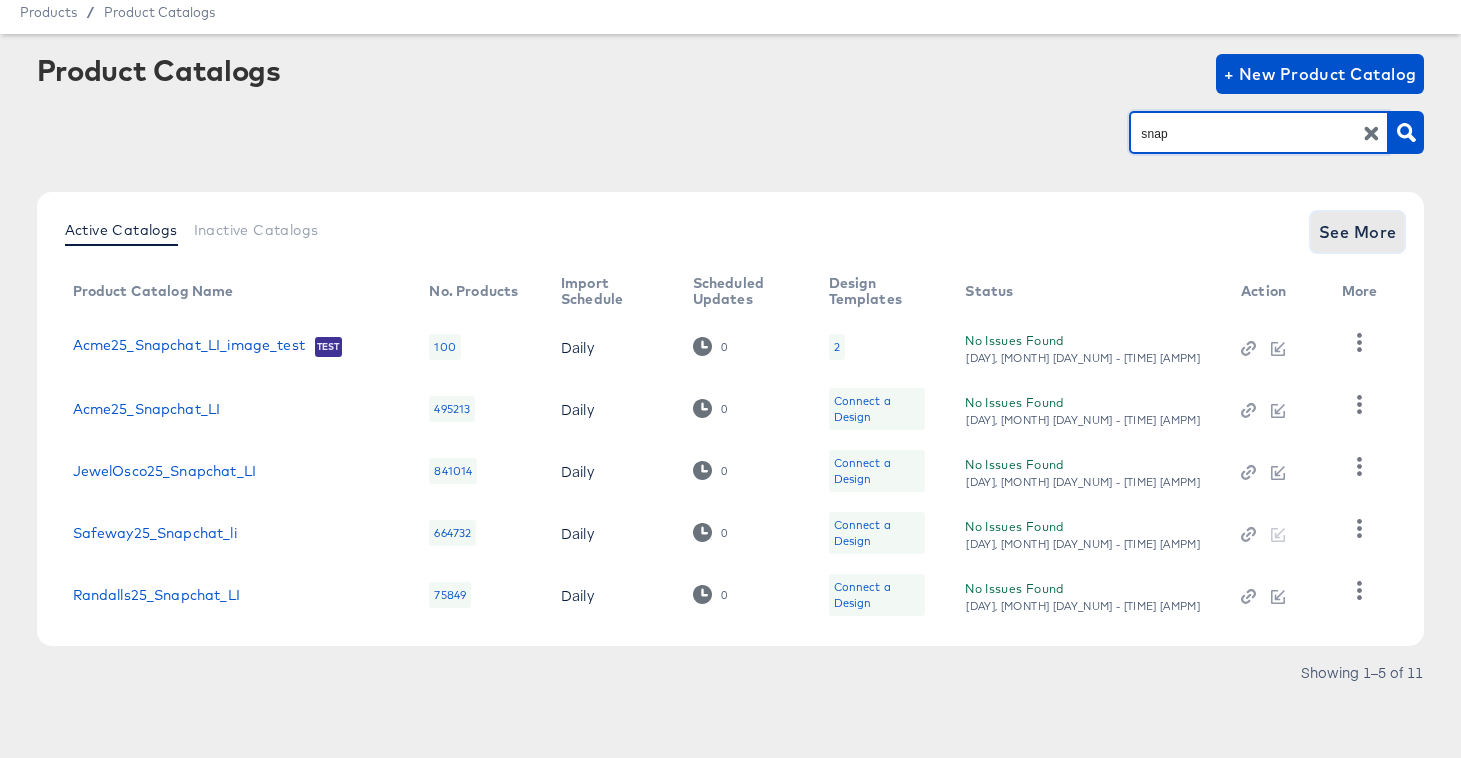 click on "See More" at bounding box center (1358, 232) 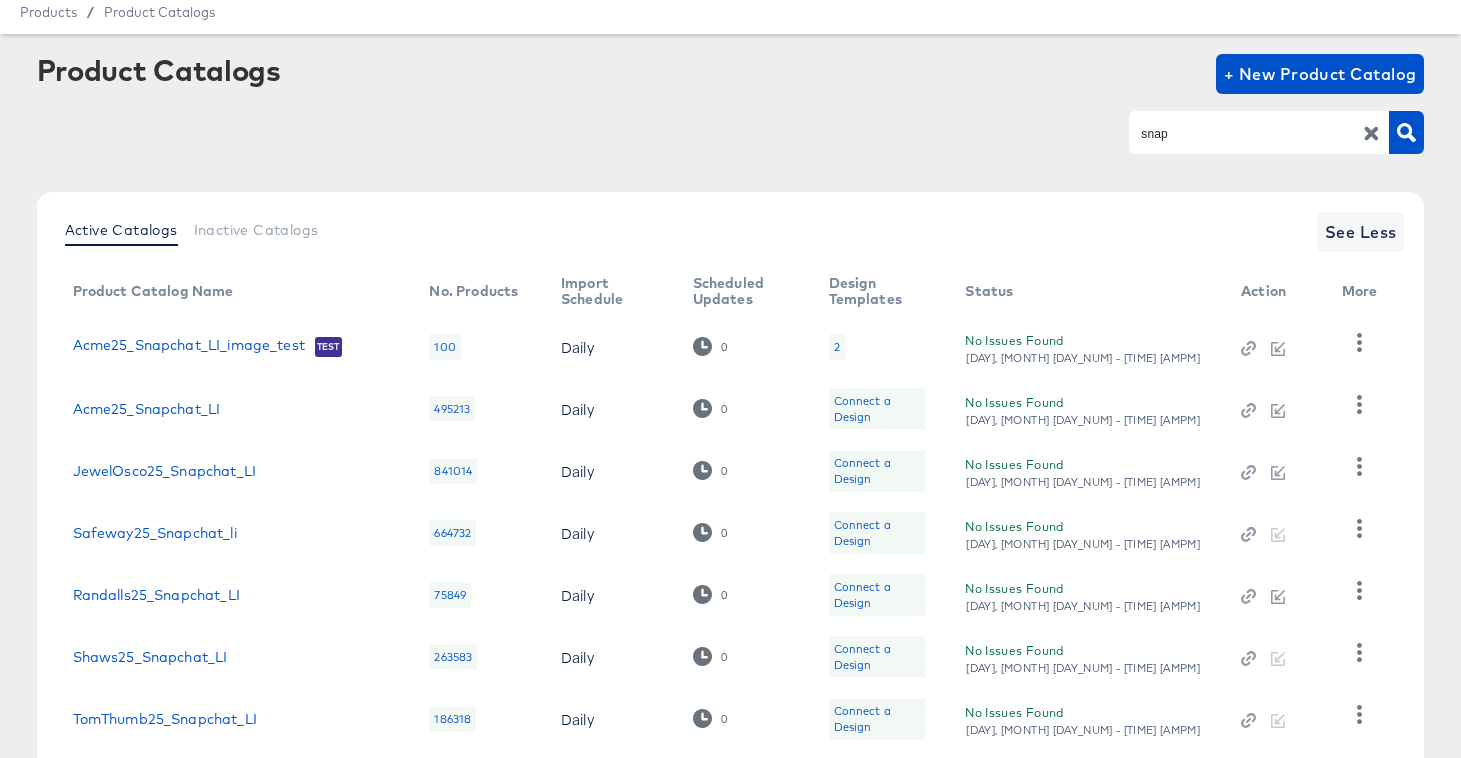 scroll, scrollTop: 376, scrollLeft: 0, axis: vertical 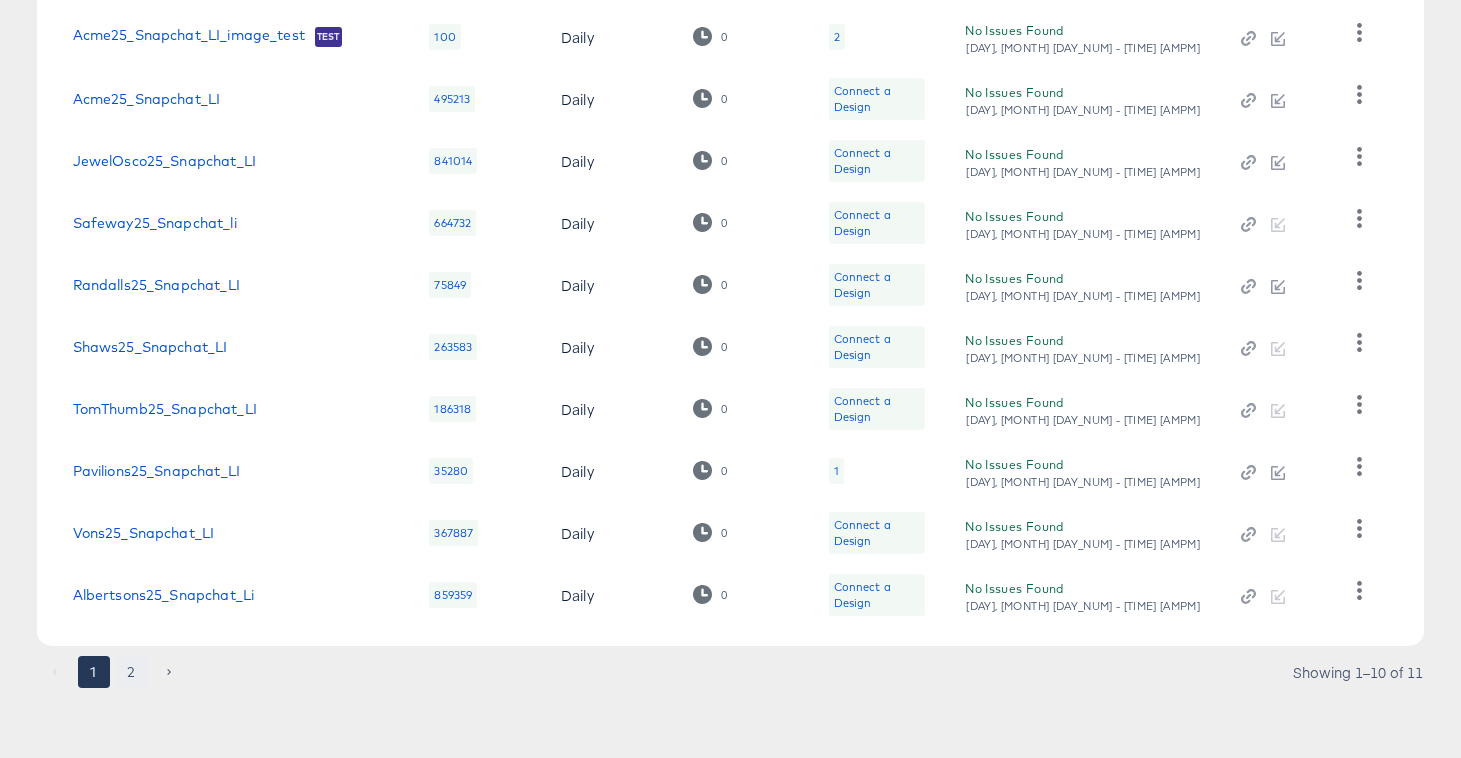 click on "2" at bounding box center (132, 672) 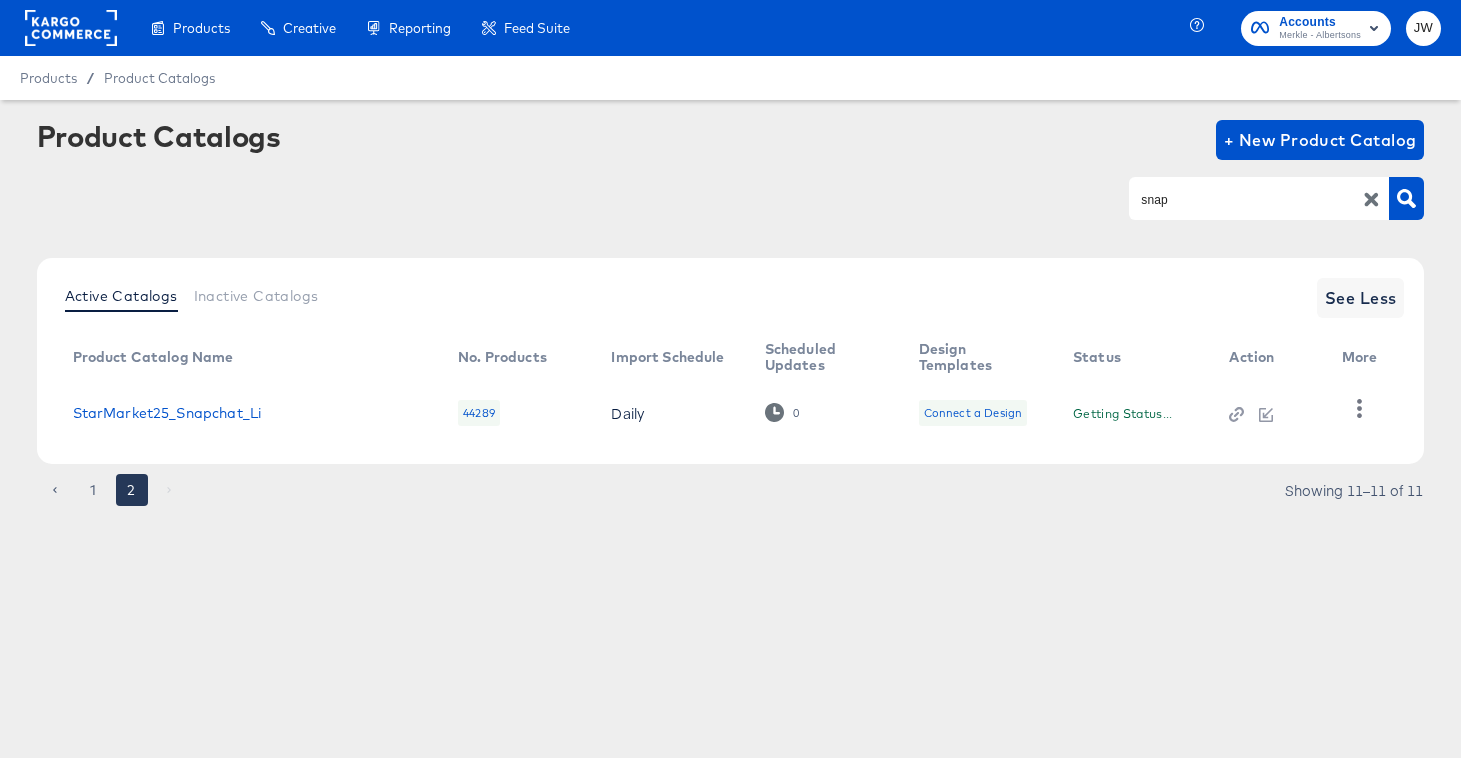 scroll, scrollTop: 0, scrollLeft: 0, axis: both 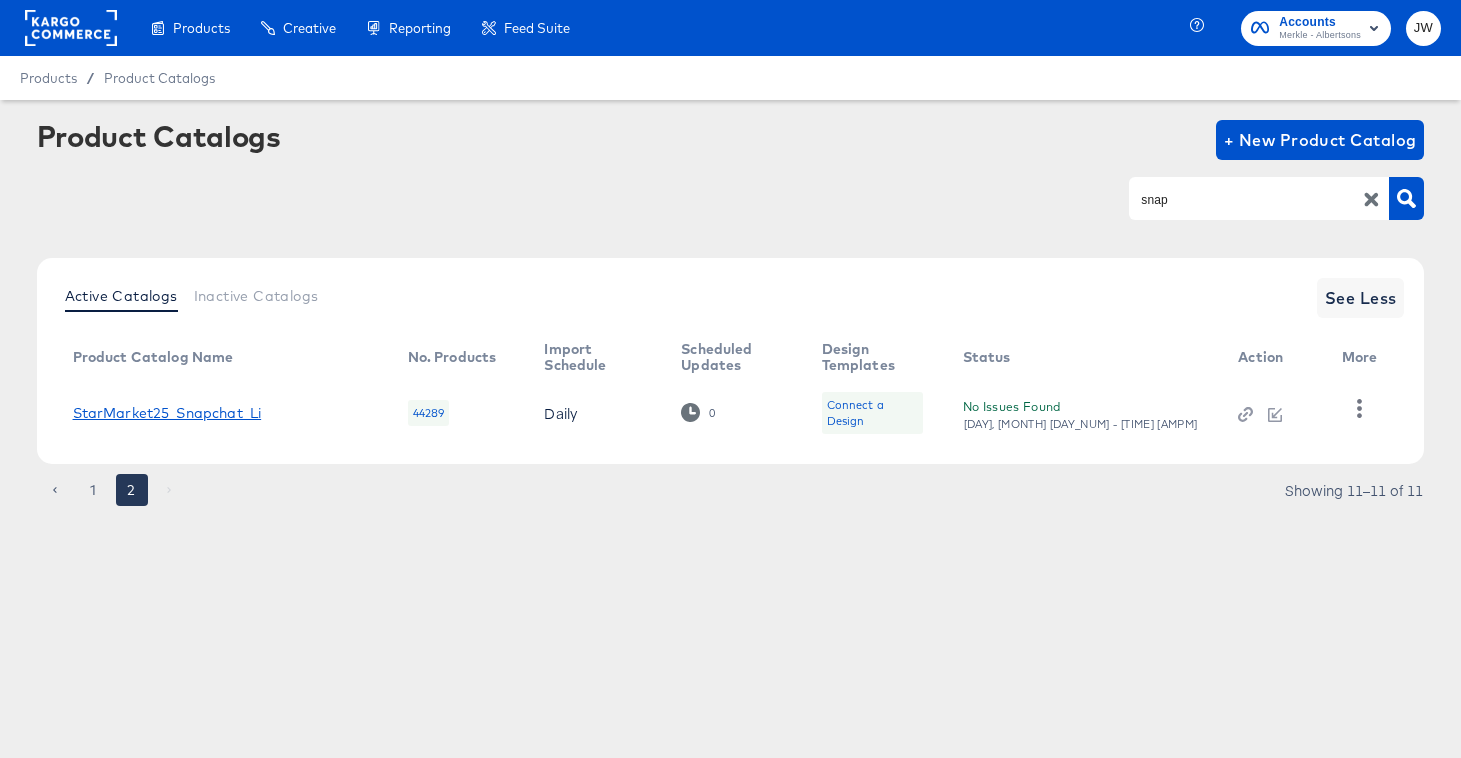 click on "StarMarket25_Snapchat_Li" at bounding box center (167, 413) 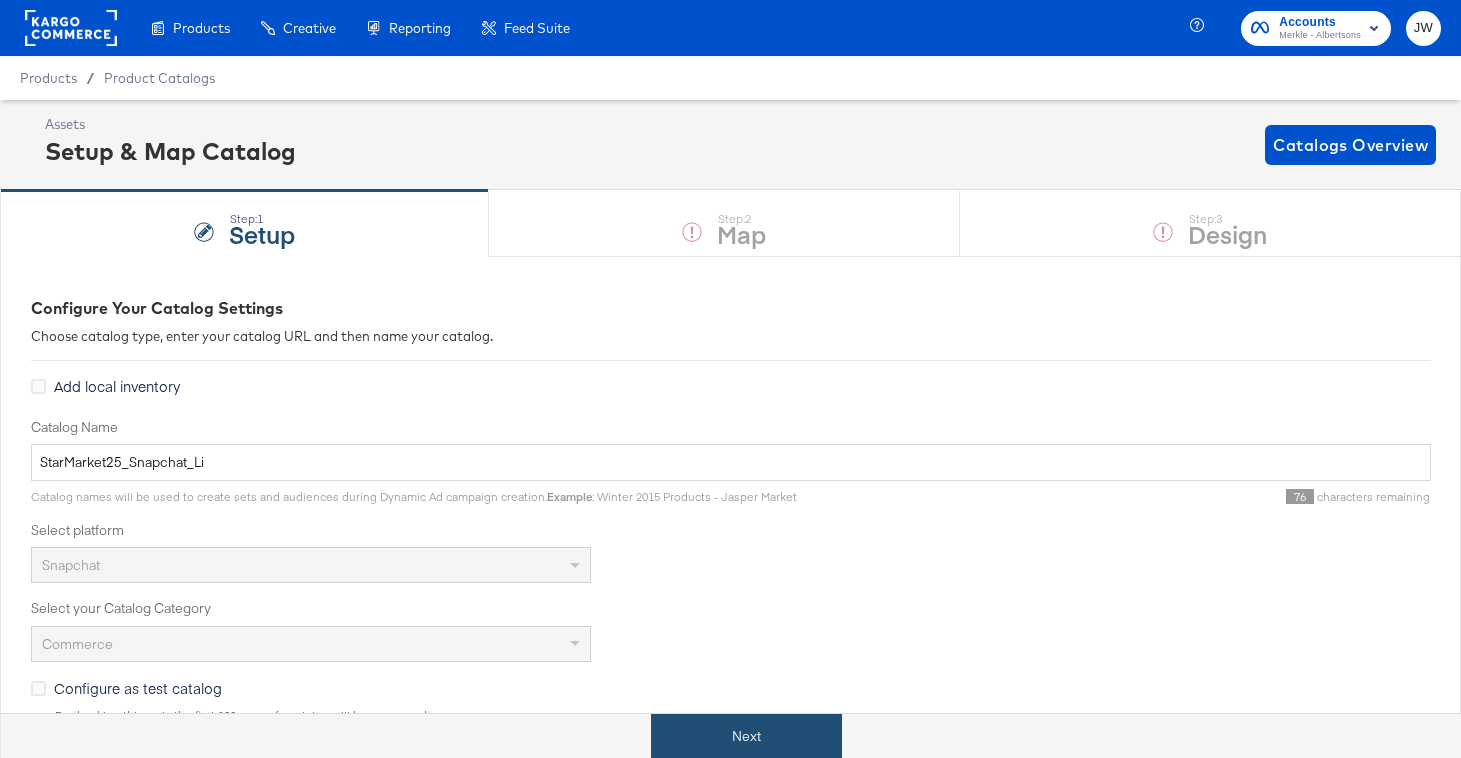 click on "Next" at bounding box center [746, 736] 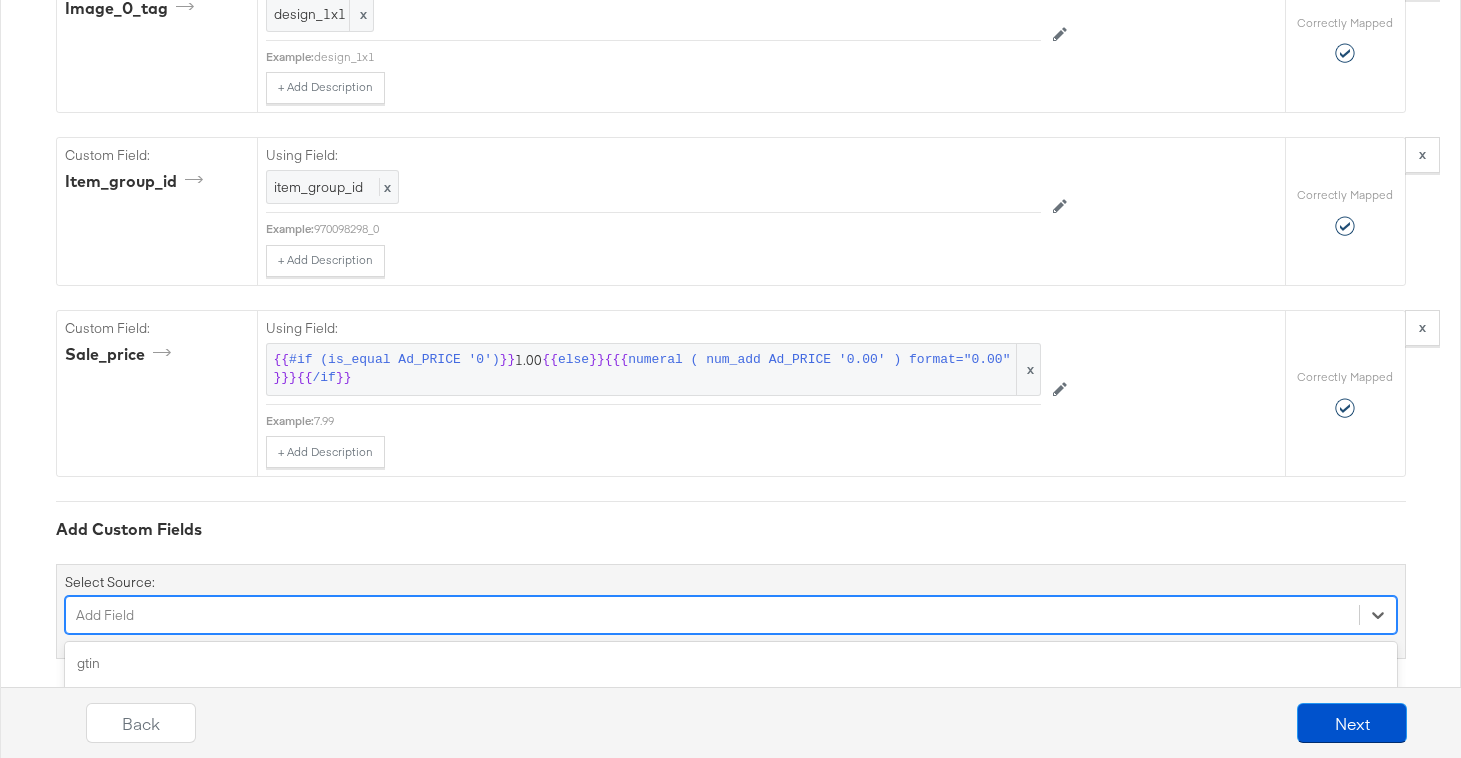 scroll, scrollTop: 6992, scrollLeft: 0, axis: vertical 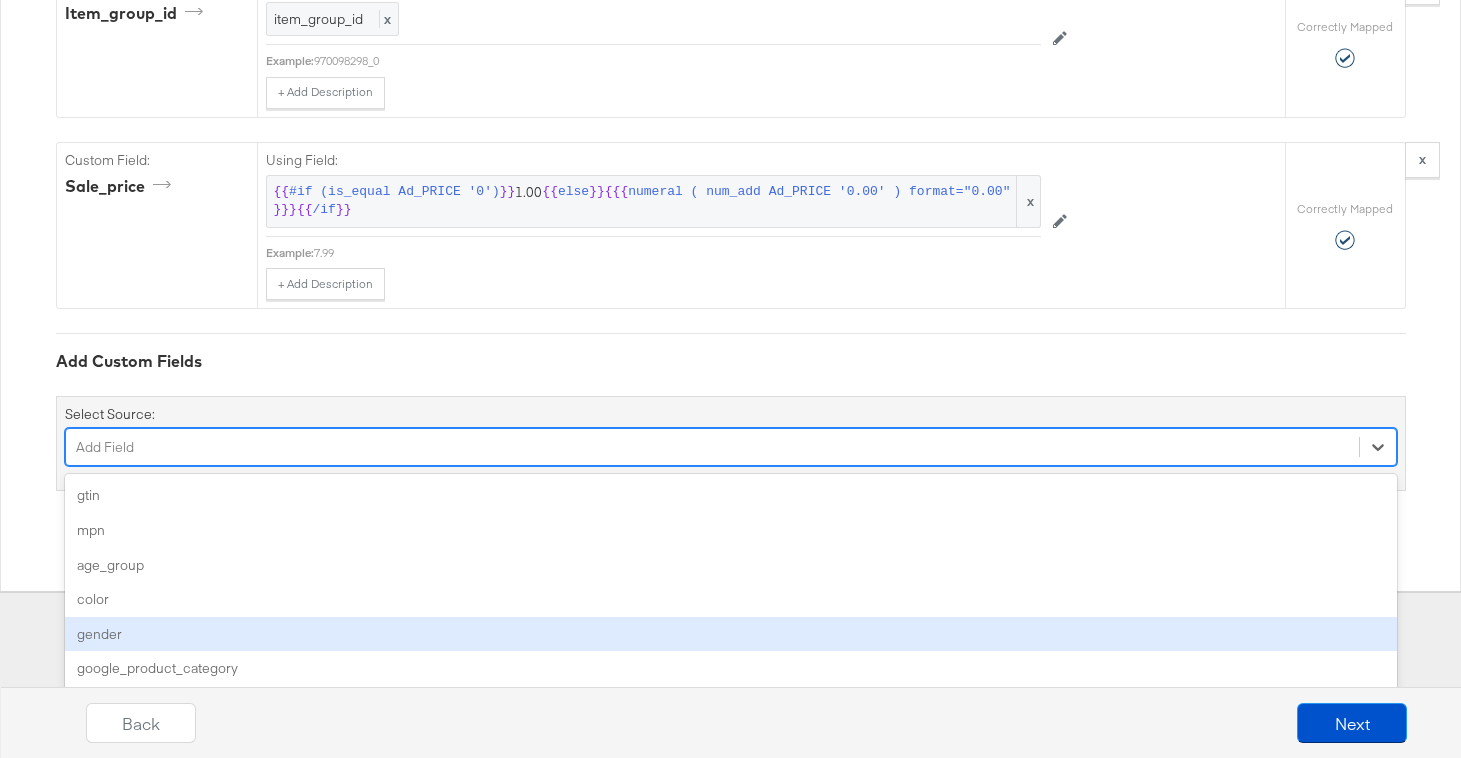 click on "option gender focused, 5 of 103. 103 results available. Use Up and Down to choose options, press Enter to select the currently focused option, press Escape to exit the menu, press Tab to select the option and exit the menu. Add Field gtin mpn age_group color gender google_product_category product_type adult custom_label_0 custom_label_1 custom_label_2 custom_label_3 size additional_image_link sale_price_effective_date icon_media_url ios_app_name ios_app_store_id ios_url android_app_name android_package android_url mobile_link image_0_url image_1_url image_1_tag image_2_url image_2_tag image_3_url image_3_tag image_4_url image_4_tag image_5_url image_5_tag image_6_url image_6_tag image_7_url image_7_tag image_8_url image_8_tag image_9_url image_9_tag image_10_url image_10_tag image_11_url image_11_tag image_12_url image_12_tag image_13_url image_13_tag image_14_url image_14_tag image_15_url image_15_tag image_16_url image_16_tag image_17_url image_17_tag image_18_url image_18_tag image_19_url image_19_tag" at bounding box center [731, 447] 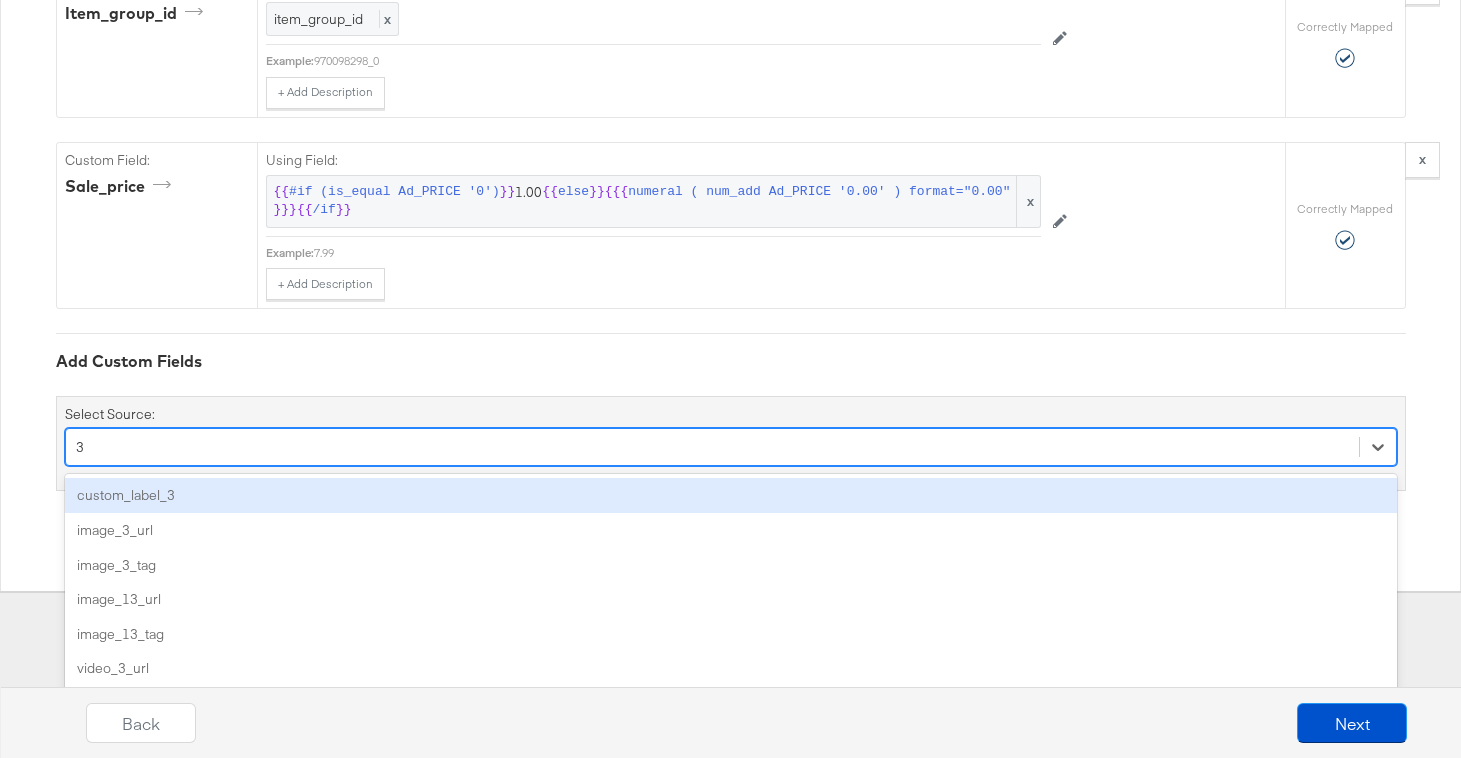 click on "custom_label_3" at bounding box center [731, 495] 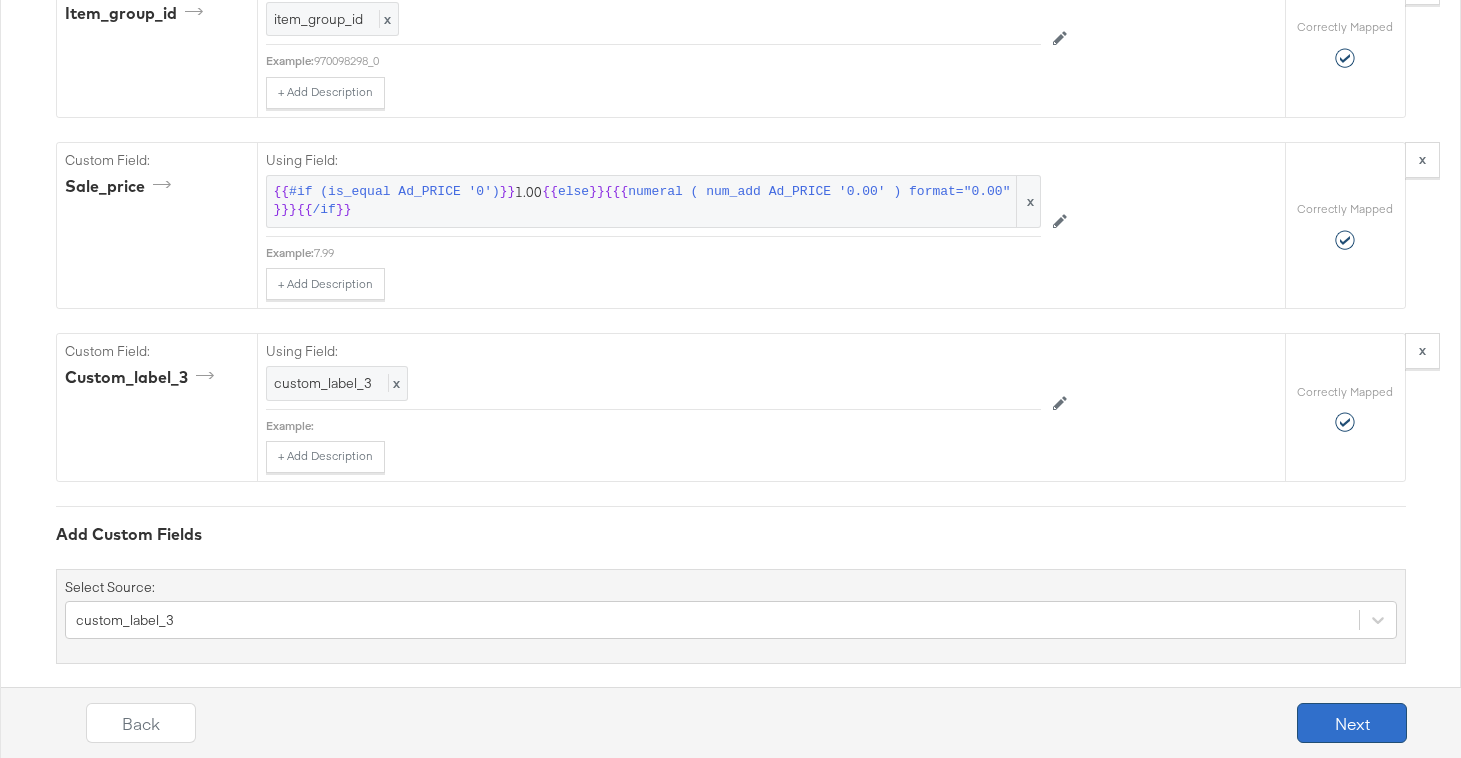 click on "Next" at bounding box center [1352, 723] 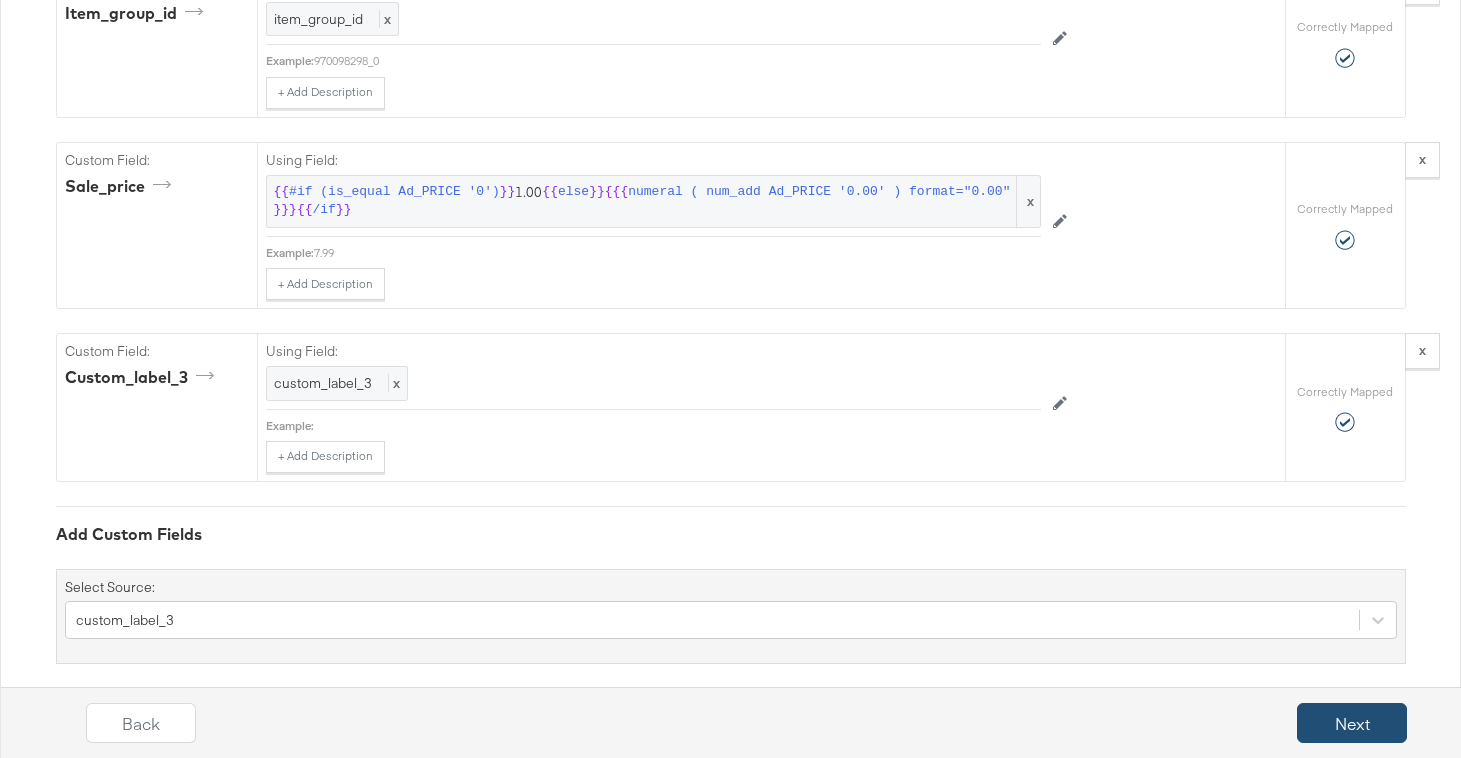 scroll, scrollTop: 0, scrollLeft: 0, axis: both 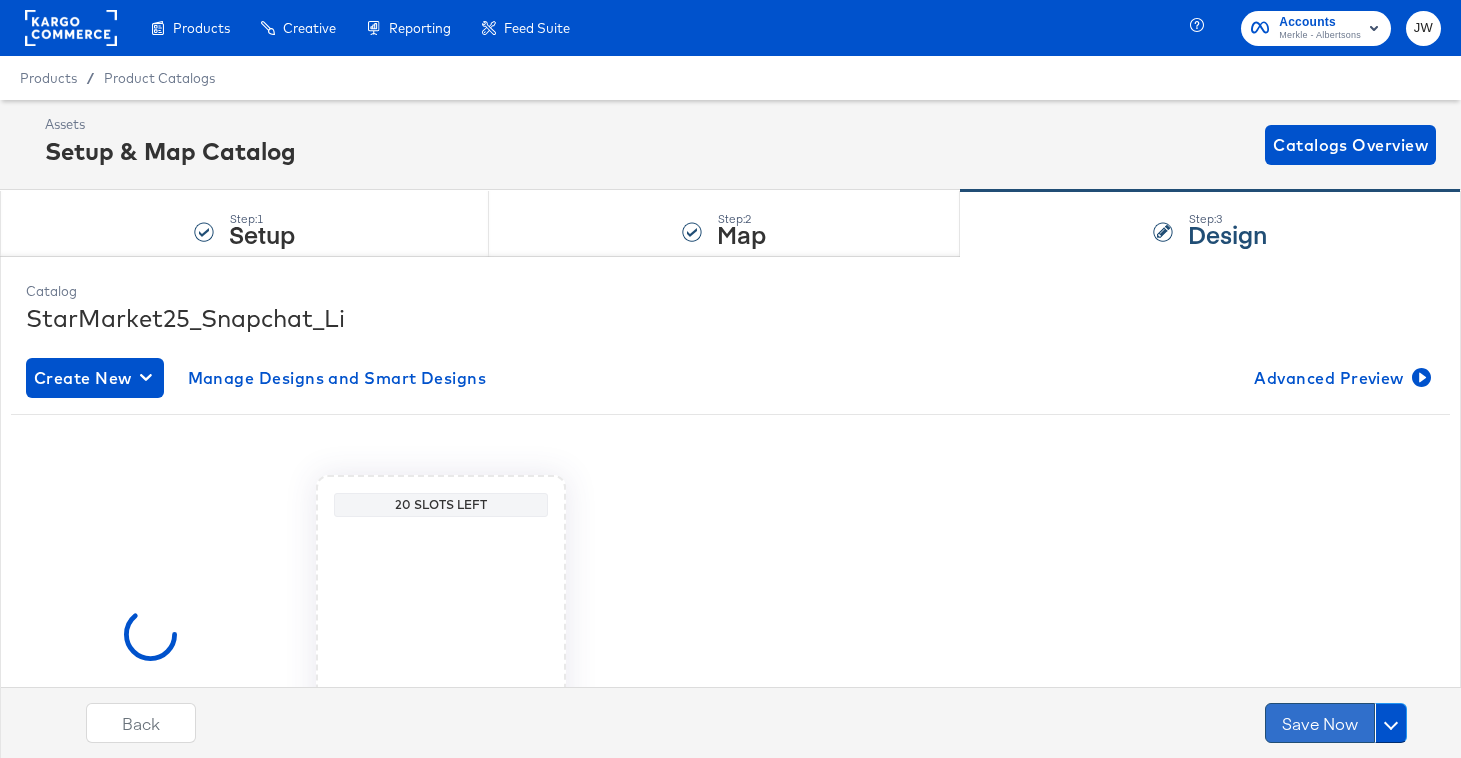 click on "Save Now" at bounding box center (1320, 723) 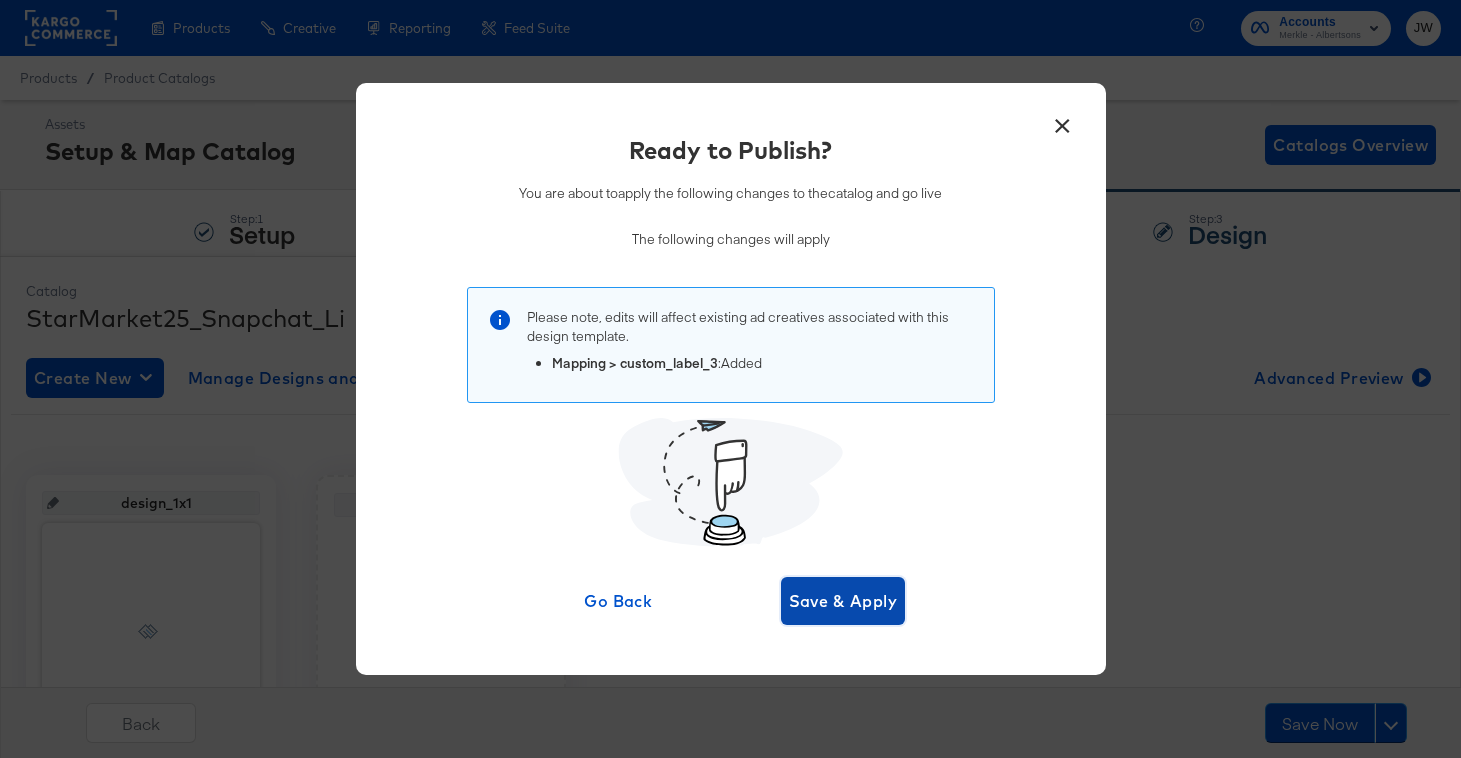 click on "Save & Apply" at bounding box center (843, 601) 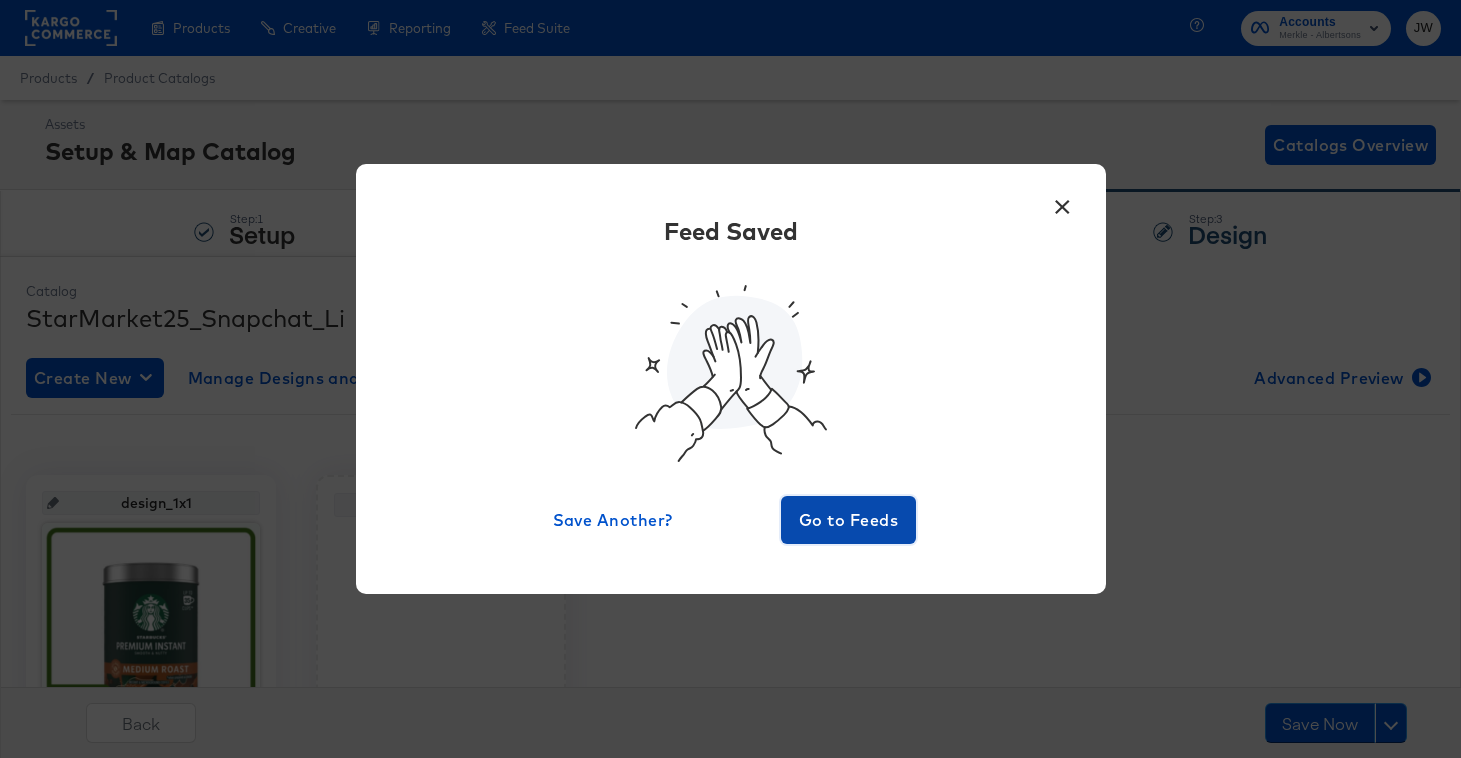 click on "Go to Feeds" at bounding box center [849, 520] 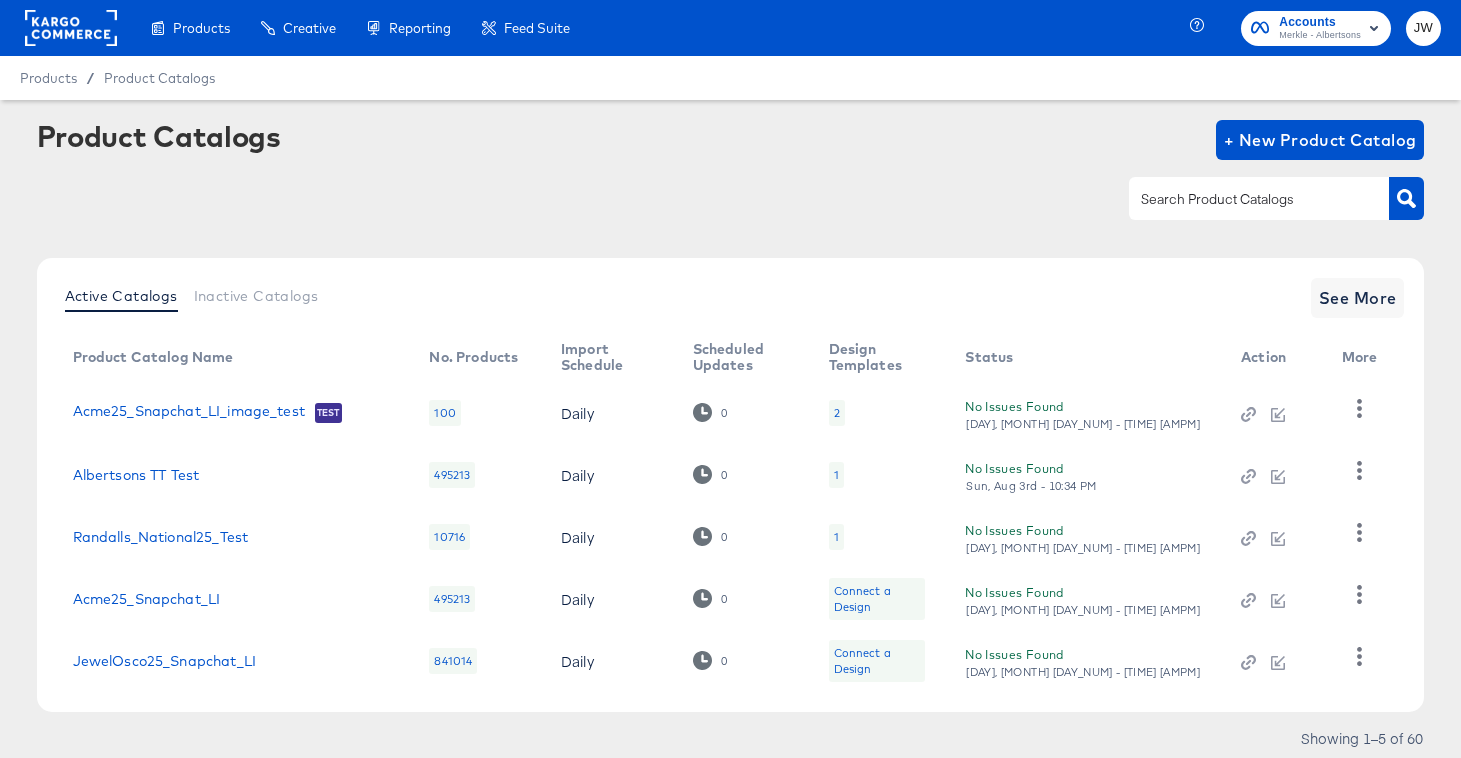 click at bounding box center [1243, 199] 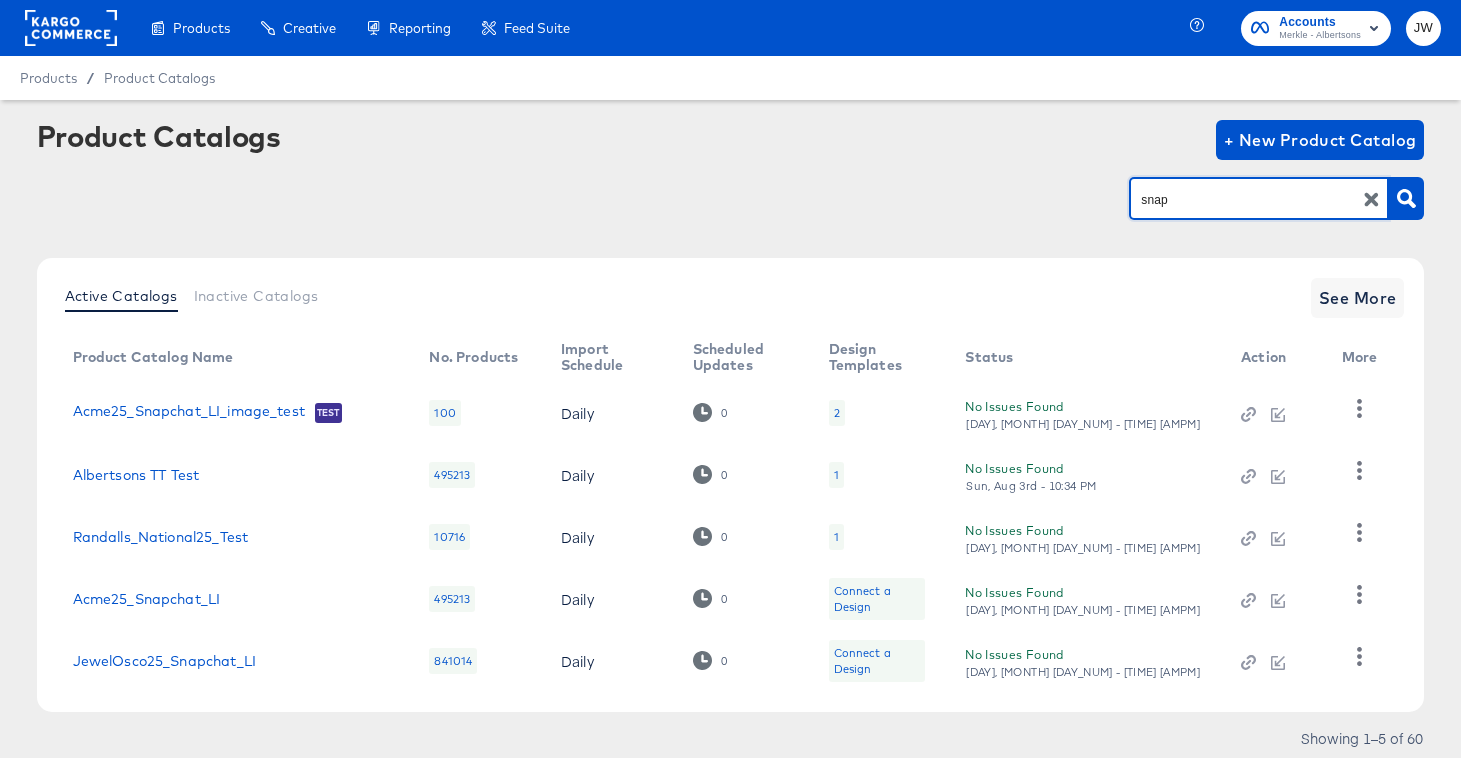 type on "snap" 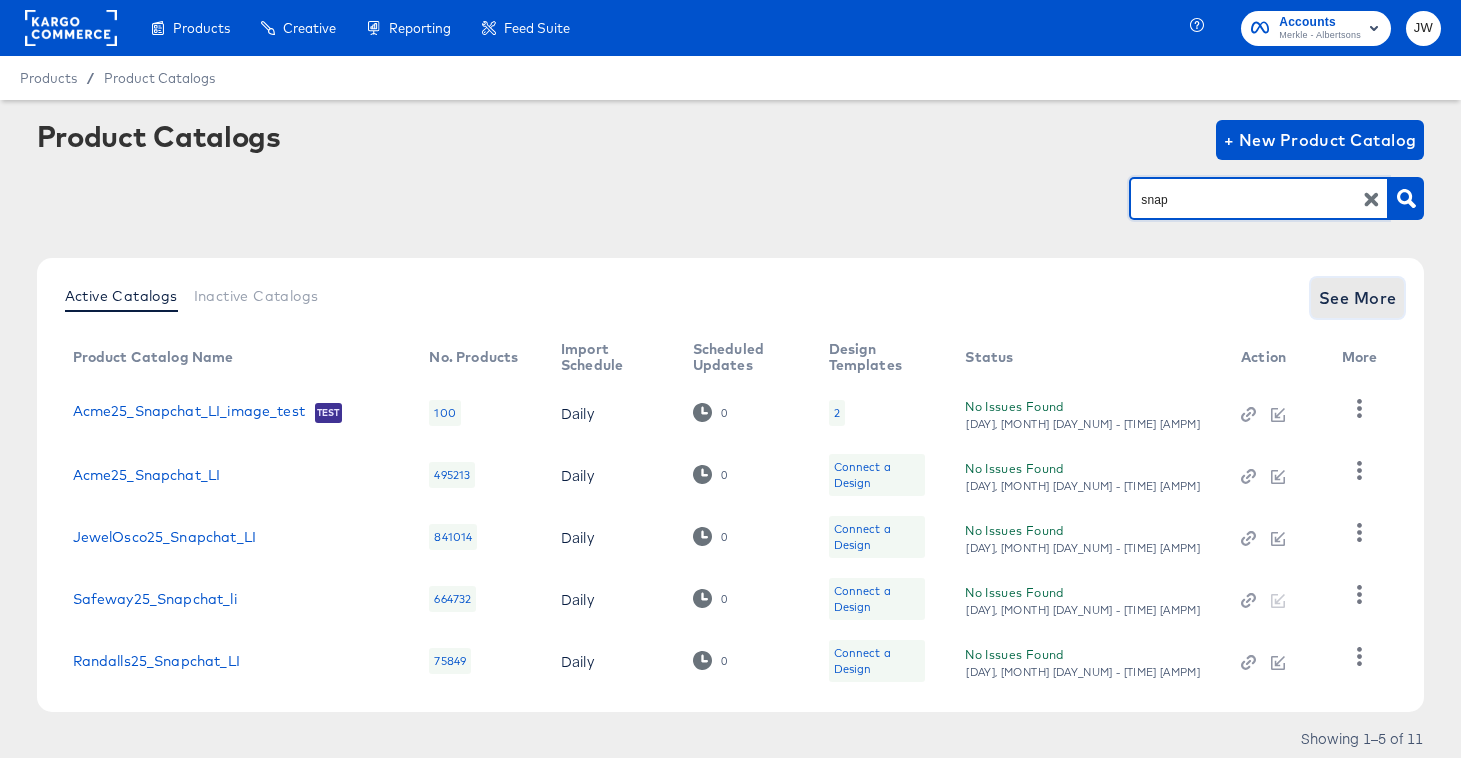 click on "See More" at bounding box center (1358, 298) 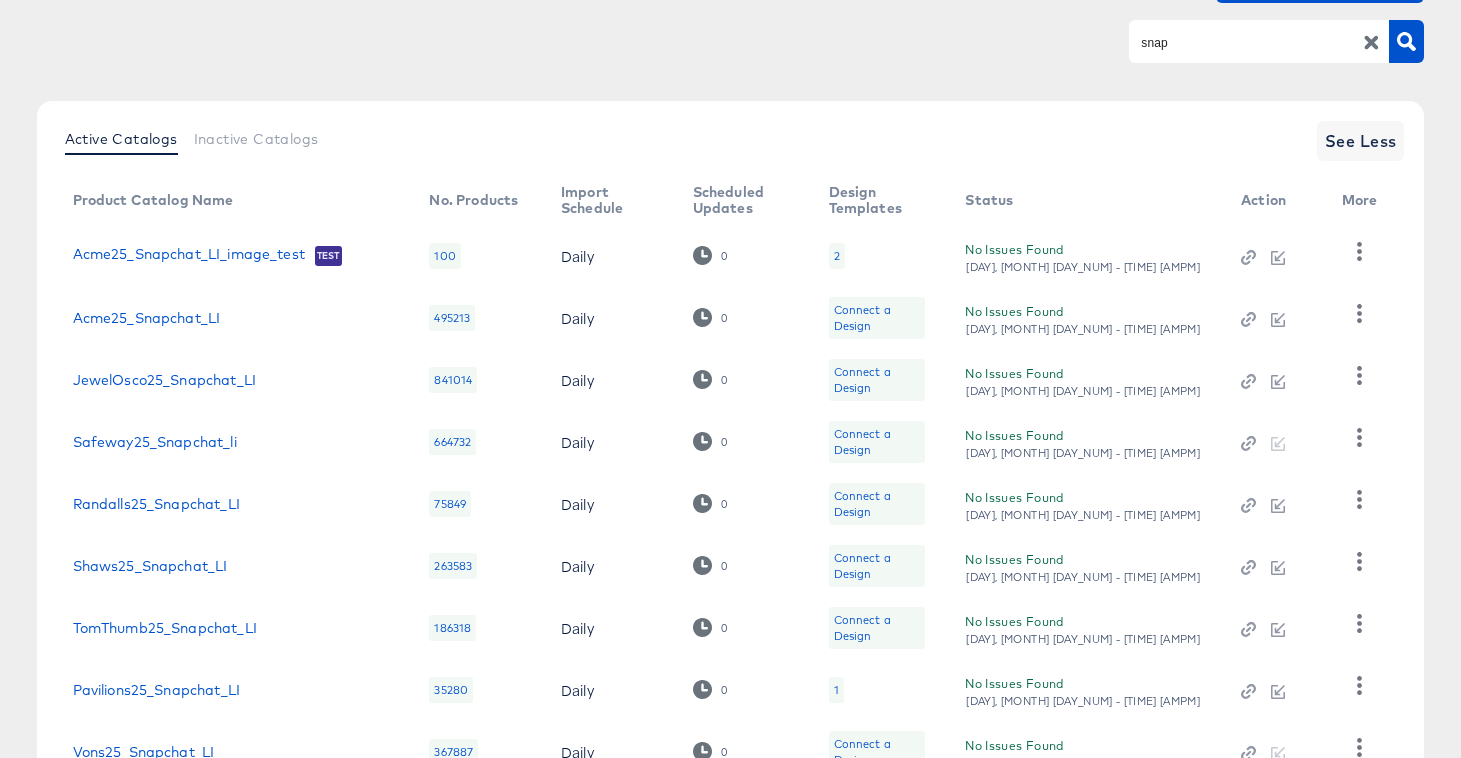 scroll, scrollTop: 158, scrollLeft: 0, axis: vertical 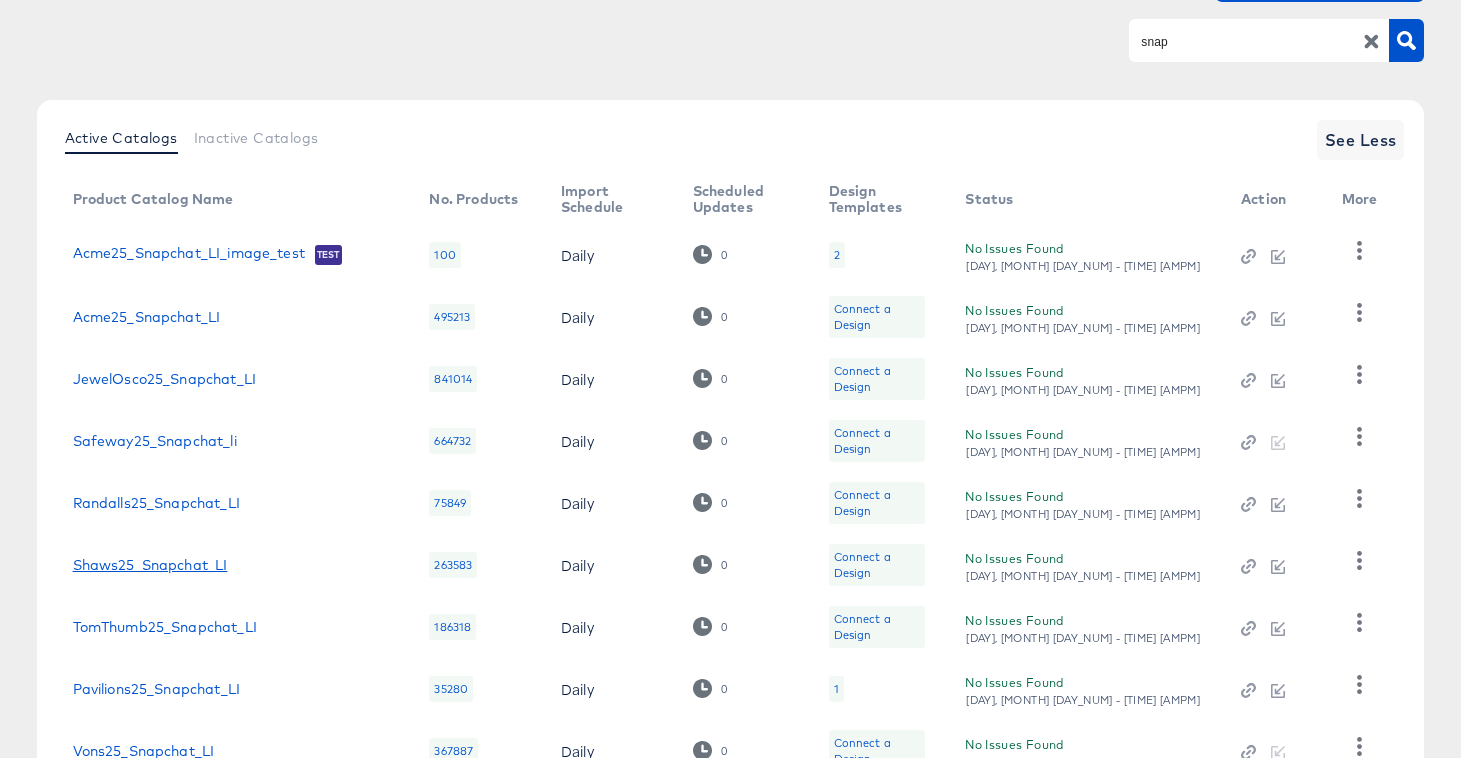 click on "Shaws25_Snapchat_LI" at bounding box center (150, 565) 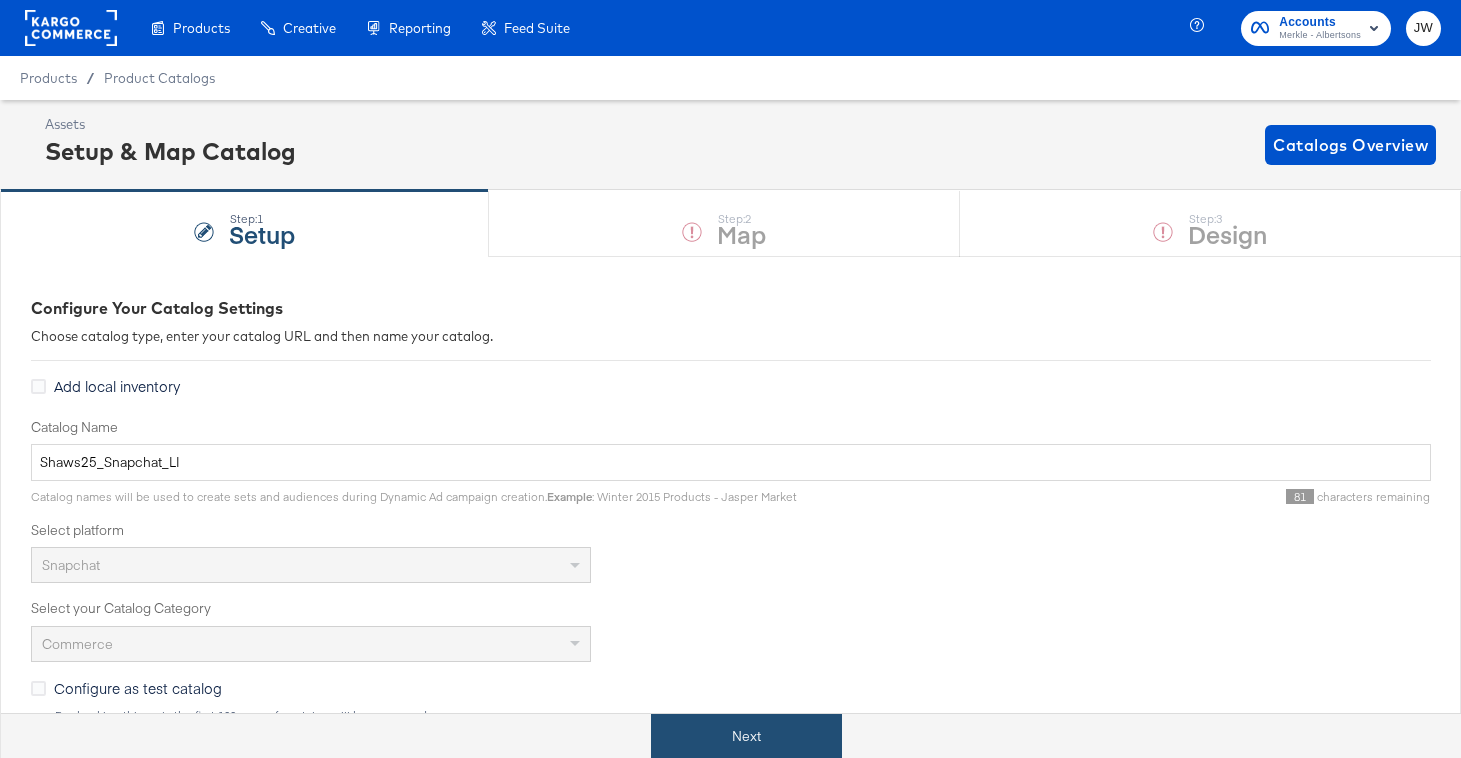 click on "Next" at bounding box center (746, 736) 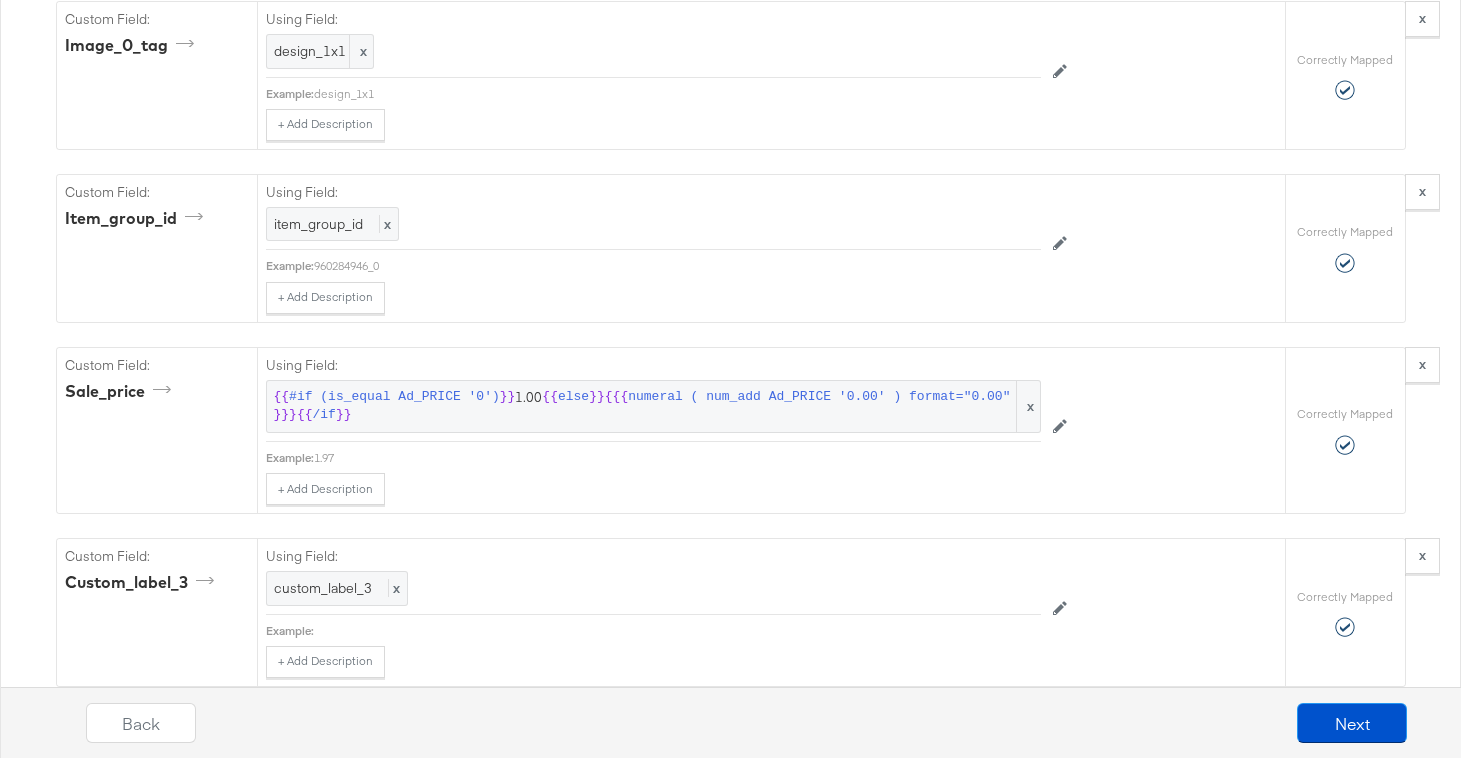 scroll, scrollTop: 6997, scrollLeft: 0, axis: vertical 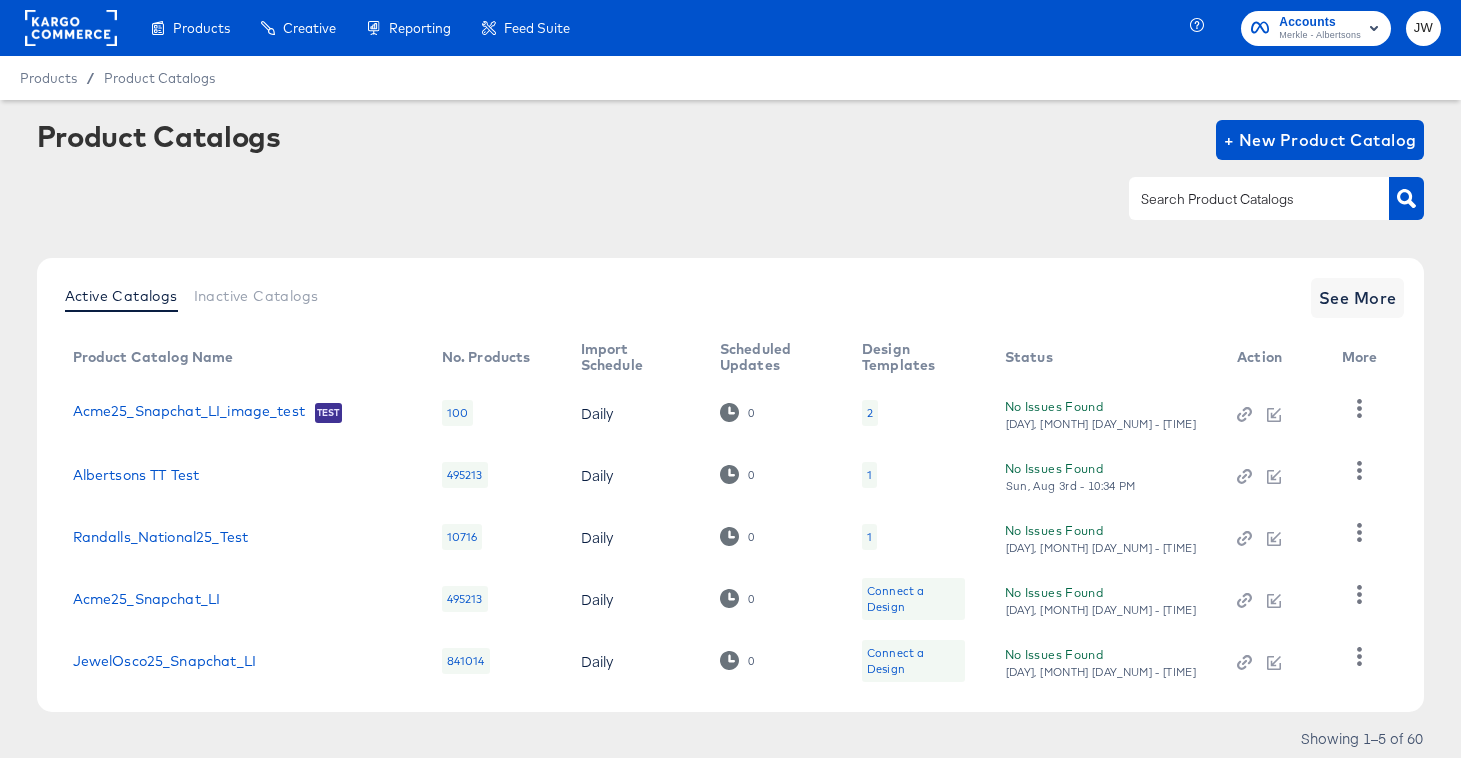 click at bounding box center (1243, 199) 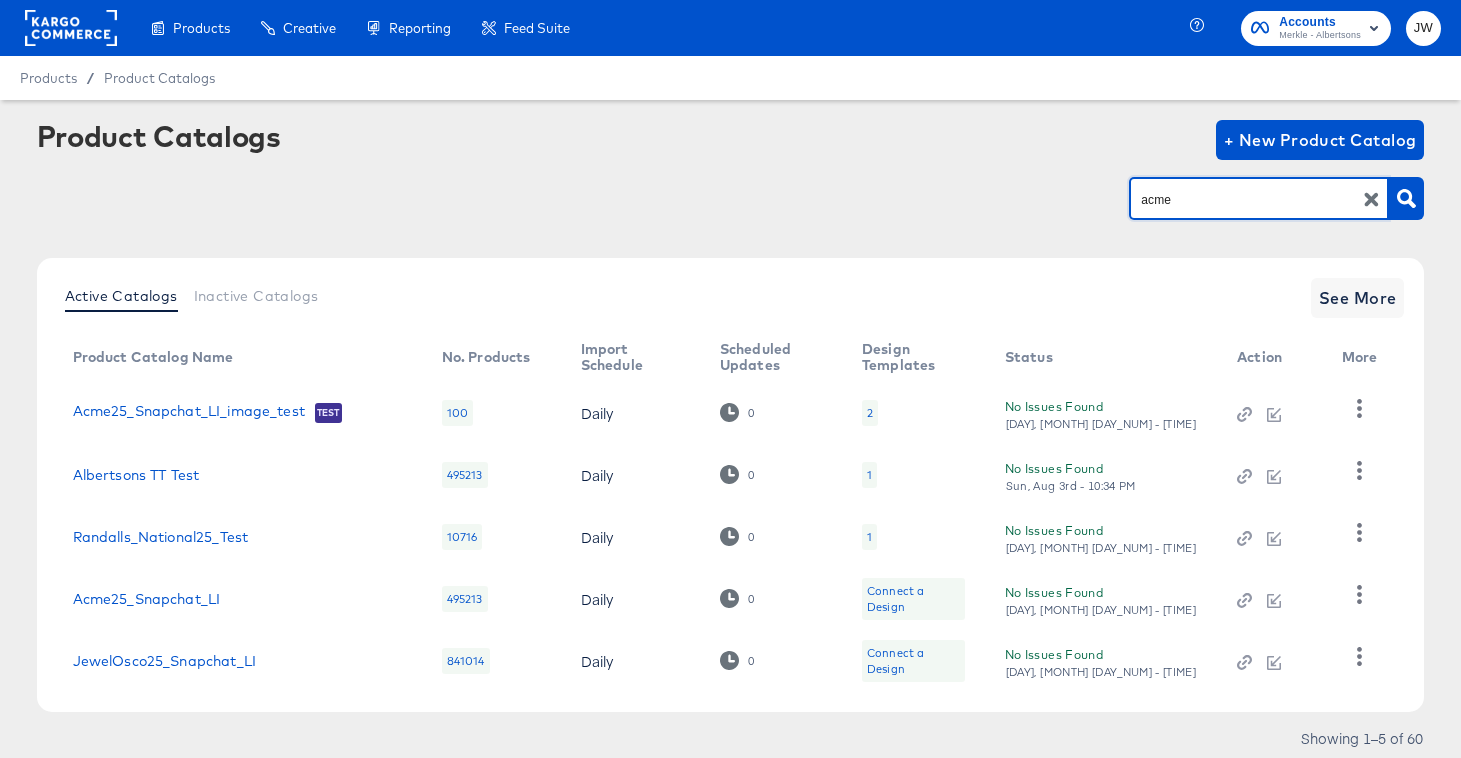 type on "acme" 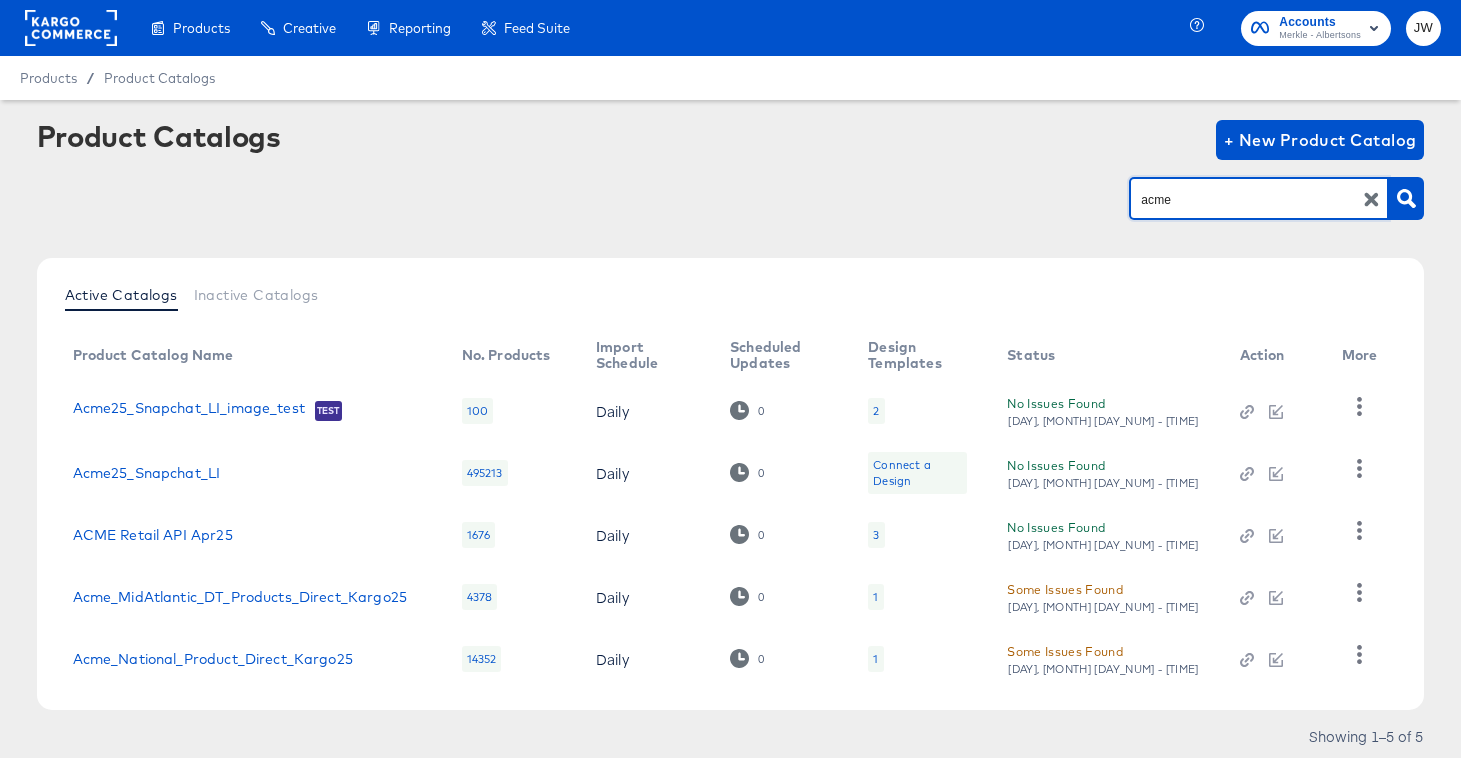 click 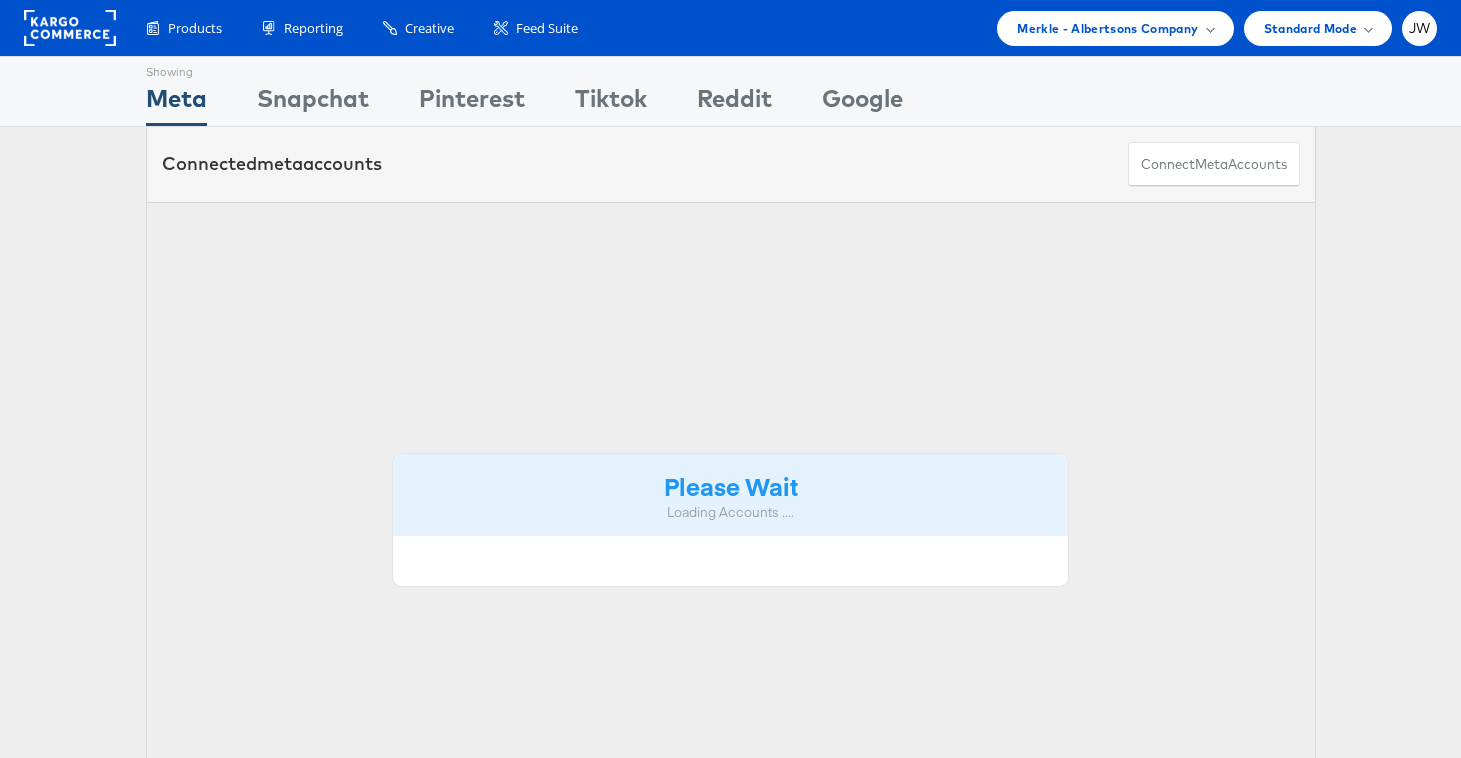 scroll, scrollTop: 0, scrollLeft: 0, axis: both 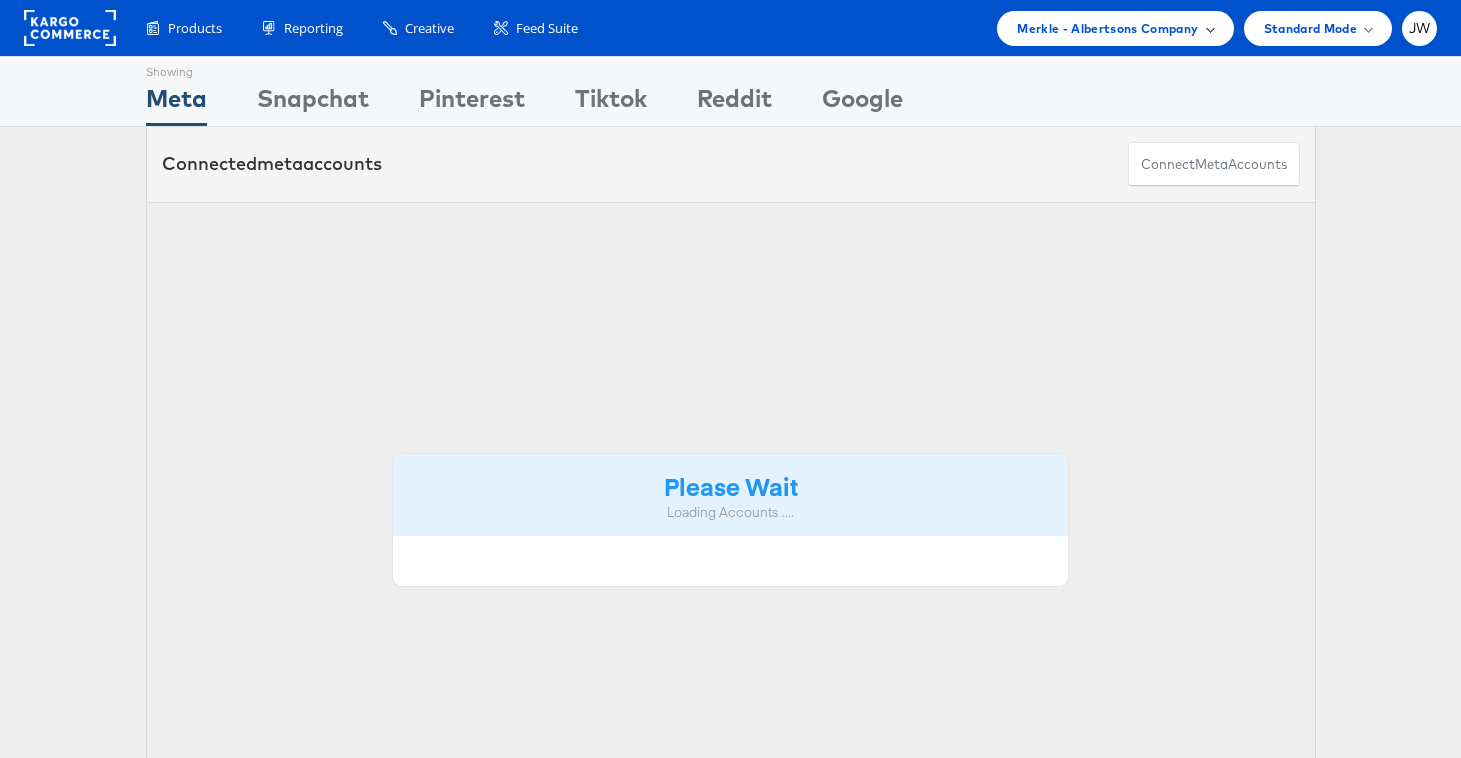 click on "Merkle - Albertsons Company" at bounding box center [1115, 28] 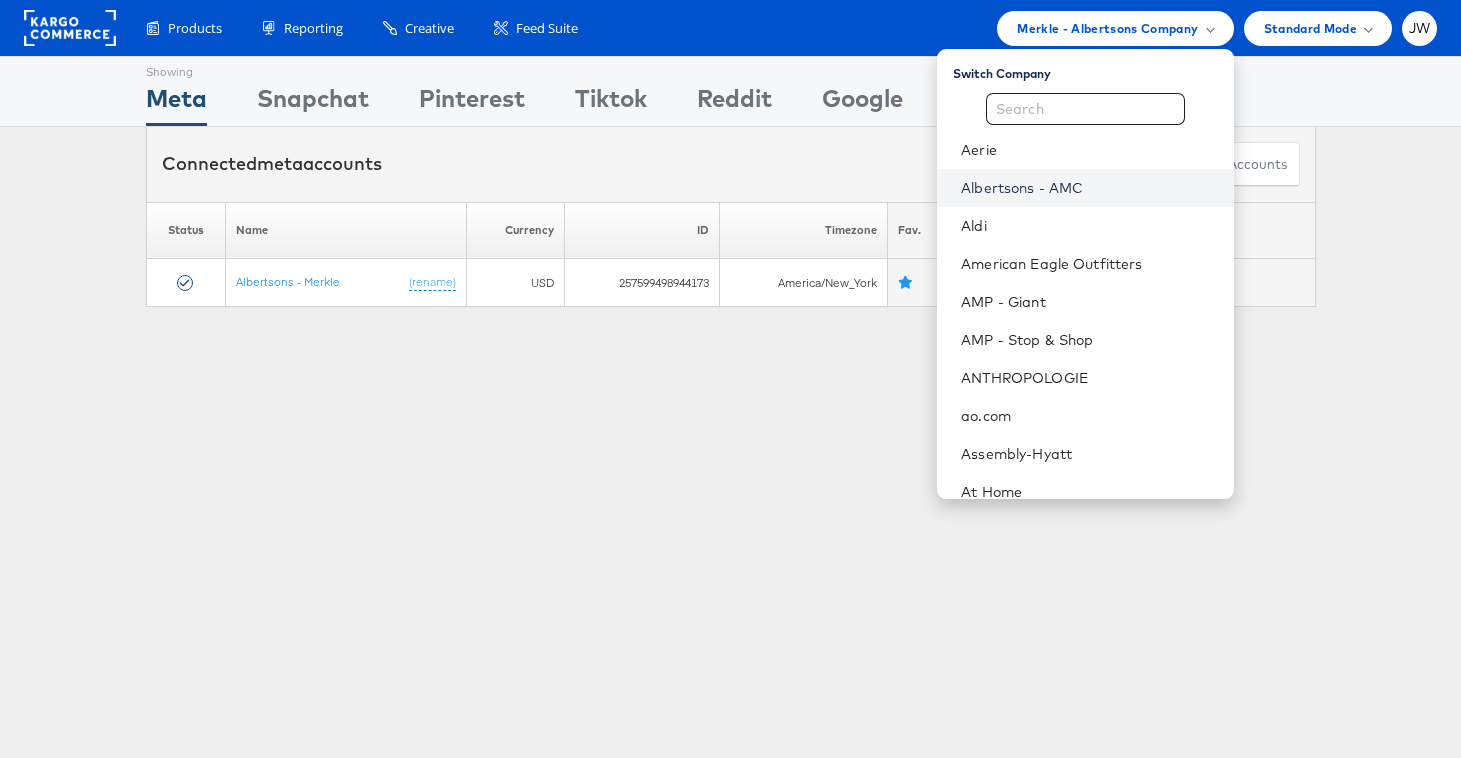click on "Albertsons - AMC" at bounding box center (1089, 188) 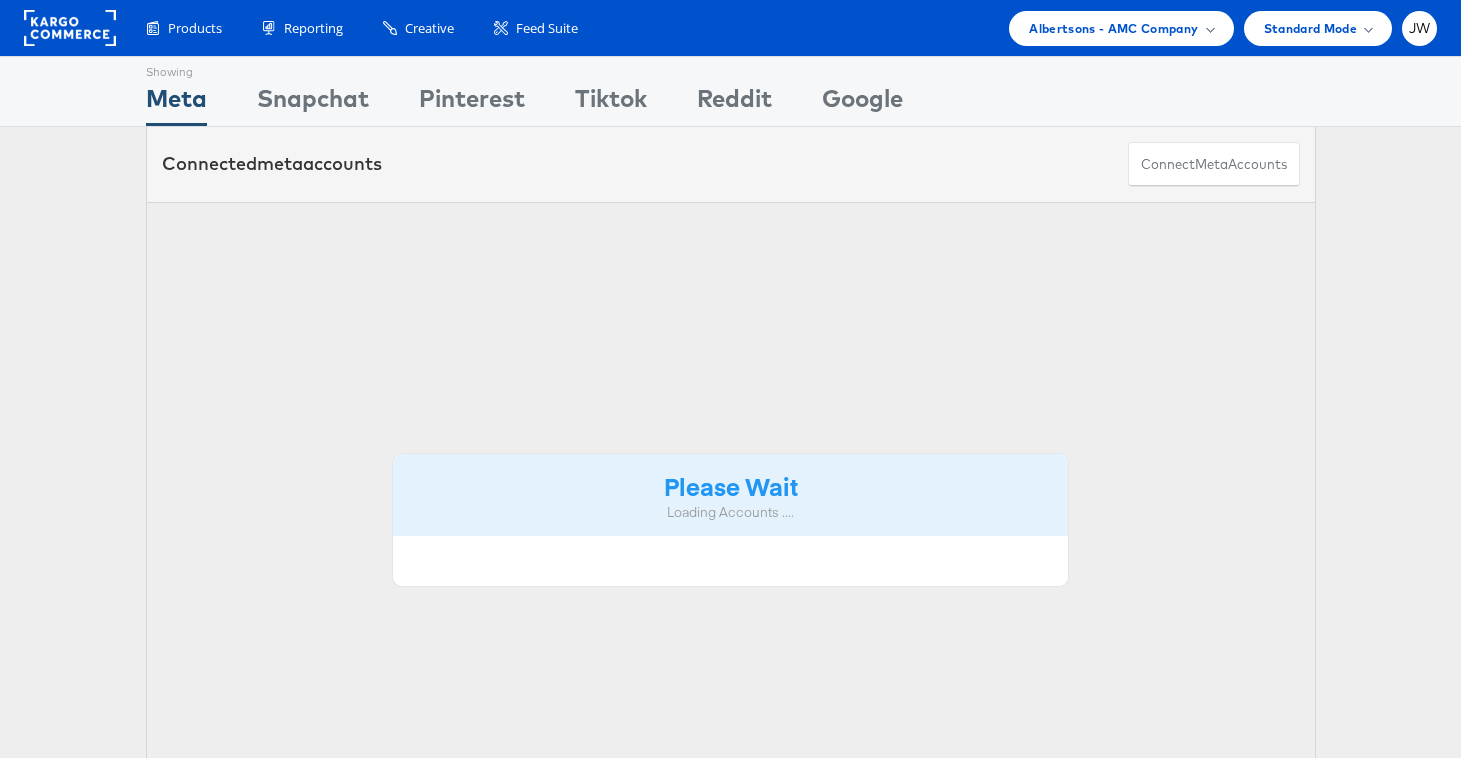 scroll, scrollTop: 0, scrollLeft: 0, axis: both 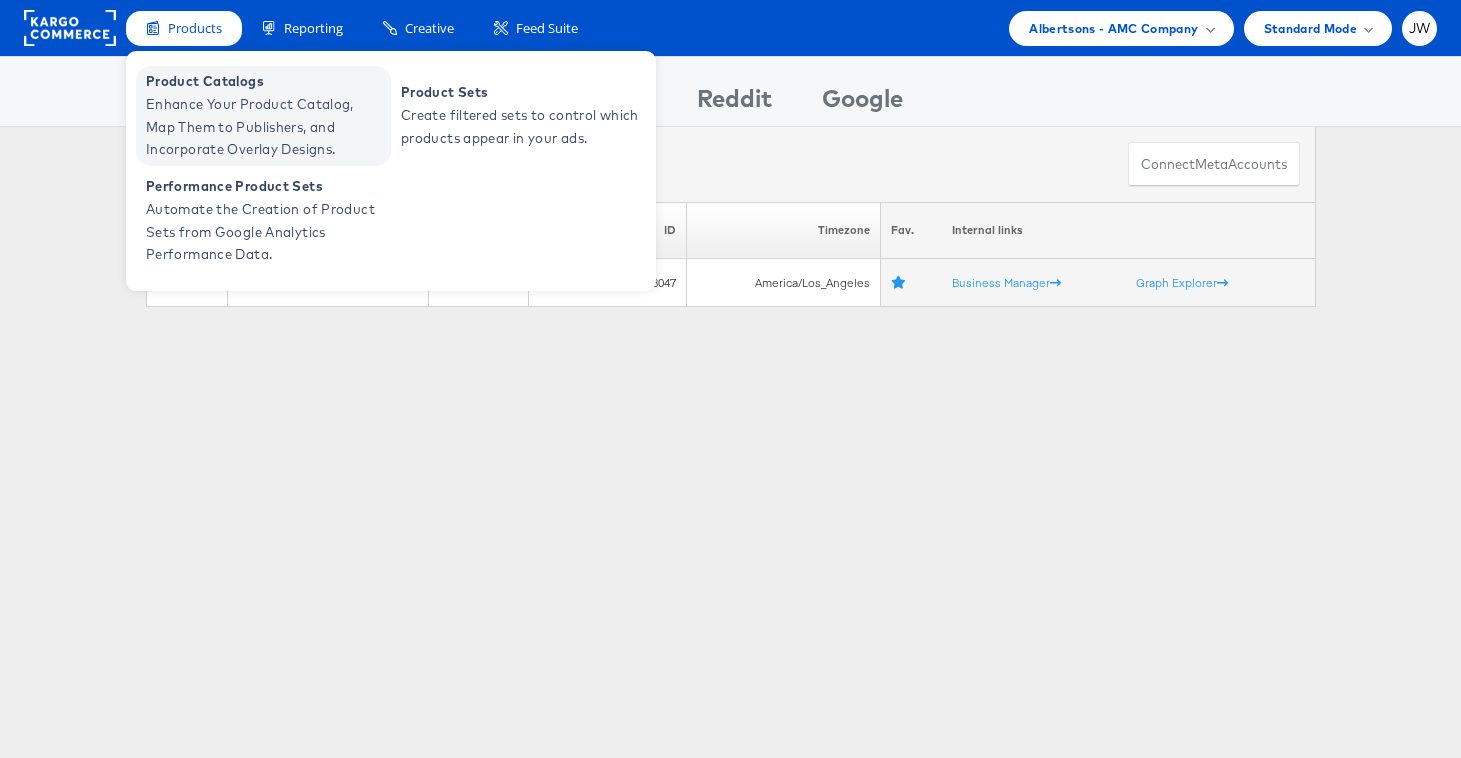 click on "Enhance Your Product Catalog, Map Them to Publishers, and Incorporate Overlay Designs." at bounding box center (266, 127) 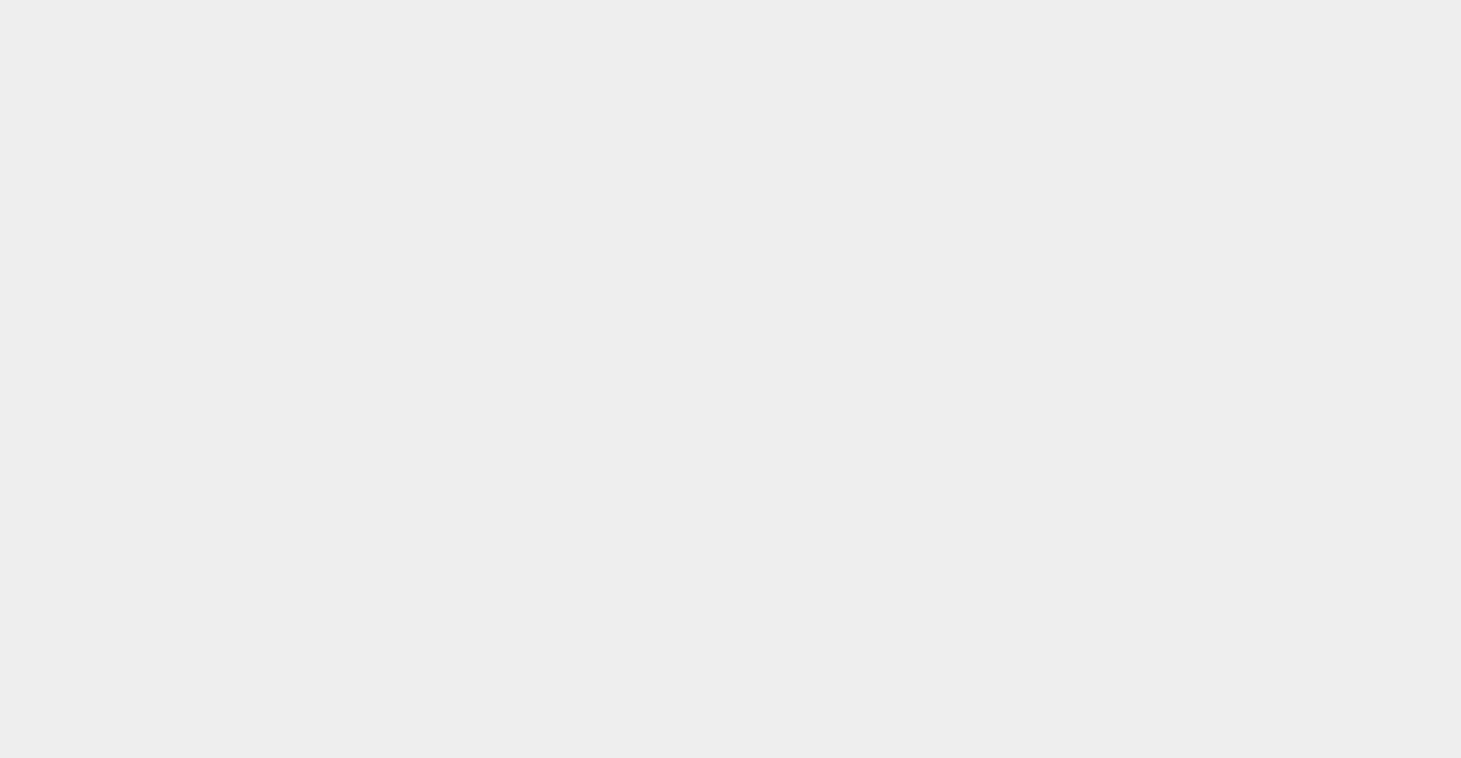 scroll, scrollTop: 0, scrollLeft: 0, axis: both 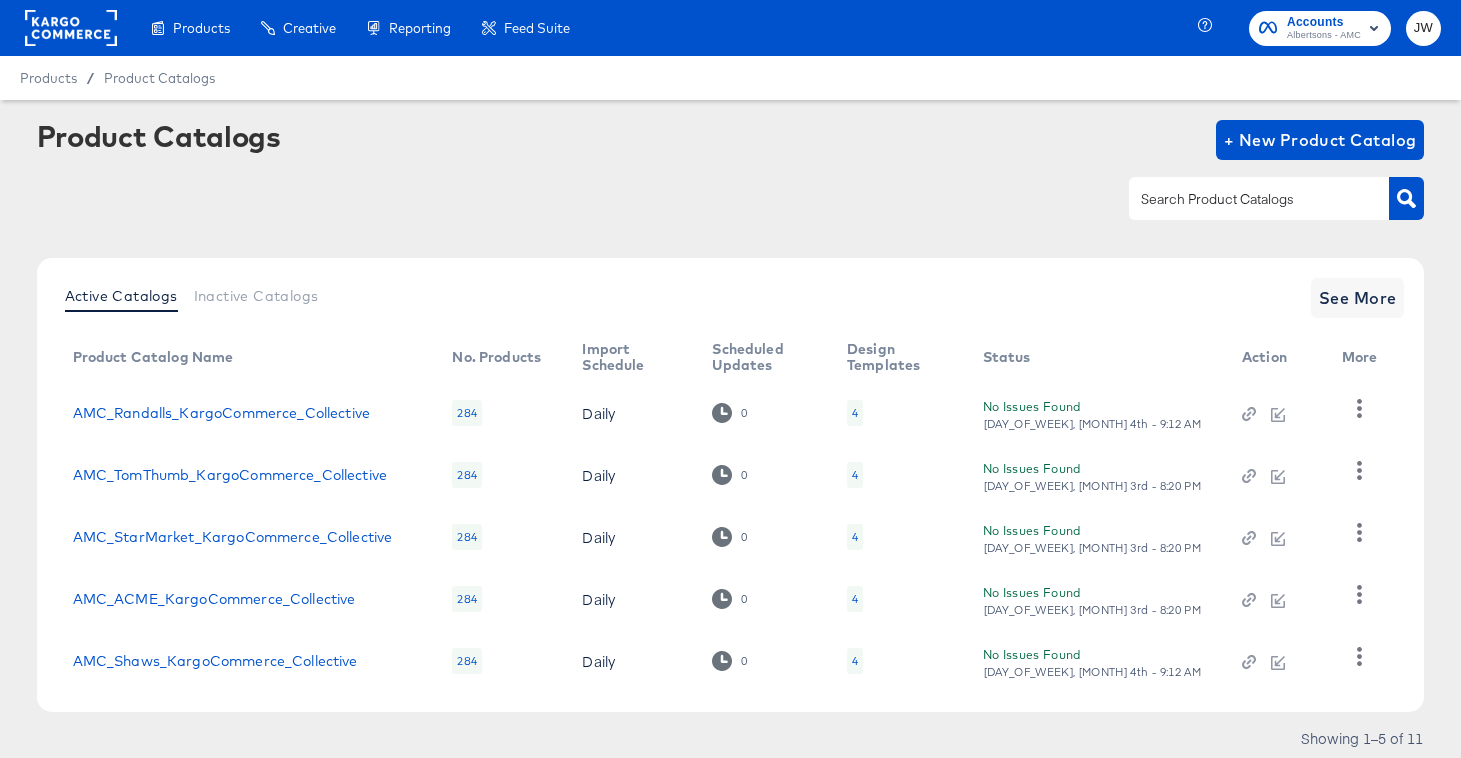 click at bounding box center [1243, 199] 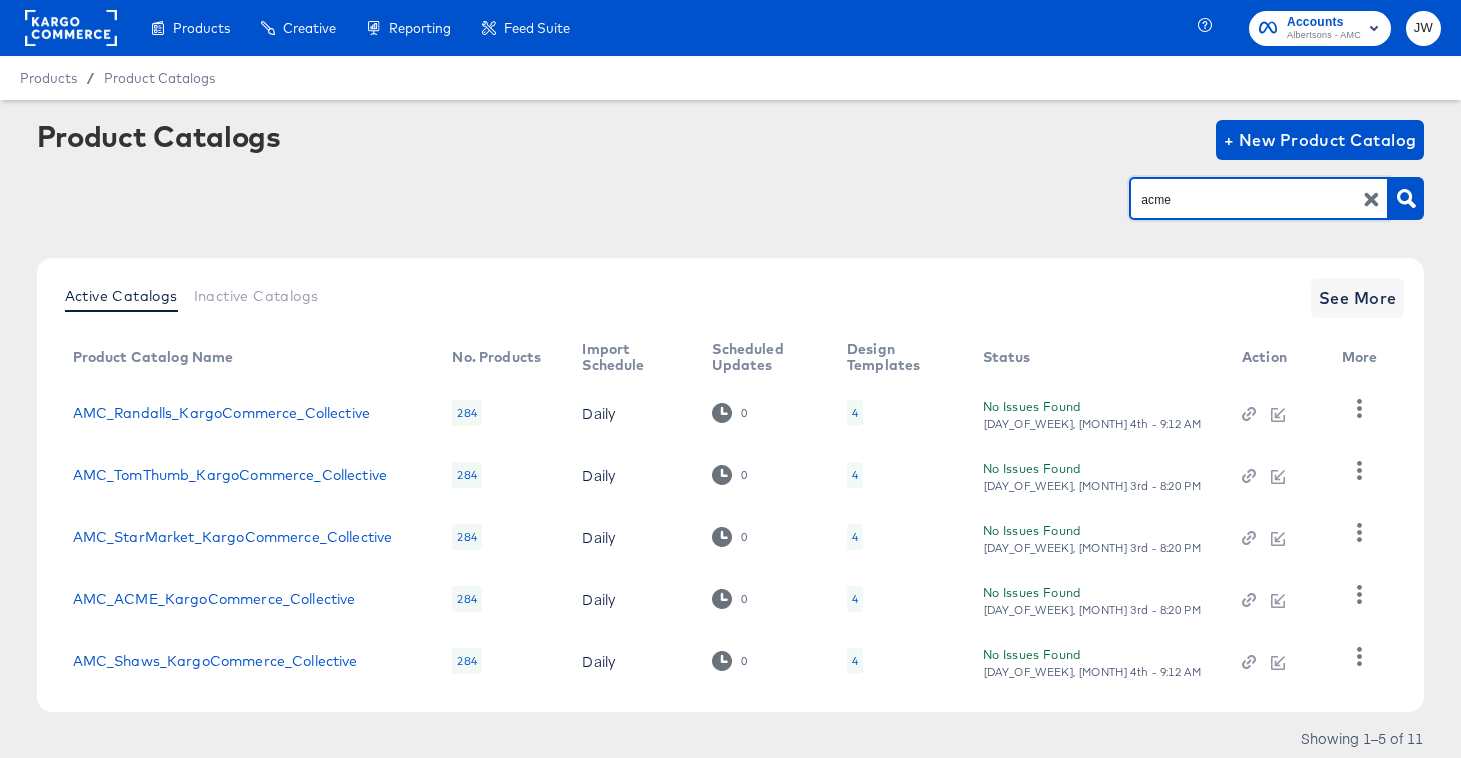 type on "acme" 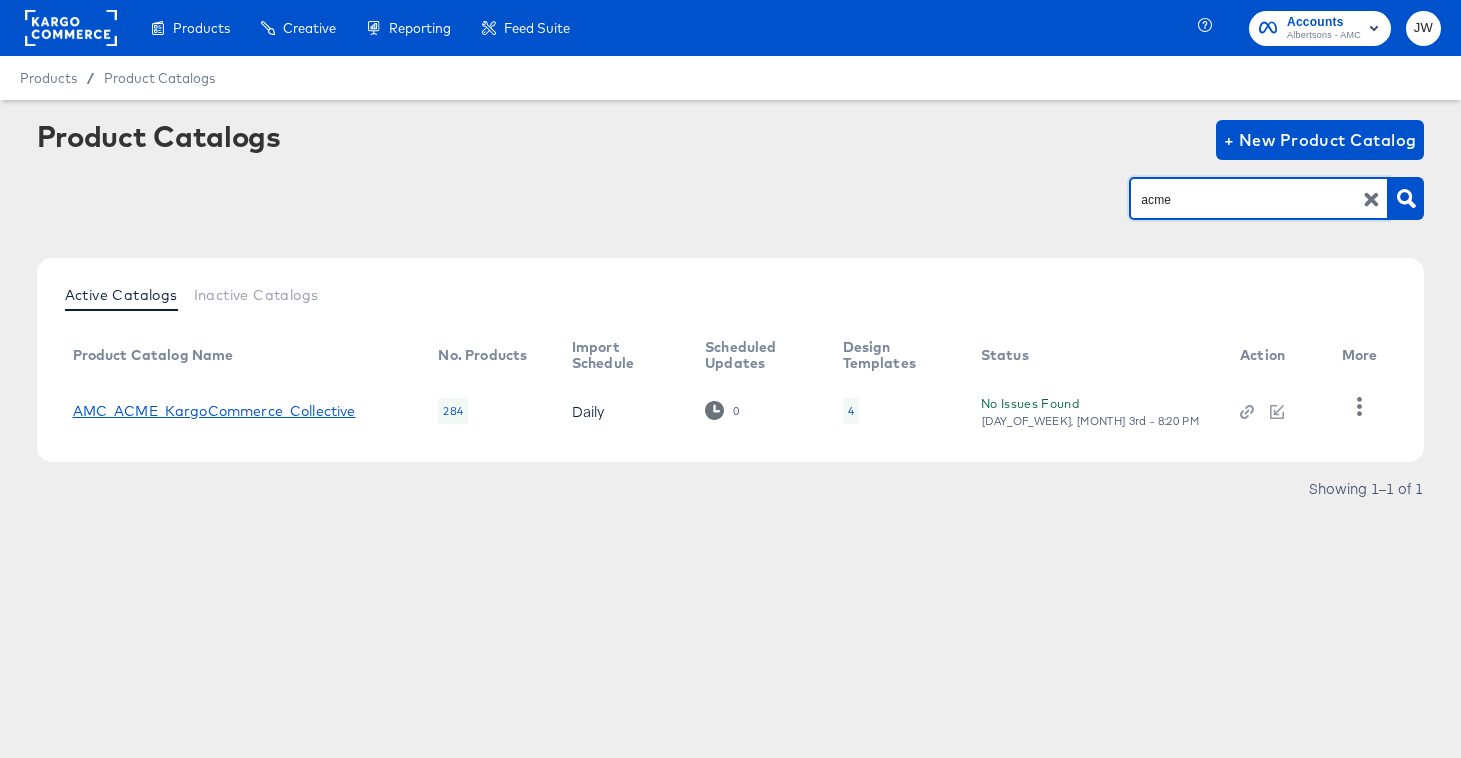 click on "AMC_ACME_KargoCommerce_Collective" at bounding box center (214, 411) 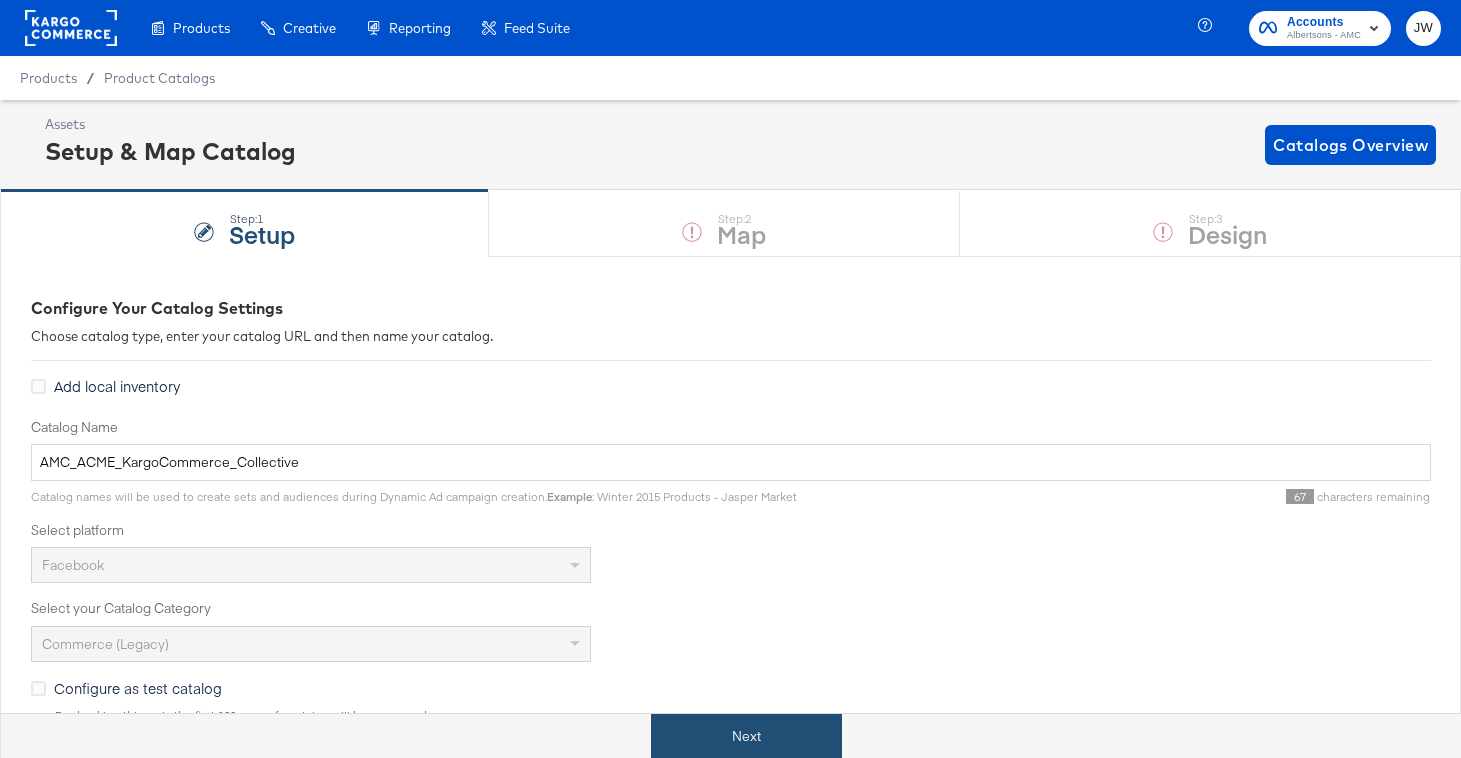 click on "Next" at bounding box center (746, 736) 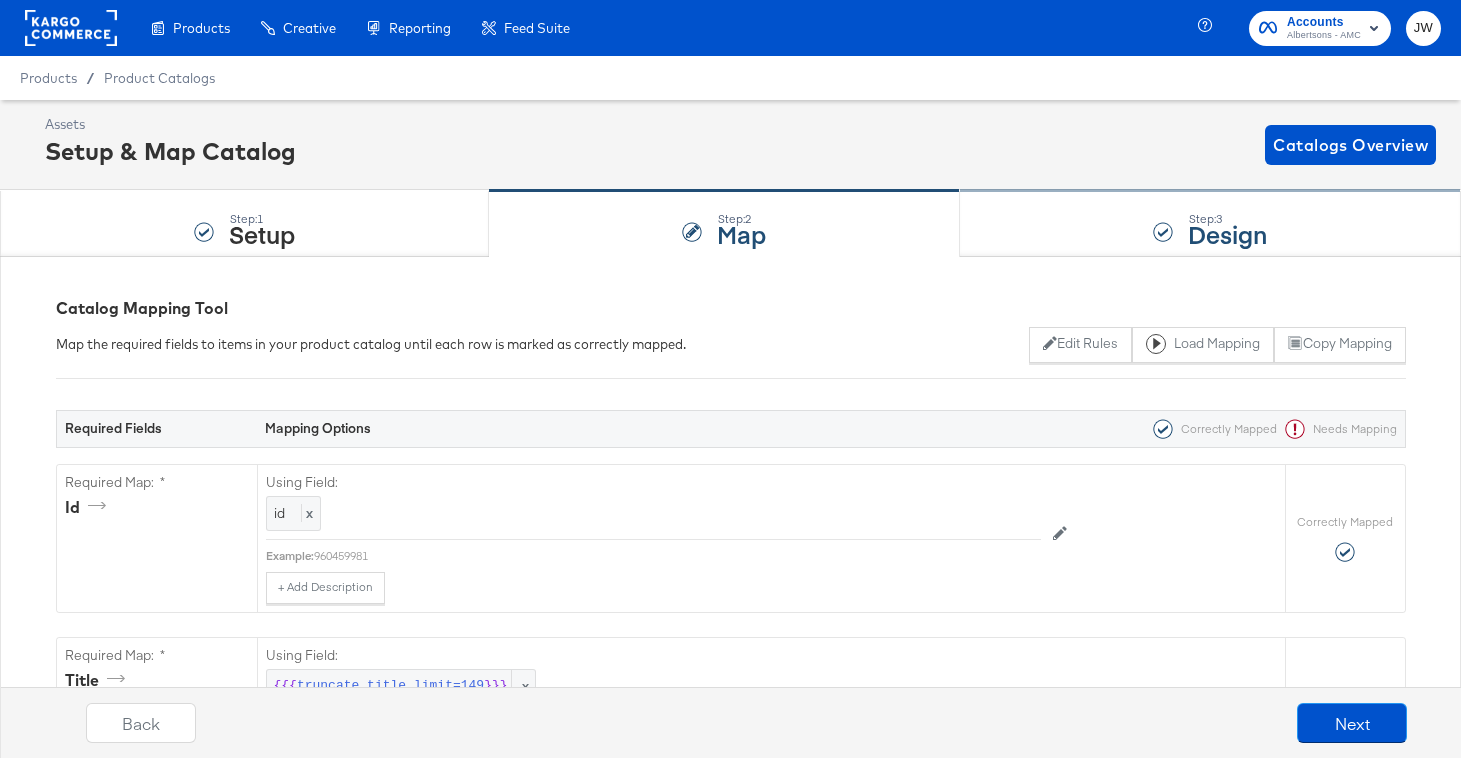 click on "Step:  3   Design" at bounding box center [1210, 224] 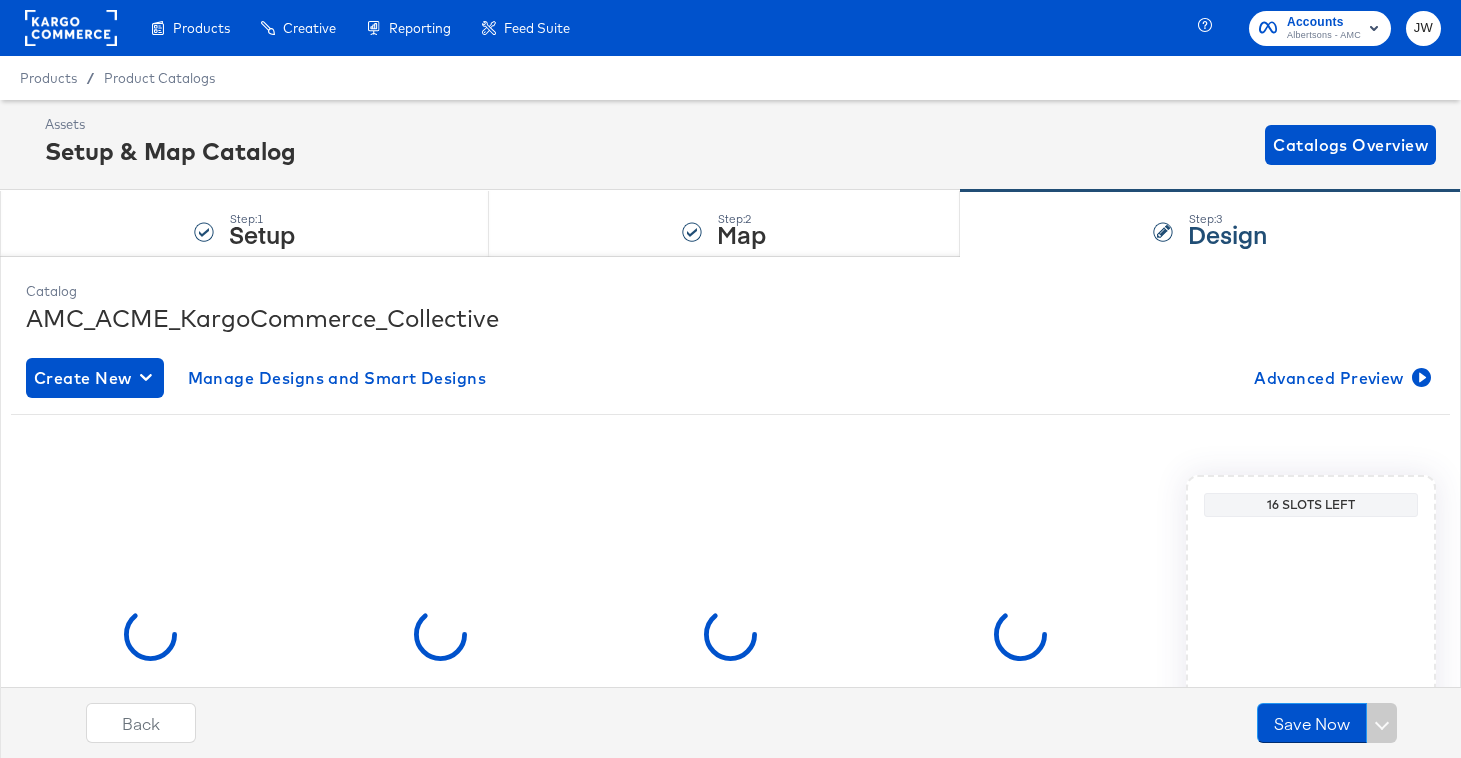 scroll, scrollTop: 195, scrollLeft: 0, axis: vertical 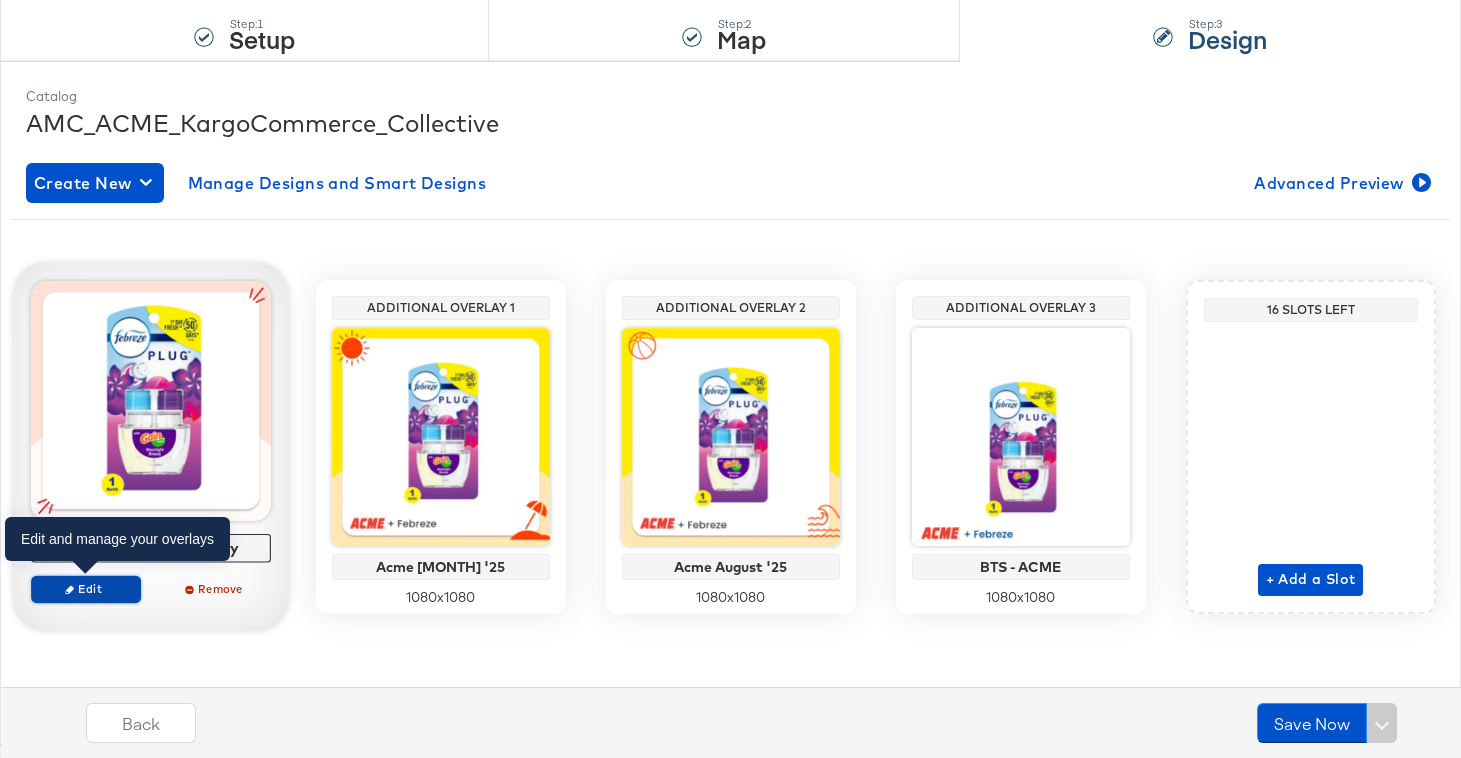 click on "Edit" at bounding box center (85, 588) 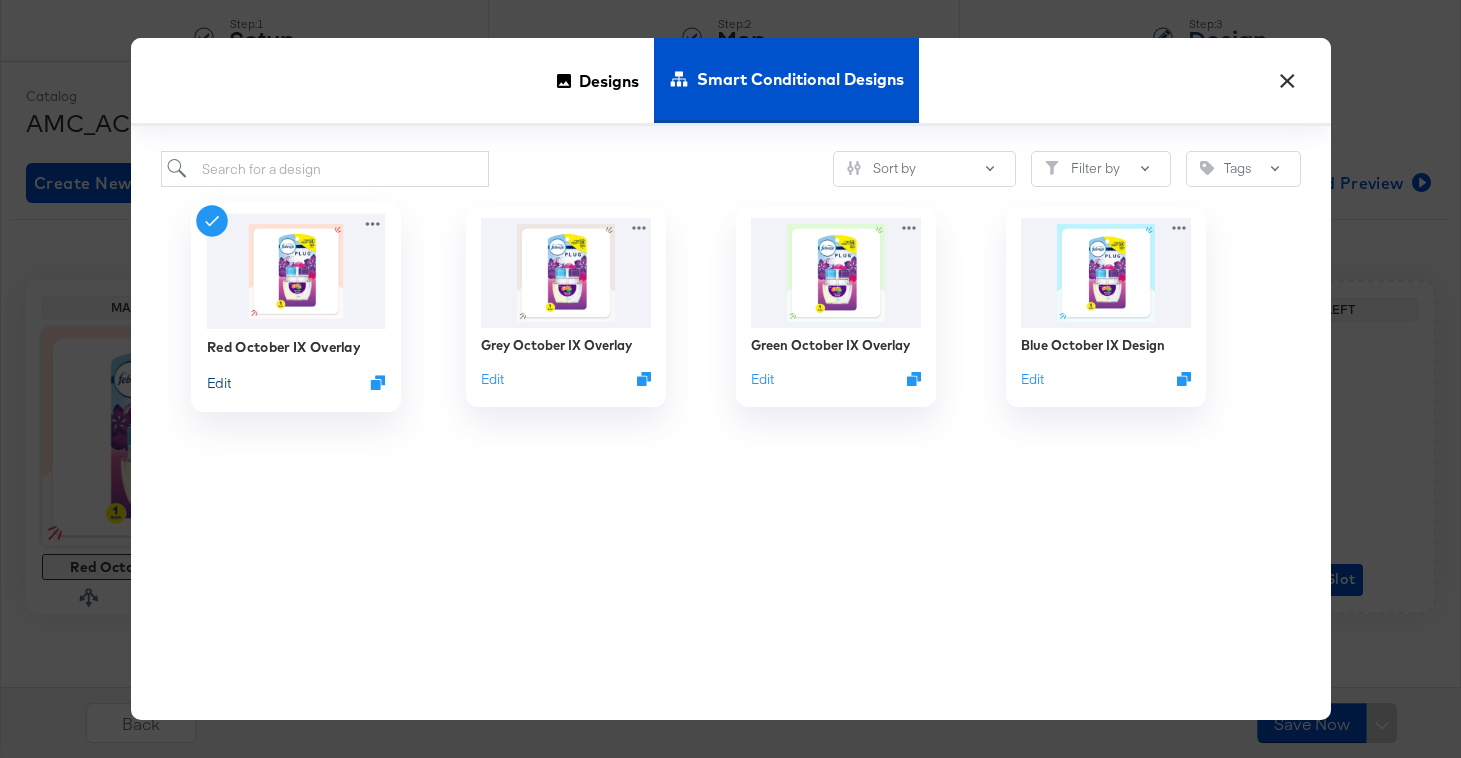 click on "Edit" at bounding box center (218, 382) 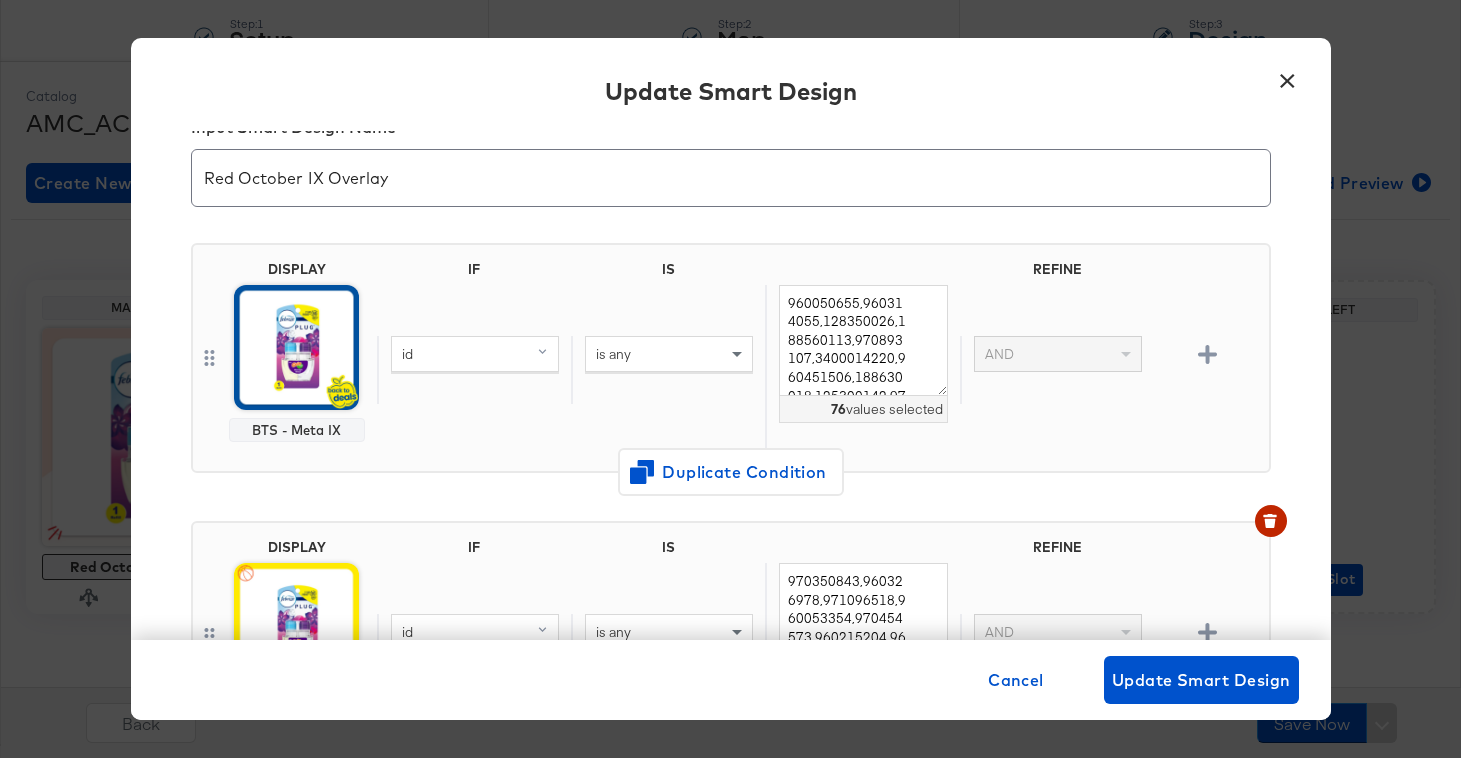 scroll, scrollTop: 0, scrollLeft: 0, axis: both 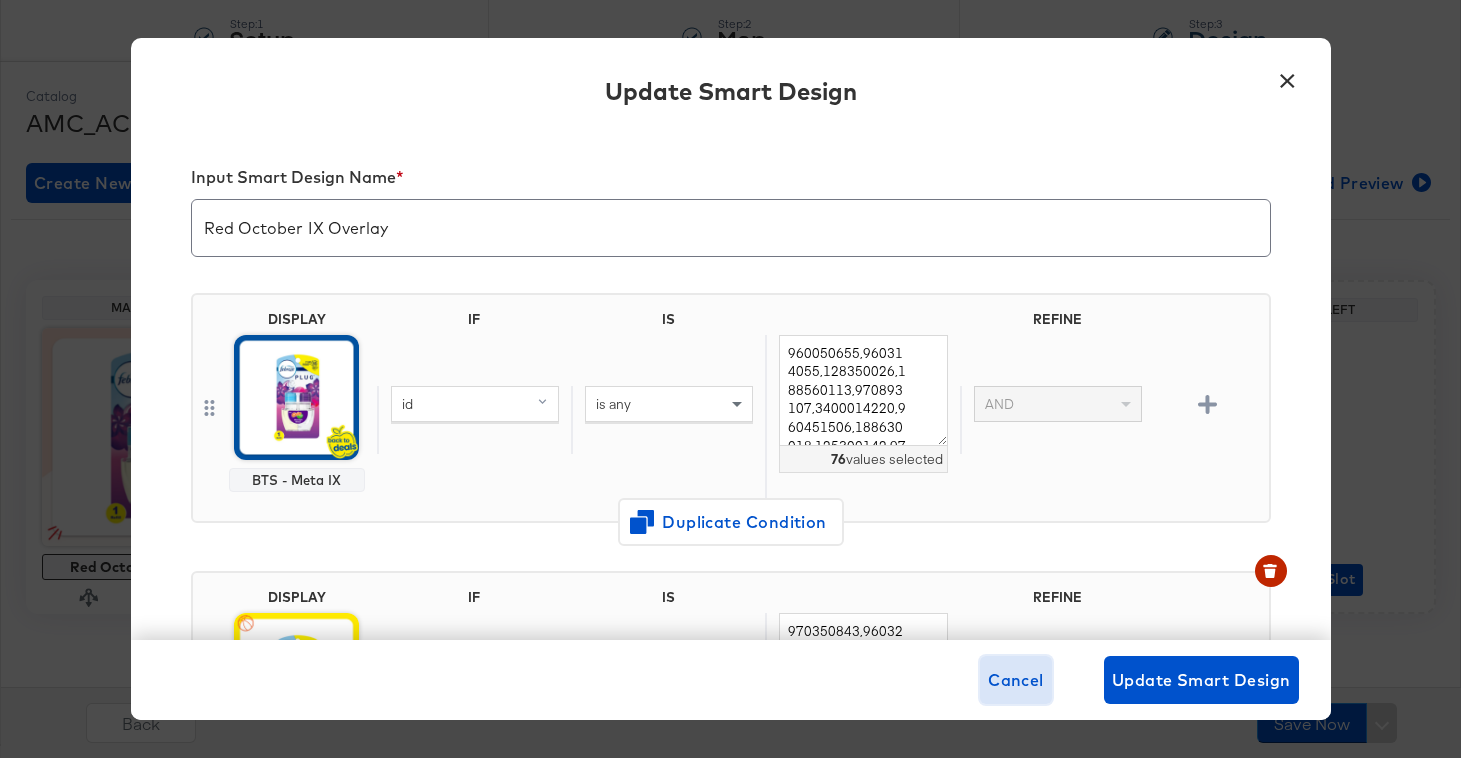 click on "Cancel" at bounding box center [1016, 680] 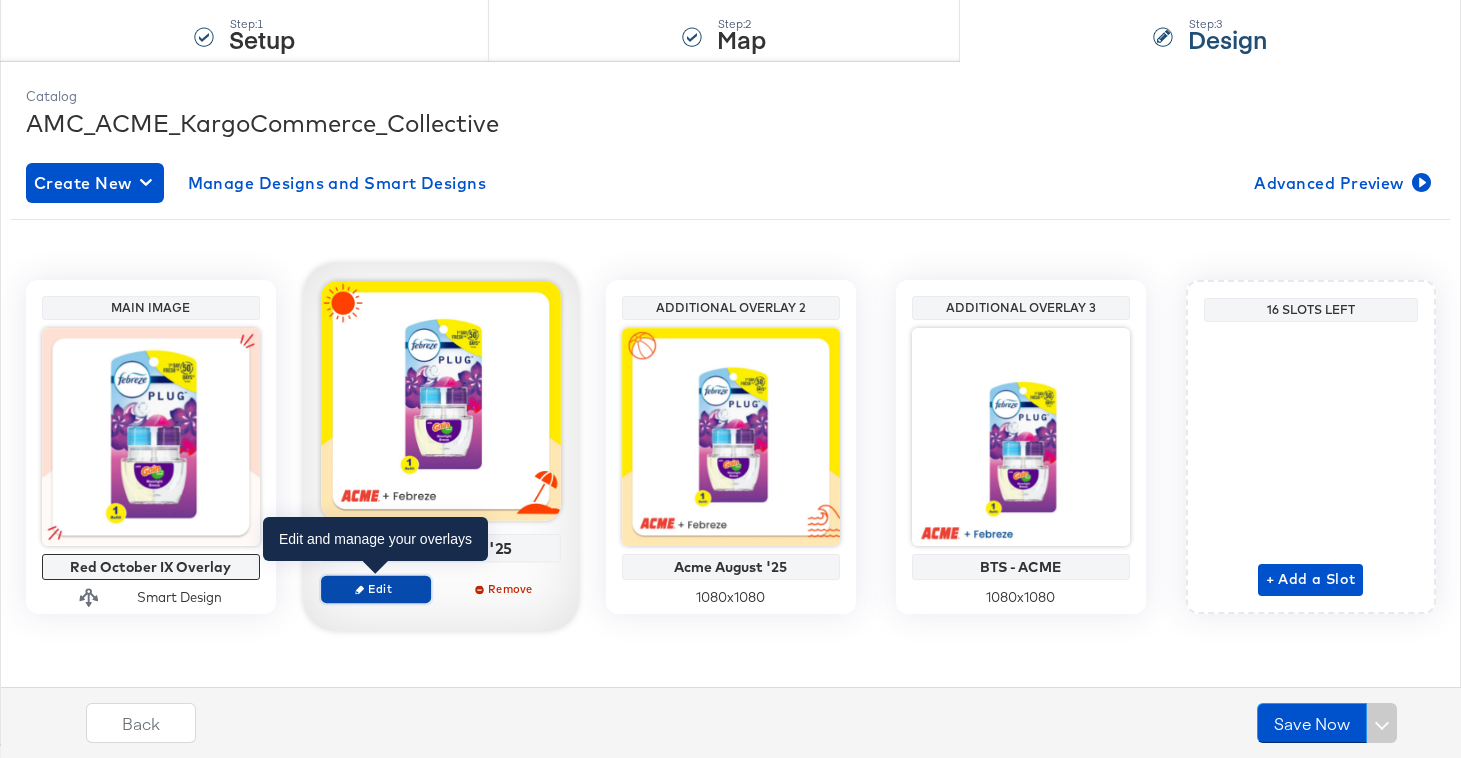 click on "Edit" at bounding box center [375, 588] 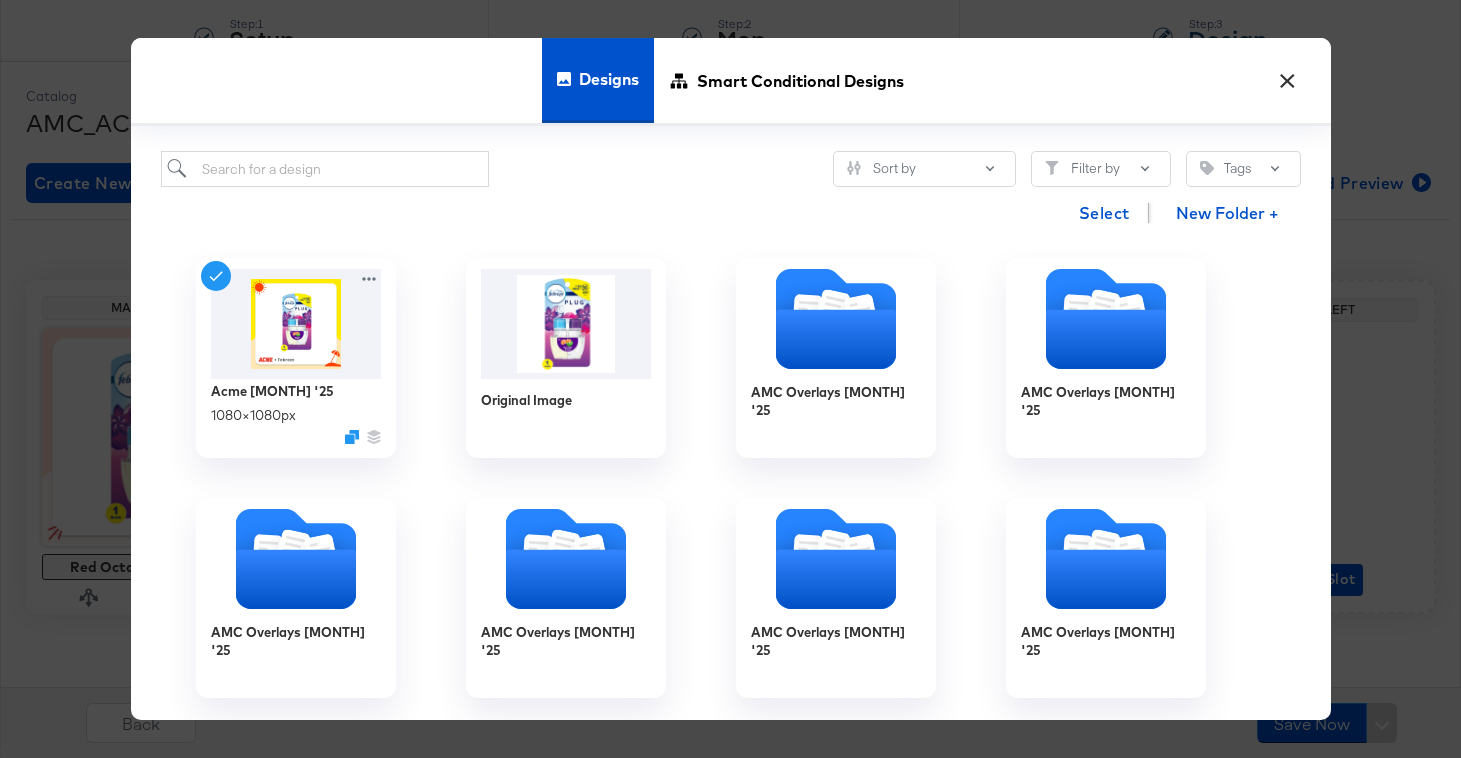 click on "Designs Smart Conditional Designs" at bounding box center [731, 82] 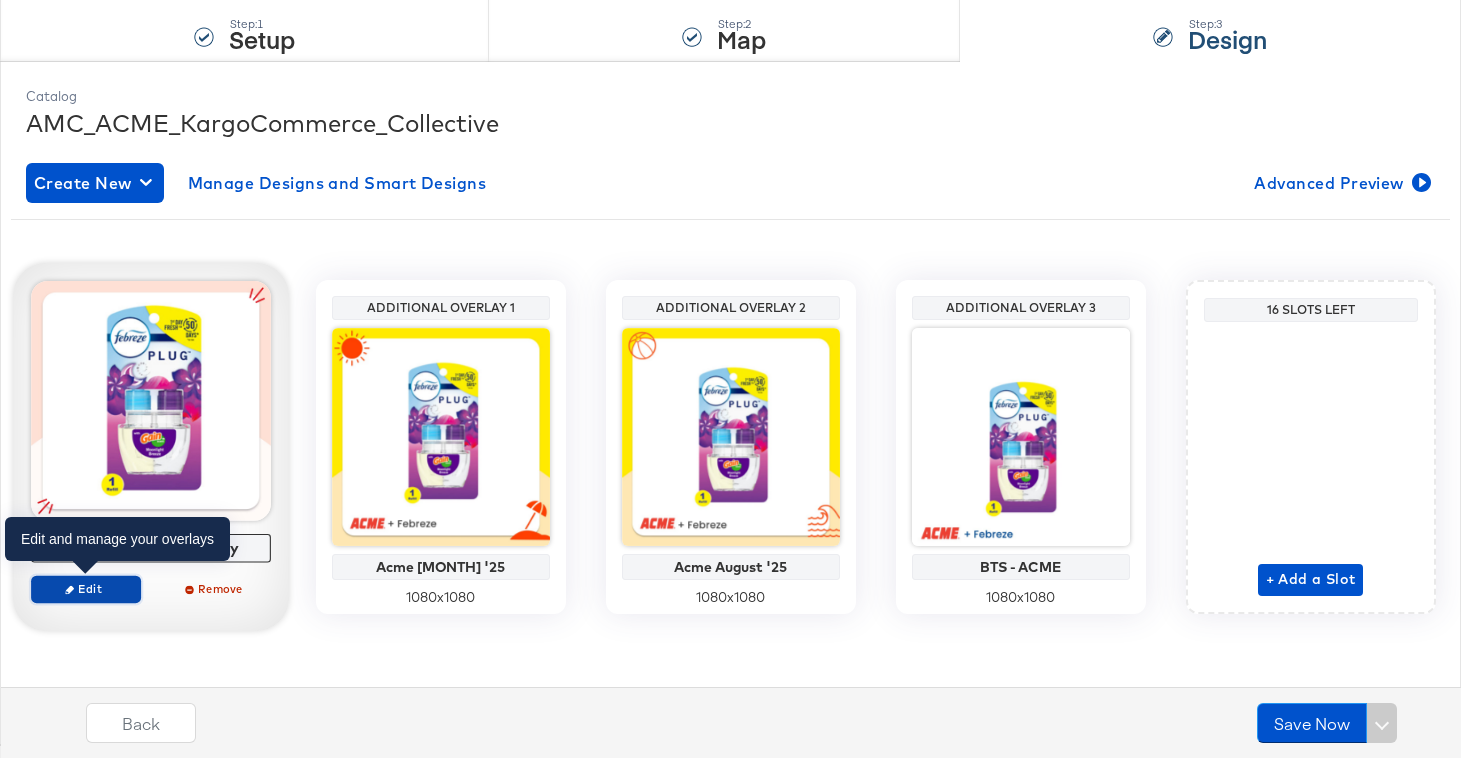 click on "Edit" at bounding box center [85, 588] 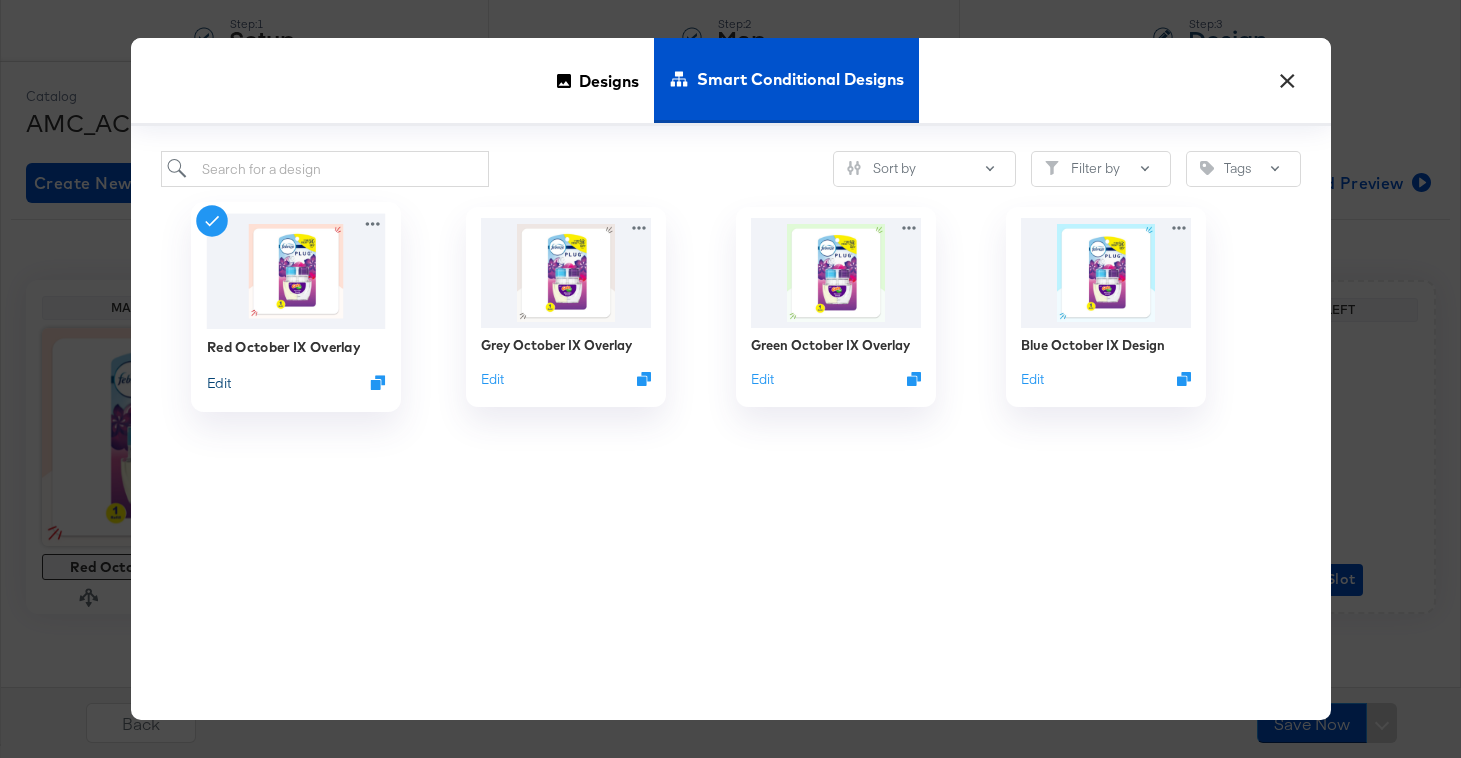 click on "Edit" at bounding box center (218, 382) 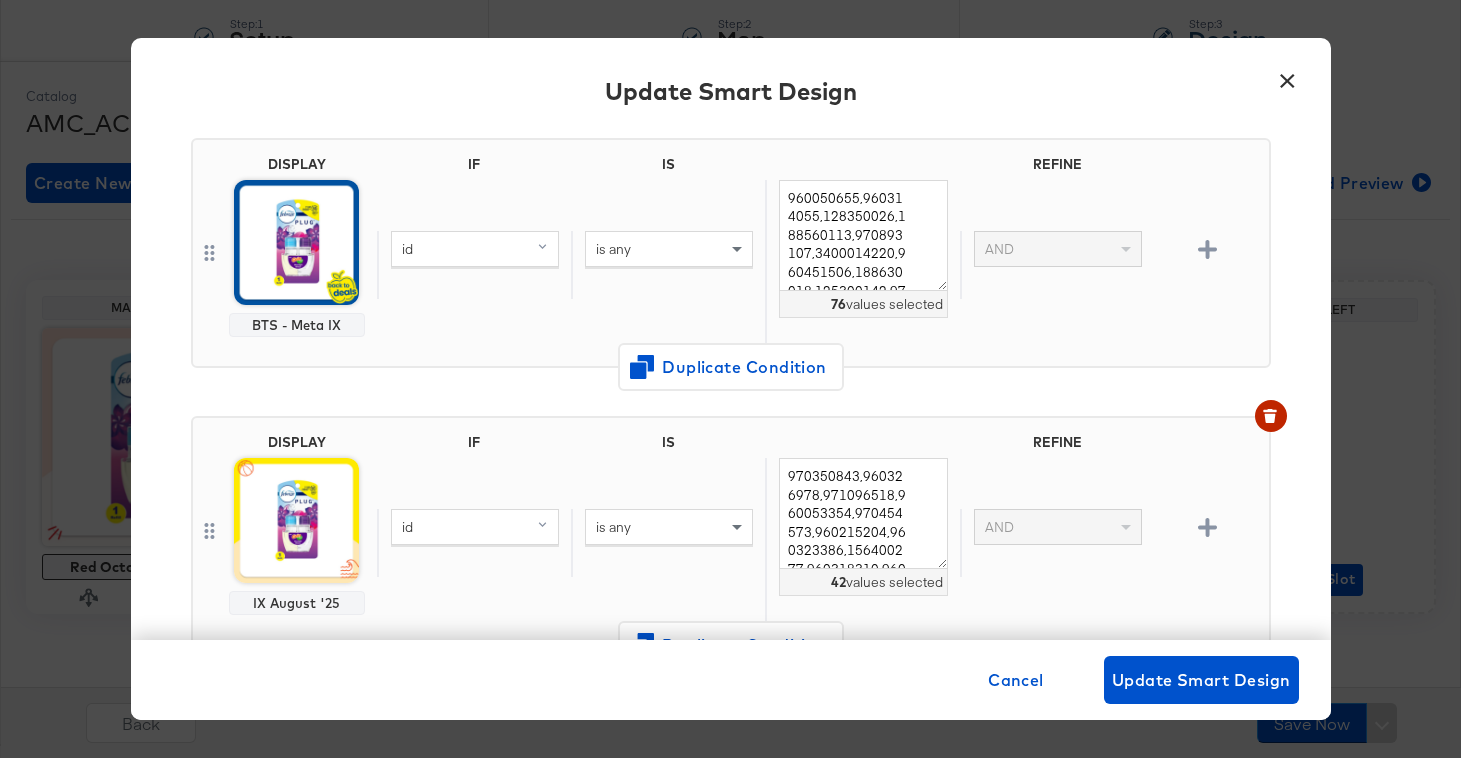 scroll, scrollTop: 153, scrollLeft: 0, axis: vertical 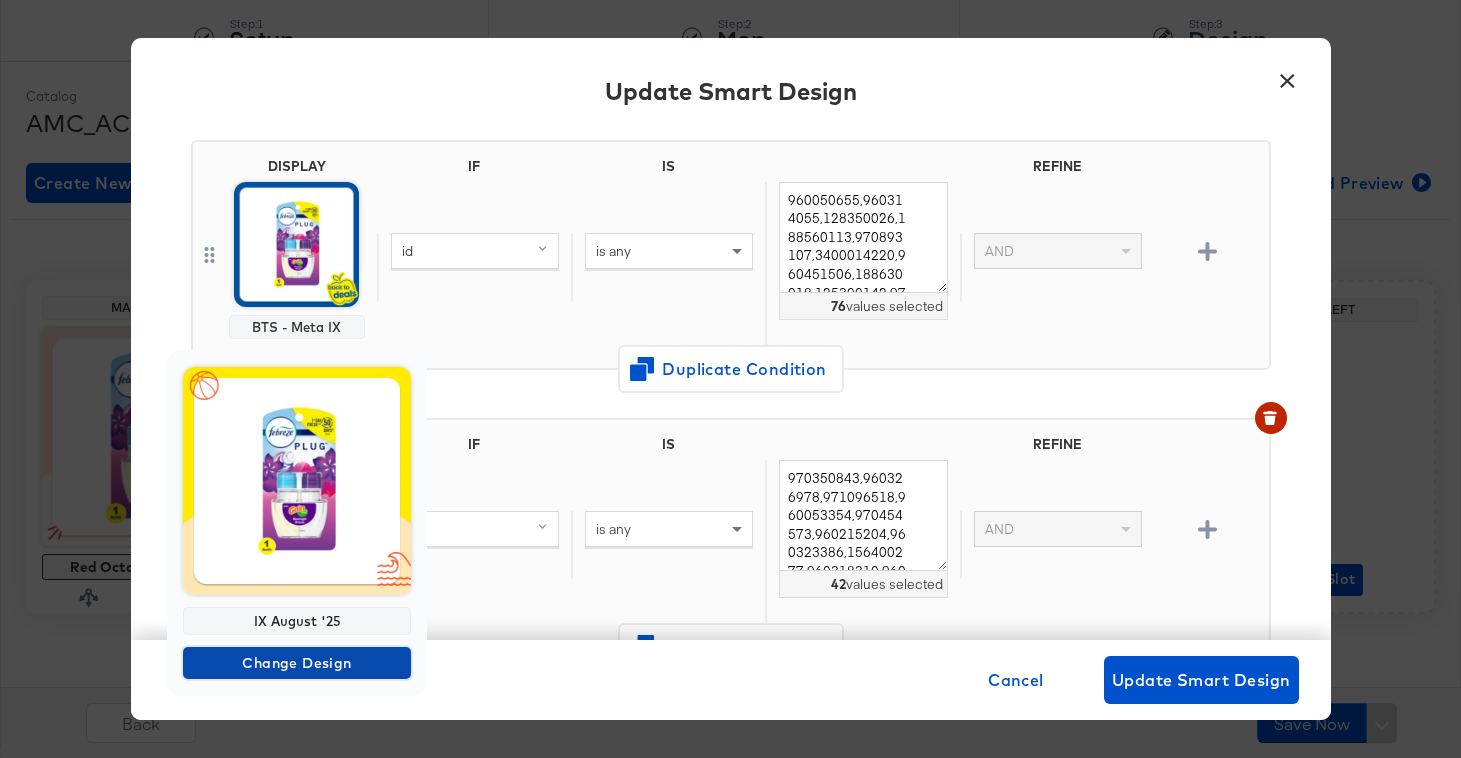click on "Change Design" at bounding box center [297, 663] 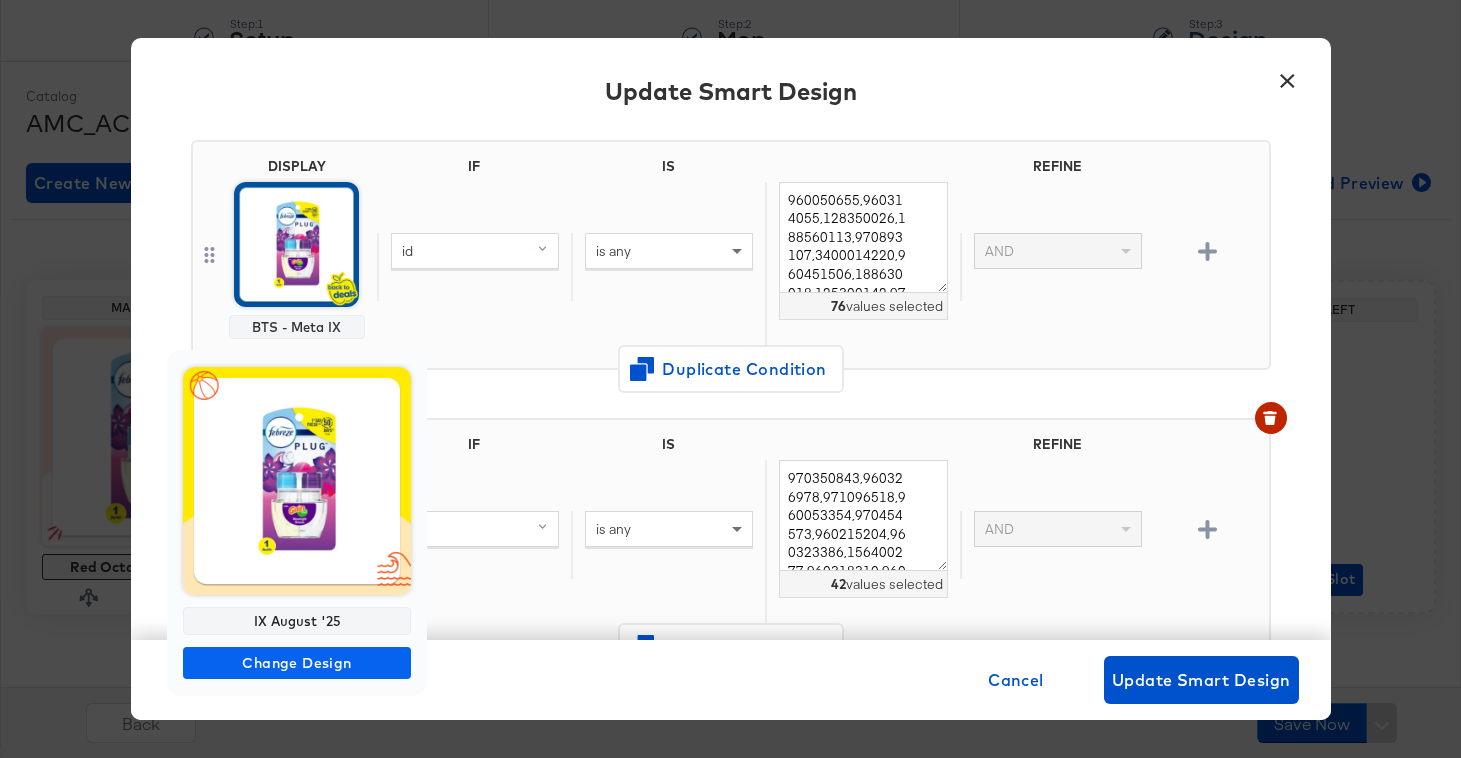 scroll, scrollTop: 0, scrollLeft: 0, axis: both 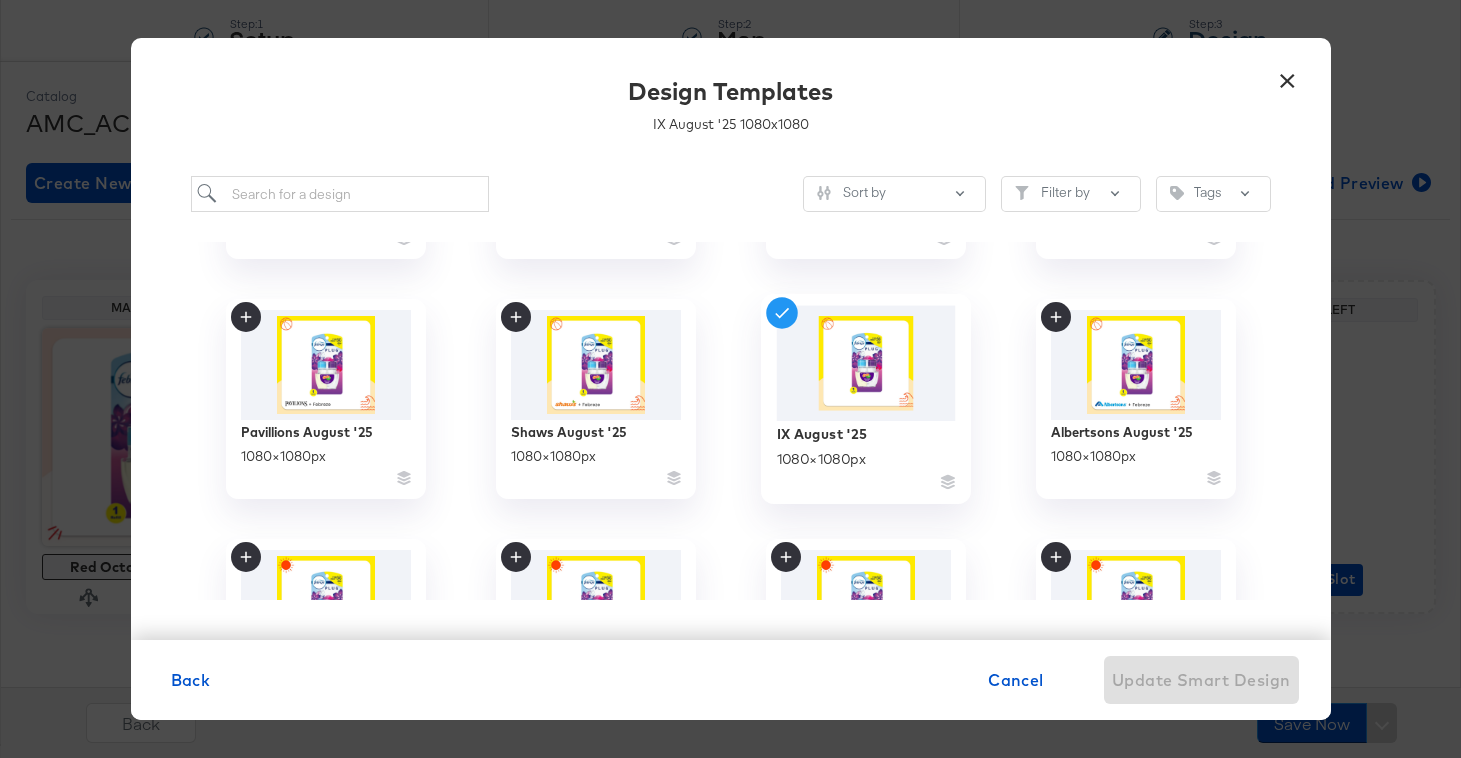 click at bounding box center [865, 363] 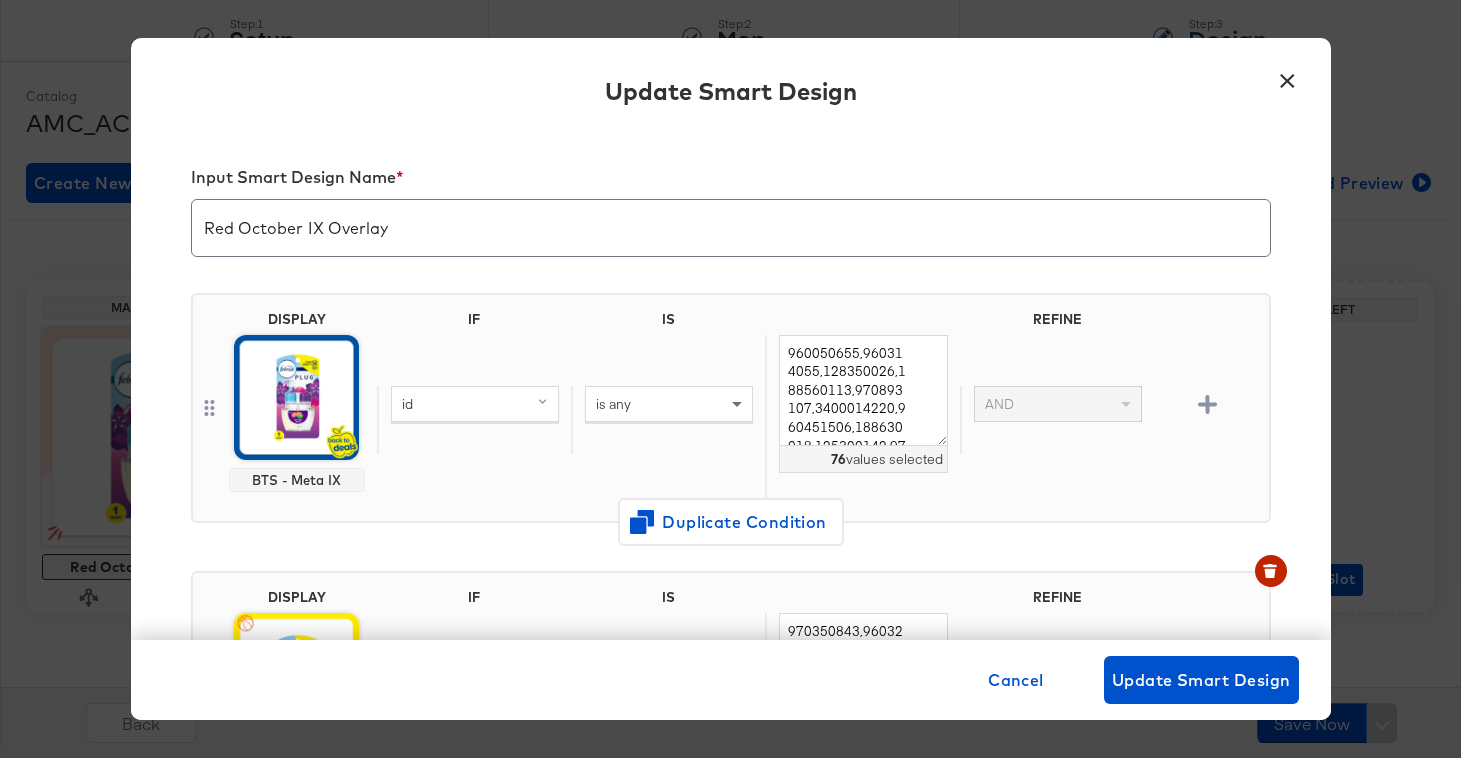 scroll, scrollTop: 153, scrollLeft: 0, axis: vertical 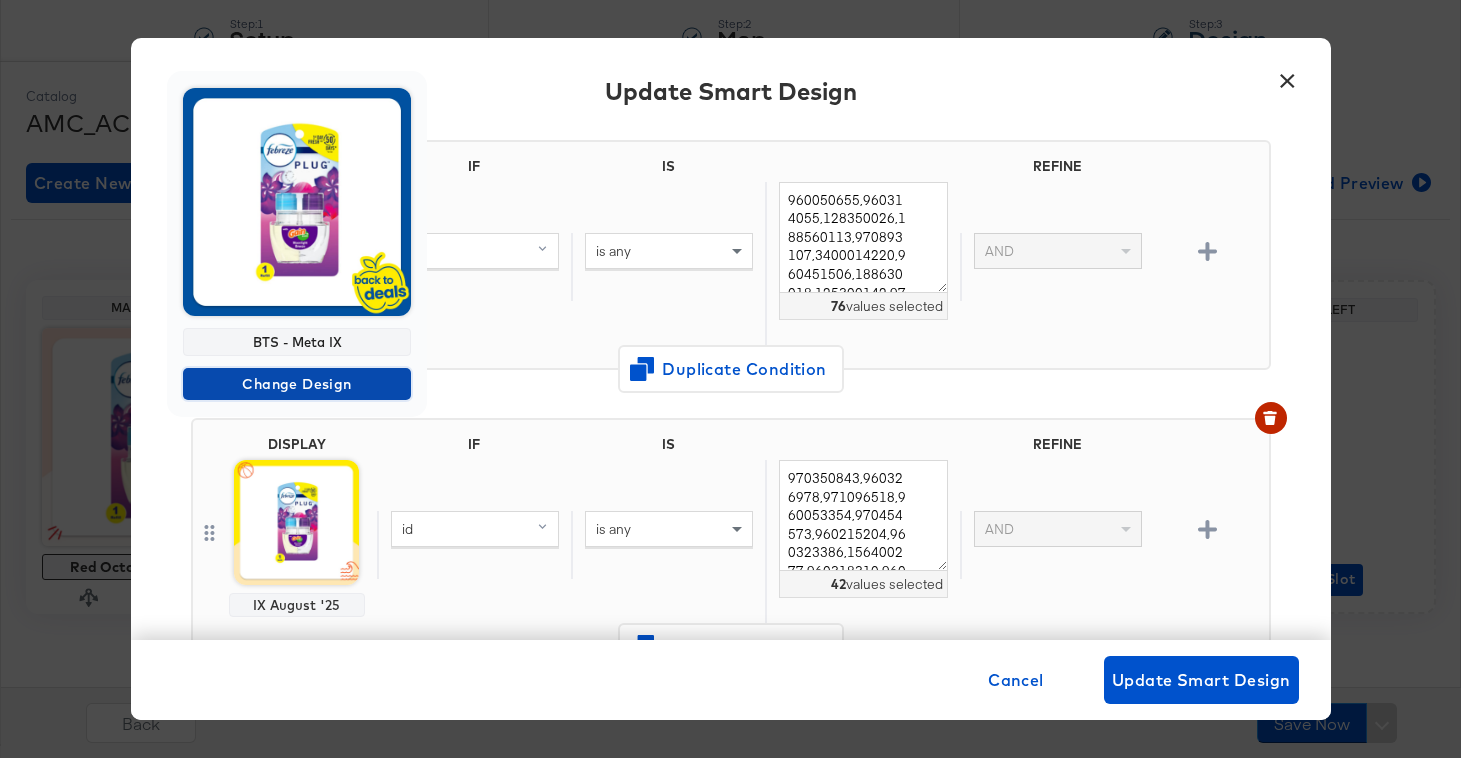click on "Change Design" at bounding box center [297, 384] 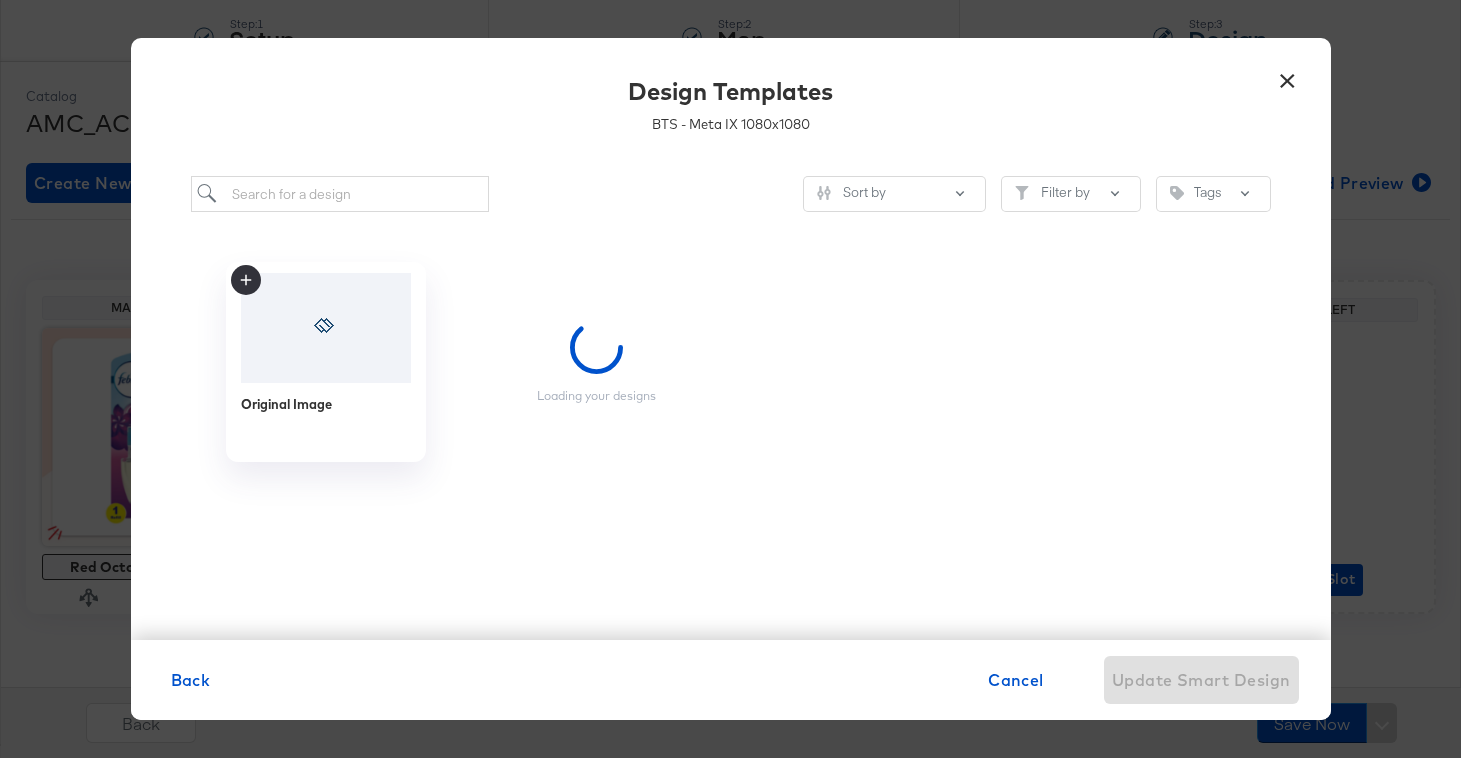 scroll, scrollTop: 0, scrollLeft: 0, axis: both 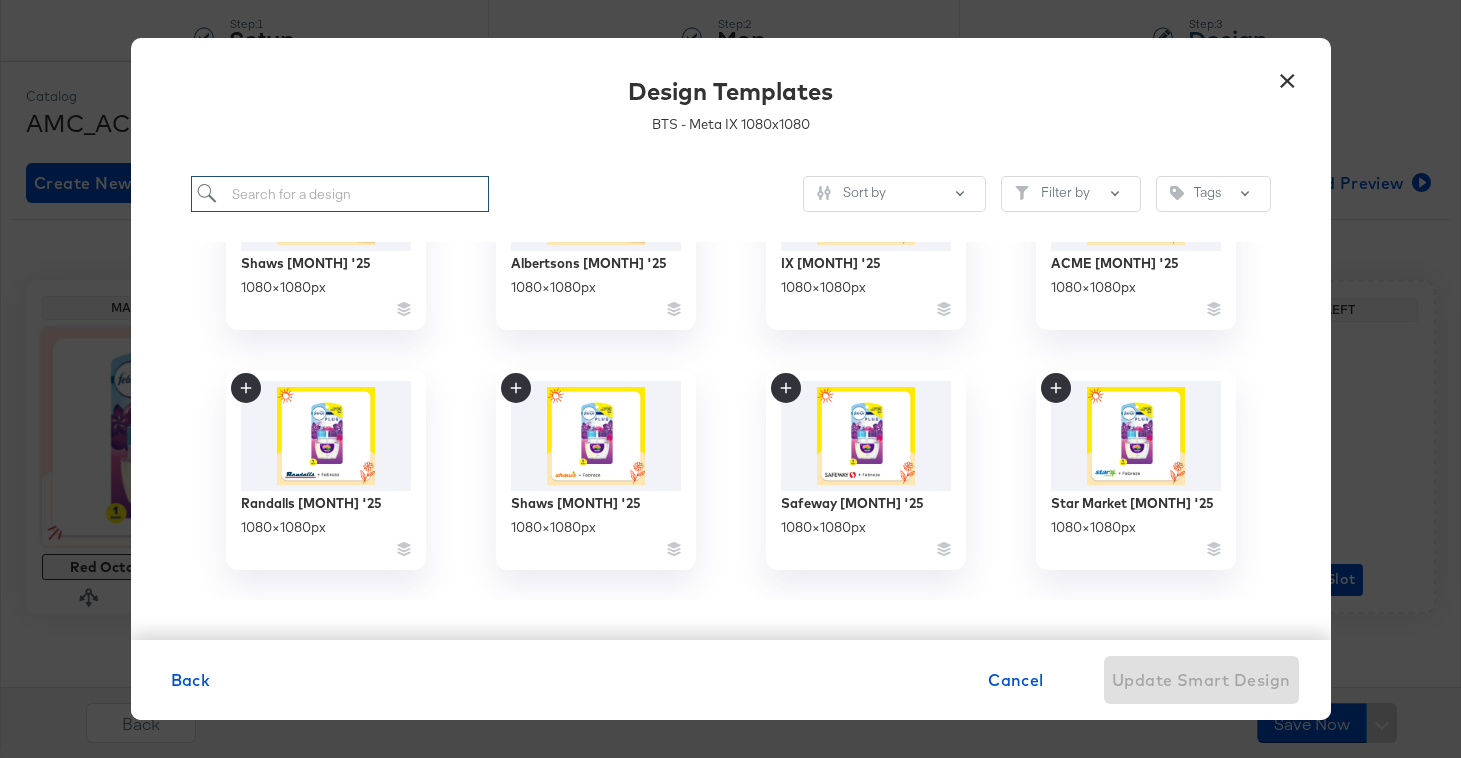 click at bounding box center [340, 194] 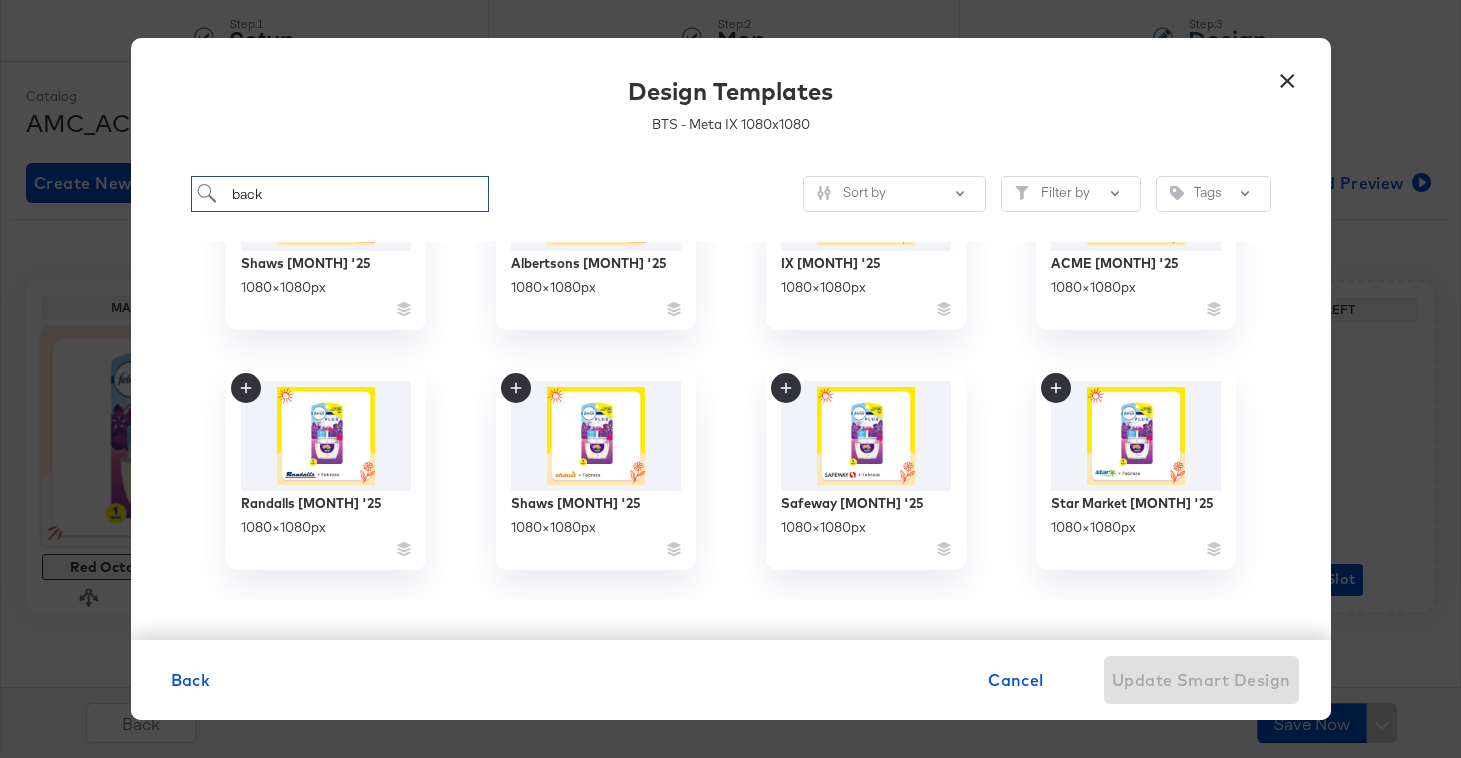 scroll, scrollTop: 0, scrollLeft: 0, axis: both 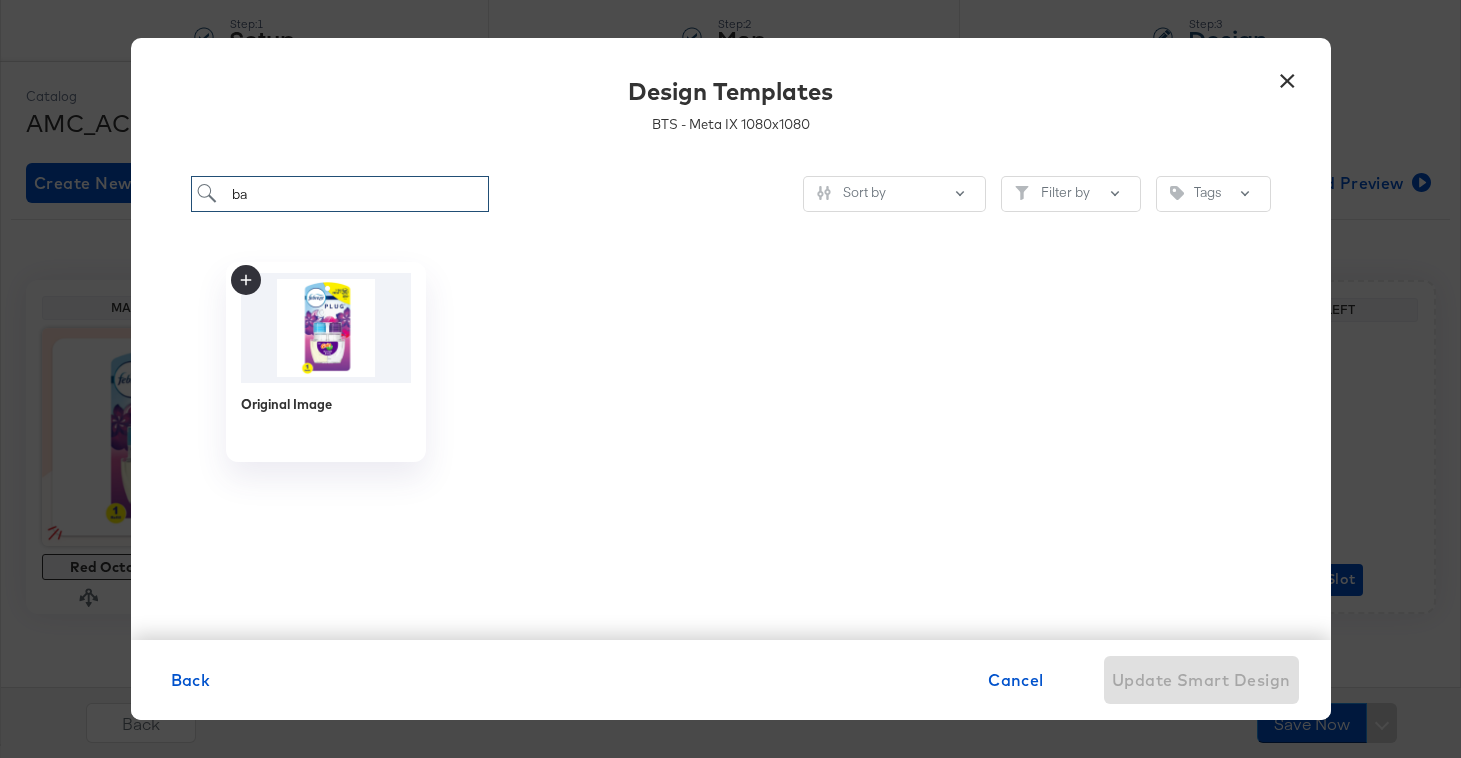 type on "b" 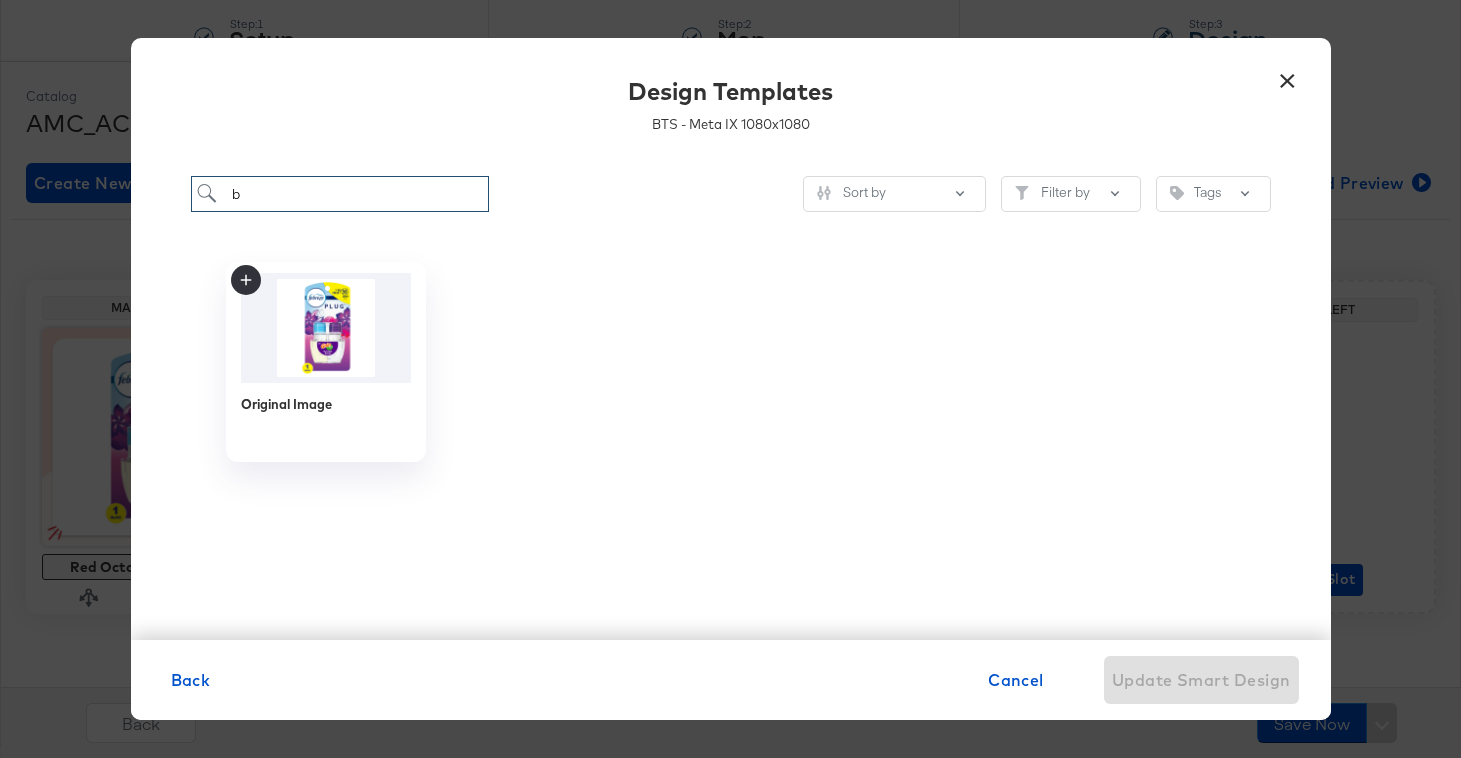 type 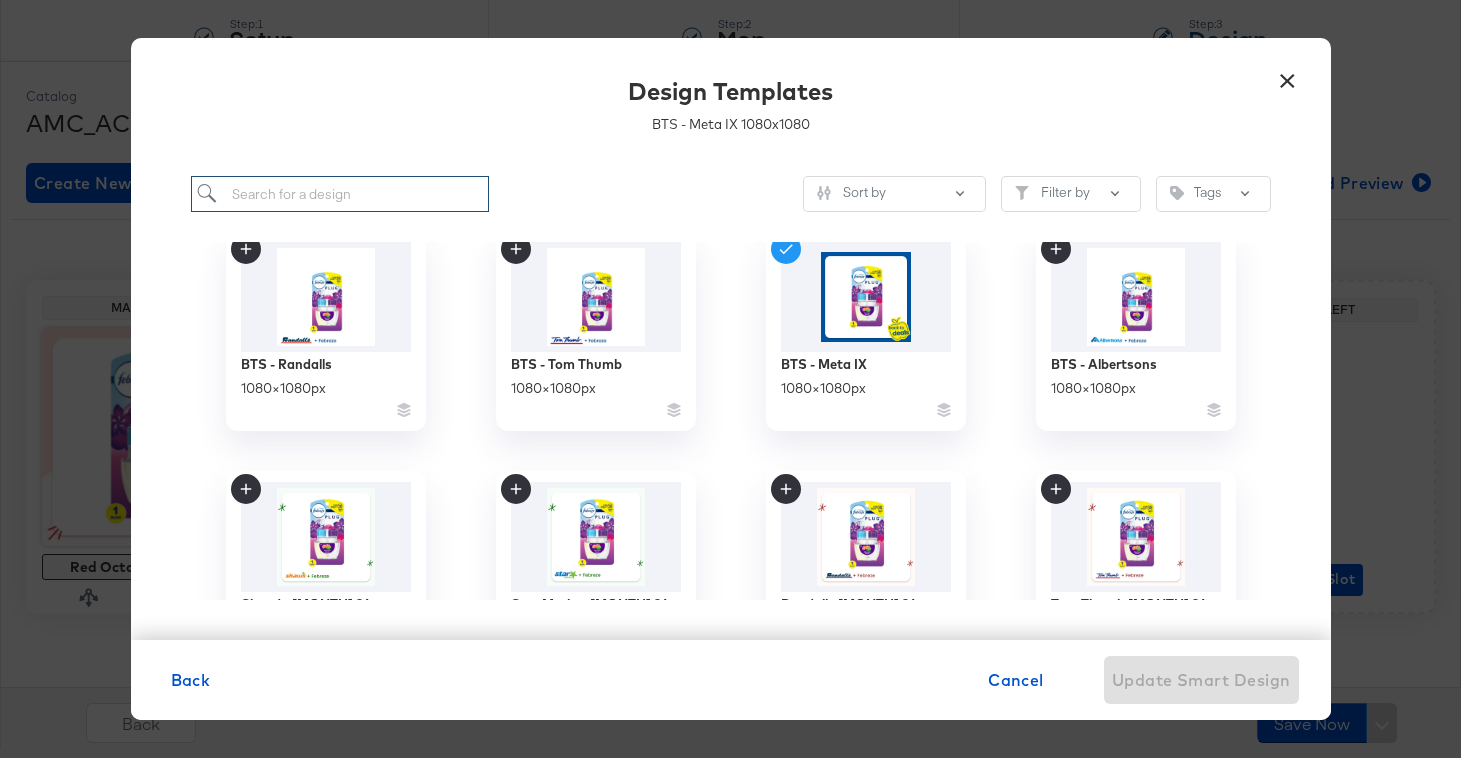 scroll, scrollTop: 9084, scrollLeft: 0, axis: vertical 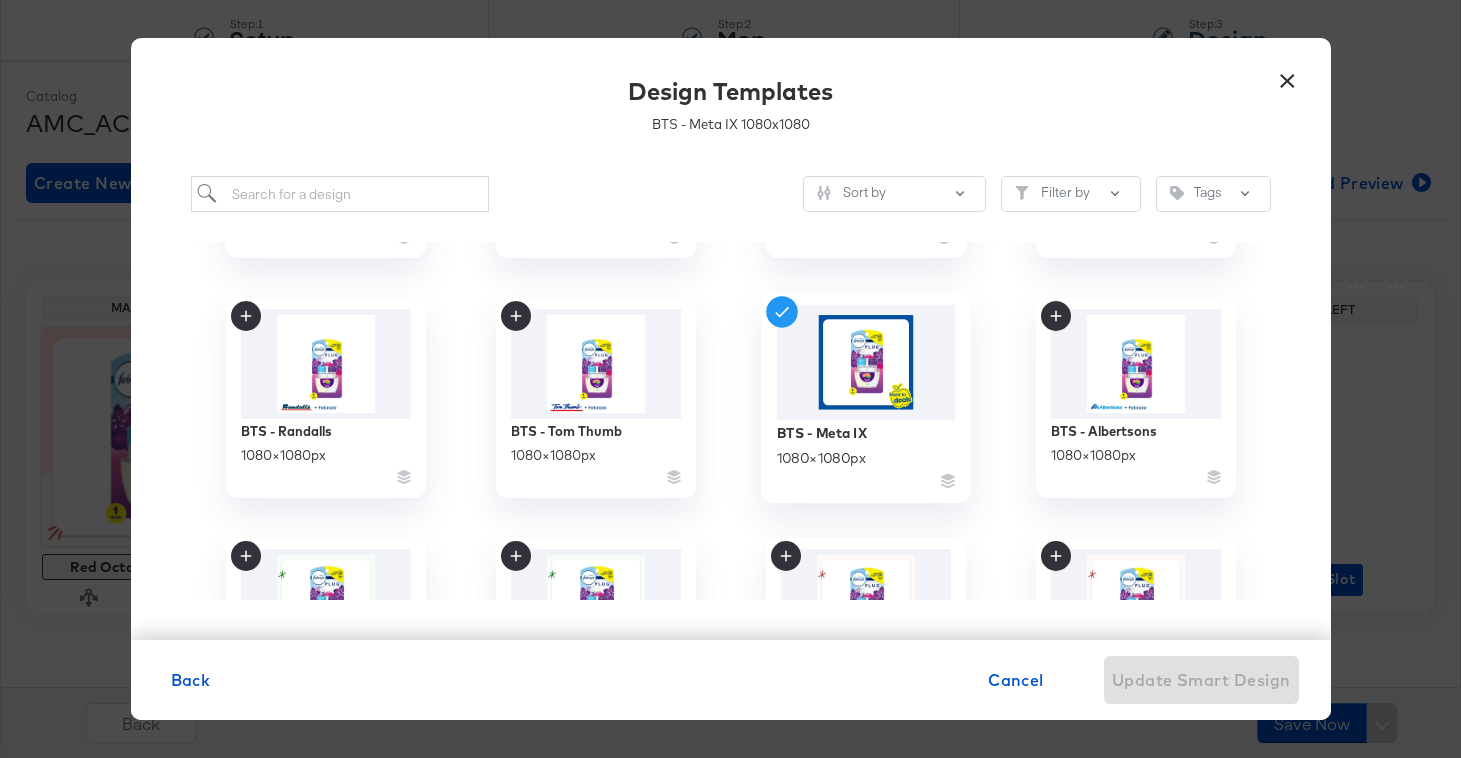 click at bounding box center (865, 362) 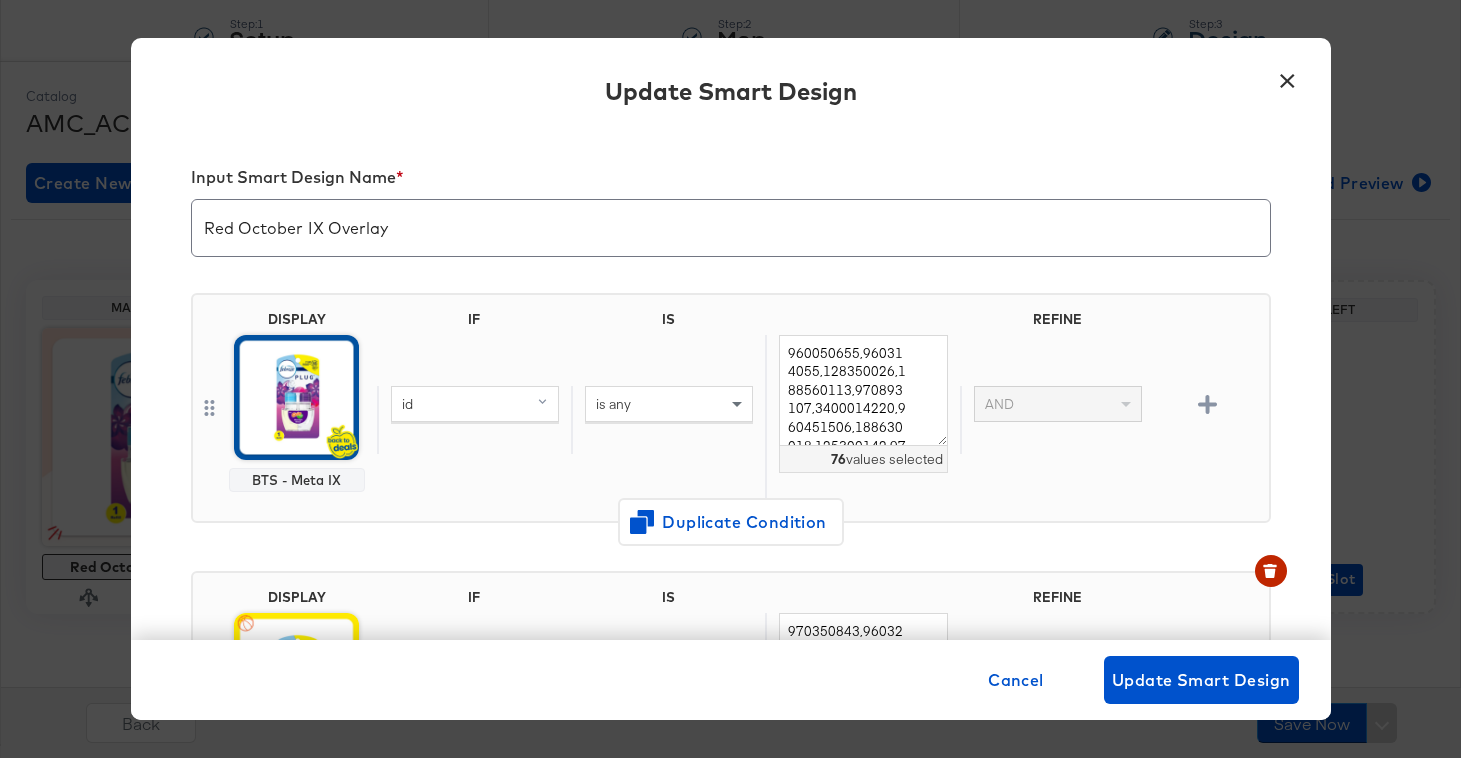 scroll, scrollTop: 153, scrollLeft: 0, axis: vertical 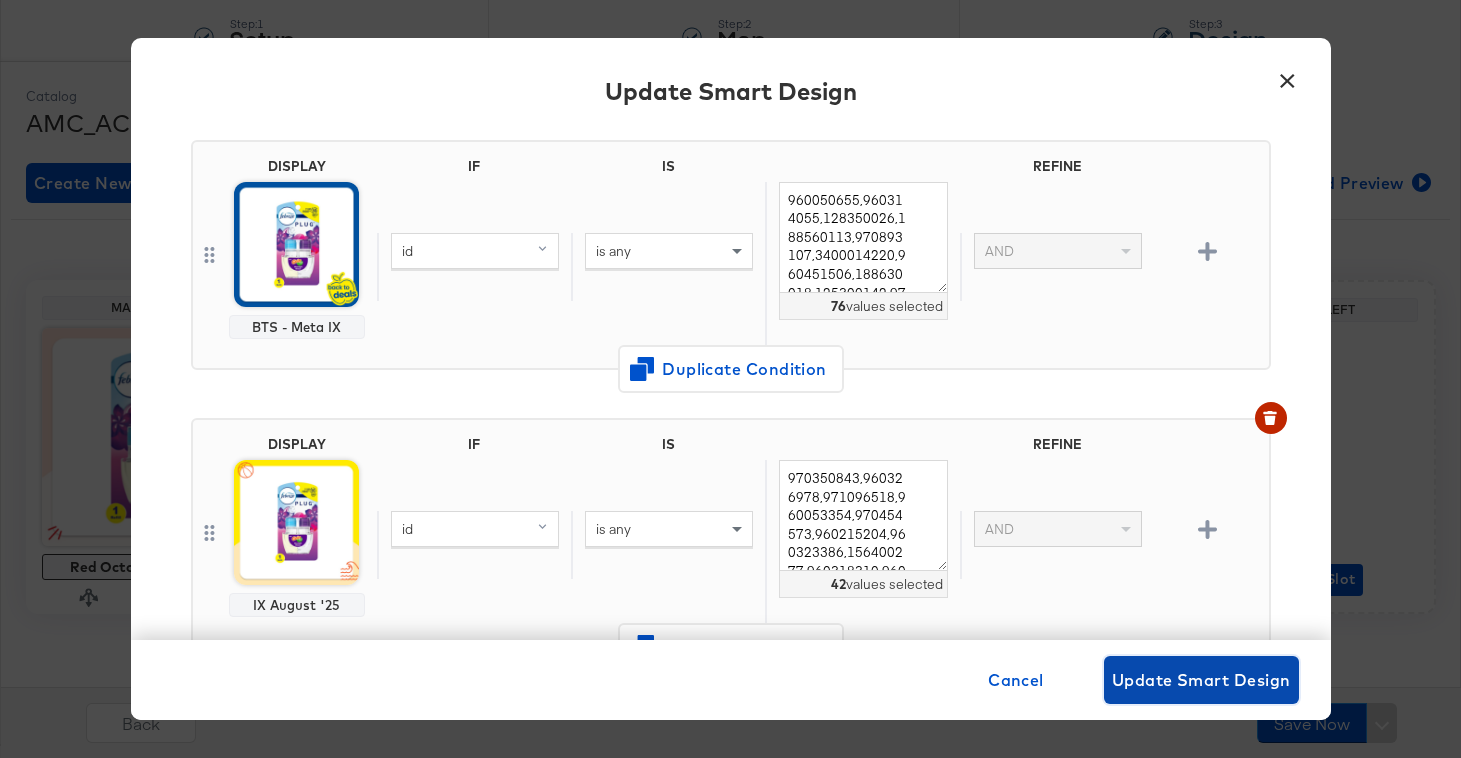 click on "Update Smart Design" at bounding box center [1201, 680] 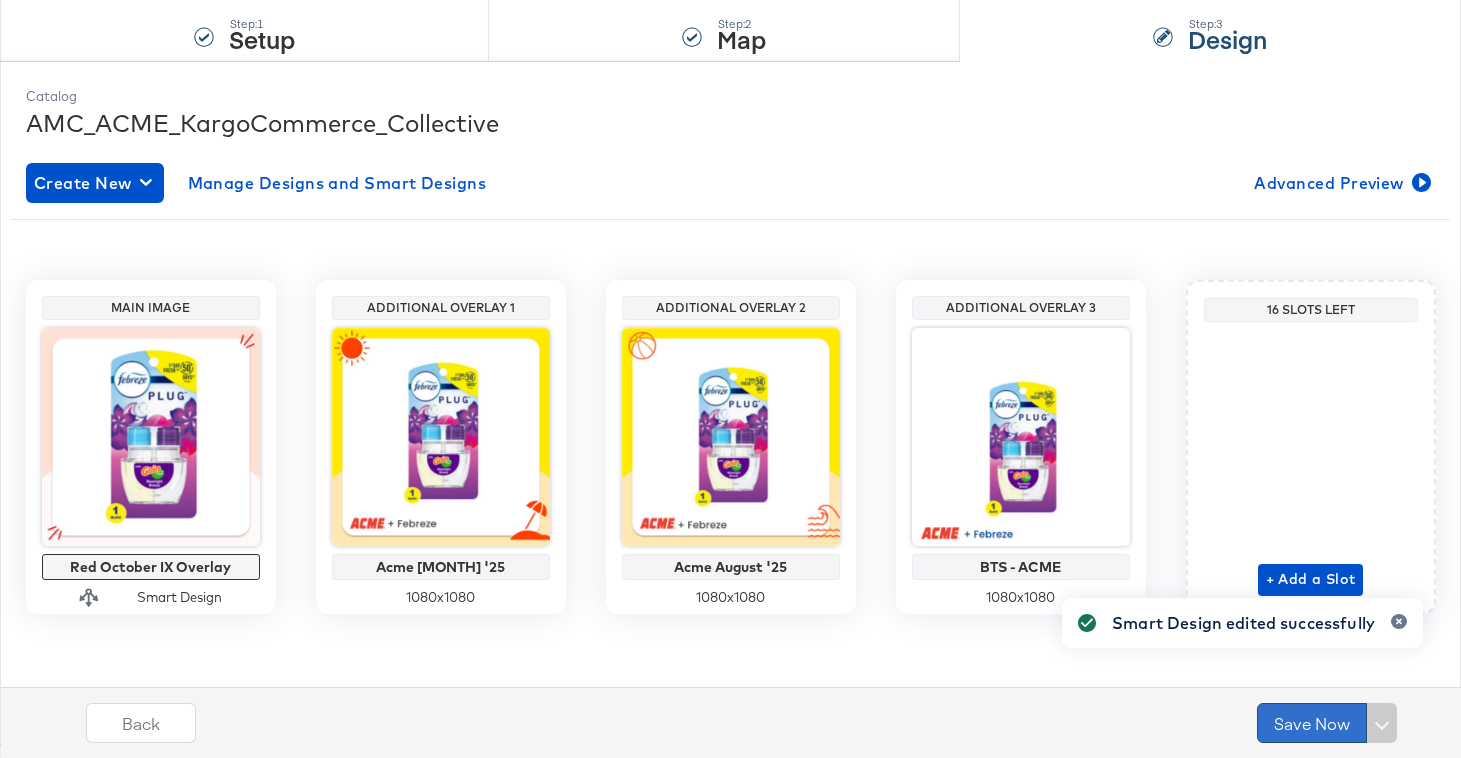 click on "Save Now" at bounding box center (1312, 723) 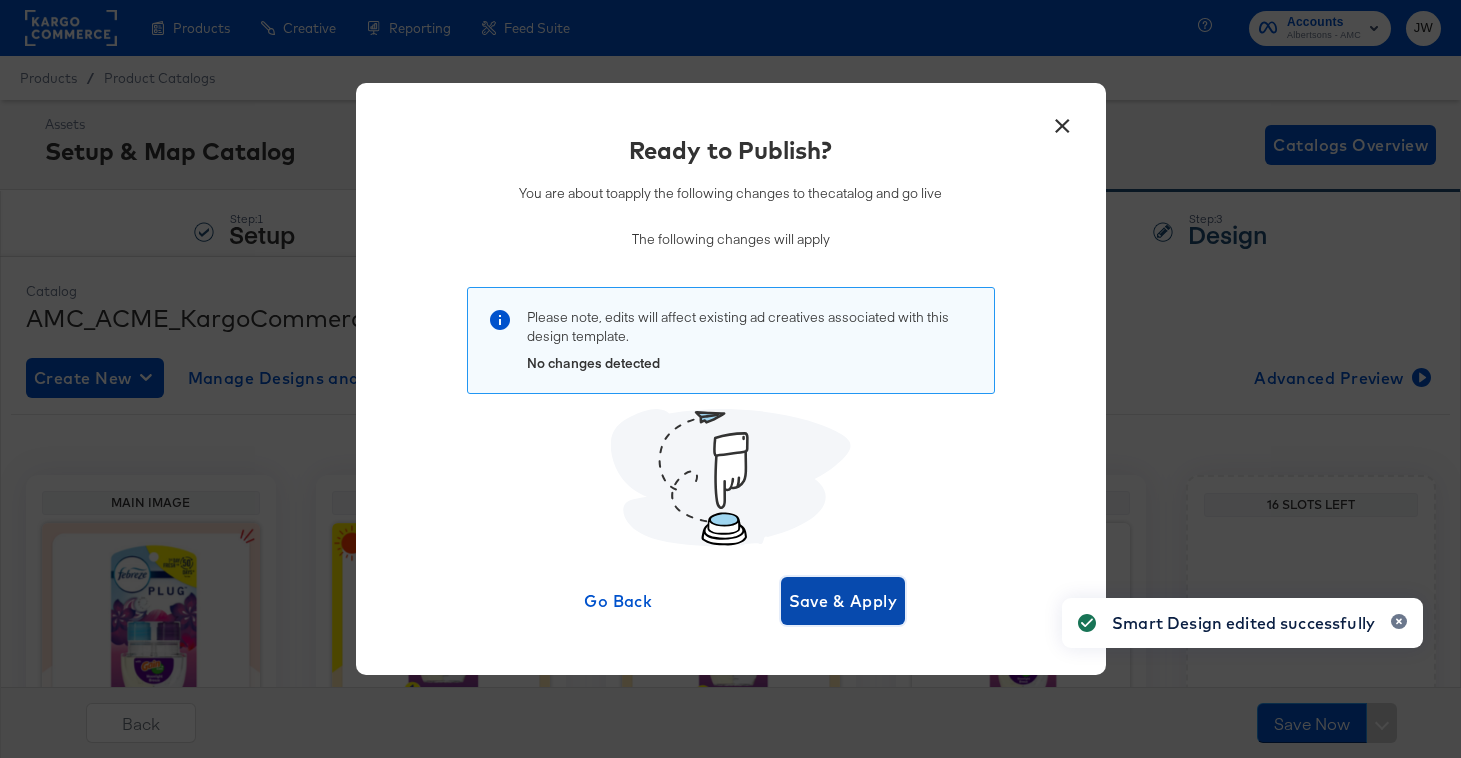 click on "Save & Apply" at bounding box center [843, 601] 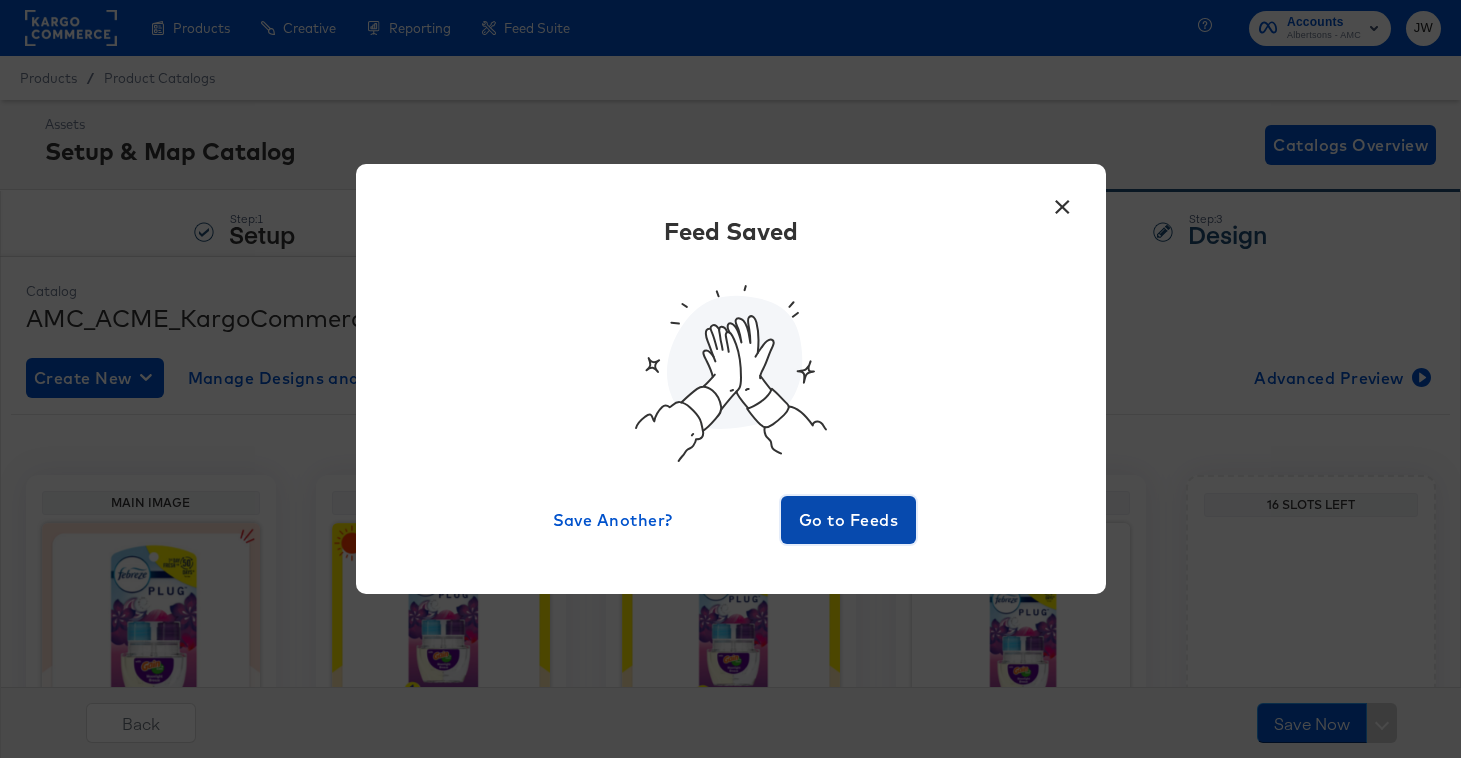 click on "Go to Feeds" at bounding box center (849, 520) 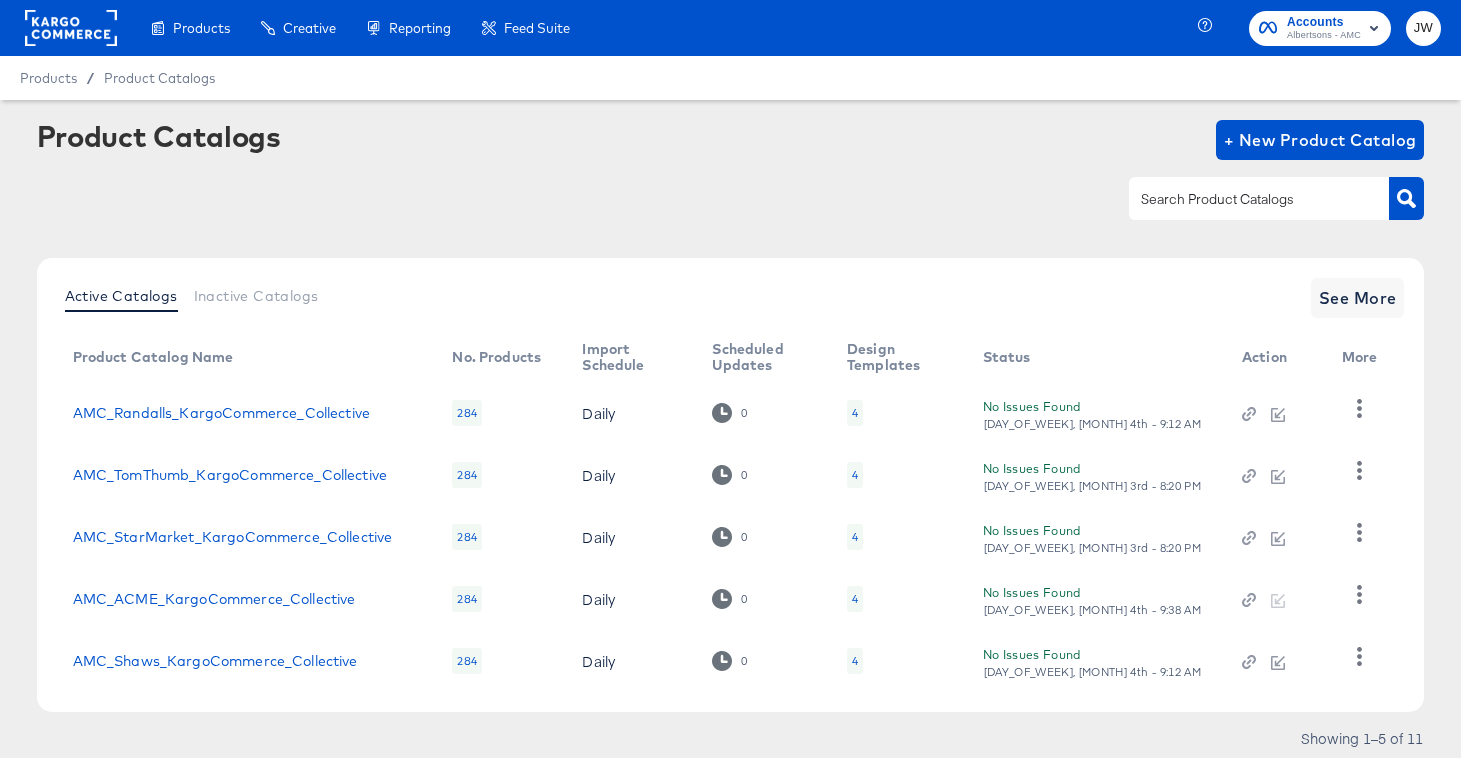 click at bounding box center (71, 28) 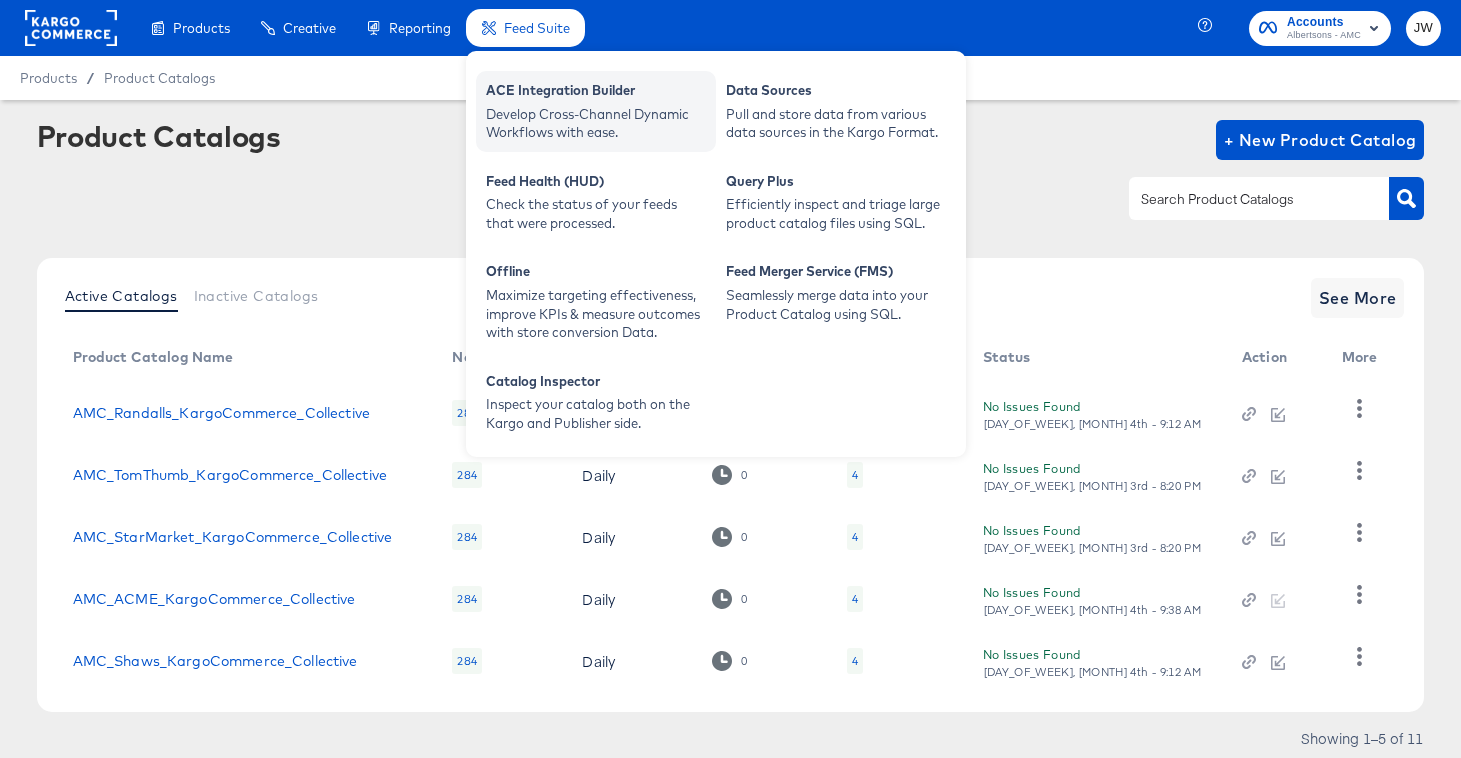 click on "Develop Cross-Channel Dynamic Workflows with ease." at bounding box center (596, 123) 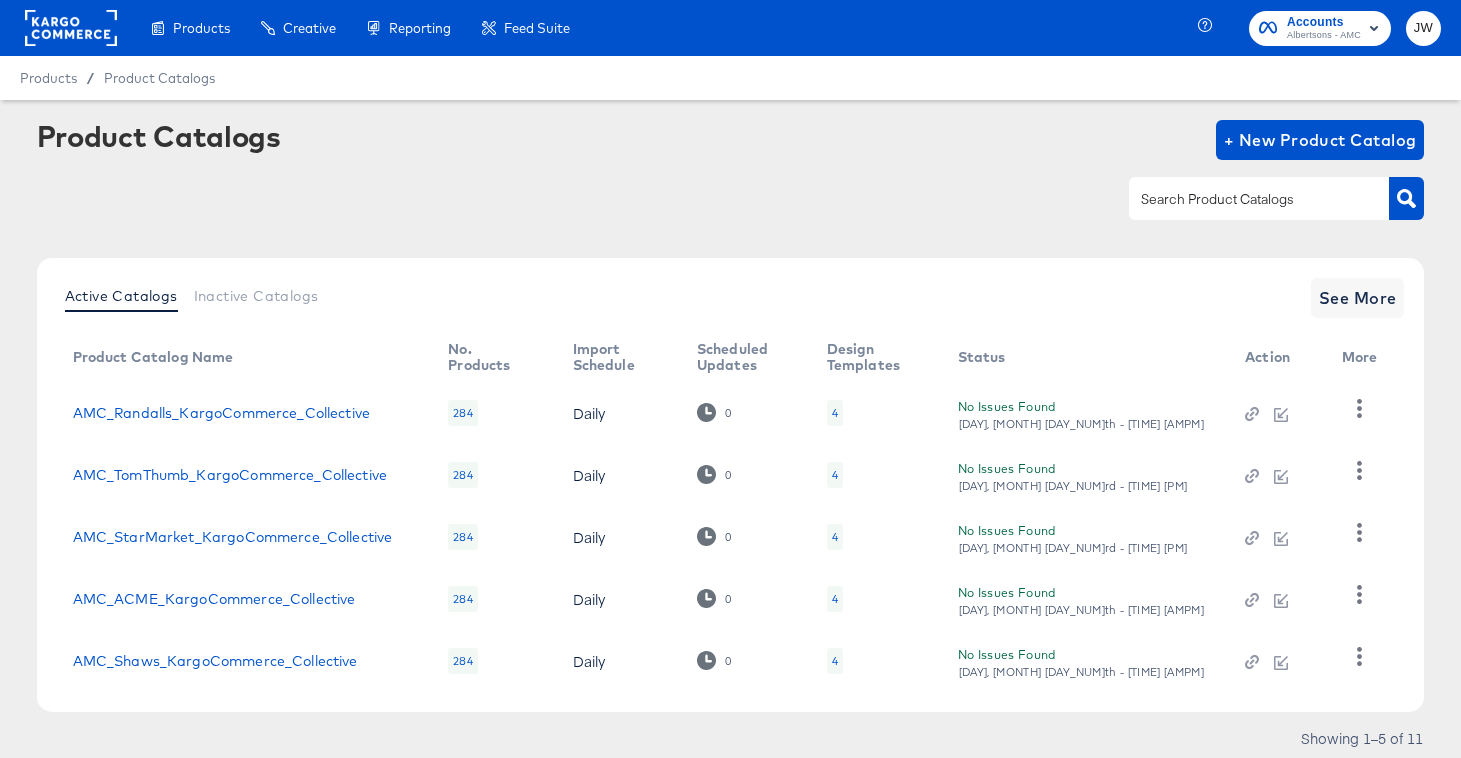 scroll, scrollTop: 0, scrollLeft: 0, axis: both 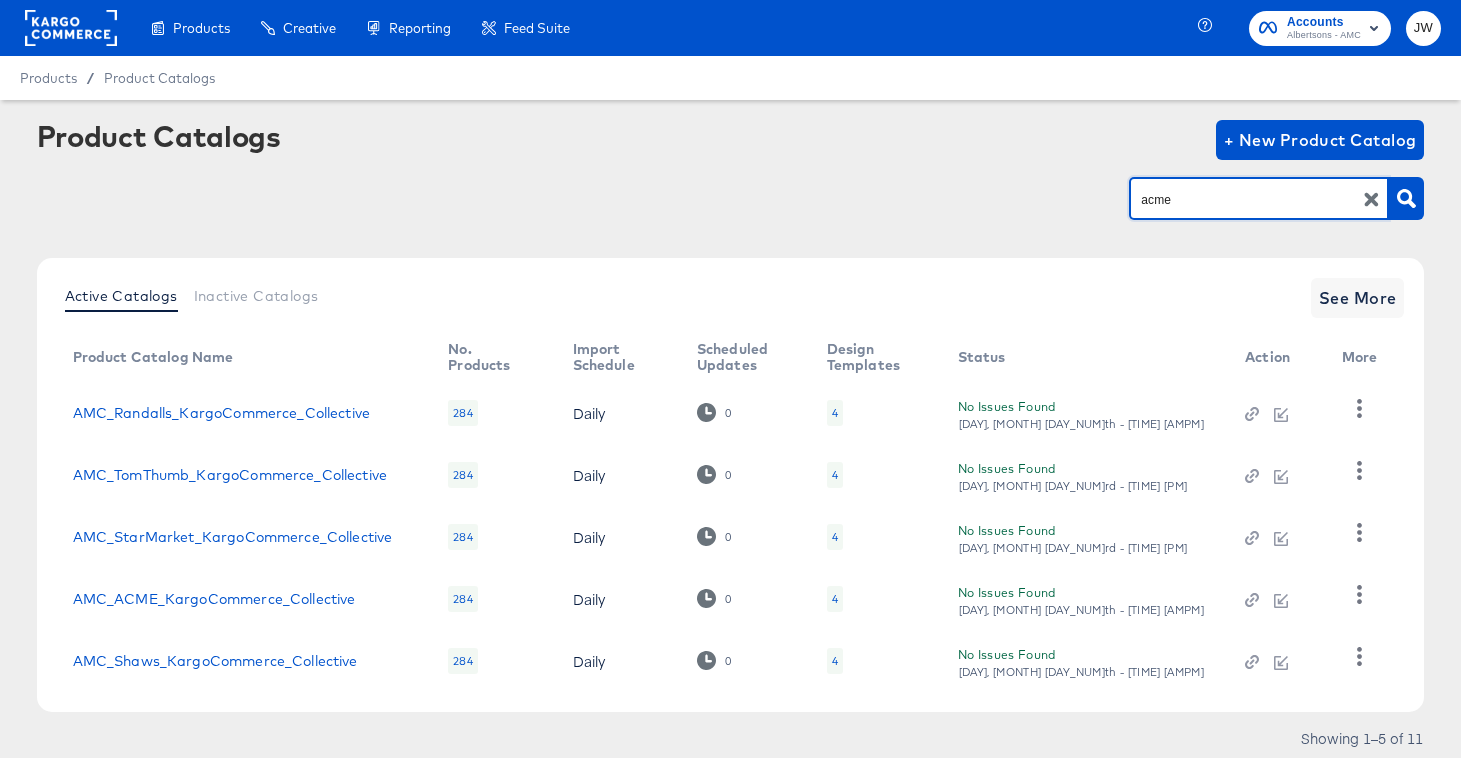 type on "acme" 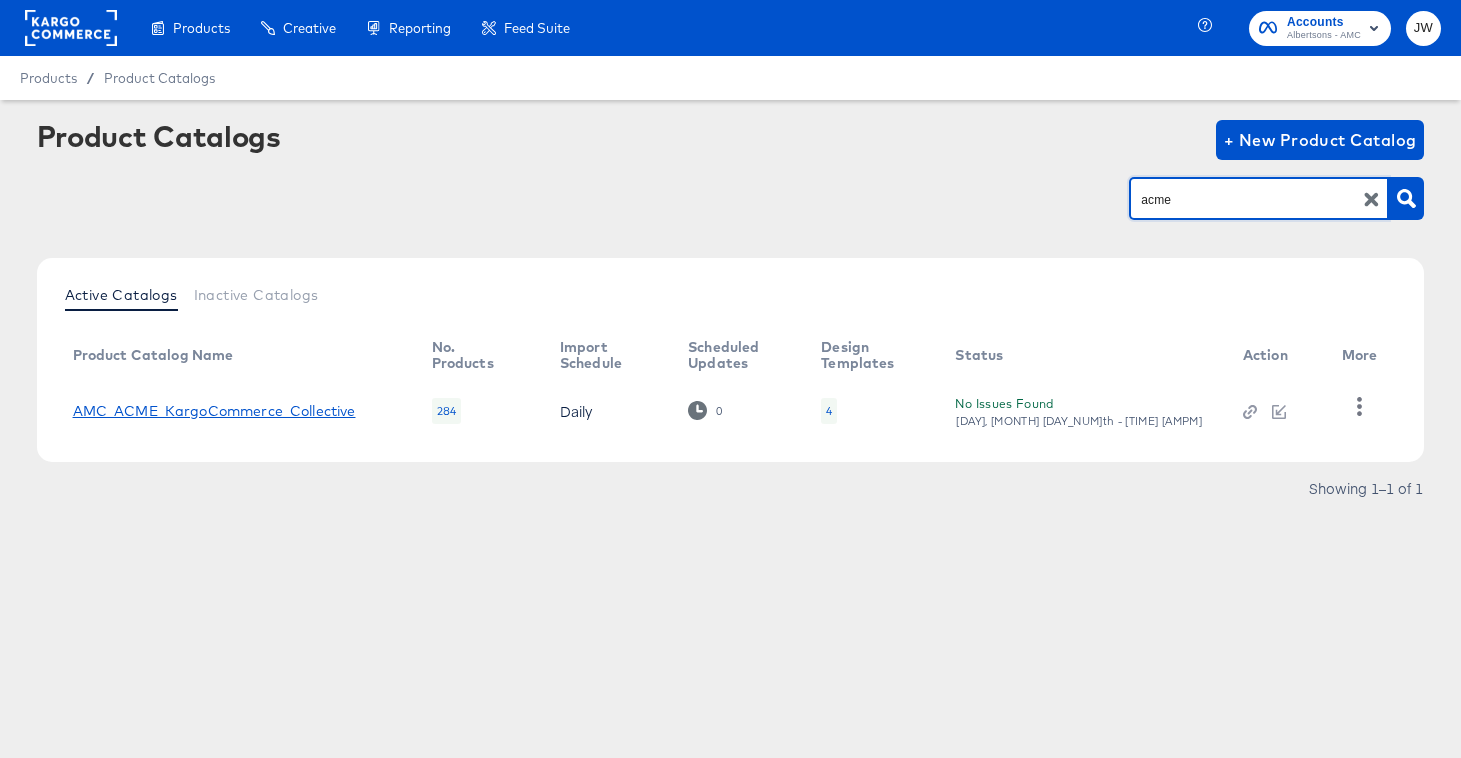 click on "AMC_ACME_KargoCommerce_Collective" at bounding box center [214, 411] 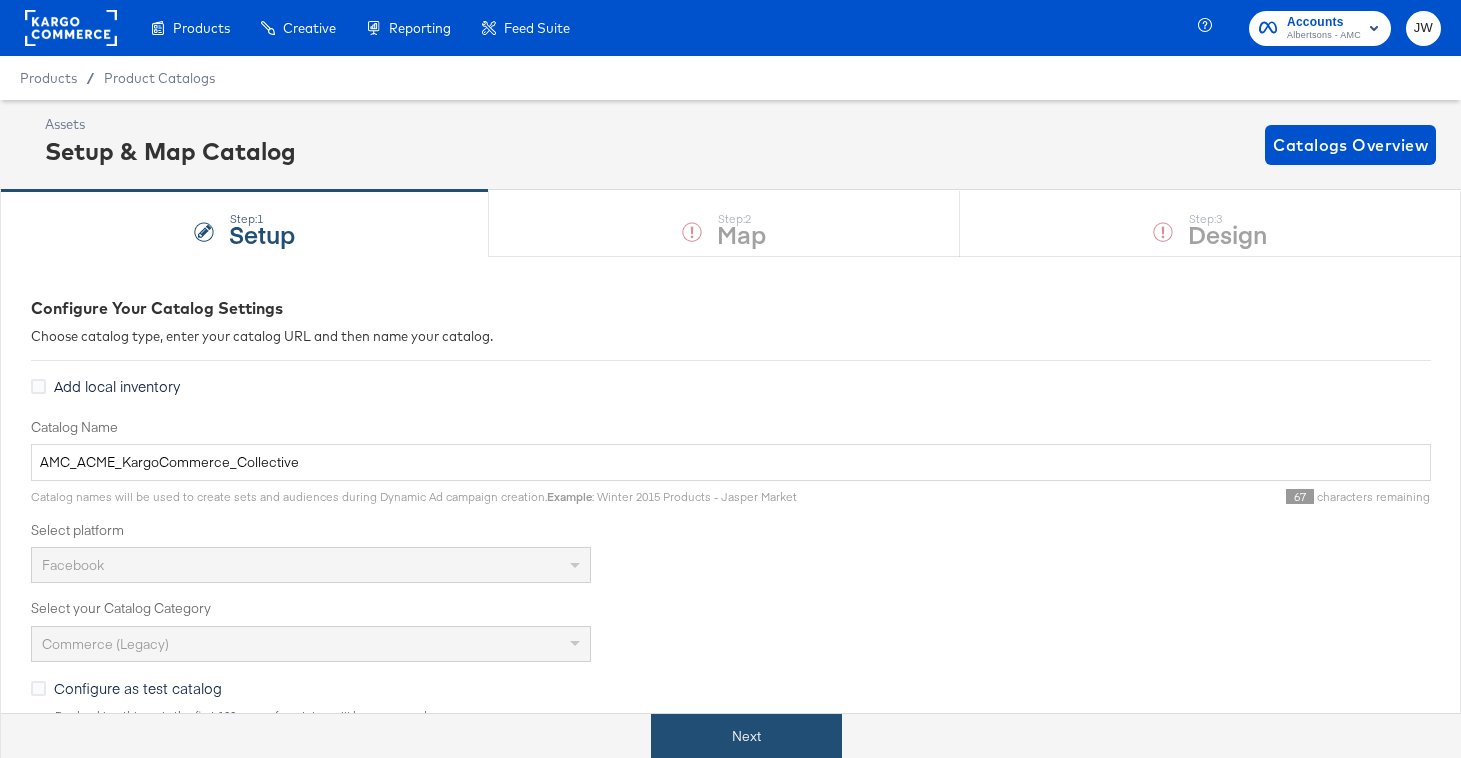 click on "Next" at bounding box center [746, 736] 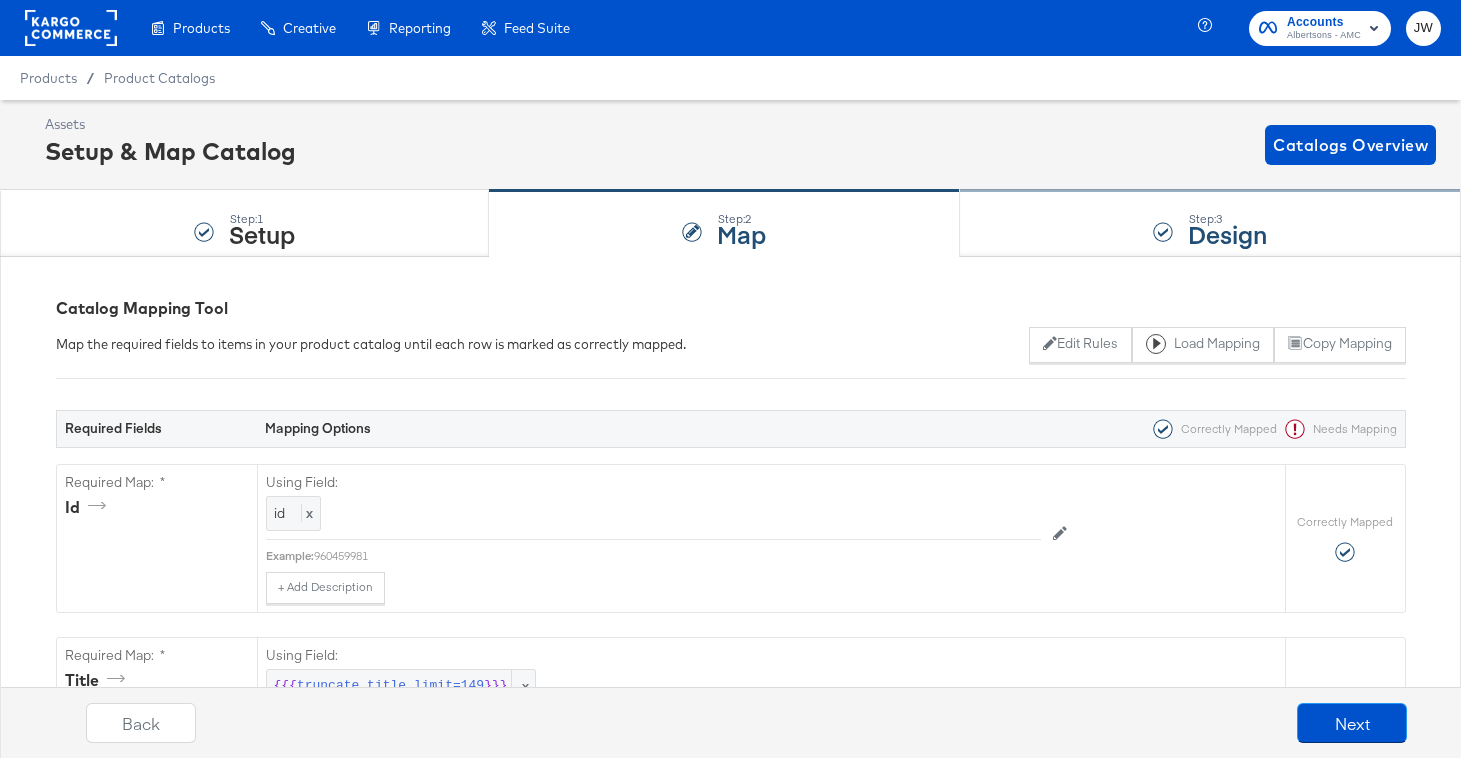 click on "Step:  3   Design" at bounding box center (1210, 224) 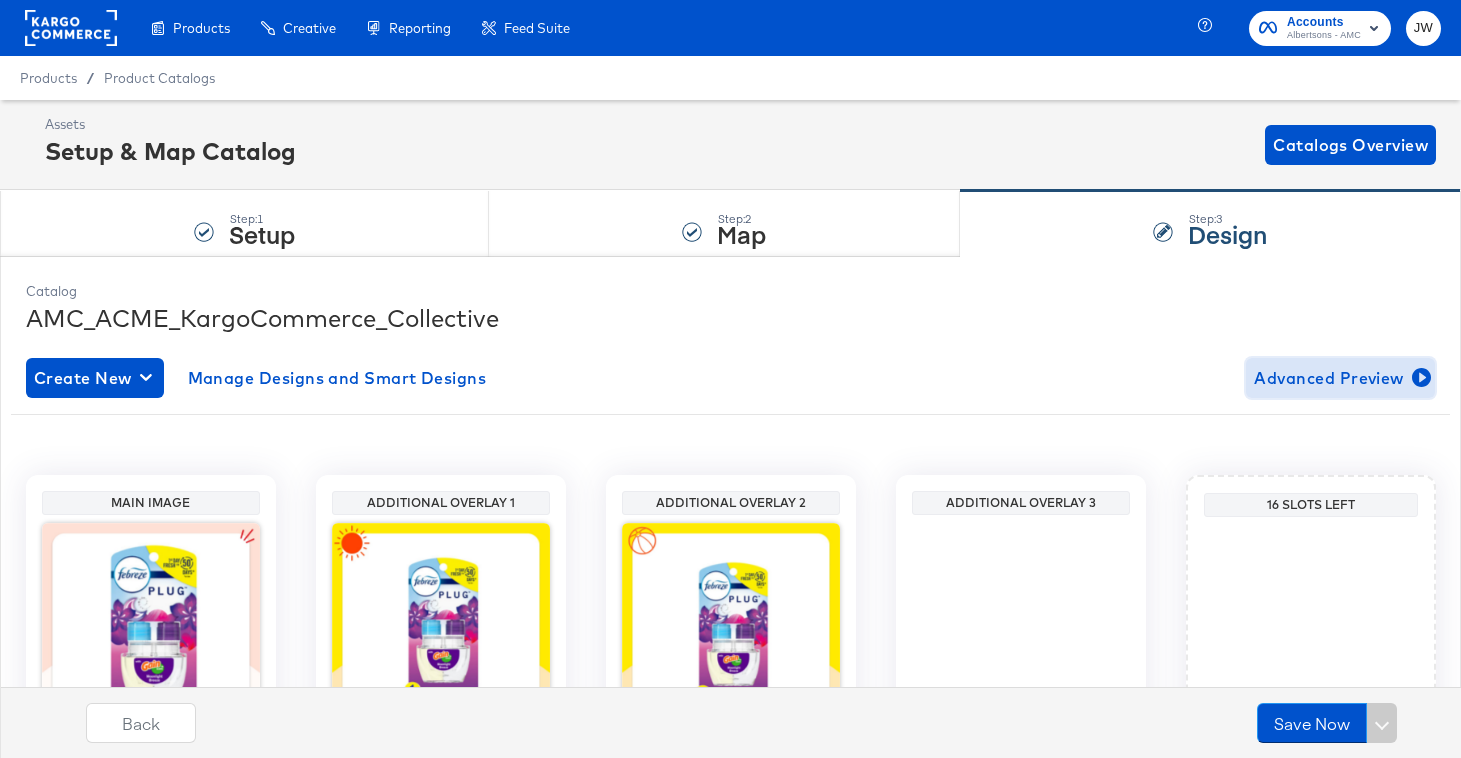 click on "Advanced Preview" at bounding box center (1340, 378) 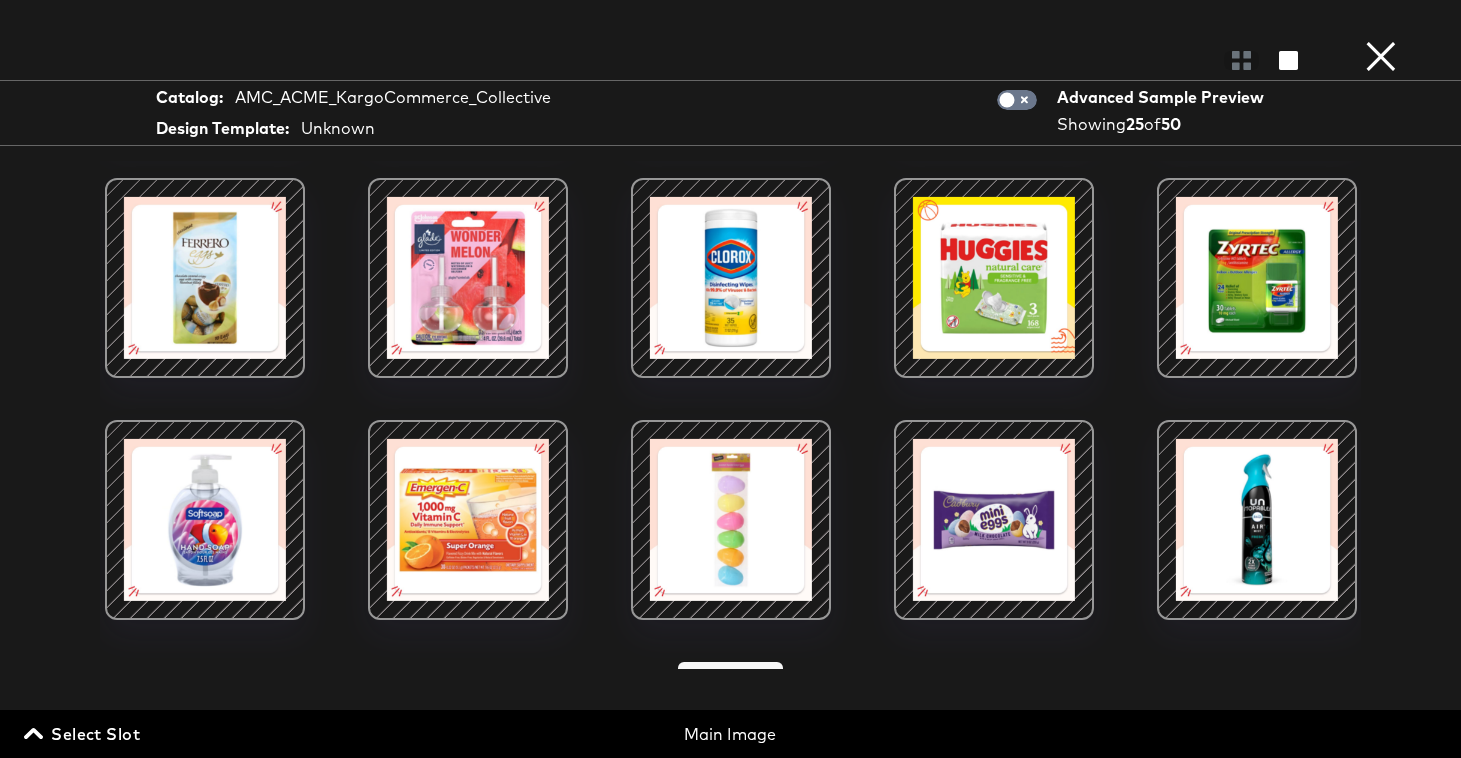 scroll, scrollTop: 742, scrollLeft: 0, axis: vertical 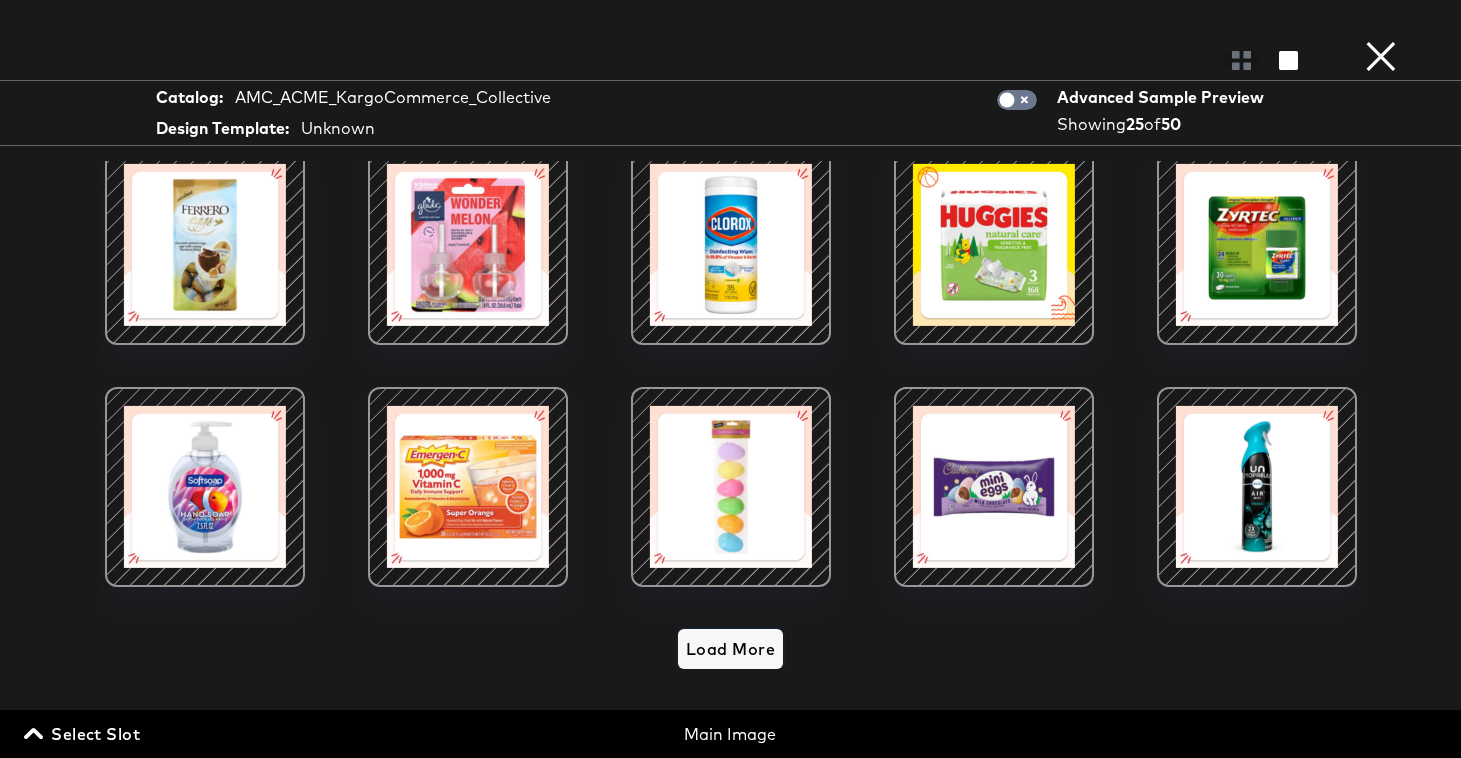 click on "Load More" at bounding box center [730, 649] 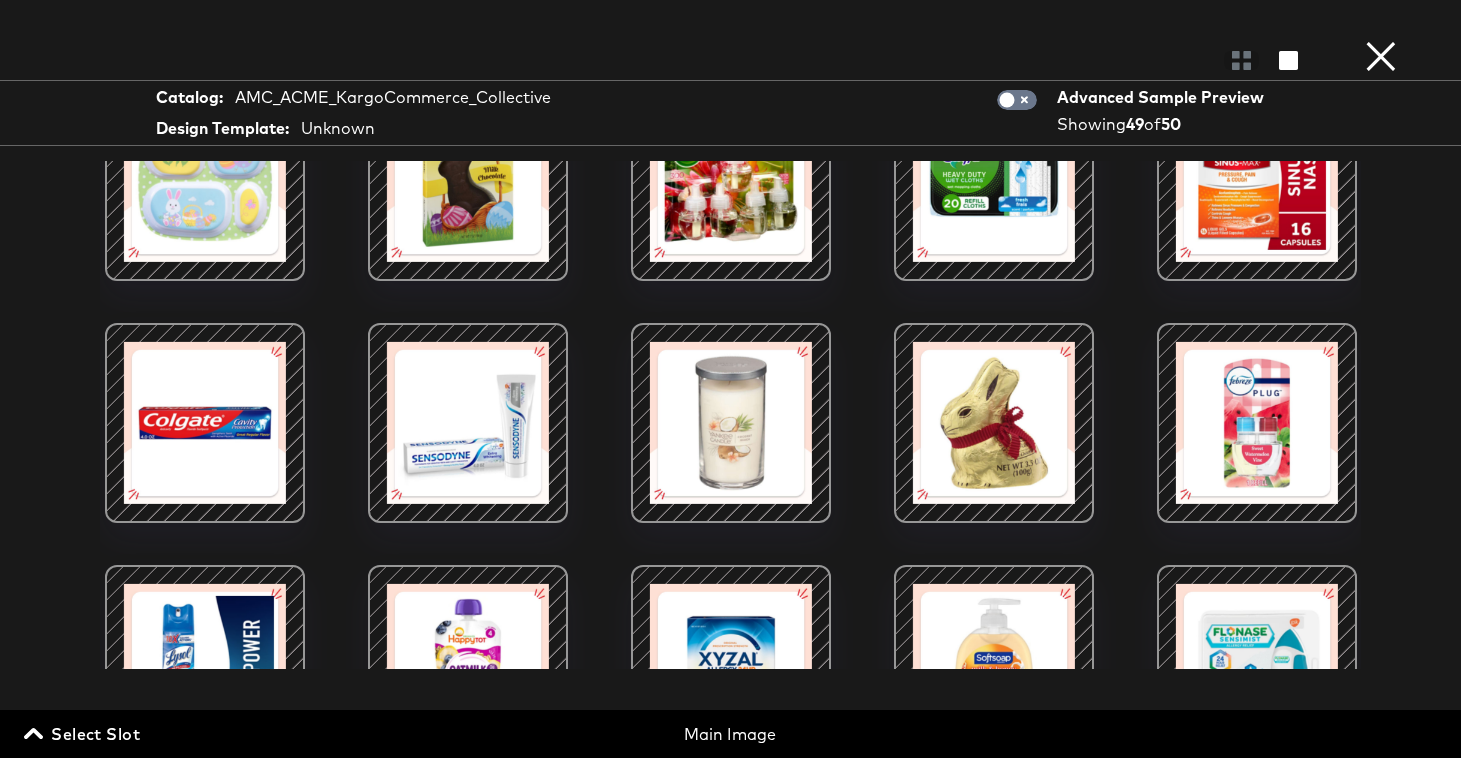 scroll, scrollTop: 1952, scrollLeft: 0, axis: vertical 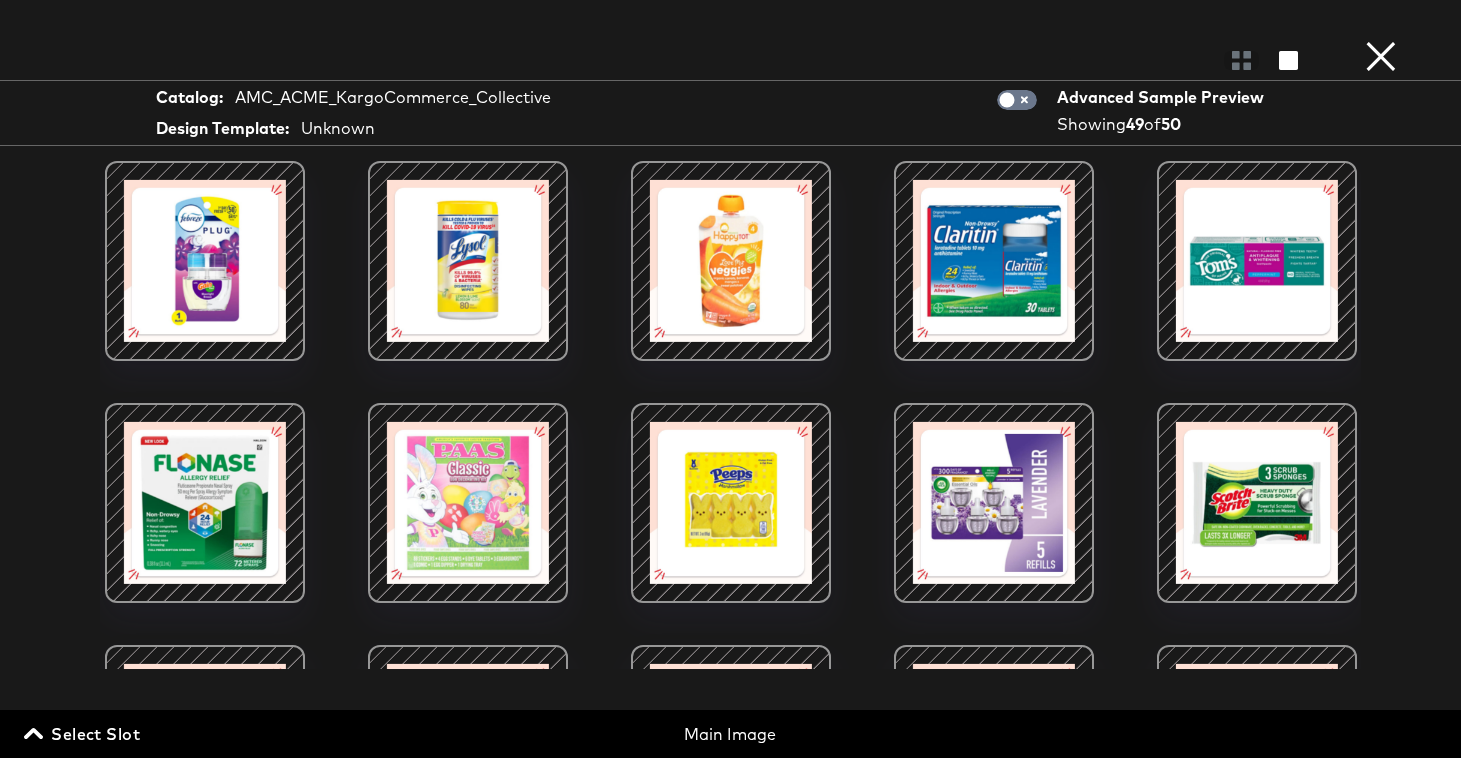 click on "×" at bounding box center (1381, 20) 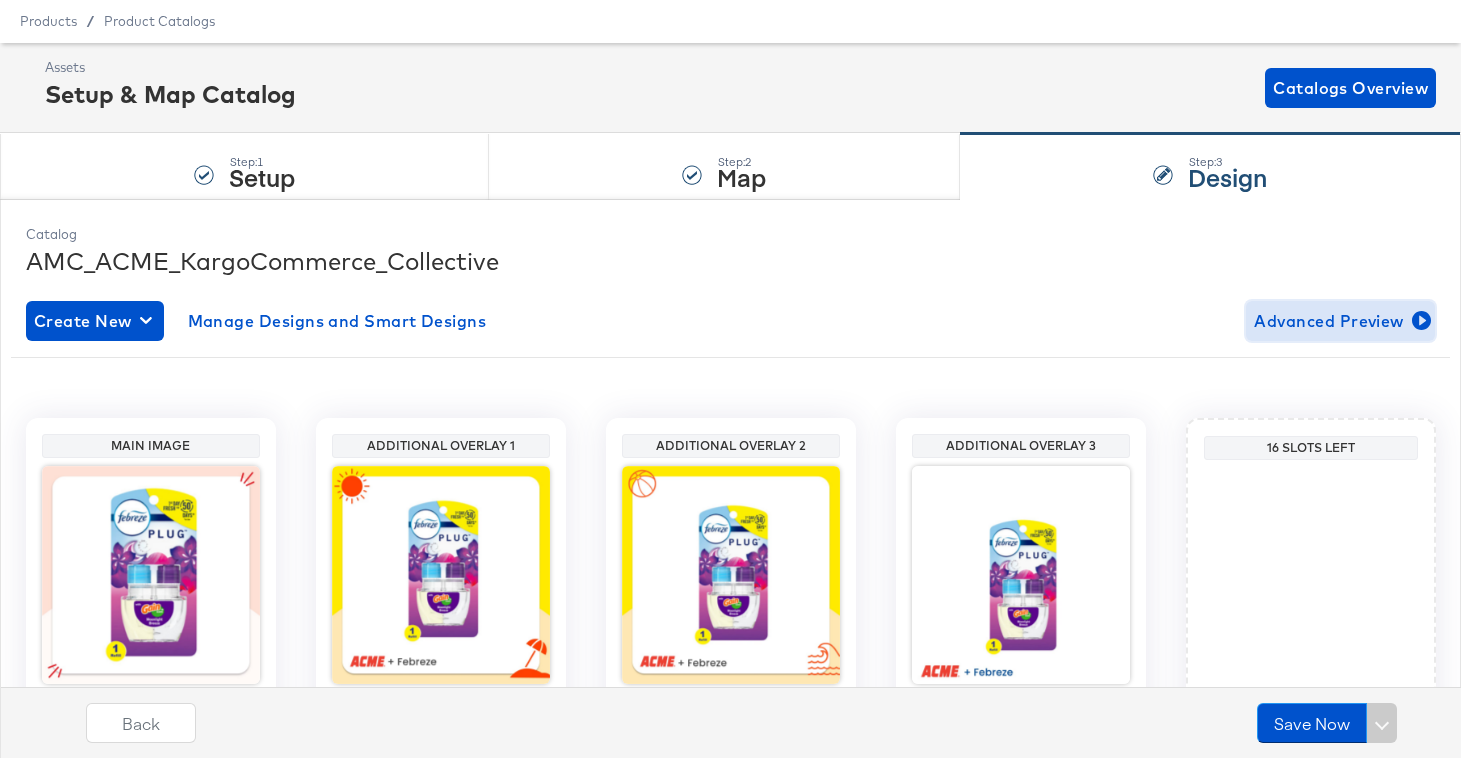 scroll, scrollTop: 195, scrollLeft: 0, axis: vertical 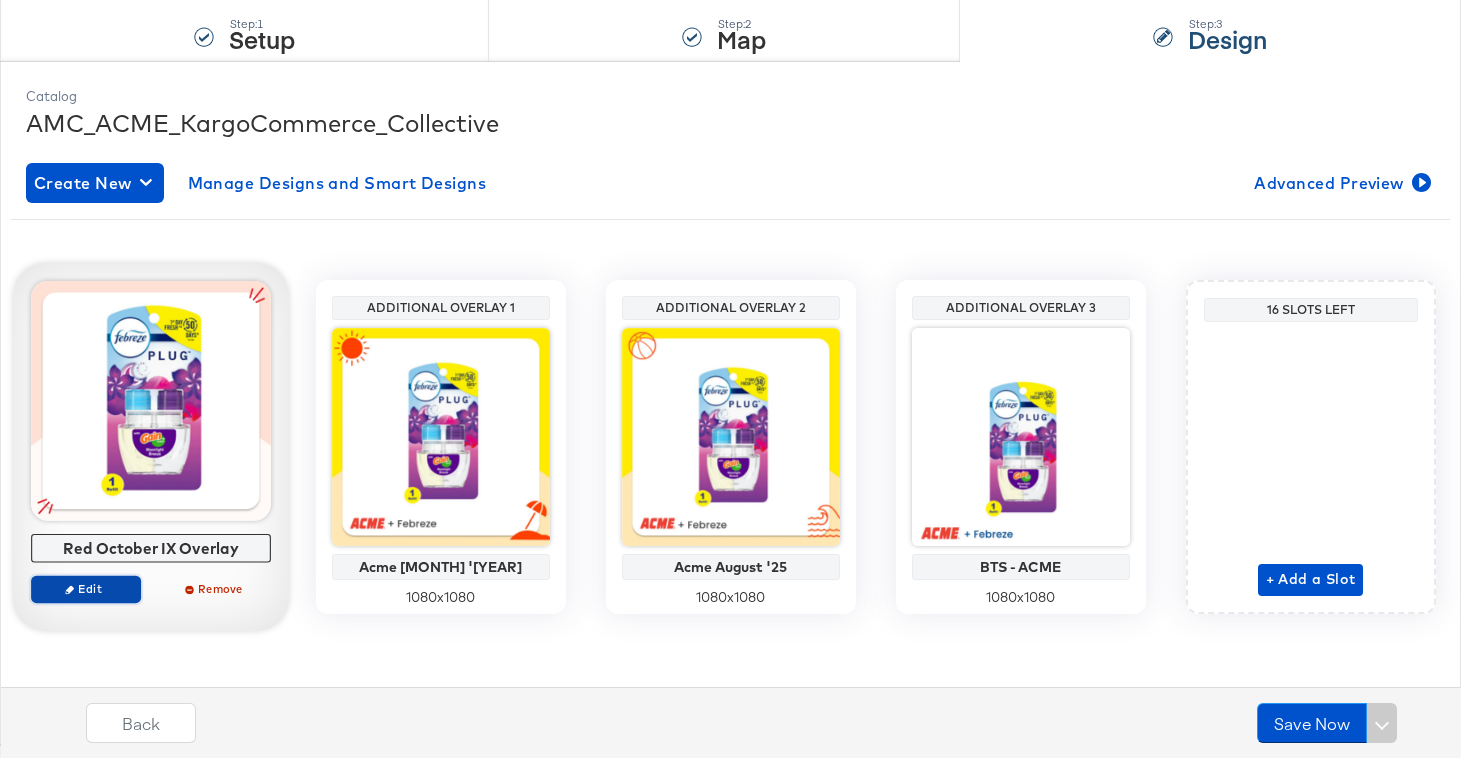 click on "Edit" at bounding box center (85, 588) 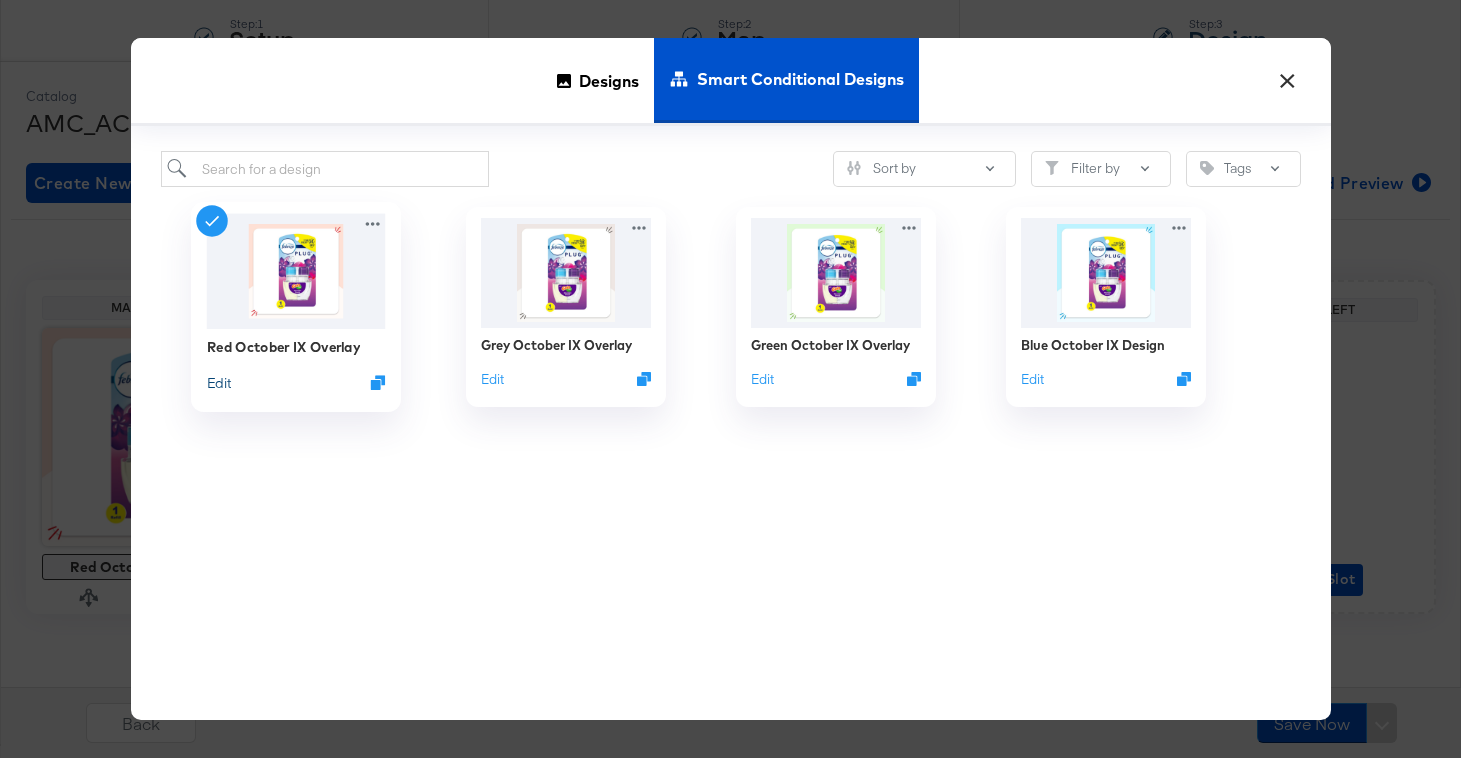 click on "Edit" at bounding box center [218, 382] 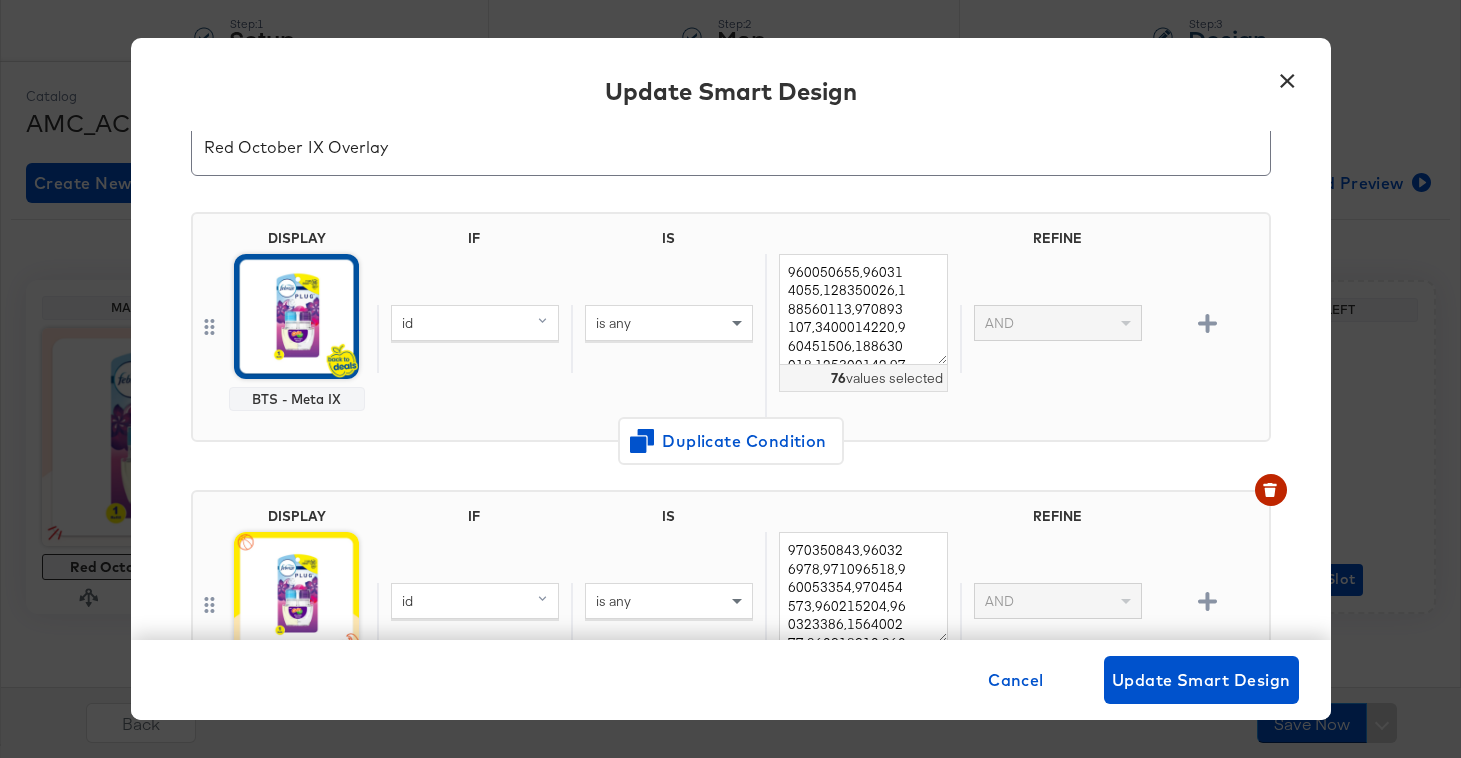 scroll, scrollTop: 77, scrollLeft: 0, axis: vertical 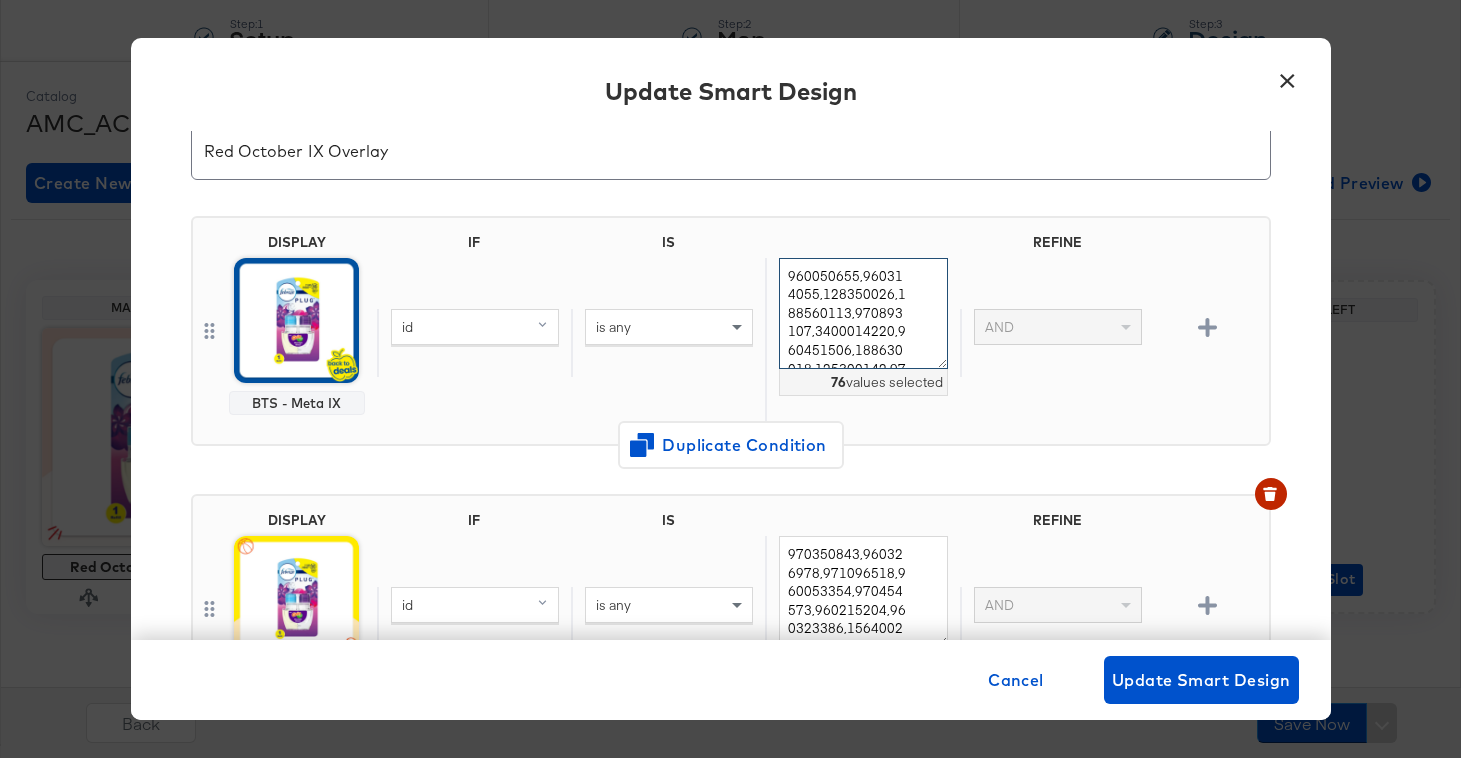 click on "960050655,960314055,128350026,188560113,970893107,3400014220,960451506,188630018,125300142,971195922,960523289,102020409,960110940,960115416,142010351,960541413,142200514,960326425,126250016,108100081,970484261,960069202,970383739,960049900,970485813,970107466,109350015,970665991,960049559,138010056,960054728,960069041,7041161473,960159644,960075069,960140720,960108772,105010064,960541034,970784194,142200086,970488246,960071578,960149145,970782396,4000064089,960130434,960454657,960087287,970751365,960284937,970011733,960128481,960246931,960440633,970040928,108200572,970023916,960100913,970596867,970106575,106040044,971208601,960419517,971053775,970951549,960035908,971127686,142200243,106010121,960538742,970023599,971237818,960056217,971156090,960471465" at bounding box center (863, 313) 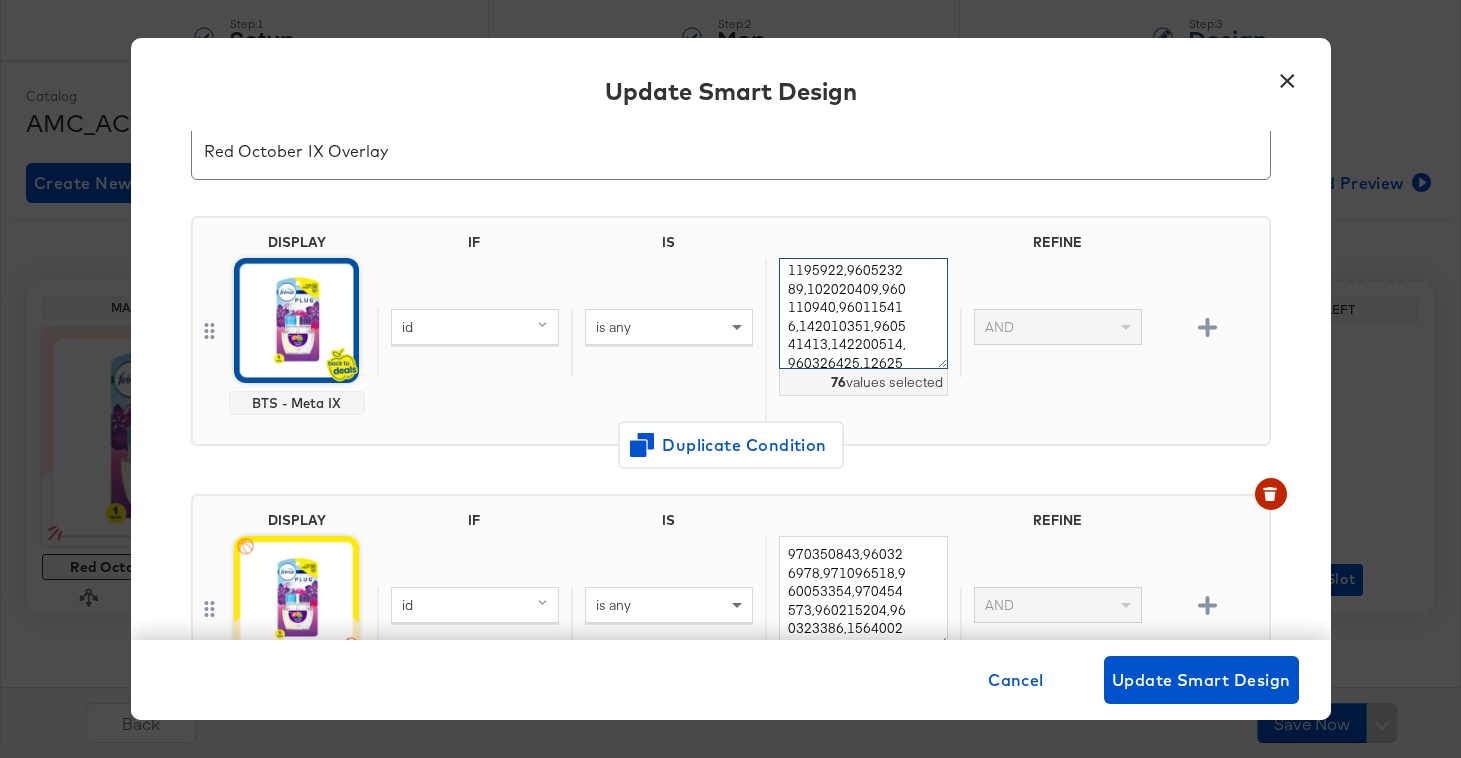 scroll, scrollTop: 157, scrollLeft: 0, axis: vertical 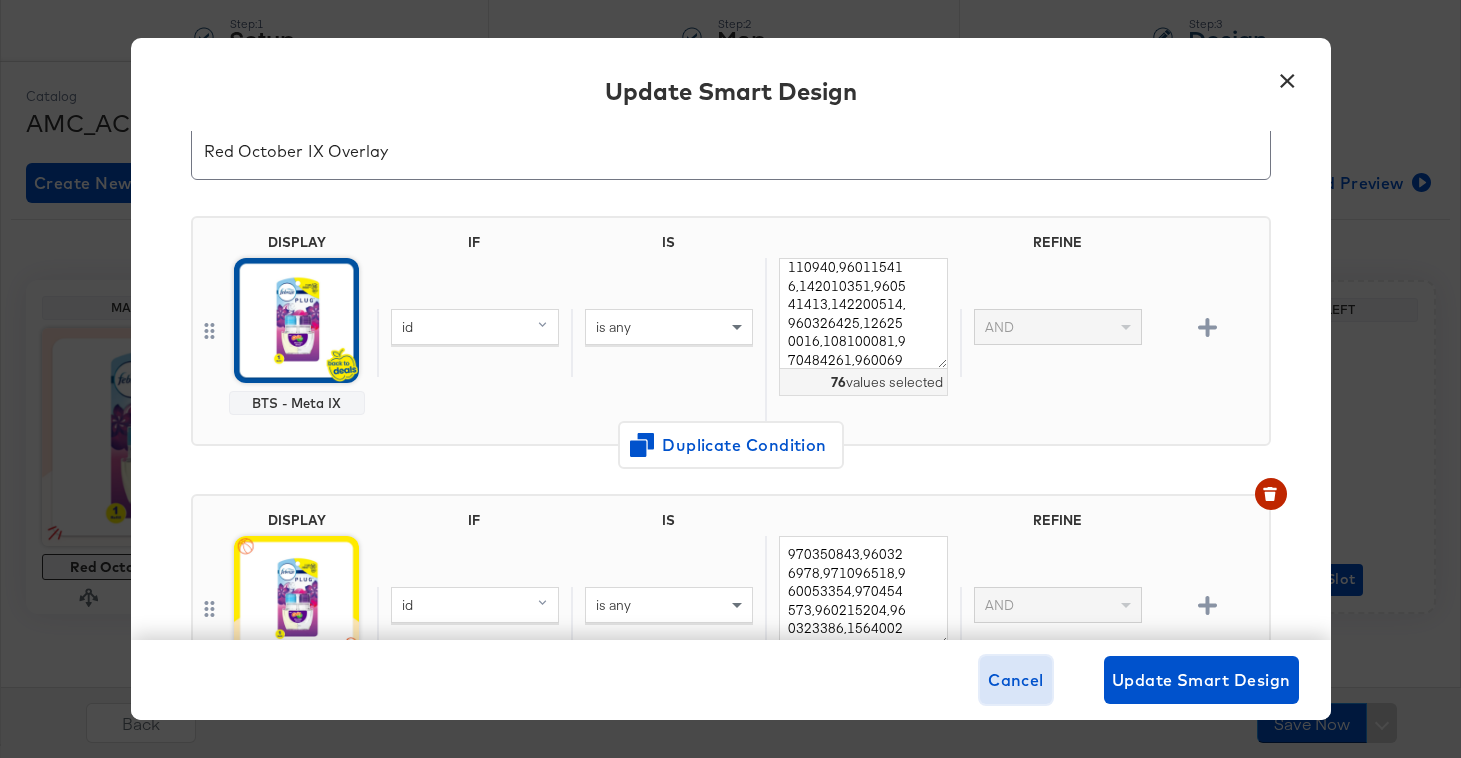 click on "Cancel" at bounding box center (1016, 680) 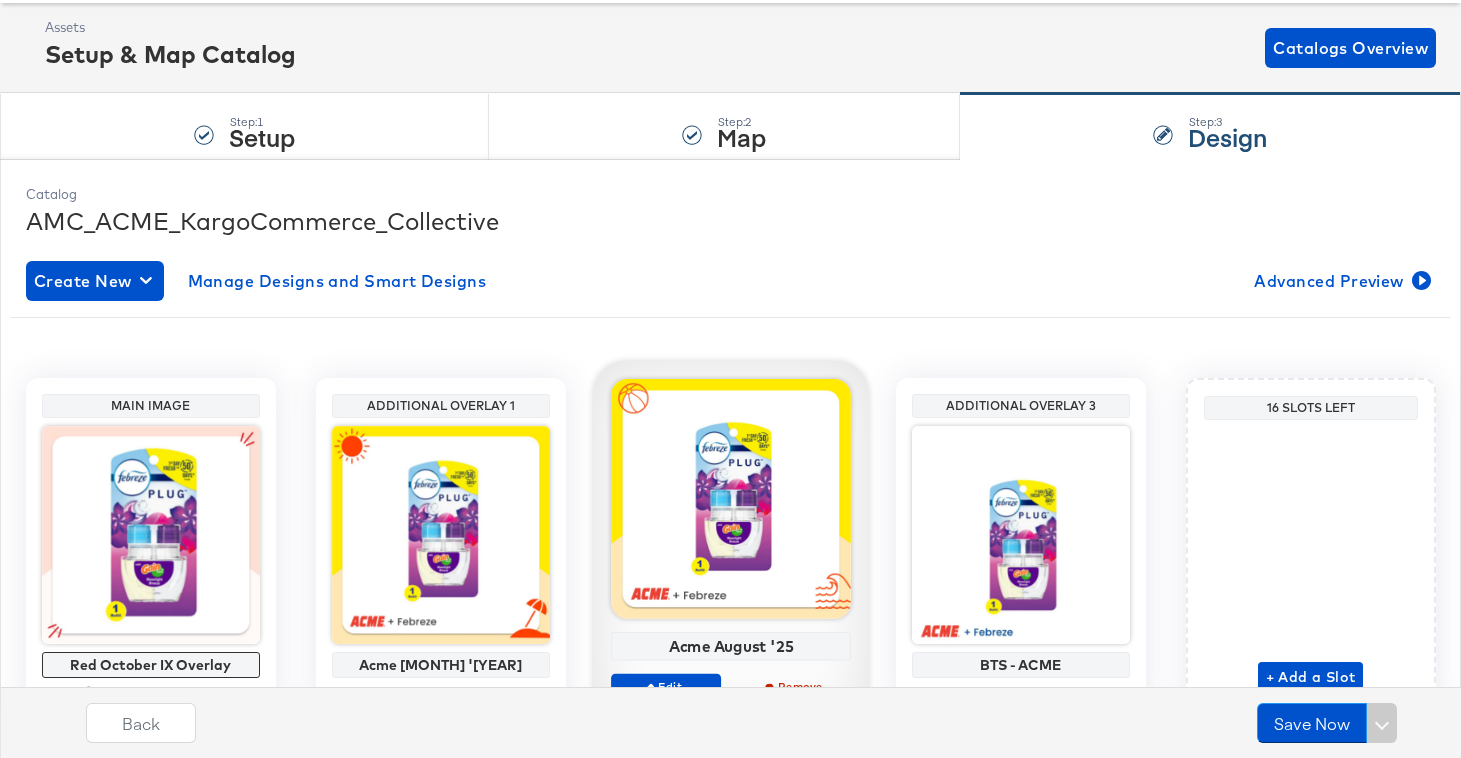 scroll, scrollTop: 0, scrollLeft: 0, axis: both 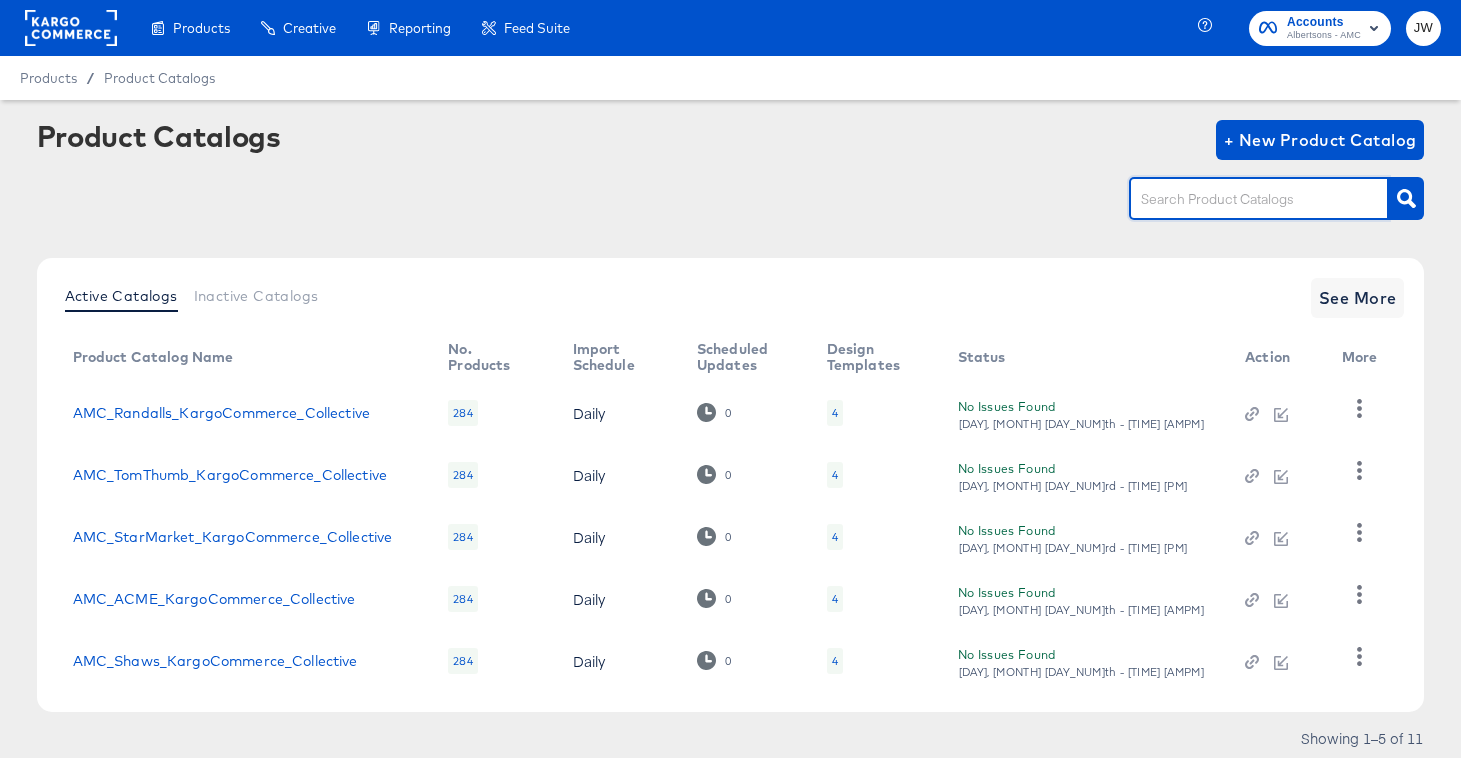 click at bounding box center [1243, 199] 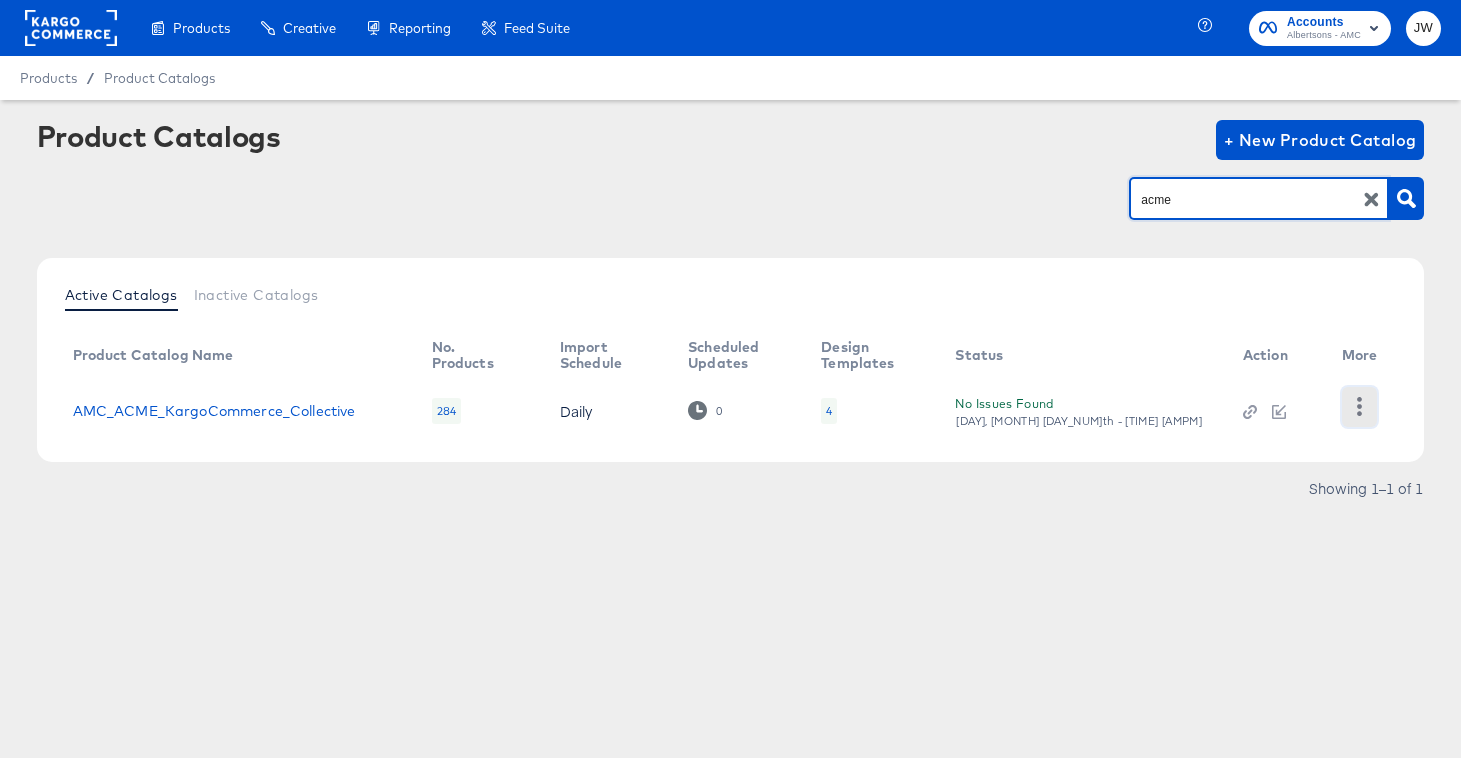 click at bounding box center [1359, 407] 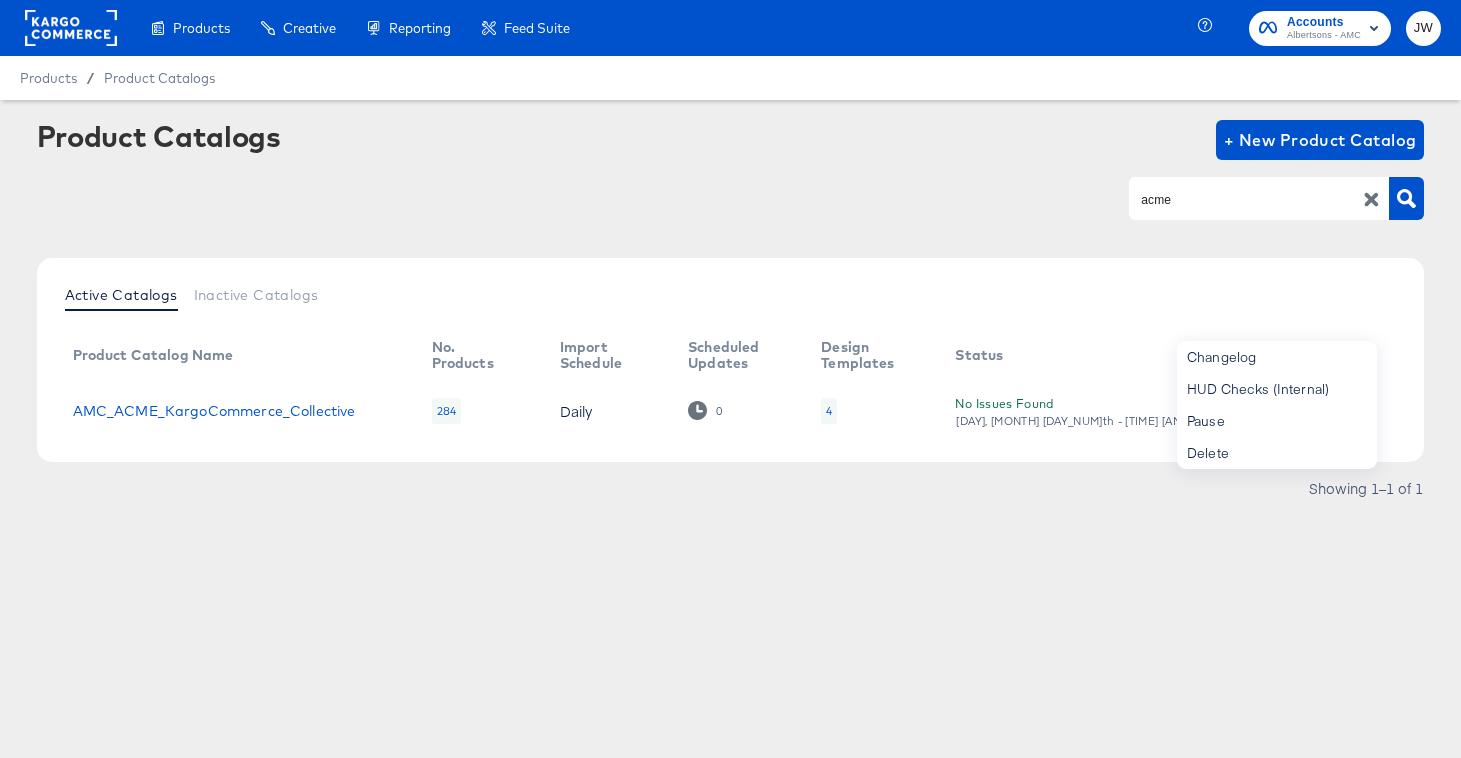 click on "Products Products Product Catalogs Enhance Your Product Catalog, Map Them to Publishers, and Incorporate Overlay Designs. Product Sets Create filtered sets to control which products appear in your ads. Performance Product Sets Automate the Creation of Product Sets from Google Analytics Performance Data. Creative Creative Creative Home Build overlay designs and videos, leveraging your catalog data. My Designs Manage all your created Overlay Designs. Templates Leverage best practice design principles as a starting point for overlay designs. Create Mock Catalog Create a test catalog to preview Overlay Designs. Dynamo Generate dynamic product videos in bulk using your catalog data and After Effects templates. Reporting Reporting Scheduled Reports Automate Meta reports to run at a specific time. Kargo Reporting Launch Kargo's social, openweb, and CTV reporting suite. Third Party Stats Create and Manage Third Party Stats (TPS). Feed Suite Feed Suite ACE Integration Builder Data Sources Feed Health (HUD) Query Plus" at bounding box center (730, 379) 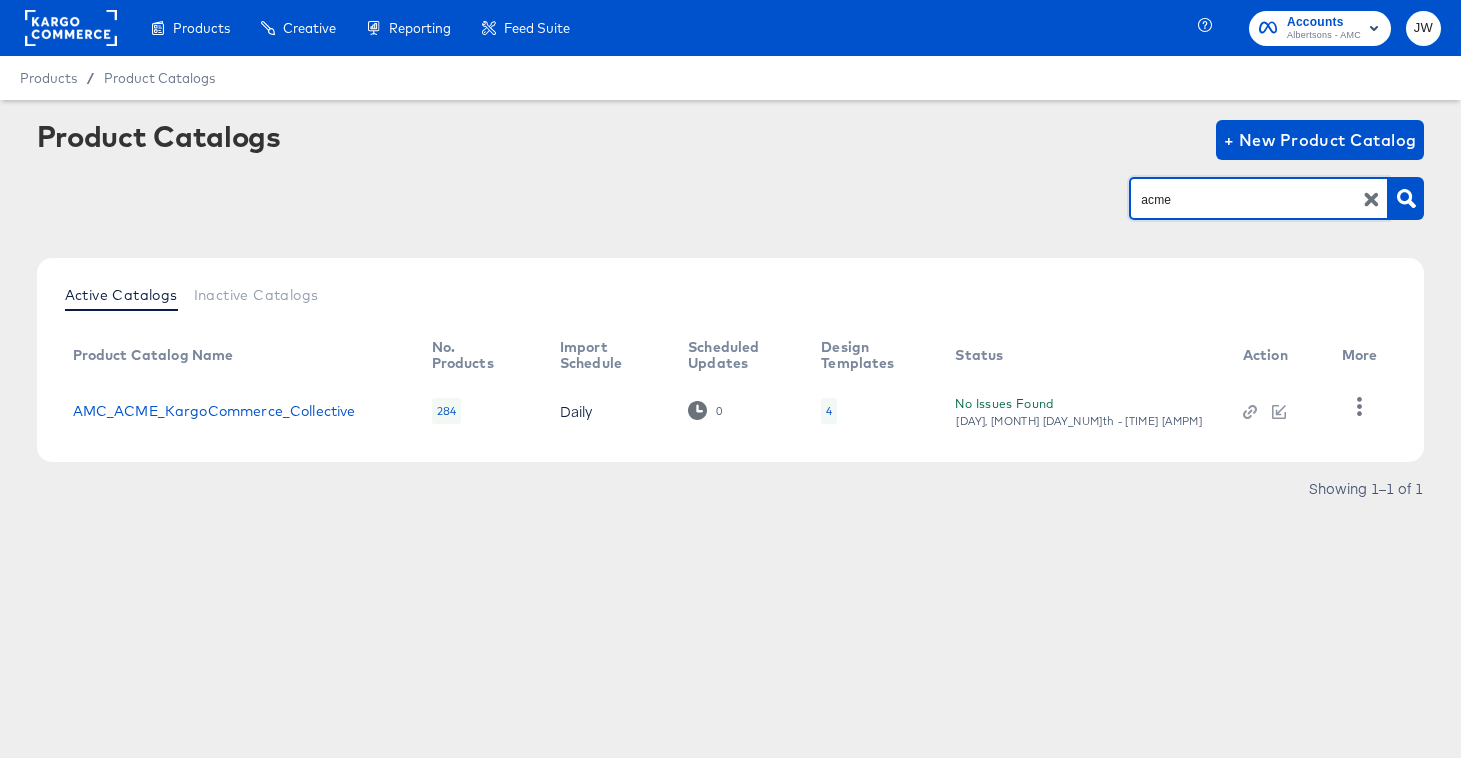 click on "acme" at bounding box center (1243, 199) 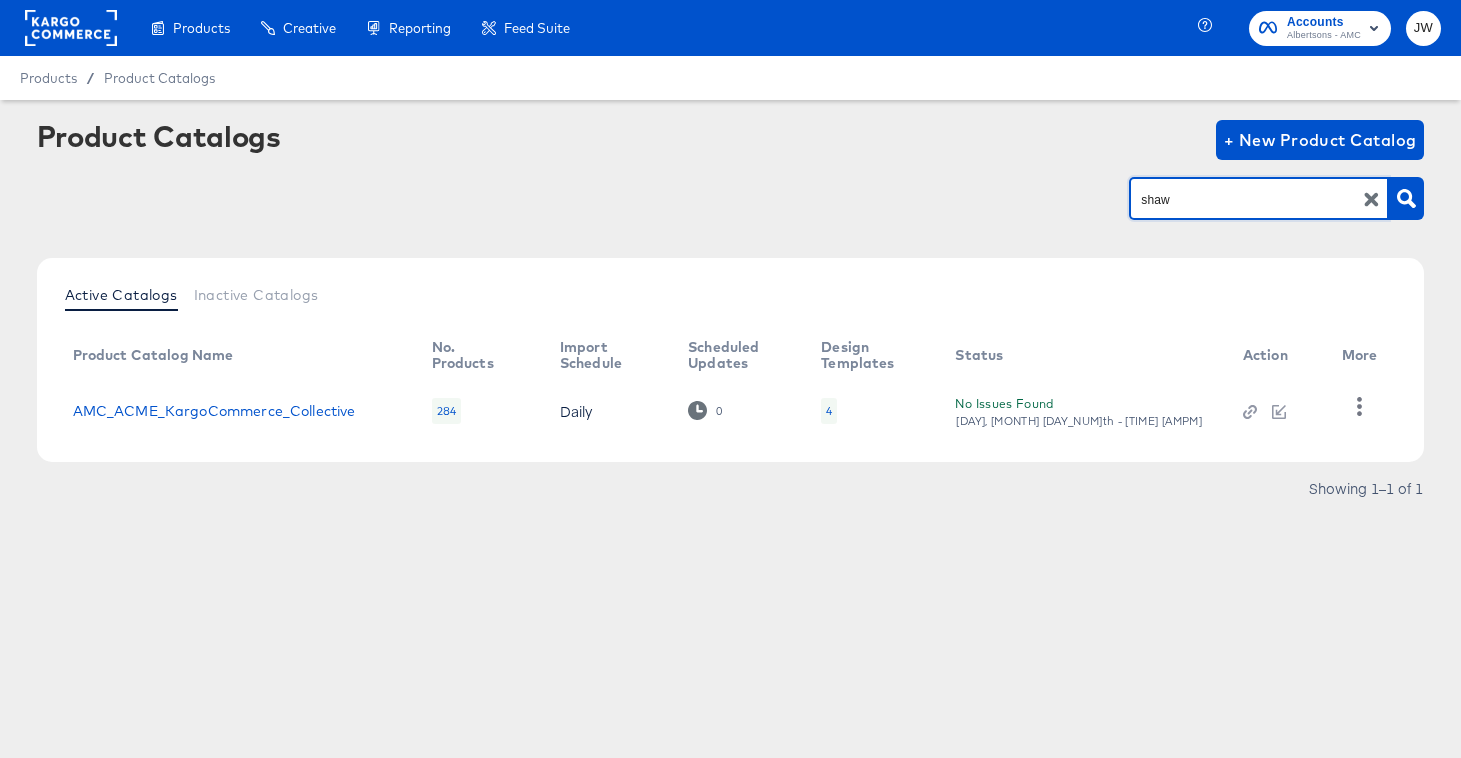 type on "shaw" 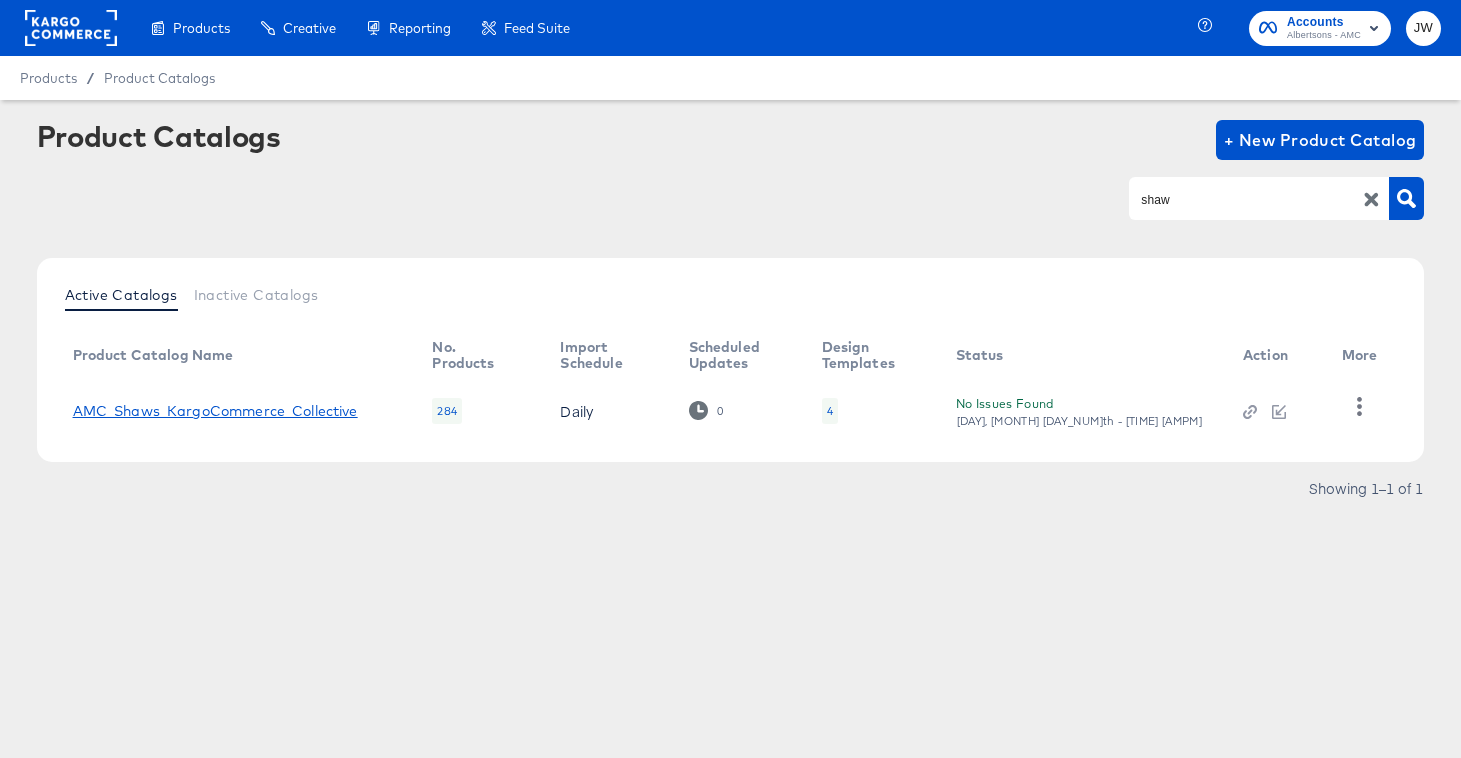 click on "AMC_Shaws_KargoCommerce_Collective" at bounding box center [215, 411] 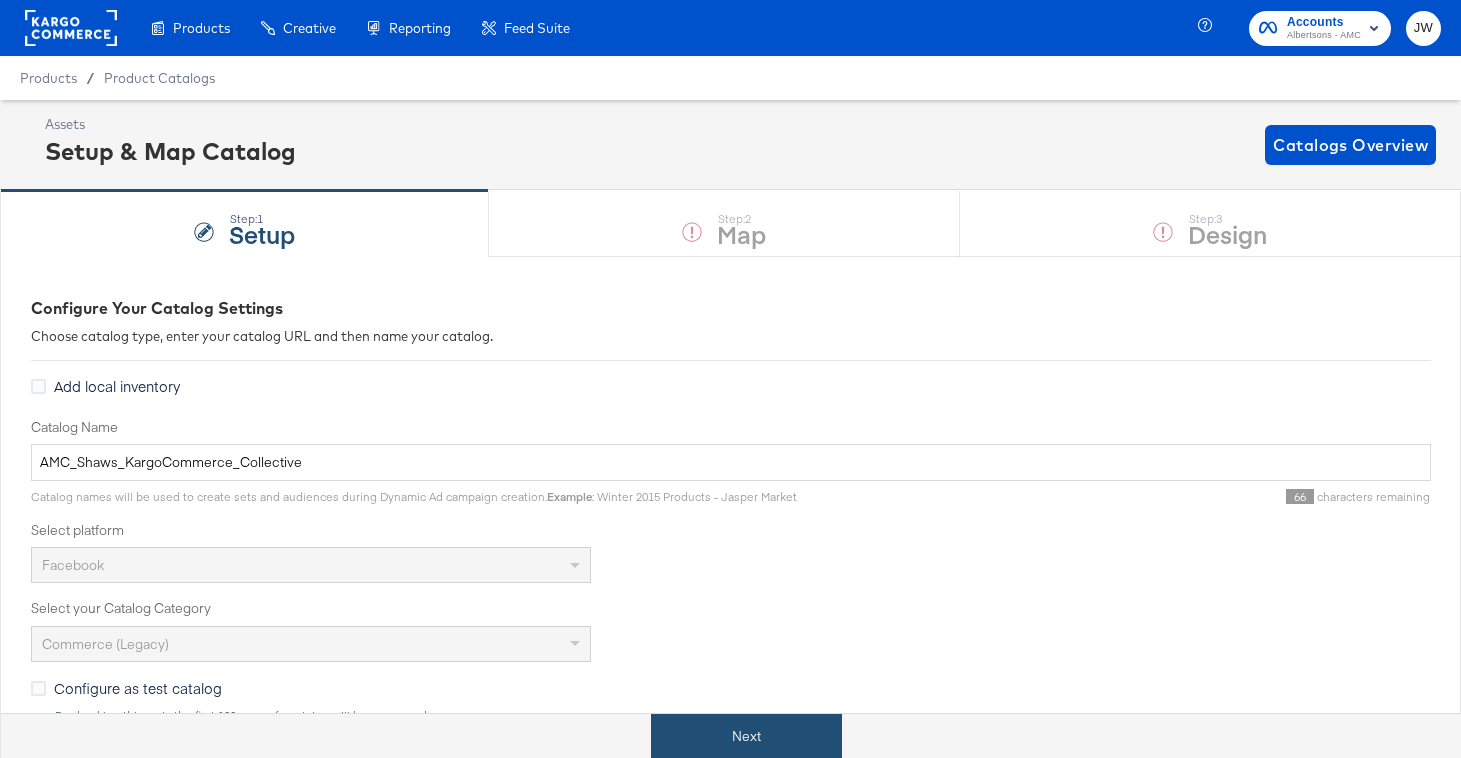 click on "Next" at bounding box center [746, 736] 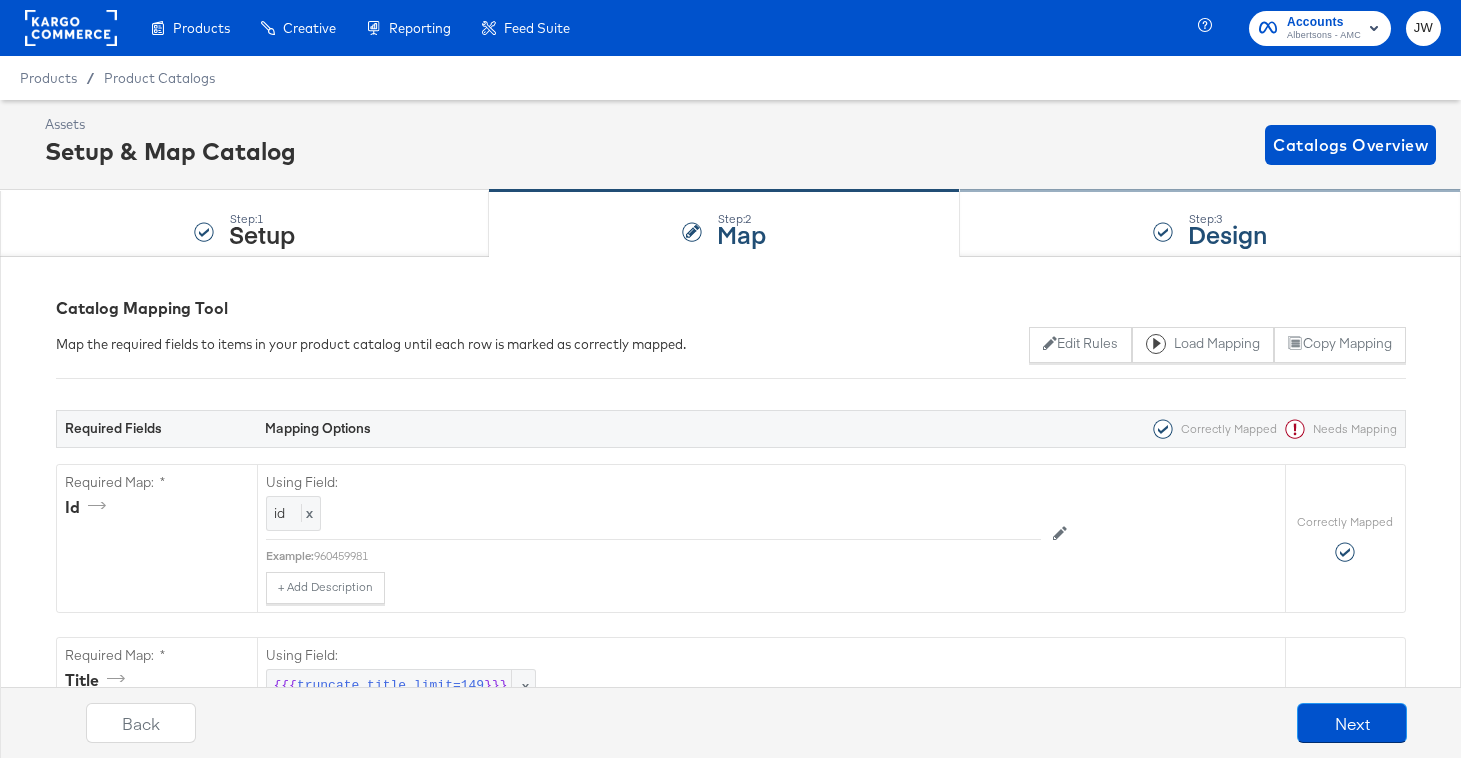 click on "Step:  3   Design" at bounding box center (1210, 224) 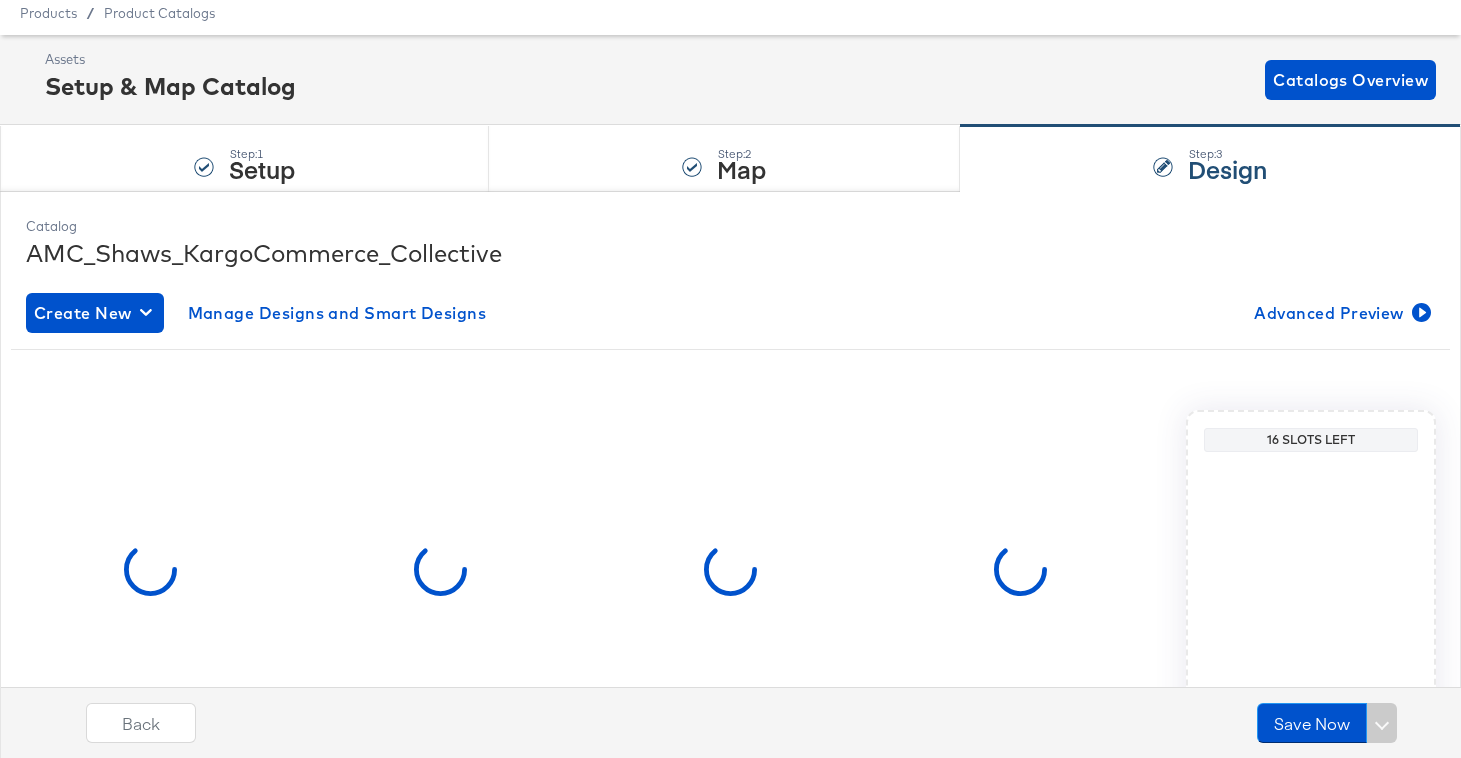 scroll, scrollTop: 195, scrollLeft: 0, axis: vertical 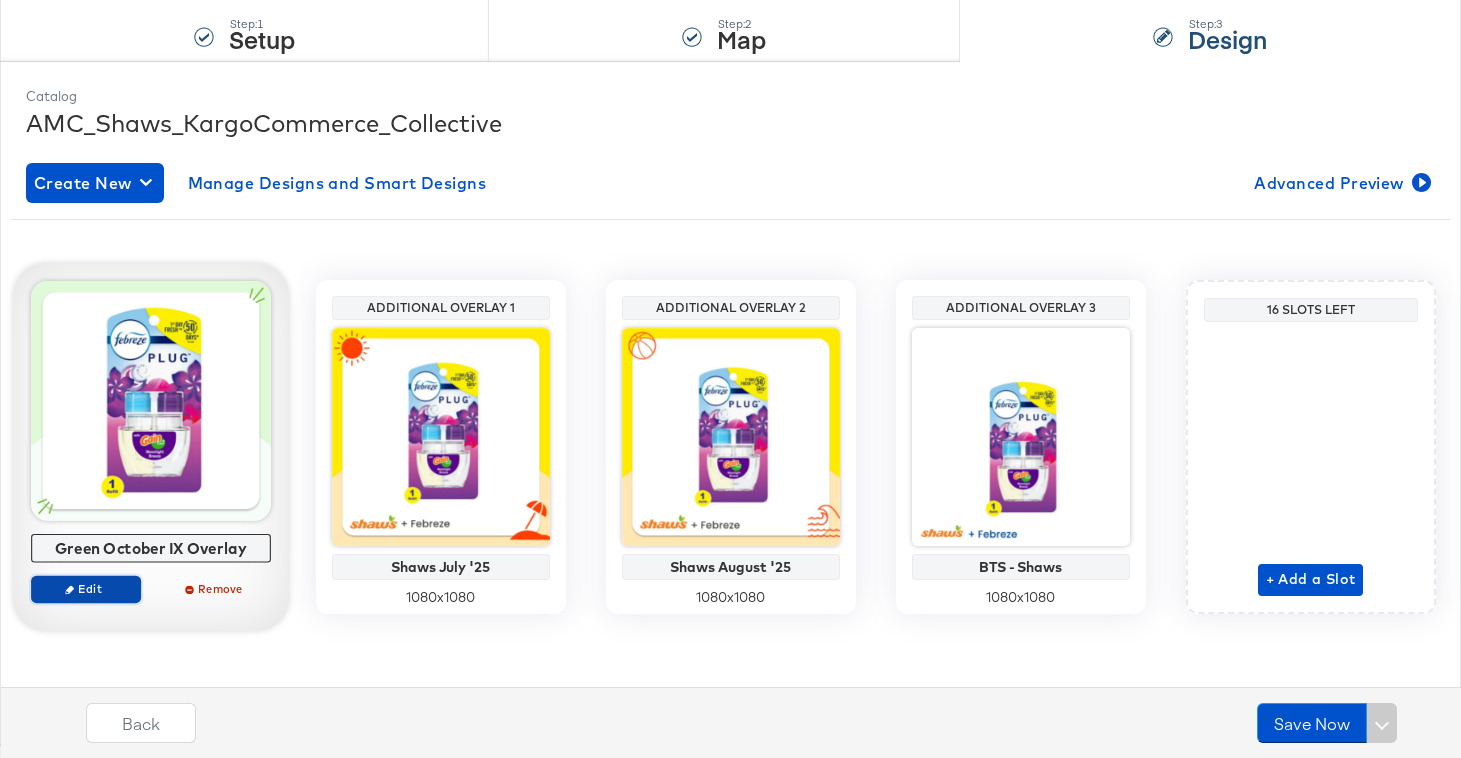 click on "Edit" at bounding box center (85, 588) 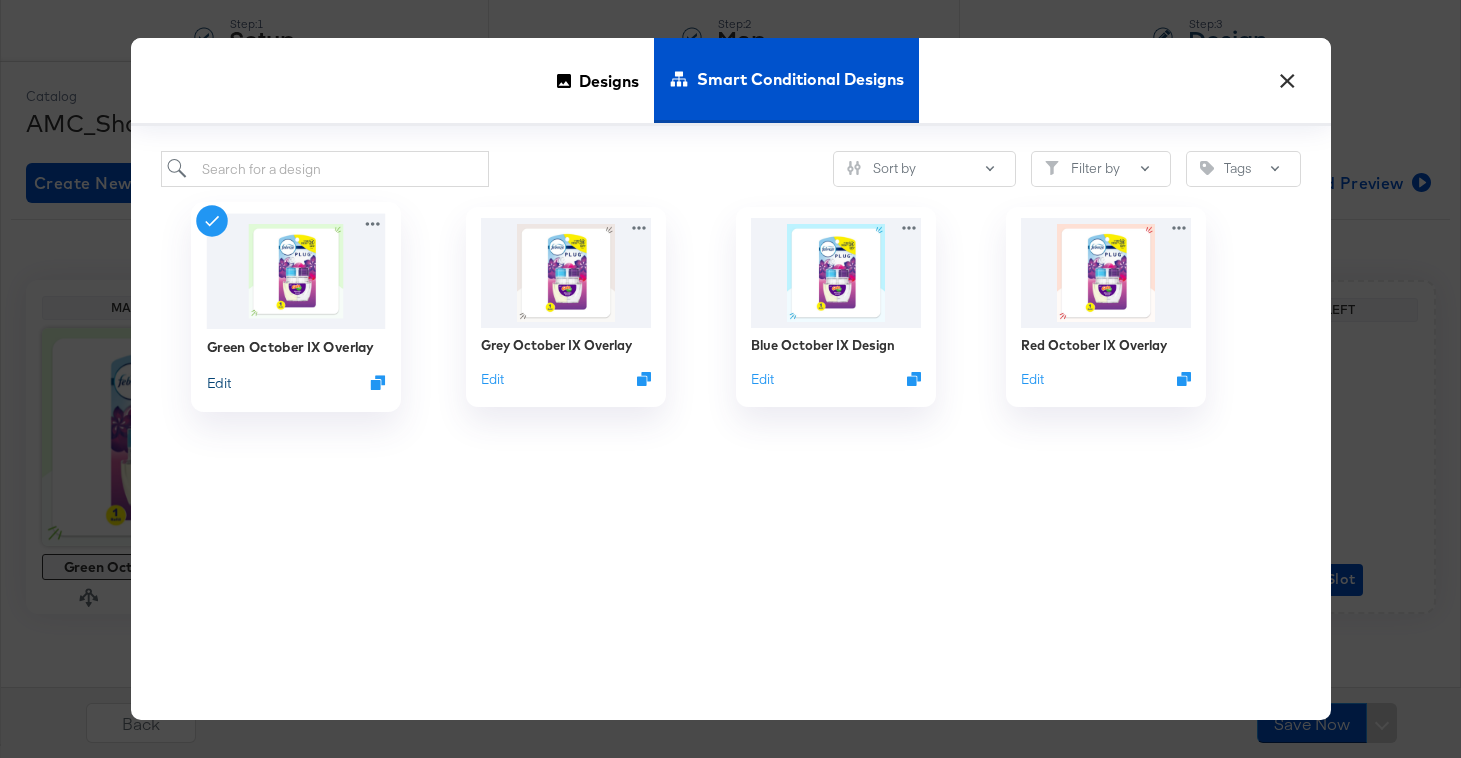 click on "Edit" at bounding box center [218, 382] 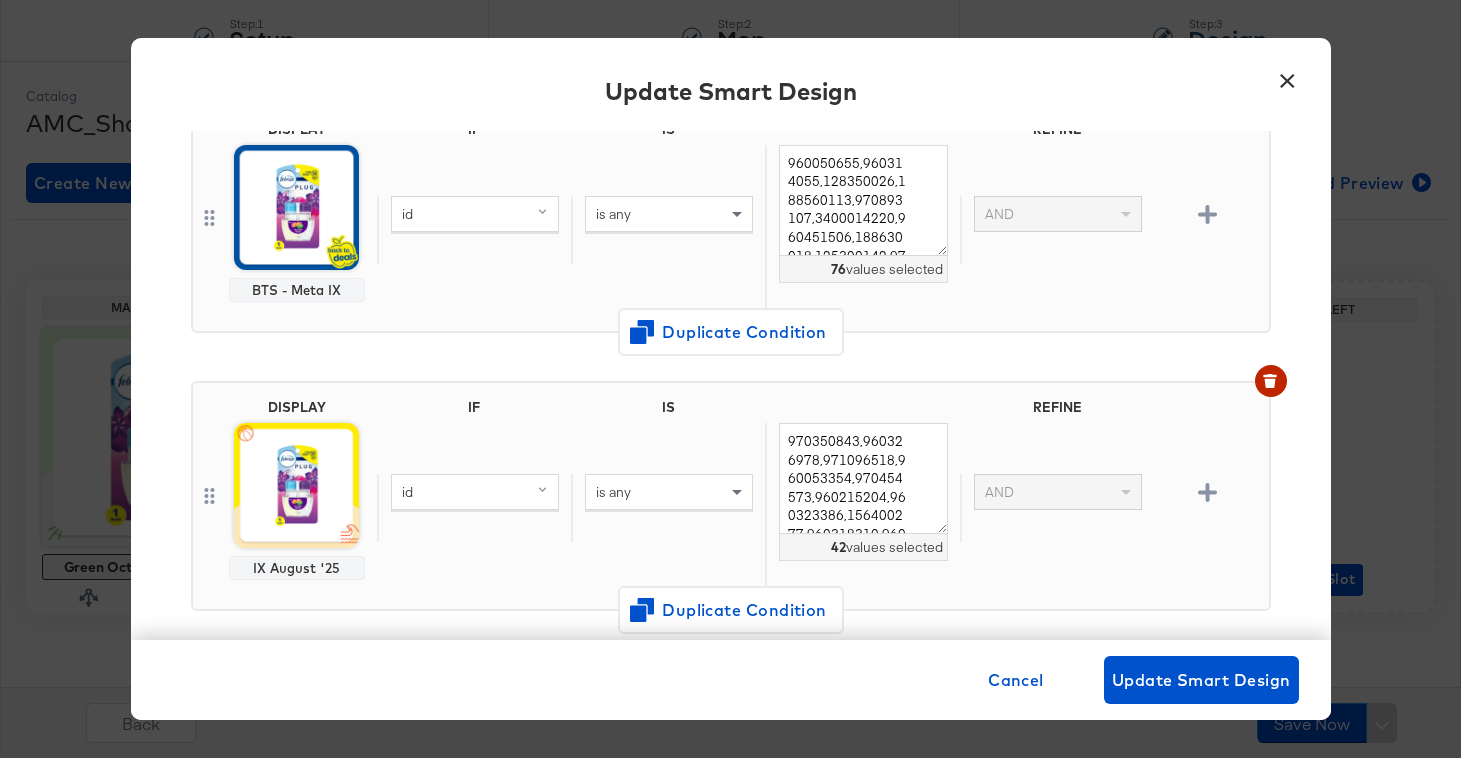 scroll, scrollTop: 191, scrollLeft: 0, axis: vertical 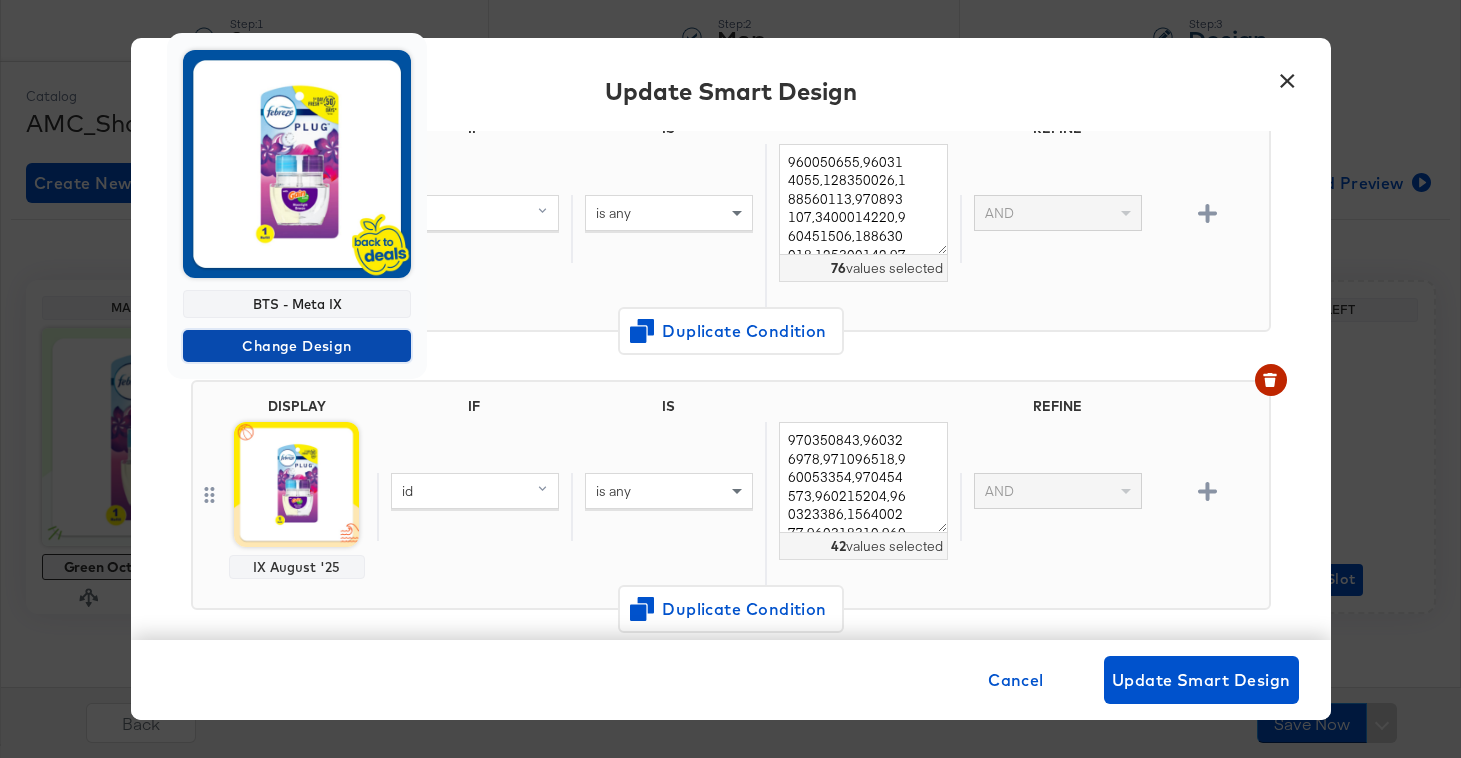 click on "Change Design" at bounding box center (297, 346) 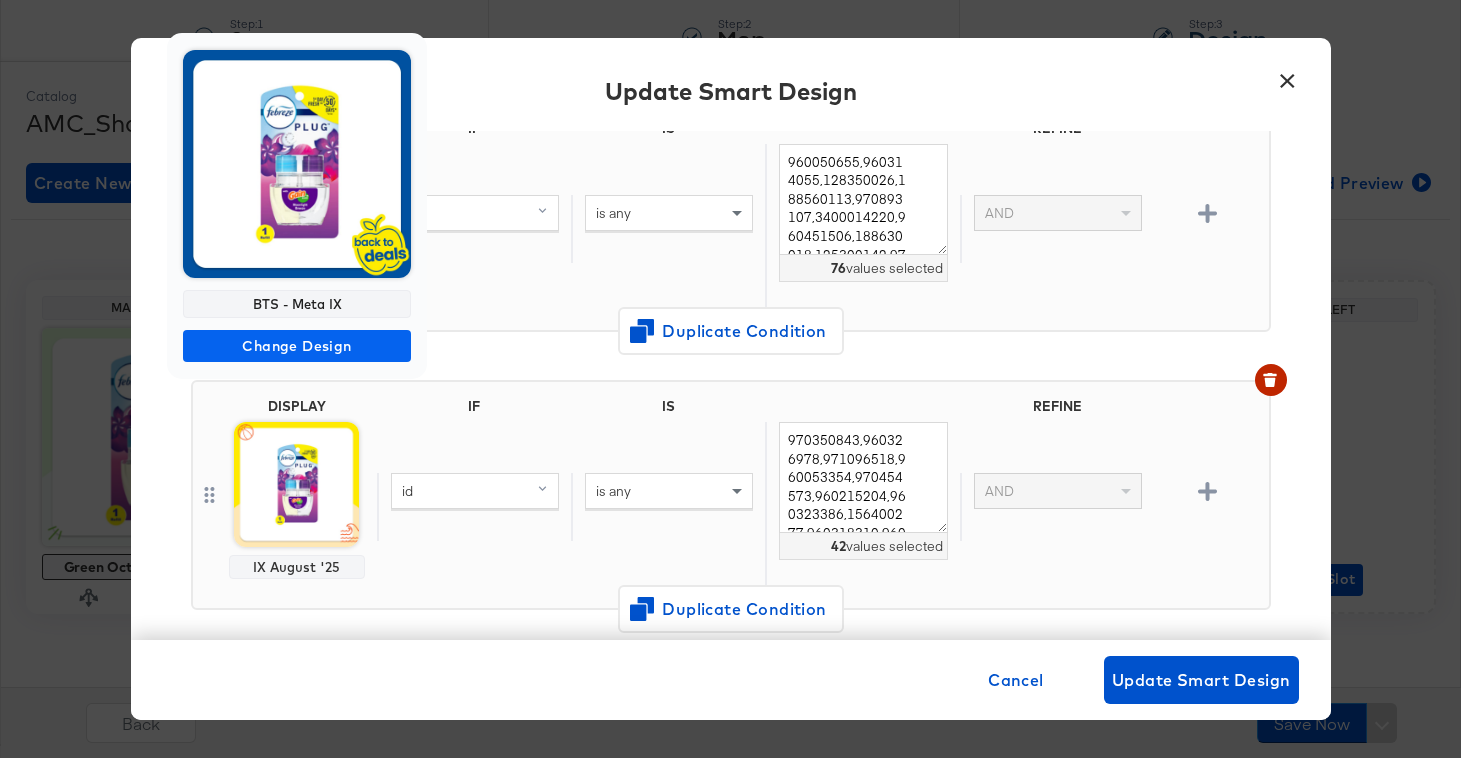 scroll, scrollTop: 0, scrollLeft: 0, axis: both 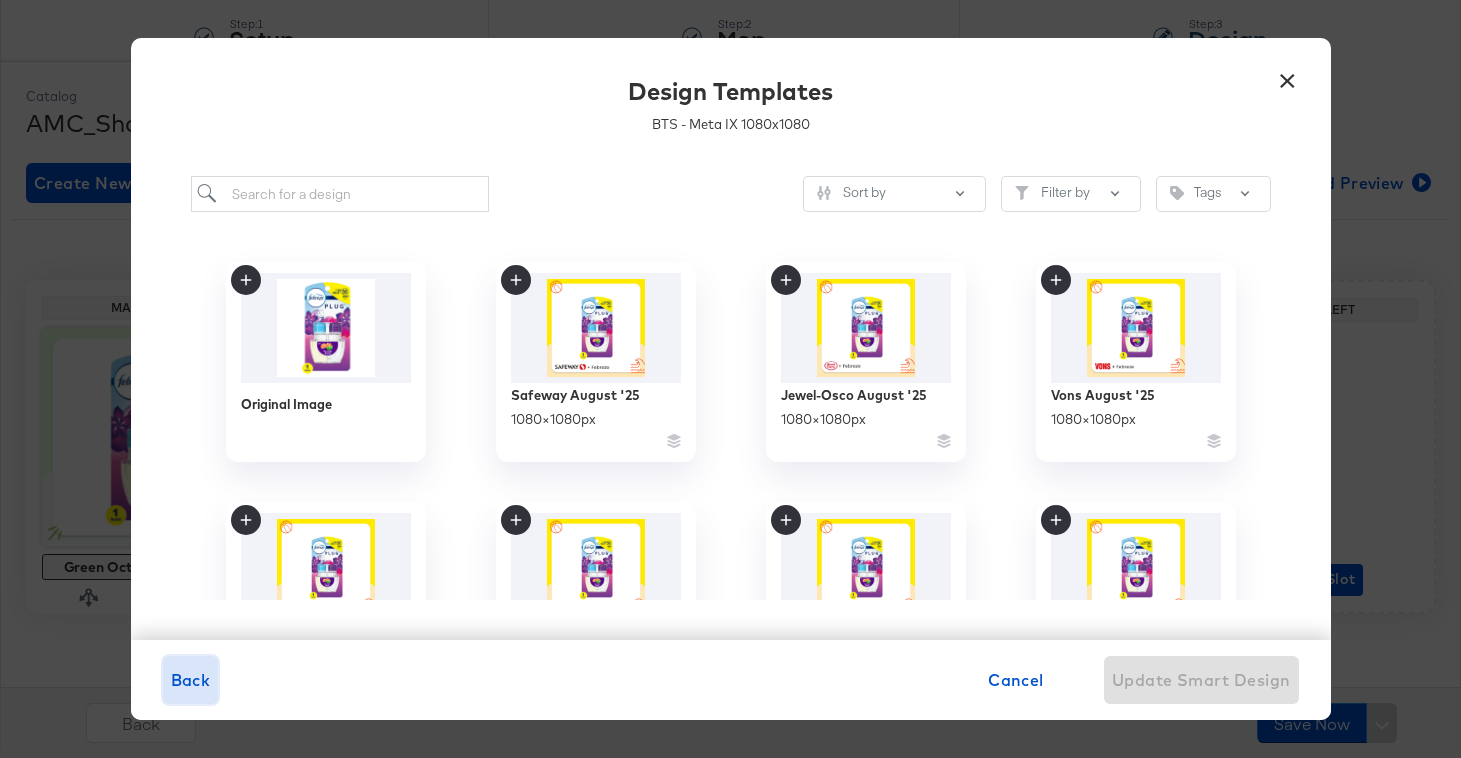 click on "Back" at bounding box center (191, 680) 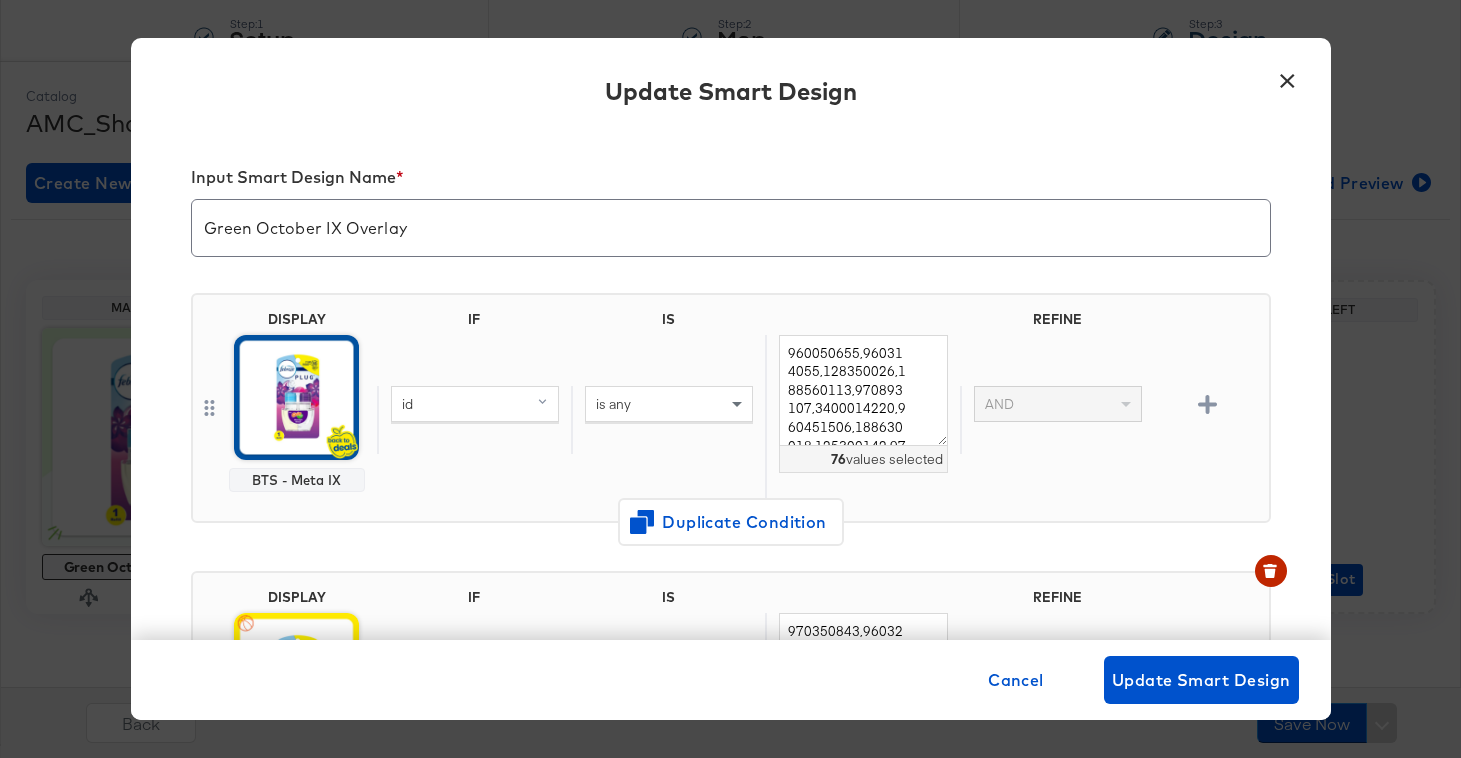 scroll, scrollTop: 191, scrollLeft: 0, axis: vertical 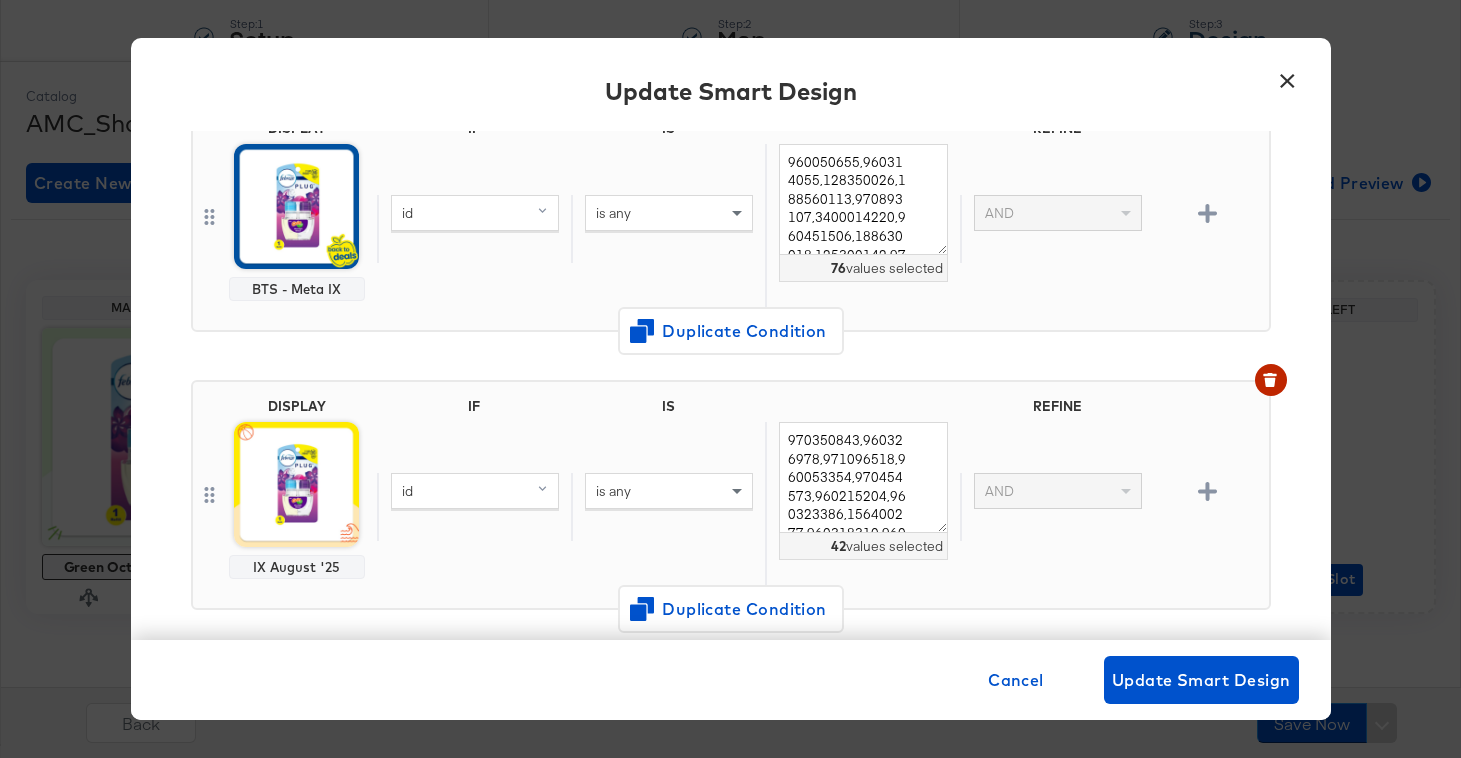 click on "Products Products Product Catalogs Enhance Your Product Catalog, Map Them to Publishers, and Incorporate Overlay Designs. Product Sets Create filtered sets to control which products appear in your ads. Performance Product Sets Automate the Creation of Product Sets from Google Analytics Performance Data. Creative Creative Creative Home Build overlay designs and videos, leveraging your catalog data. My Designs Manage all your created Overlay Designs. Templates Leverage best practice design principles as a starting point for overlay designs. Create Mock Catalog Create a test catalog to preview Overlay Designs. Dynamo Generate dynamic product videos in bulk using your catalog data and After Effects templates. Reporting Reporting Scheduled Reports Automate Meta reports to run at a specific time. Kargo Reporting Launch Kargo's social, openweb, and CTV reporting suite. Third Party Stats Create and Manage Third Party Stats (TPS). Feed Suite Feed Suite ACE Integration Builder Query Plus" at bounding box center [730, 282] 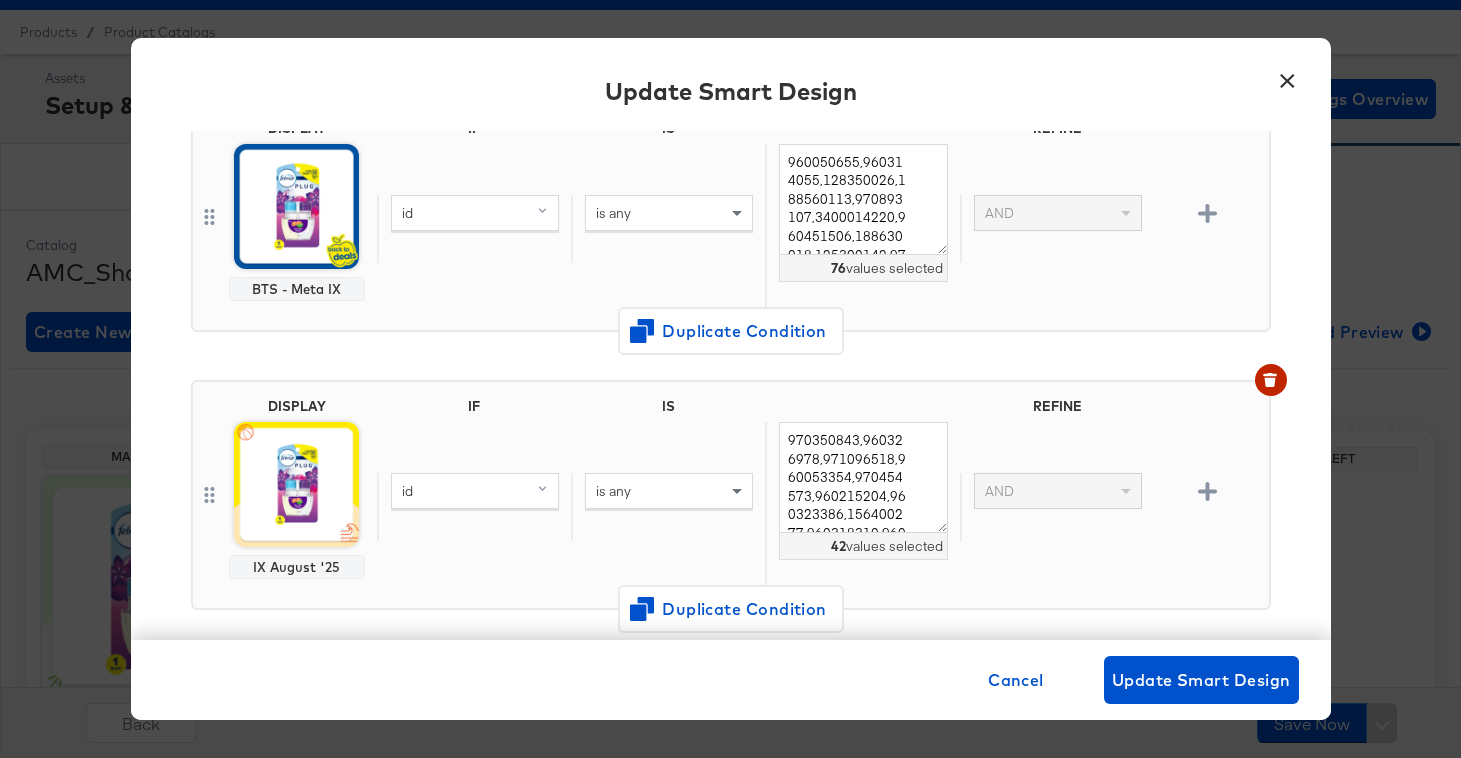 scroll, scrollTop: 0, scrollLeft: 0, axis: both 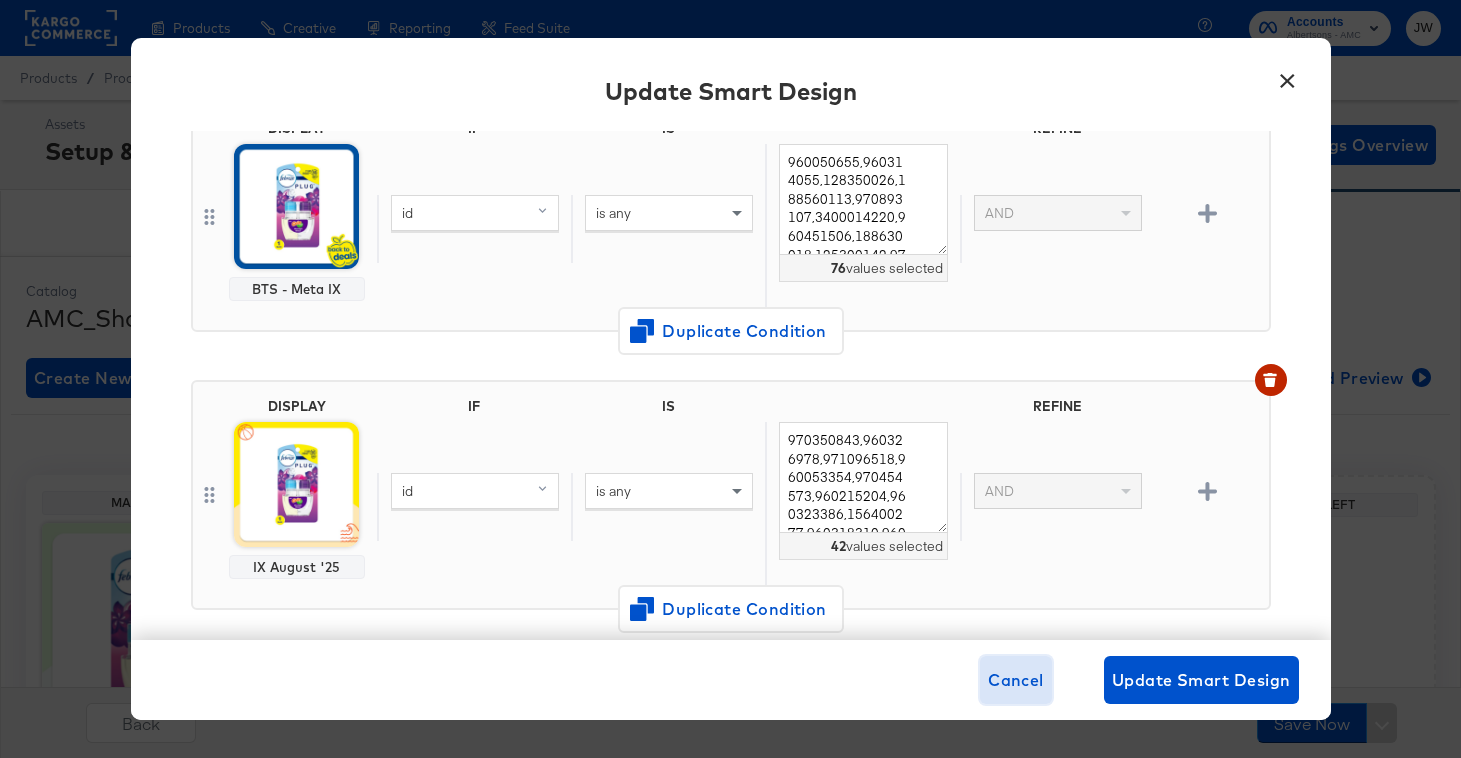click on "Cancel" at bounding box center (1016, 680) 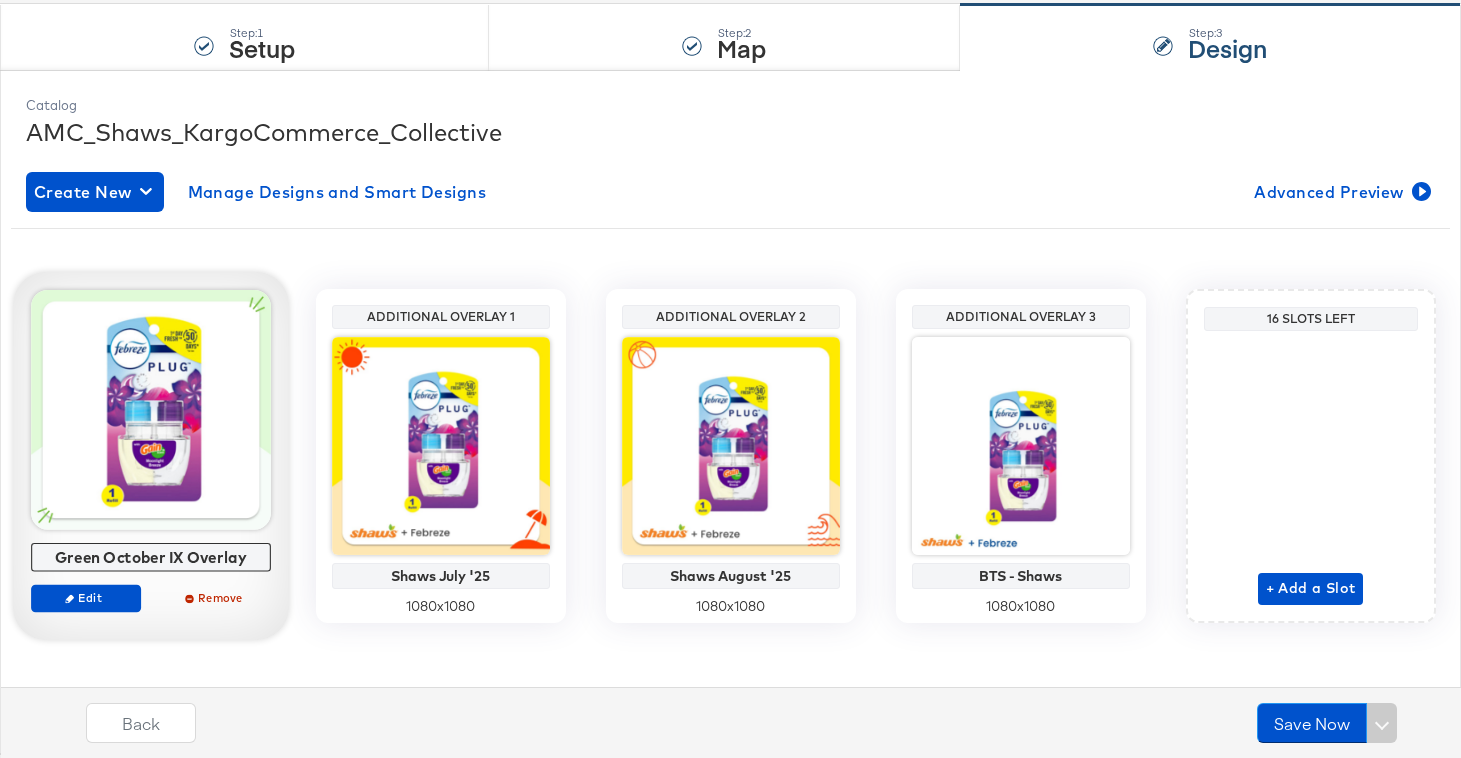 scroll, scrollTop: 195, scrollLeft: 0, axis: vertical 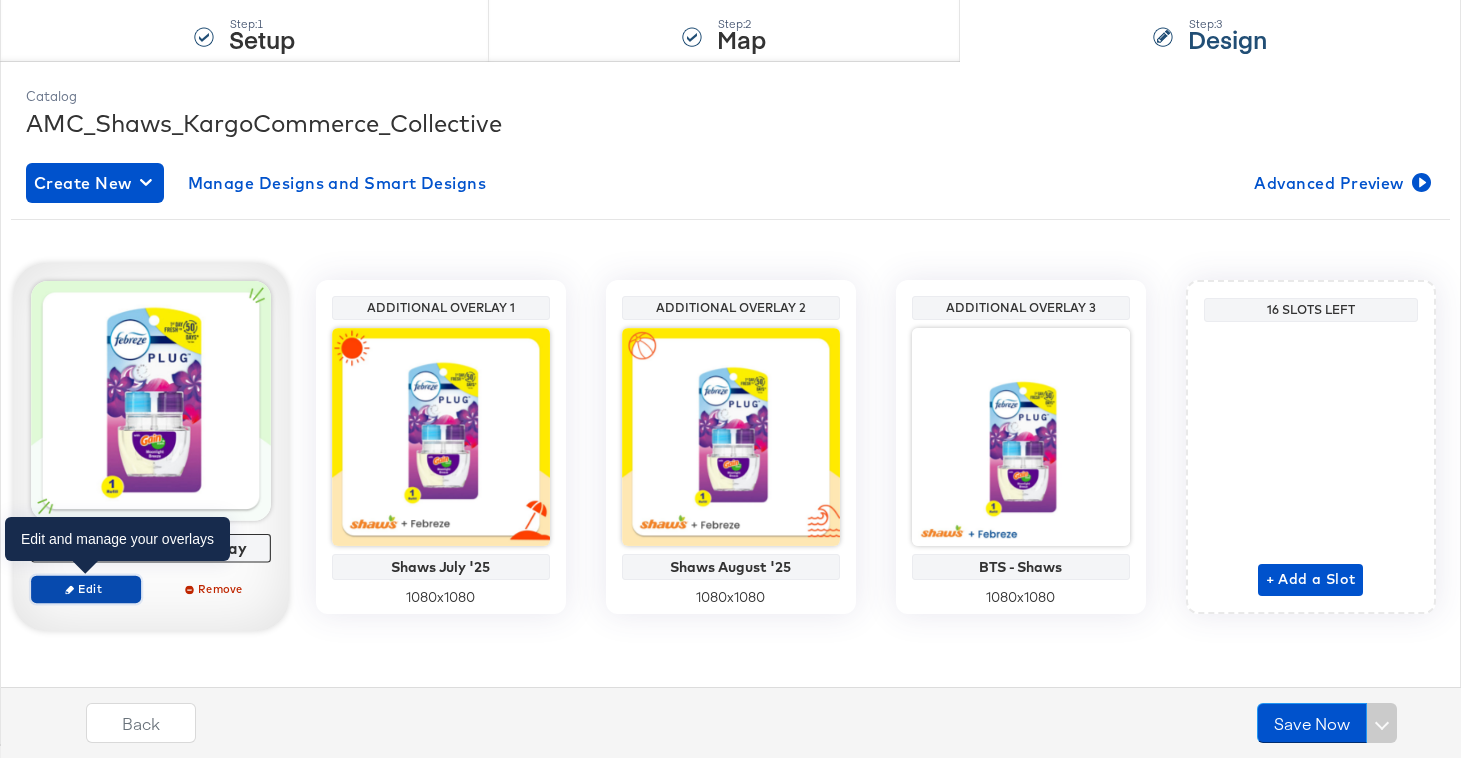 click on "Edit" at bounding box center (85, 588) 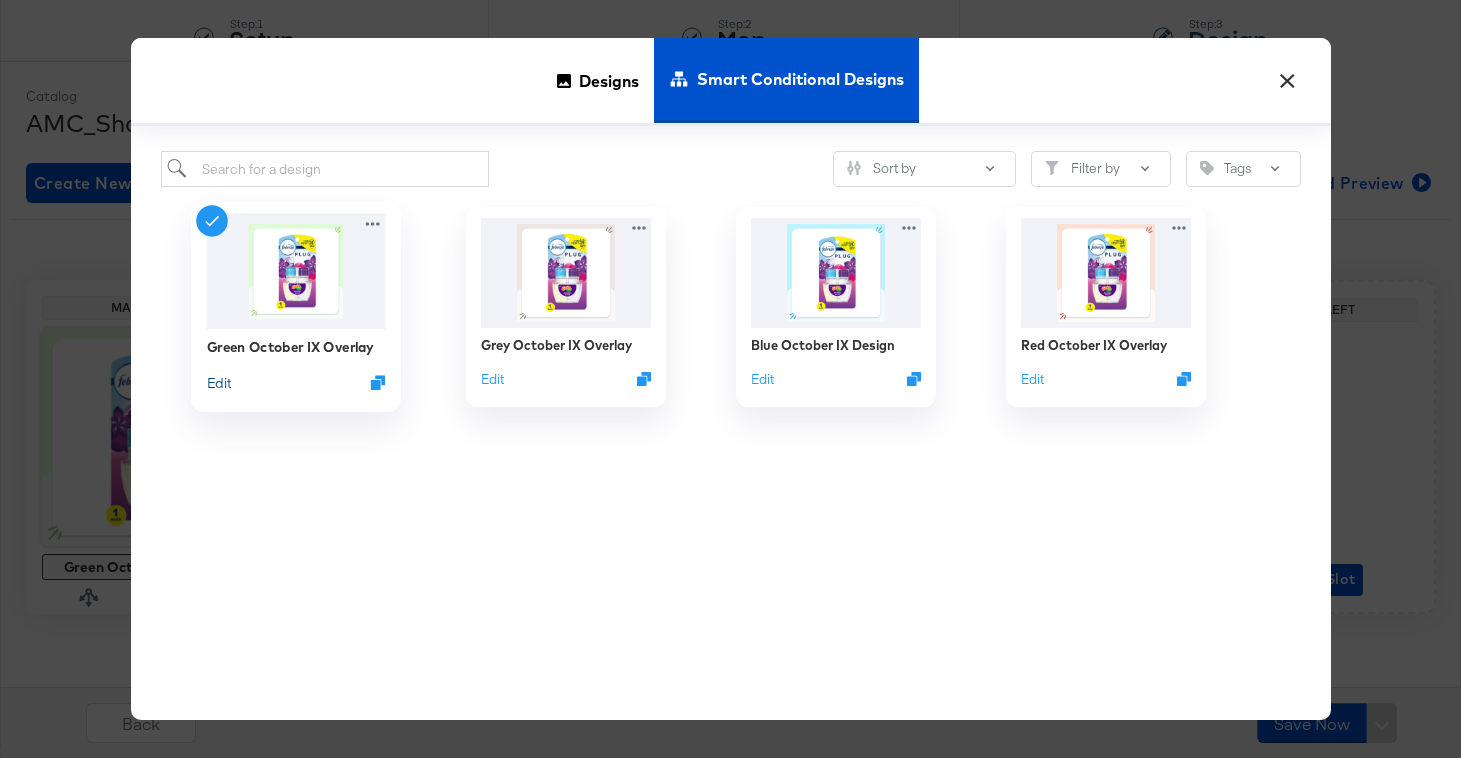 click on "Edit" at bounding box center [218, 382] 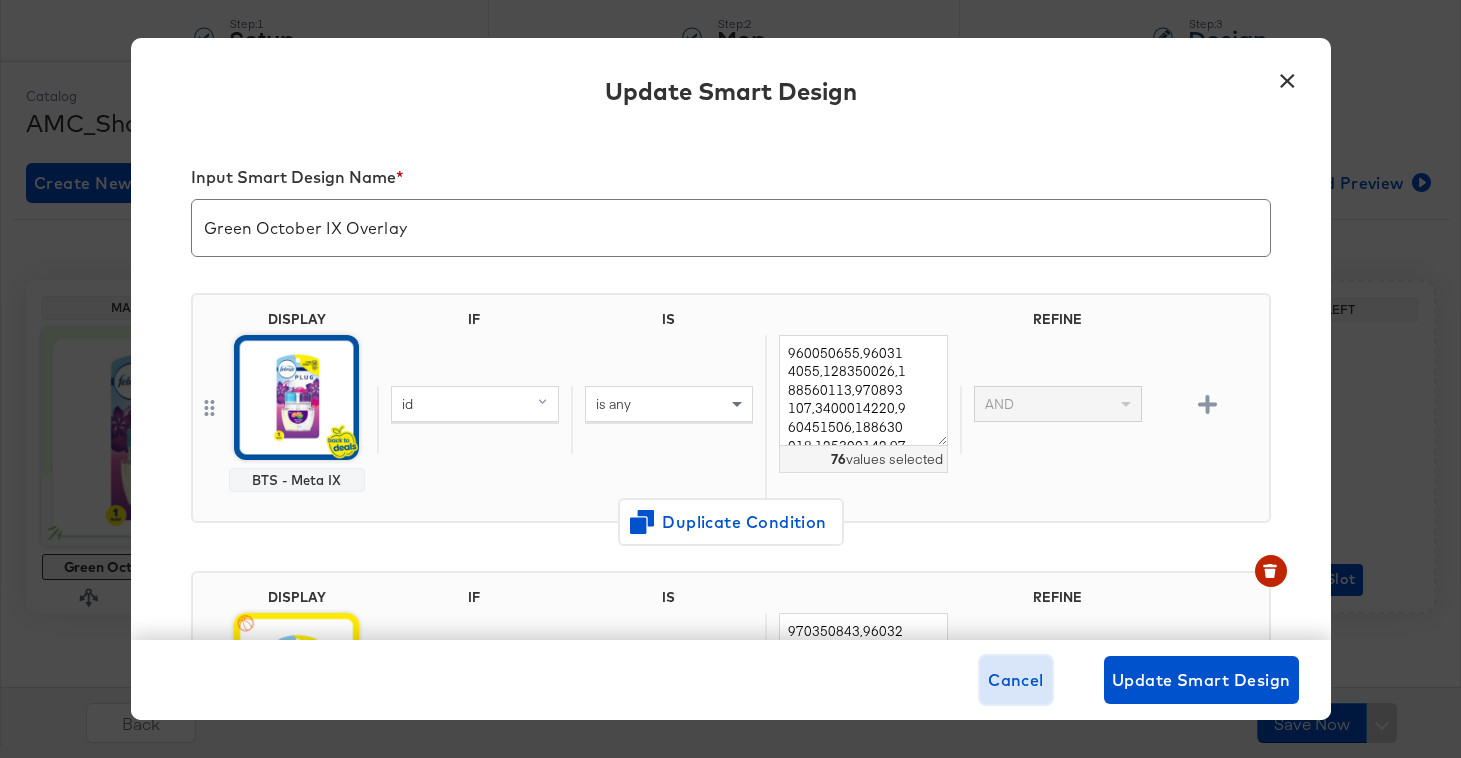 click on "Cancel" at bounding box center (1016, 680) 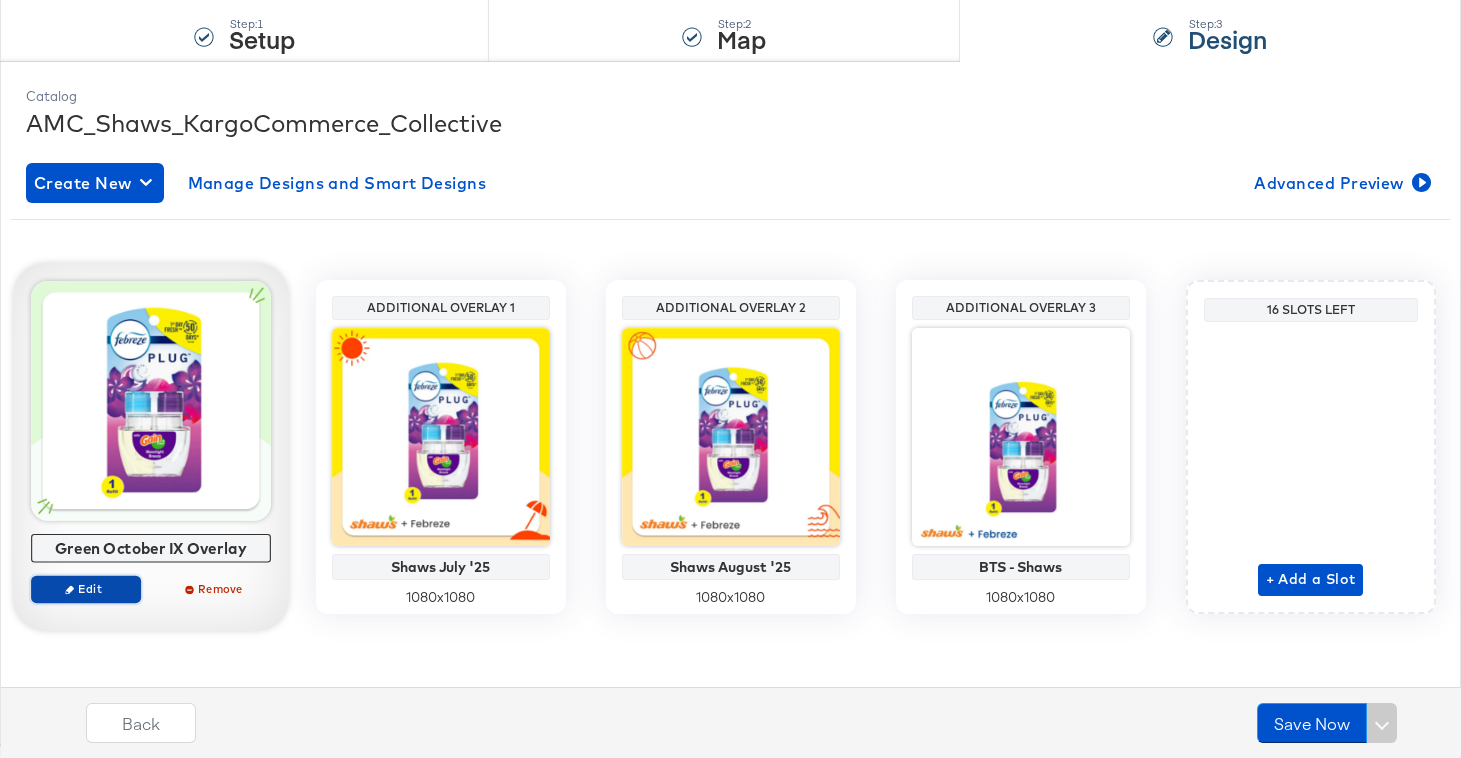 click on "Edit" at bounding box center [85, 588] 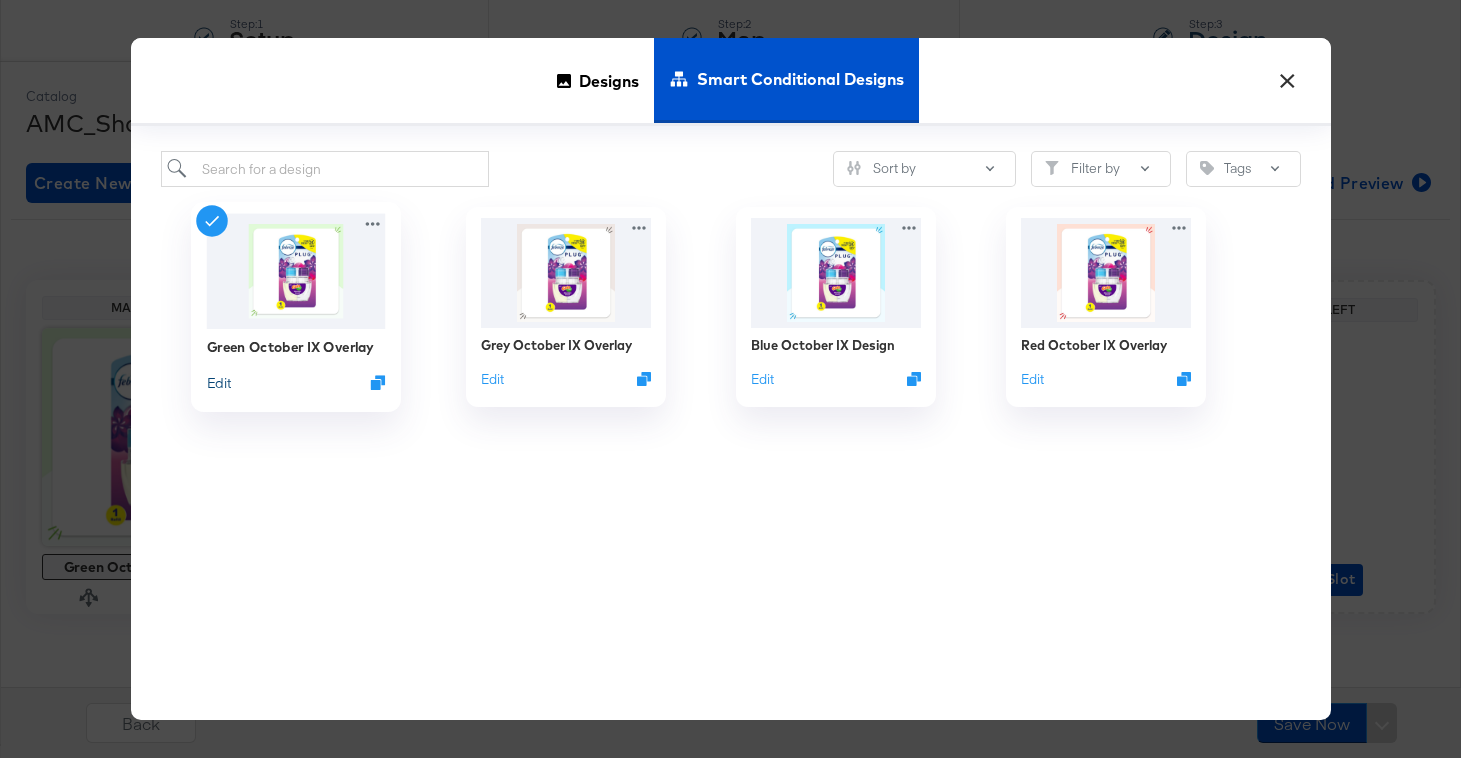 click on "Edit" at bounding box center [218, 382] 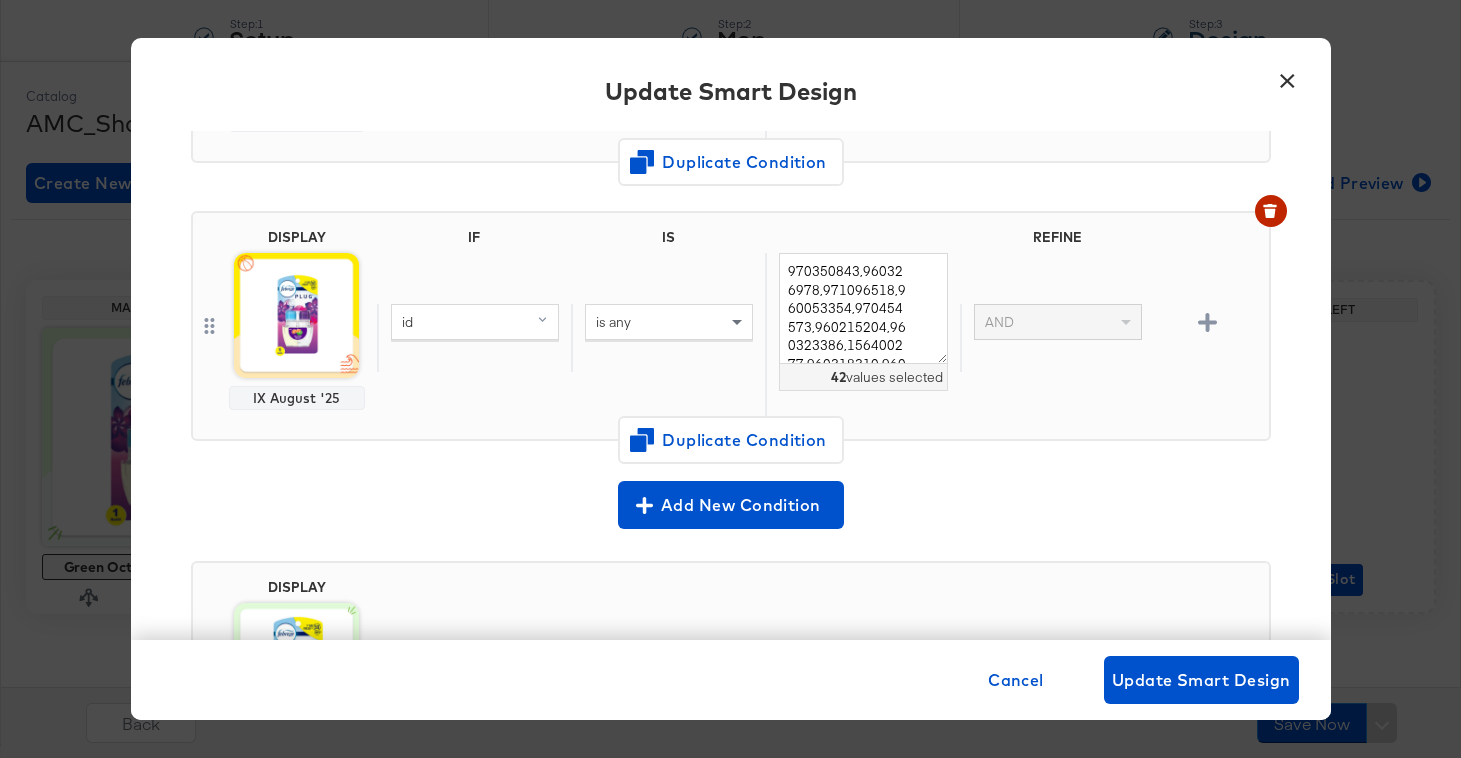 scroll, scrollTop: 0, scrollLeft: 0, axis: both 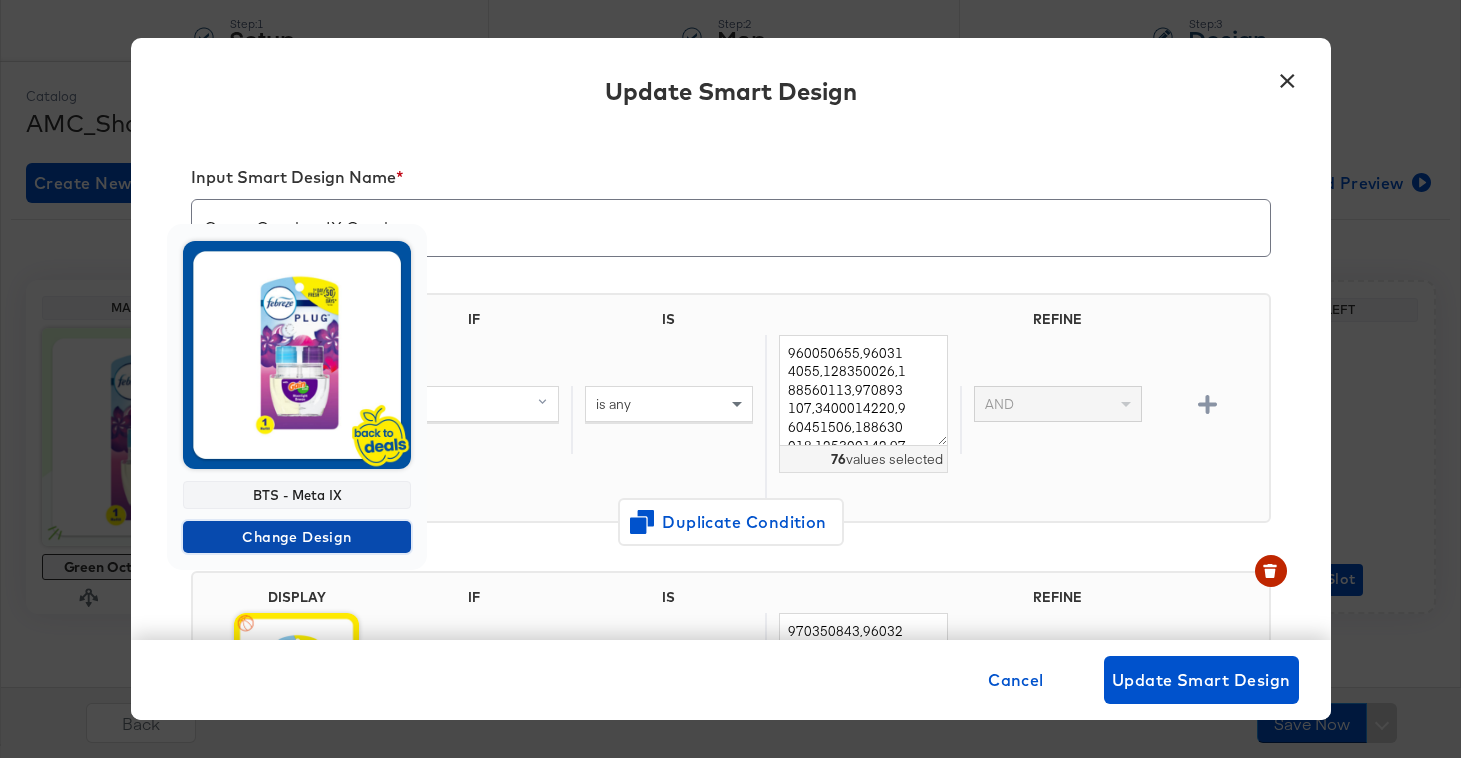 click on "Change Design" at bounding box center [297, 537] 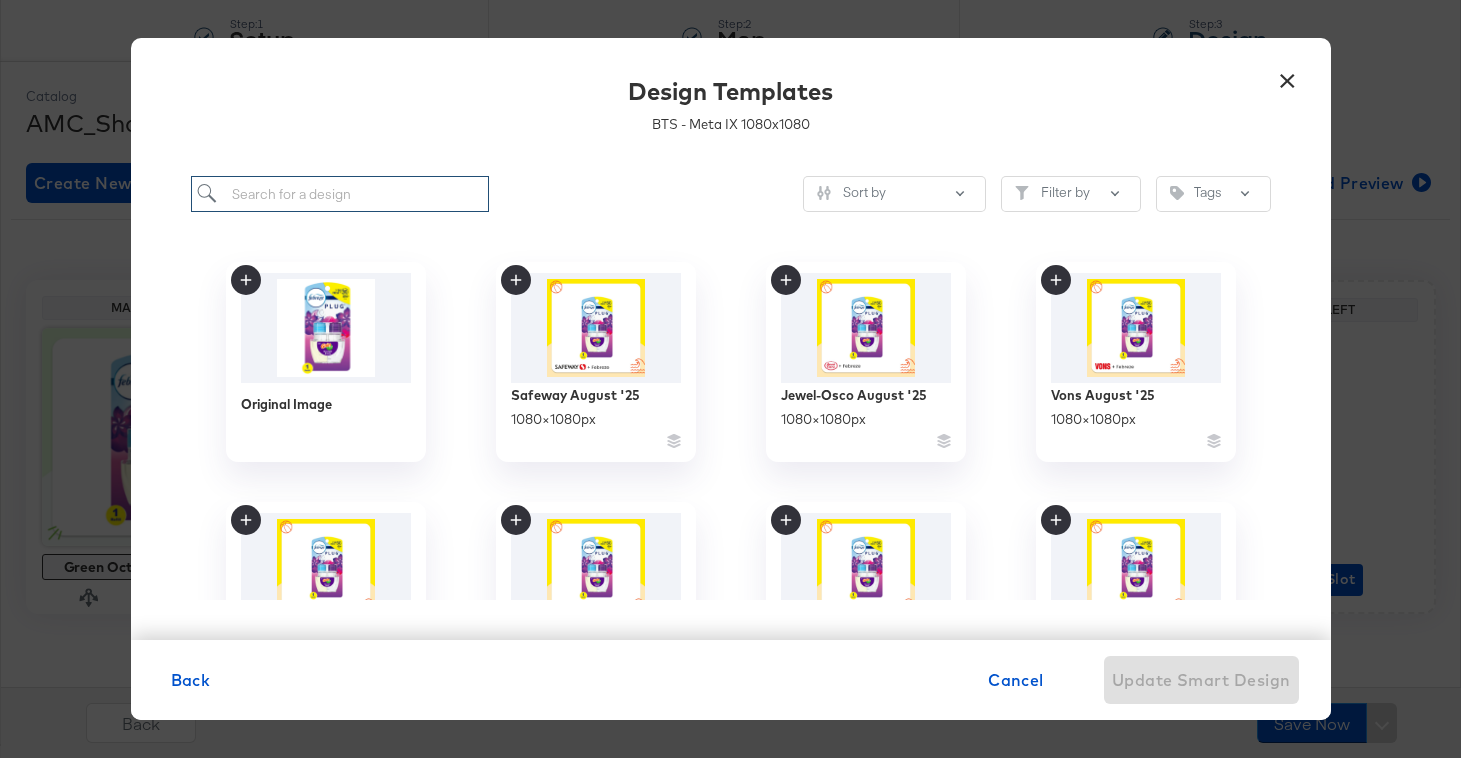 click at bounding box center (340, 194) 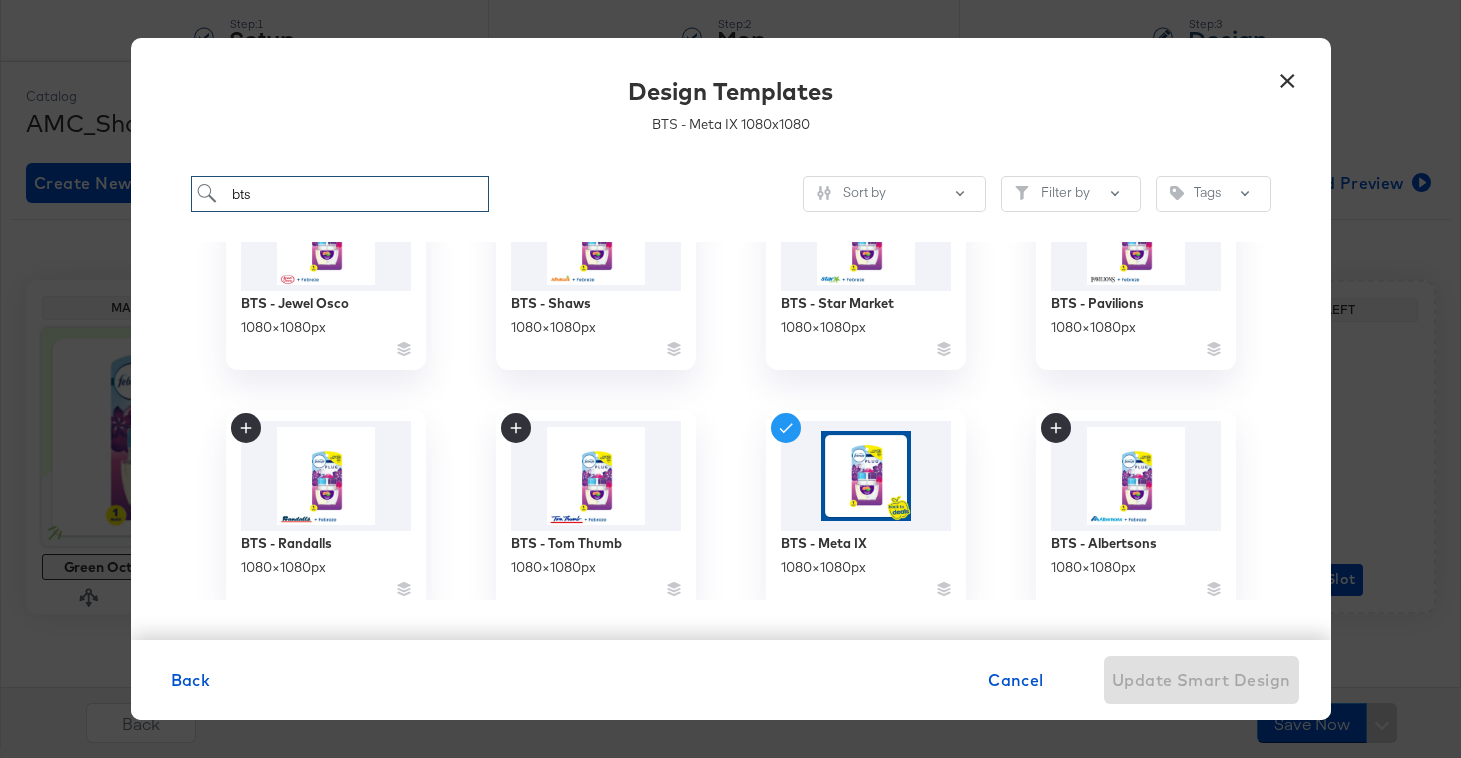 scroll, scrollTop: 330, scrollLeft: 0, axis: vertical 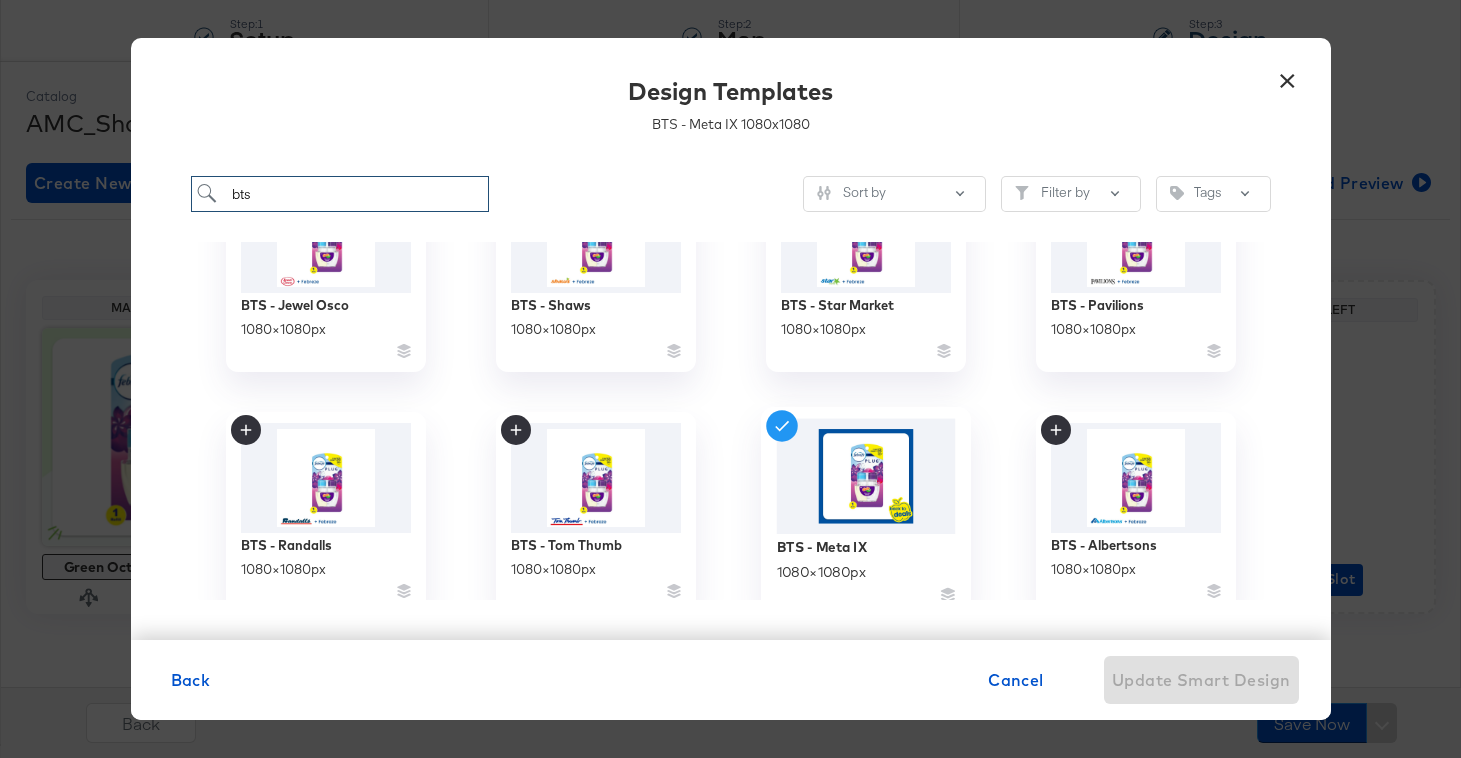 type on "bts" 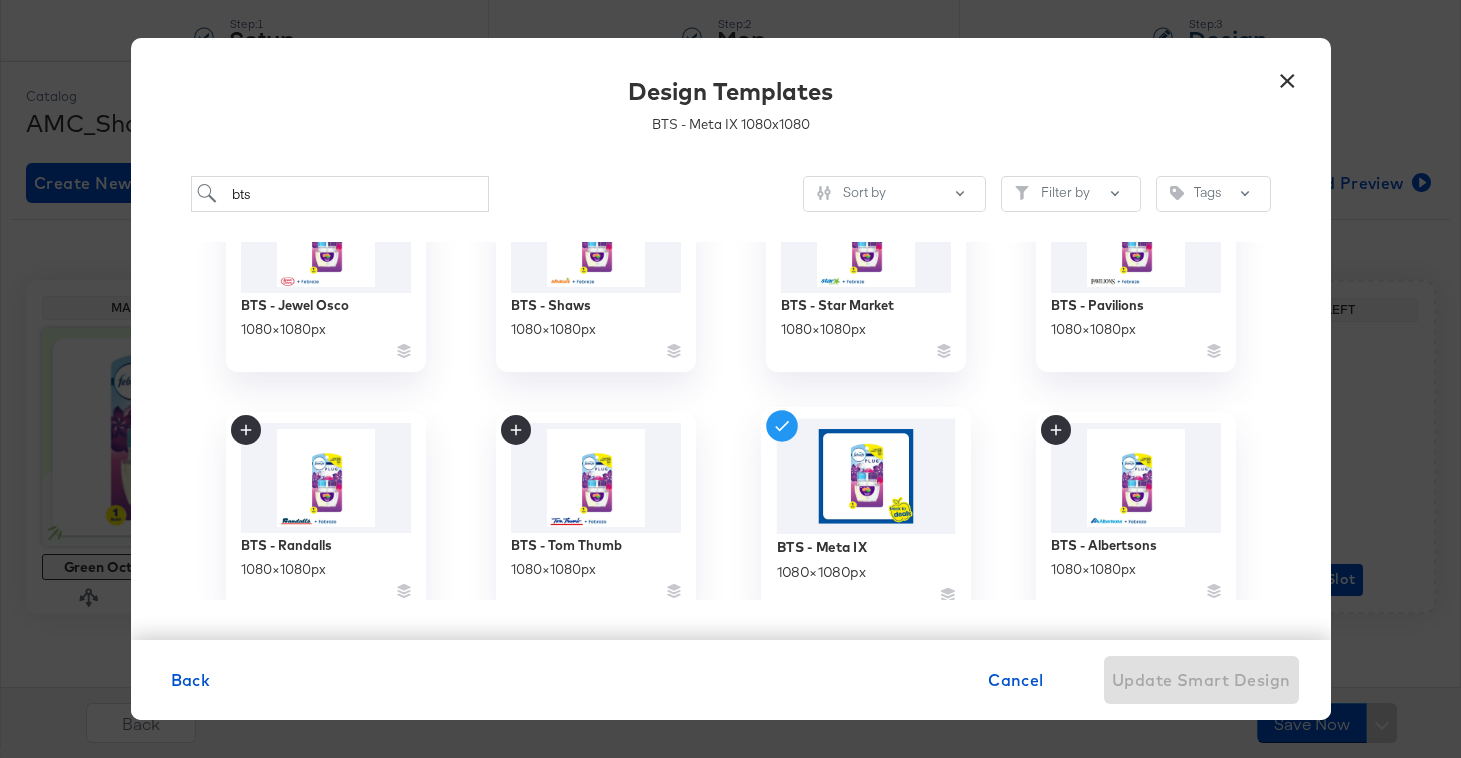 click at bounding box center [865, 476] 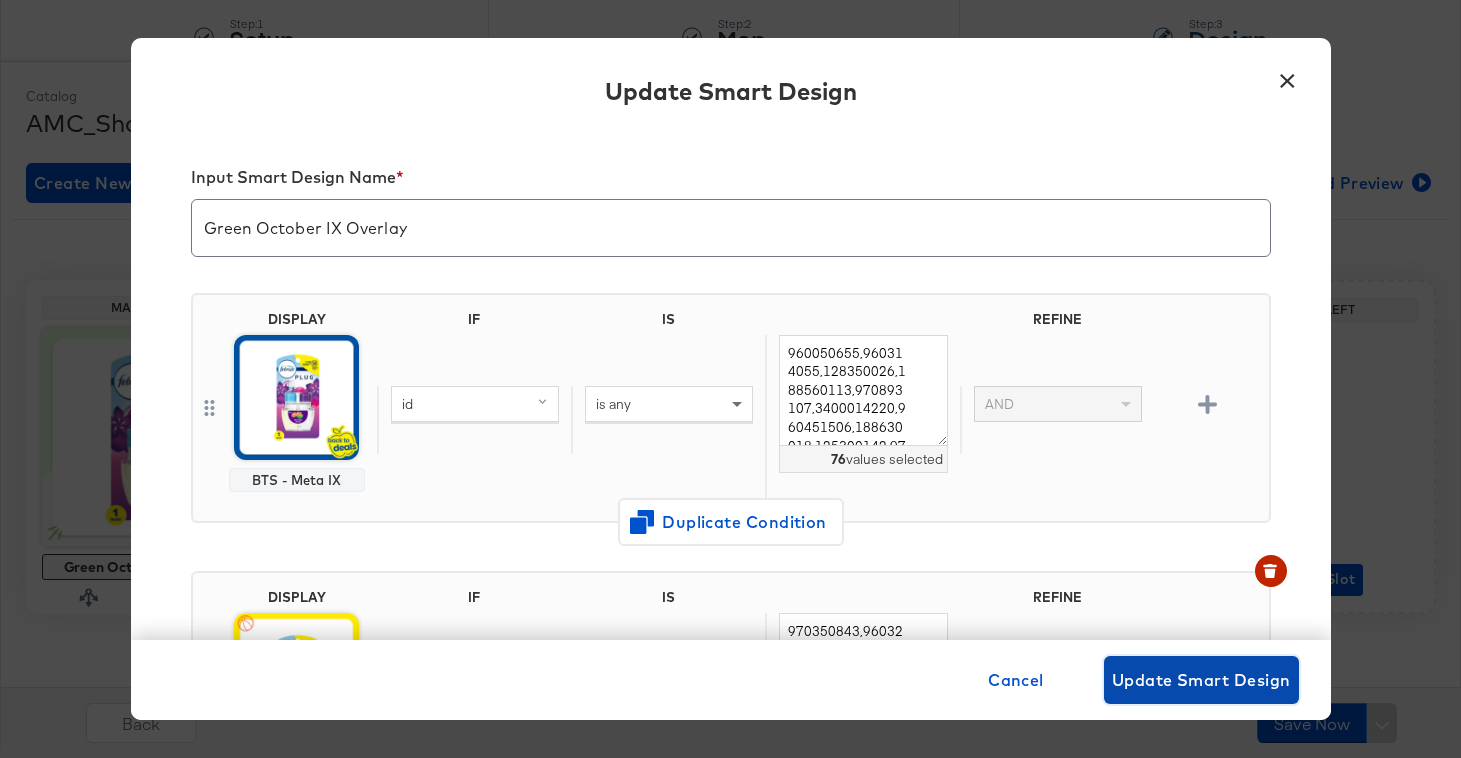 click on "Update Smart Design" at bounding box center (1201, 680) 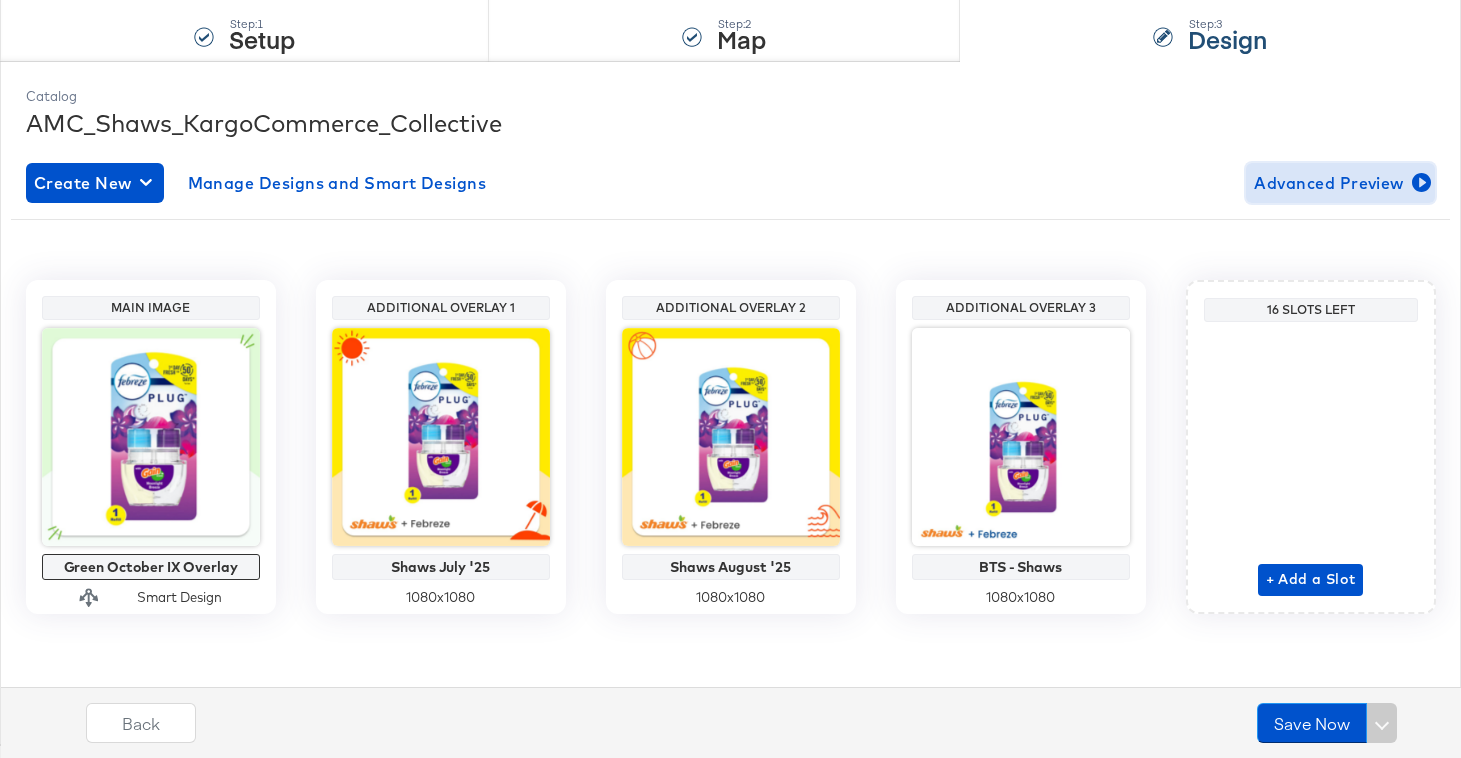 click on "Advanced Preview" at bounding box center (1340, 183) 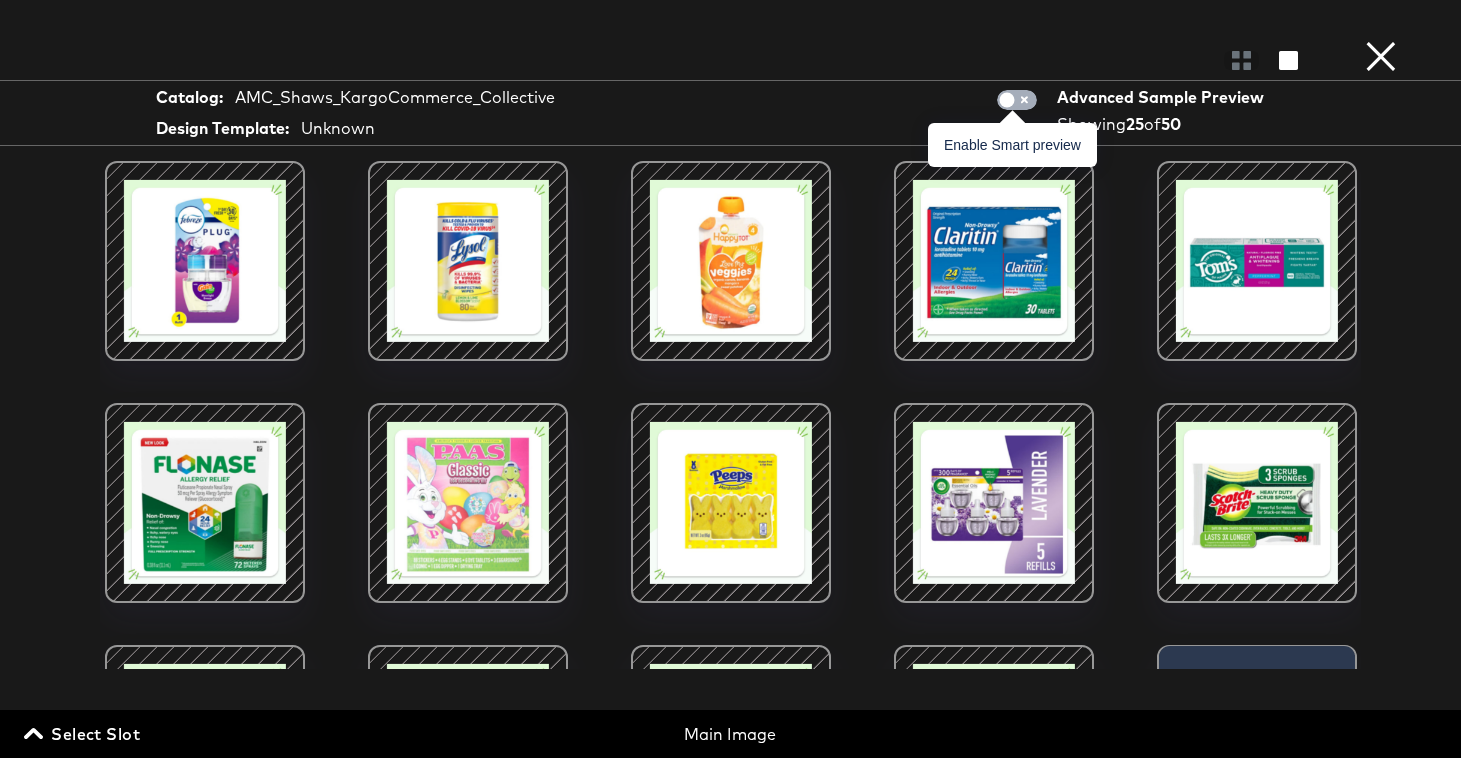 click at bounding box center [1007, 105] 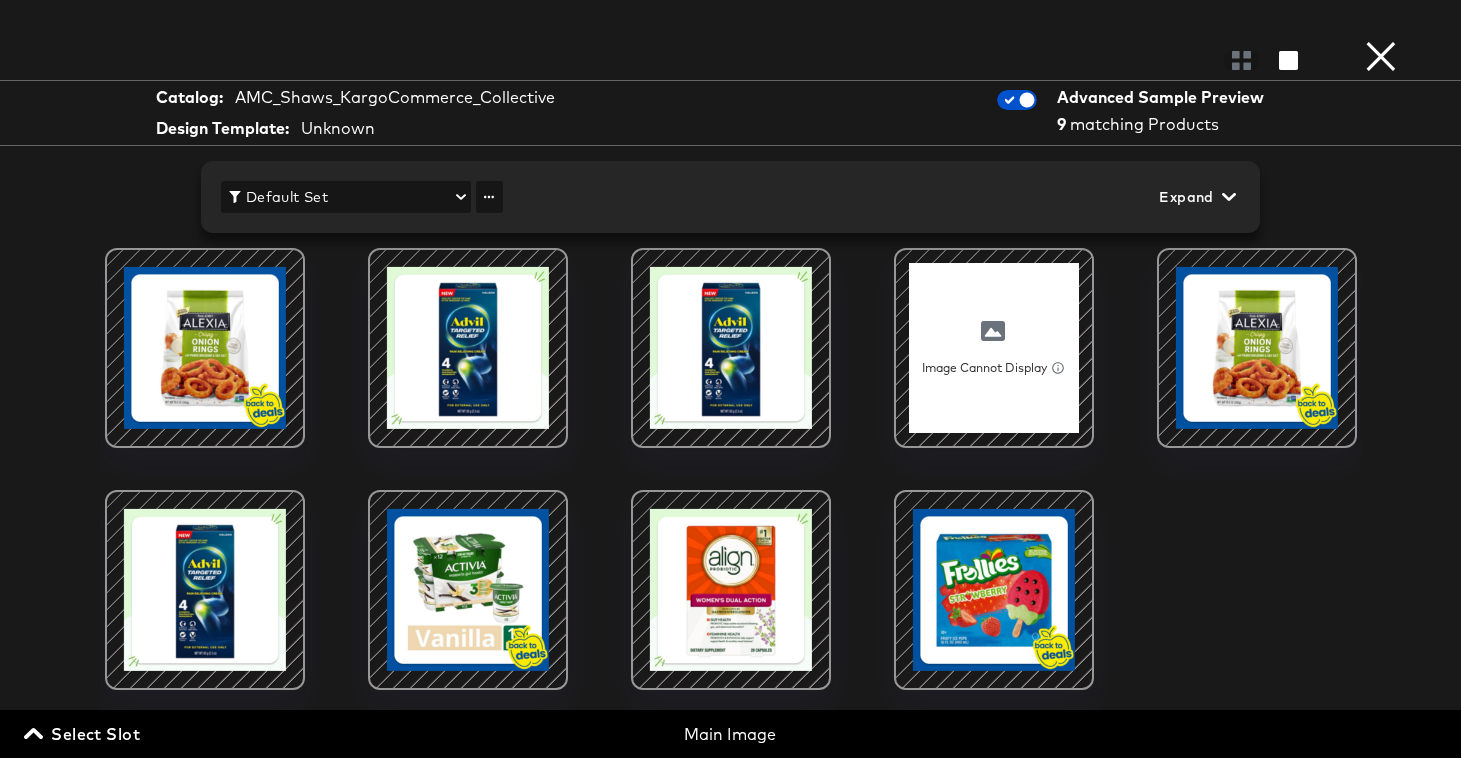 scroll, scrollTop: 75, scrollLeft: 0, axis: vertical 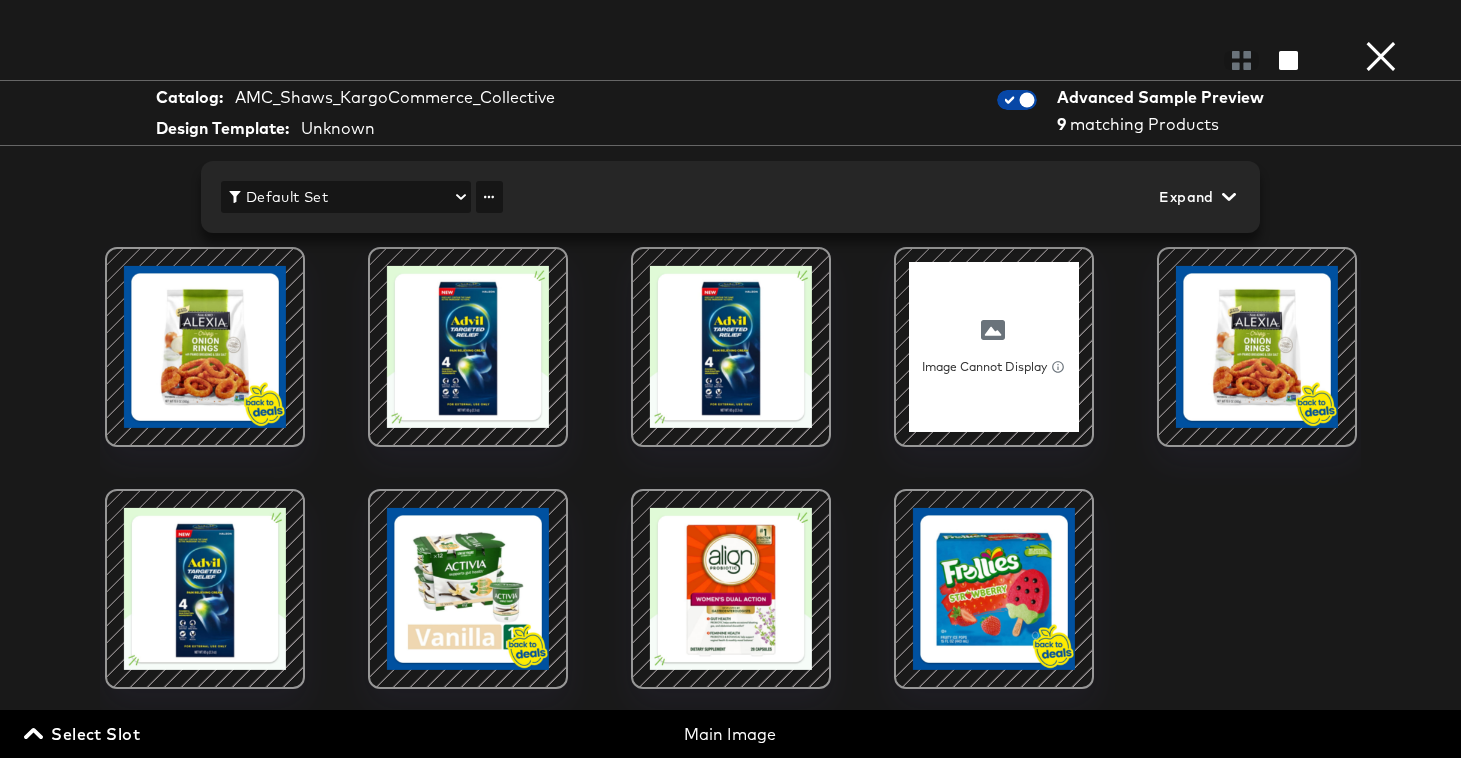 click at bounding box center [1027, 105] 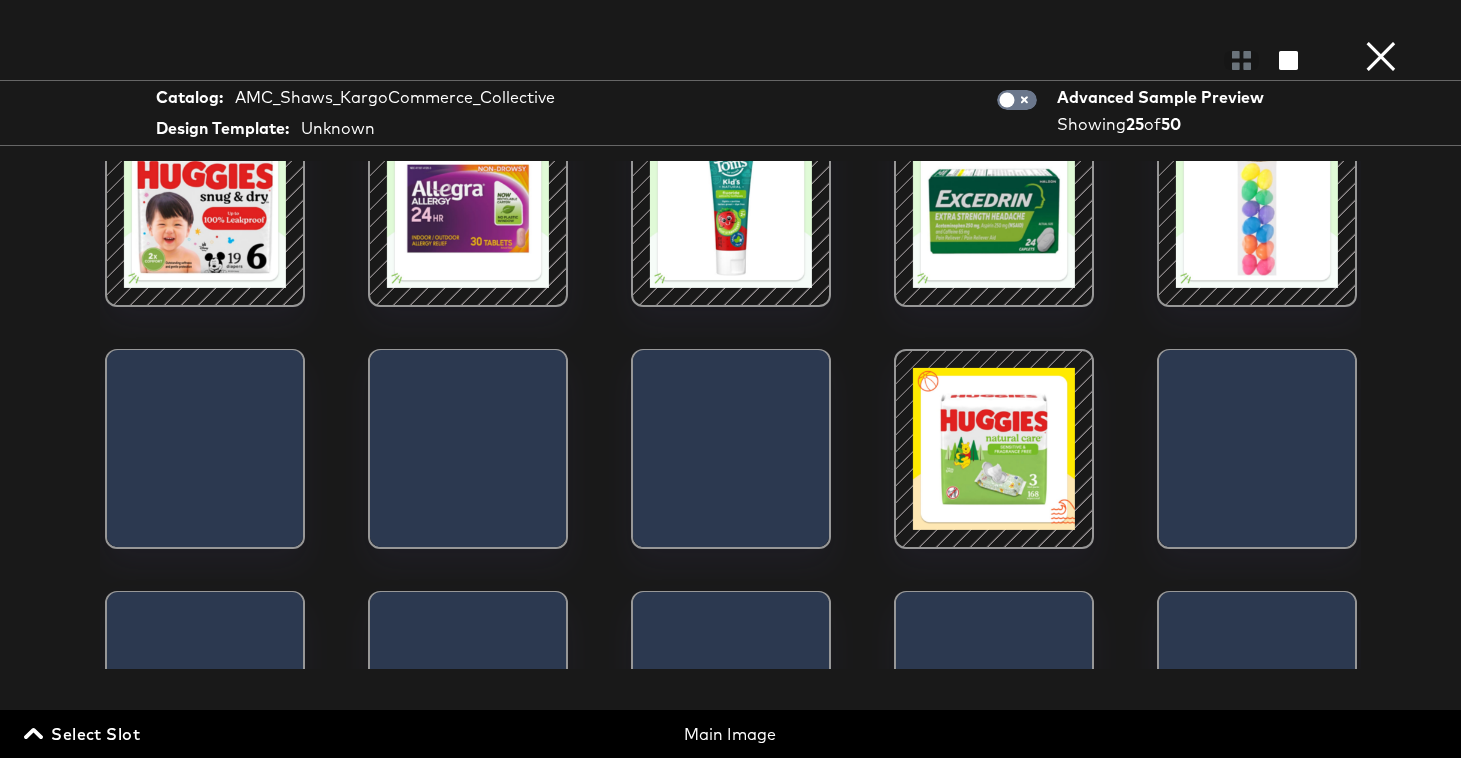 scroll, scrollTop: 742, scrollLeft: 0, axis: vertical 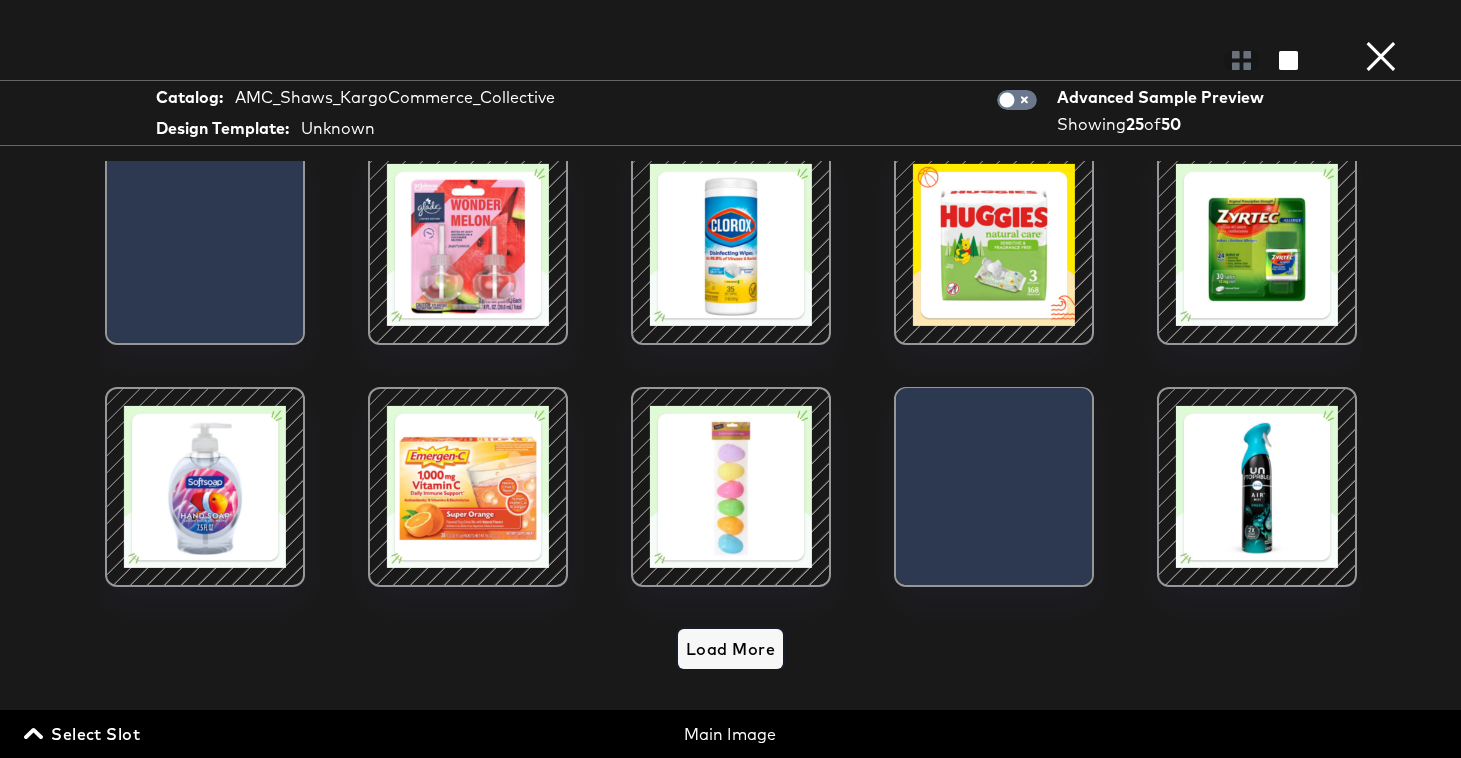 click on "Load More" at bounding box center (730, 649) 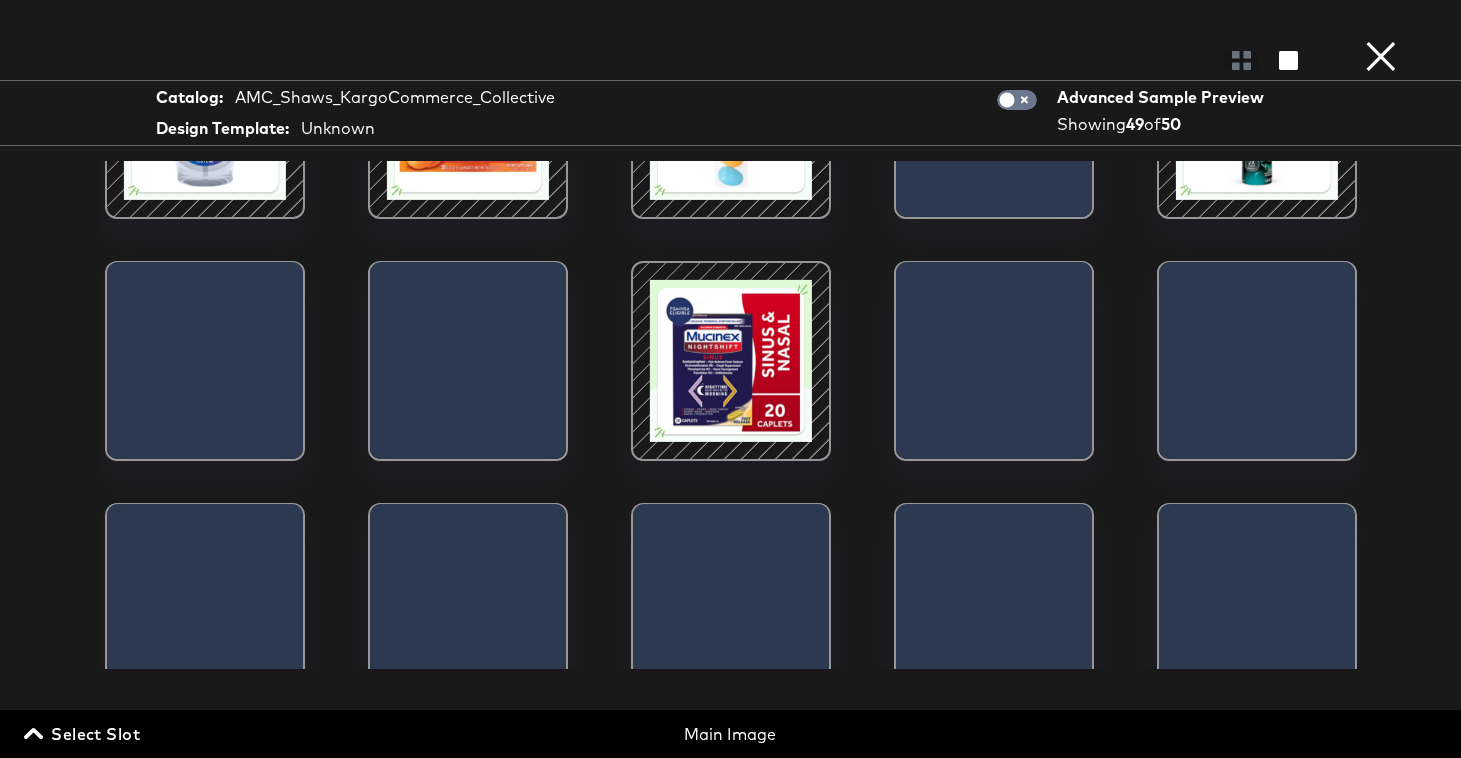 scroll, scrollTop: 1737, scrollLeft: 0, axis: vertical 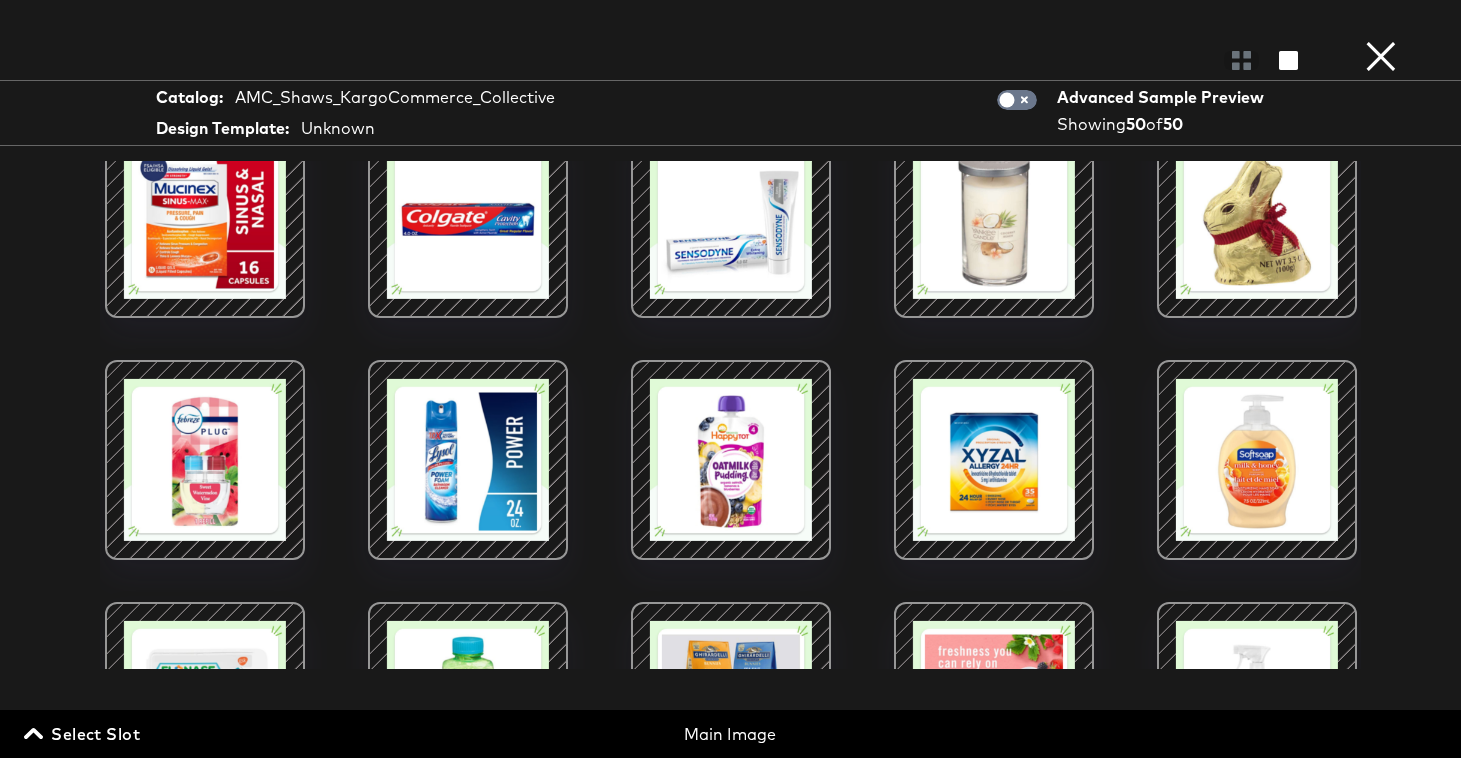 click at bounding box center (730, 60) 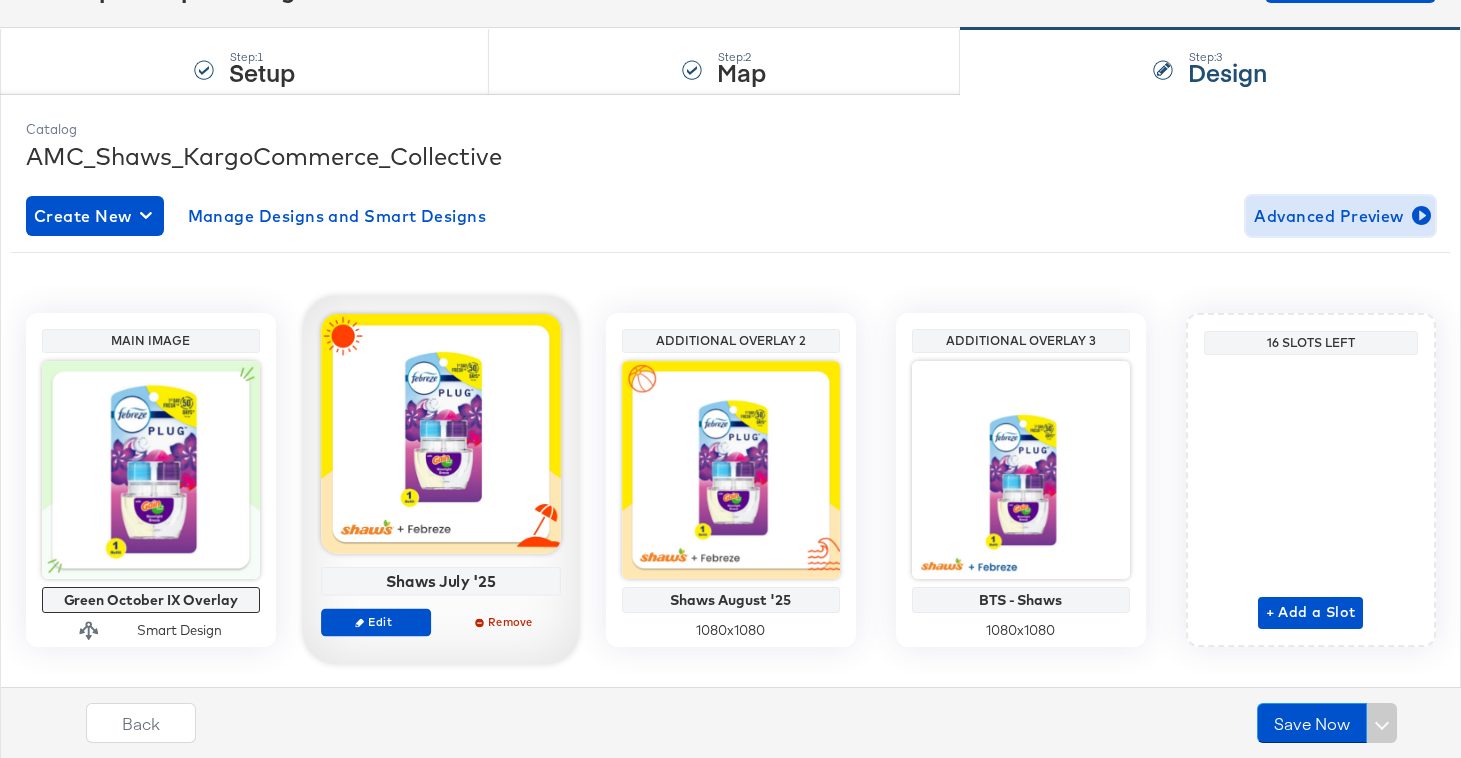 scroll, scrollTop: 195, scrollLeft: 0, axis: vertical 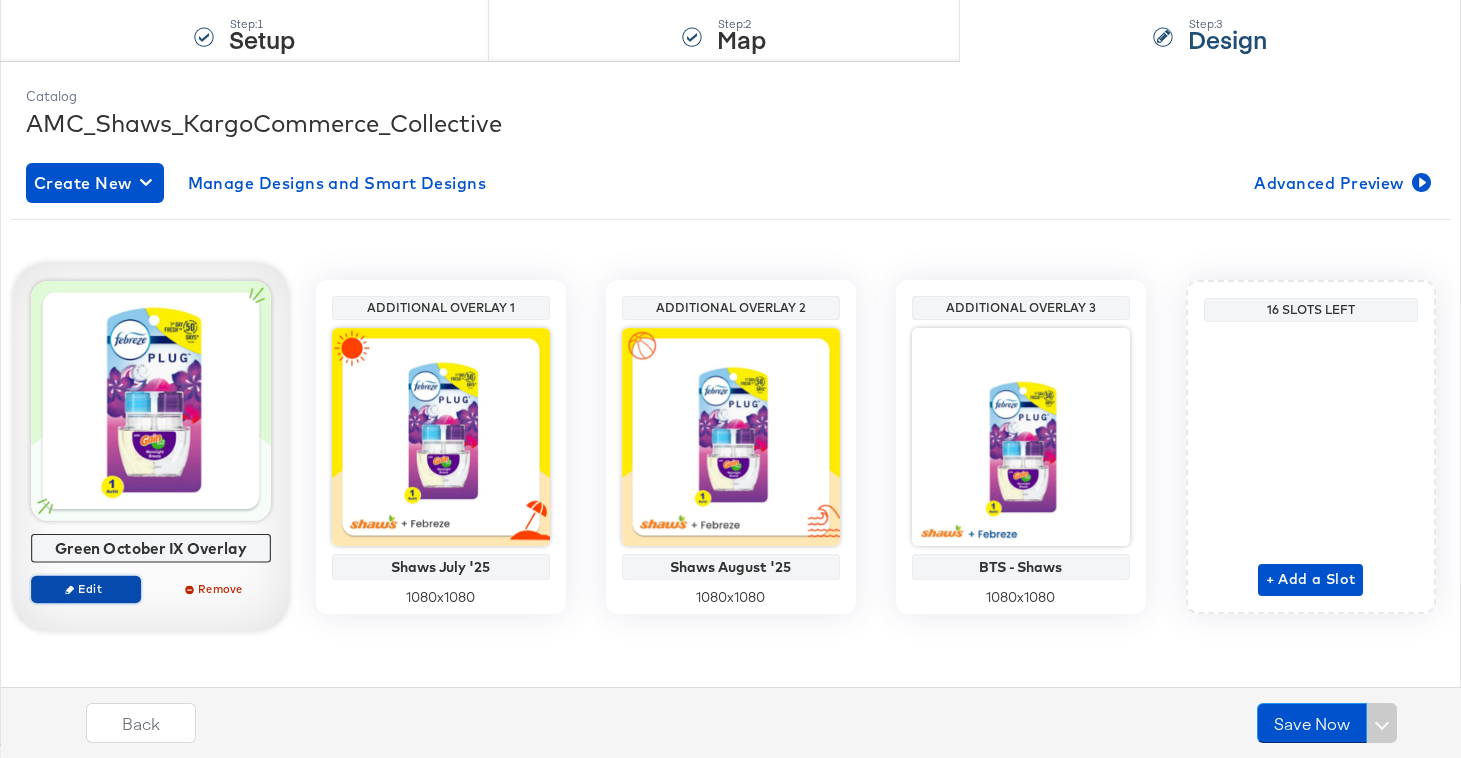 click on "Edit" at bounding box center (85, 588) 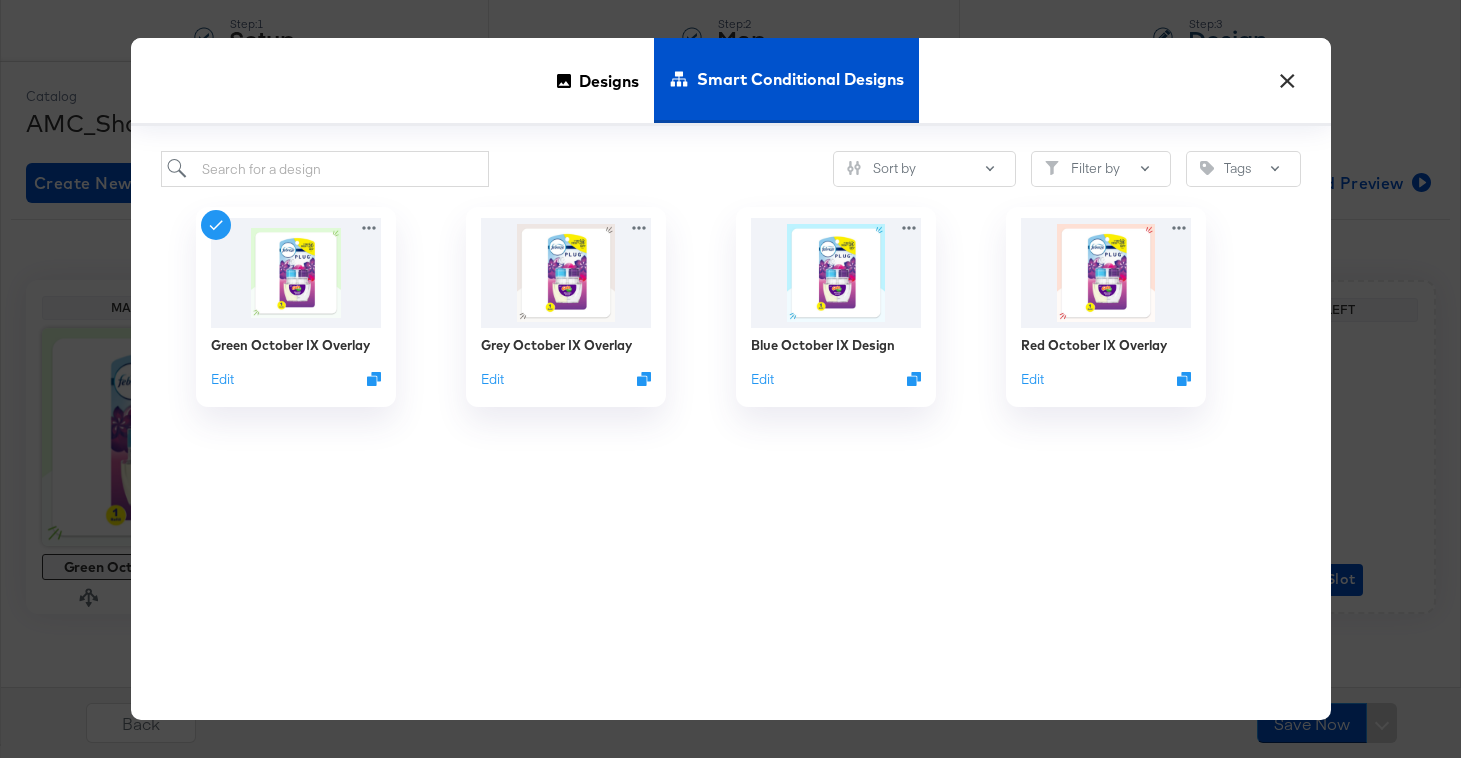 click on "×" at bounding box center (1288, 76) 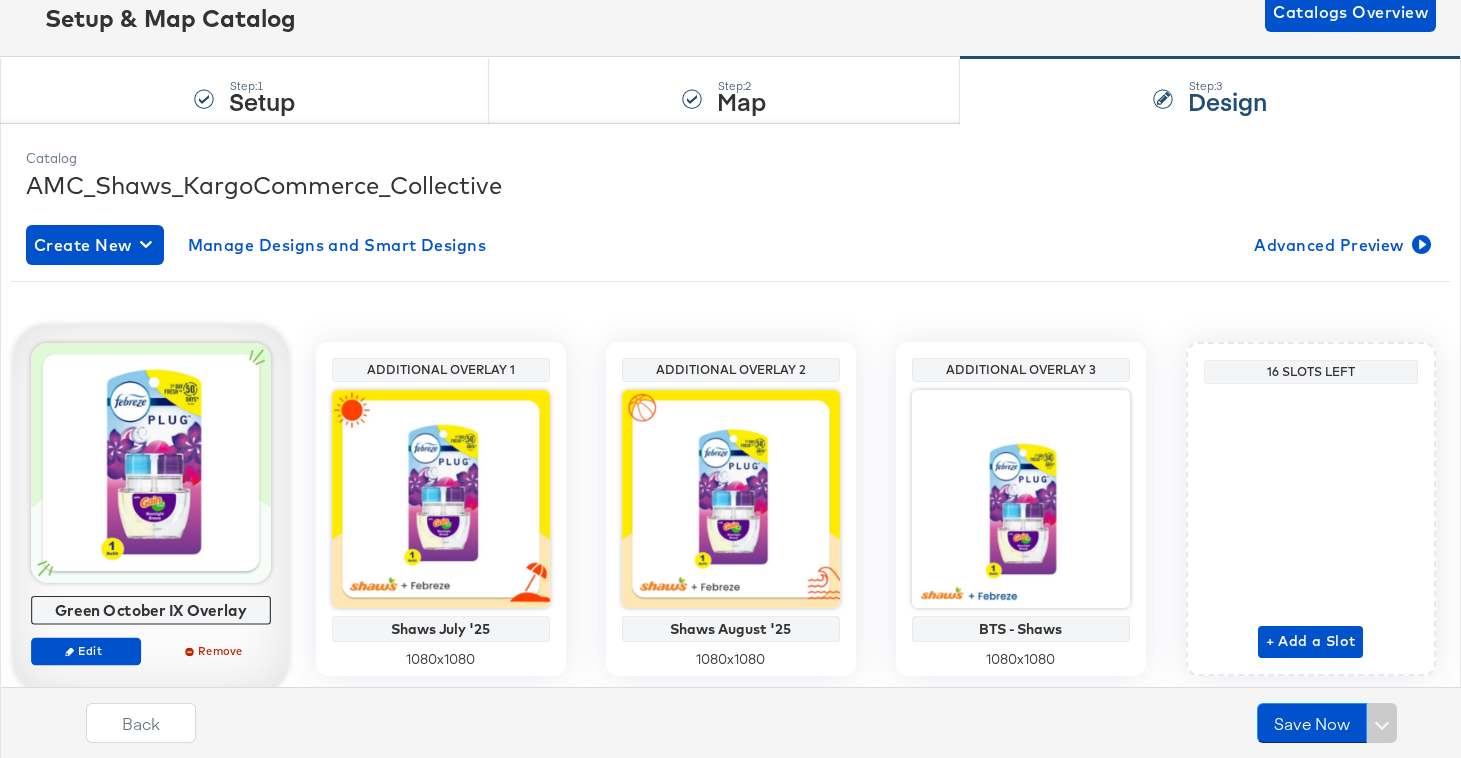 scroll, scrollTop: 195, scrollLeft: 0, axis: vertical 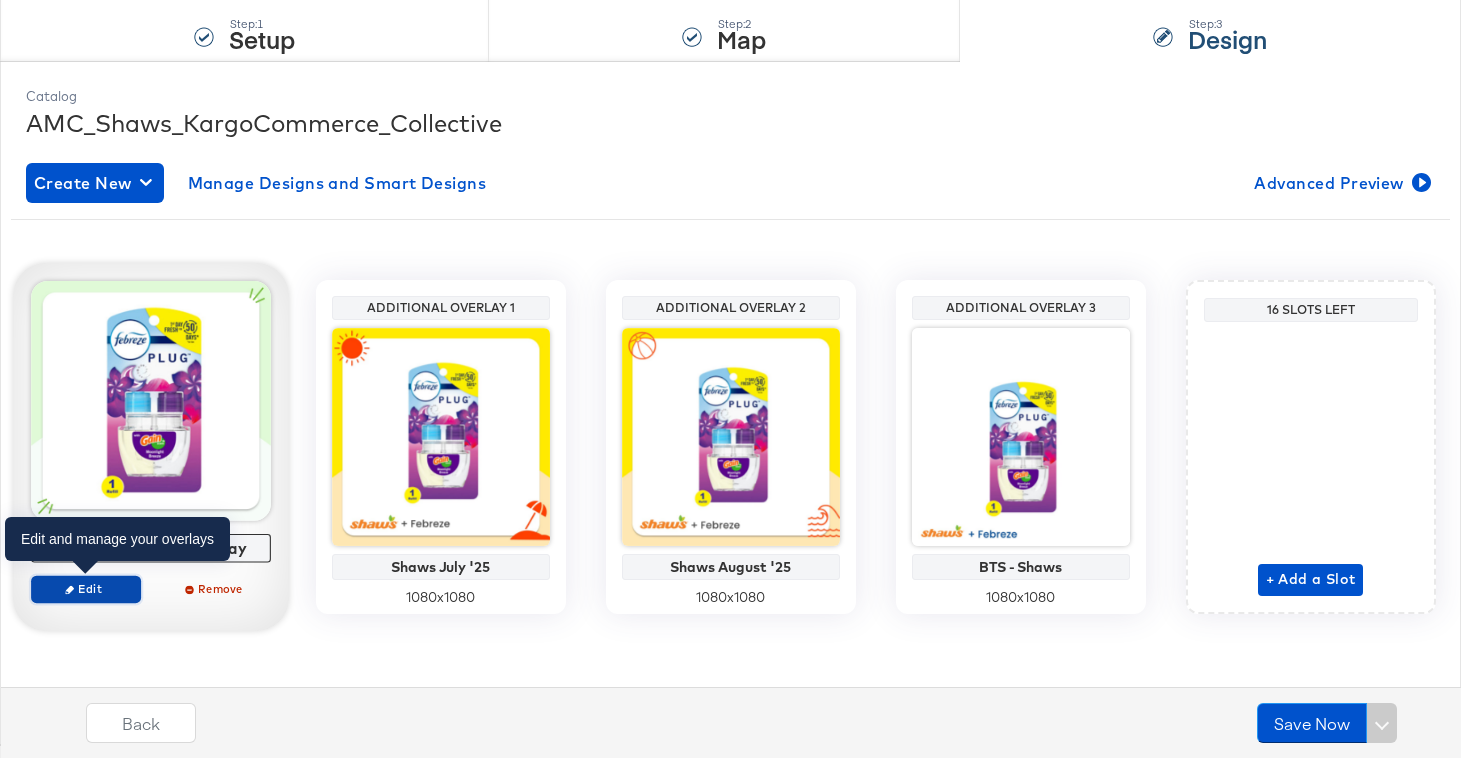 click on "Edit" at bounding box center [86, 589] 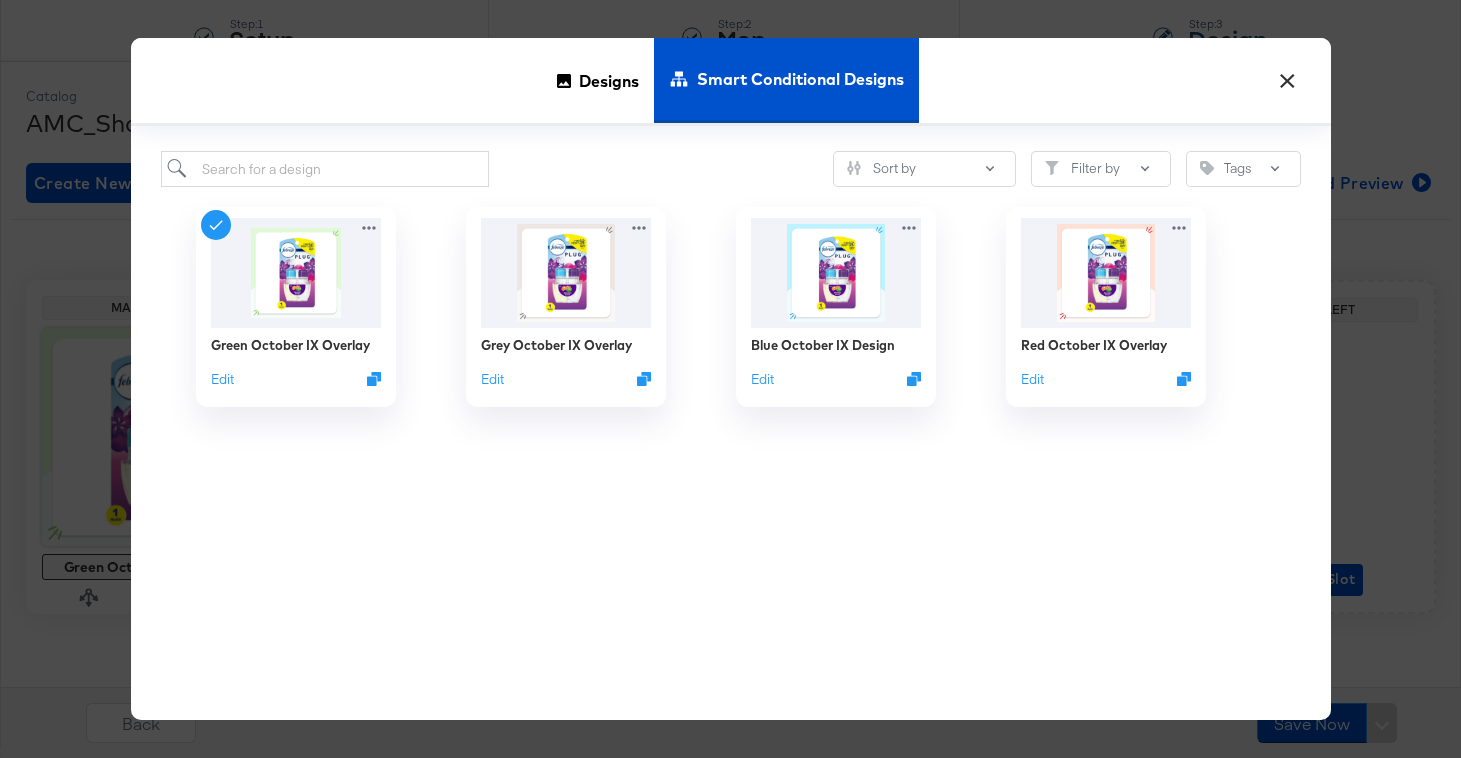click on "×" at bounding box center (1288, 76) 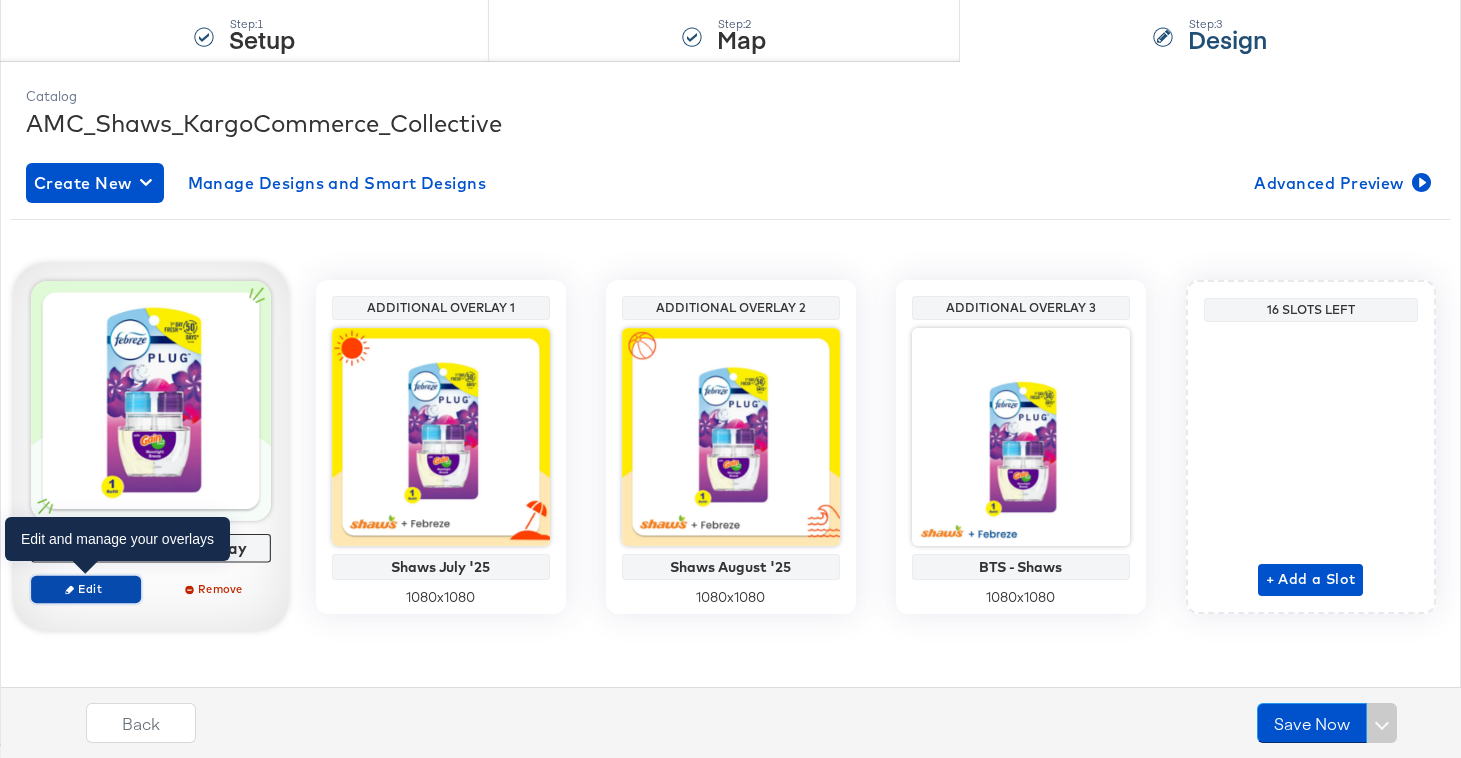 click on "Edit" at bounding box center (85, 588) 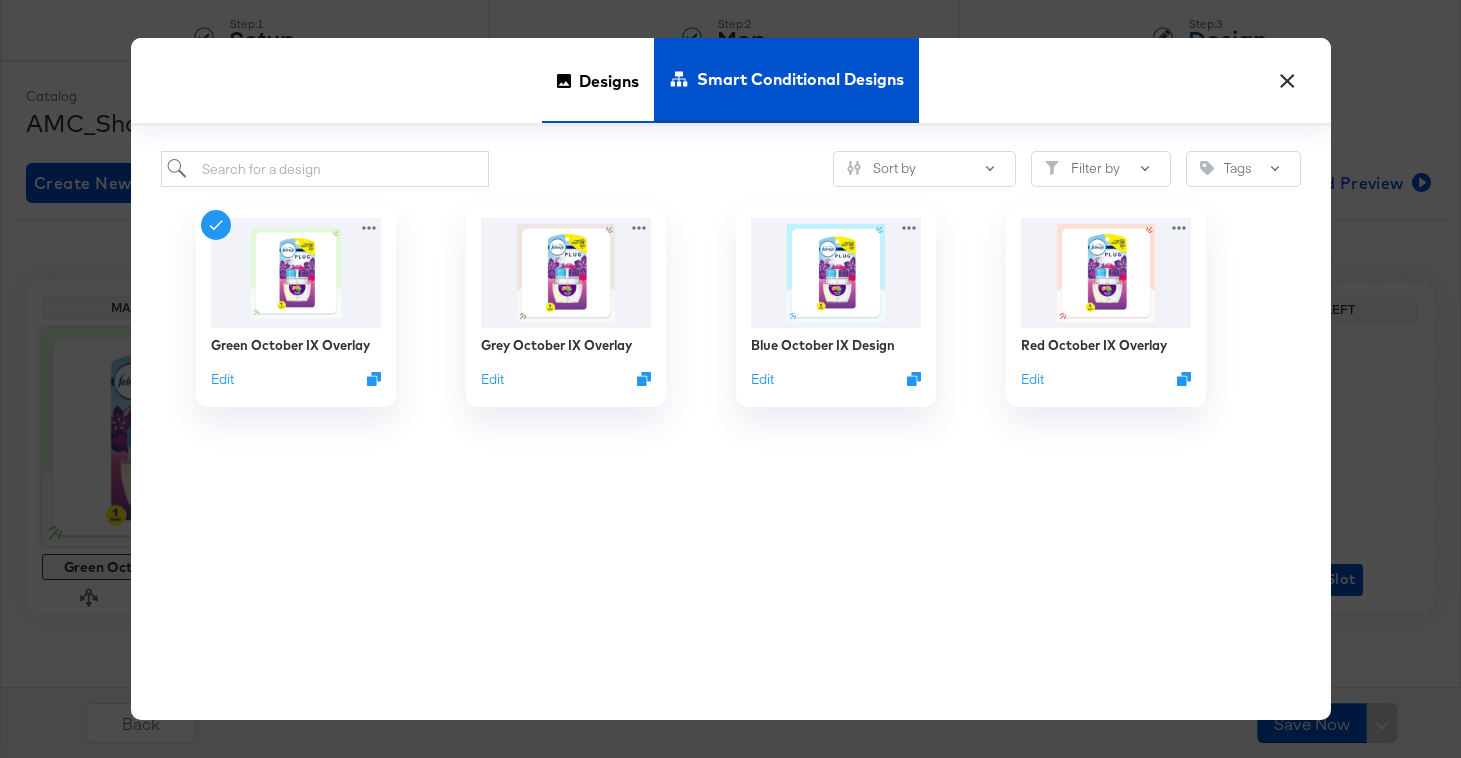 click on "Designs" at bounding box center (609, 80) 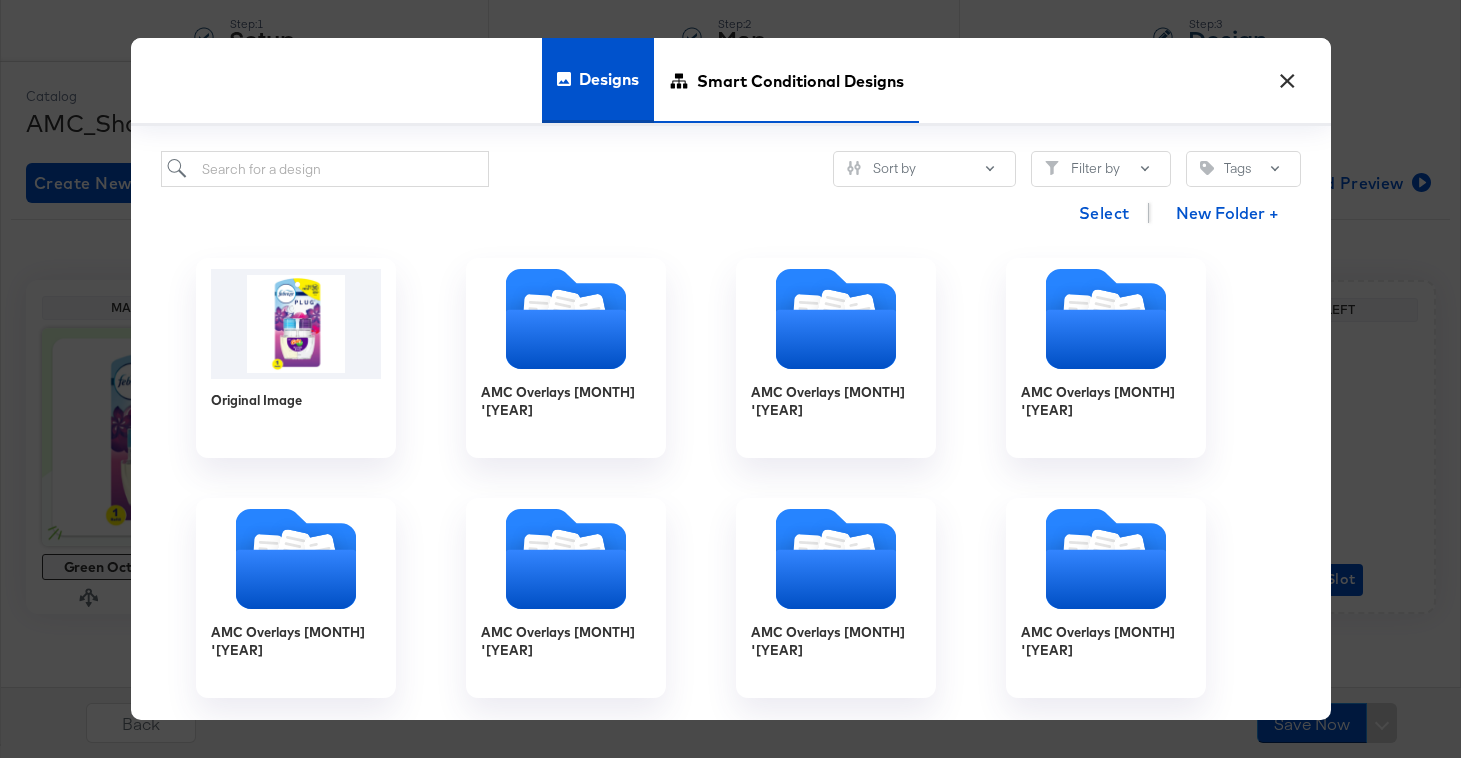 click on "Smart Conditional Designs" at bounding box center [800, 80] 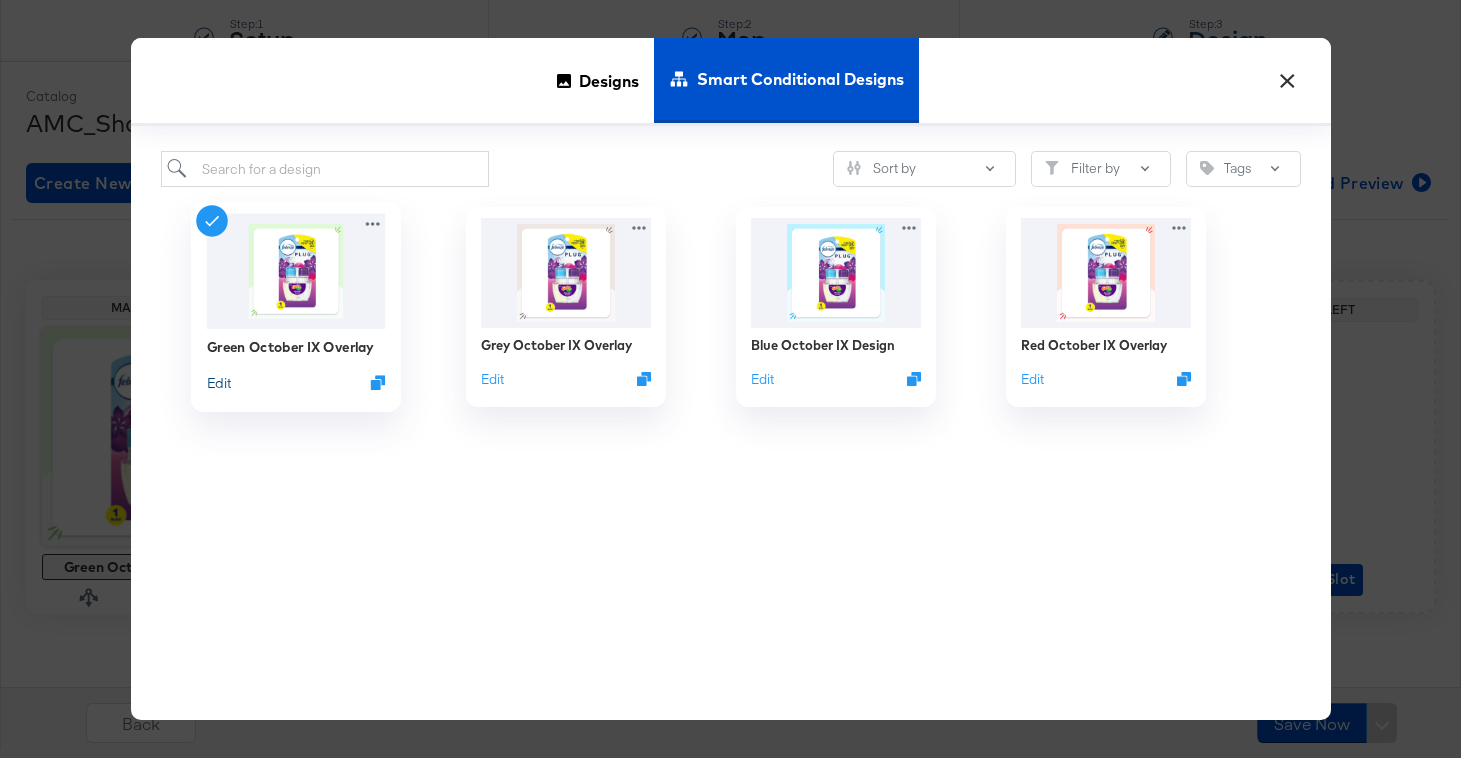 click on "Edit" at bounding box center (218, 382) 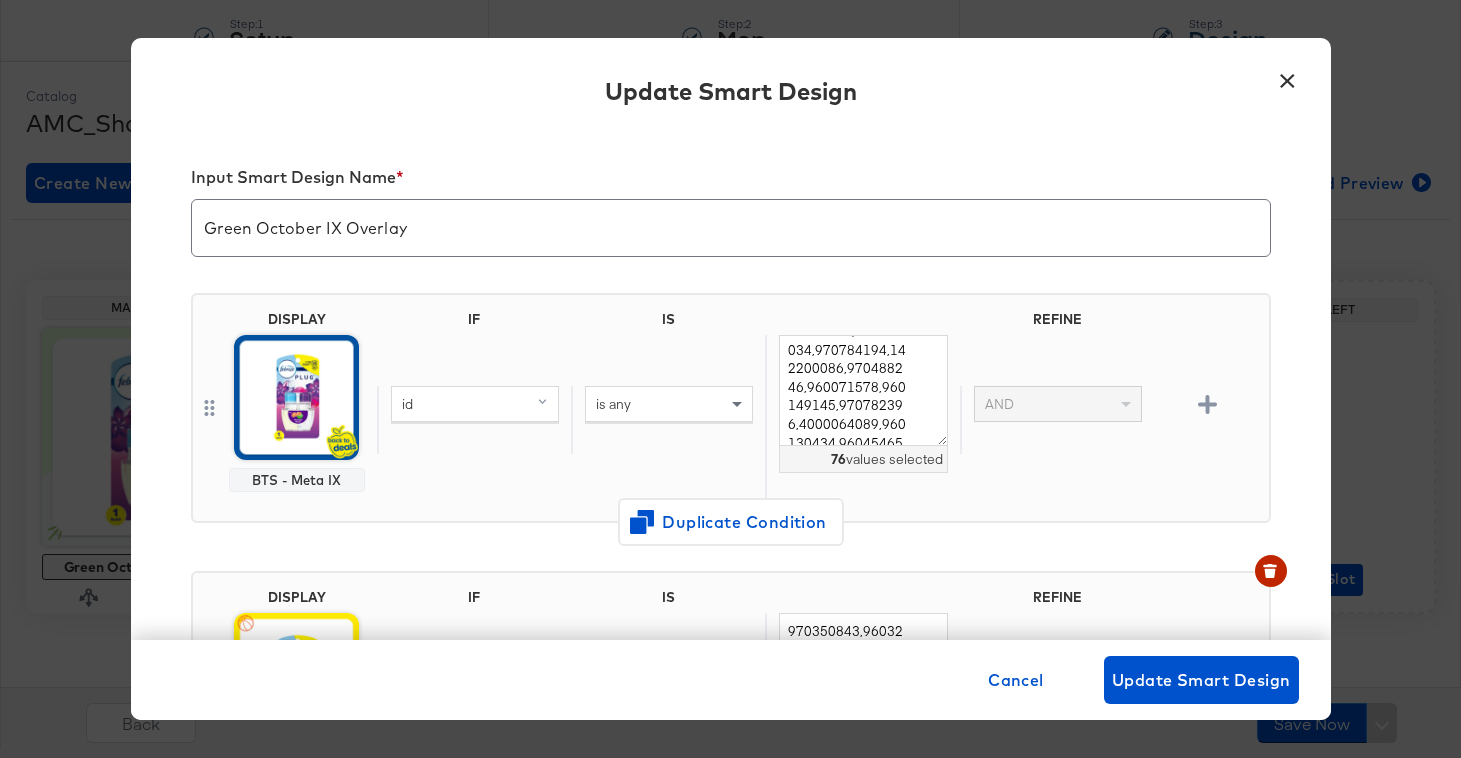 scroll, scrollTop: 798, scrollLeft: 0, axis: vertical 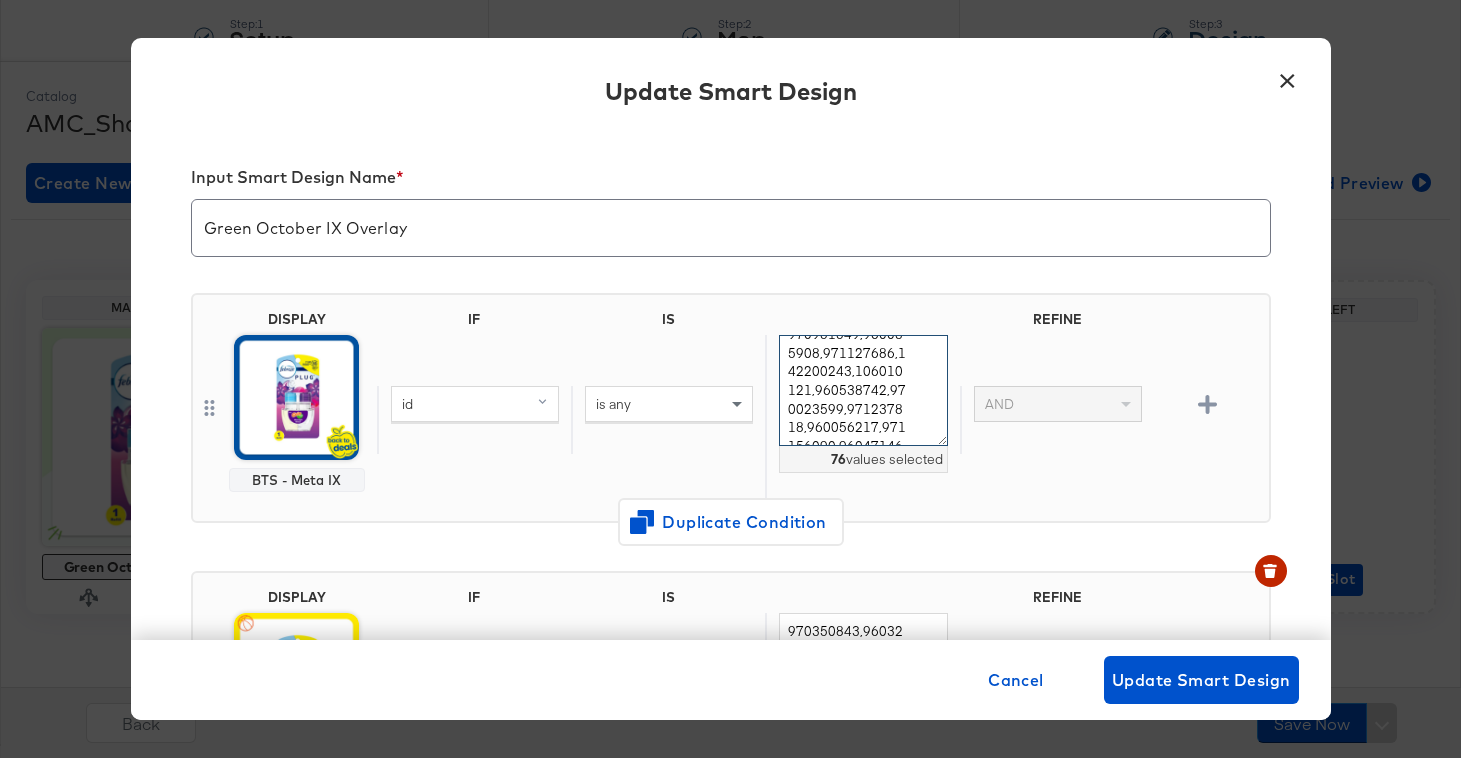 drag, startPoint x: 792, startPoint y: 429, endPoint x: 883, endPoint y: 425, distance: 91.08787 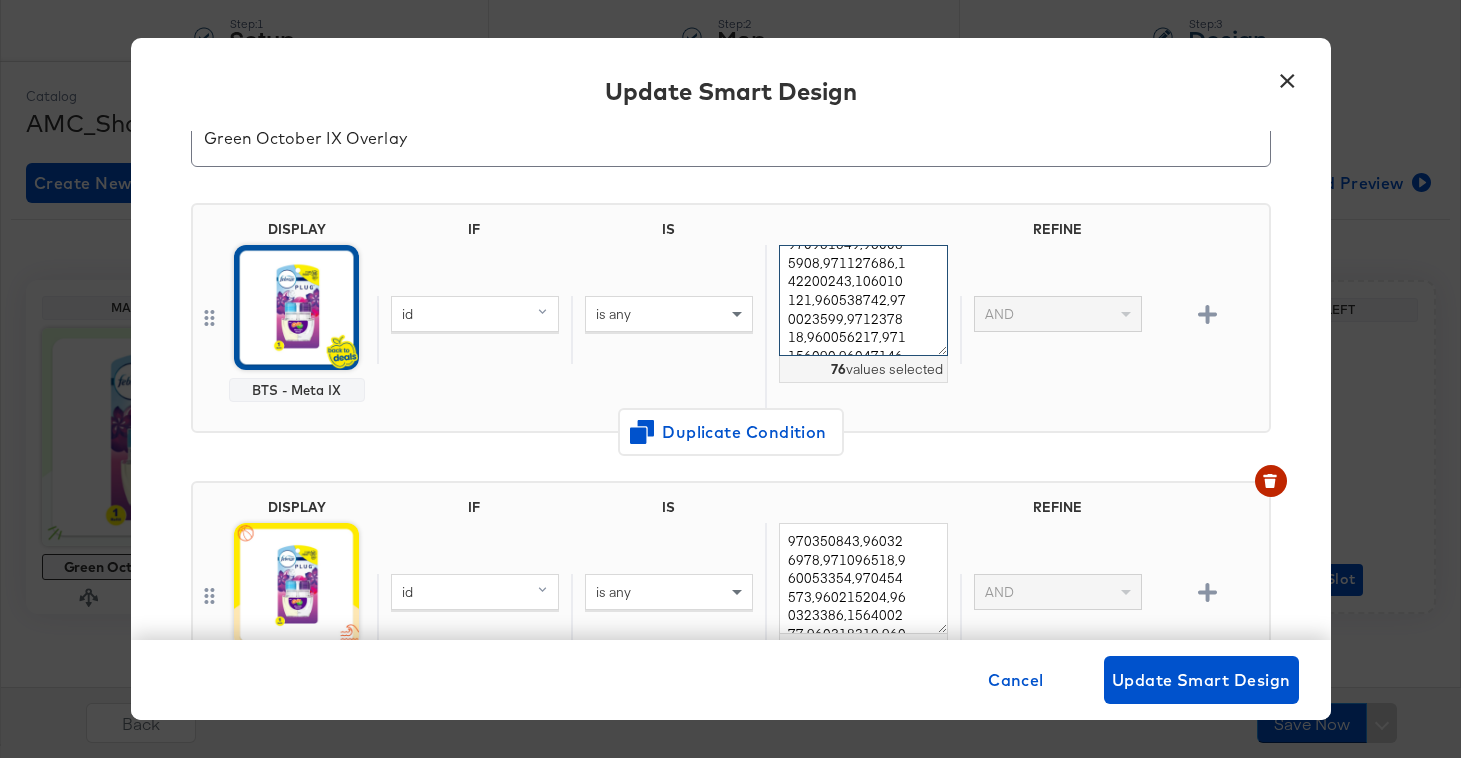 scroll, scrollTop: 68, scrollLeft: 0, axis: vertical 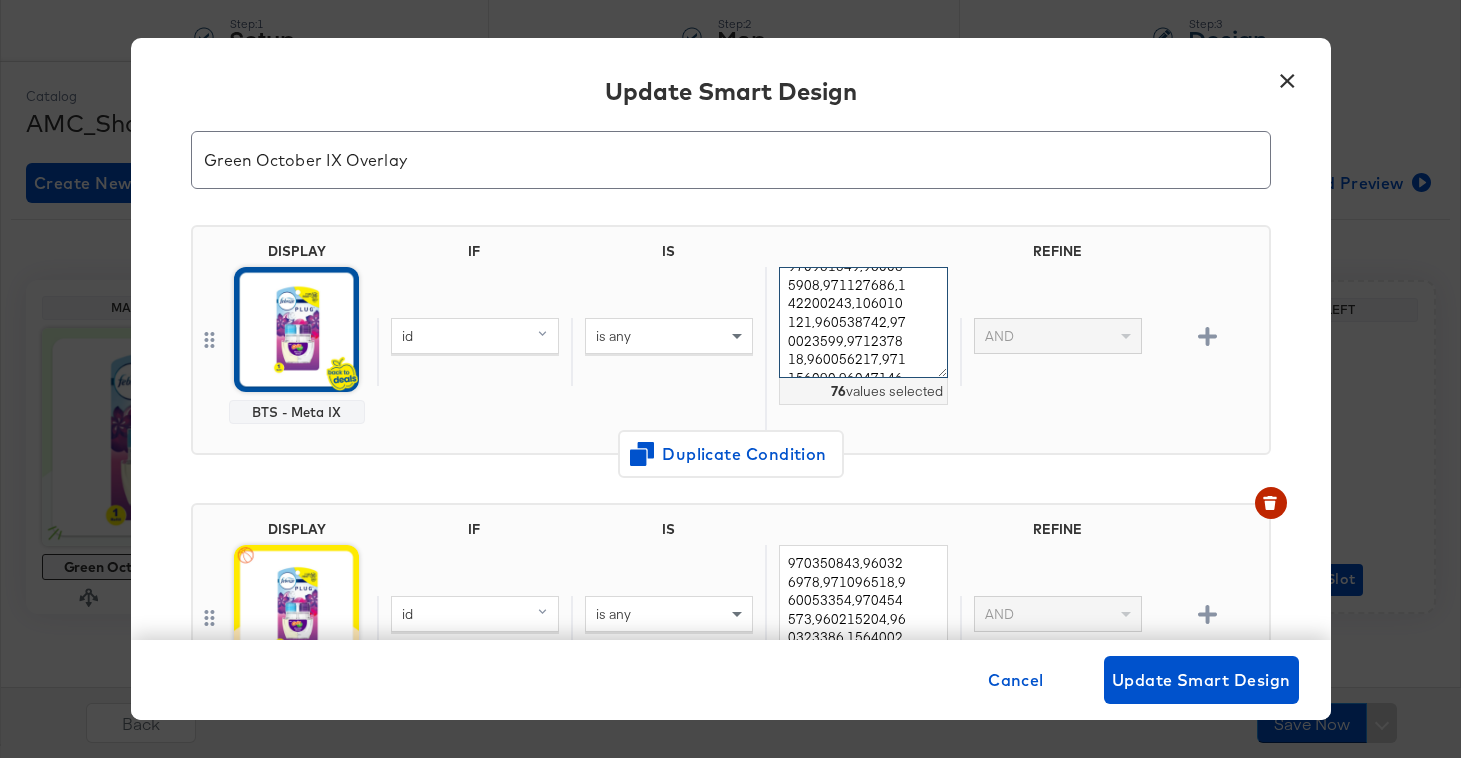 click on "960050655,960314055,128350026,188560113,970893107,3400014220,960451506,188630018,125300142,971195922,960523289,102020409,960110940,960115416,142010351,960541413,142200514,960326425,126250016,108100081,970484261,960069202,970383739,960049900,970485813,970107466,109350015,970665991,960049559,138010056,960054728,960069041,7041161473,960159644,960075069,960140720,960108772,105010064,960541034,970784194,142200086,970488246,960071578,960149145,970782396,4000064089,960130434,960454657,960087287,970751365,960284937,970011733,960128481,960246931,960440633,970040928,108200572,970023916,960100913,970596867,970106575,106040044,971208601,960419517,971053775,970951549,960035908,971127686,142200243,106010121,960538742,970023599,971237818,960056217,971156090,960471465" at bounding box center (863, 322) 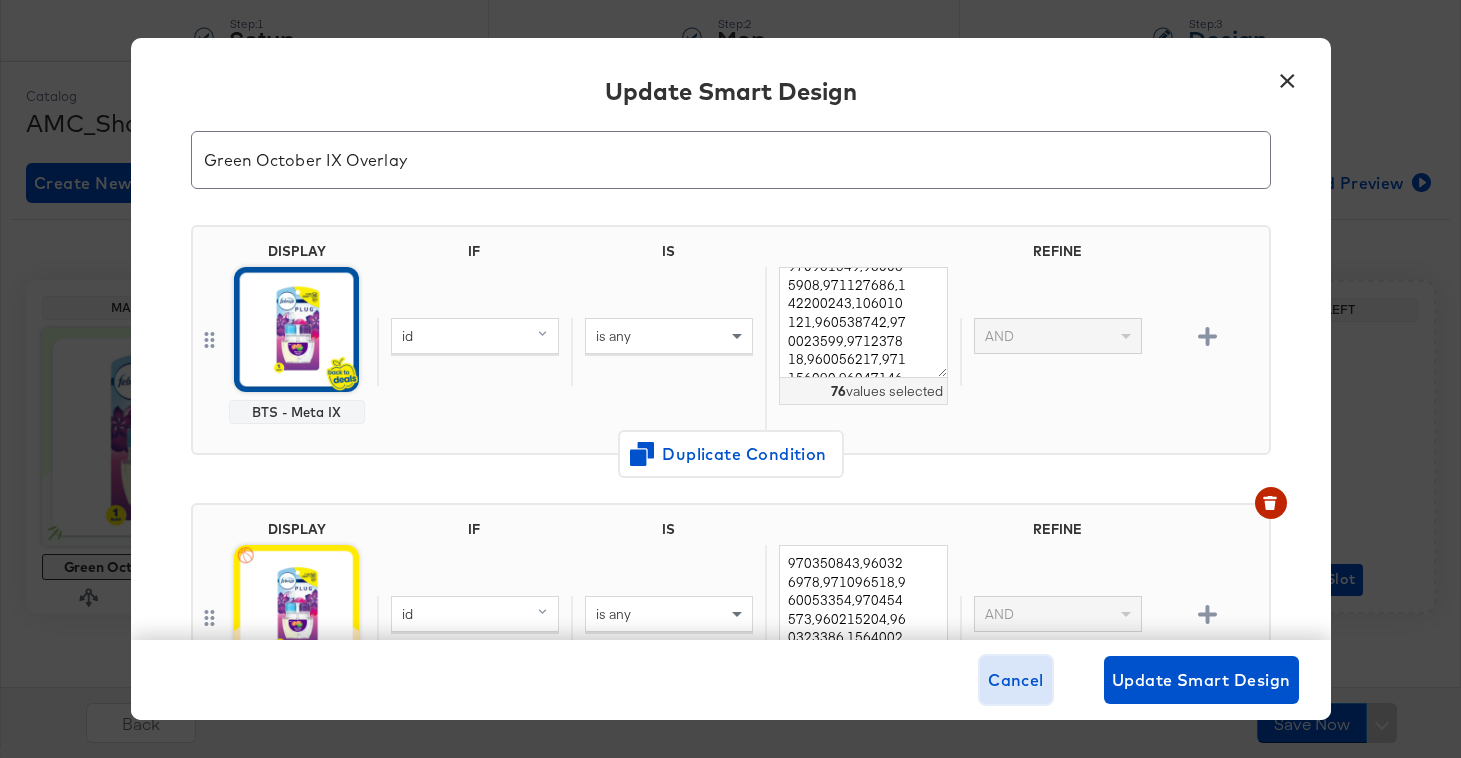 click on "Cancel" at bounding box center (1016, 680) 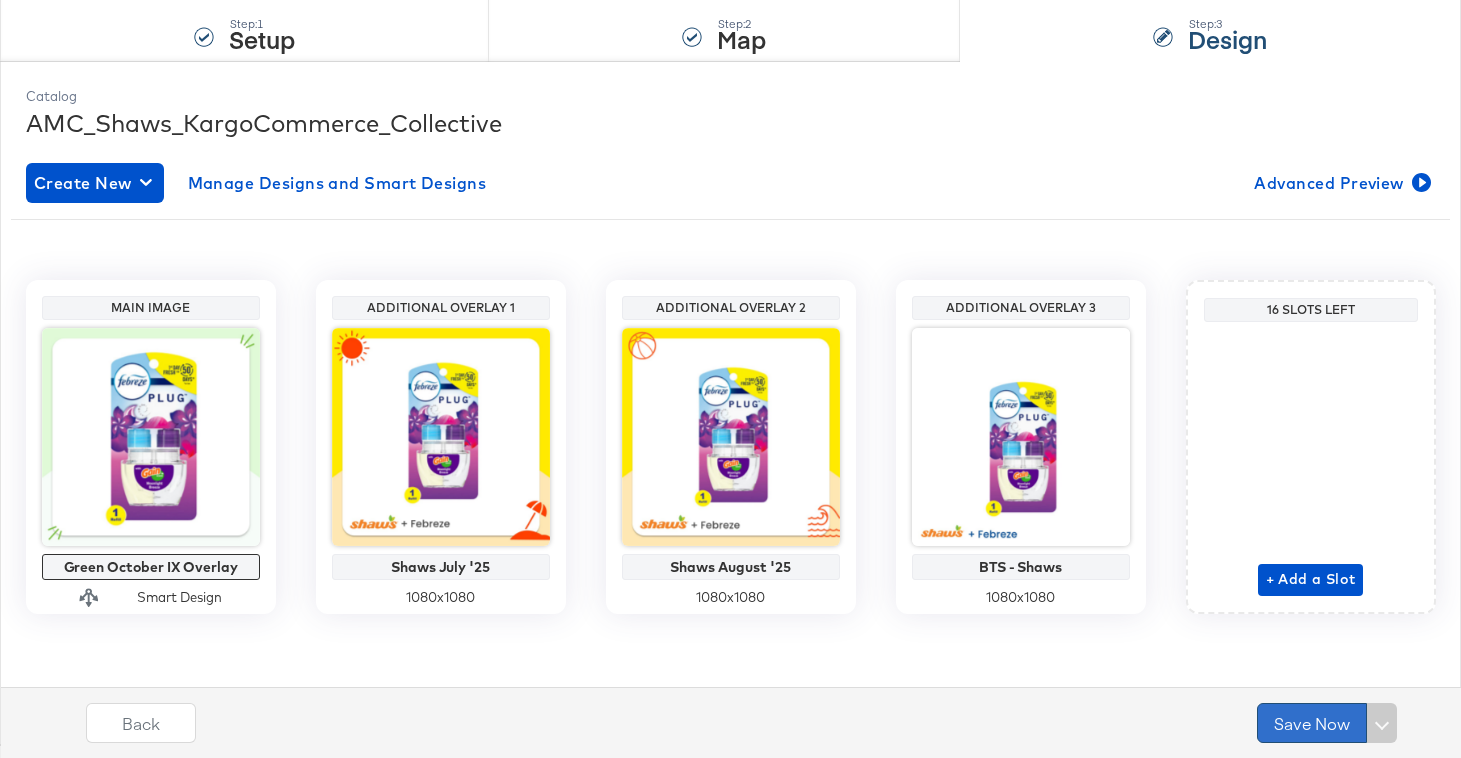 click on "Save Now" at bounding box center [1312, 723] 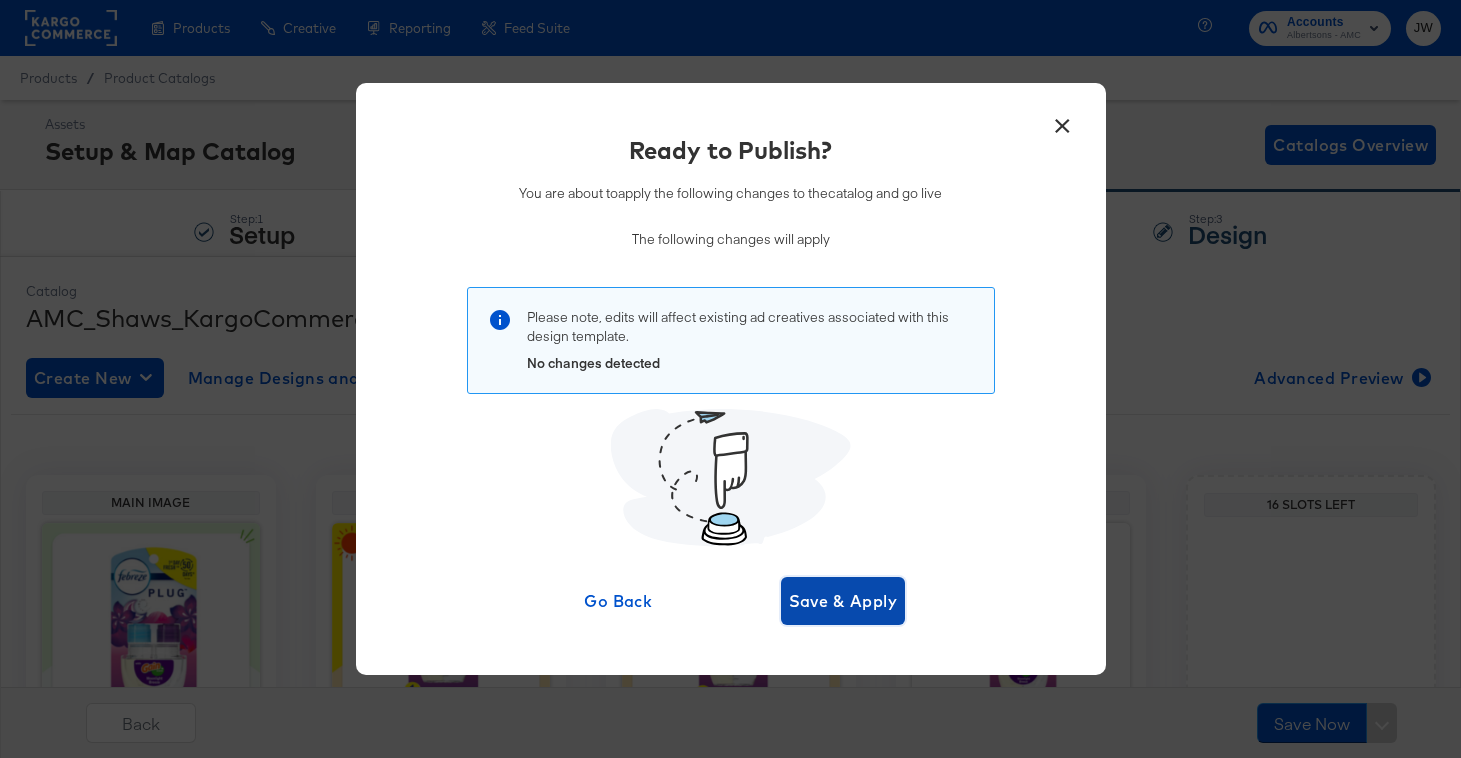click on "Save & Apply" at bounding box center [843, 601] 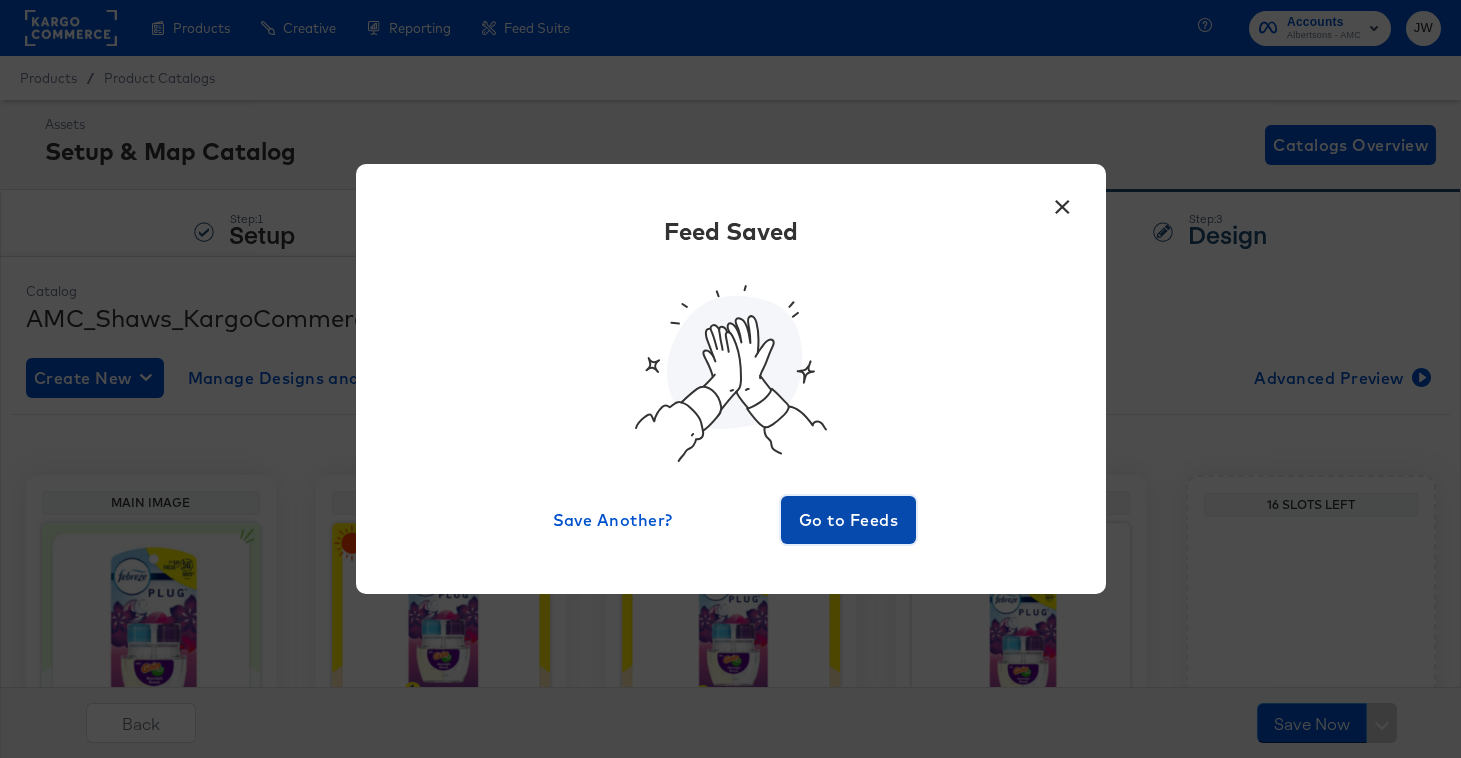 click on "Go to Feeds" at bounding box center (849, 520) 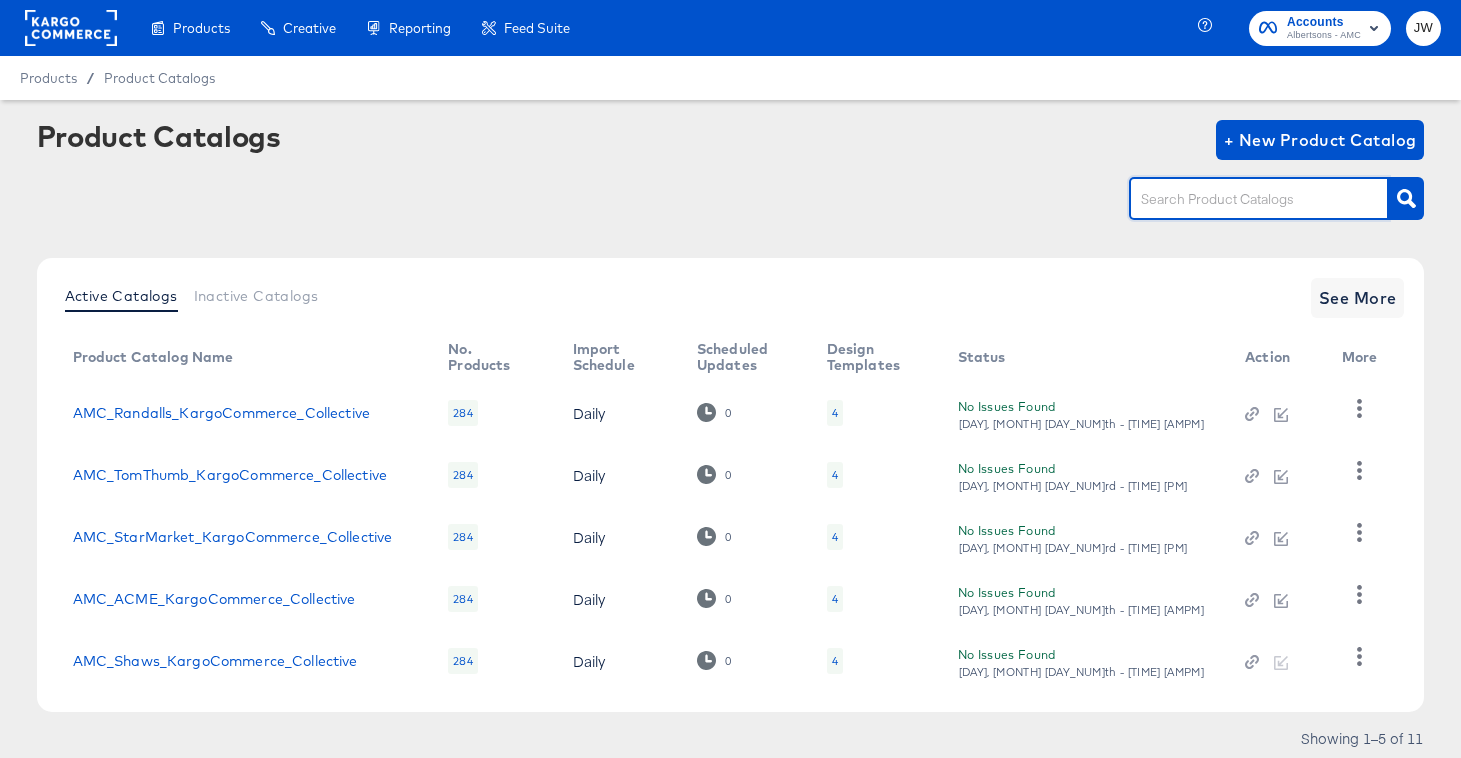 click at bounding box center (1243, 199) 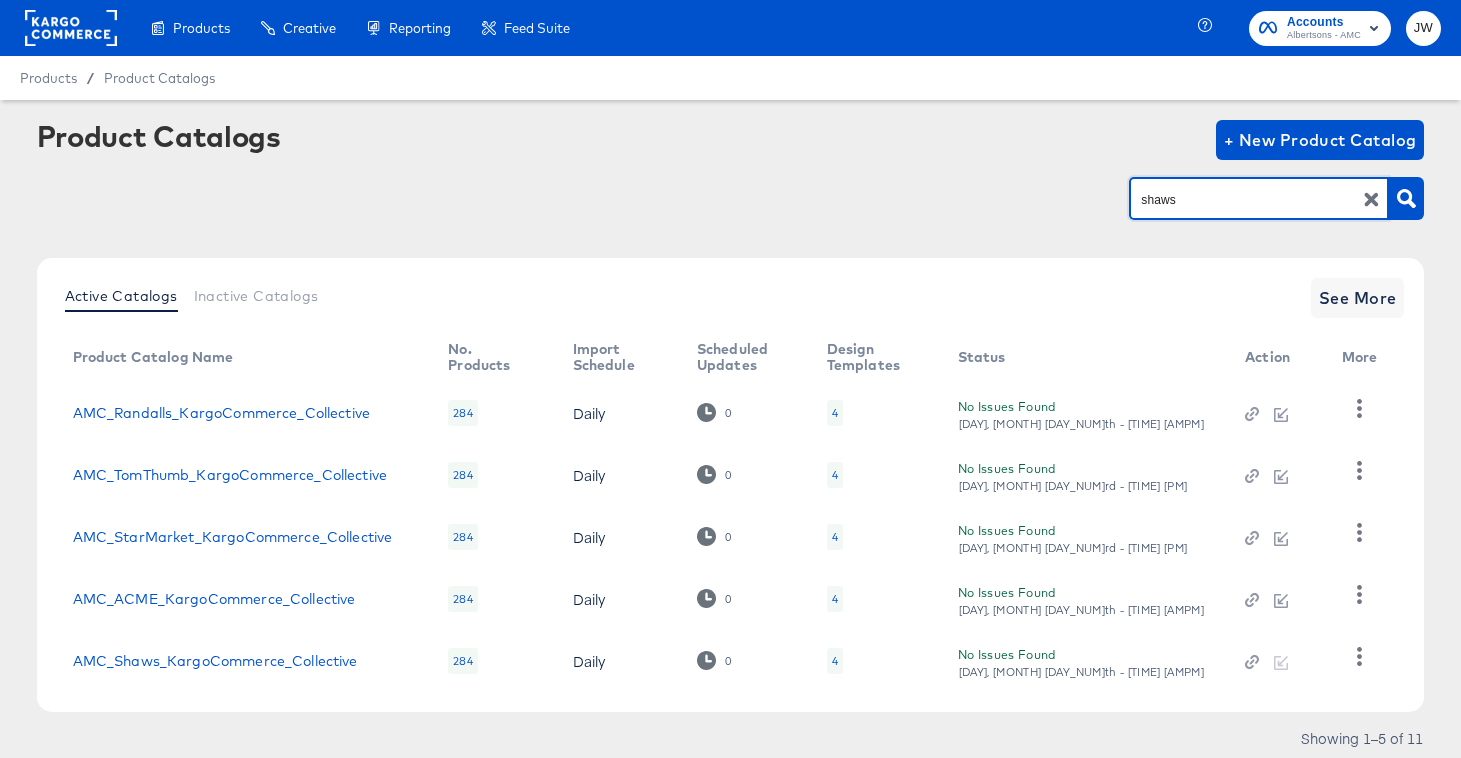 type on "shaws" 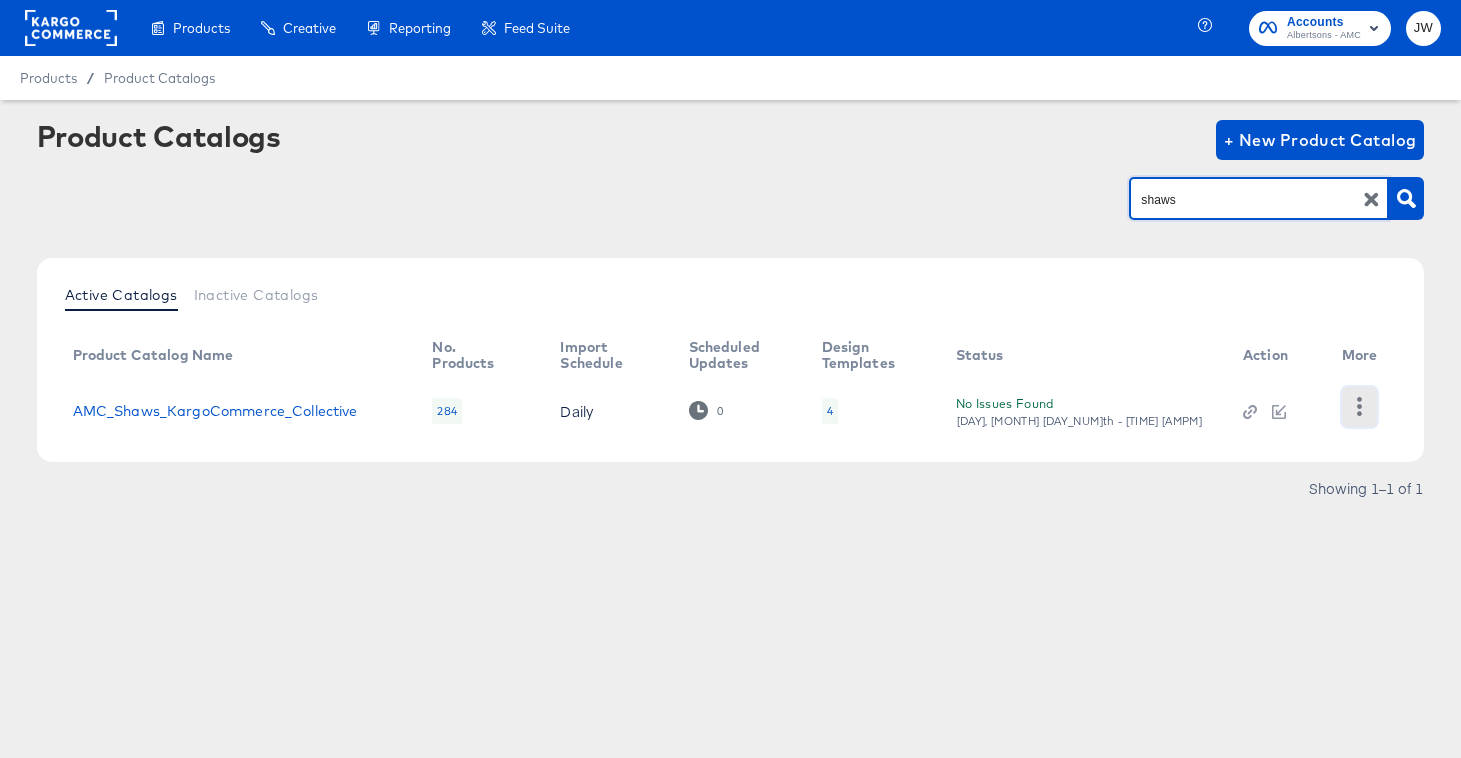 click at bounding box center [1359, 407] 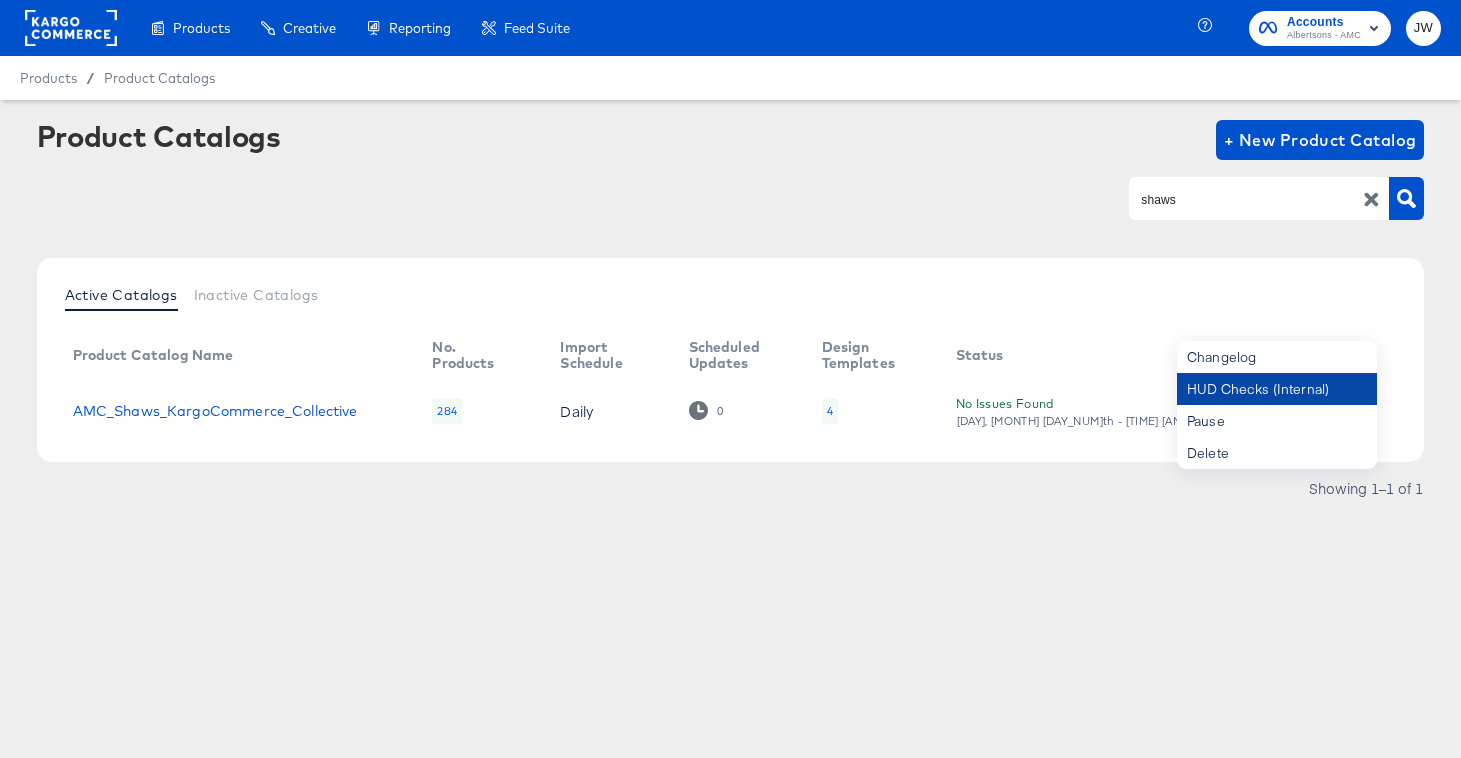 click on "HUD Checks (Internal)" at bounding box center (1277, 389) 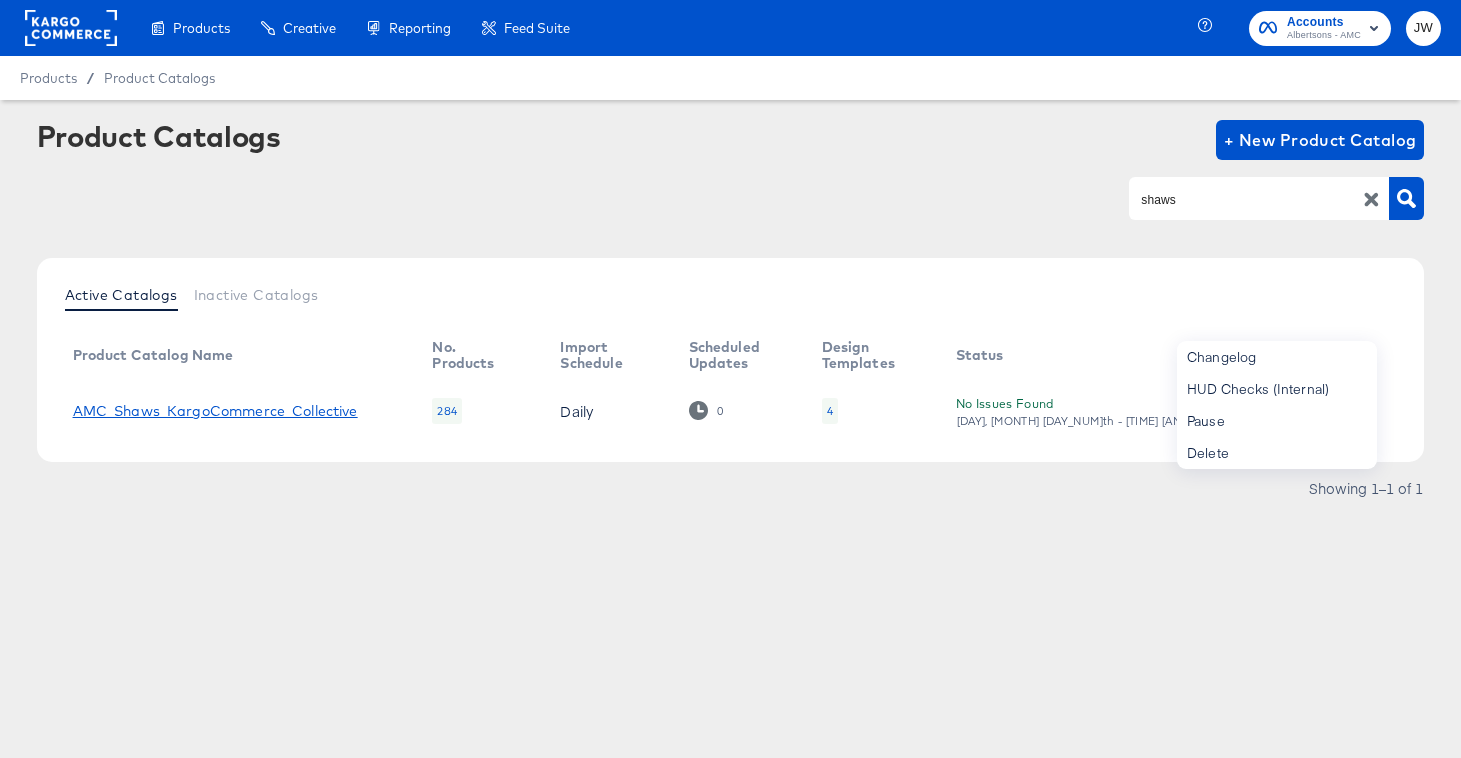 click on "AMC_Shaws_KargoCommerce_Collective" at bounding box center [215, 411] 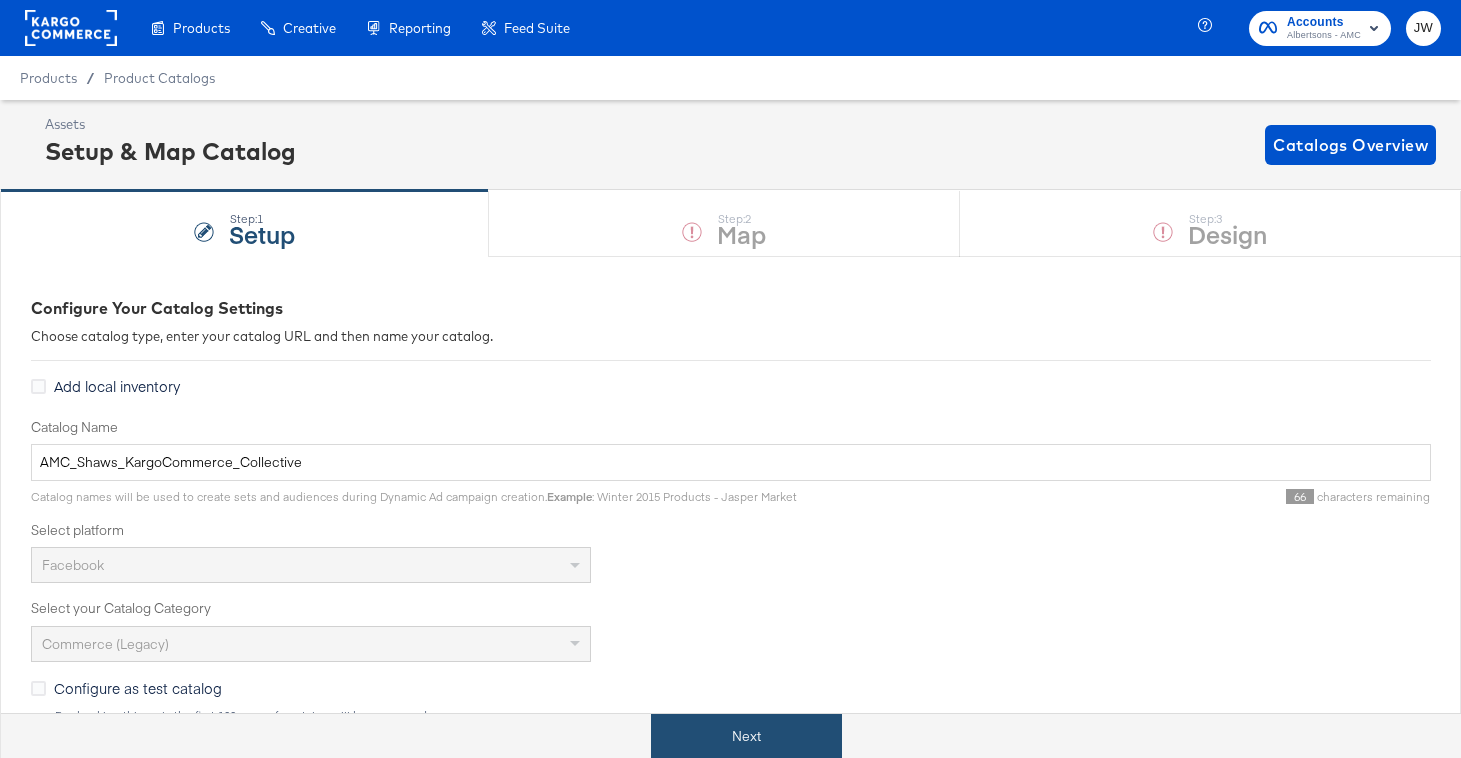 click on "Next" at bounding box center [746, 736] 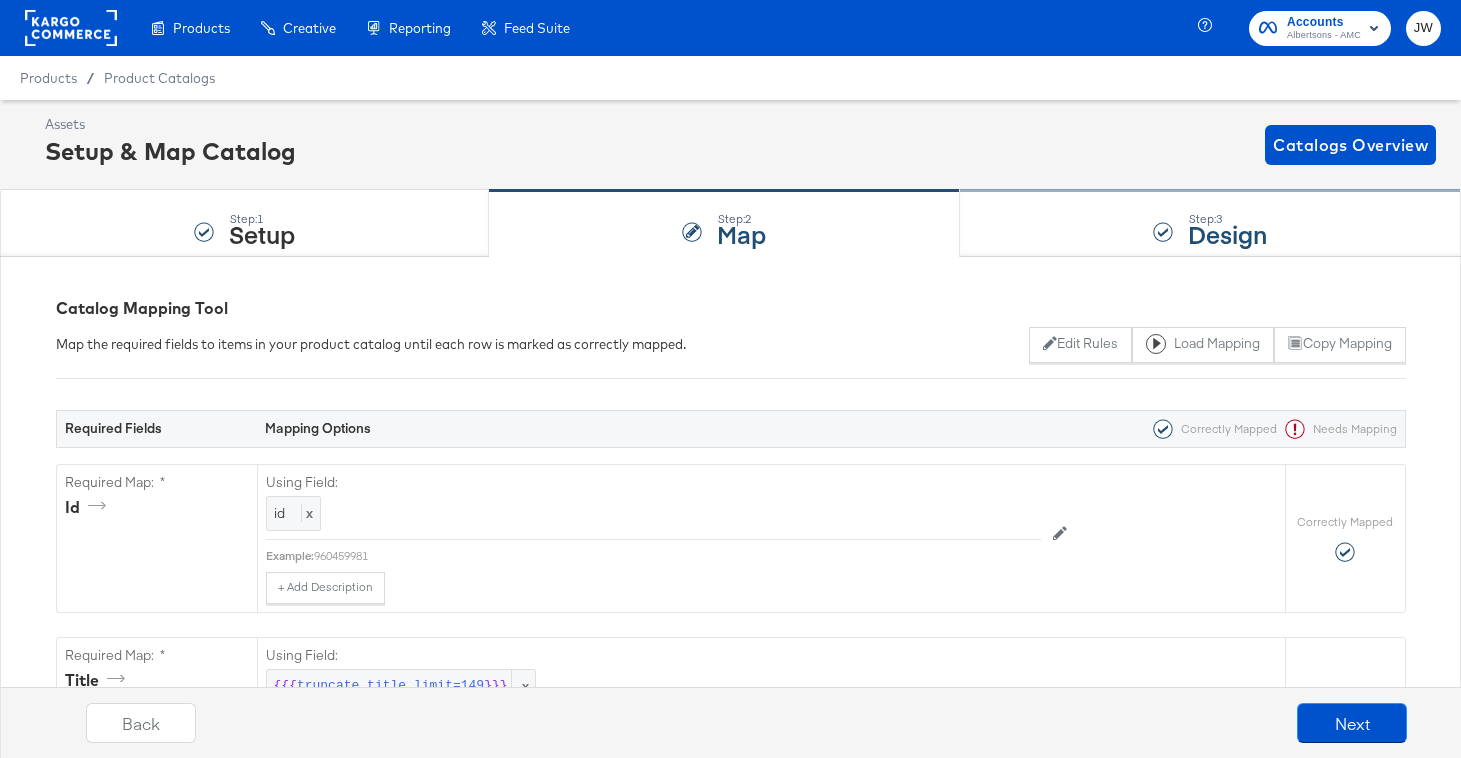 click on "Step:  3   Design" at bounding box center [1210, 224] 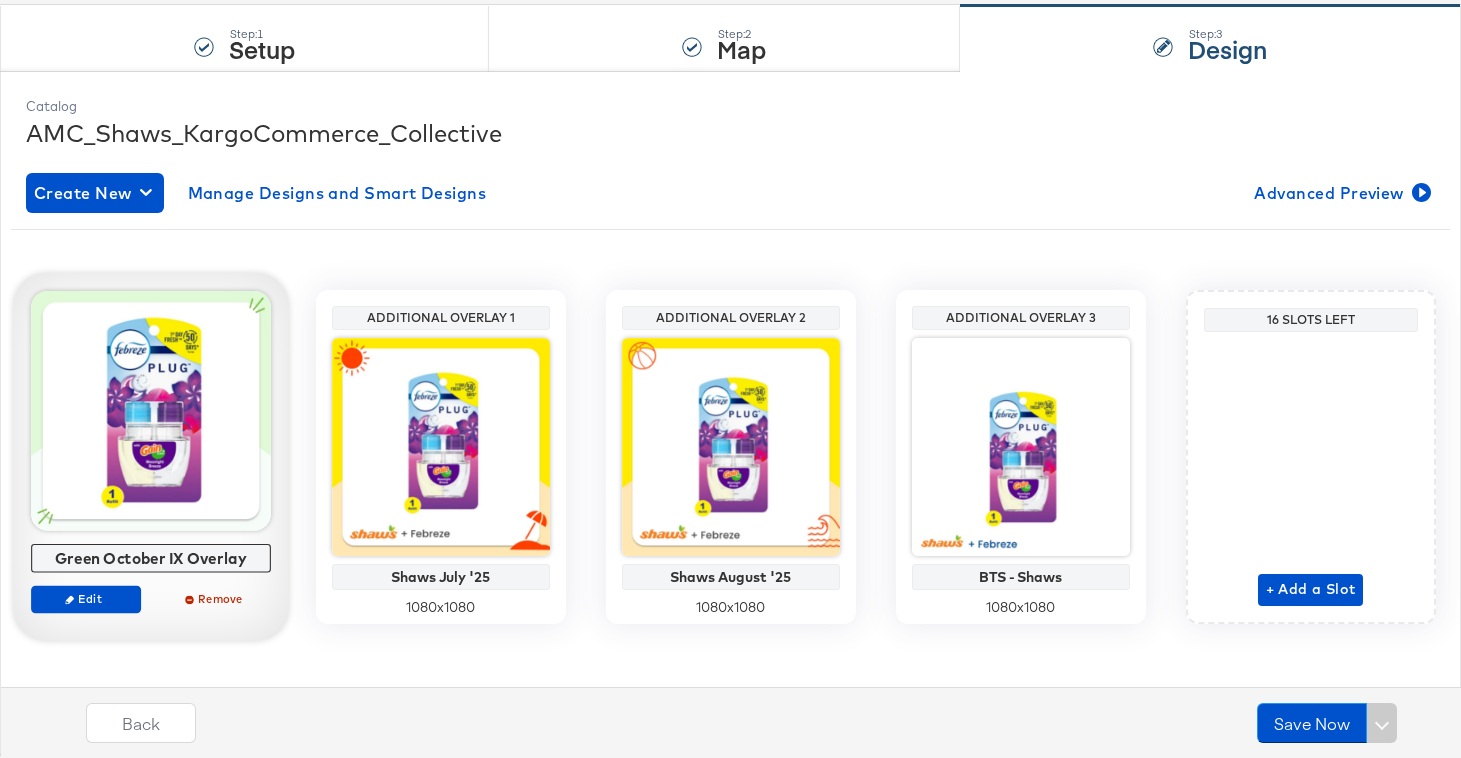 scroll, scrollTop: 195, scrollLeft: 0, axis: vertical 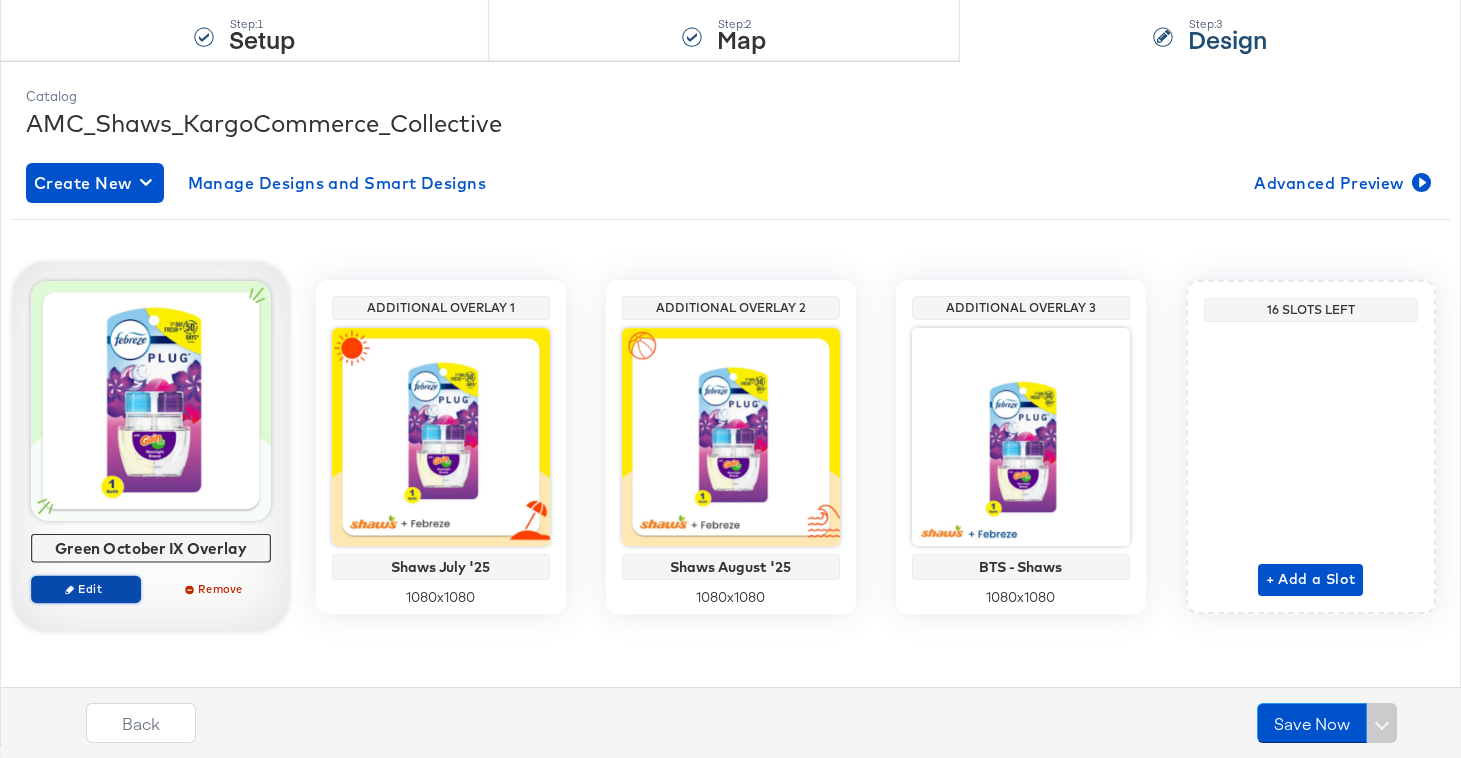 click on "Edit" at bounding box center (85, 588) 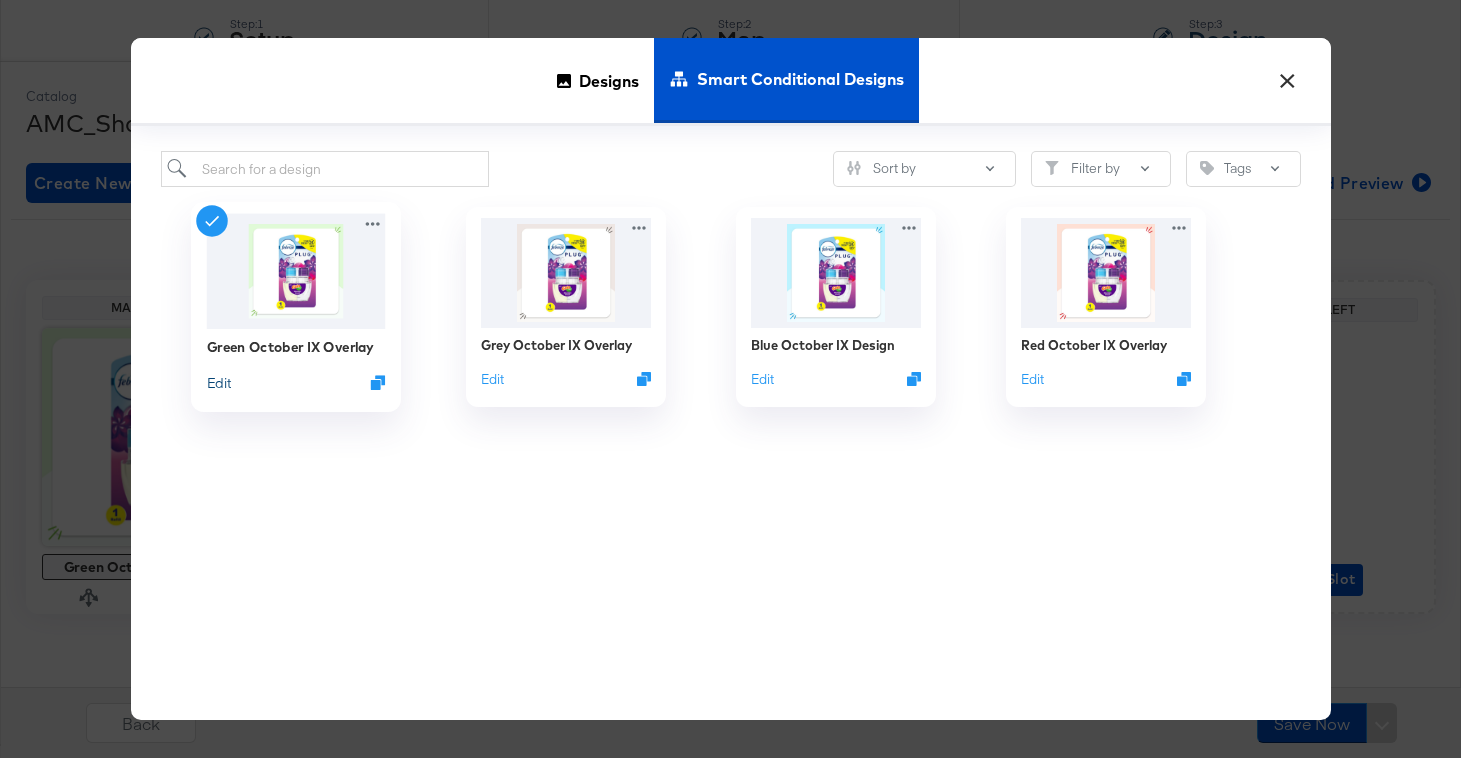 click on "Edit" at bounding box center [218, 382] 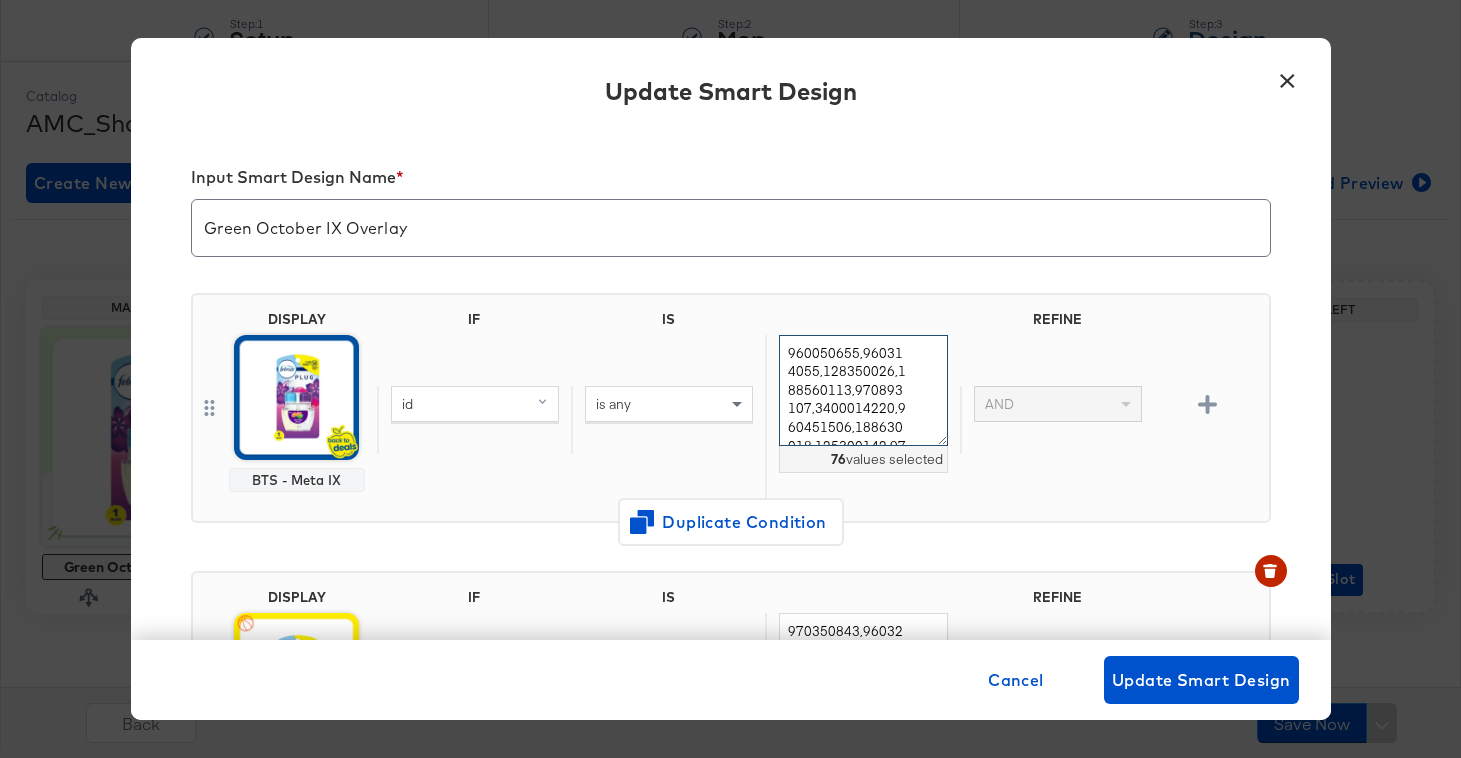 scroll, scrollTop: 798, scrollLeft: 0, axis: vertical 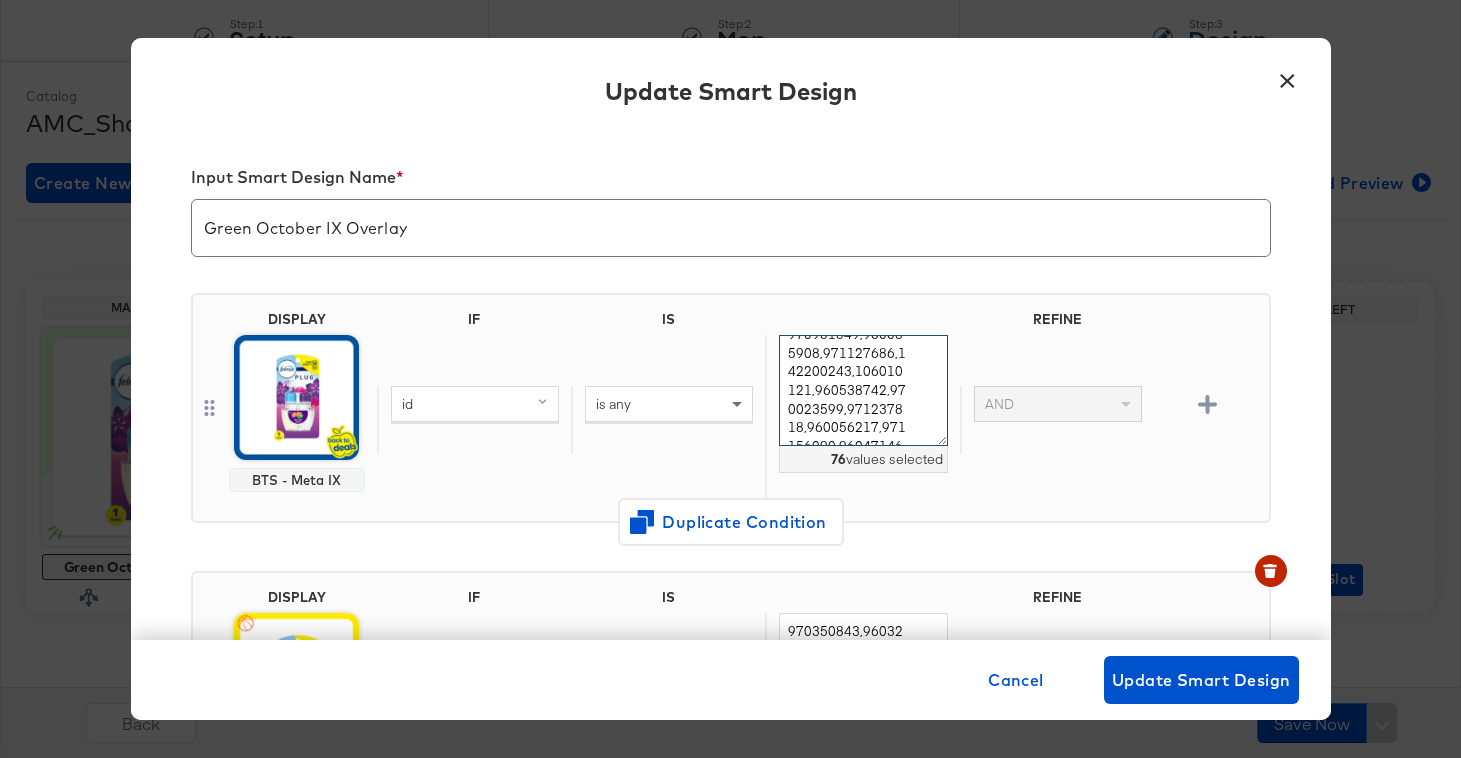 drag, startPoint x: 785, startPoint y: 350, endPoint x: 924, endPoint y: 591, distance: 278.21216 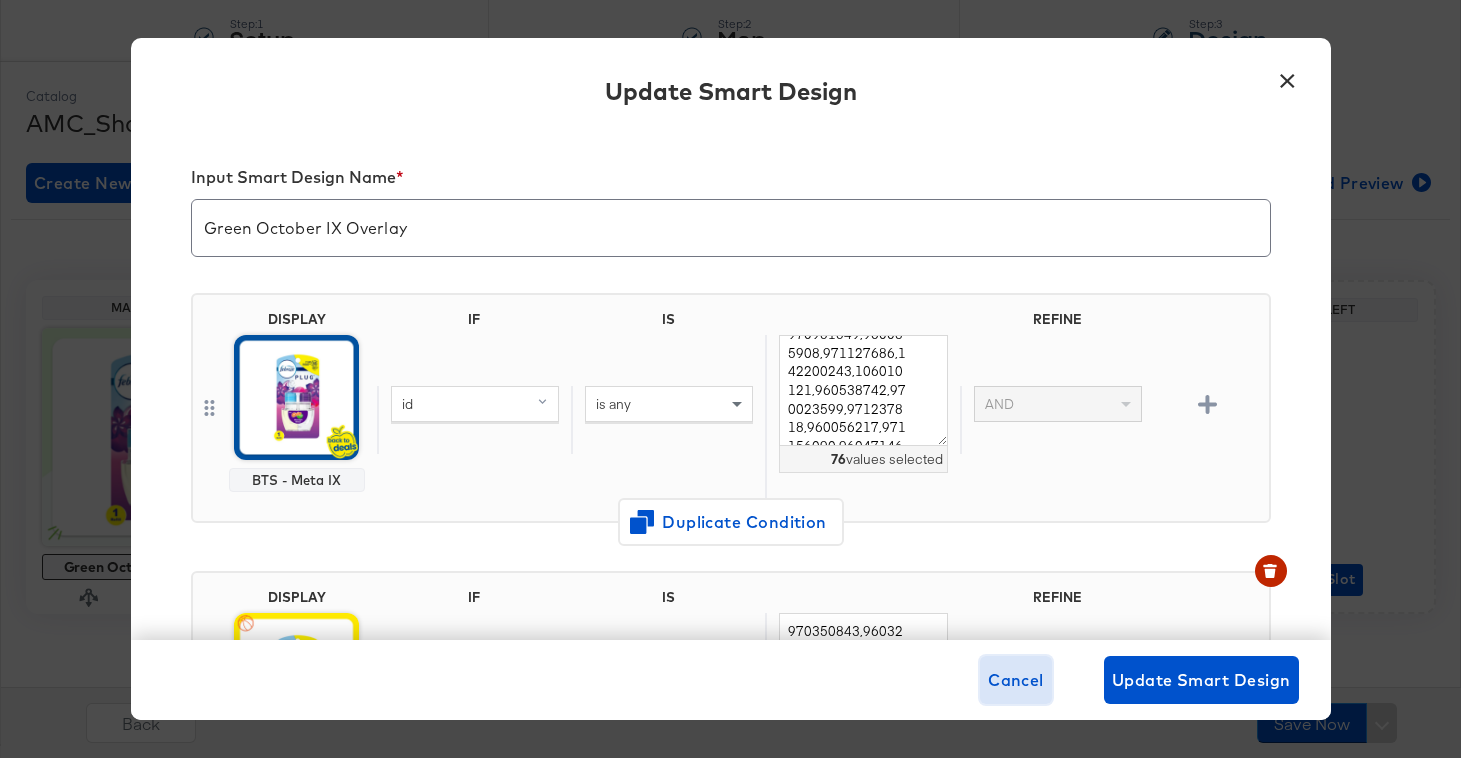 click on "Cancel" at bounding box center [1016, 680] 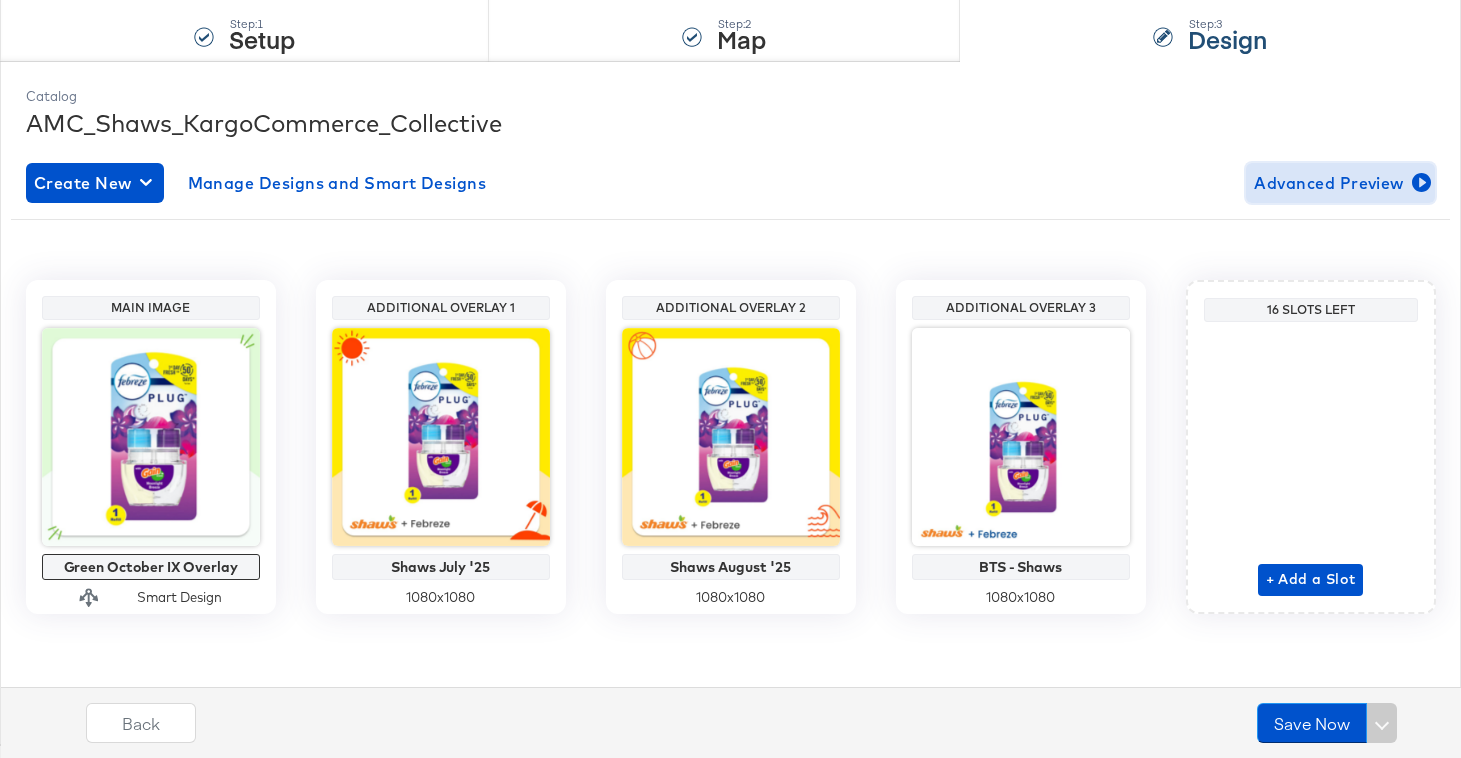click on "Advanced Preview" at bounding box center [1340, 183] 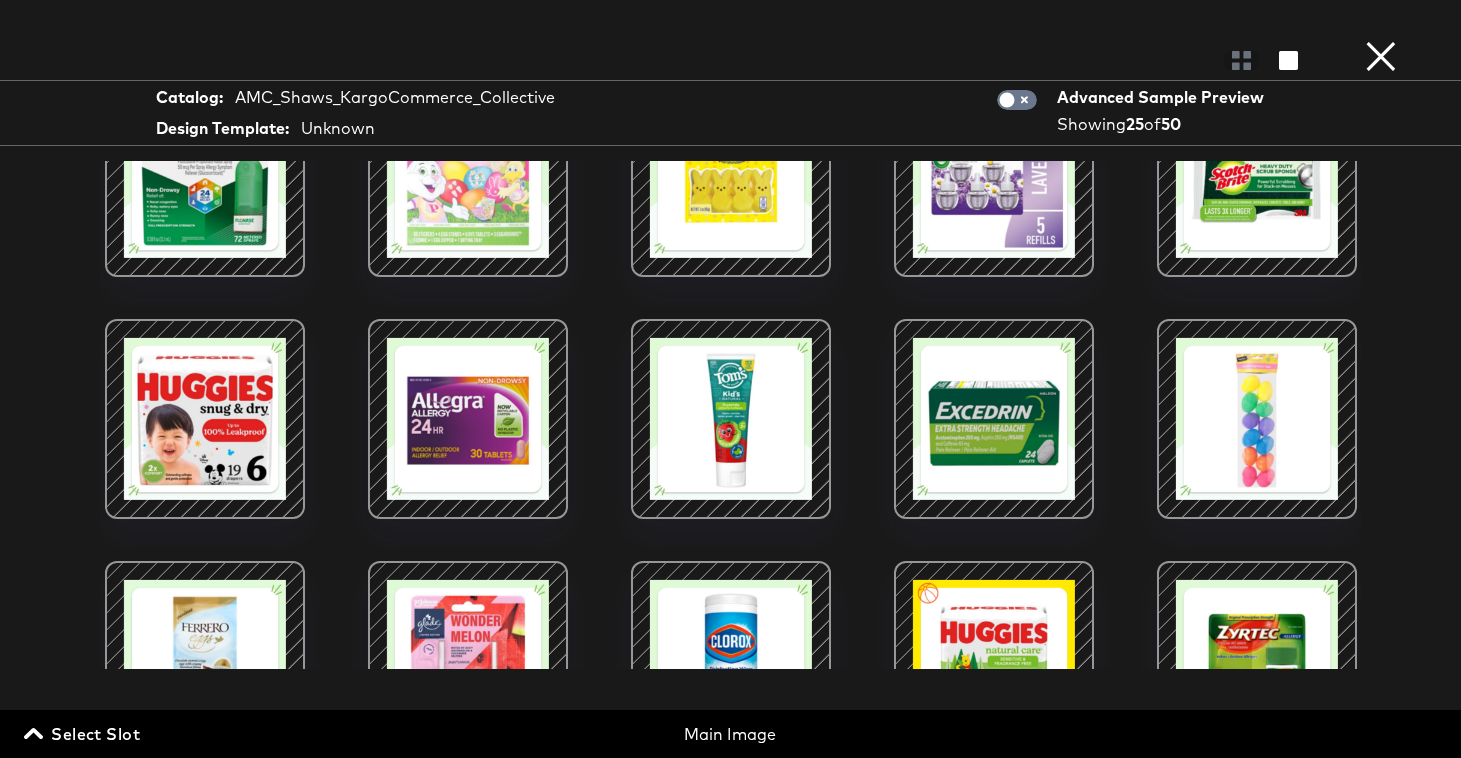 scroll, scrollTop: 364, scrollLeft: 0, axis: vertical 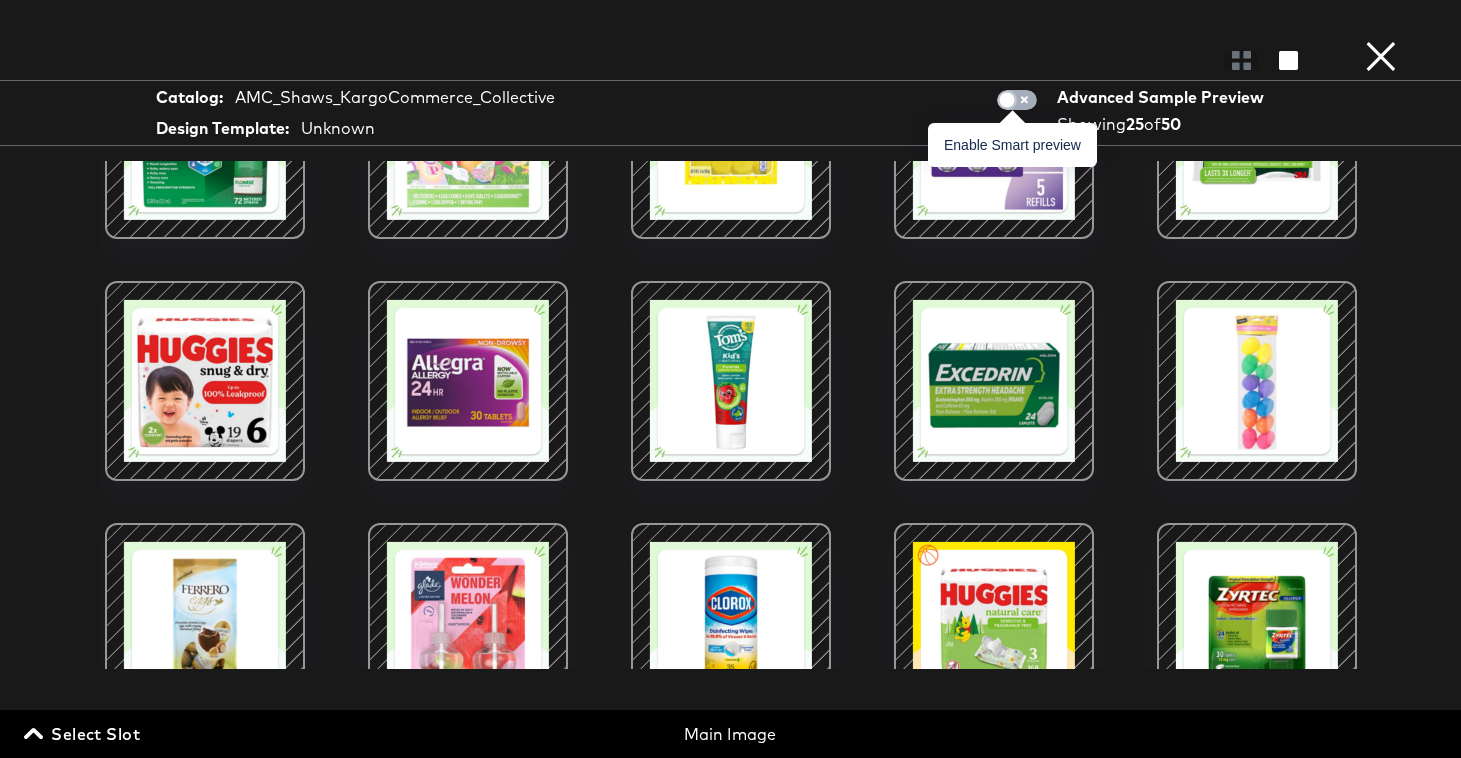click at bounding box center (1007, 105) 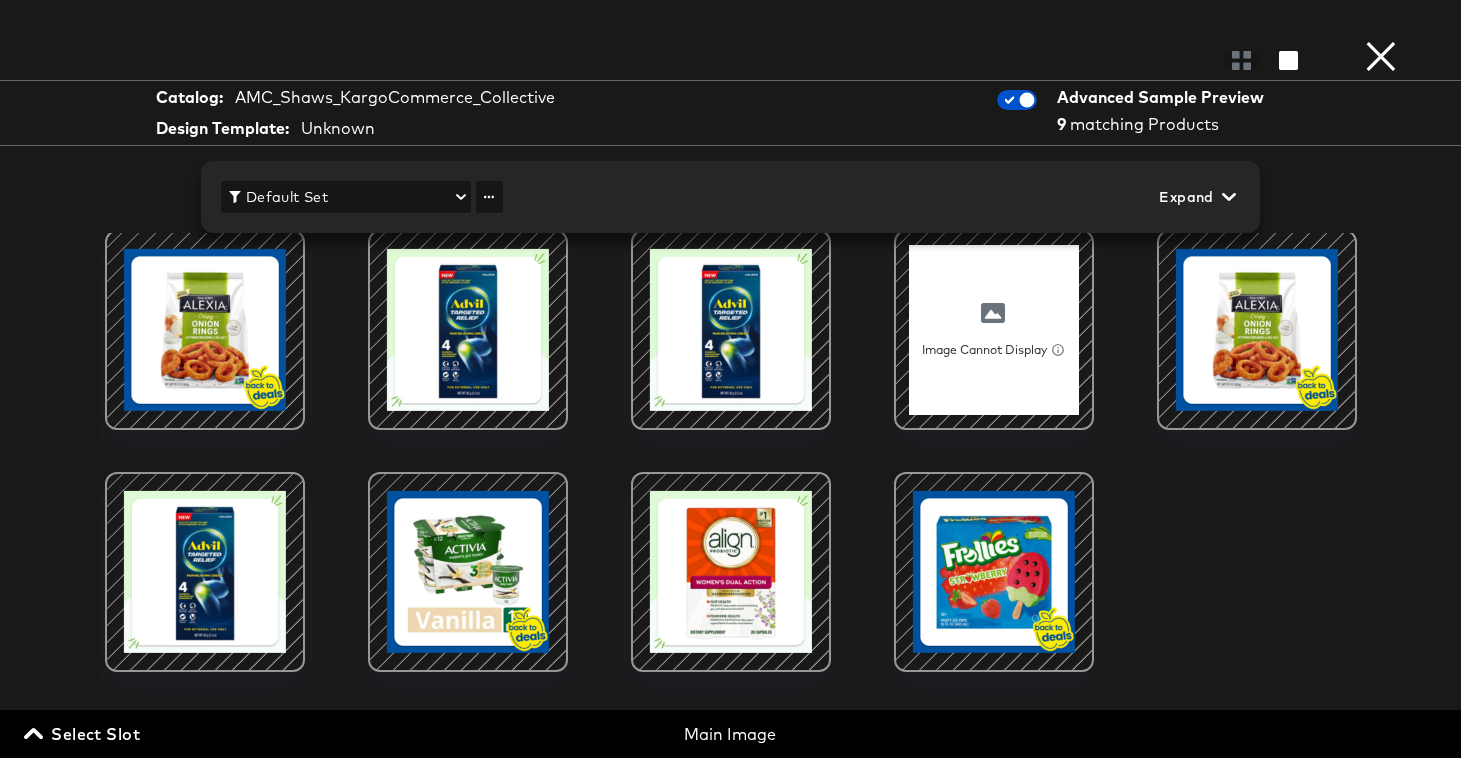 scroll, scrollTop: 0, scrollLeft: 0, axis: both 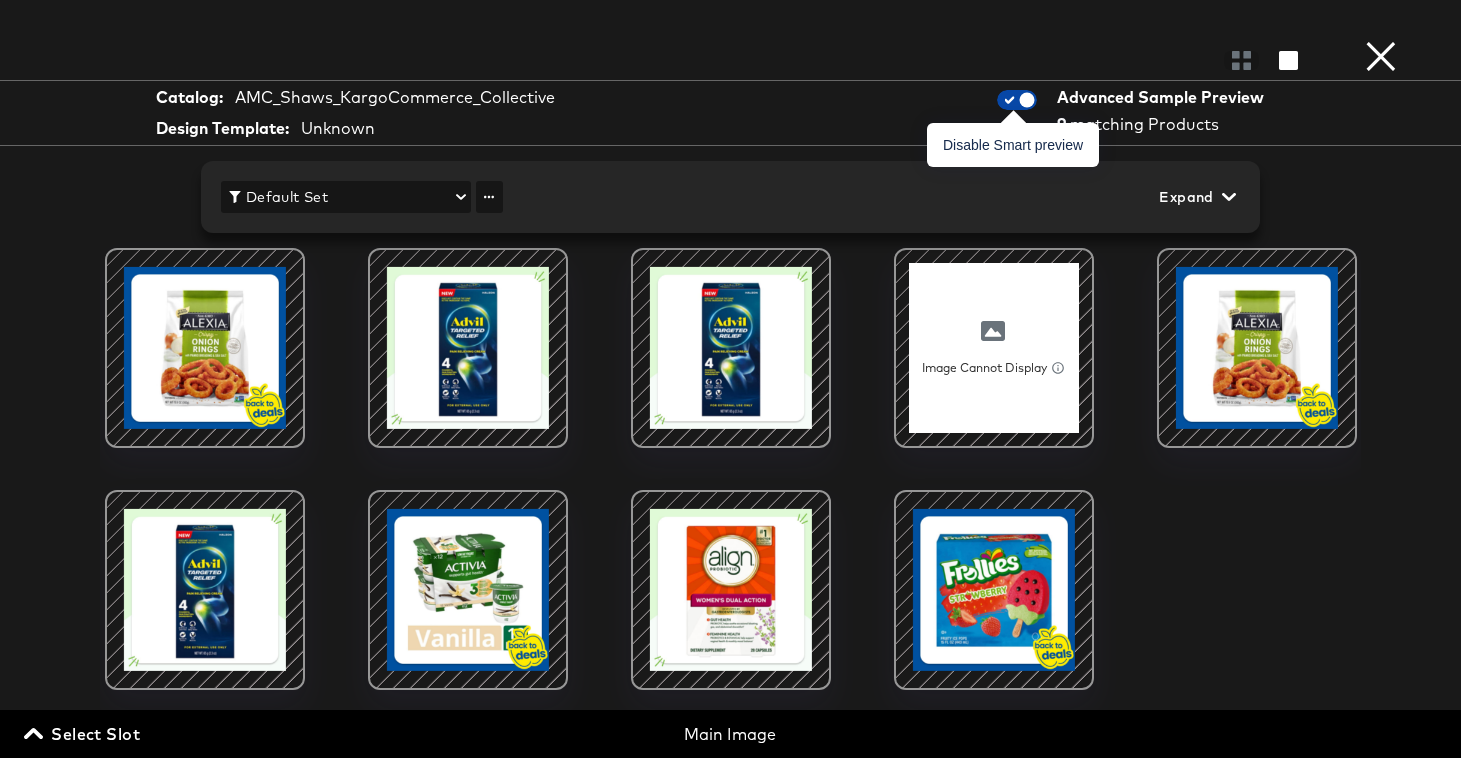 click at bounding box center (1027, 105) 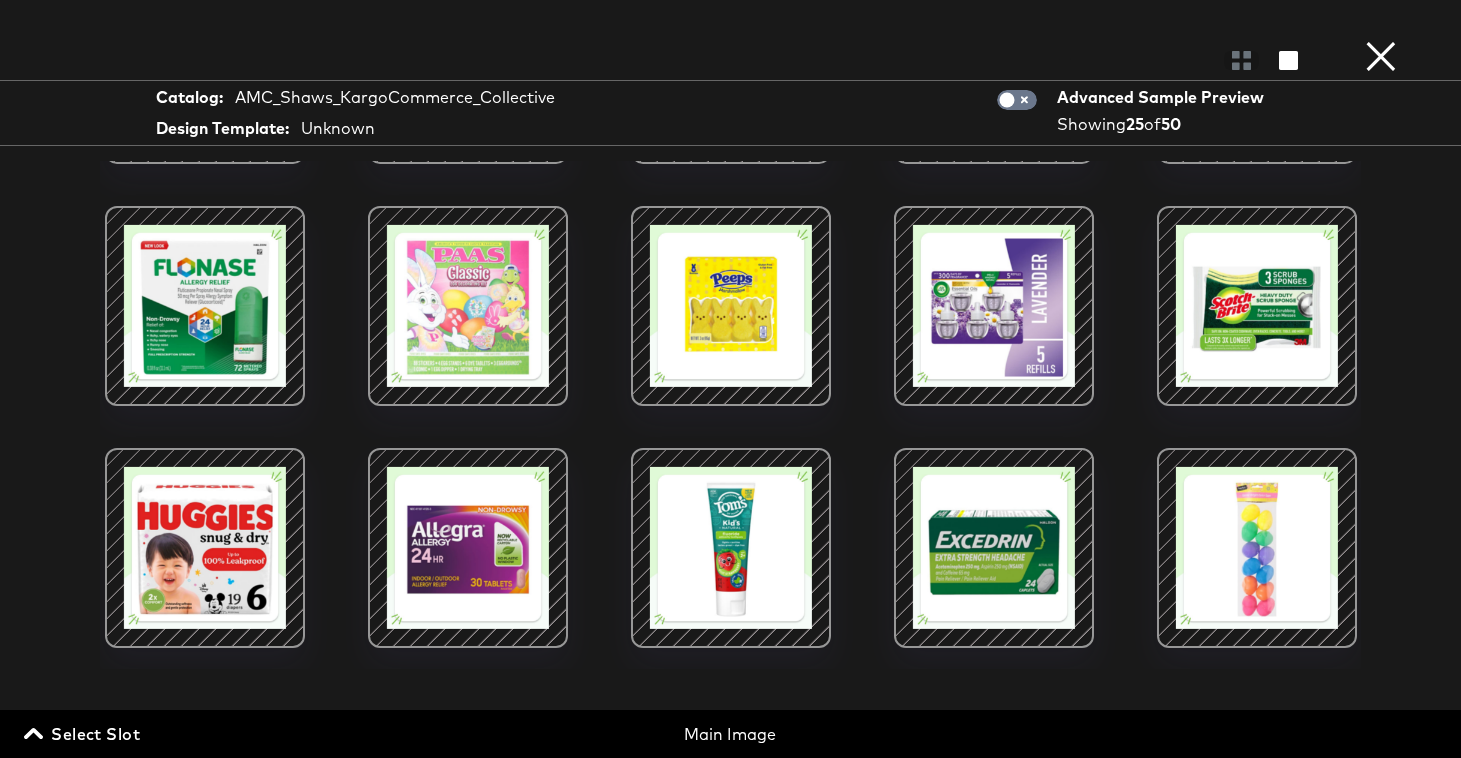 scroll, scrollTop: 381, scrollLeft: 0, axis: vertical 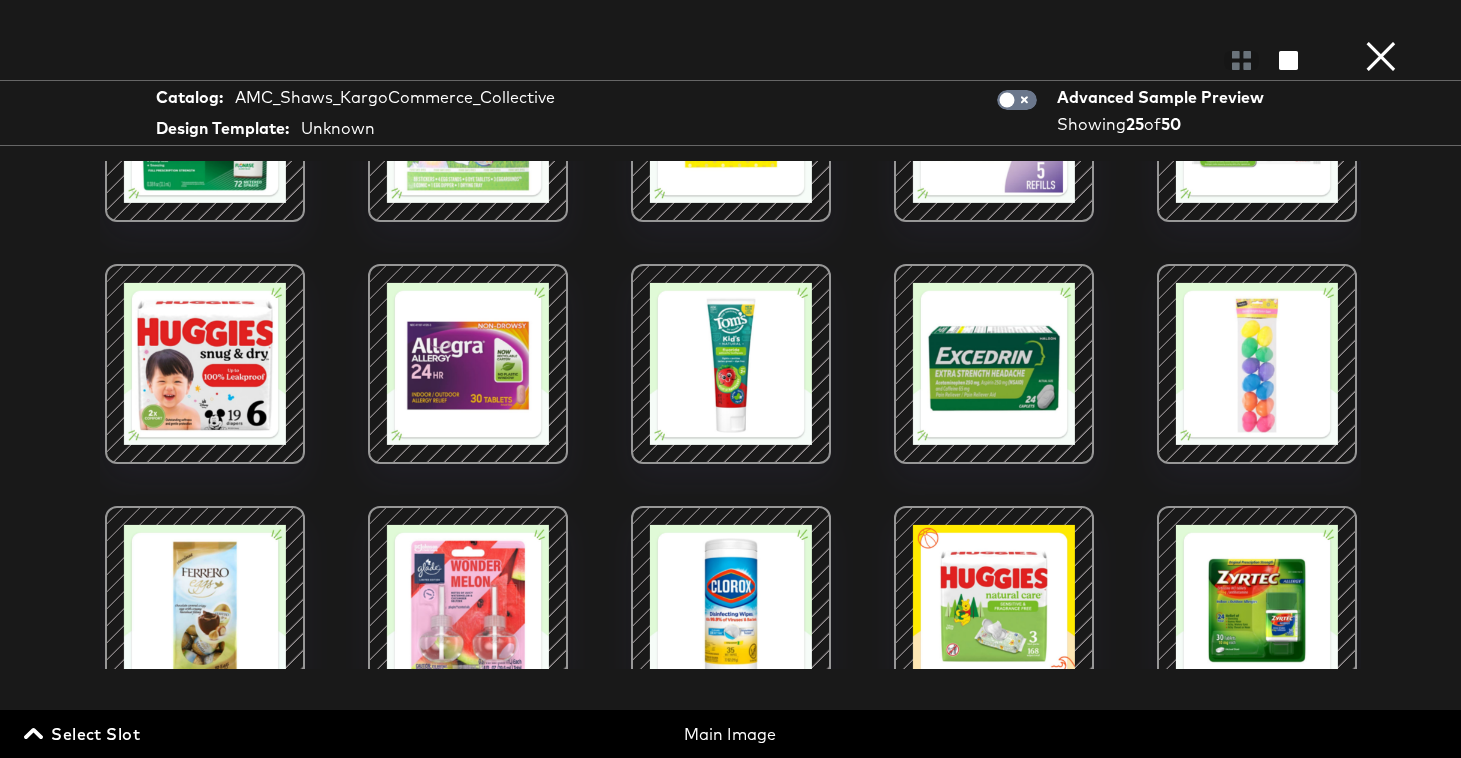 click on "Select Slot" at bounding box center [84, 734] 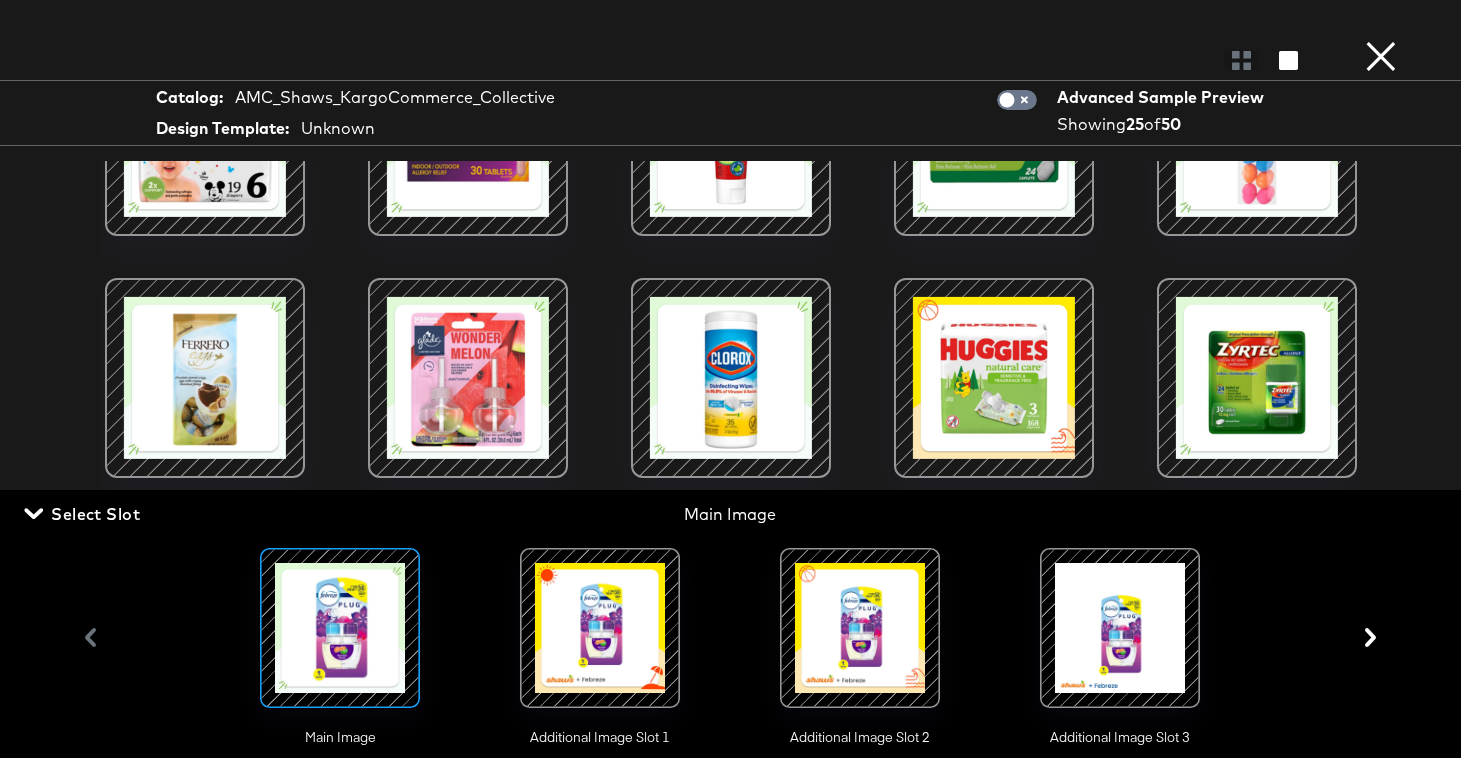 scroll, scrollTop: 742, scrollLeft: 0, axis: vertical 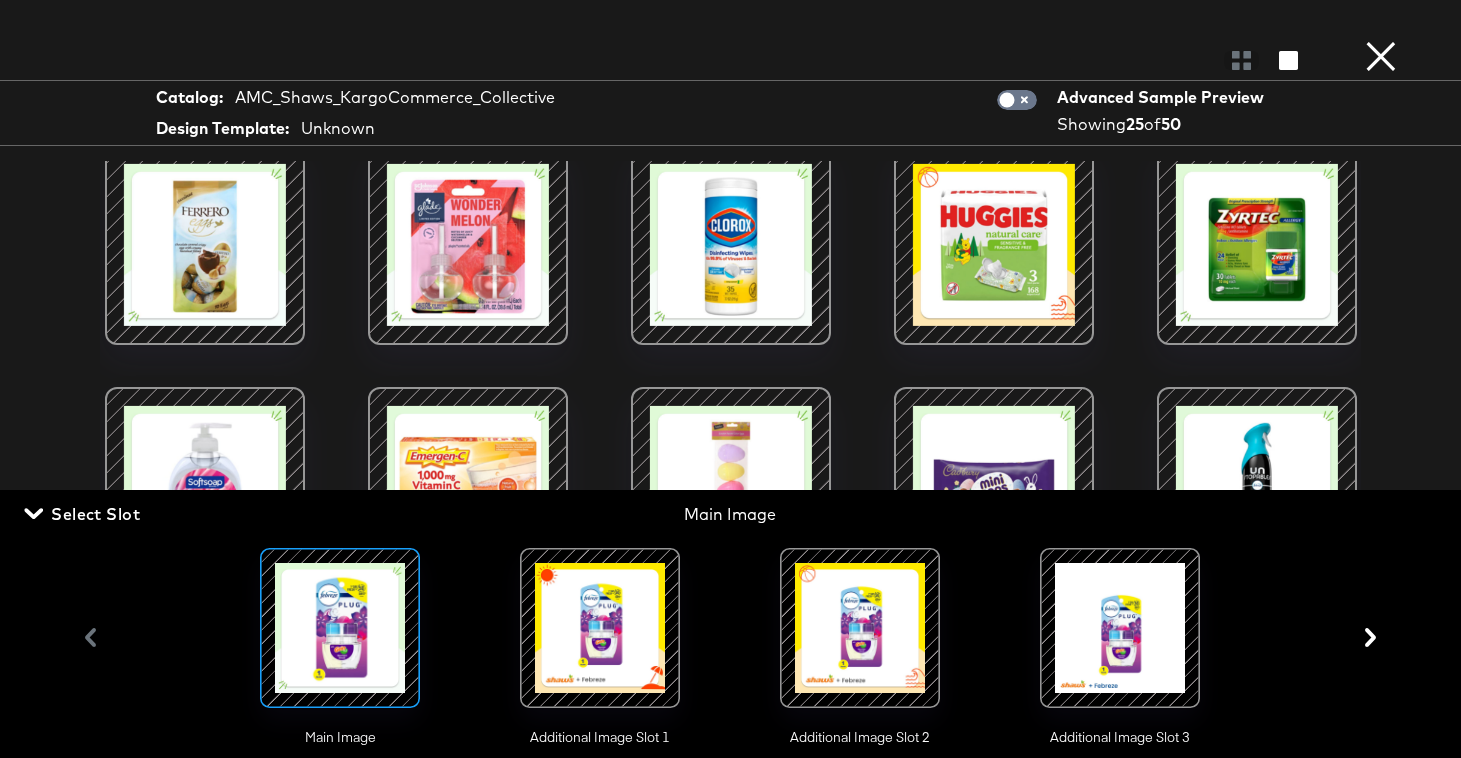 click on "Select Slot" at bounding box center [84, 514] 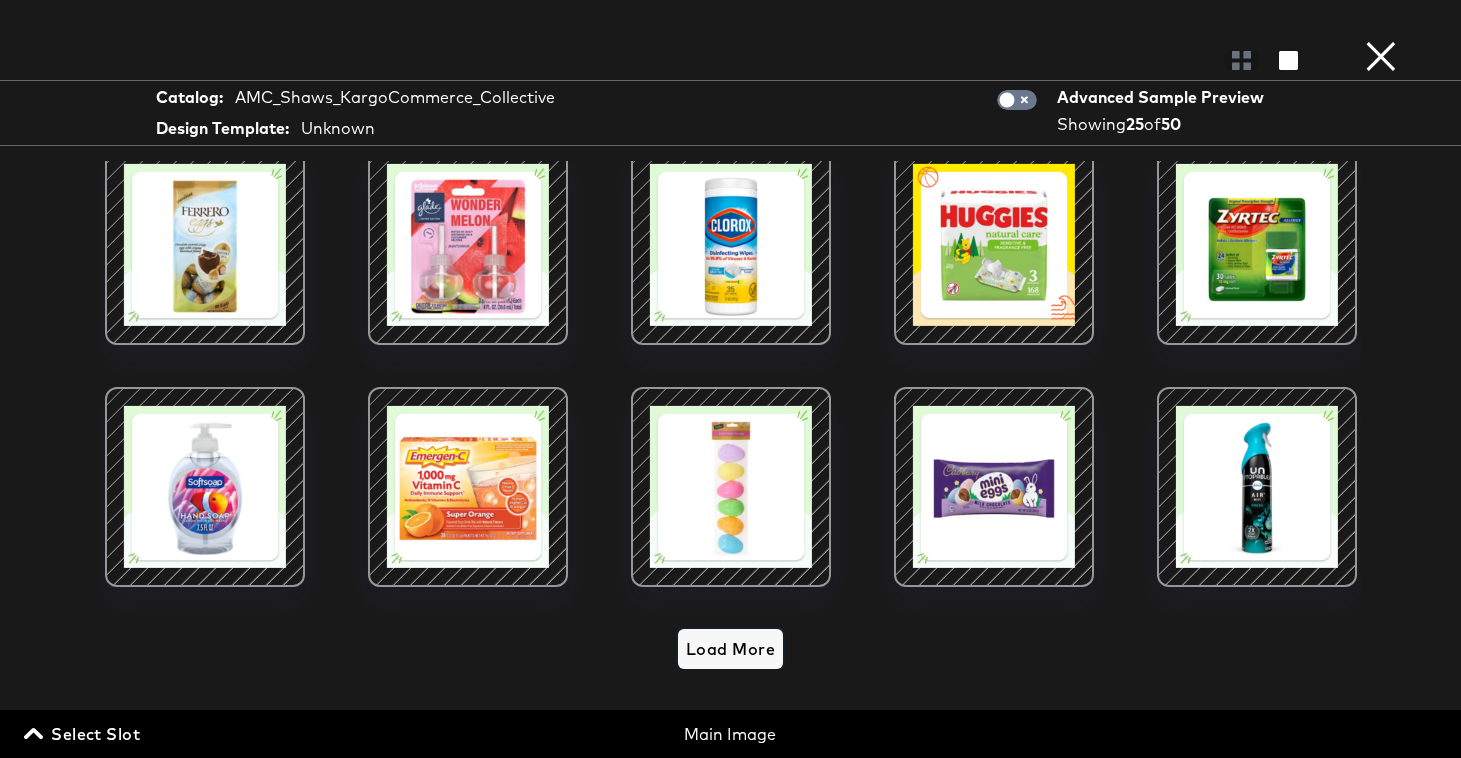 click on "Load More" at bounding box center (730, 649) 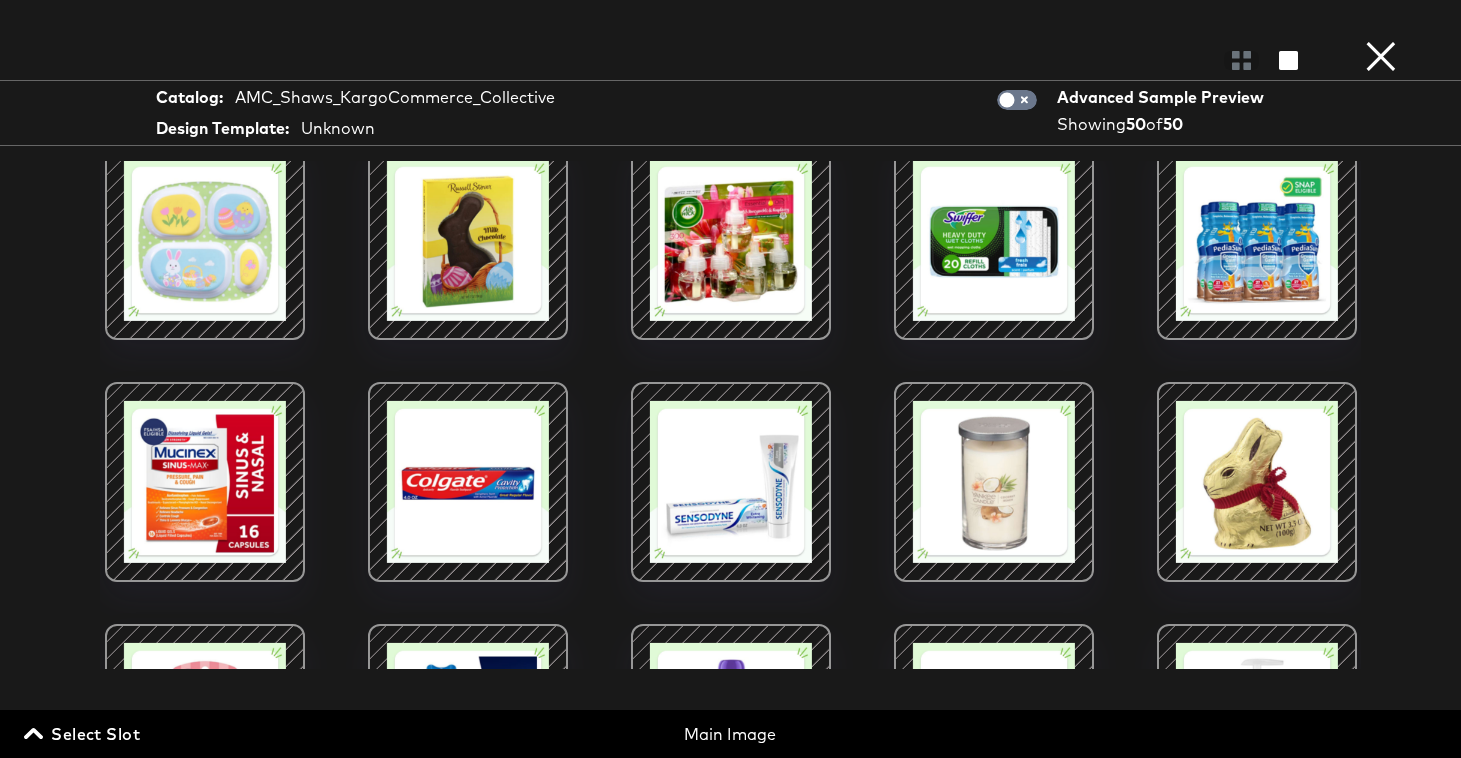 scroll, scrollTop: 530, scrollLeft: 0, axis: vertical 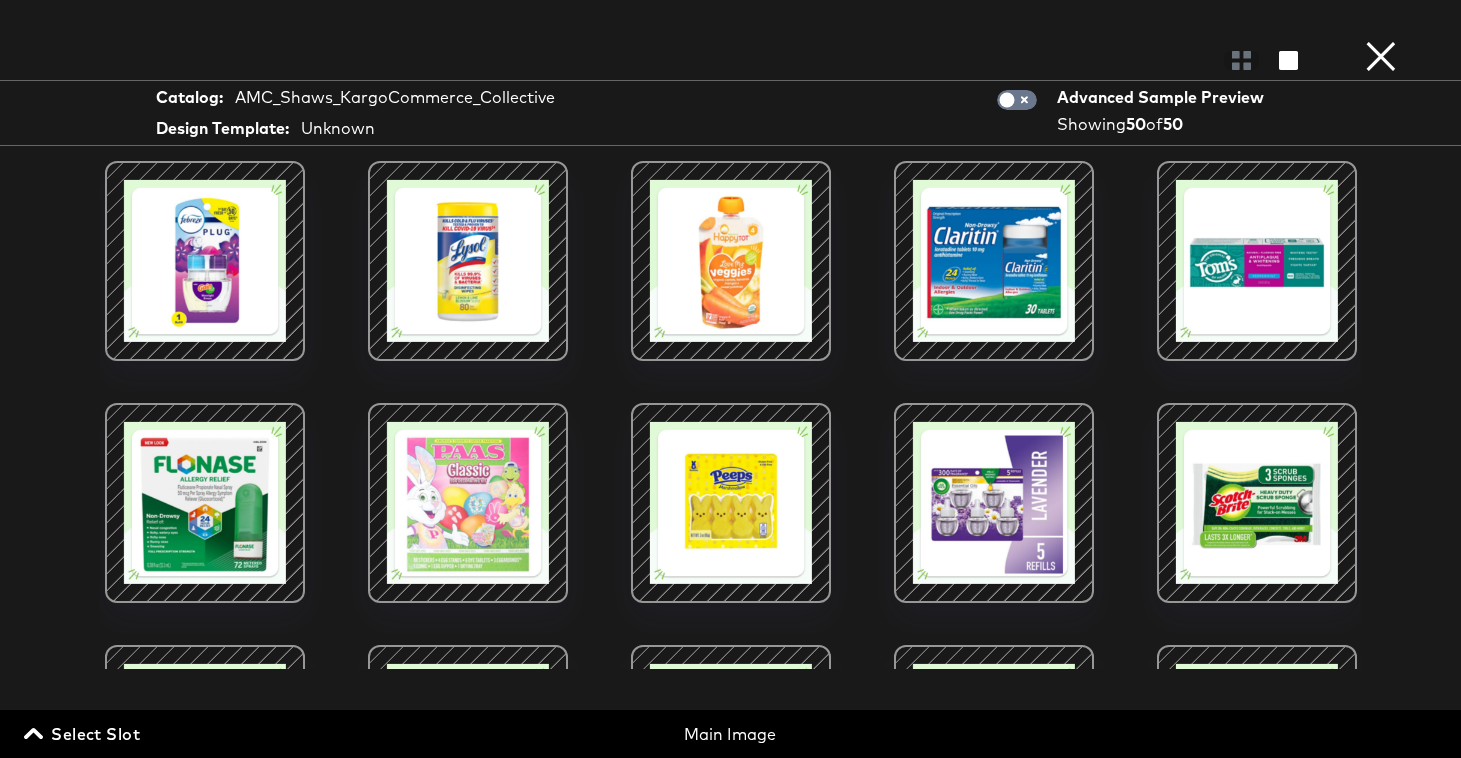 click on "×" at bounding box center [1381, 20] 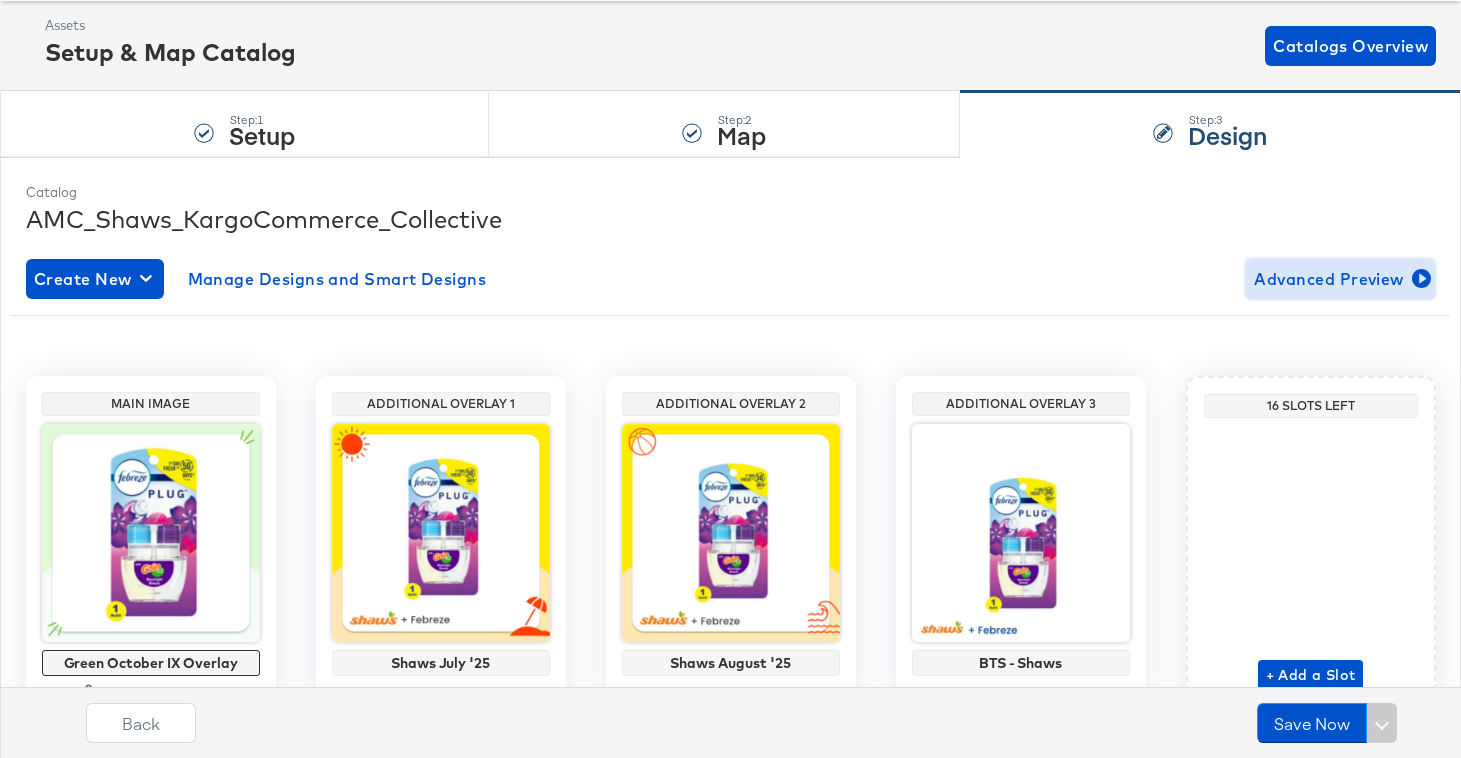 scroll, scrollTop: 96, scrollLeft: 0, axis: vertical 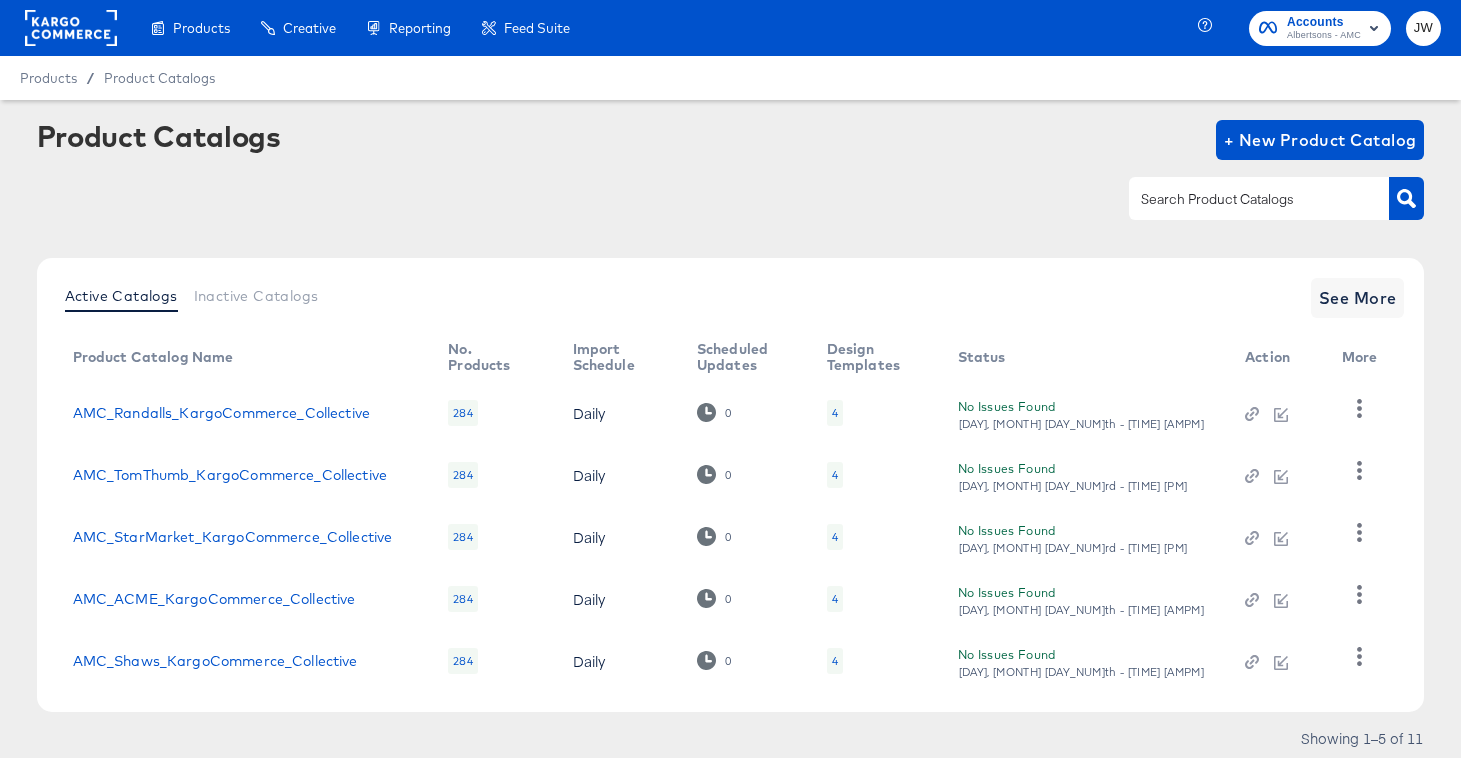 click at bounding box center [1243, 199] 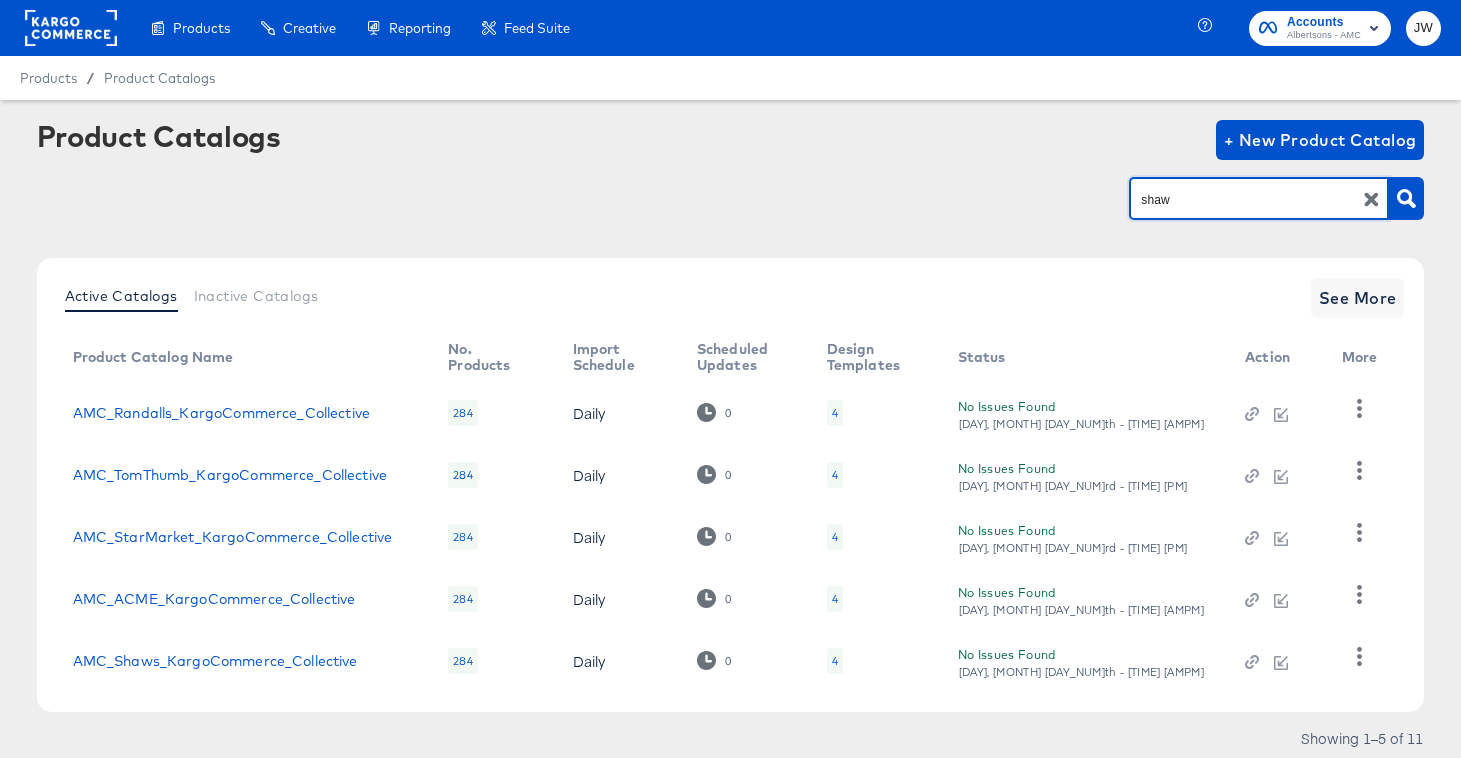 type on "shaw" 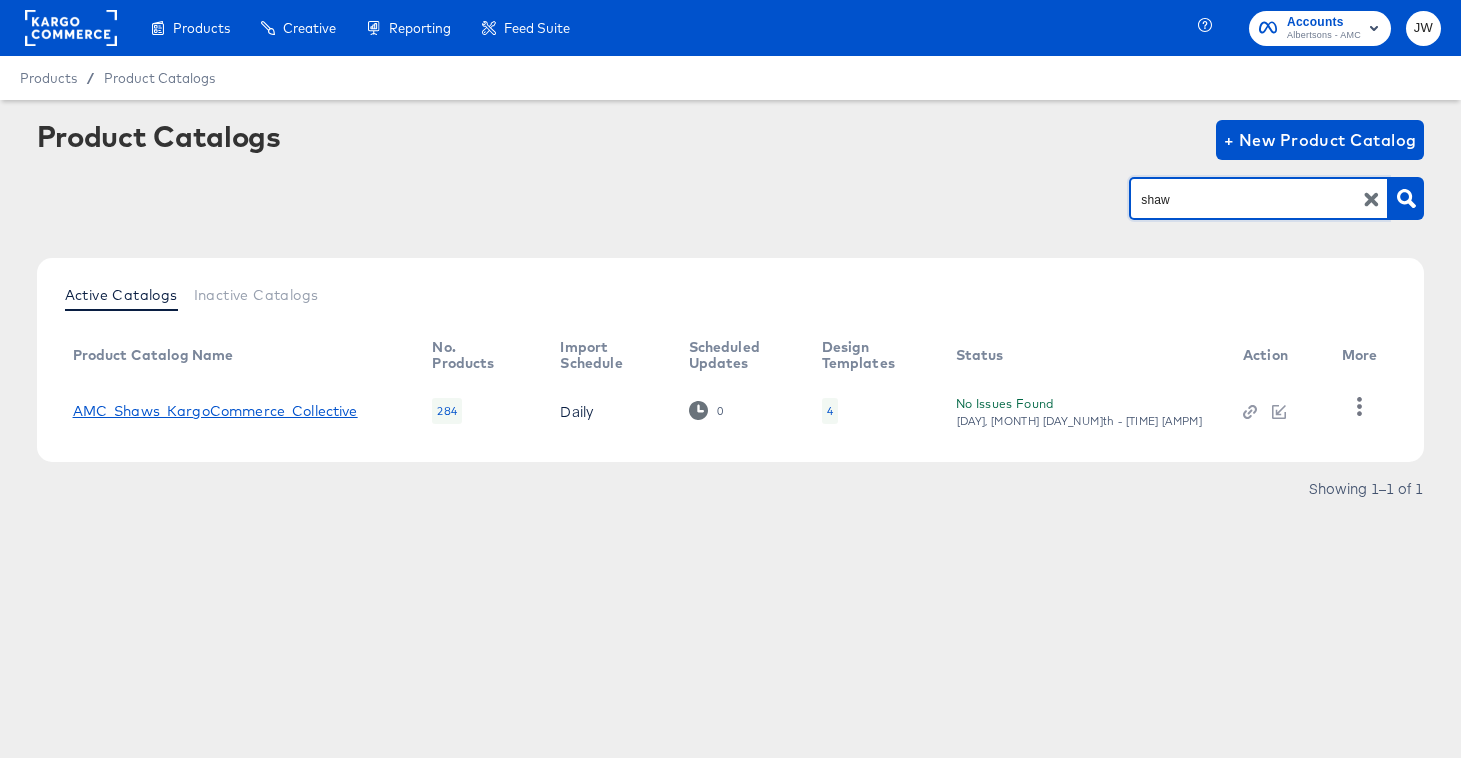 click on "AMC_Shaws_KargoCommerce_Collective" at bounding box center (215, 411) 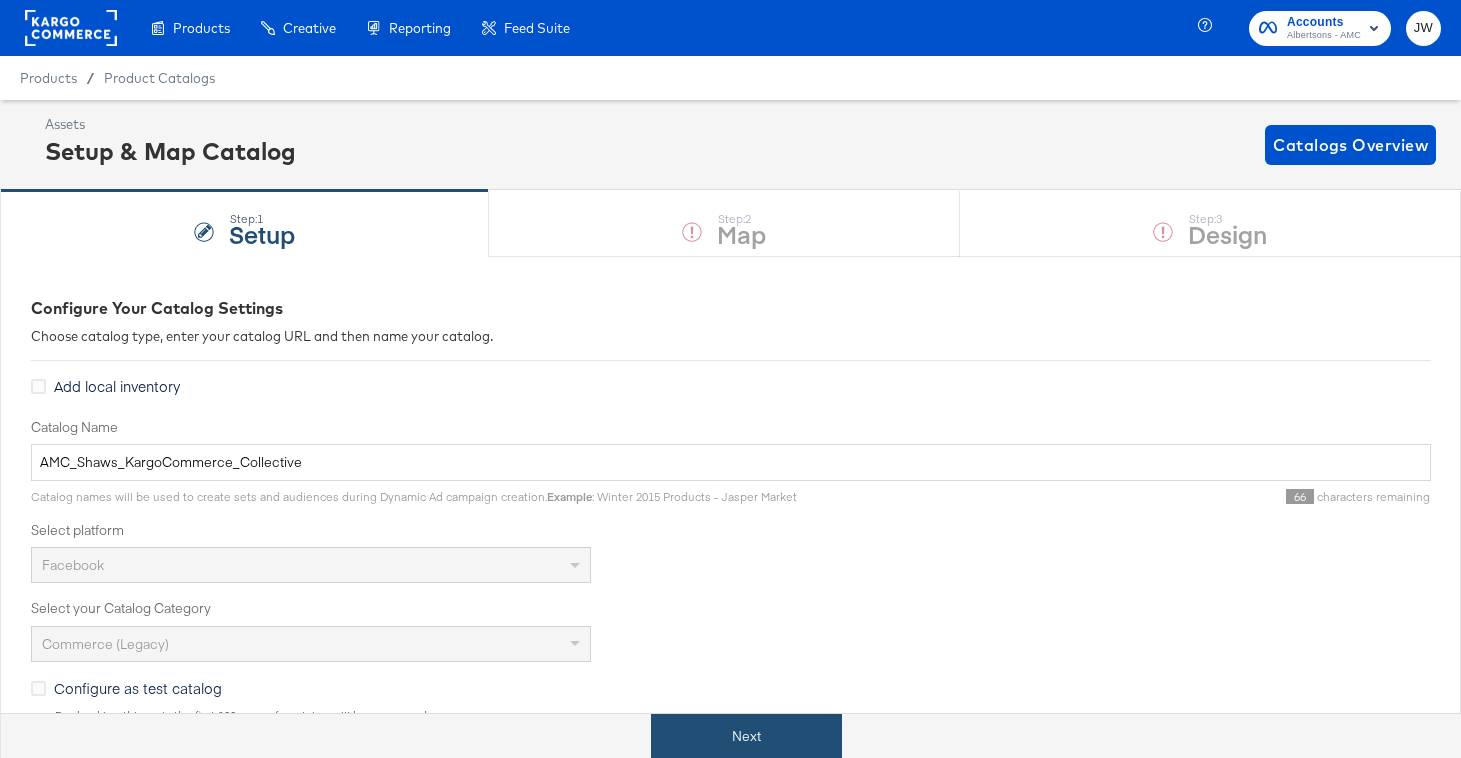 click on "Next" at bounding box center (746, 736) 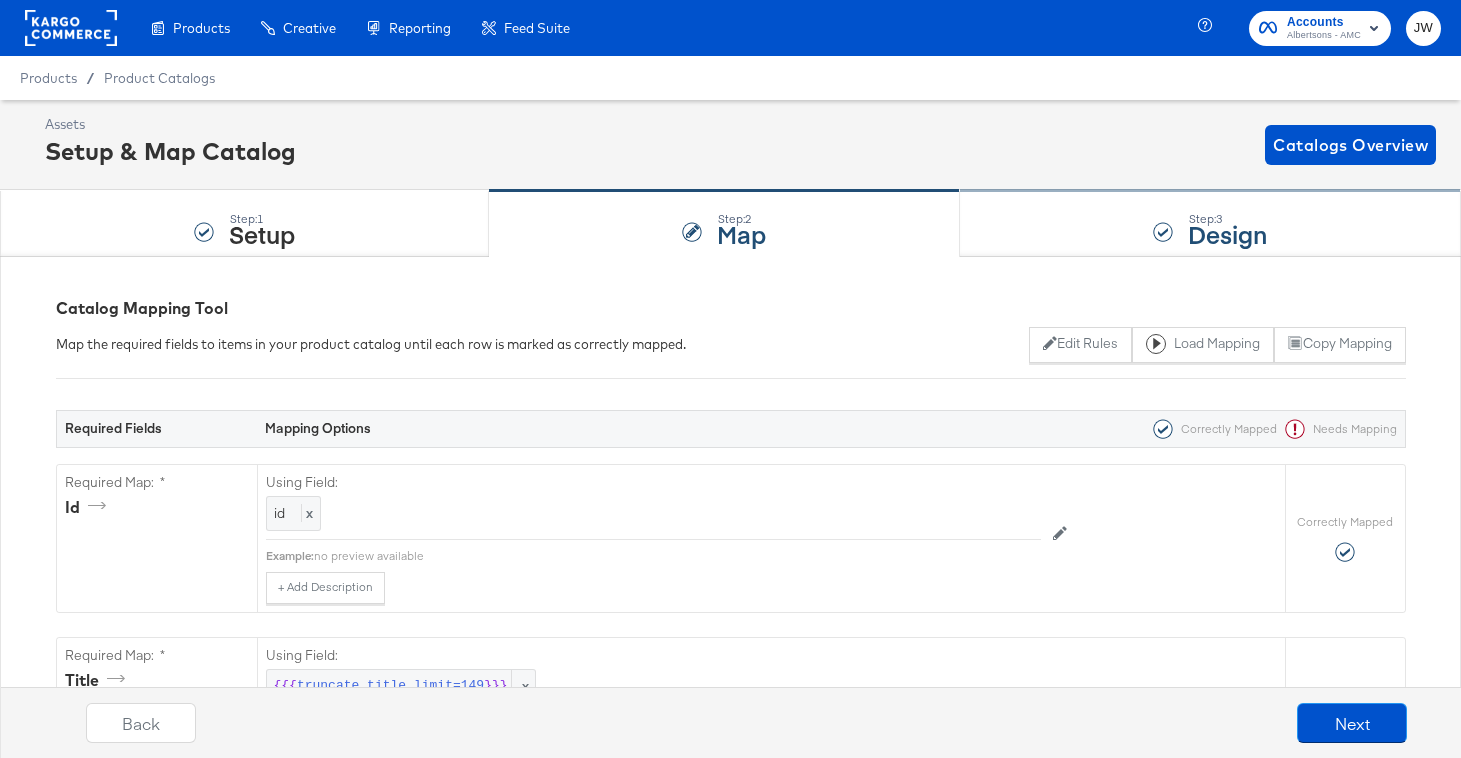 click on "Step:  3   Design" at bounding box center [1210, 224] 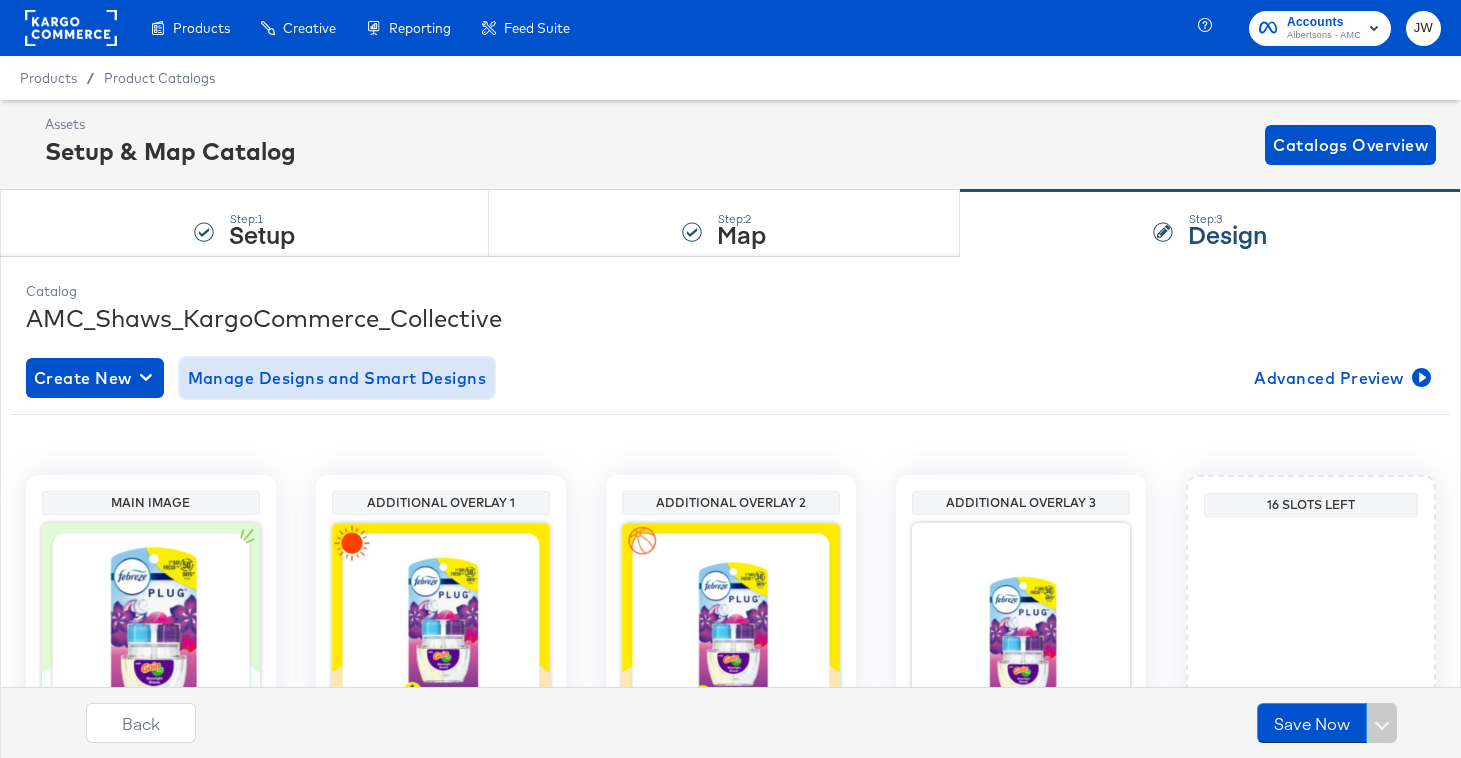 click on "Manage Designs and Smart Designs" at bounding box center [337, 378] 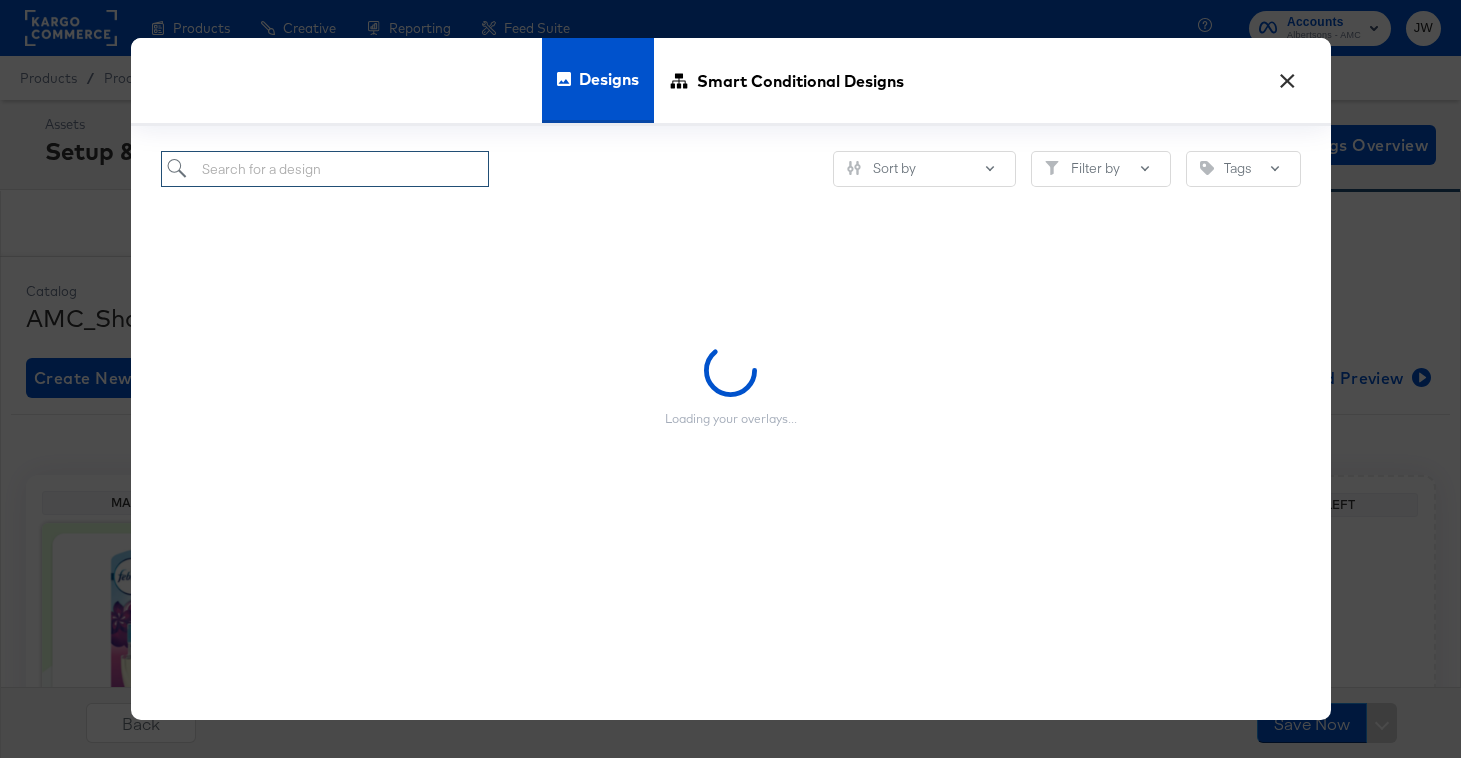 click at bounding box center [325, 169] 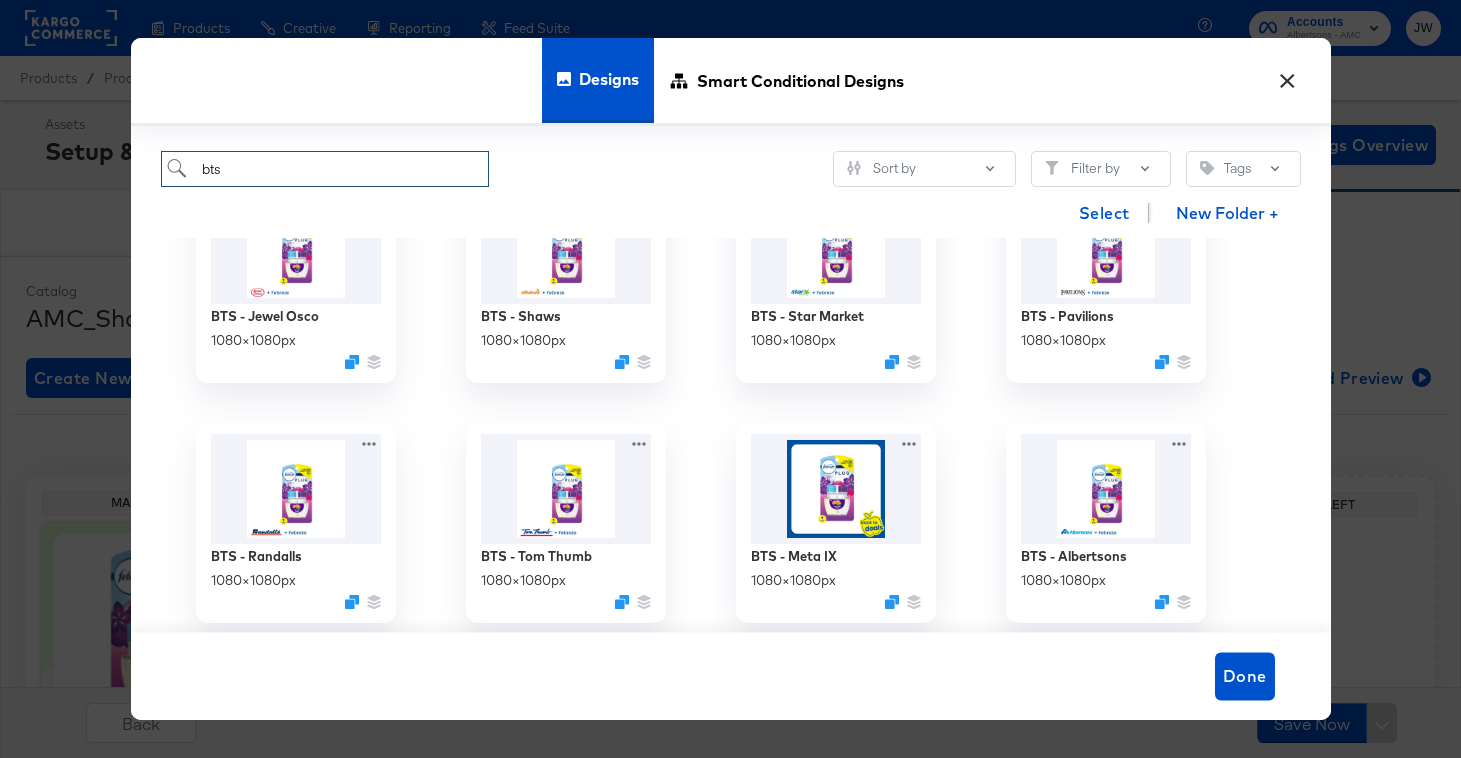 scroll, scrollTop: 325, scrollLeft: 0, axis: vertical 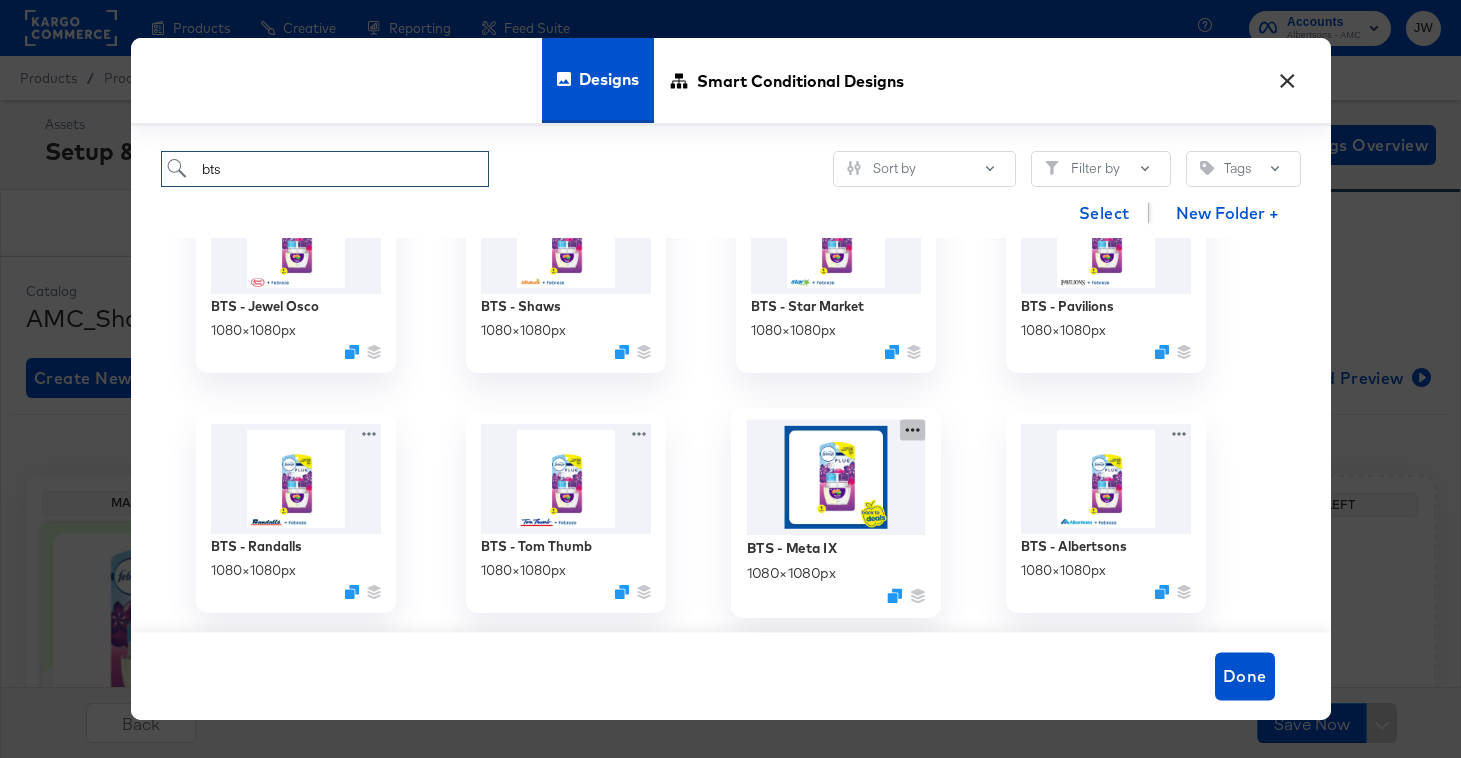click 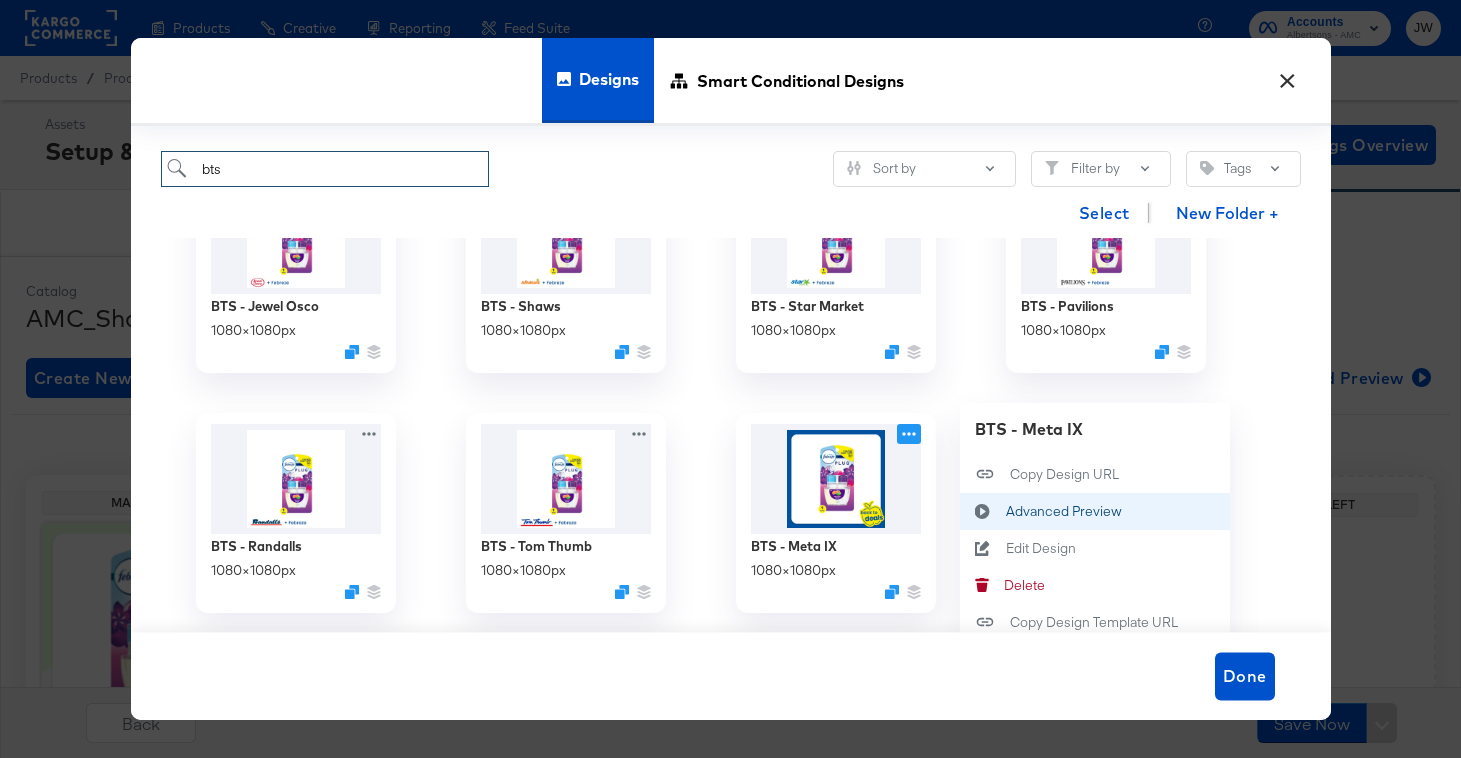 type on "bts" 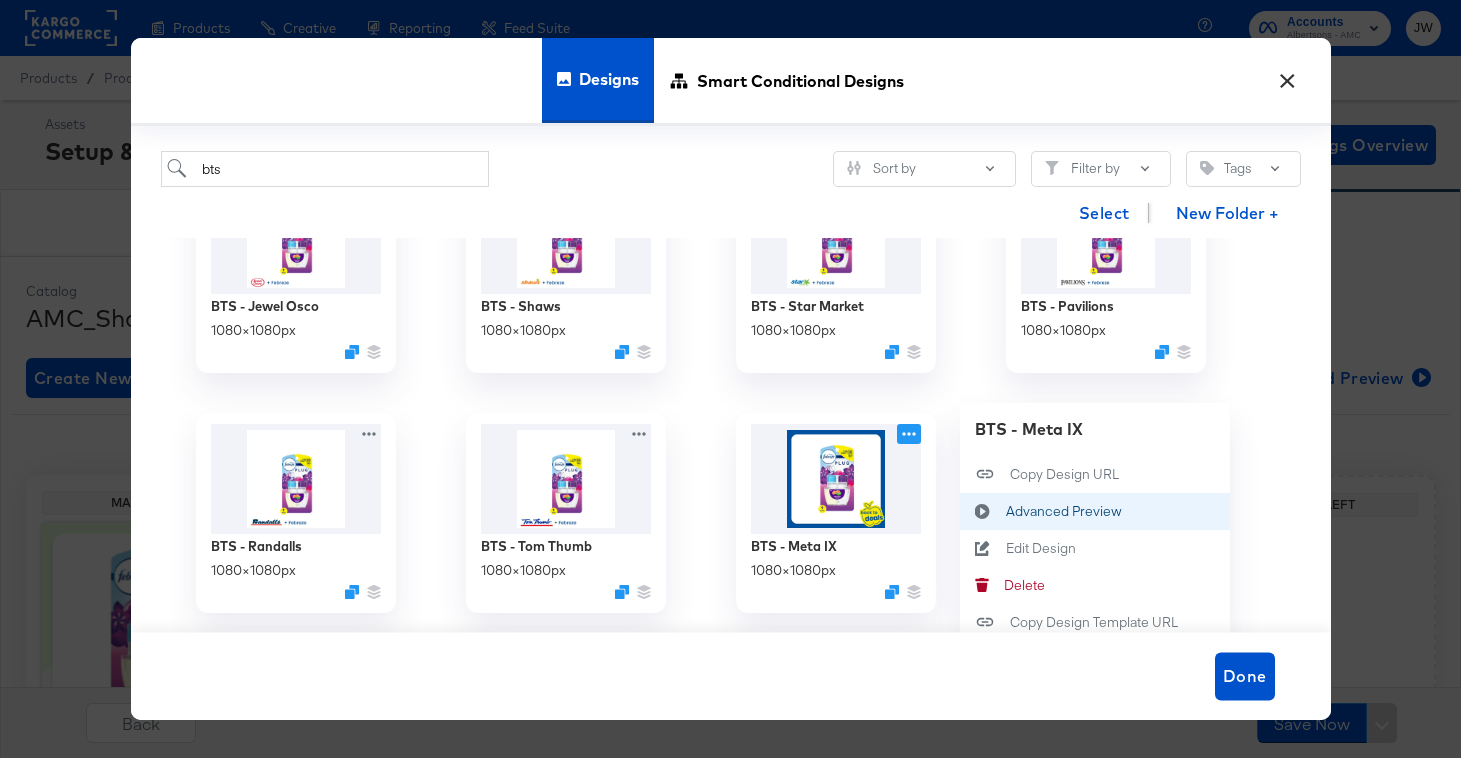 click on "Advanced Preview Advanced Preview" at bounding box center [1005, 512] 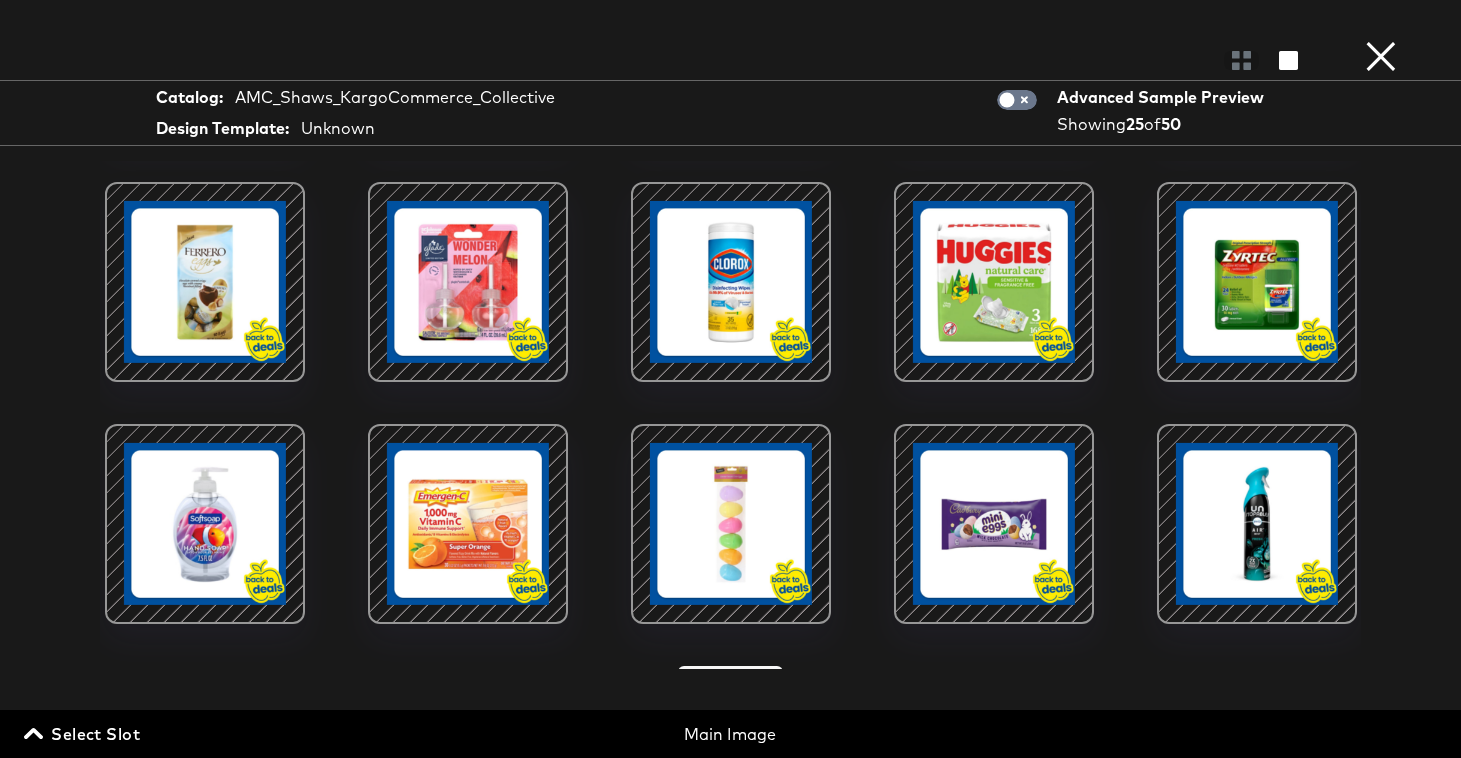 scroll, scrollTop: 742, scrollLeft: 0, axis: vertical 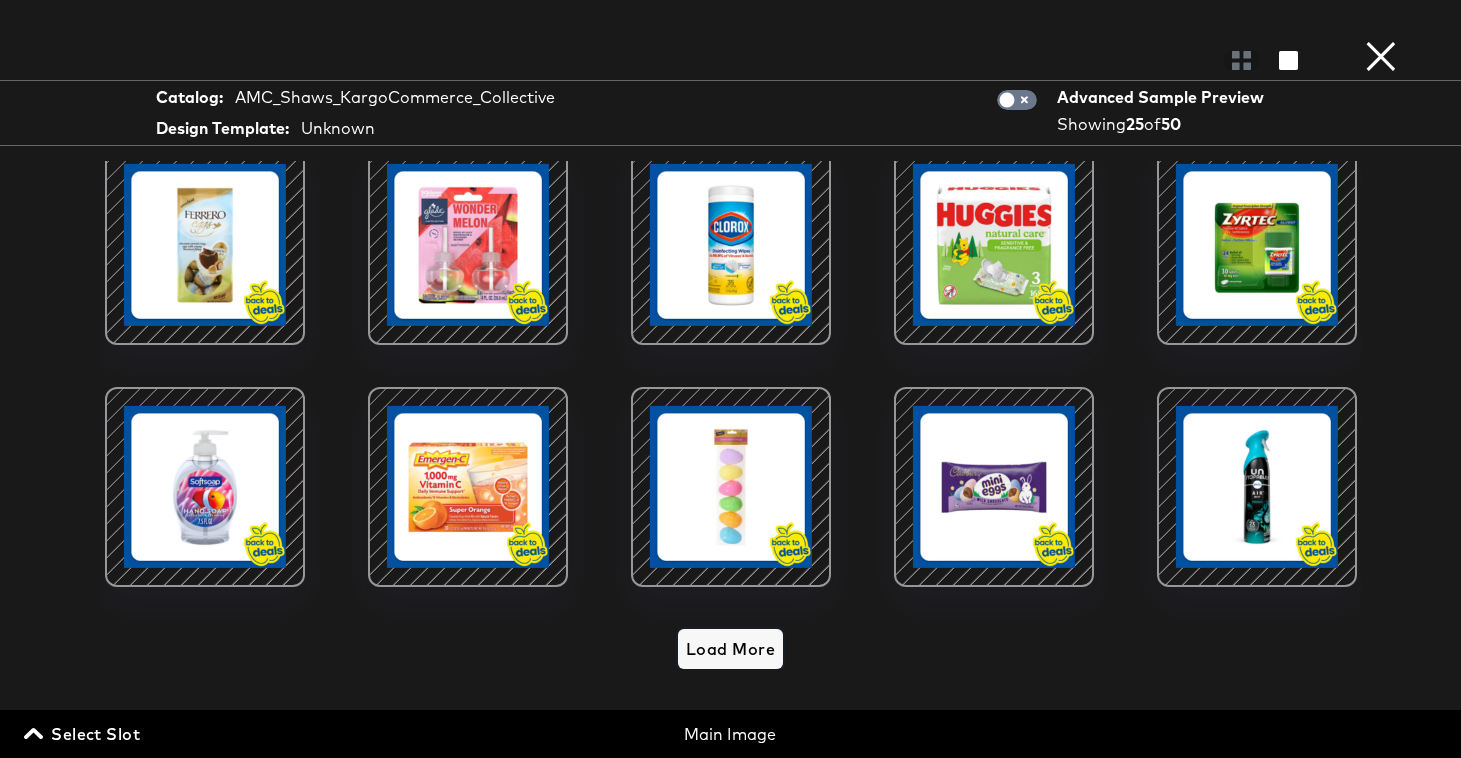 click on "Load More" at bounding box center (730, 649) 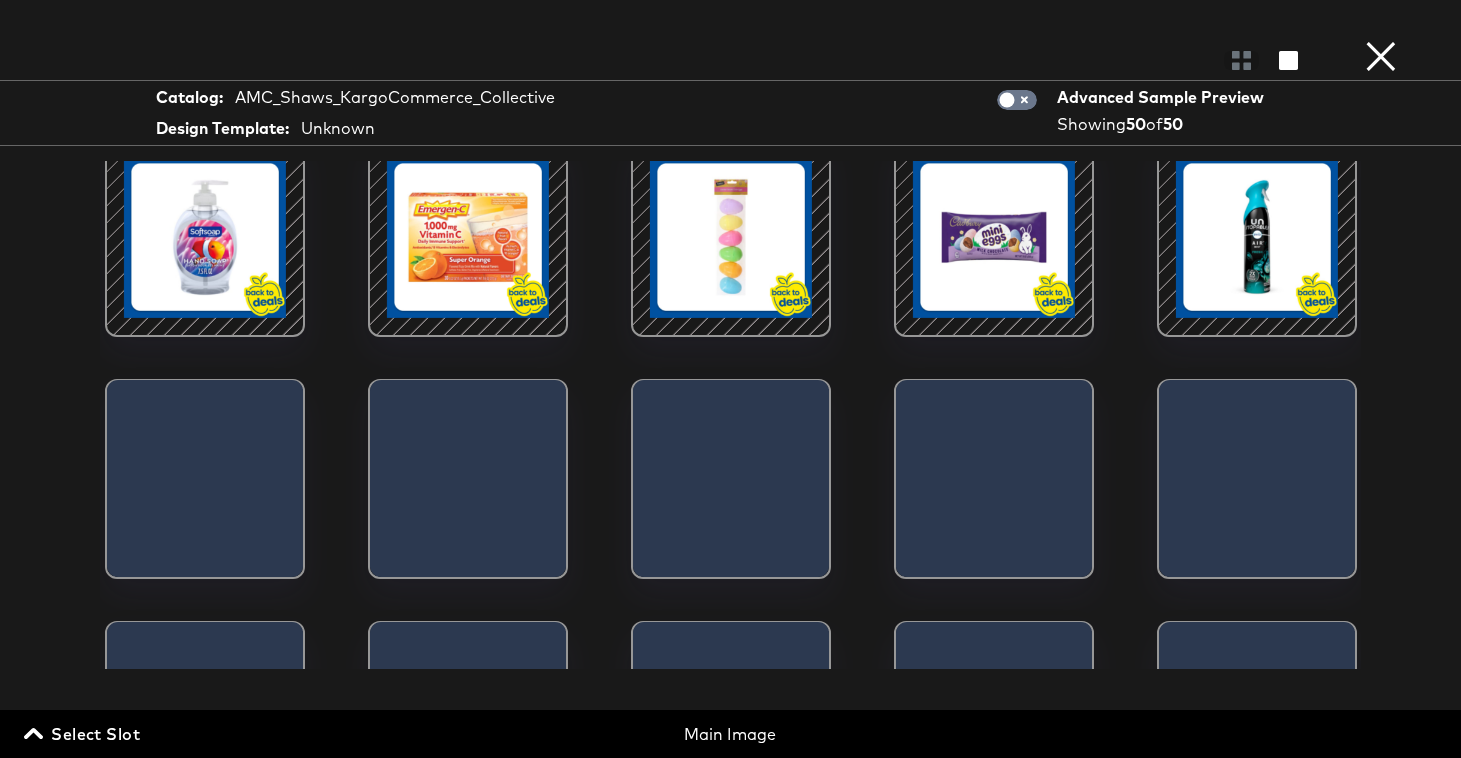 scroll, scrollTop: 1196, scrollLeft: 0, axis: vertical 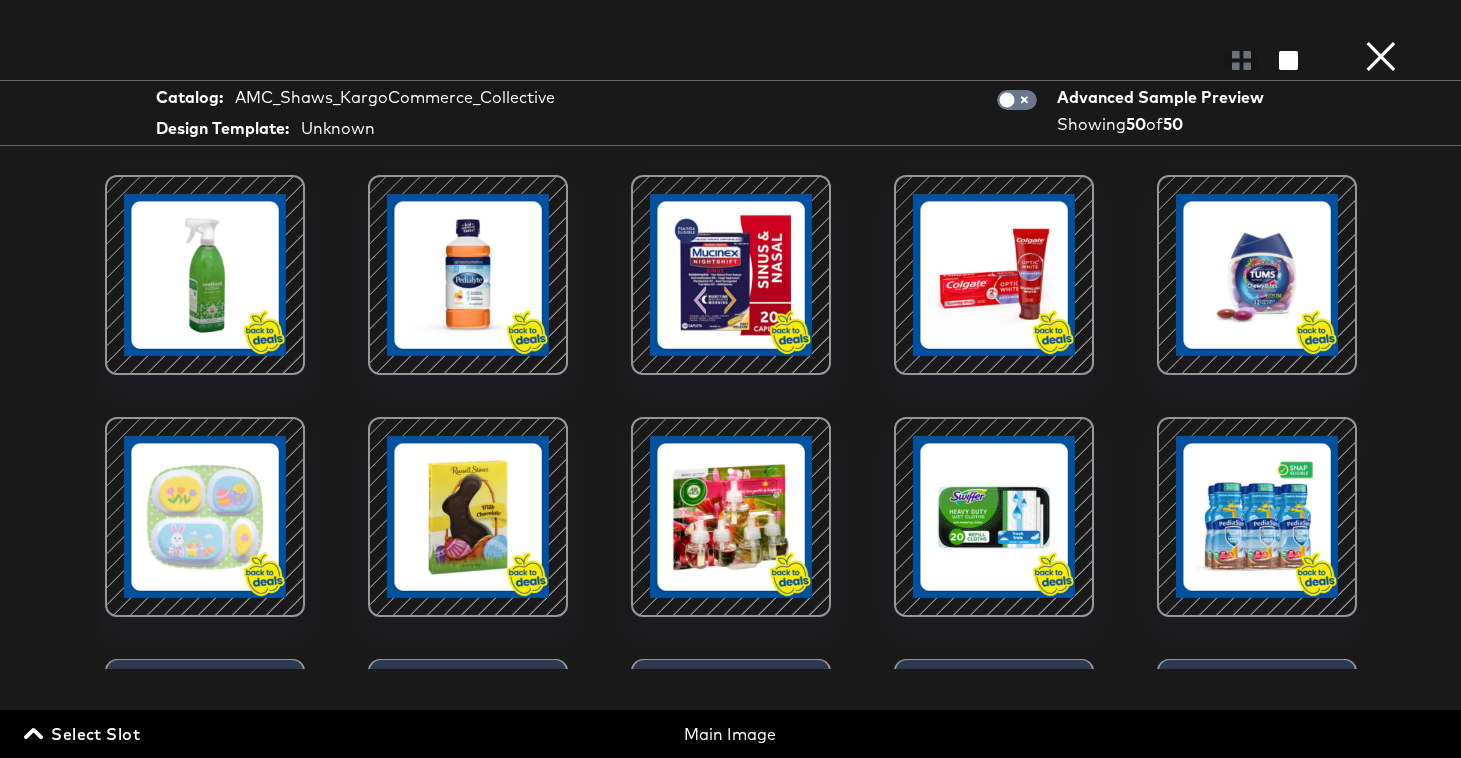 click on "×" at bounding box center [1381, 20] 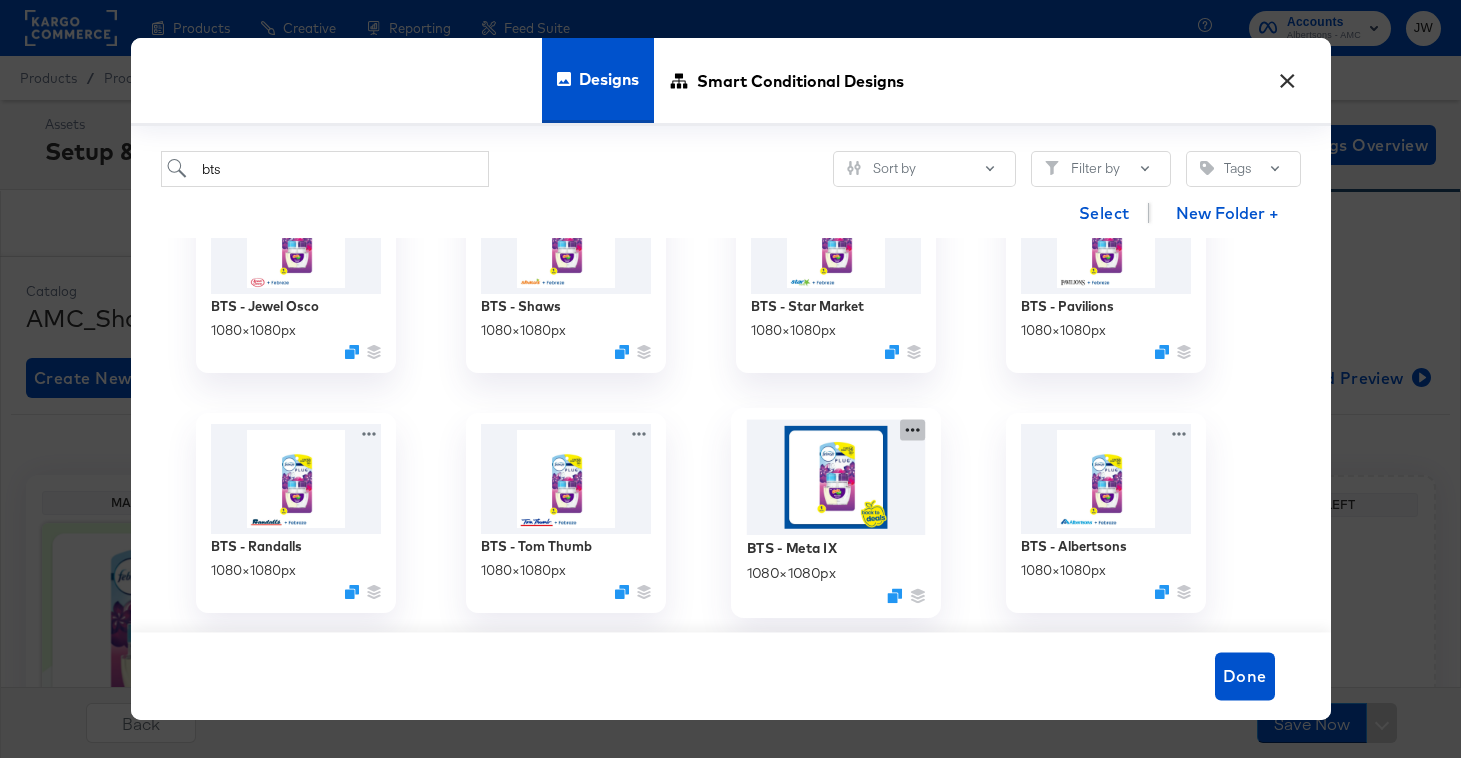 click 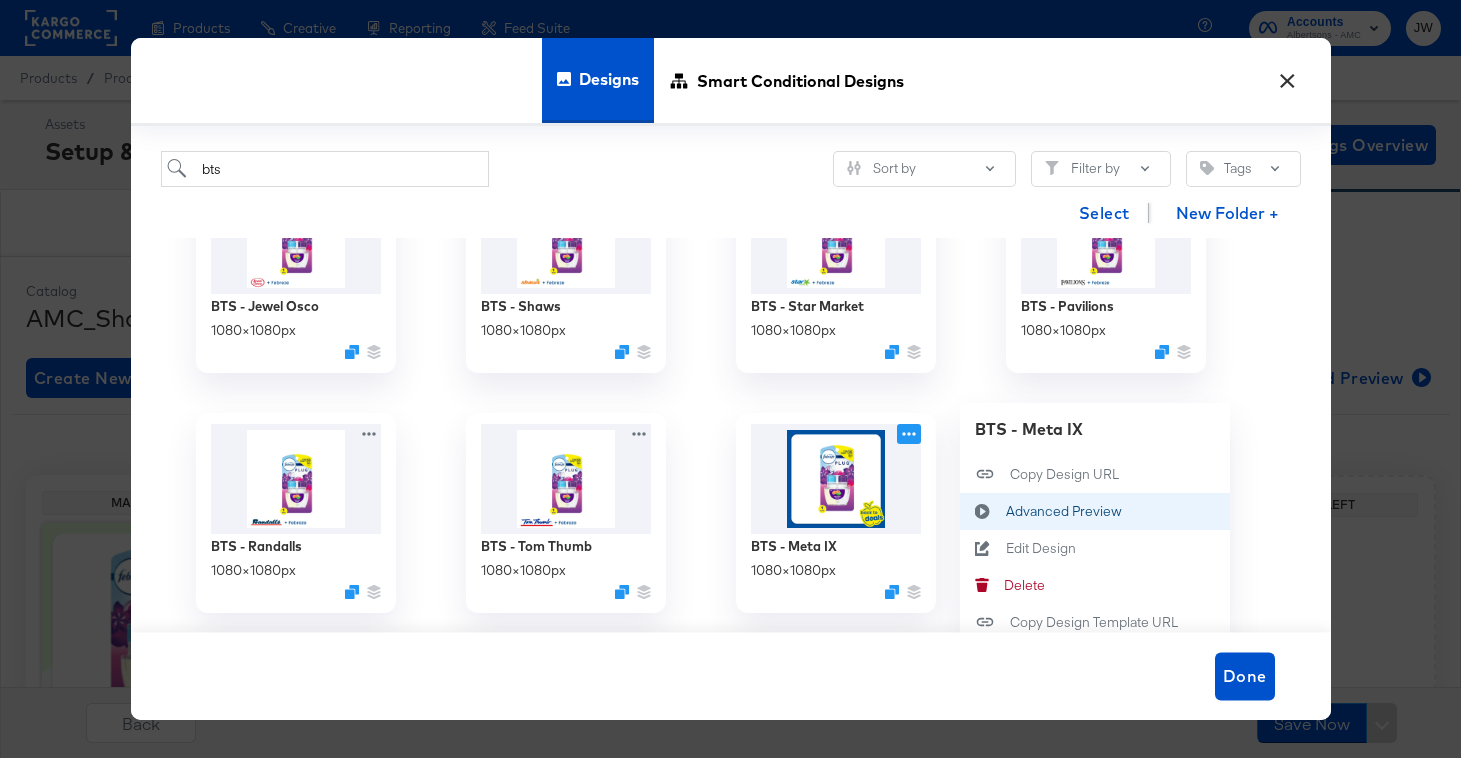 scroll, scrollTop: 333, scrollLeft: 0, axis: vertical 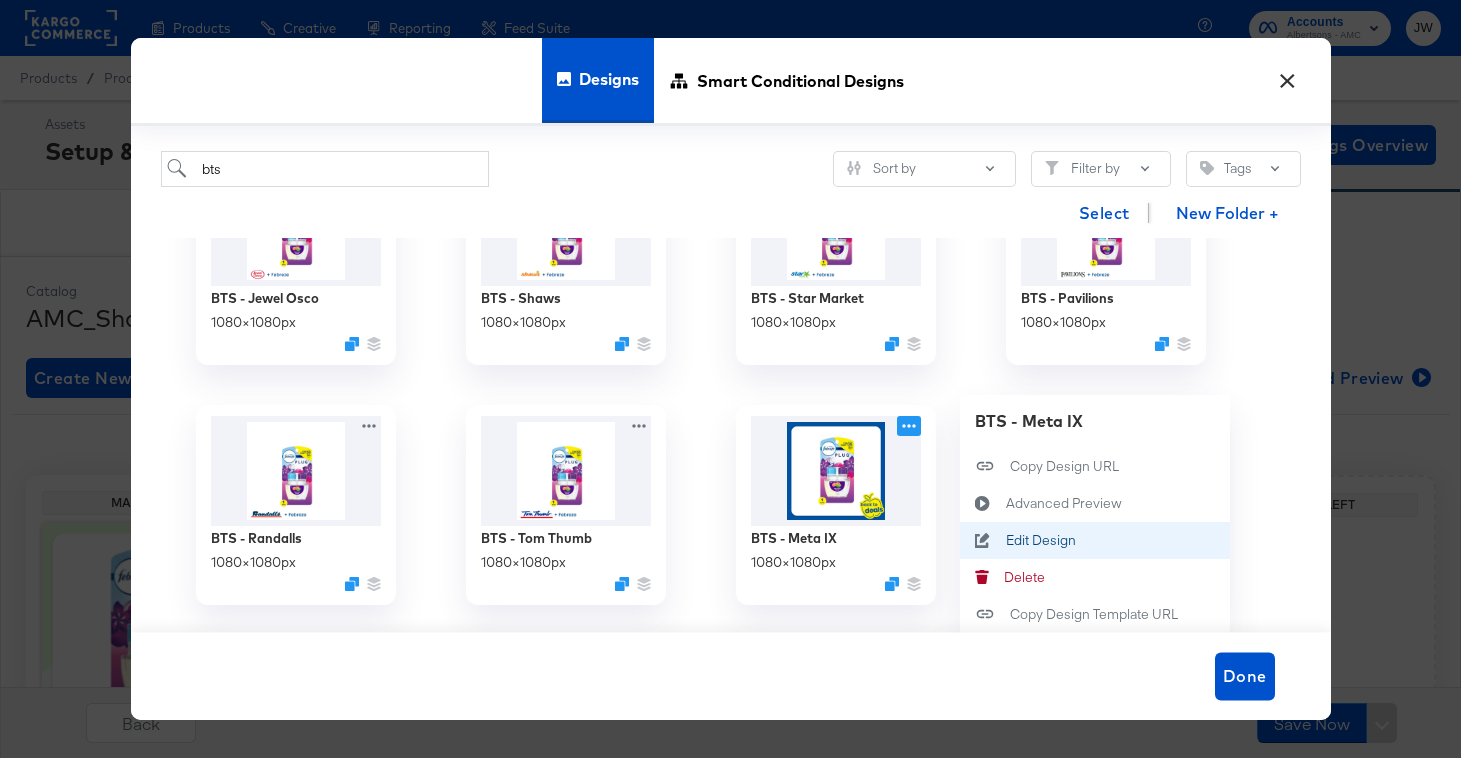 click on "Edit Design Edit Design" at bounding box center [1005, 541] 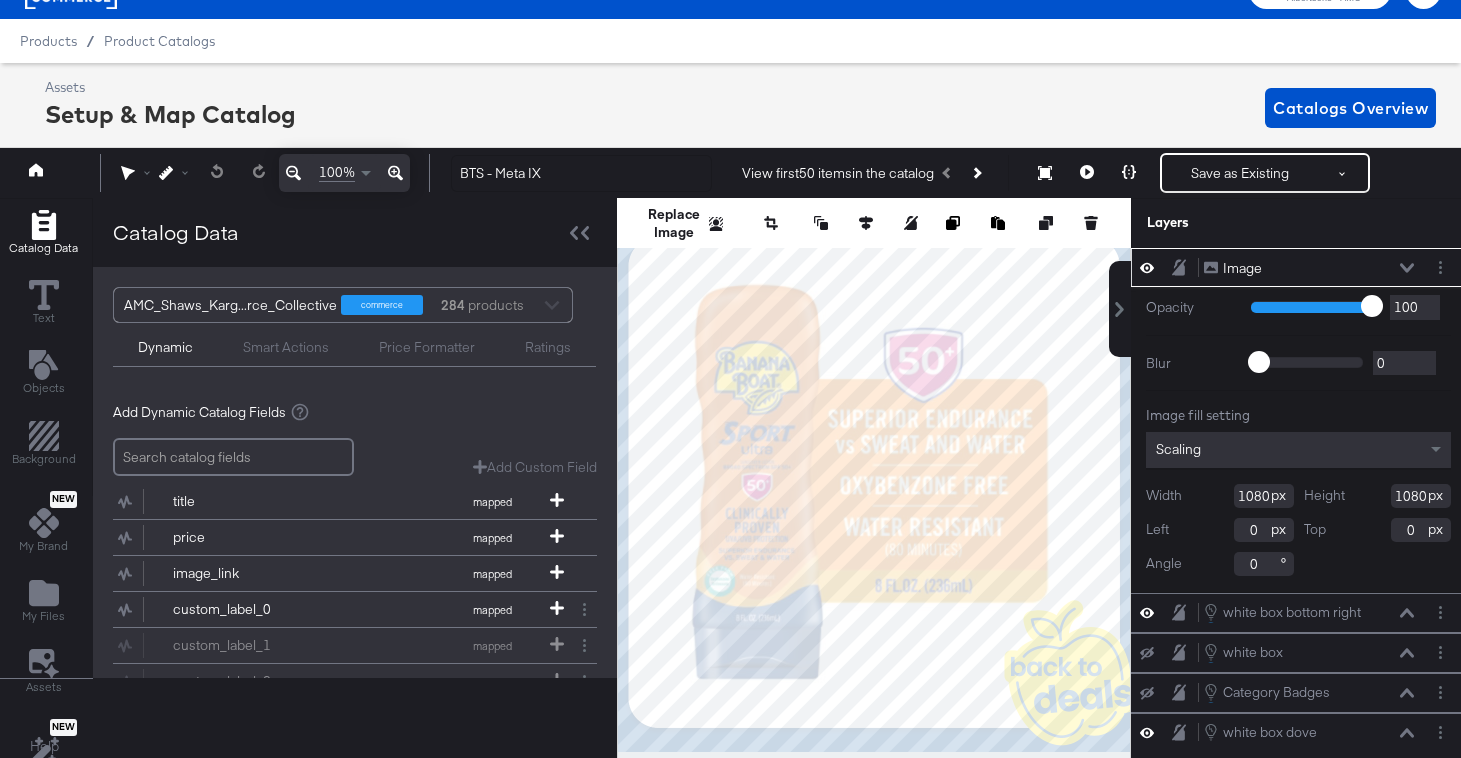 scroll, scrollTop: 0, scrollLeft: 0, axis: both 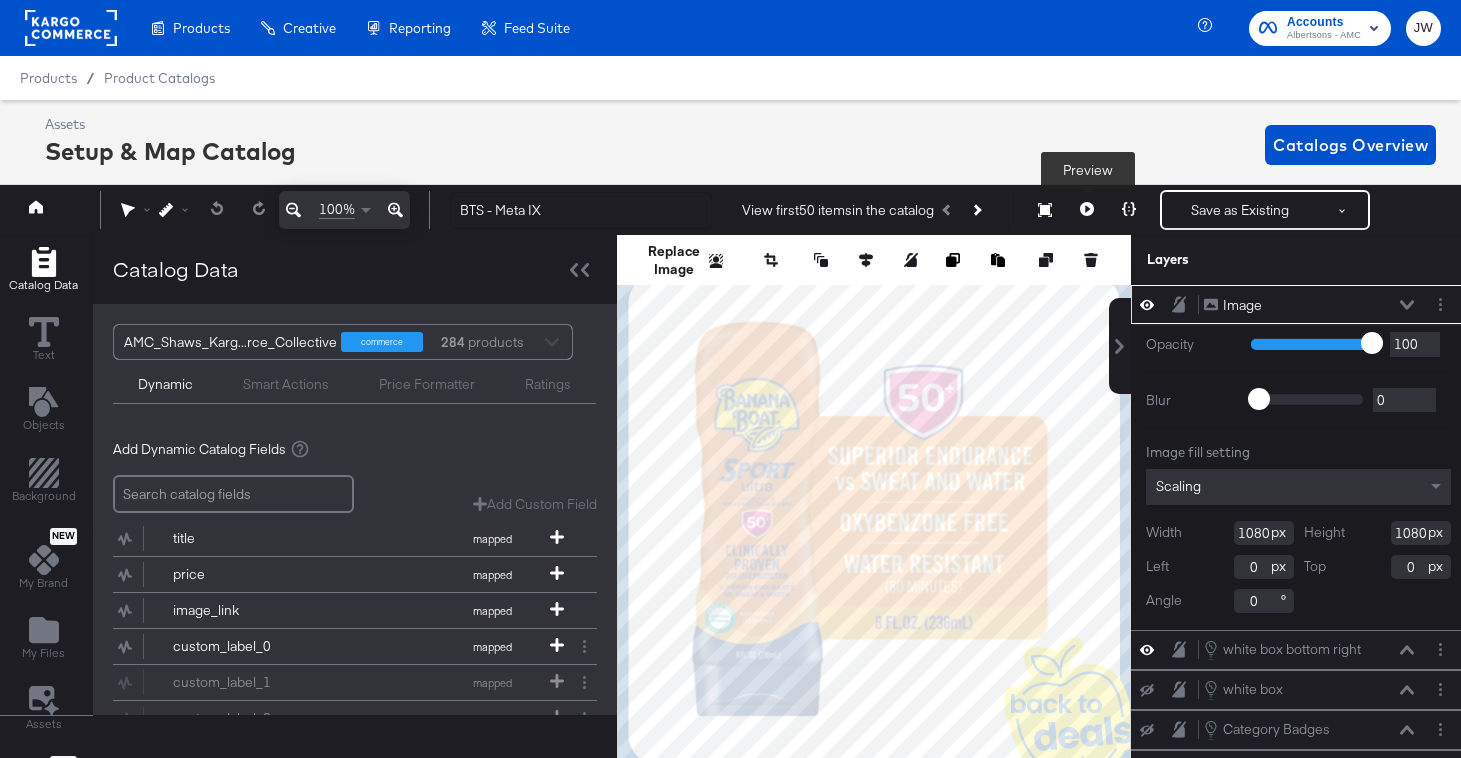 click 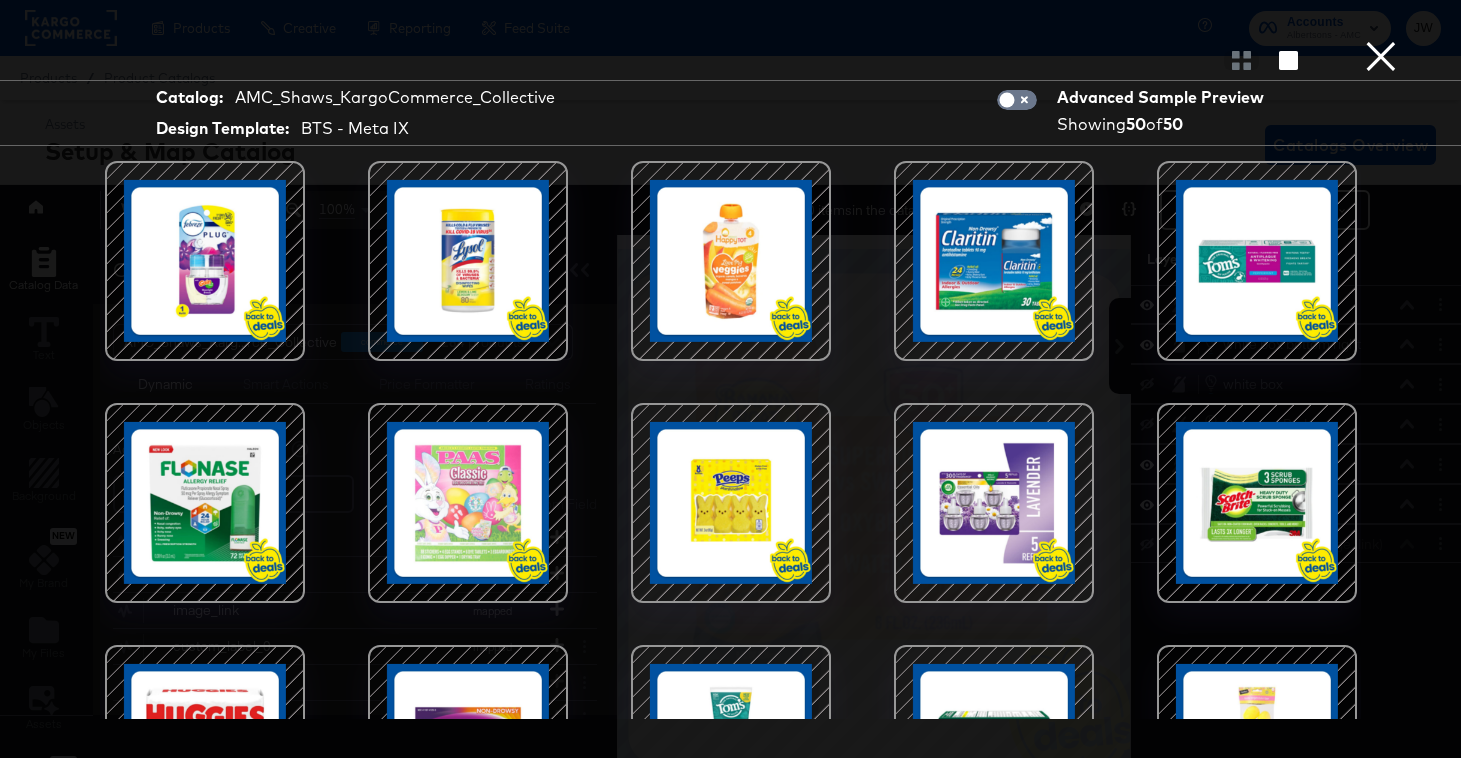 click on "×" at bounding box center [1381, 20] 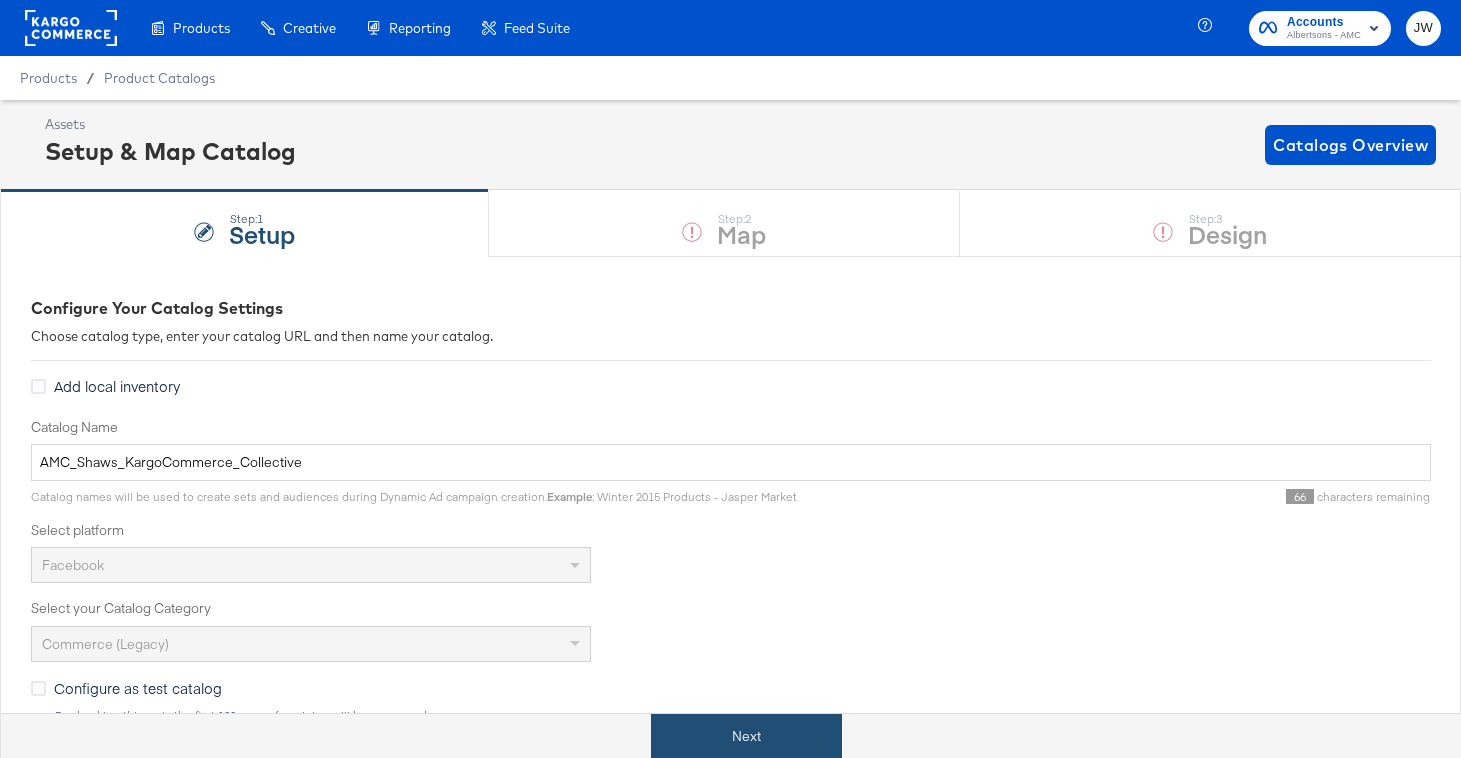 click on "Next" at bounding box center [746, 736] 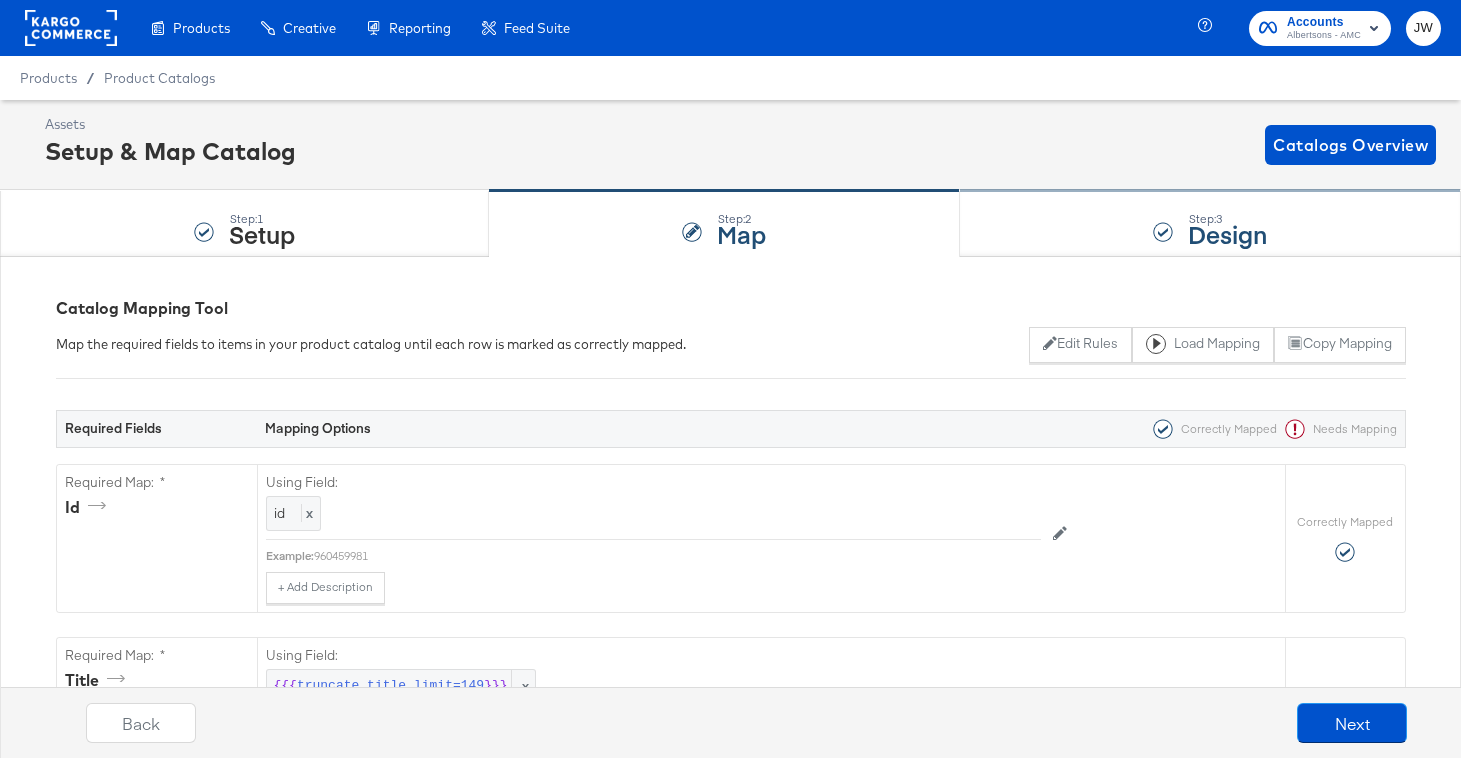 click on "Step:  3   Design" at bounding box center [1210, 224] 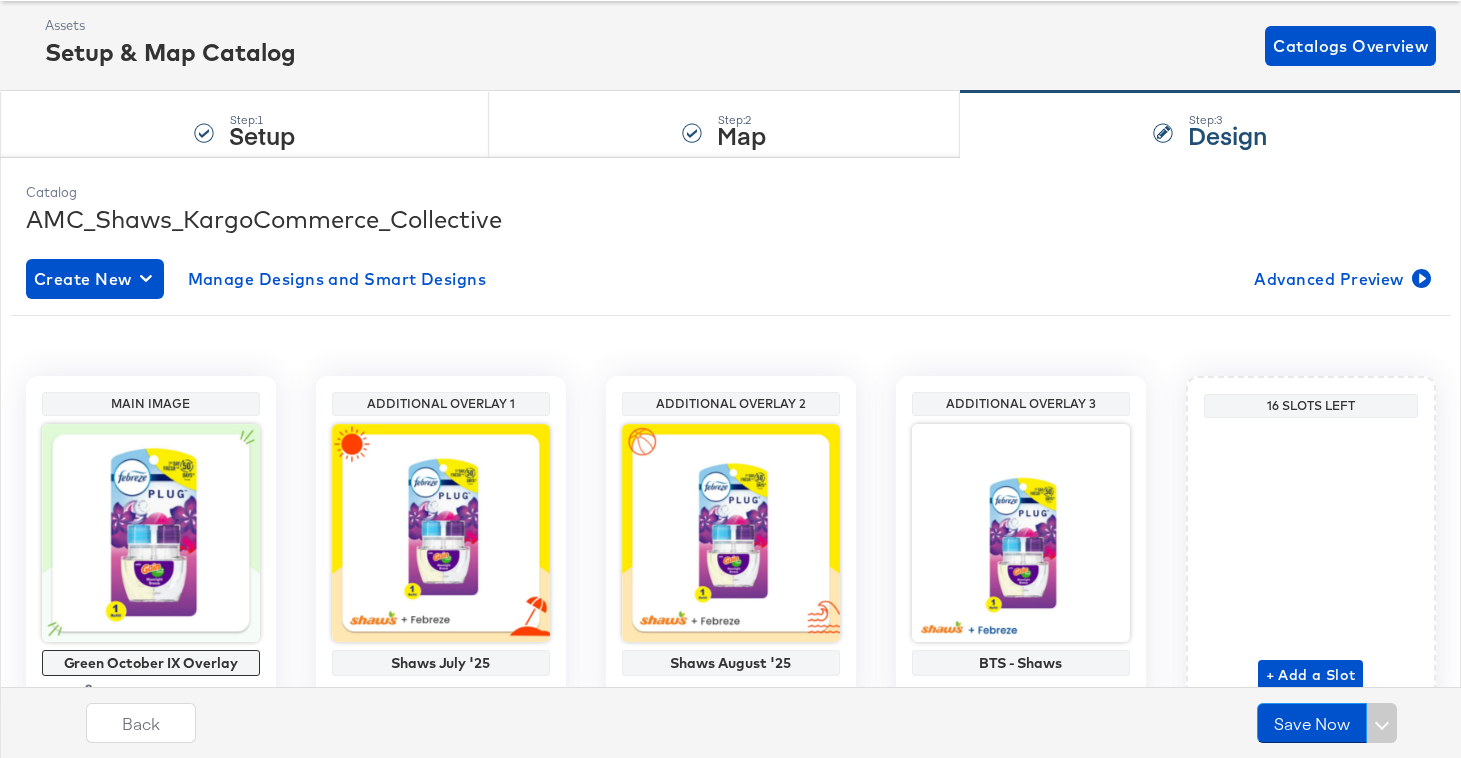 scroll, scrollTop: 195, scrollLeft: 0, axis: vertical 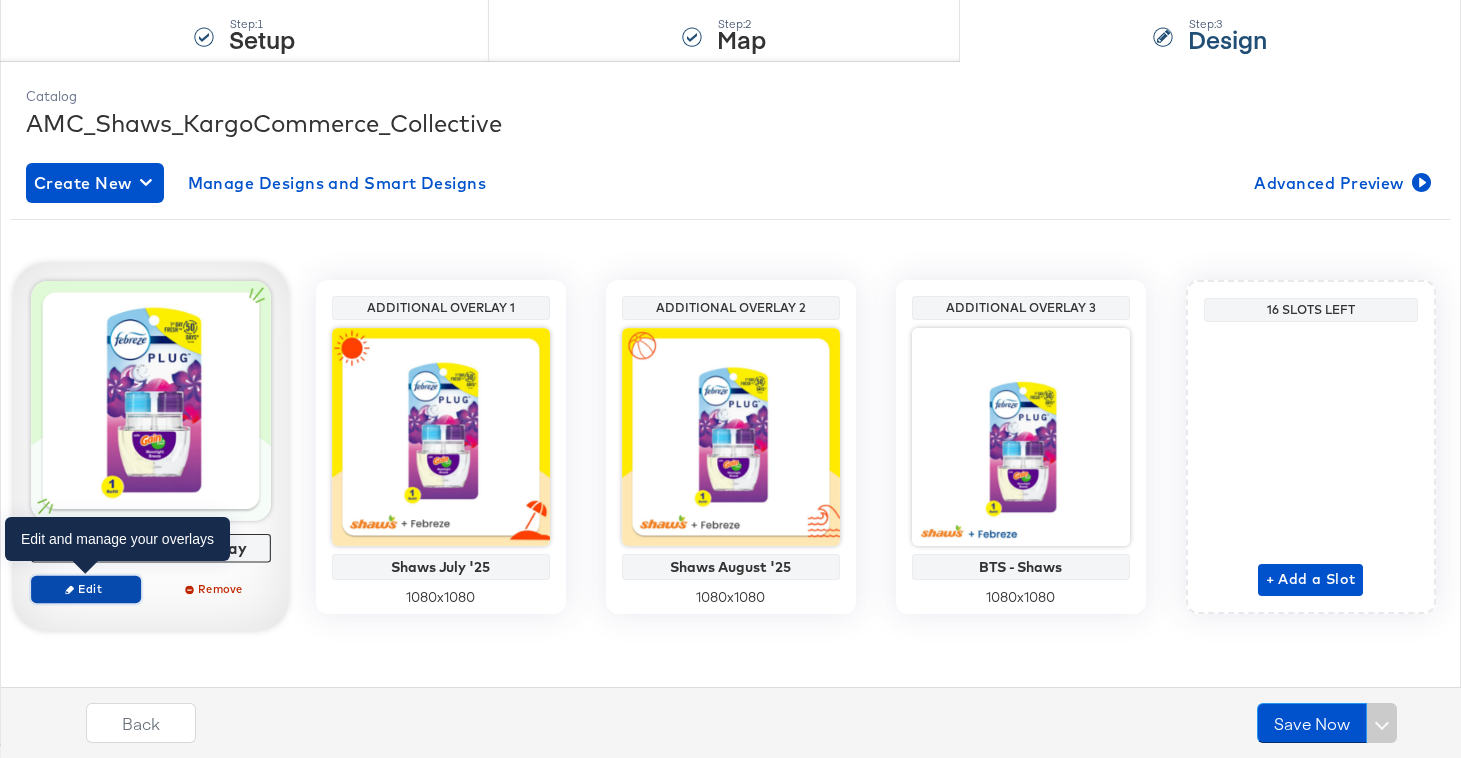 click on "Edit" at bounding box center (85, 588) 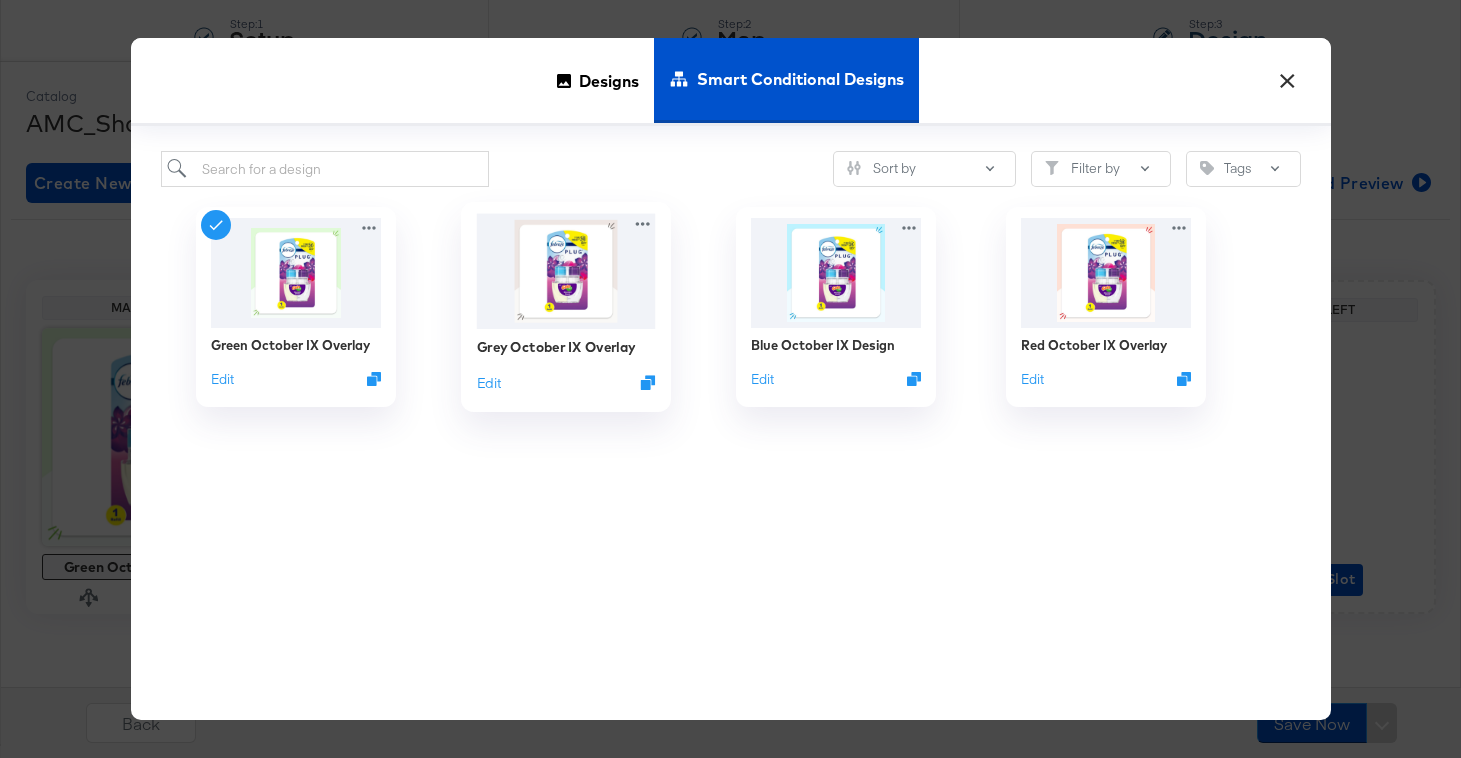 click at bounding box center [565, 271] 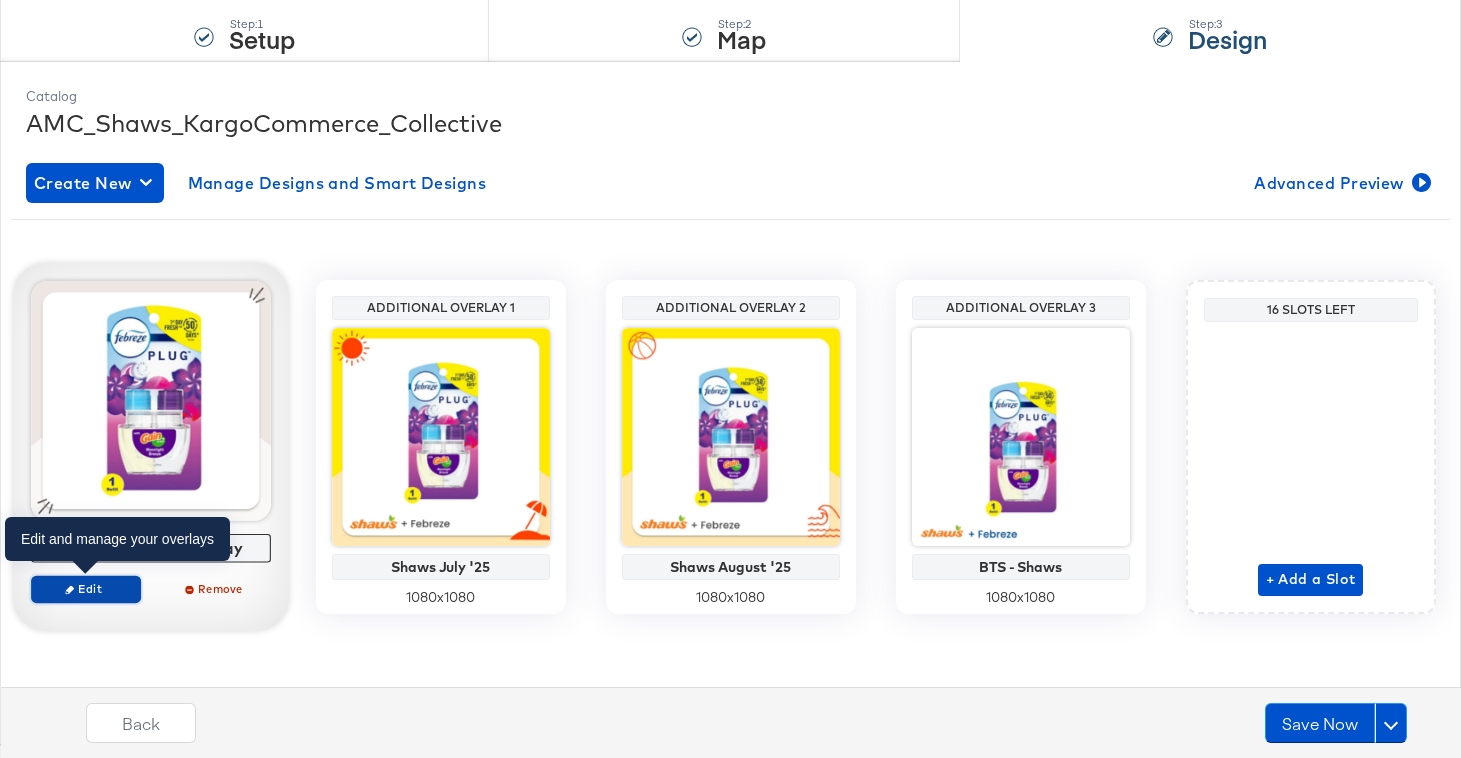 click on "Edit" at bounding box center (85, 588) 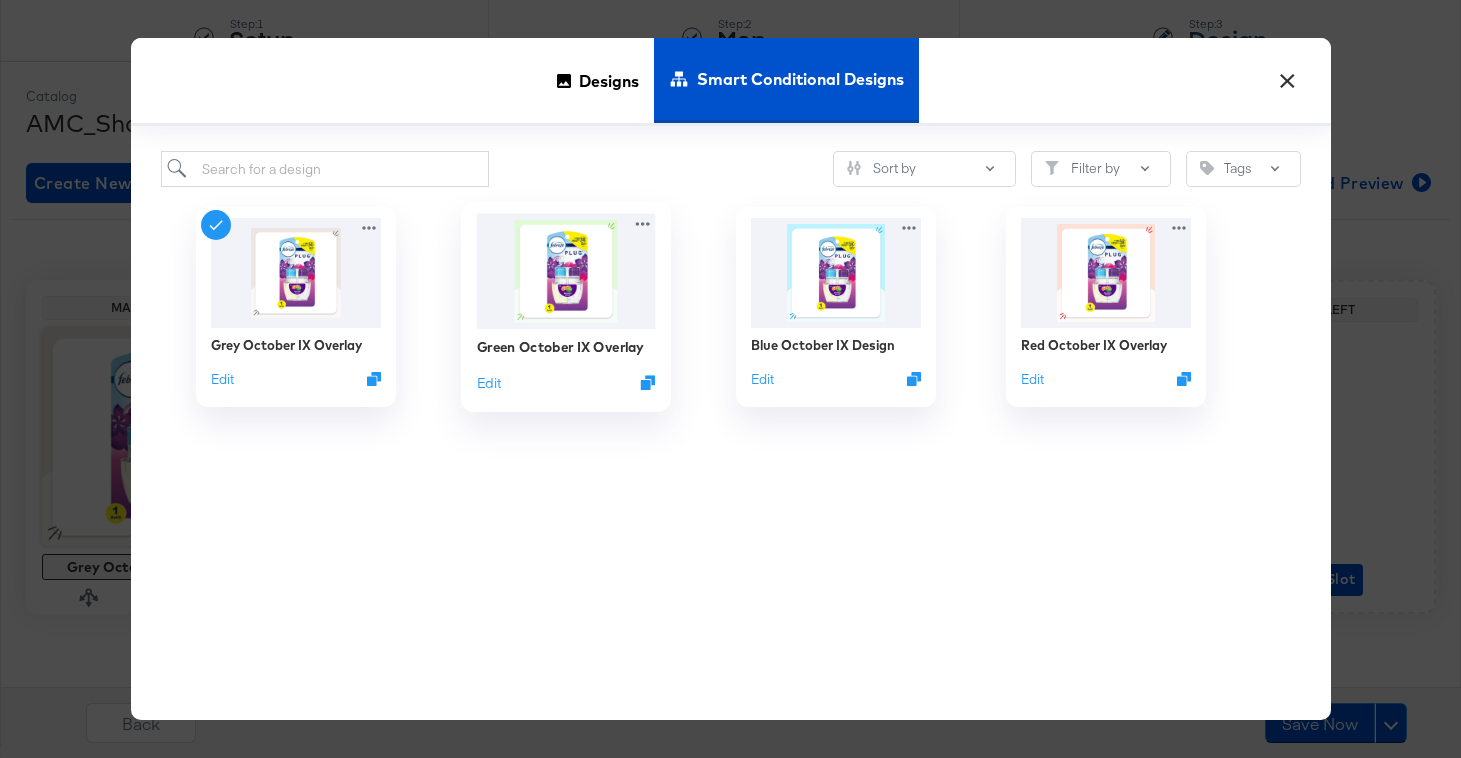 click at bounding box center [565, 271] 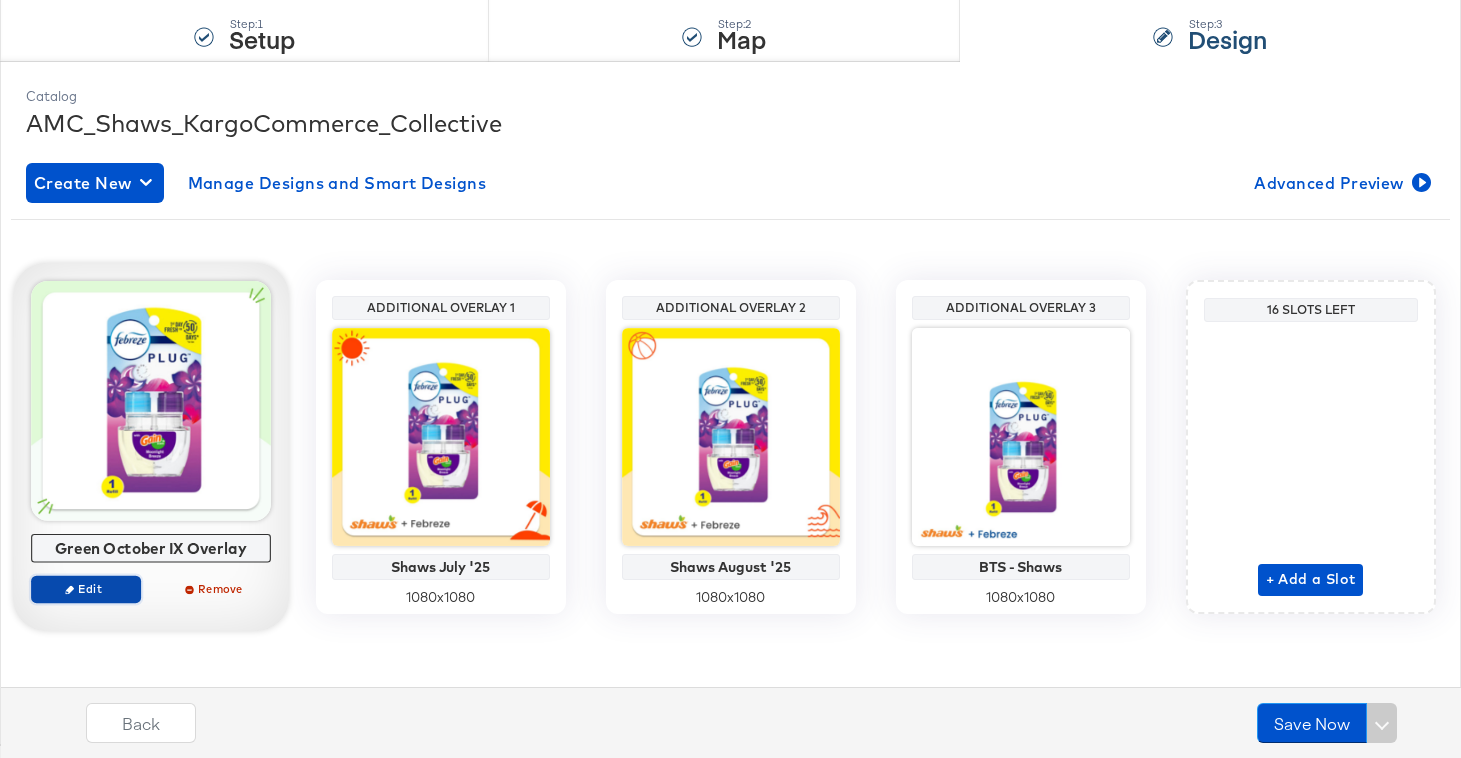 click on "Edit" at bounding box center [85, 588] 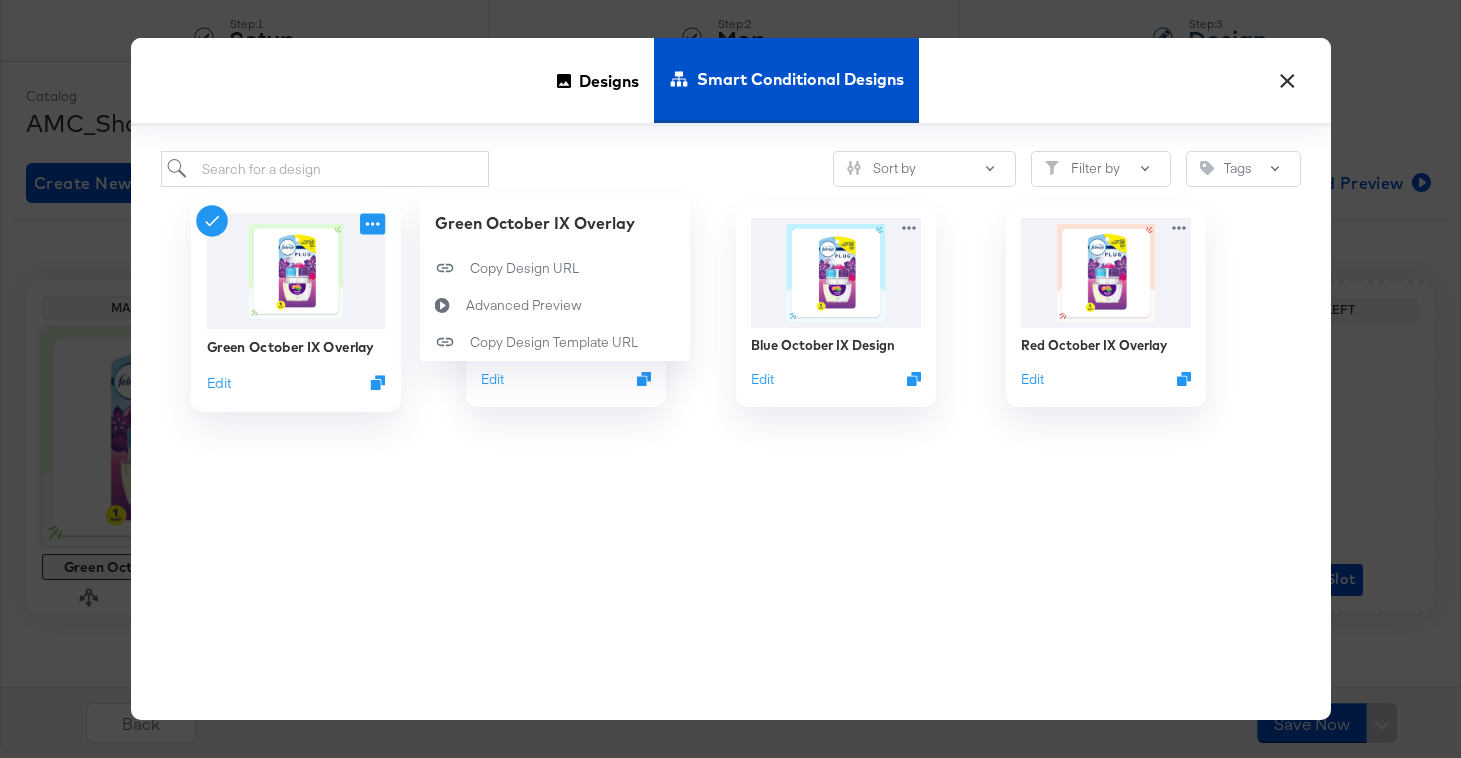 click 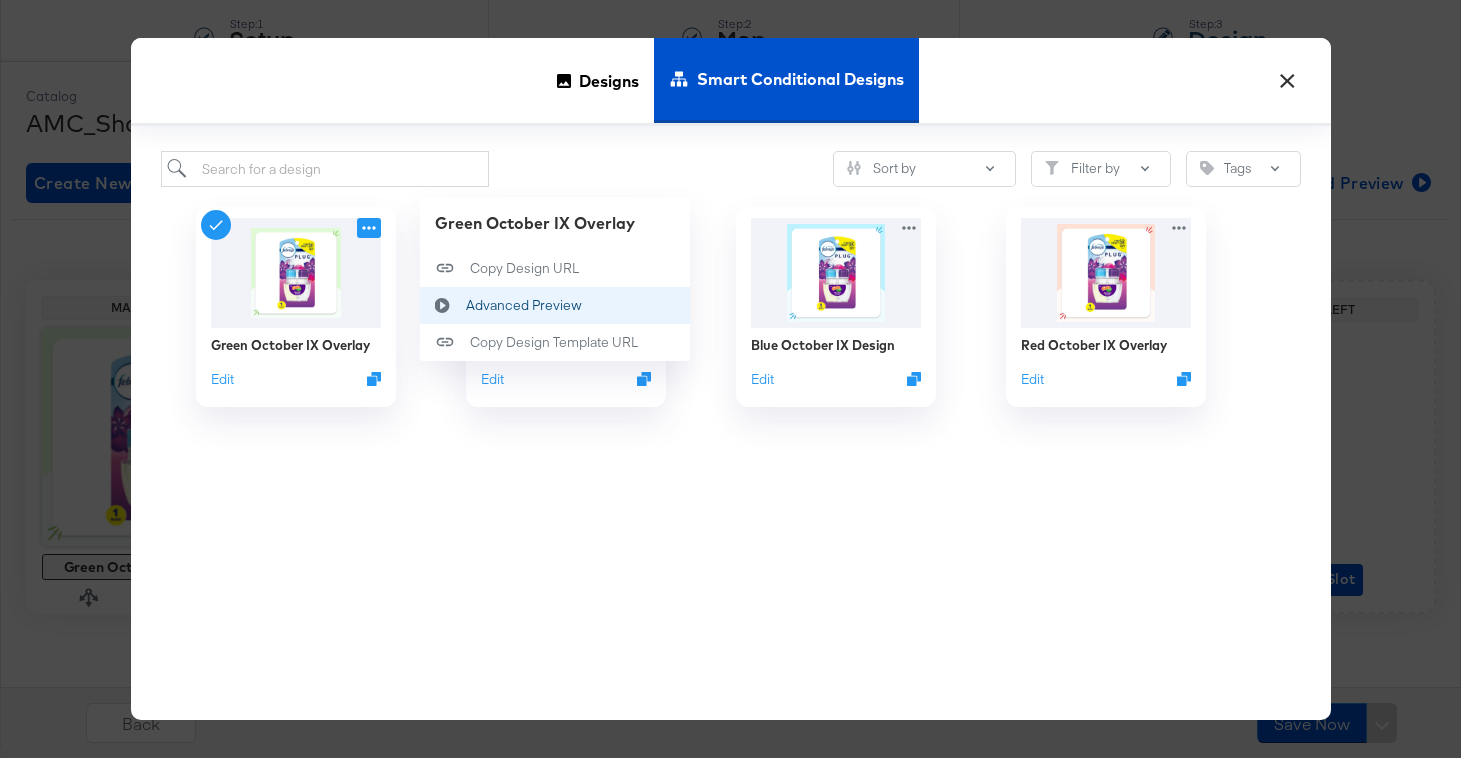 click on "Advanced Preview Advanced Preview" at bounding box center [465, 306] 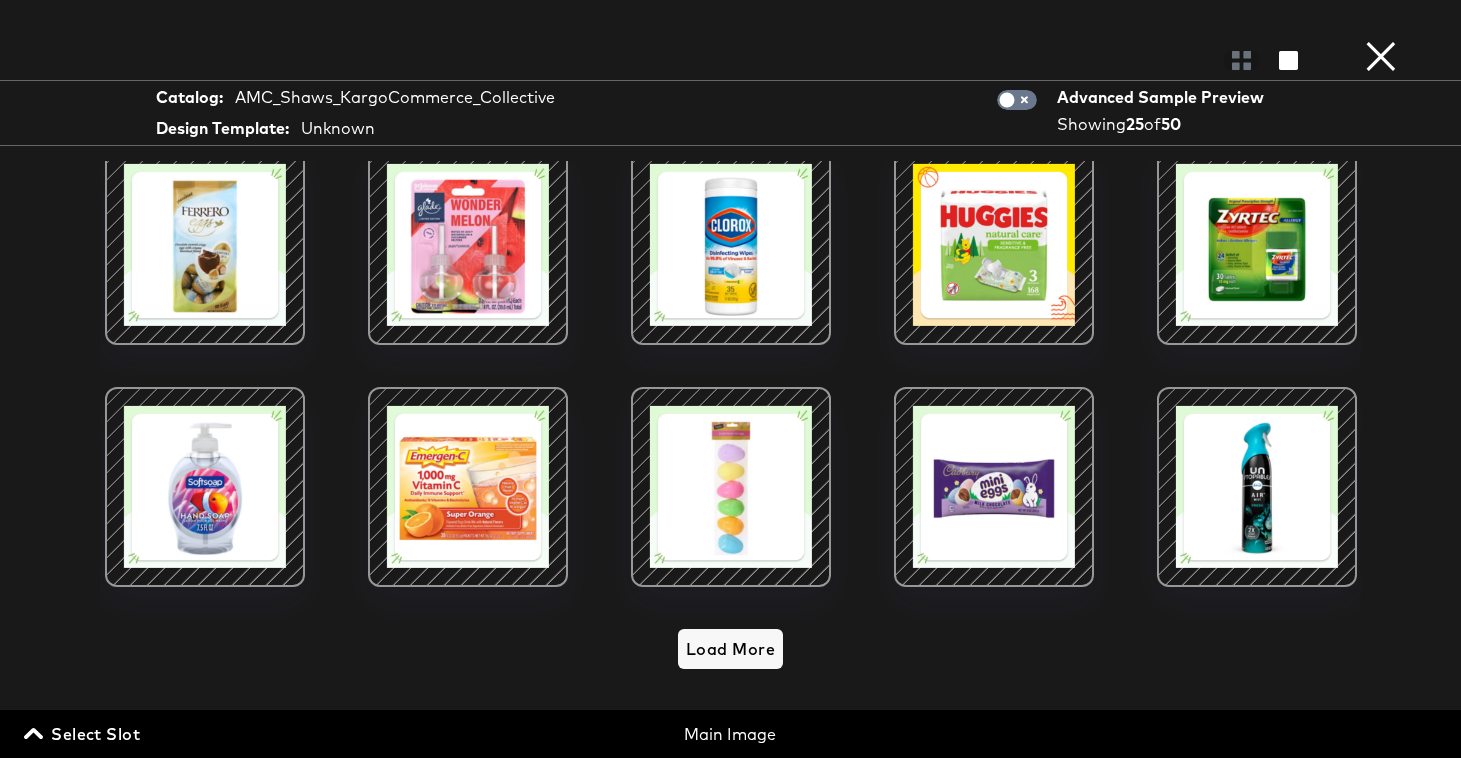 scroll, scrollTop: 0, scrollLeft: 0, axis: both 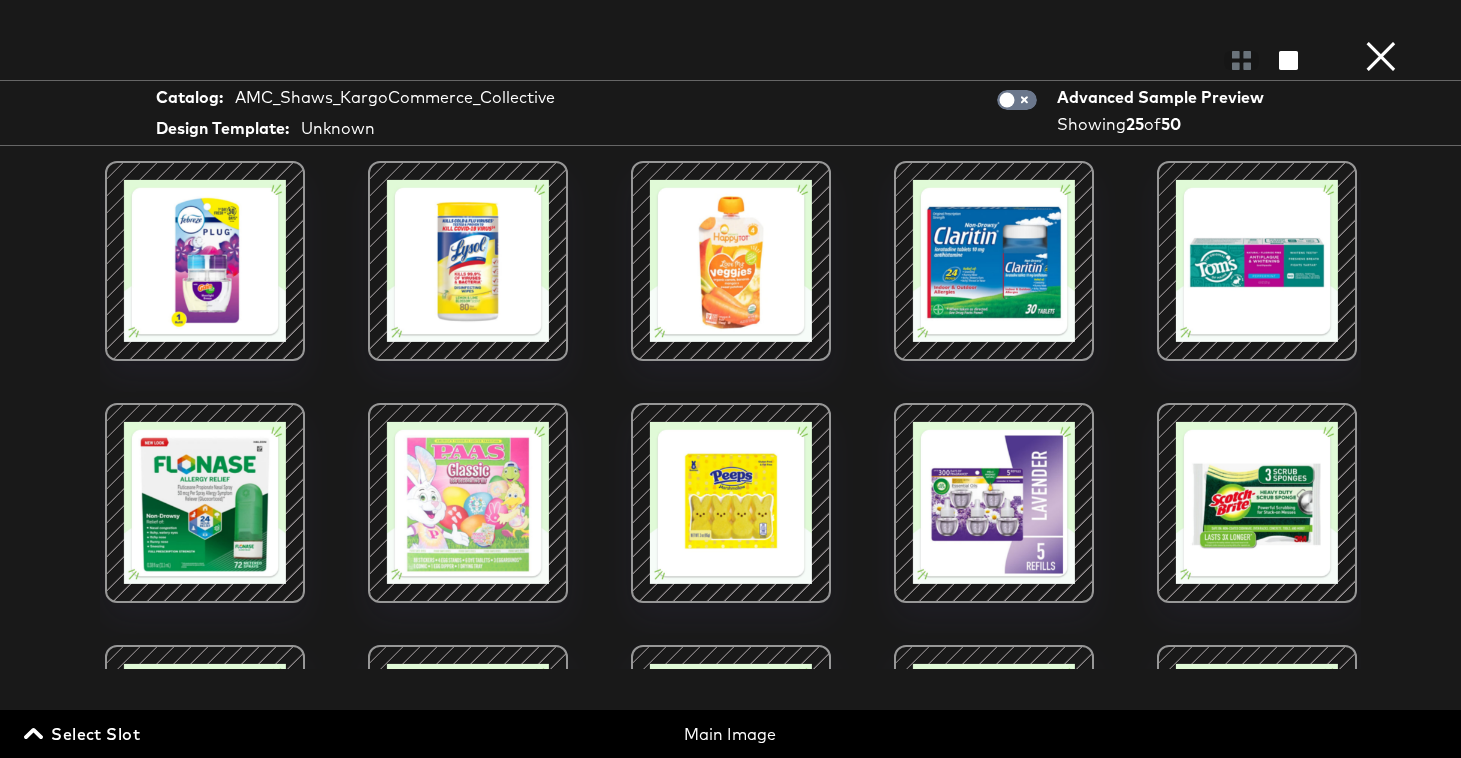 click on "×" at bounding box center [1381, 20] 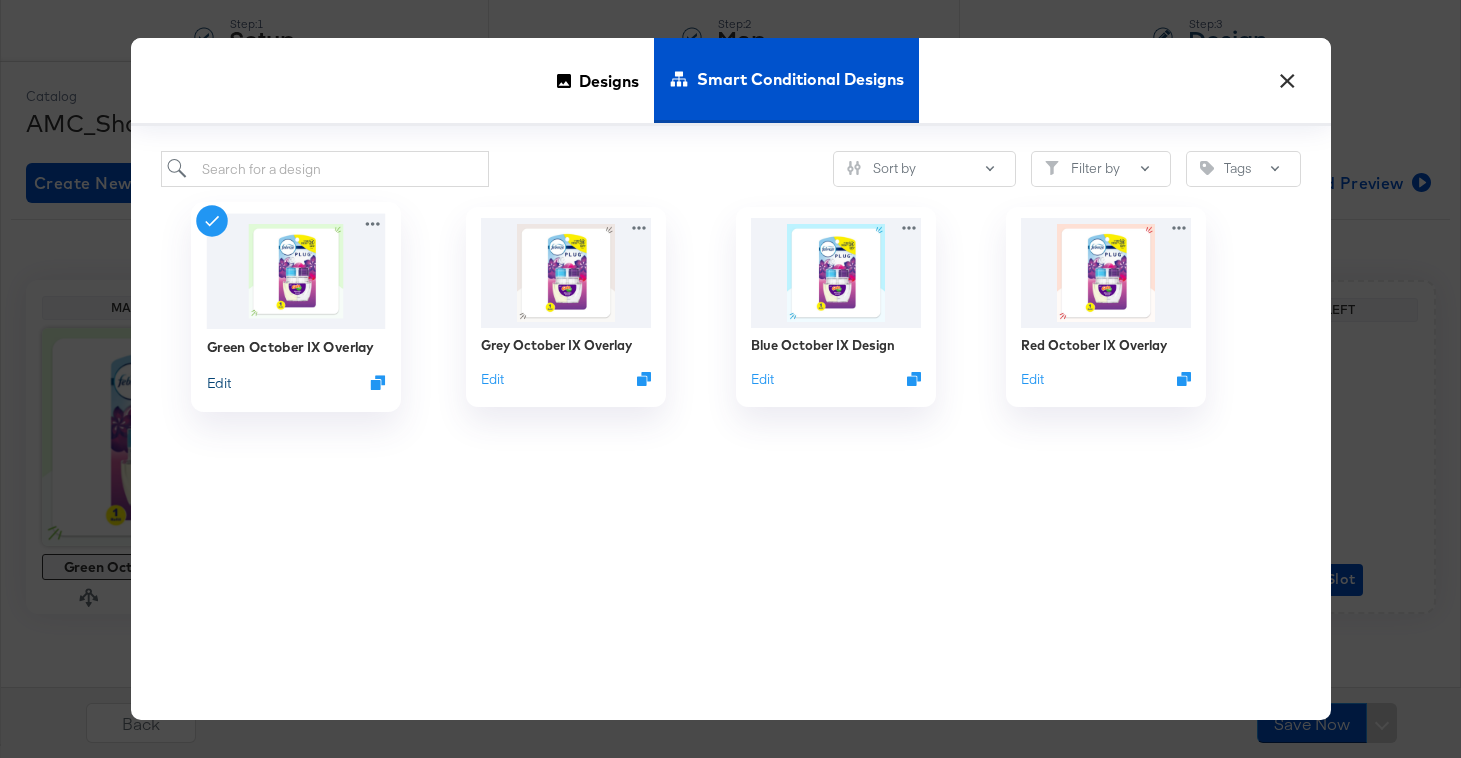click on "Edit" at bounding box center (218, 382) 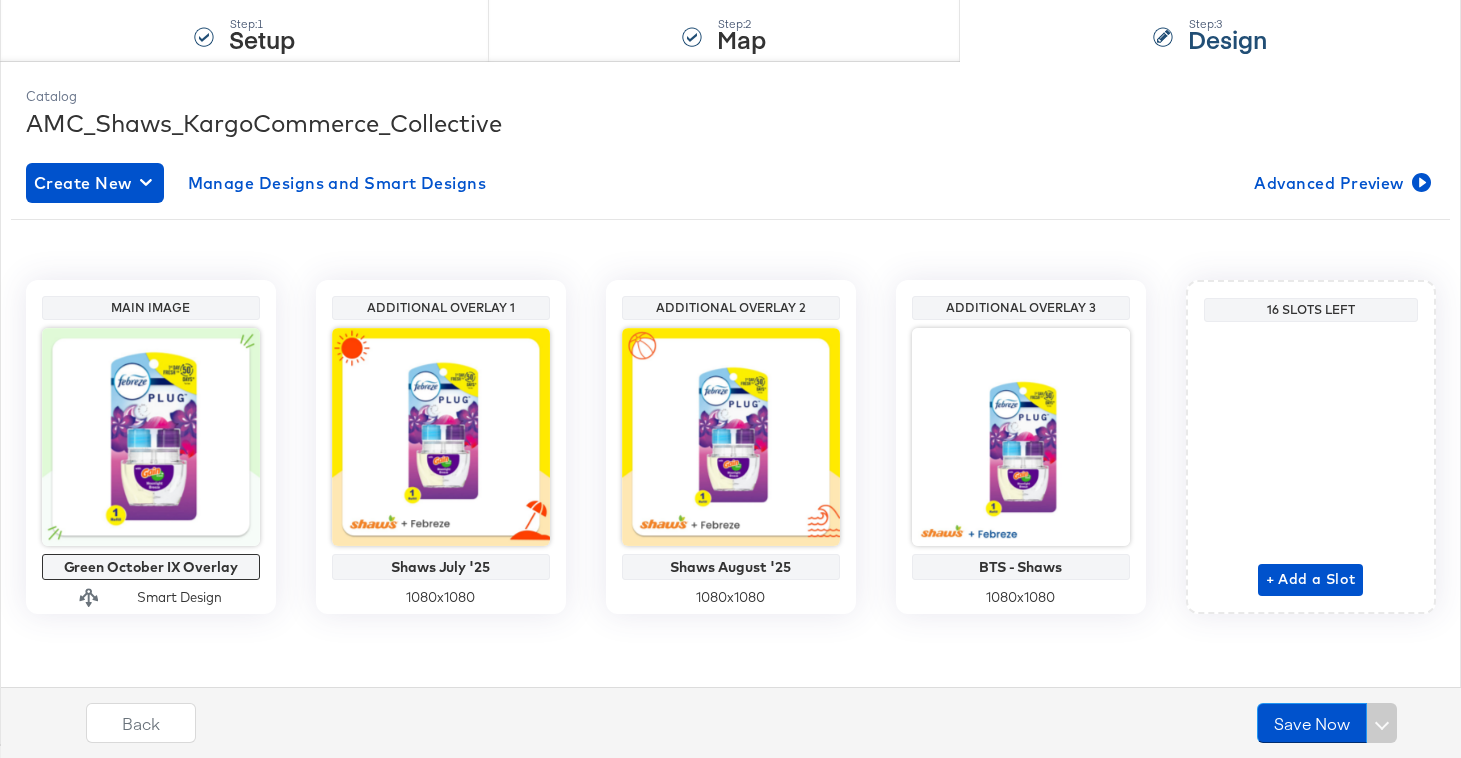 click at bounding box center [151, 437] 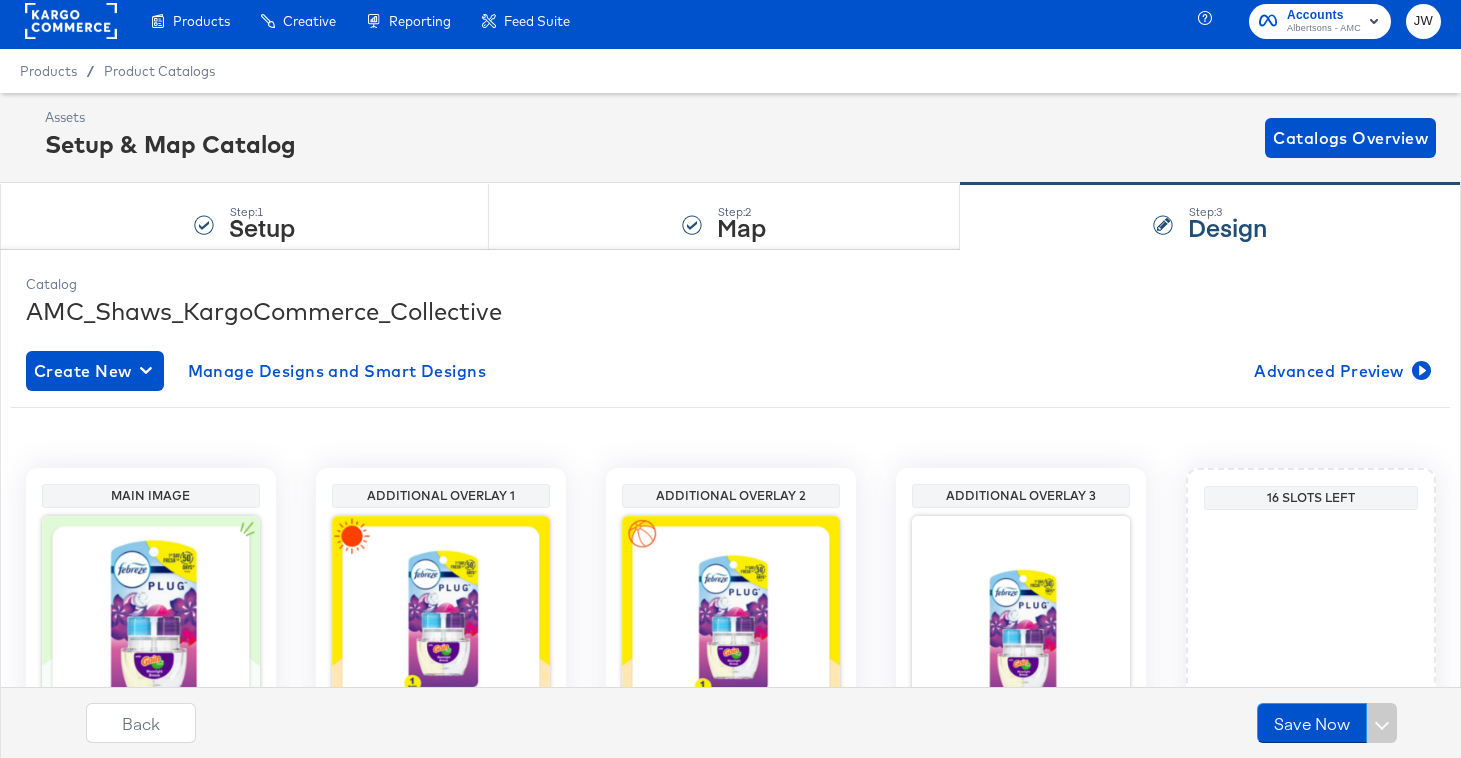 scroll, scrollTop: 195, scrollLeft: 0, axis: vertical 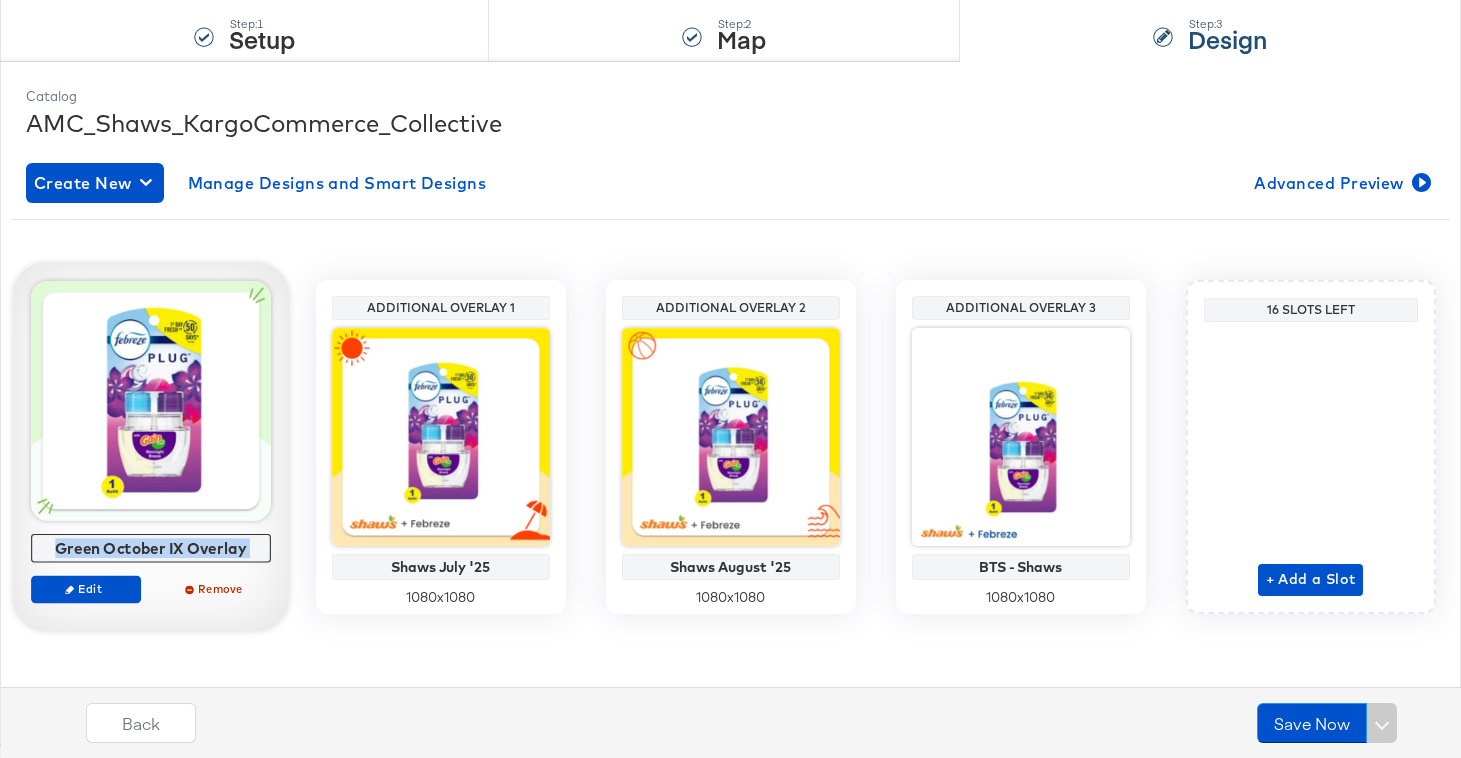 drag, startPoint x: 167, startPoint y: 526, endPoint x: 72, endPoint y: 605, distance: 123.55566 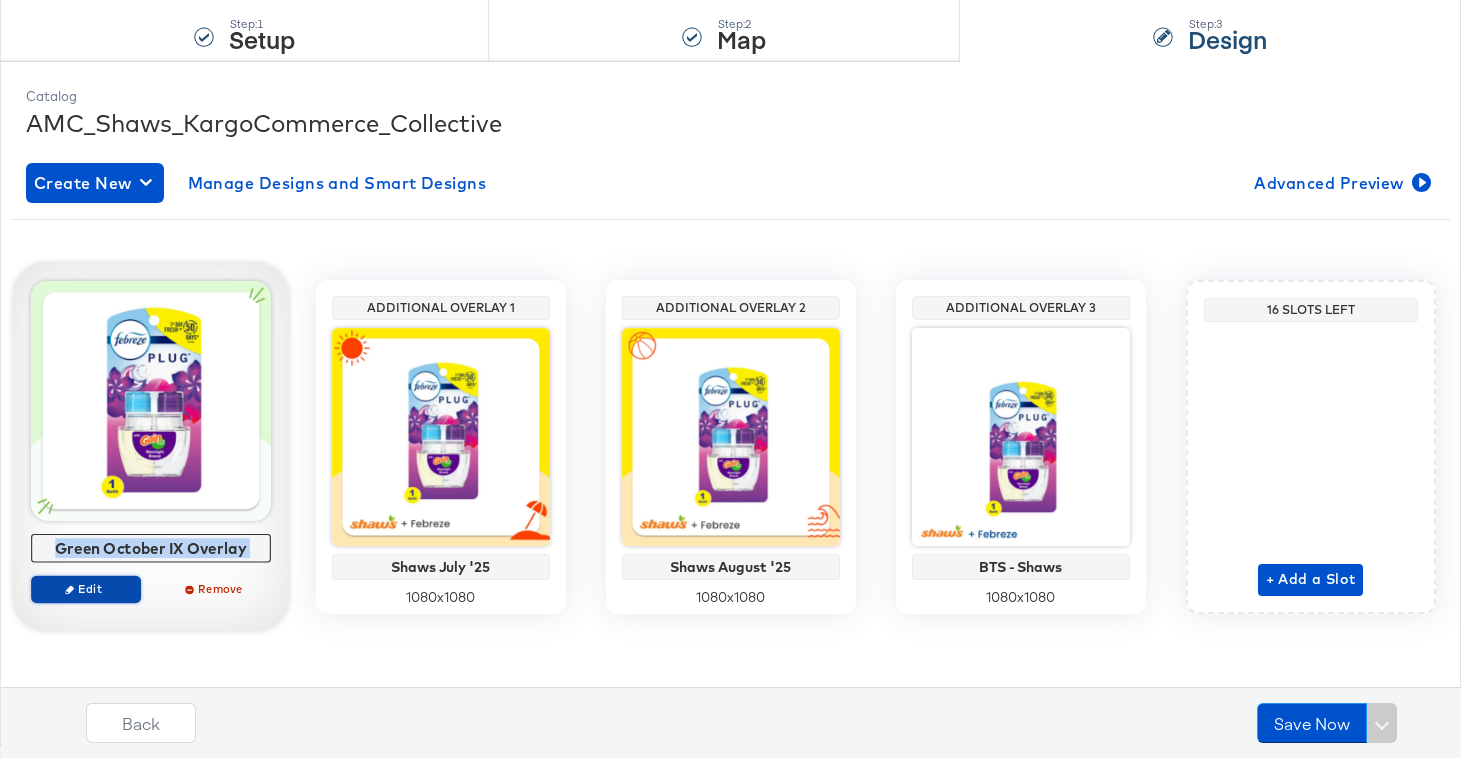 click on "Edit" at bounding box center [85, 588] 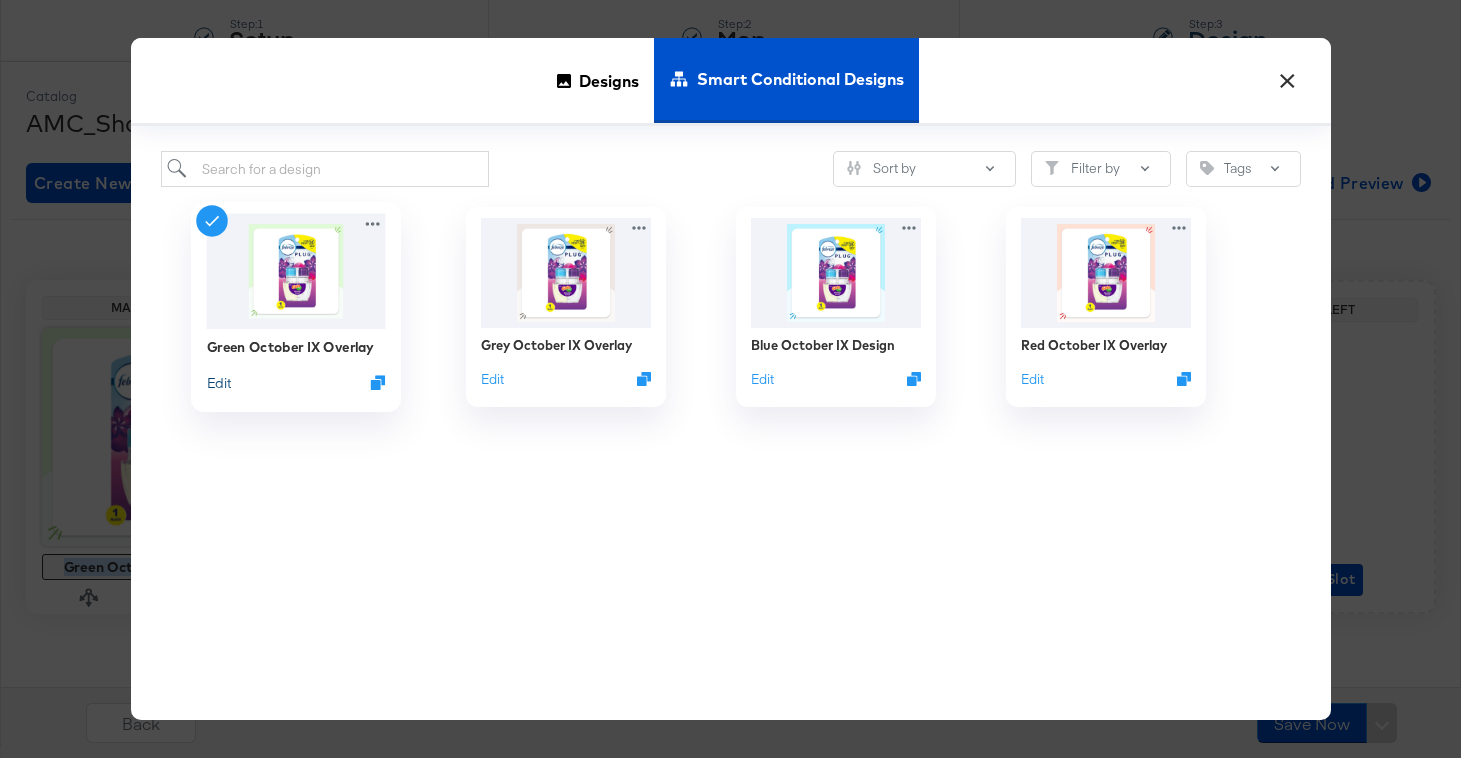 click on "Edit" at bounding box center [218, 382] 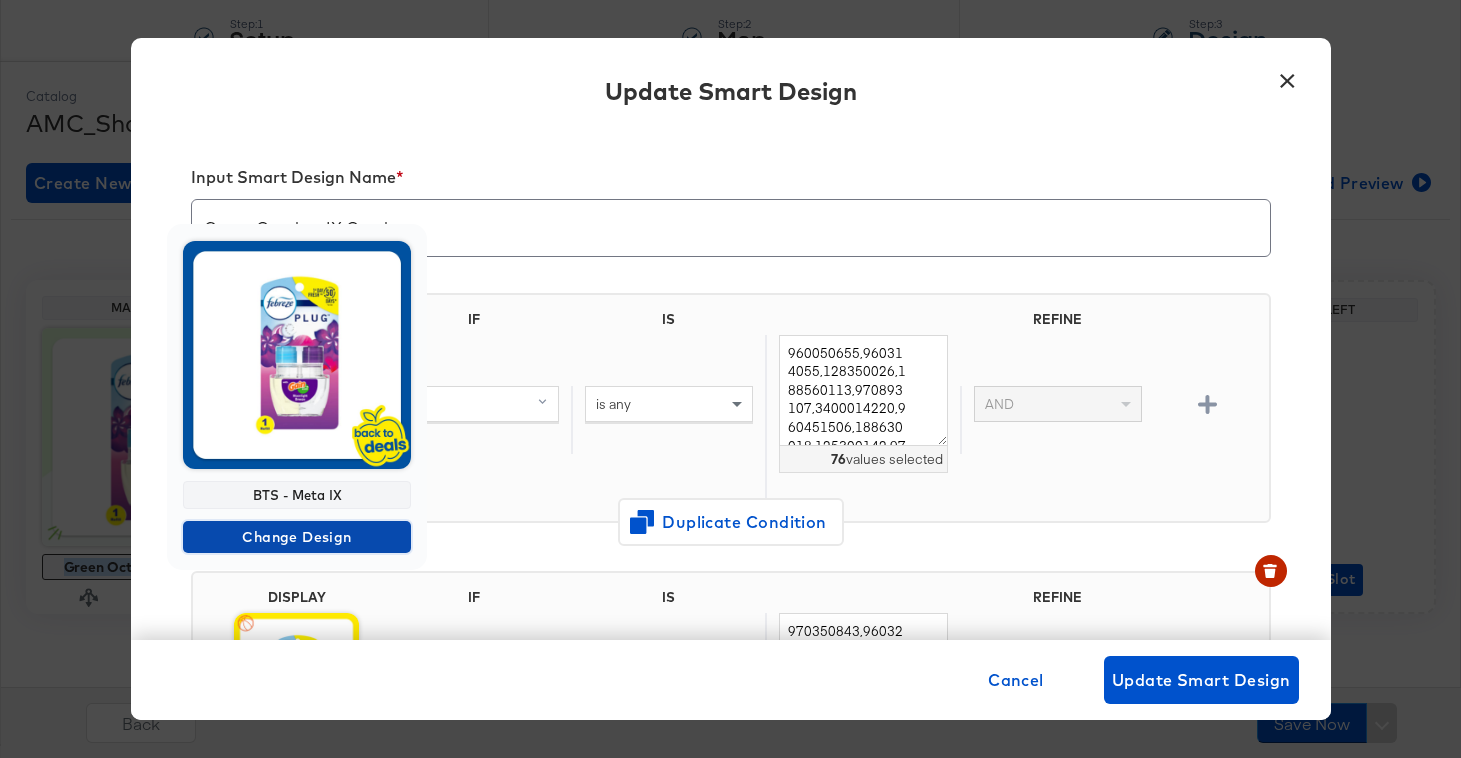 click on "Change Design" at bounding box center (297, 537) 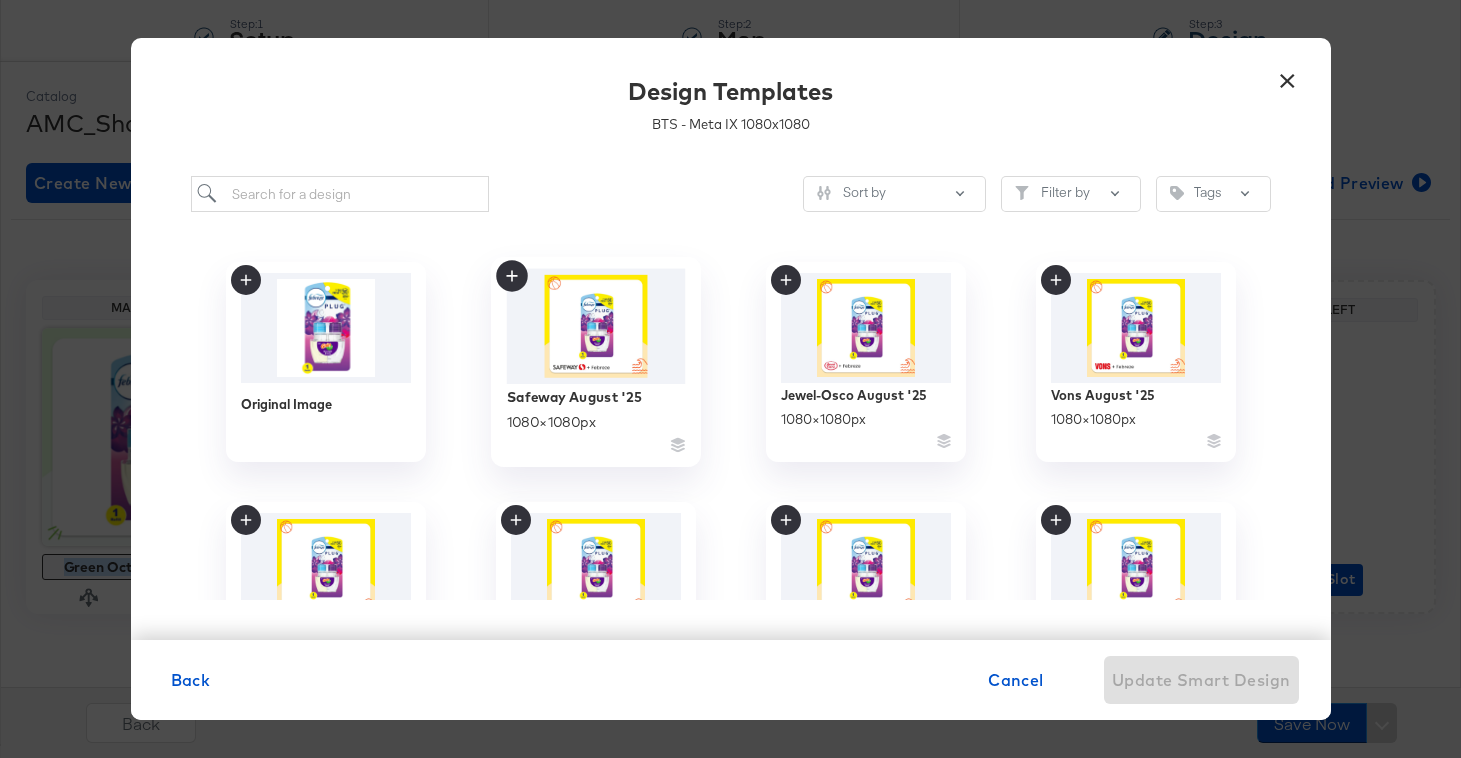 click at bounding box center (595, 326) 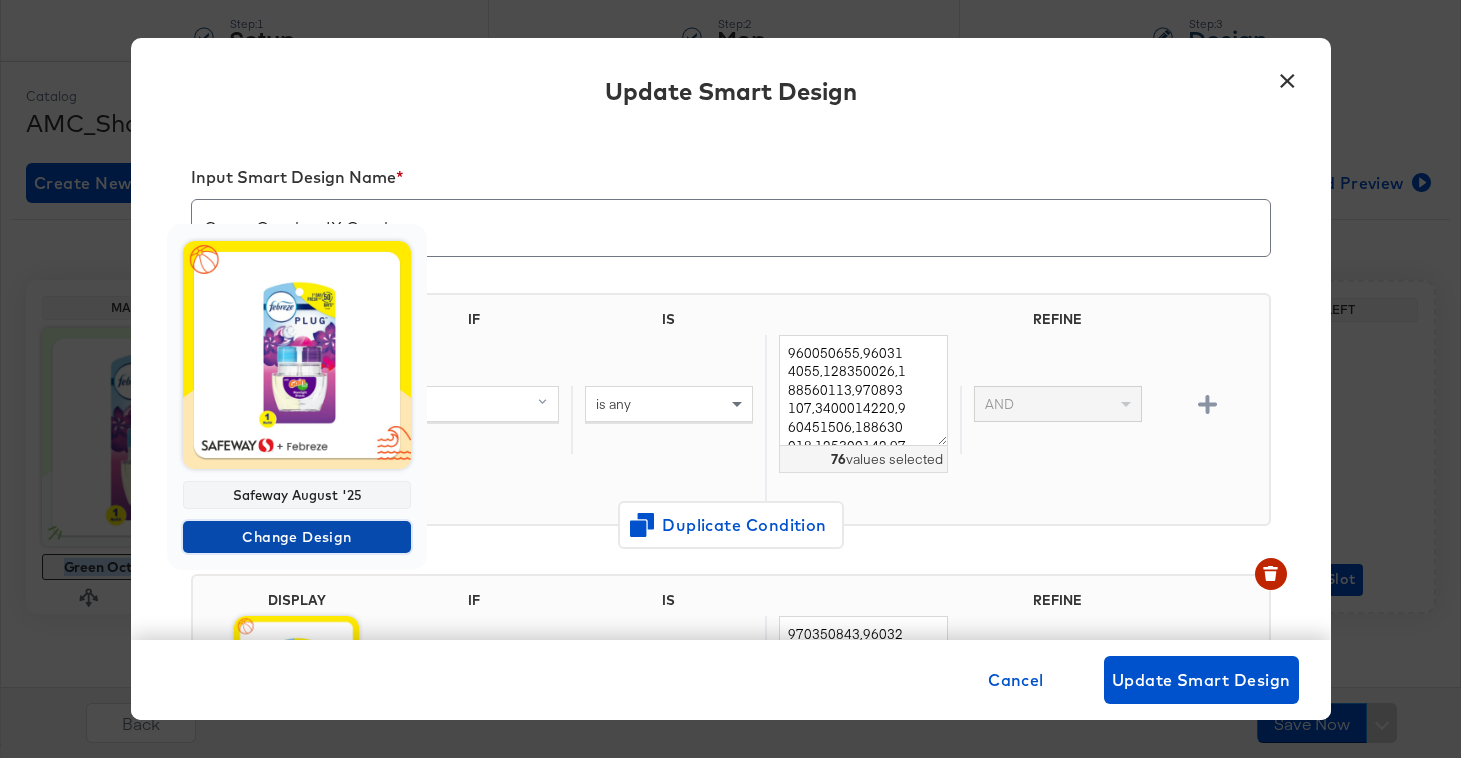 click on "Change Design" at bounding box center (297, 537) 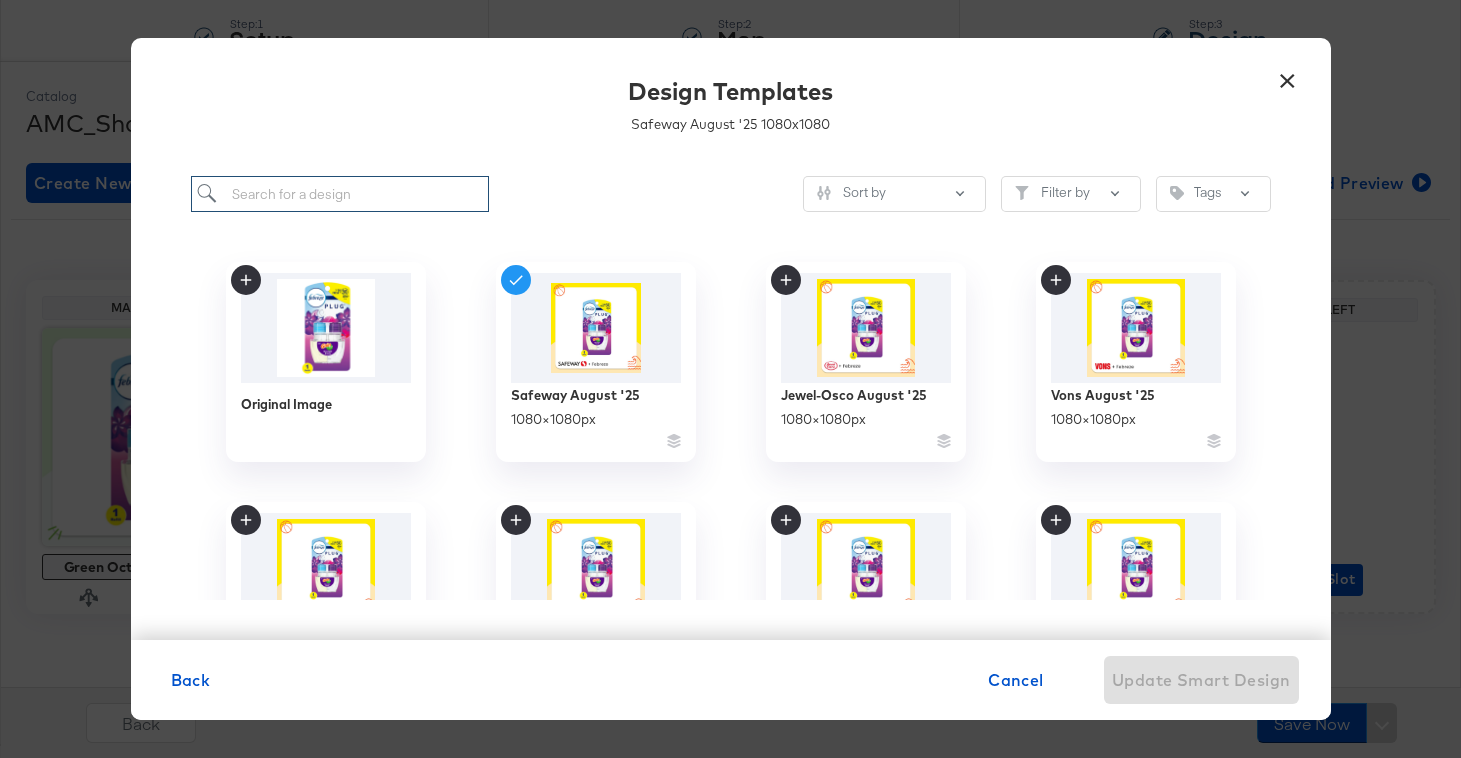 click at bounding box center [340, 194] 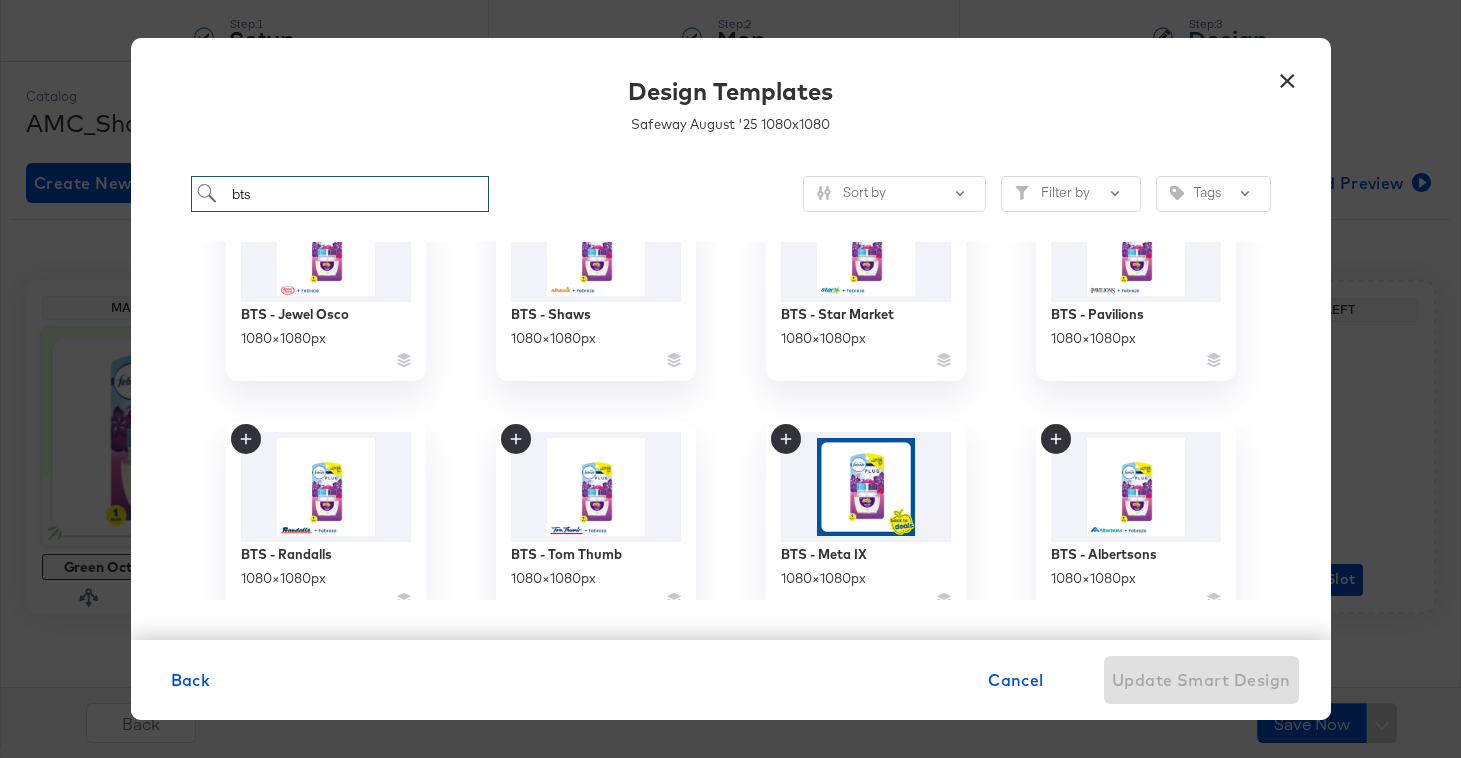 scroll, scrollTop: 362, scrollLeft: 0, axis: vertical 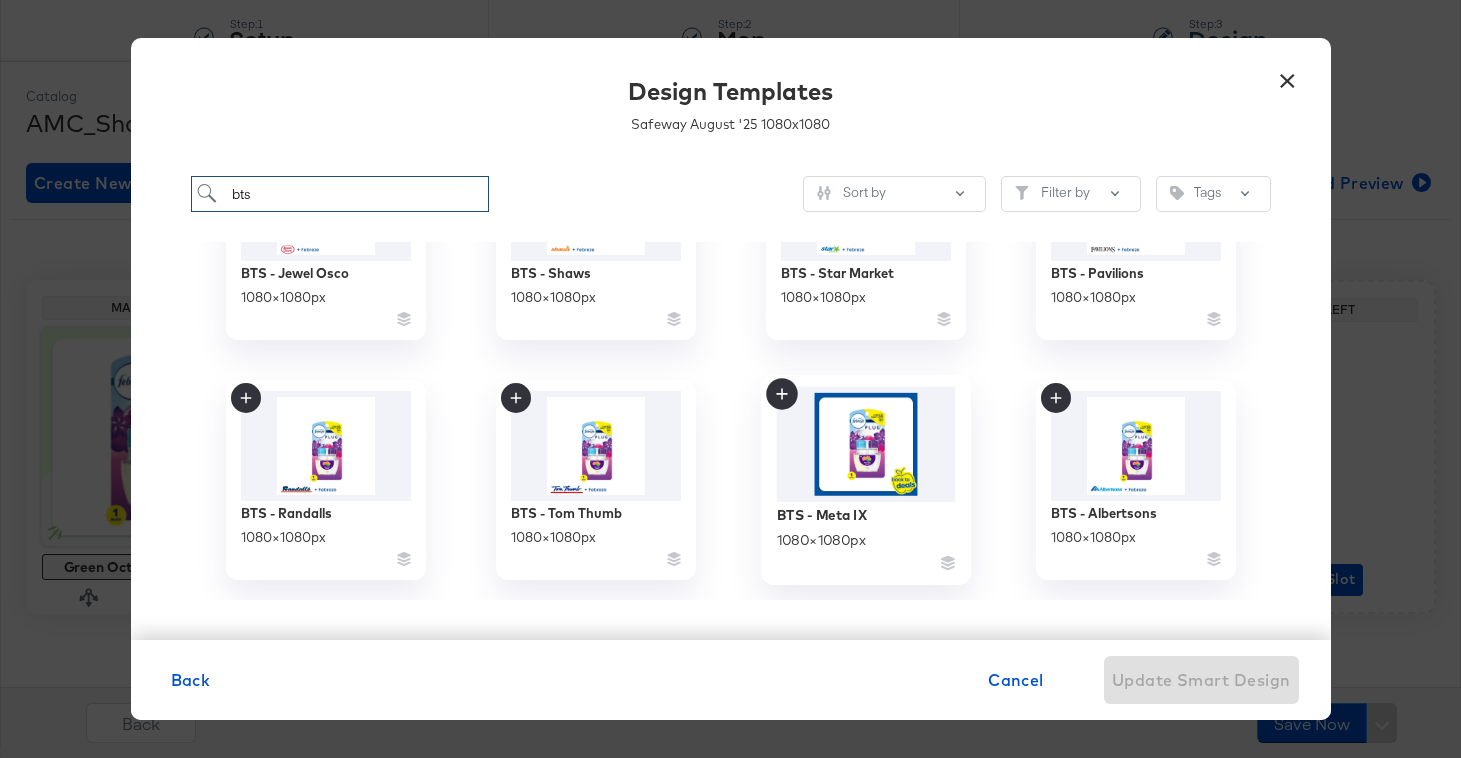 type on "bts" 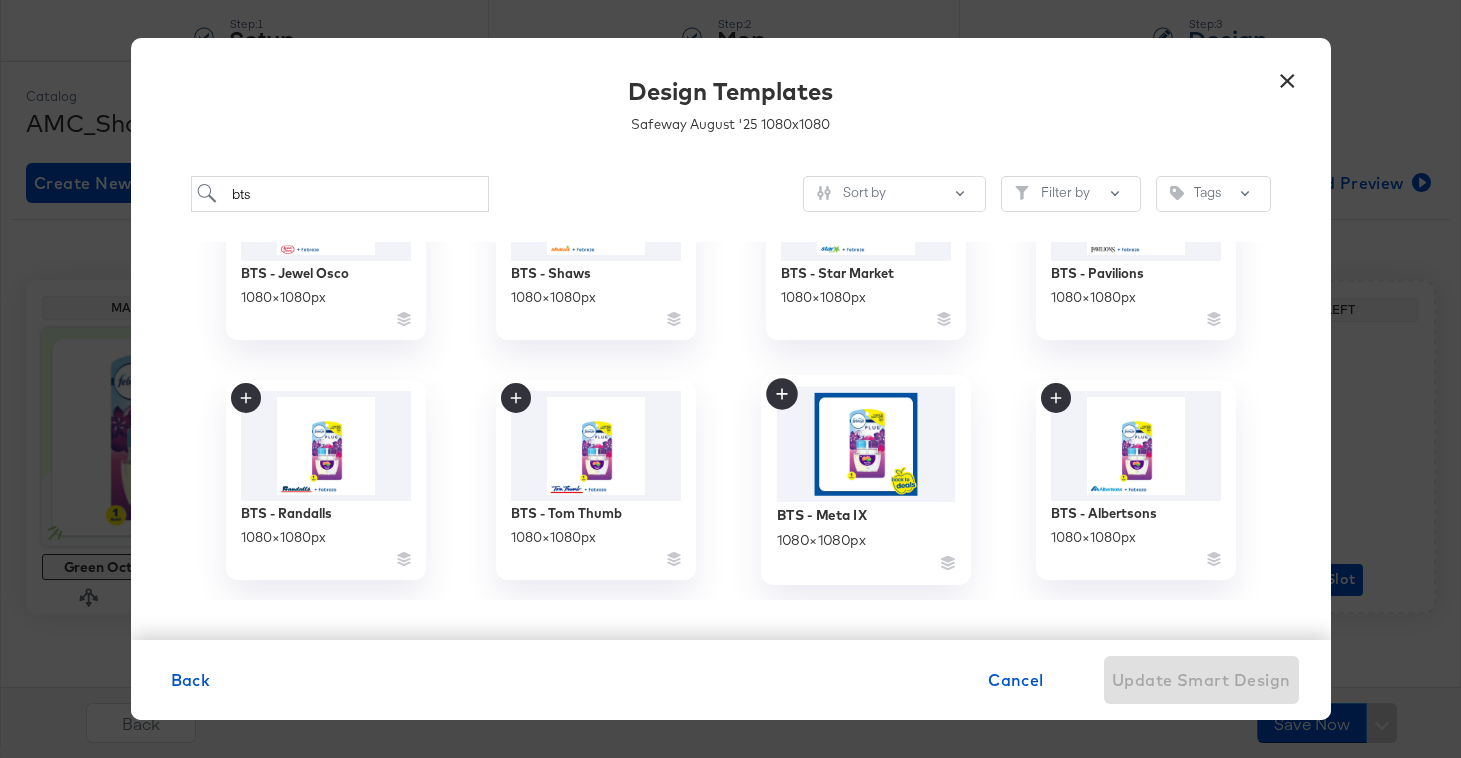 click at bounding box center [865, 444] 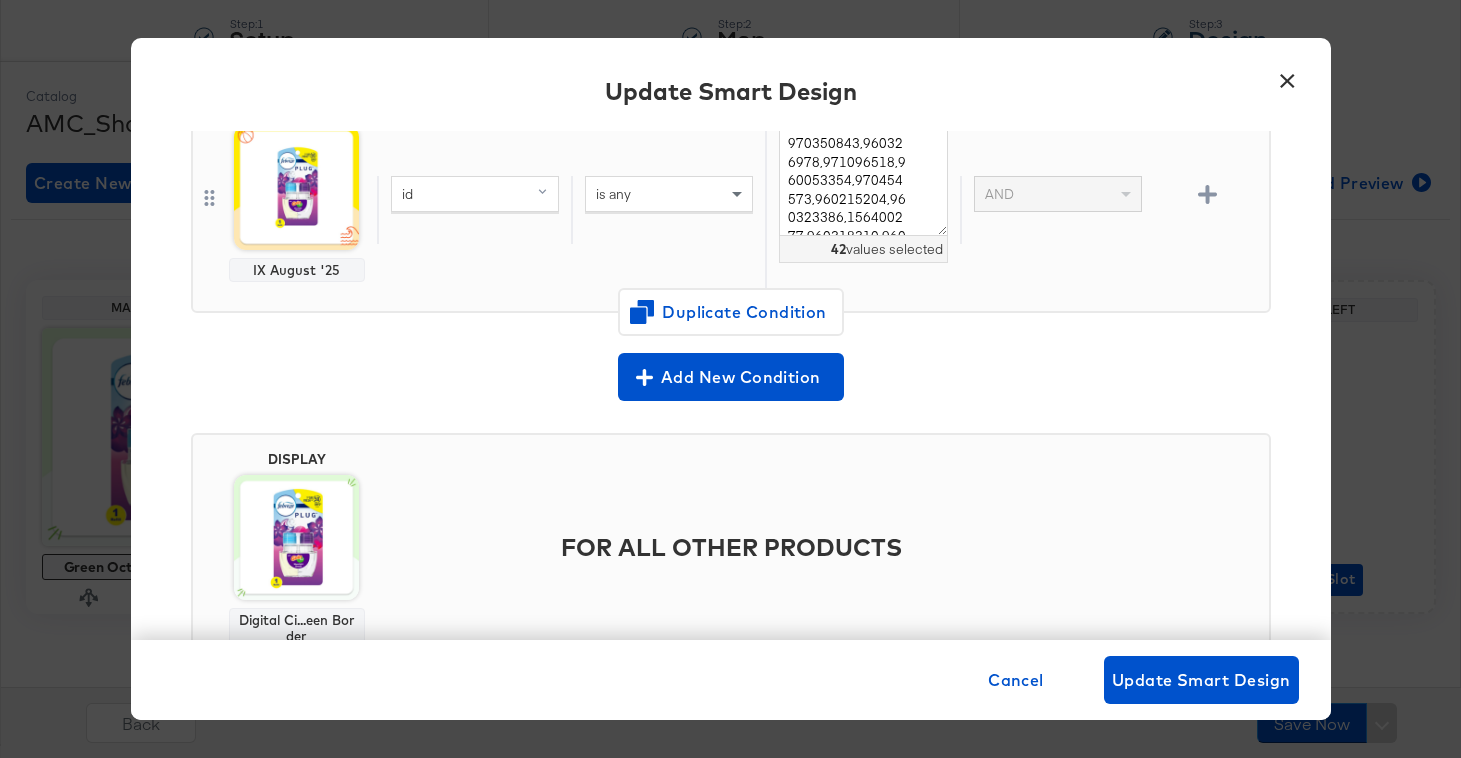 scroll, scrollTop: 566, scrollLeft: 0, axis: vertical 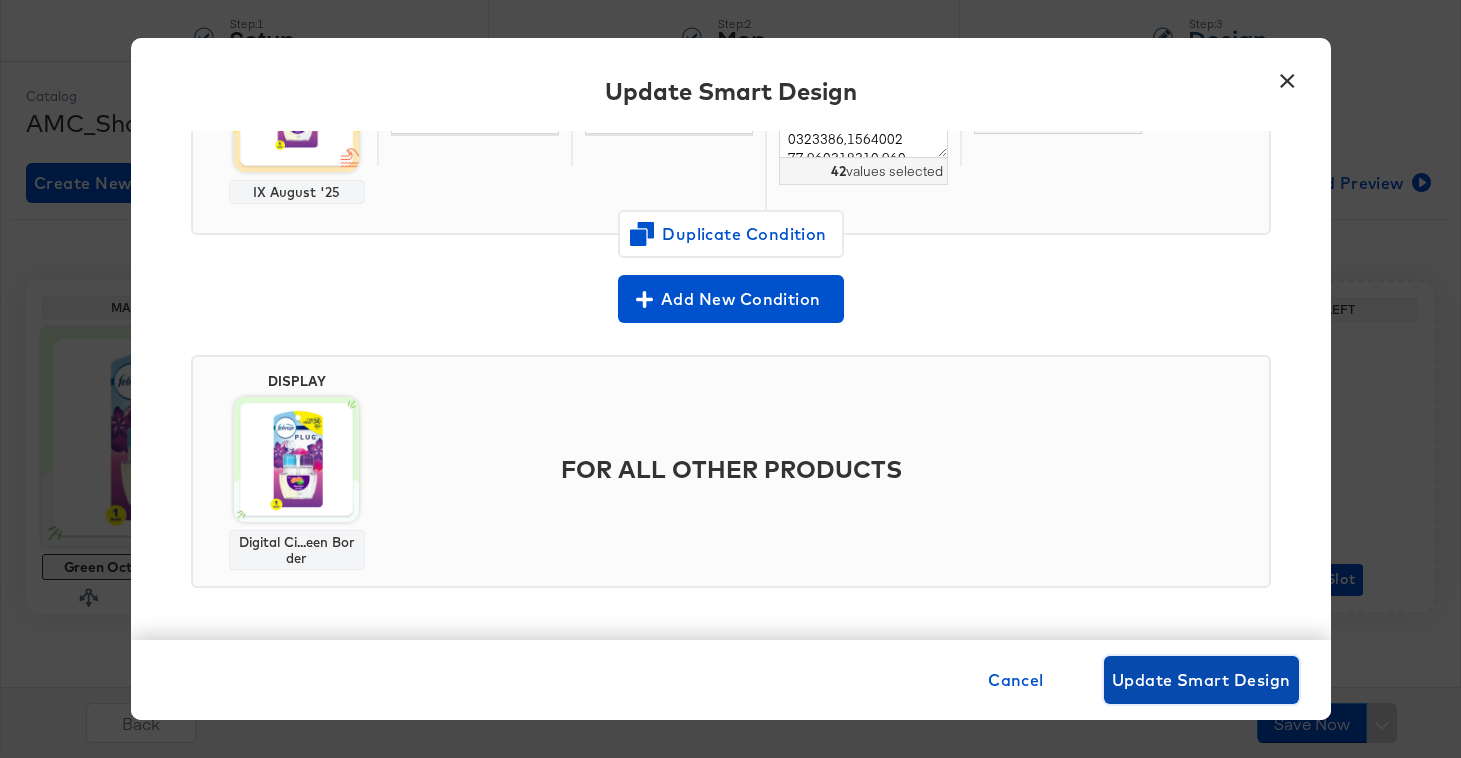 click on "Update Smart Design" at bounding box center (1201, 680) 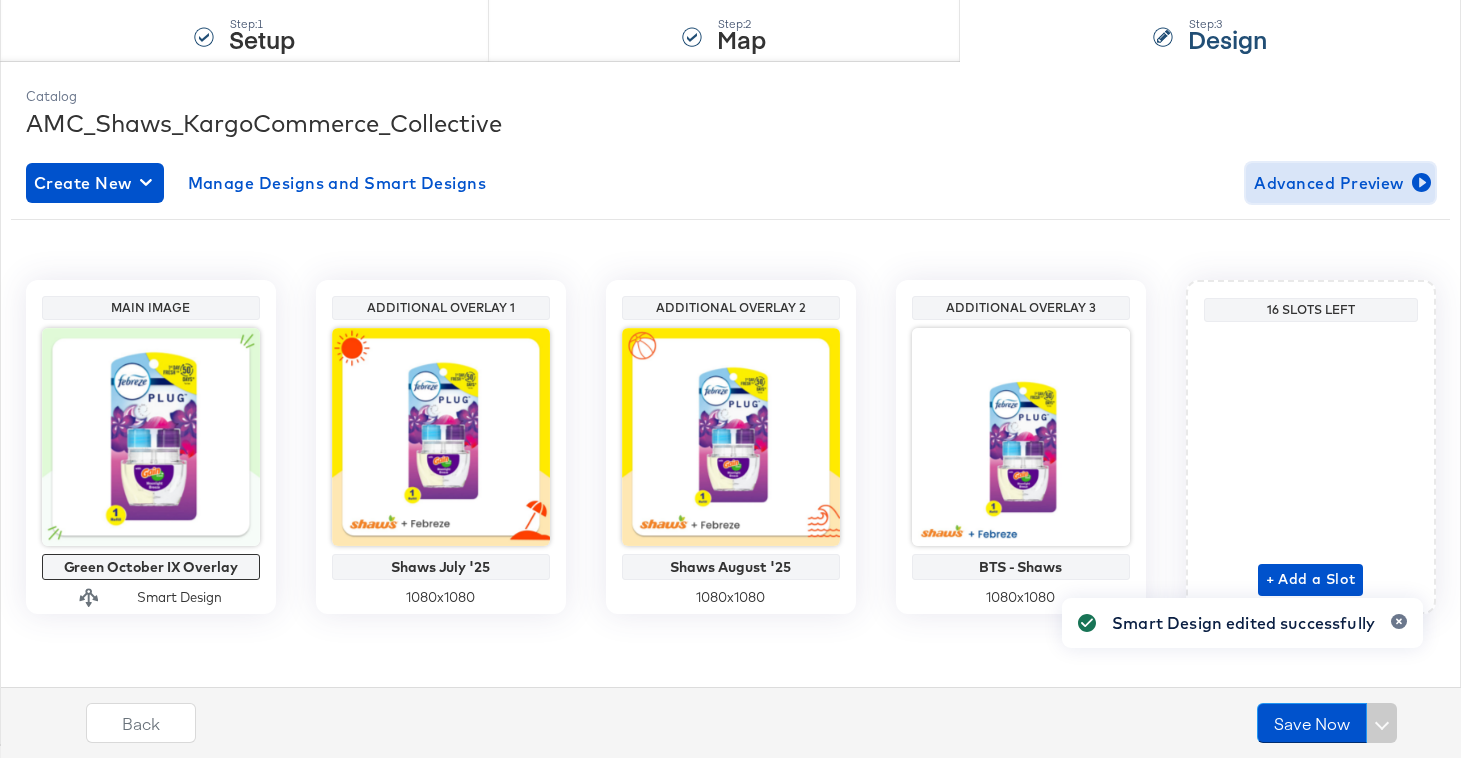 click on "Advanced Preview" at bounding box center [1340, 183] 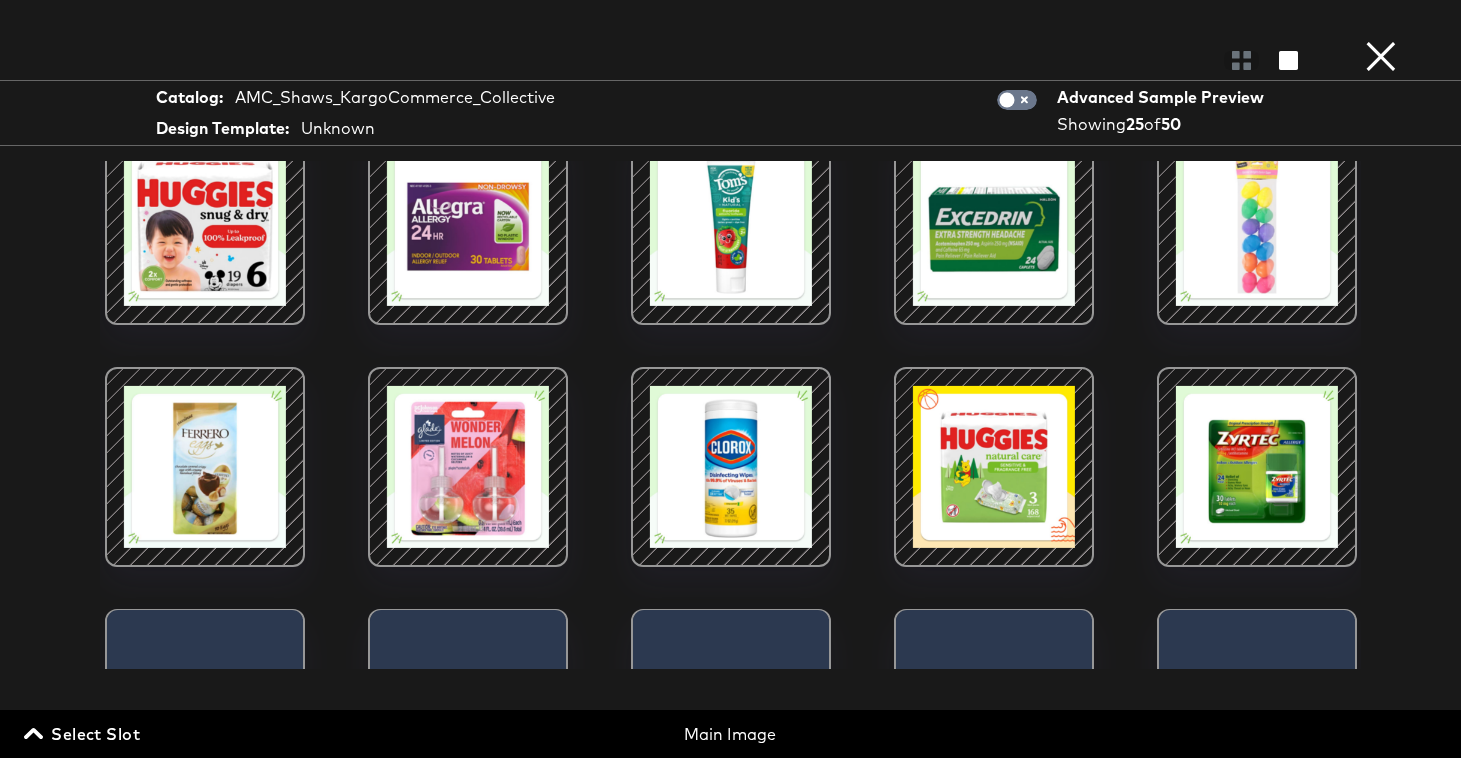 scroll, scrollTop: 742, scrollLeft: 0, axis: vertical 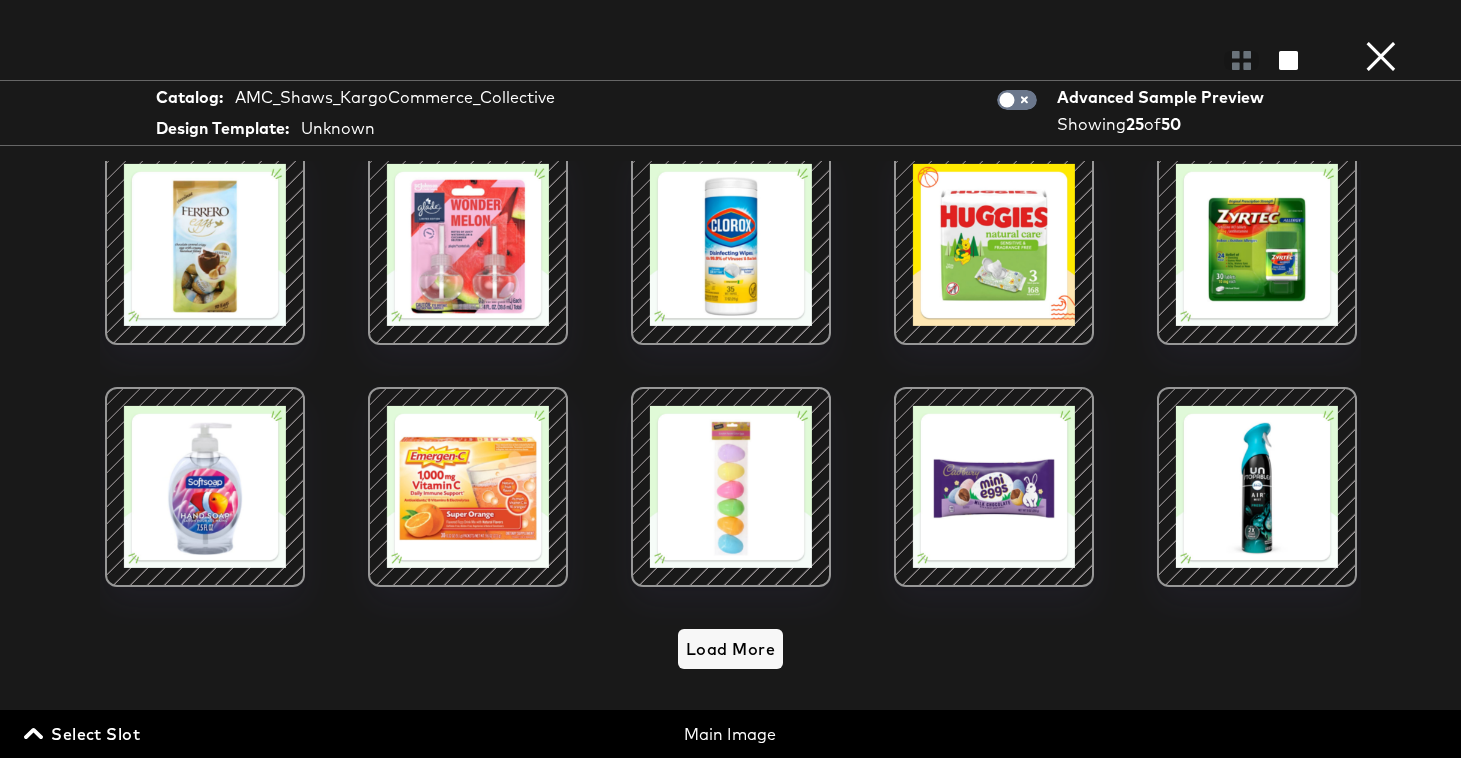 click on "×" at bounding box center (1381, 20) 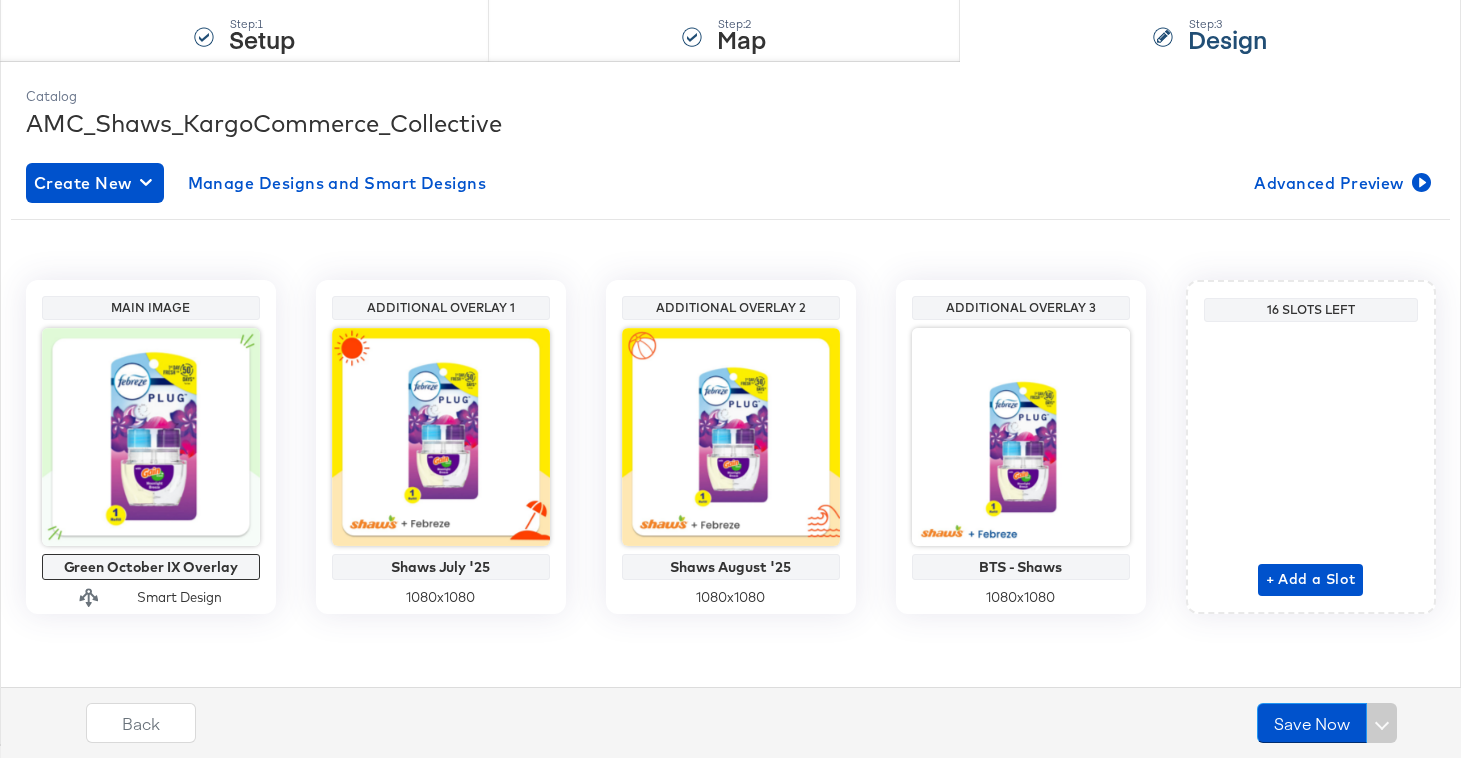 scroll, scrollTop: 0, scrollLeft: 0, axis: both 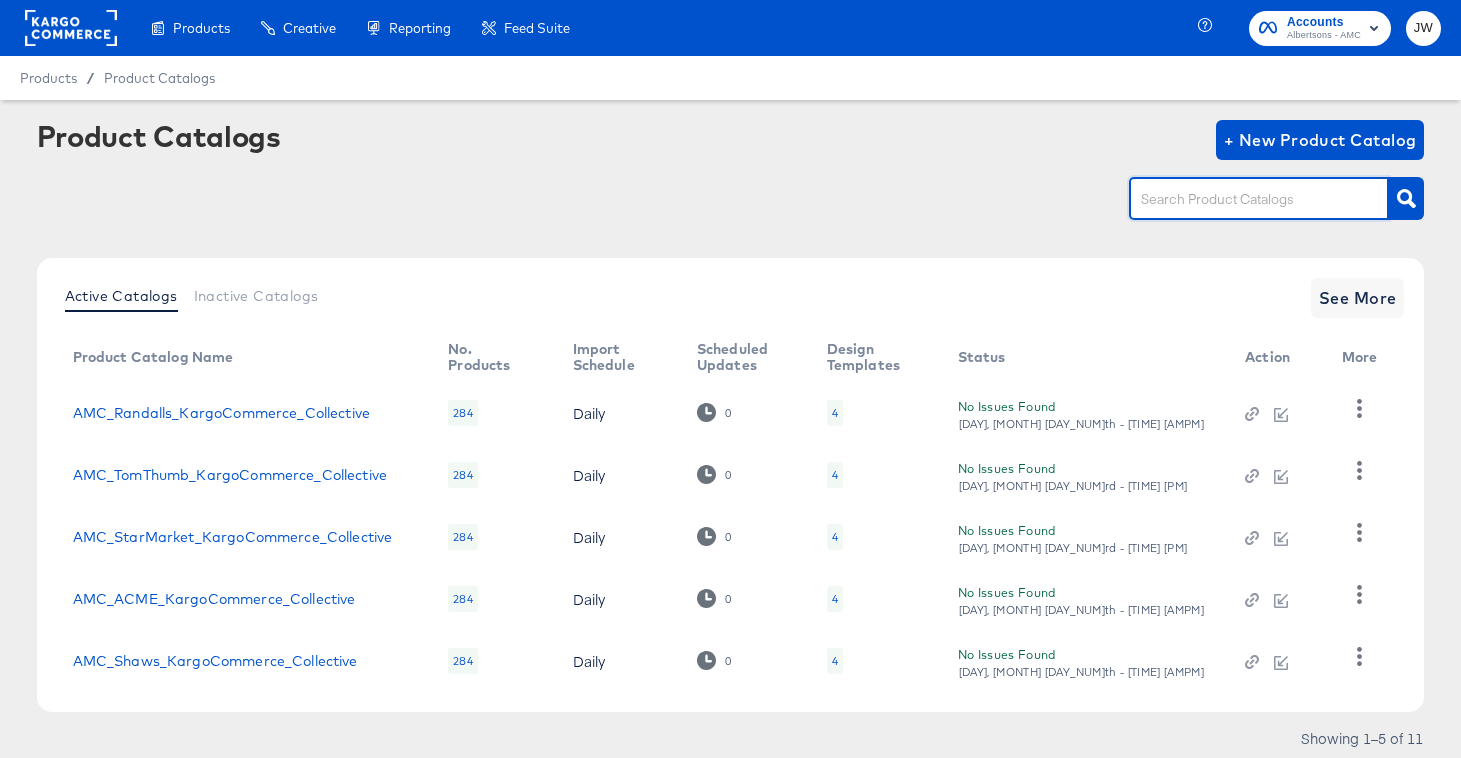 click at bounding box center [1243, 199] 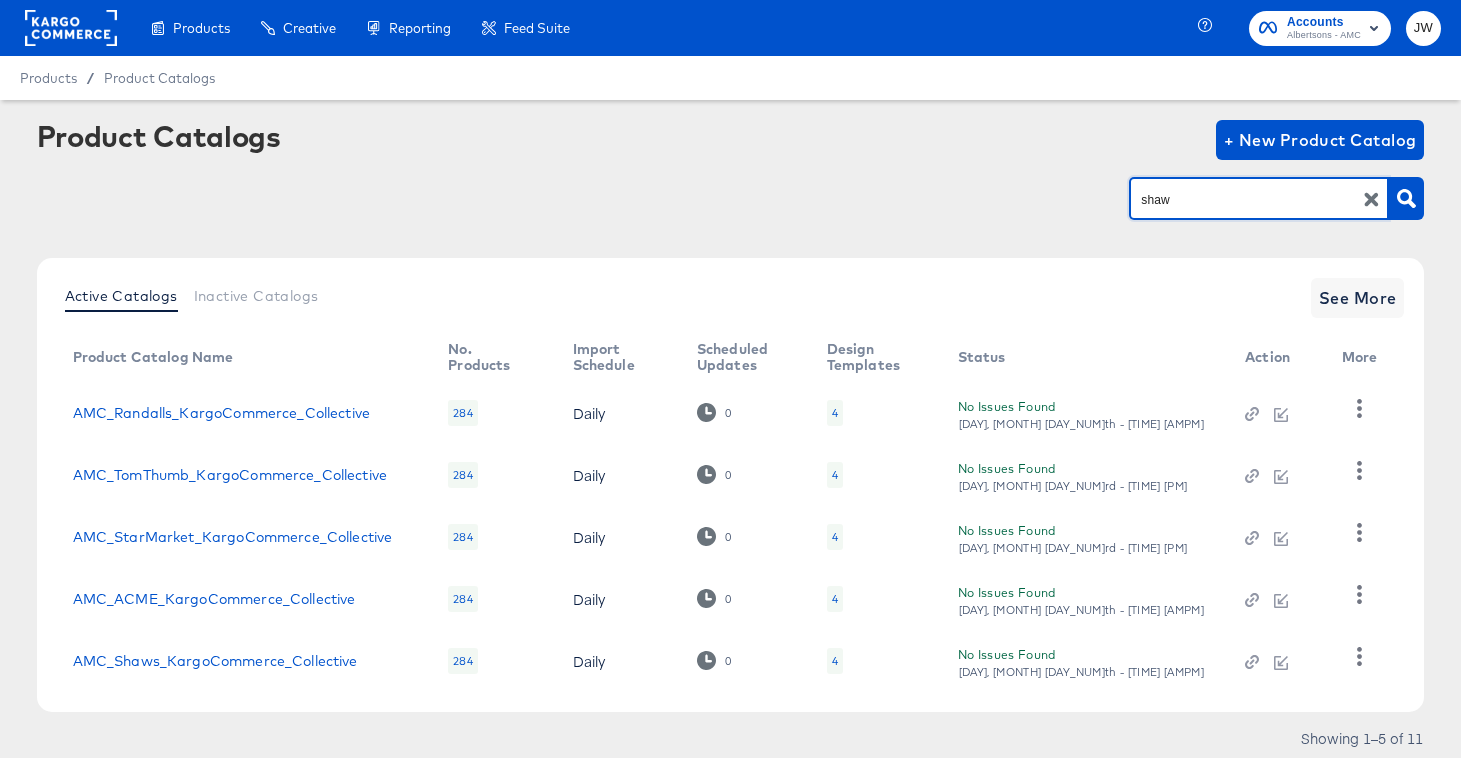 type on "shaw" 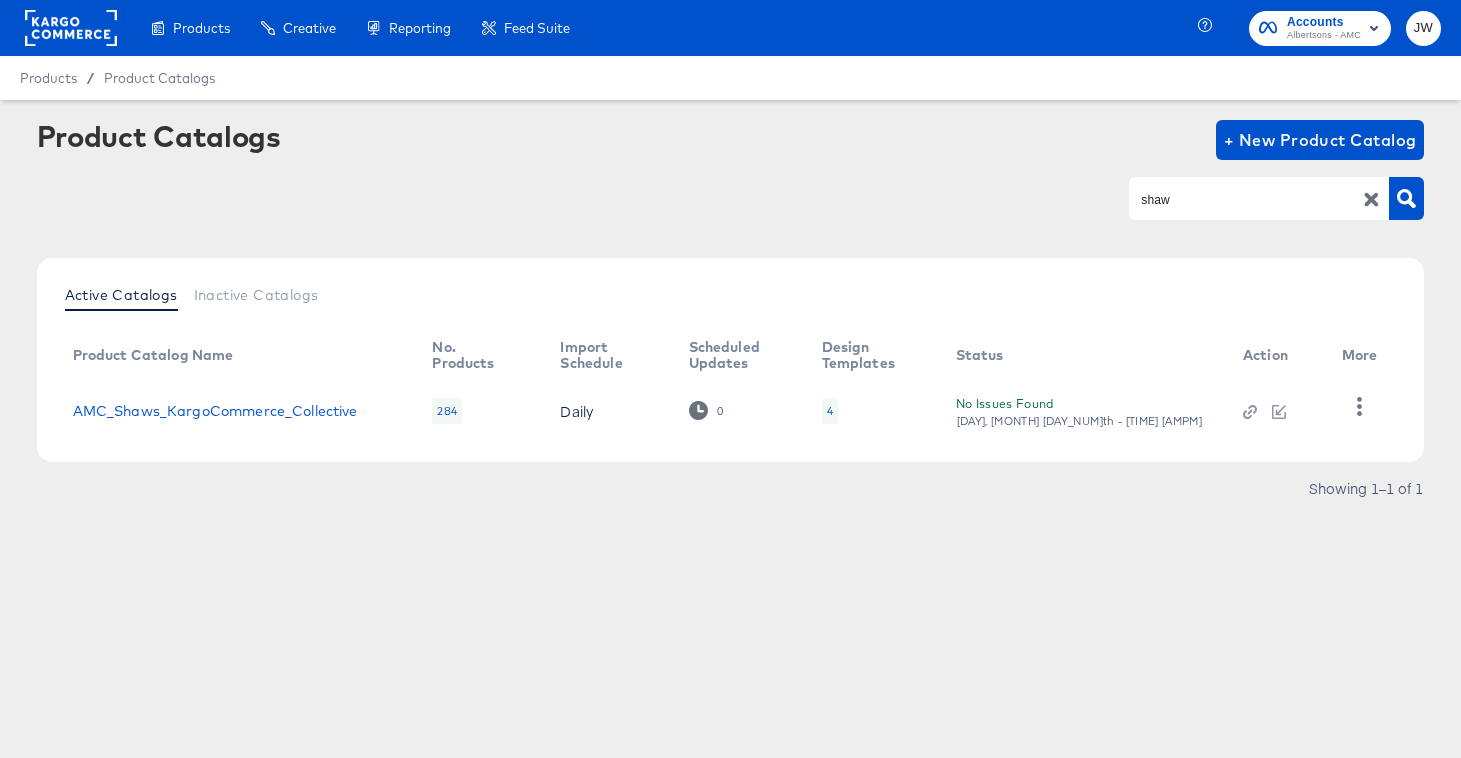 click on "AMC_Shaws_KargoCommerce_Collective" at bounding box center (237, 411) 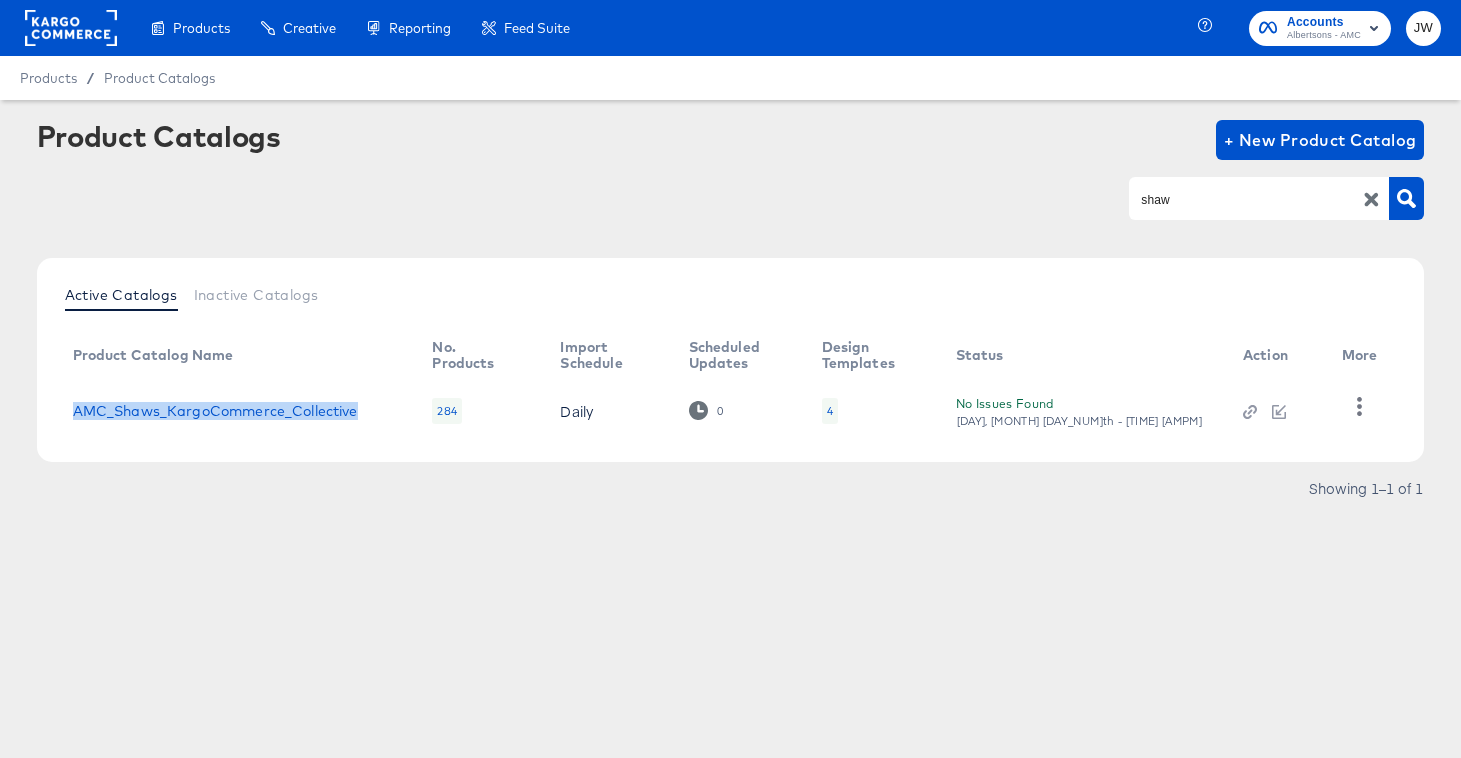 click on "AMC_Shaws_KargoCommerce_Collective" at bounding box center [237, 411] 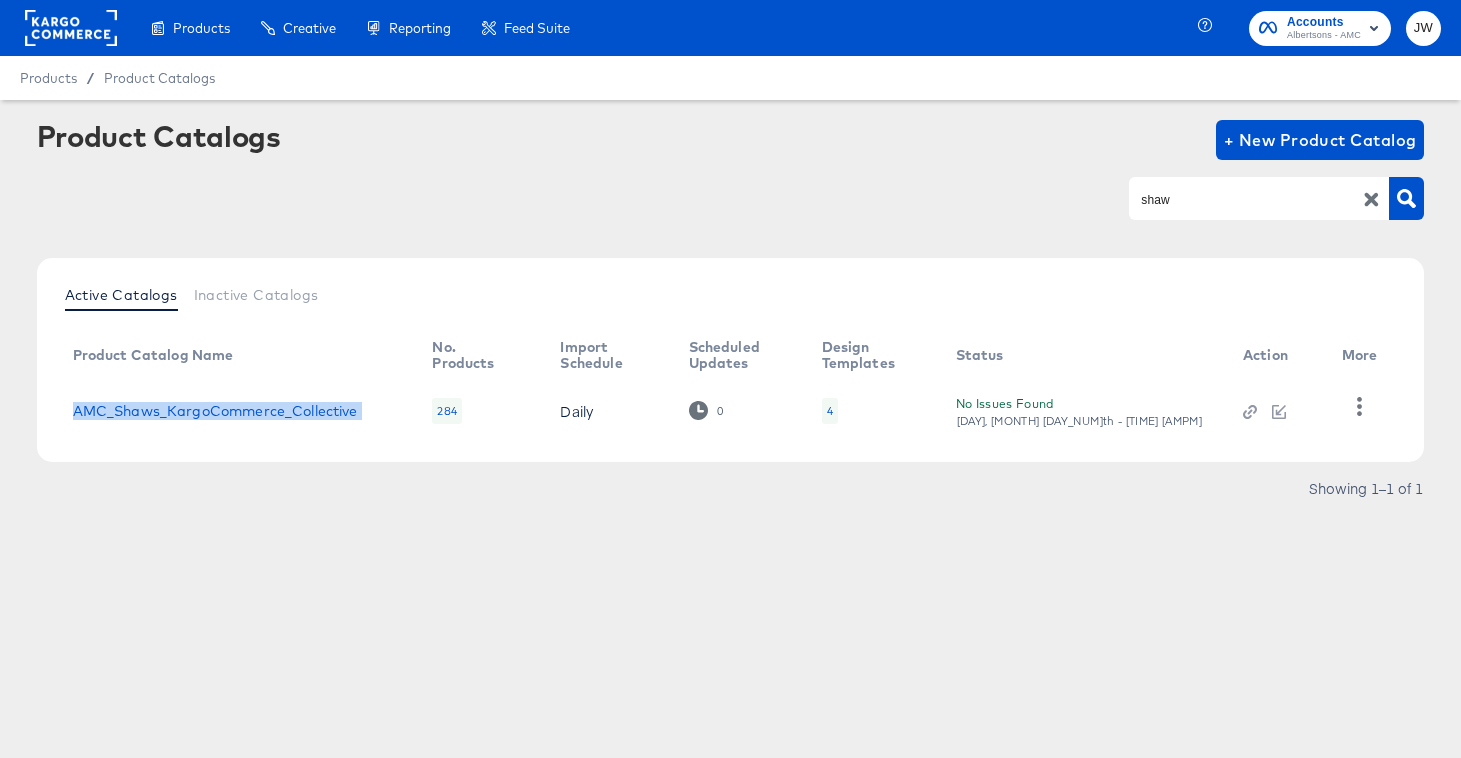 click on "AMC_Shaws_KargoCommerce_Collective" at bounding box center (237, 411) 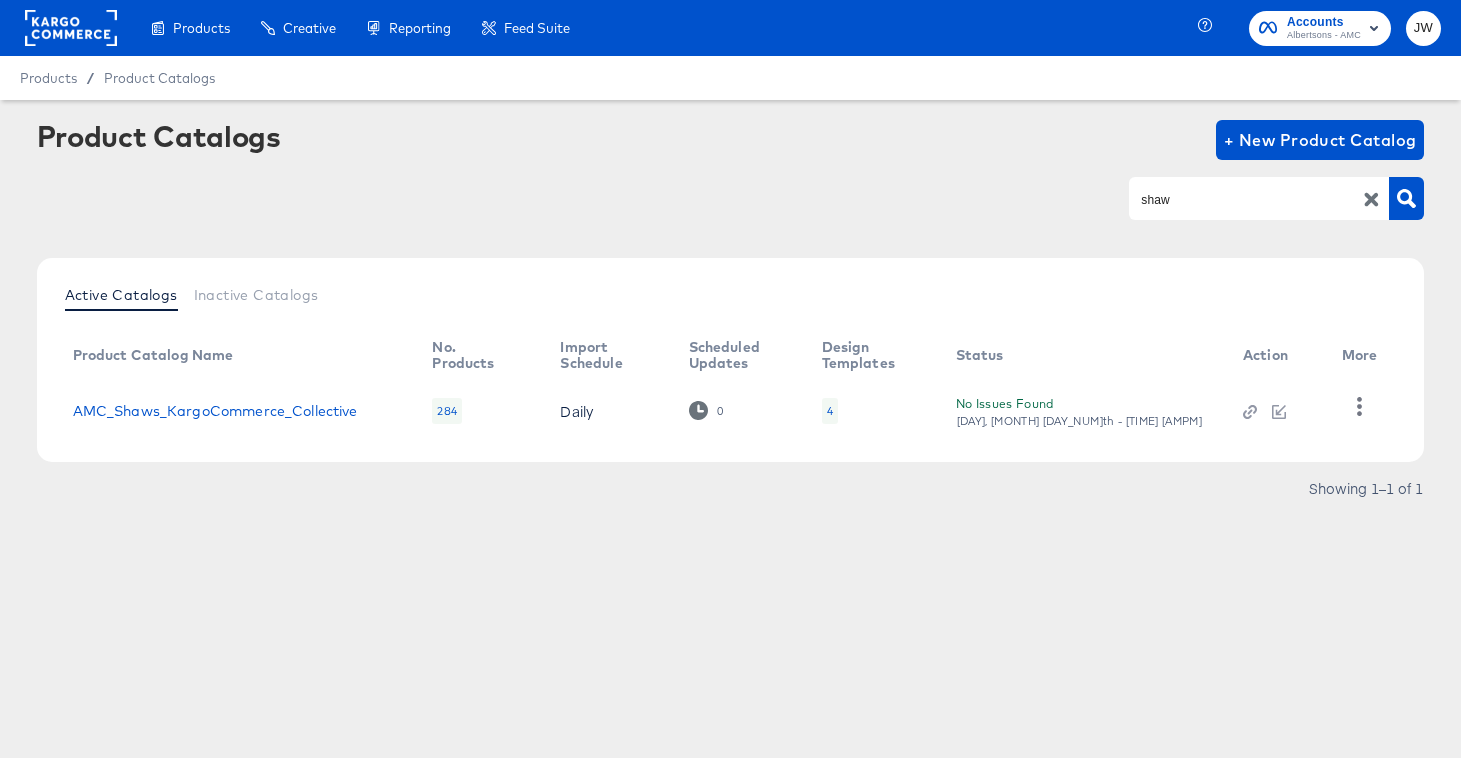 click 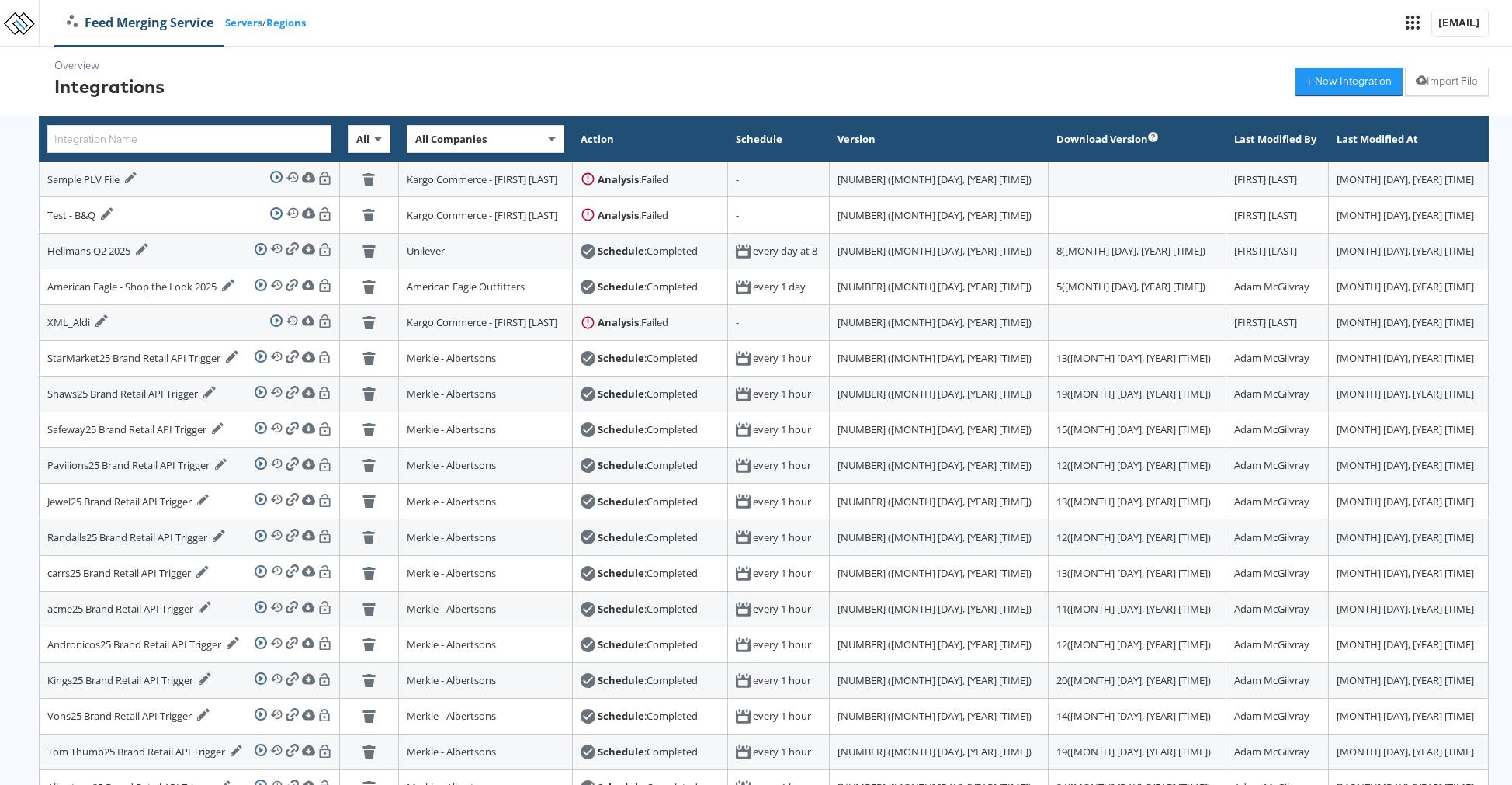 scroll, scrollTop: 0, scrollLeft: 0, axis: both 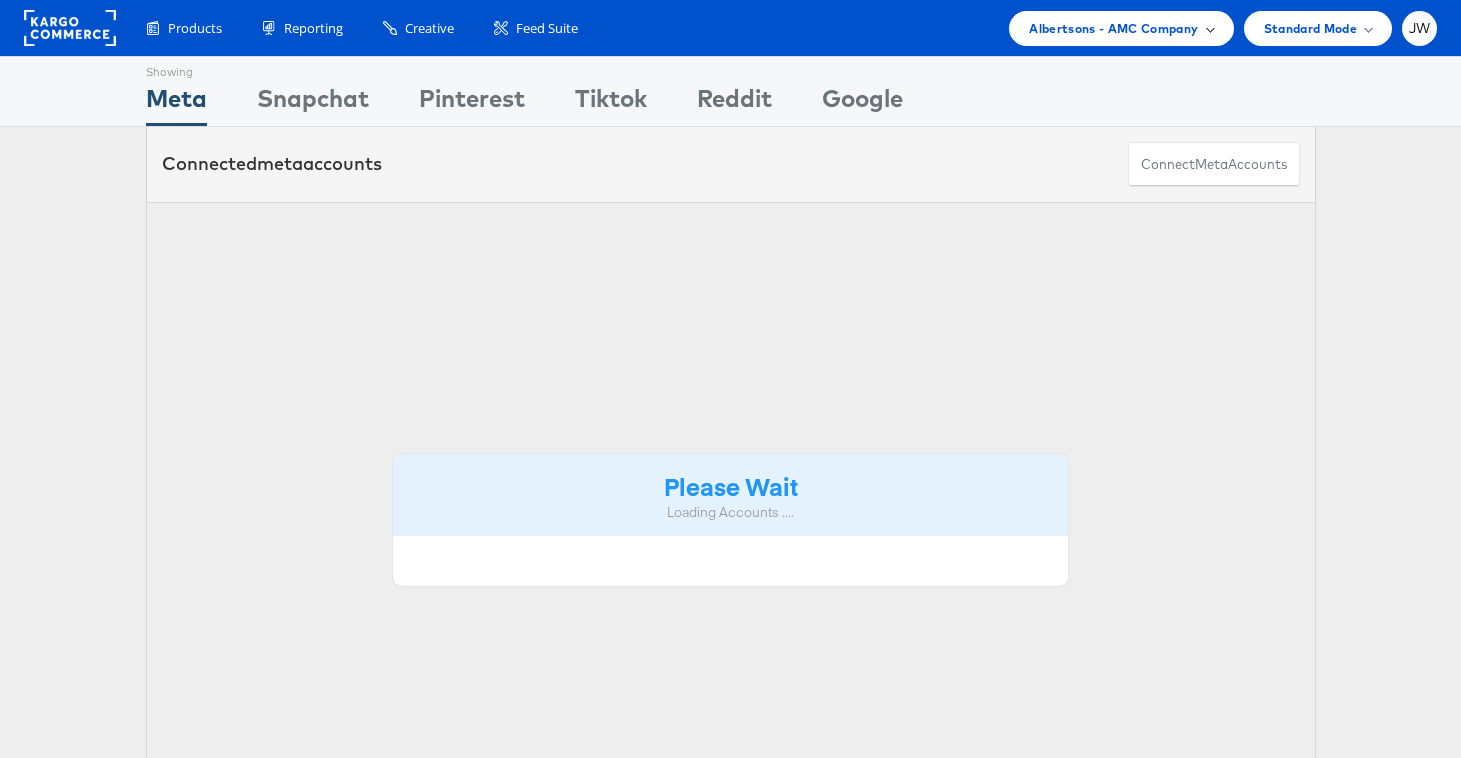 click on "Albertsons - AMC Company" at bounding box center [1113, 28] 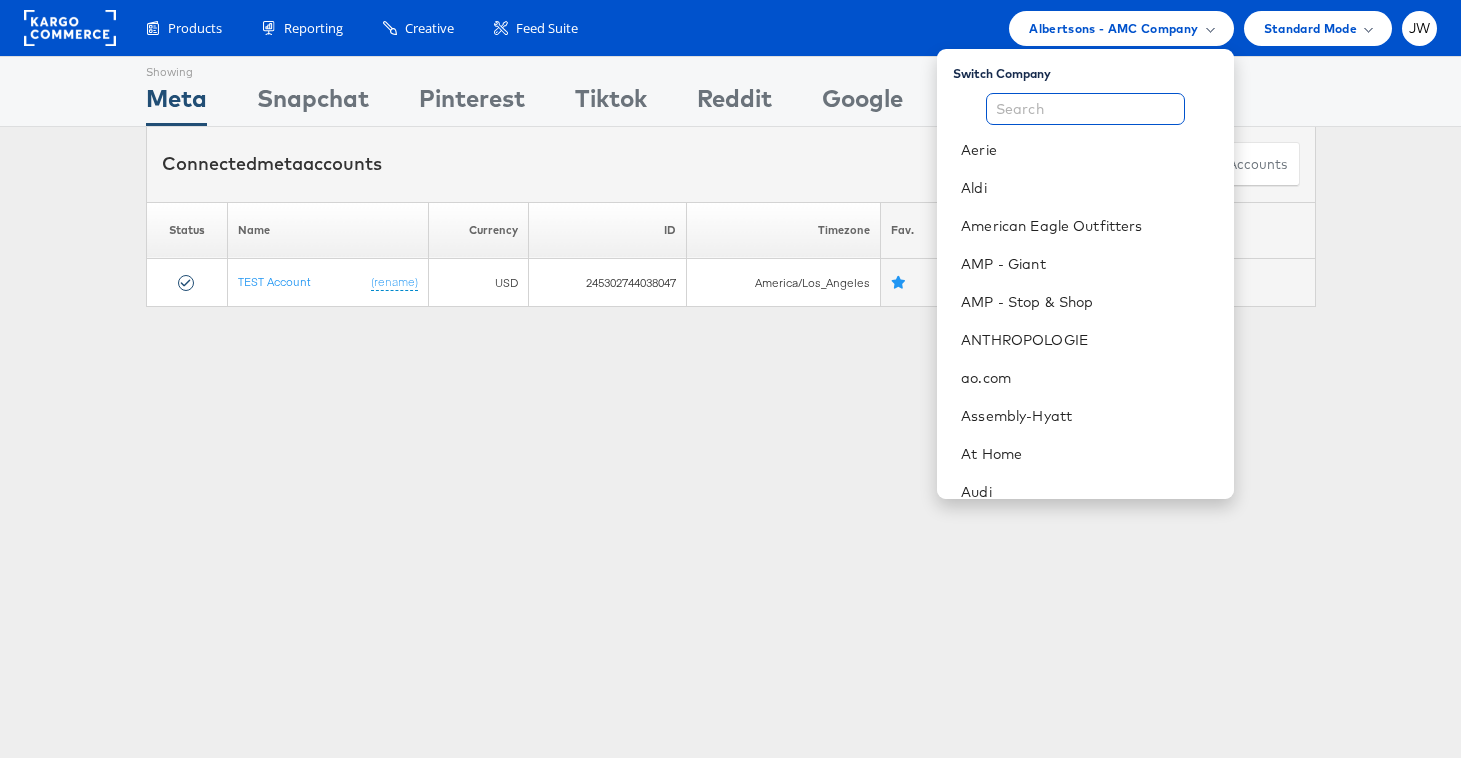 click at bounding box center [1085, 109] 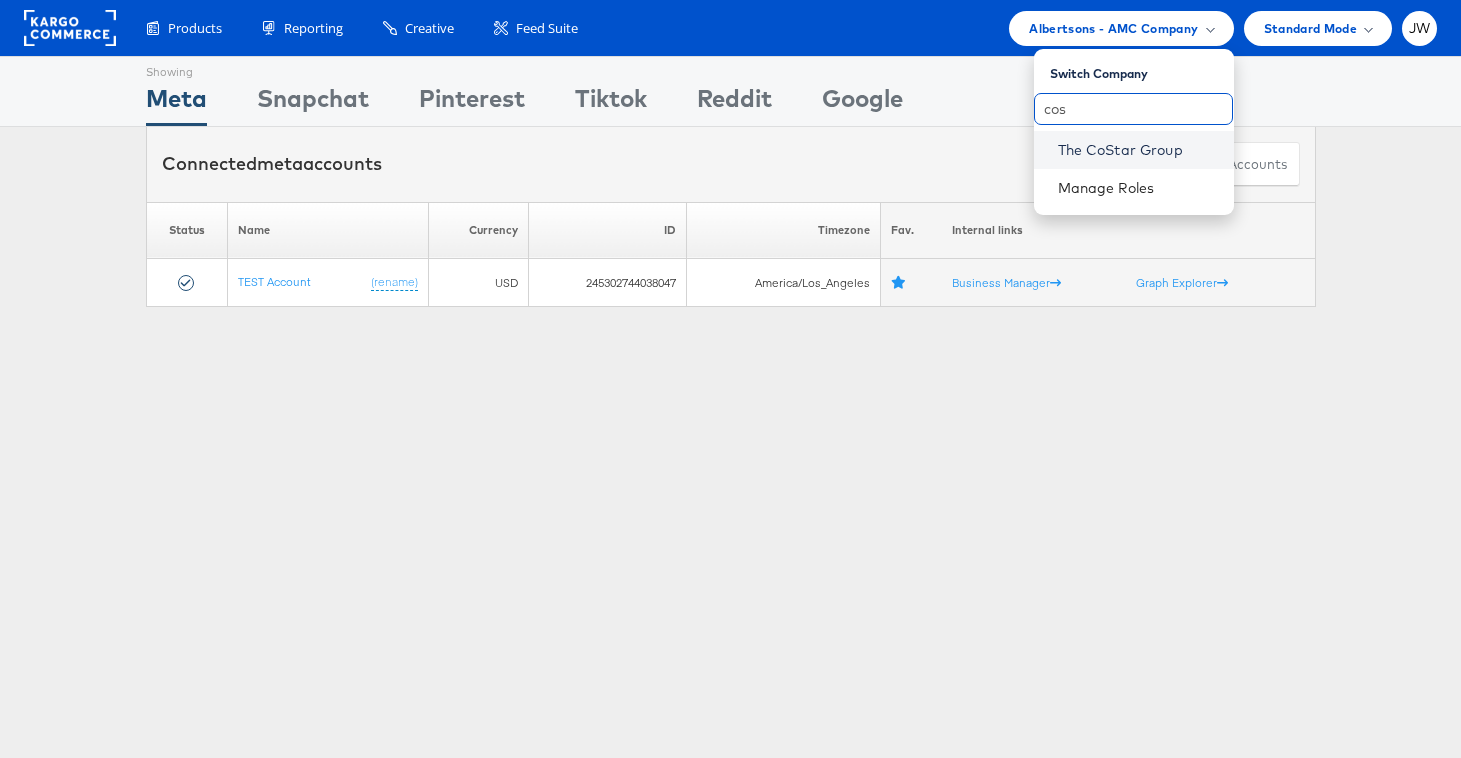 type on "cos" 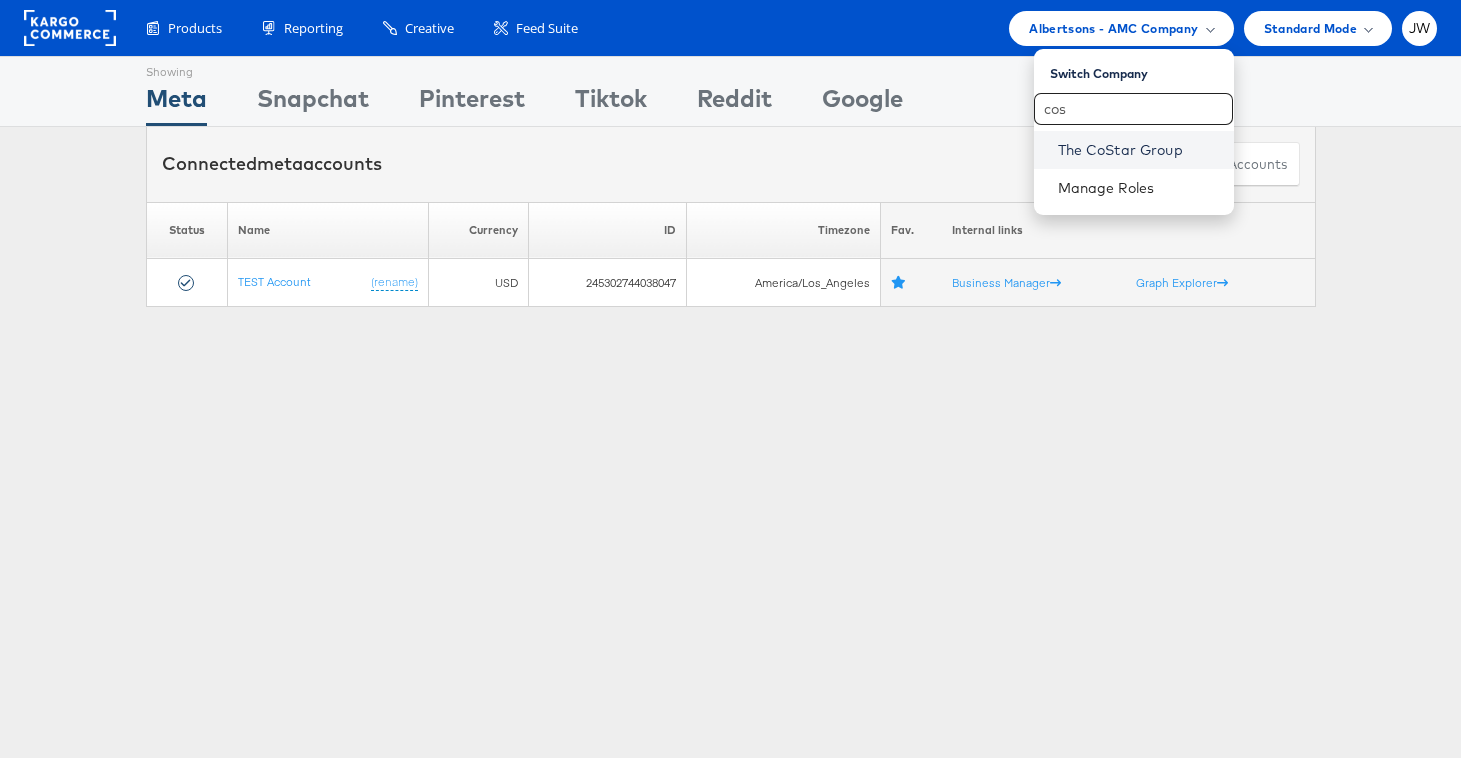 click on "The CoStar Group" at bounding box center [1138, 150] 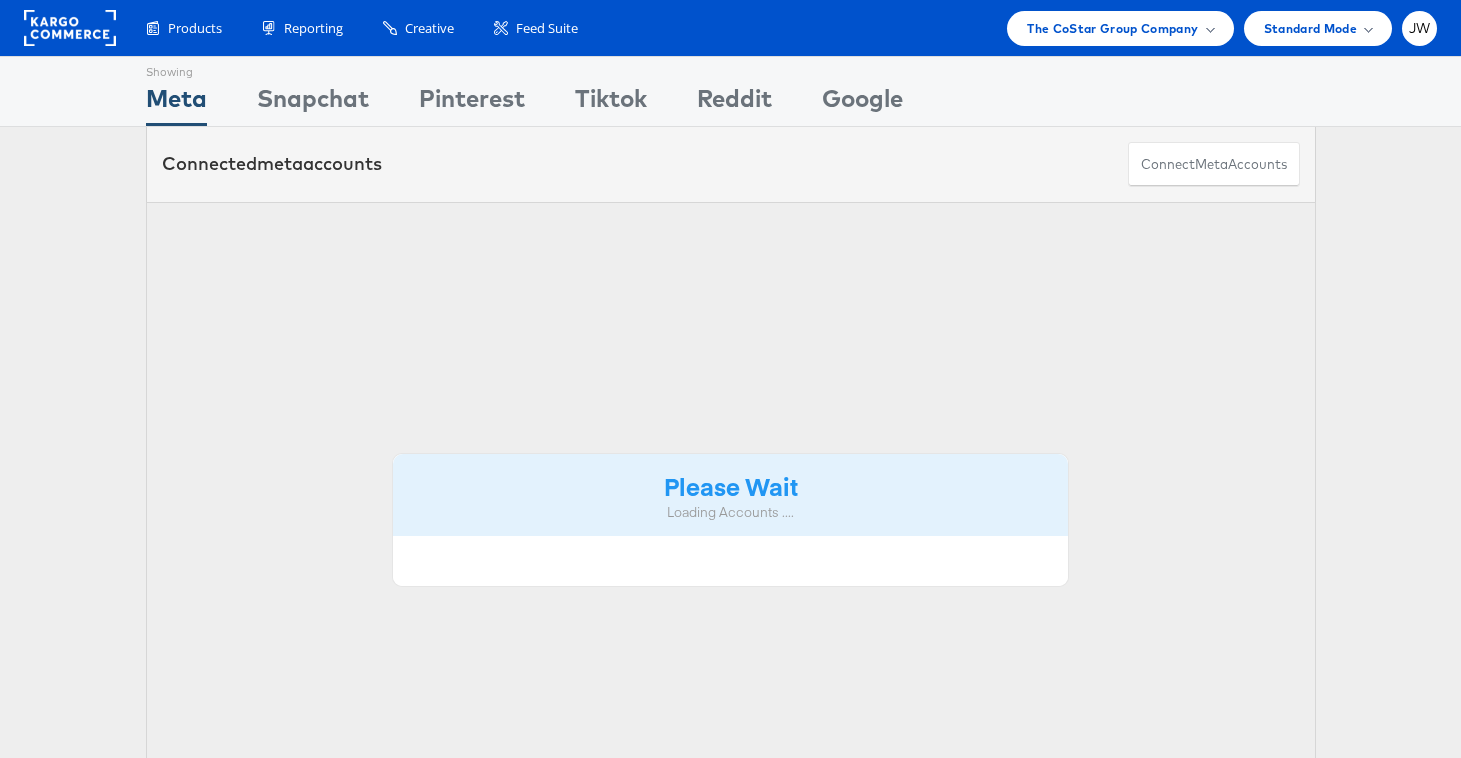 scroll, scrollTop: 0, scrollLeft: 0, axis: both 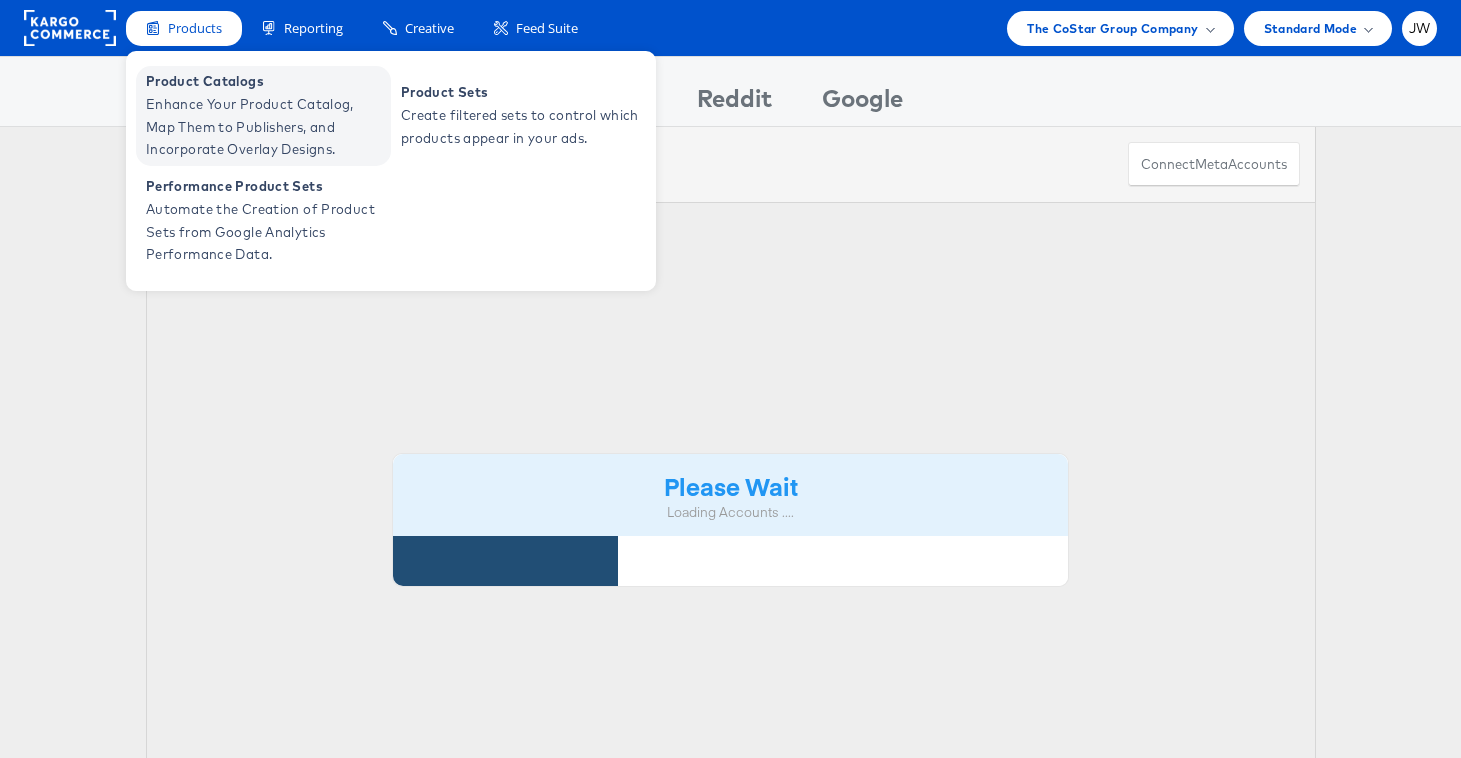 click on "Enhance Your Product Catalog, Map Them to Publishers, and Incorporate Overlay Designs." at bounding box center [266, 127] 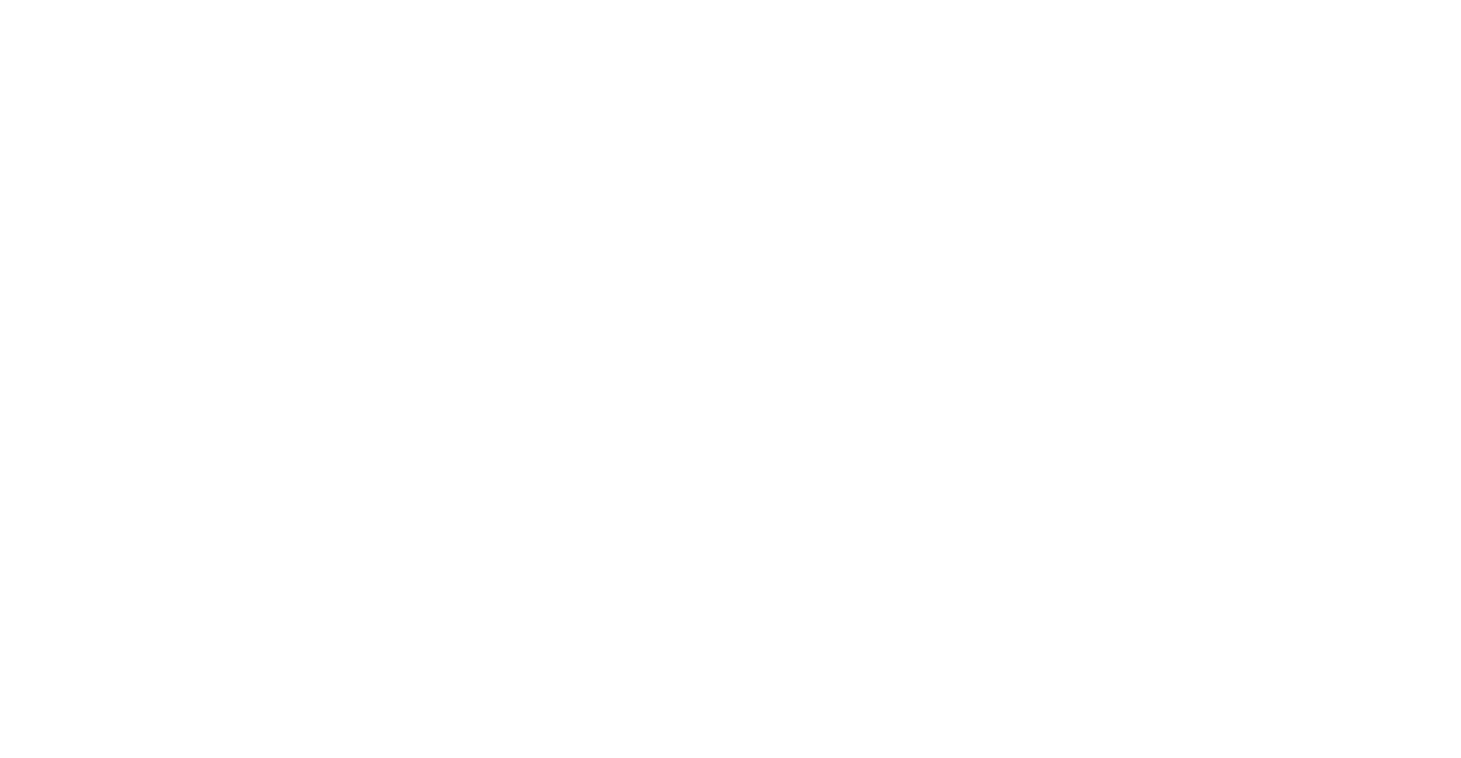 scroll, scrollTop: 0, scrollLeft: 0, axis: both 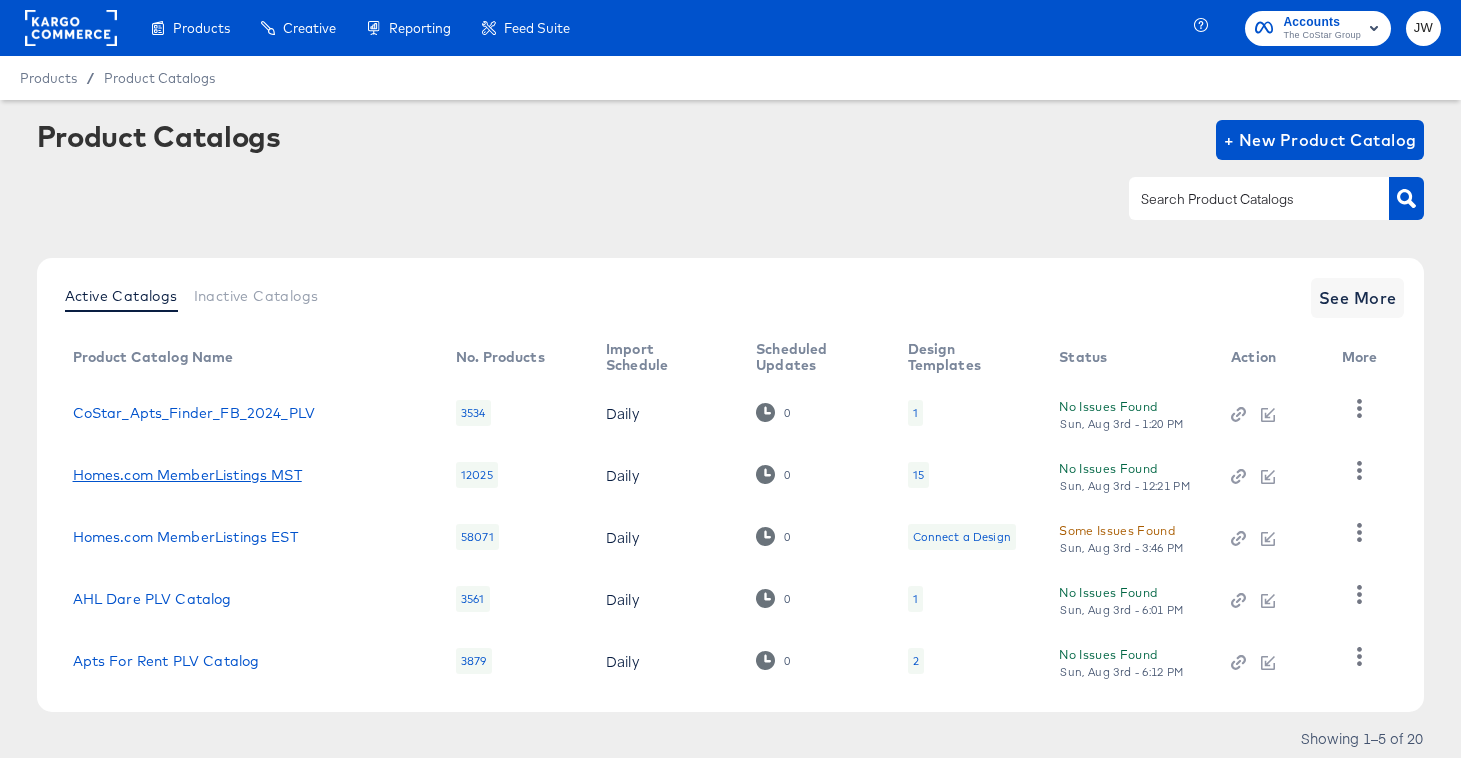 click on "Homes.com MemberListings MST" at bounding box center [187, 475] 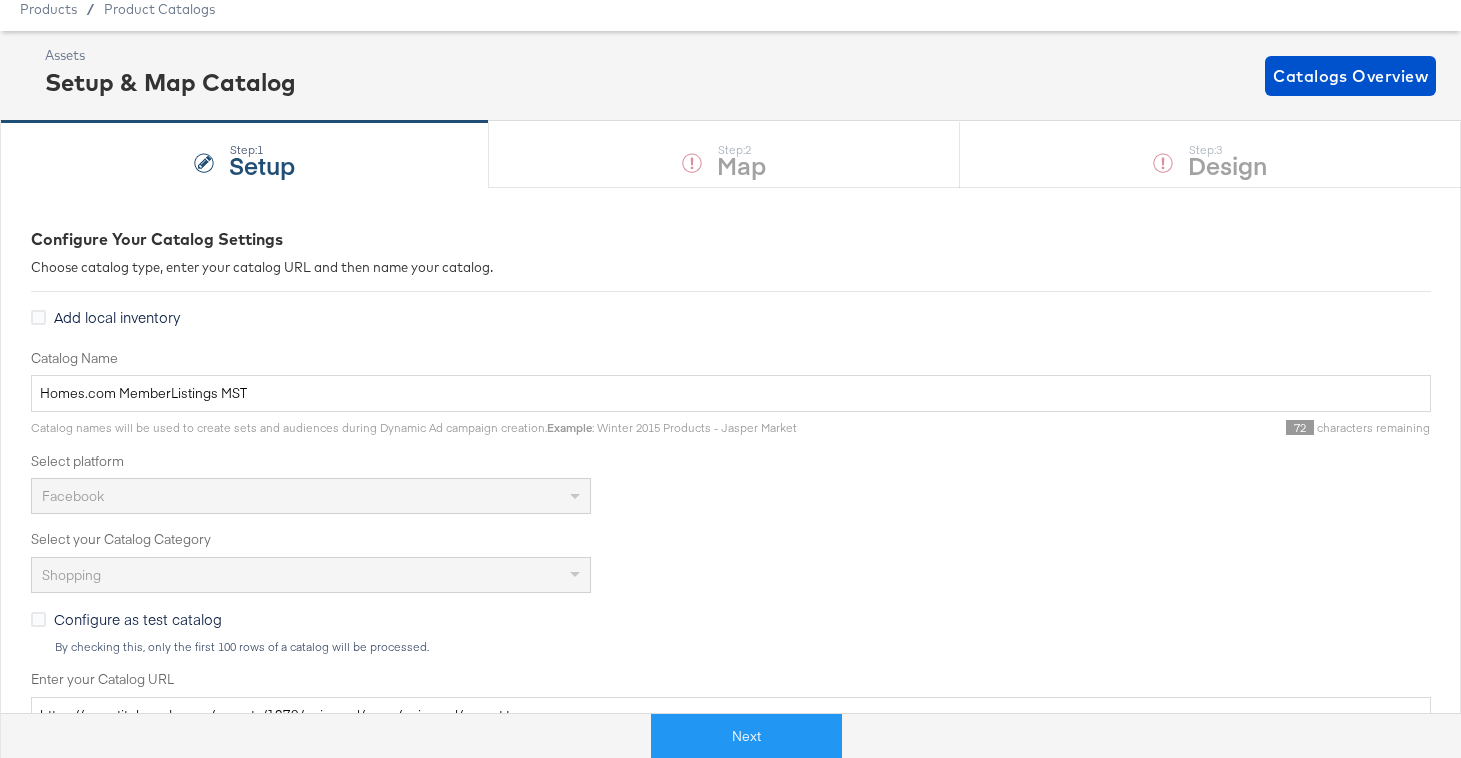 scroll, scrollTop: 201, scrollLeft: 0, axis: vertical 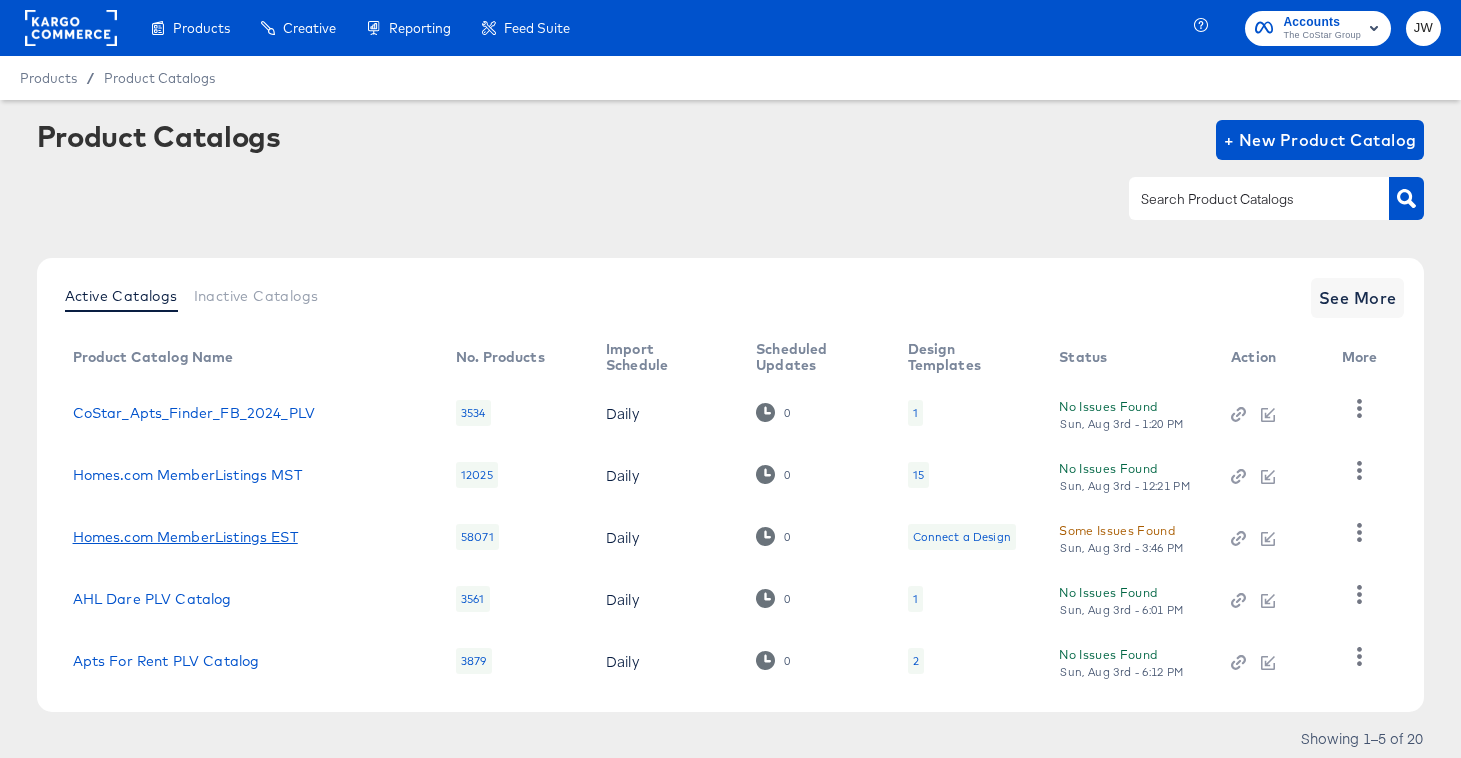 click on "Homes.com MemberListings EST" at bounding box center [185, 537] 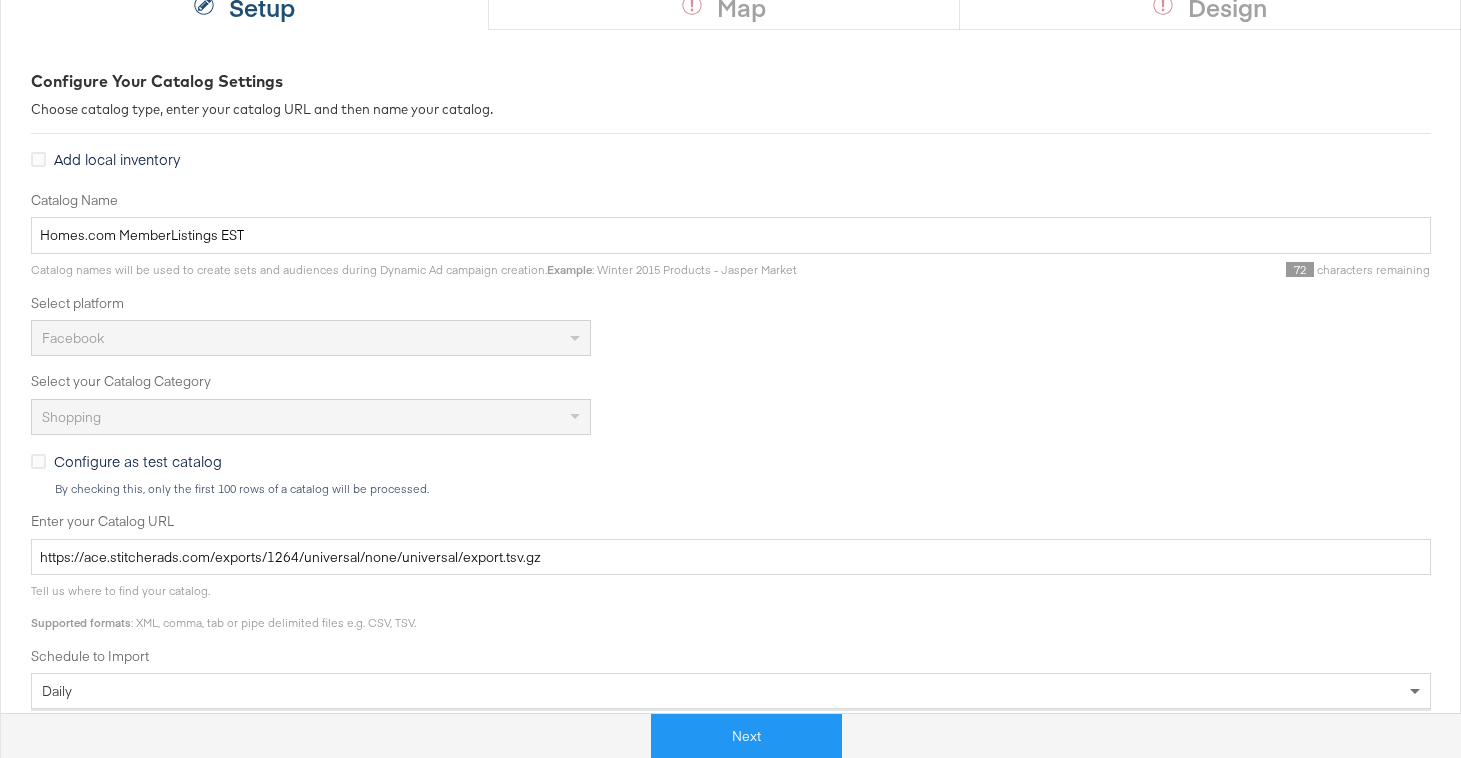 scroll, scrollTop: 221, scrollLeft: 0, axis: vertical 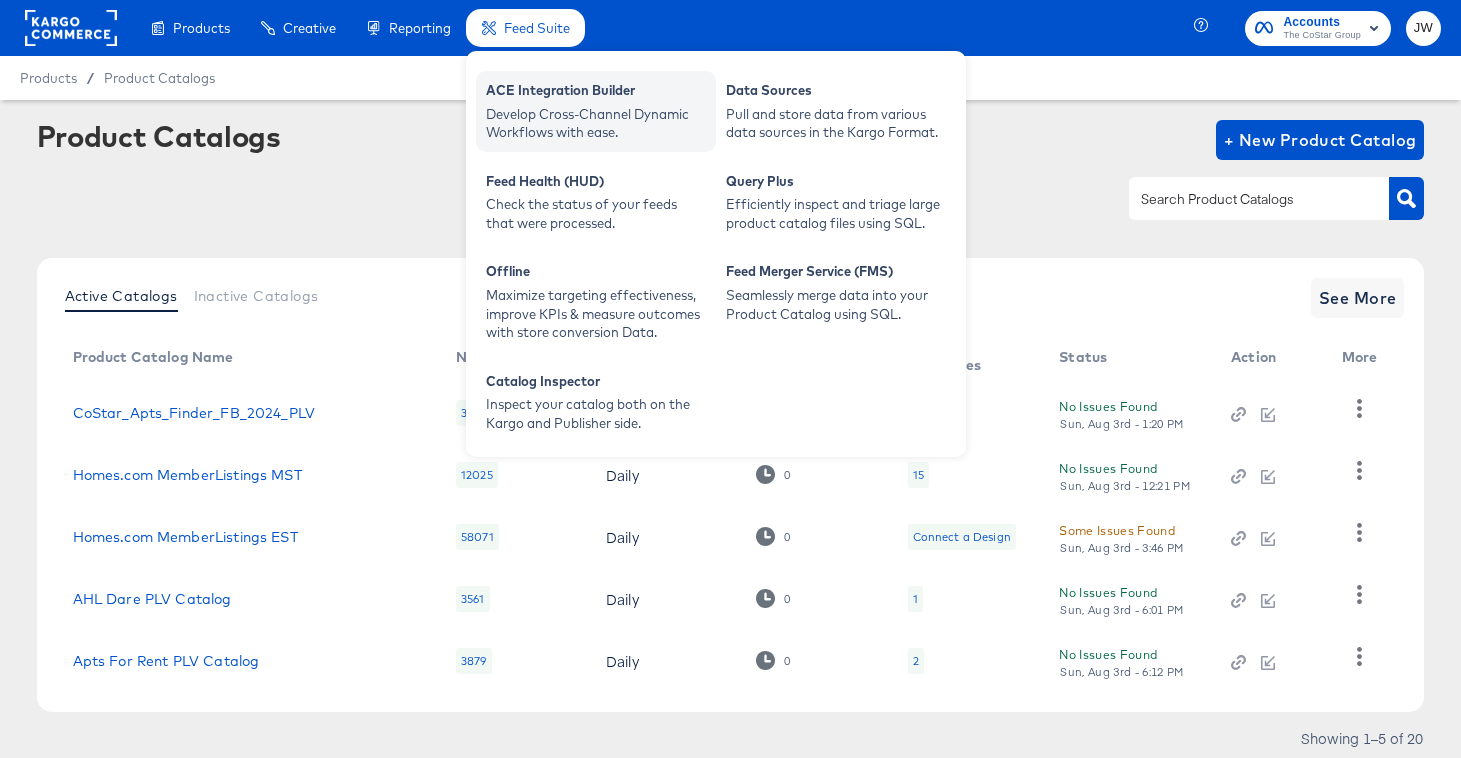 click on "ACE Integration Builder" at bounding box center [596, 93] 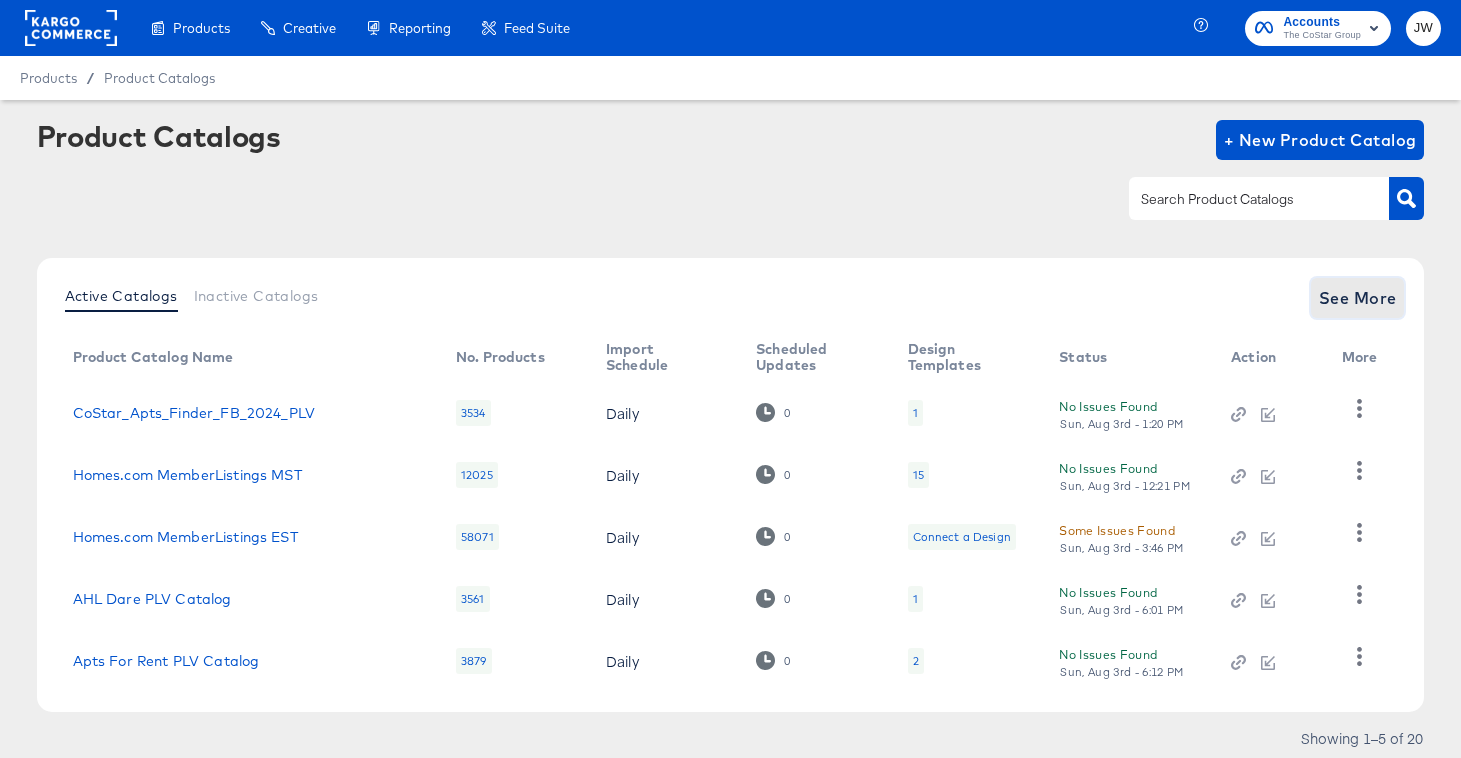 click on "See More" at bounding box center (1358, 298) 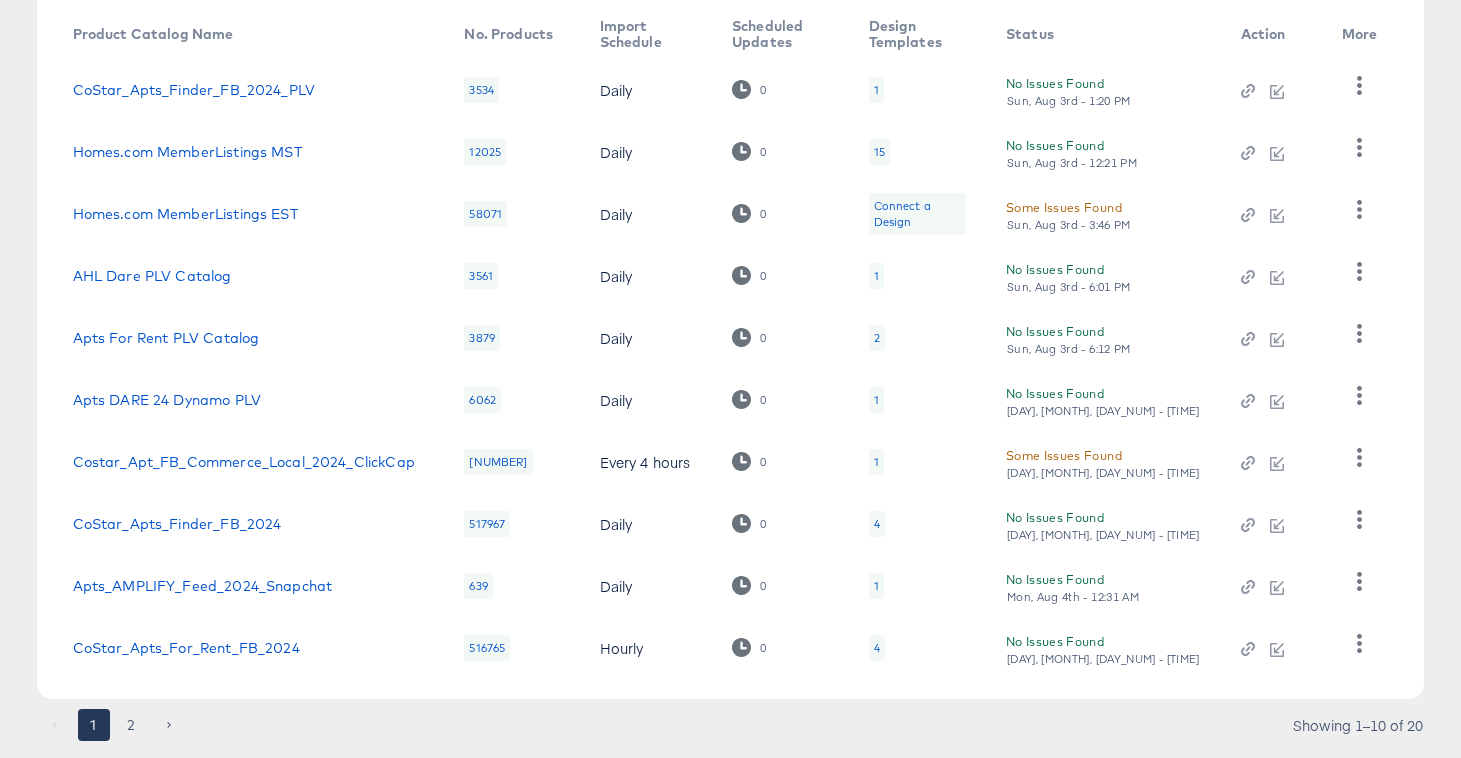 scroll, scrollTop: 317, scrollLeft: 0, axis: vertical 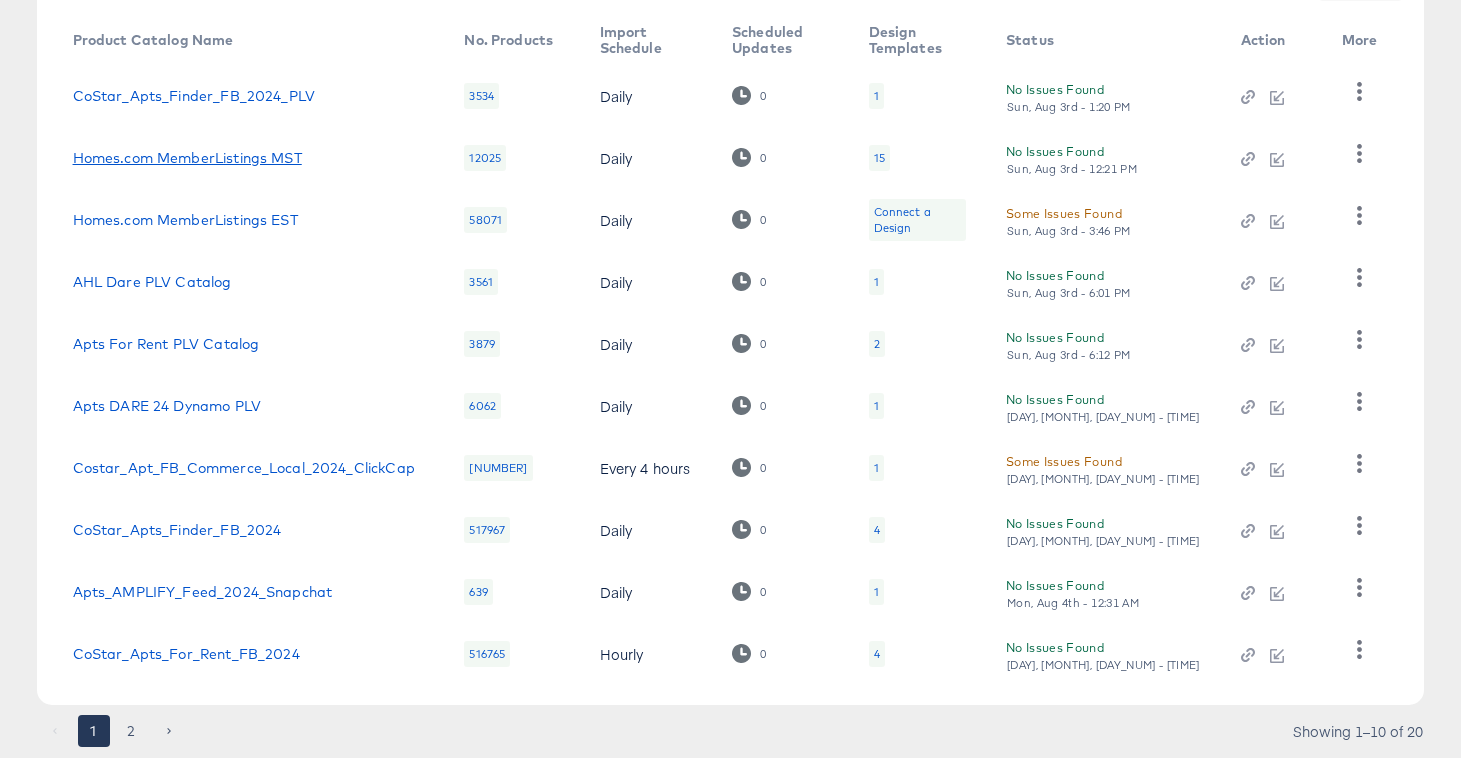 click on "Homes.com MemberListings MST" at bounding box center [187, 158] 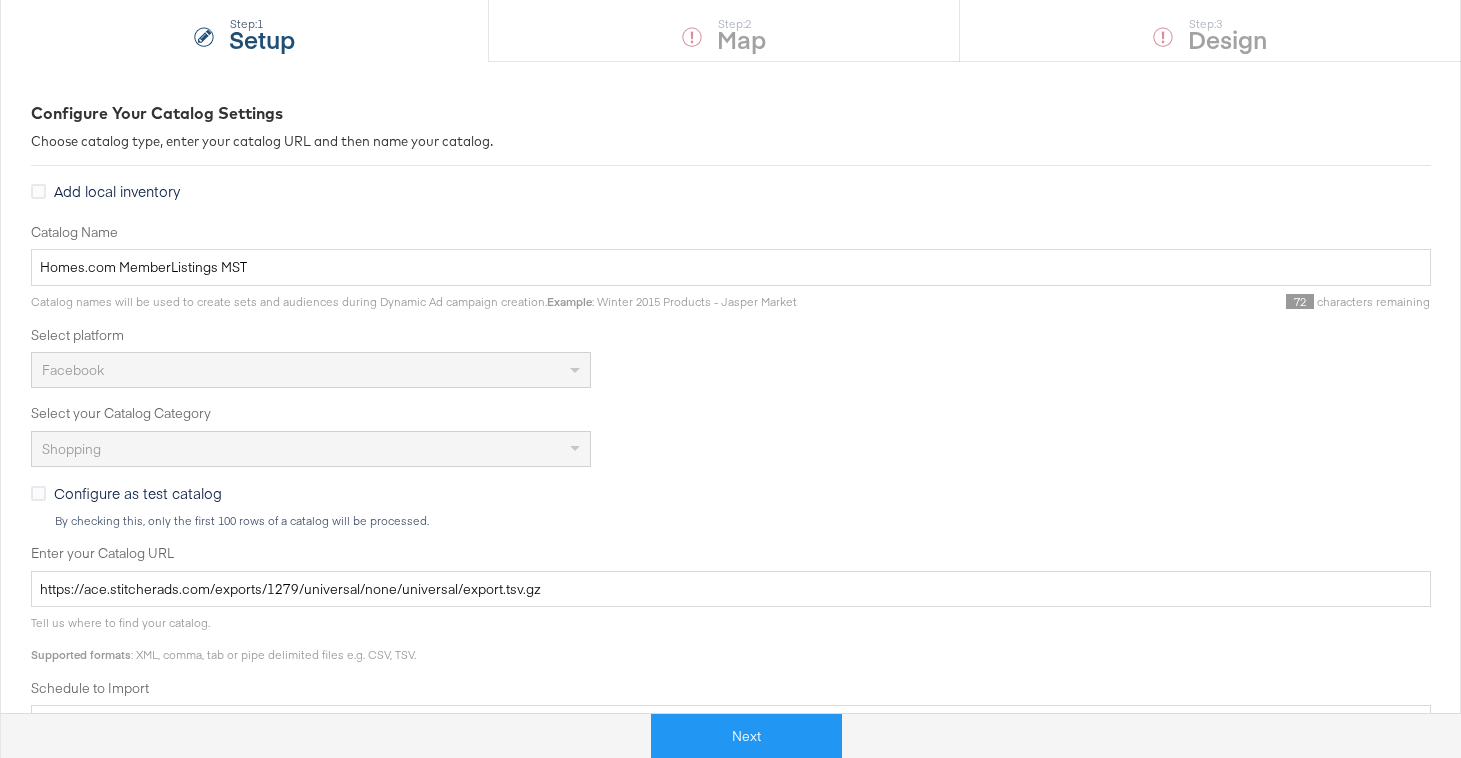 scroll, scrollTop: 360, scrollLeft: 0, axis: vertical 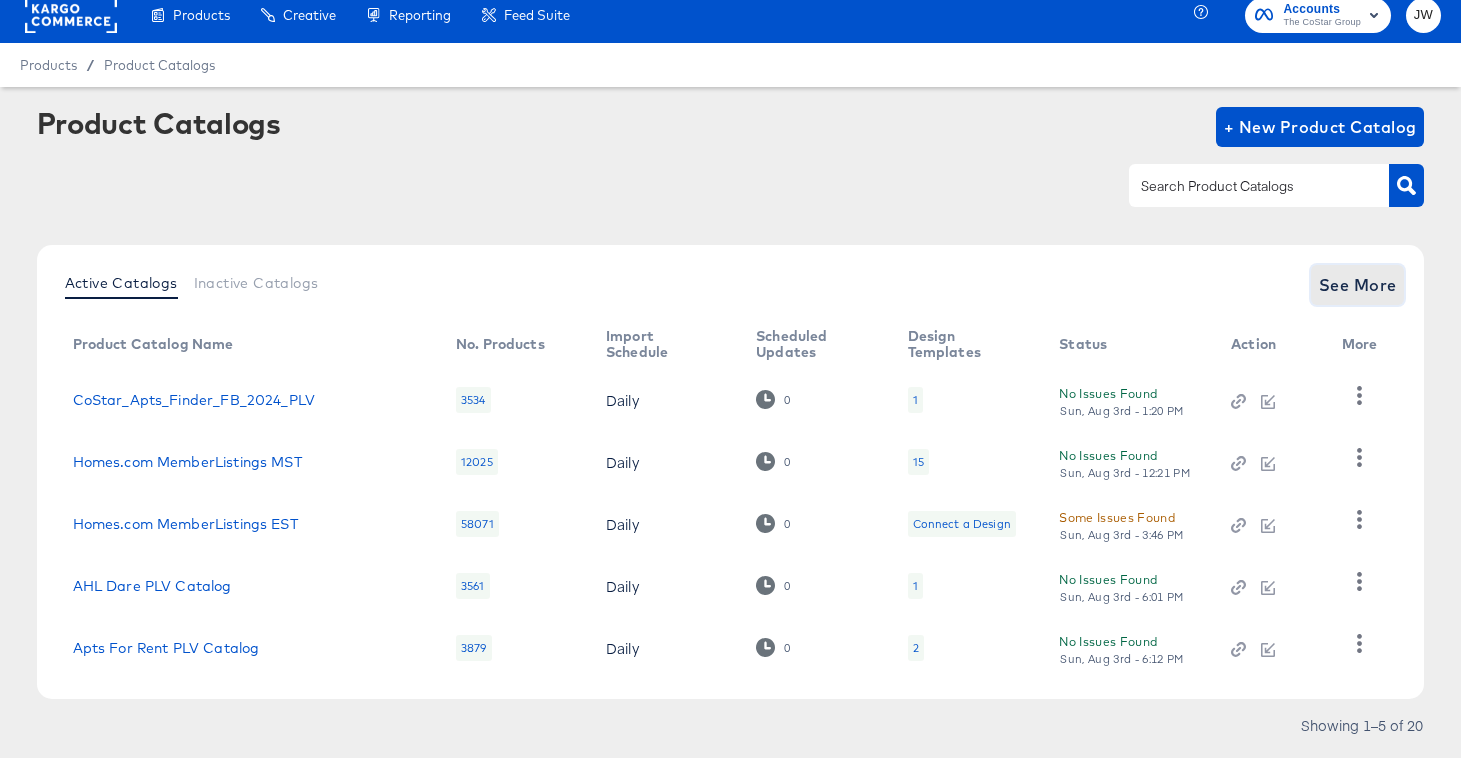 click on "See More" at bounding box center (1358, 285) 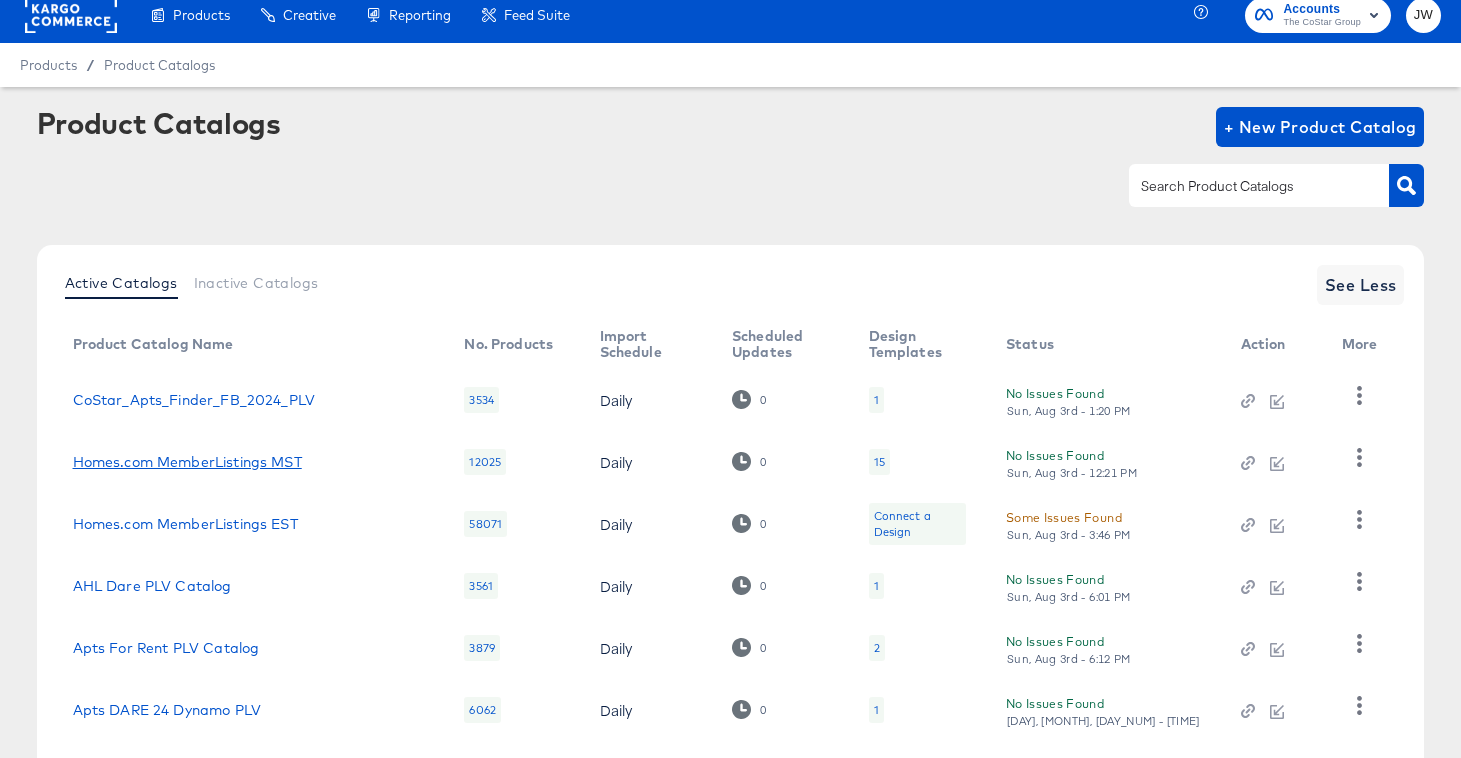 click on "Homes.com MemberListings MST" at bounding box center (187, 462) 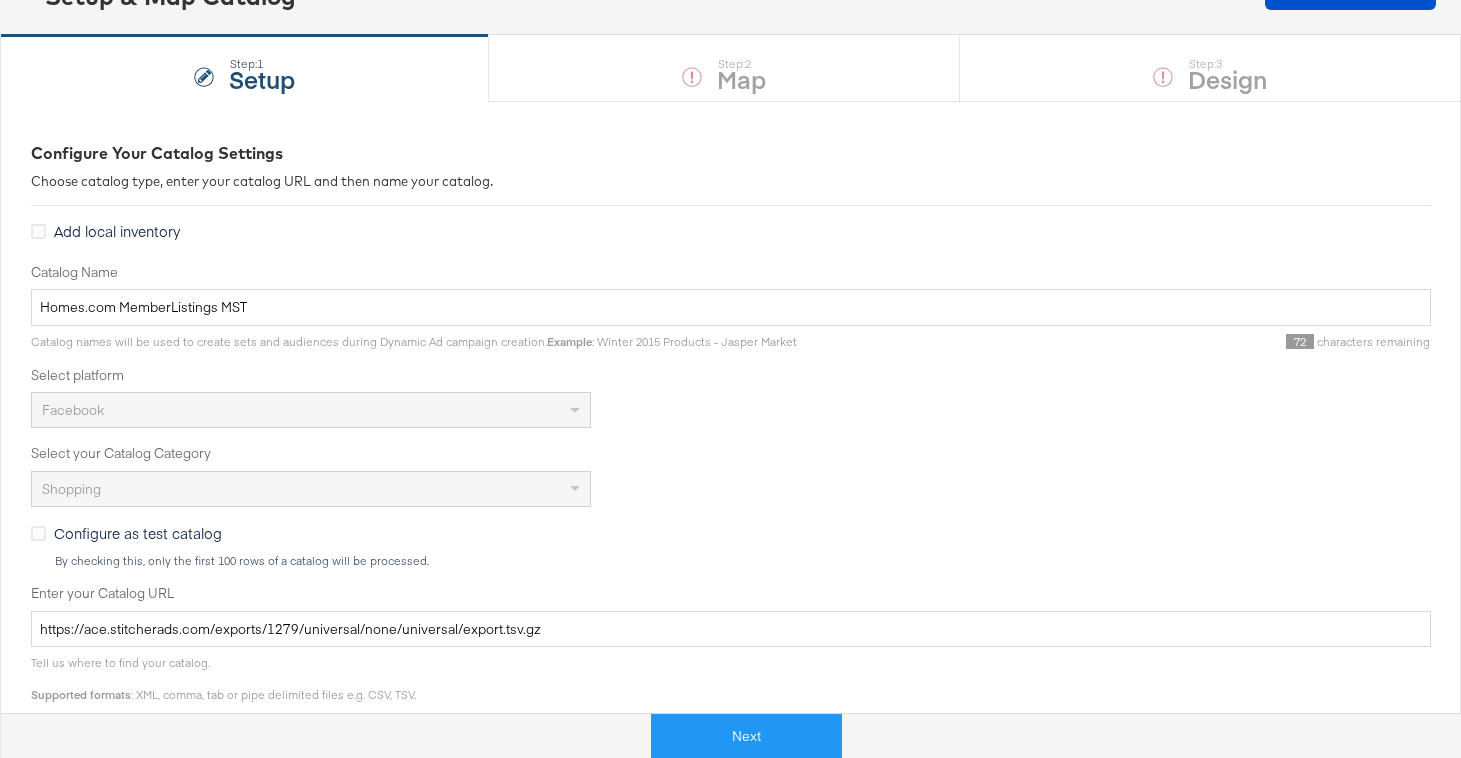 scroll, scrollTop: 158, scrollLeft: 0, axis: vertical 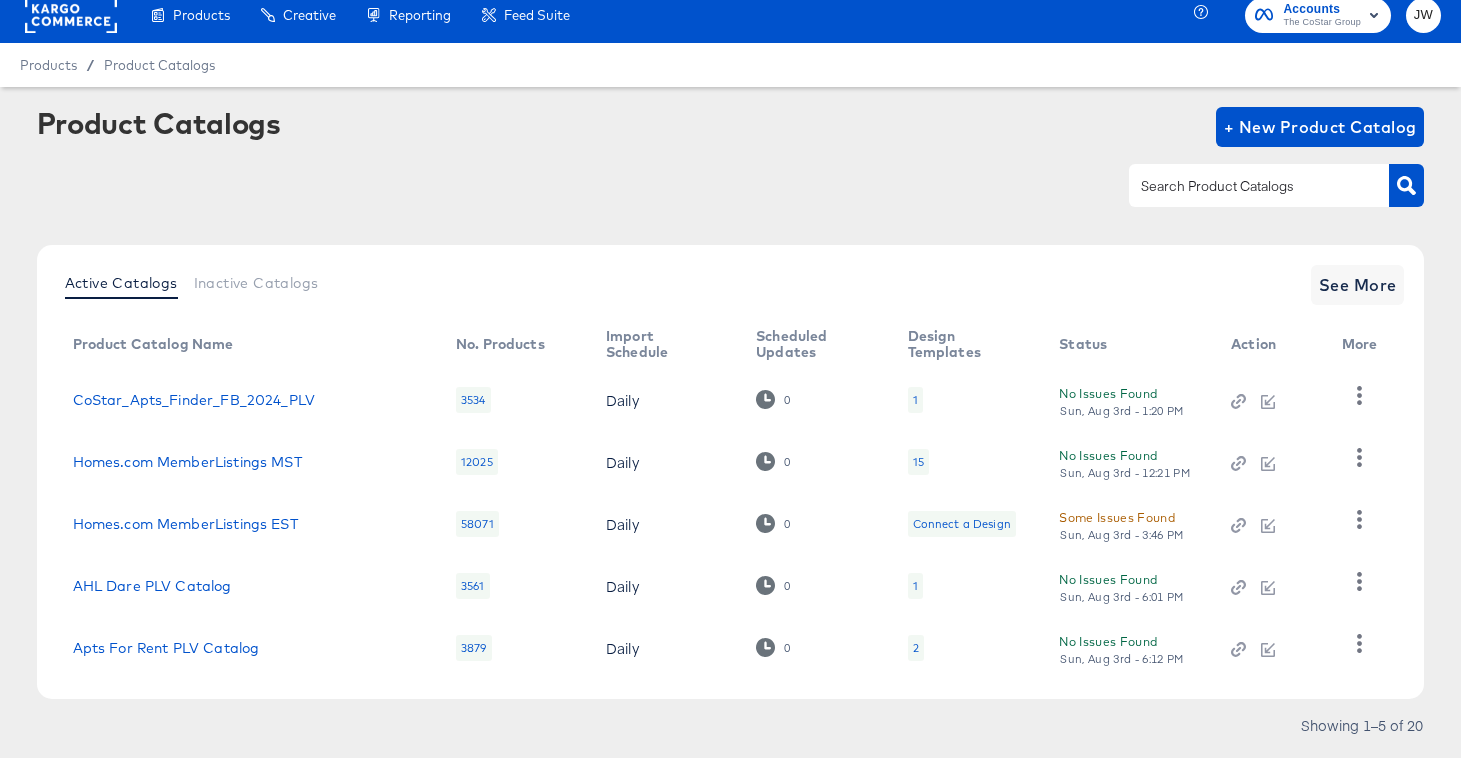 click at bounding box center (1243, 186) 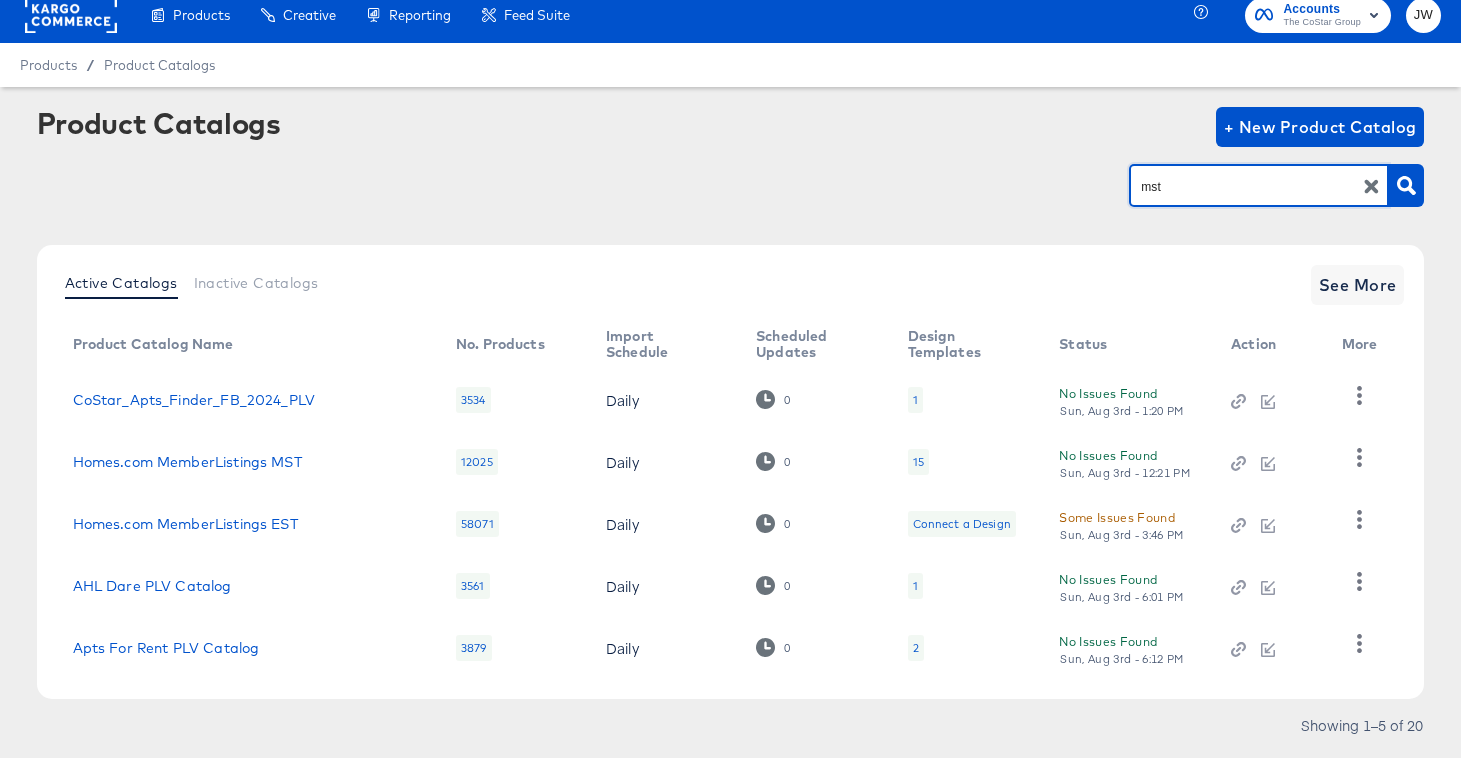 type on "mst" 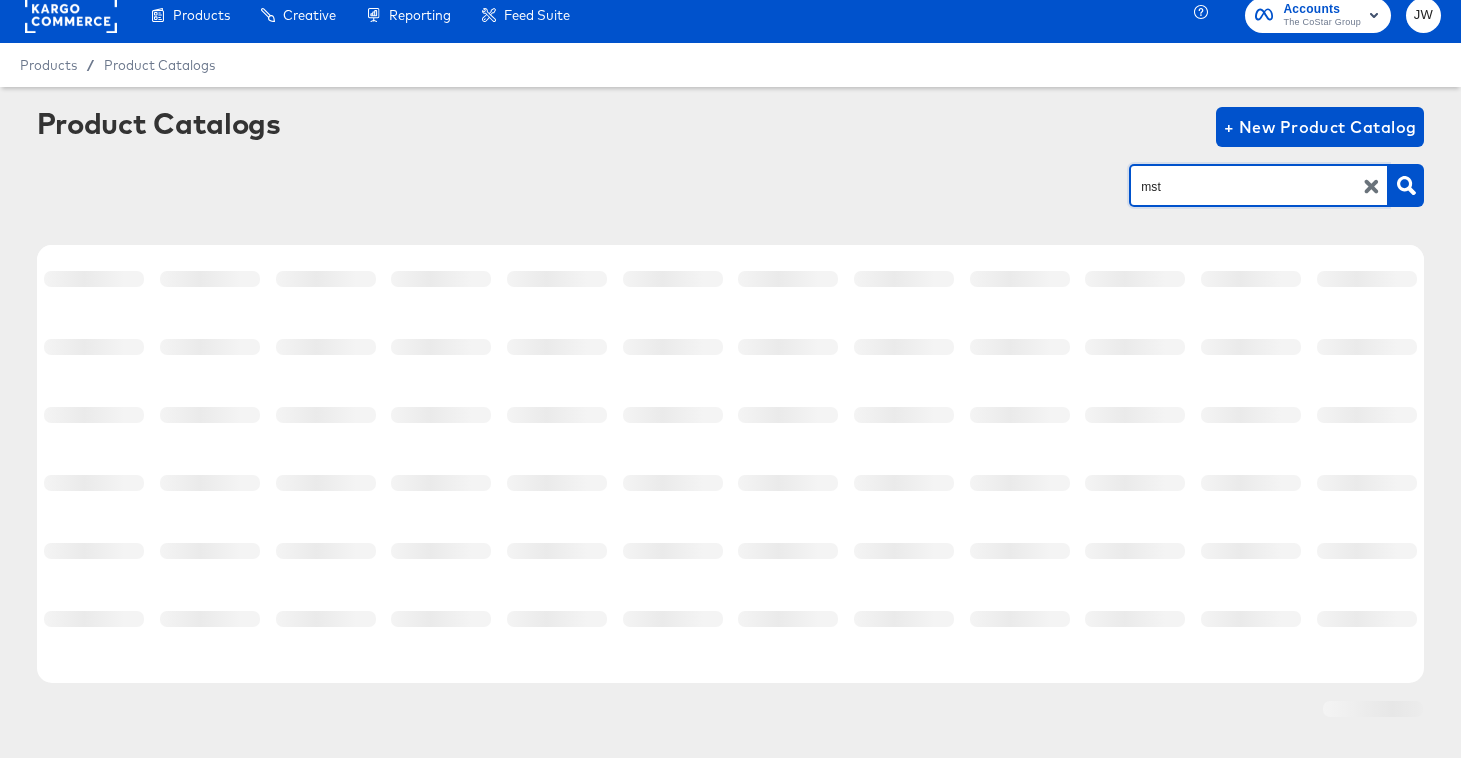 scroll, scrollTop: 0, scrollLeft: 0, axis: both 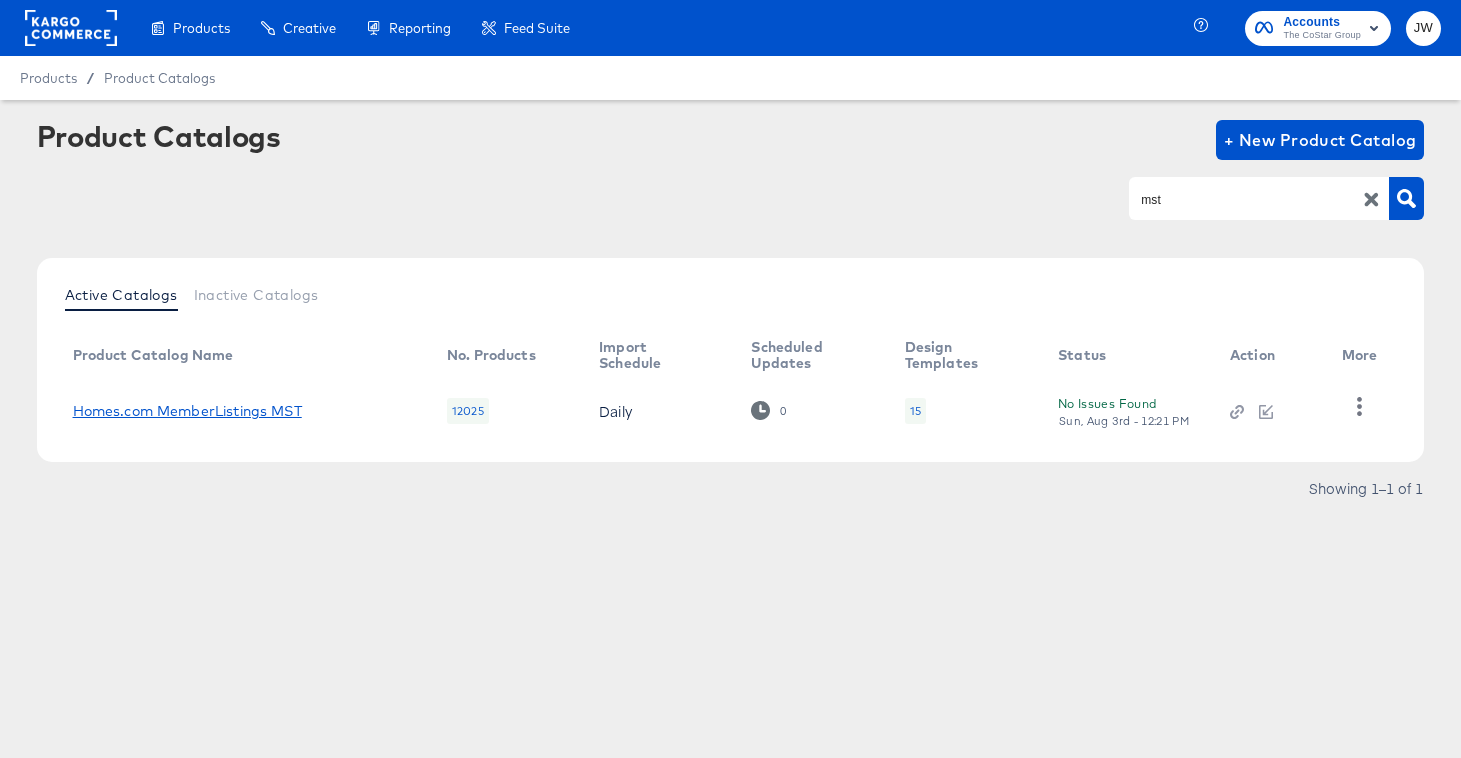 click on "Homes.com MemberListings MST" at bounding box center [187, 411] 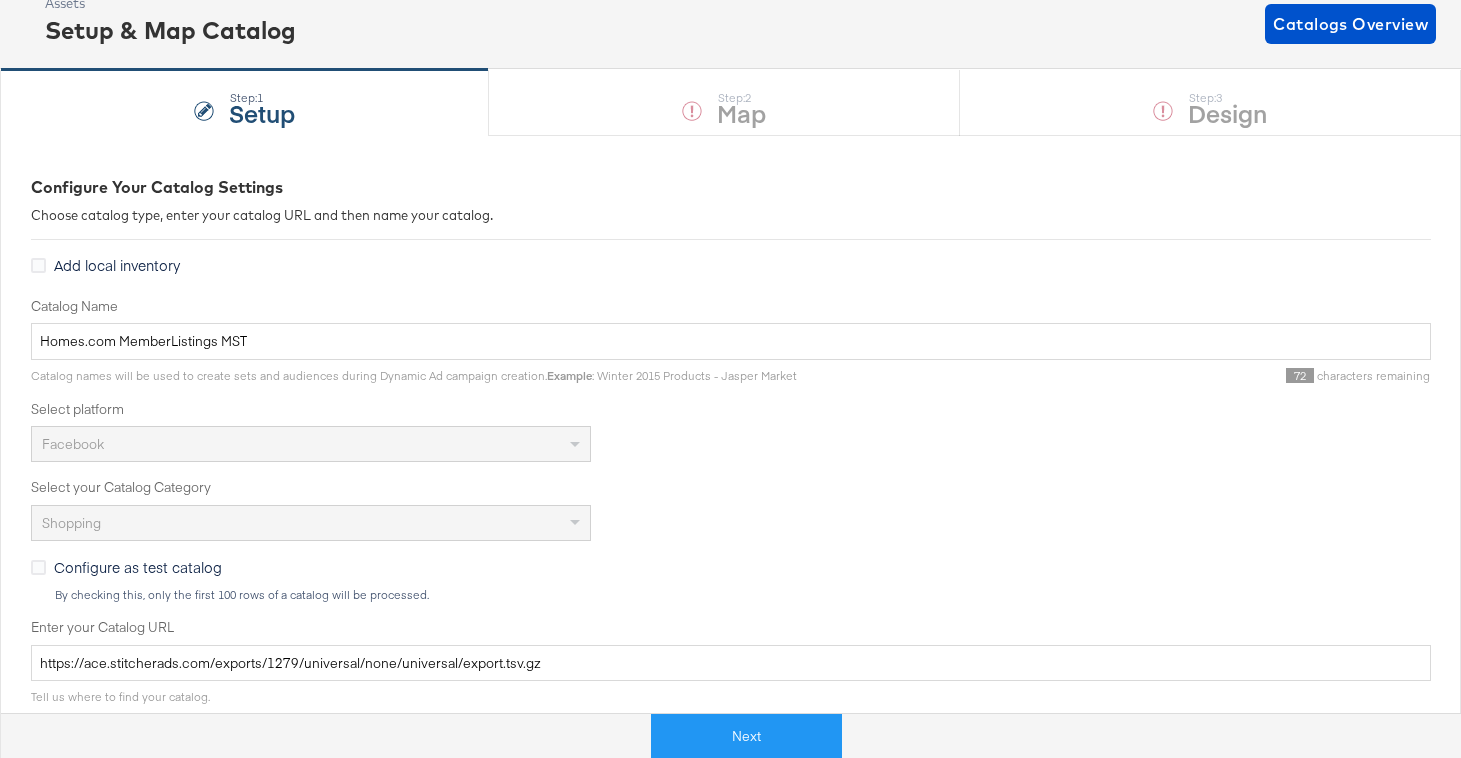 scroll, scrollTop: 140, scrollLeft: 0, axis: vertical 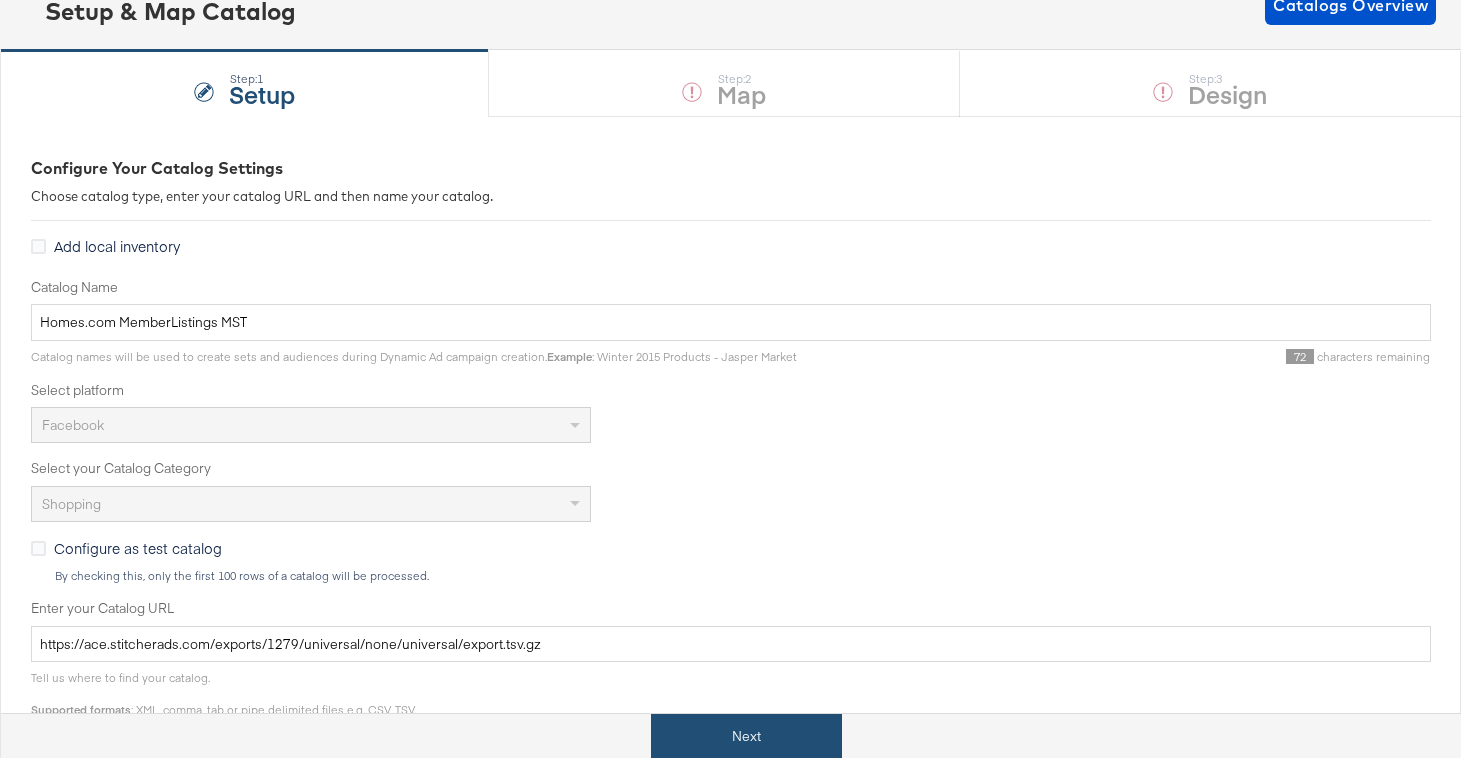 click on "Next" at bounding box center (746, 736) 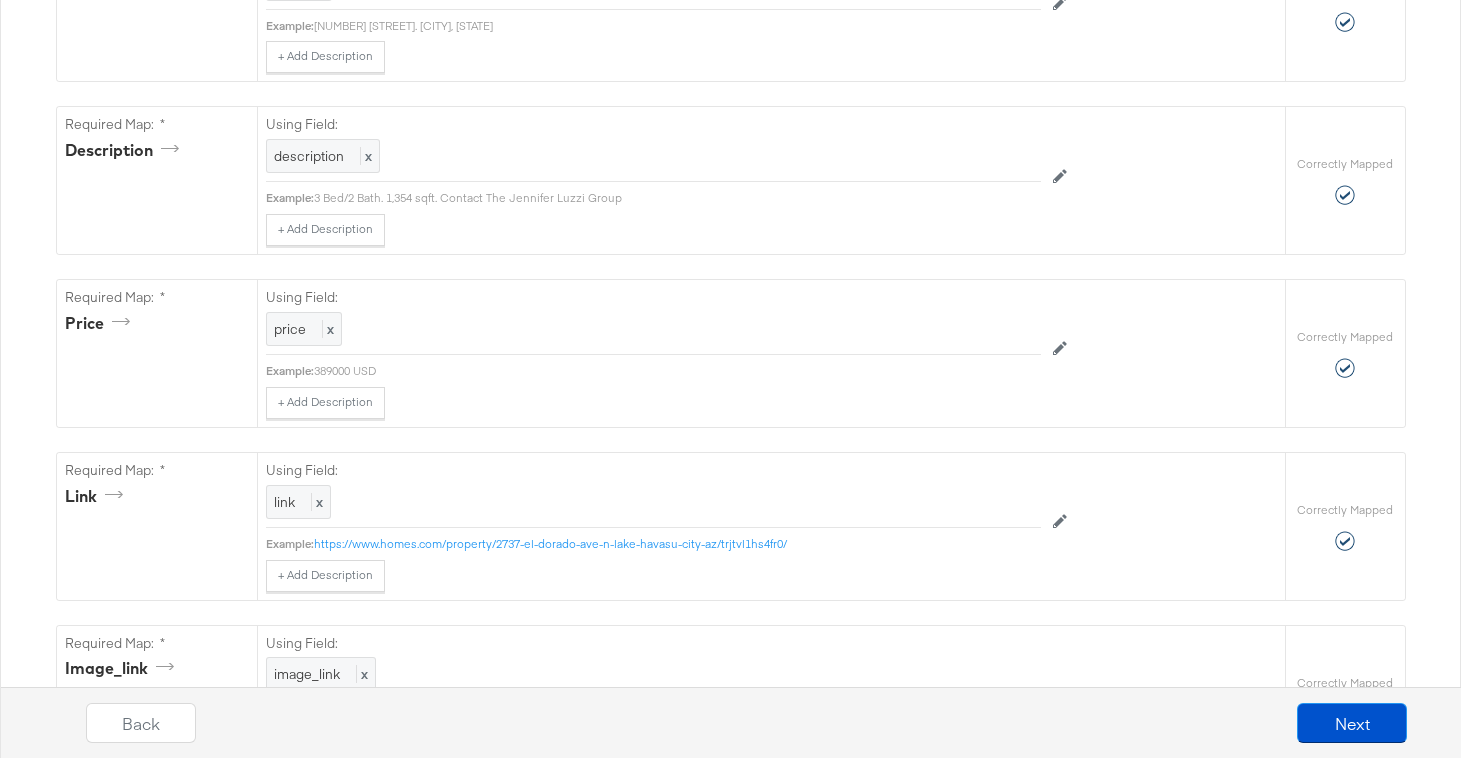 scroll, scrollTop: 0, scrollLeft: 0, axis: both 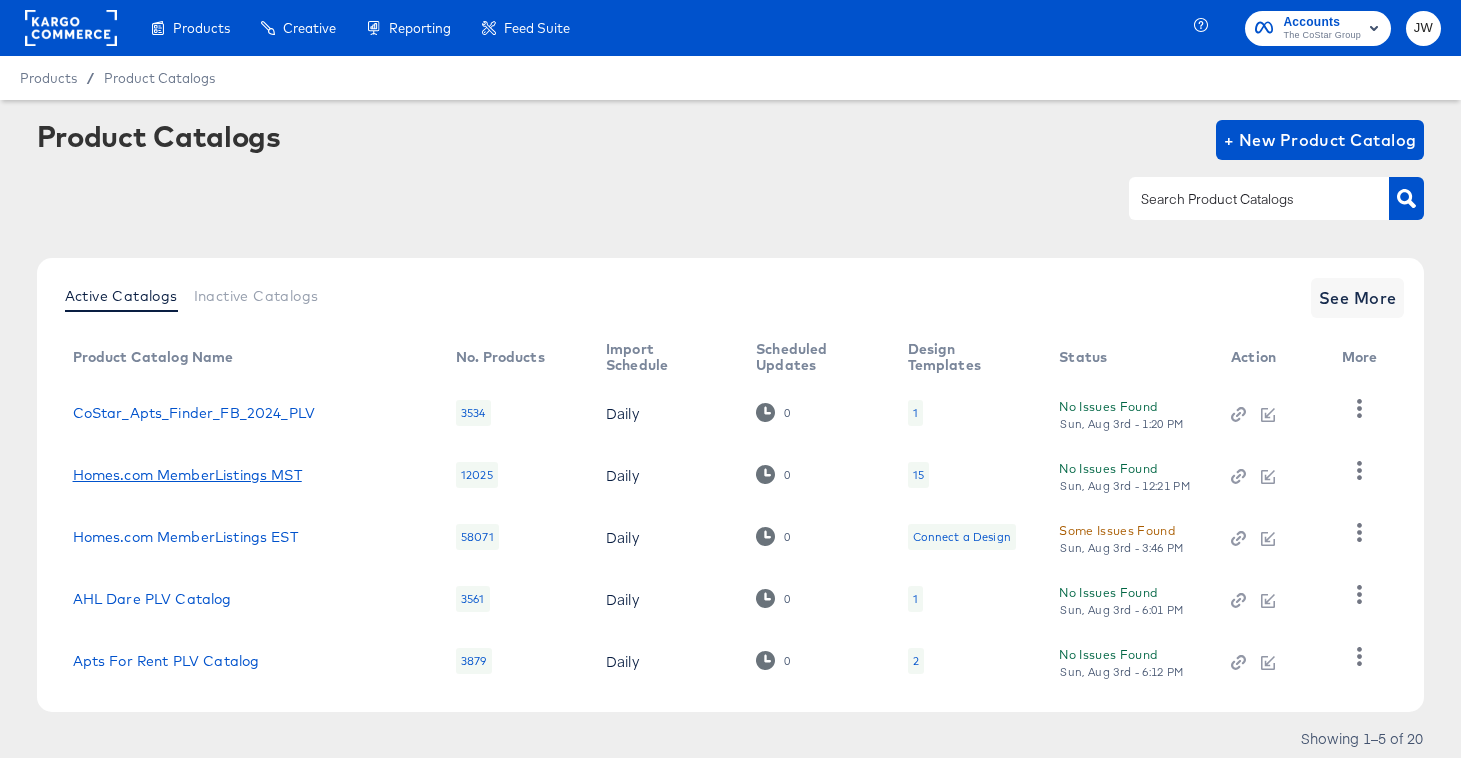 click on "Homes.com MemberListings MST" at bounding box center (187, 475) 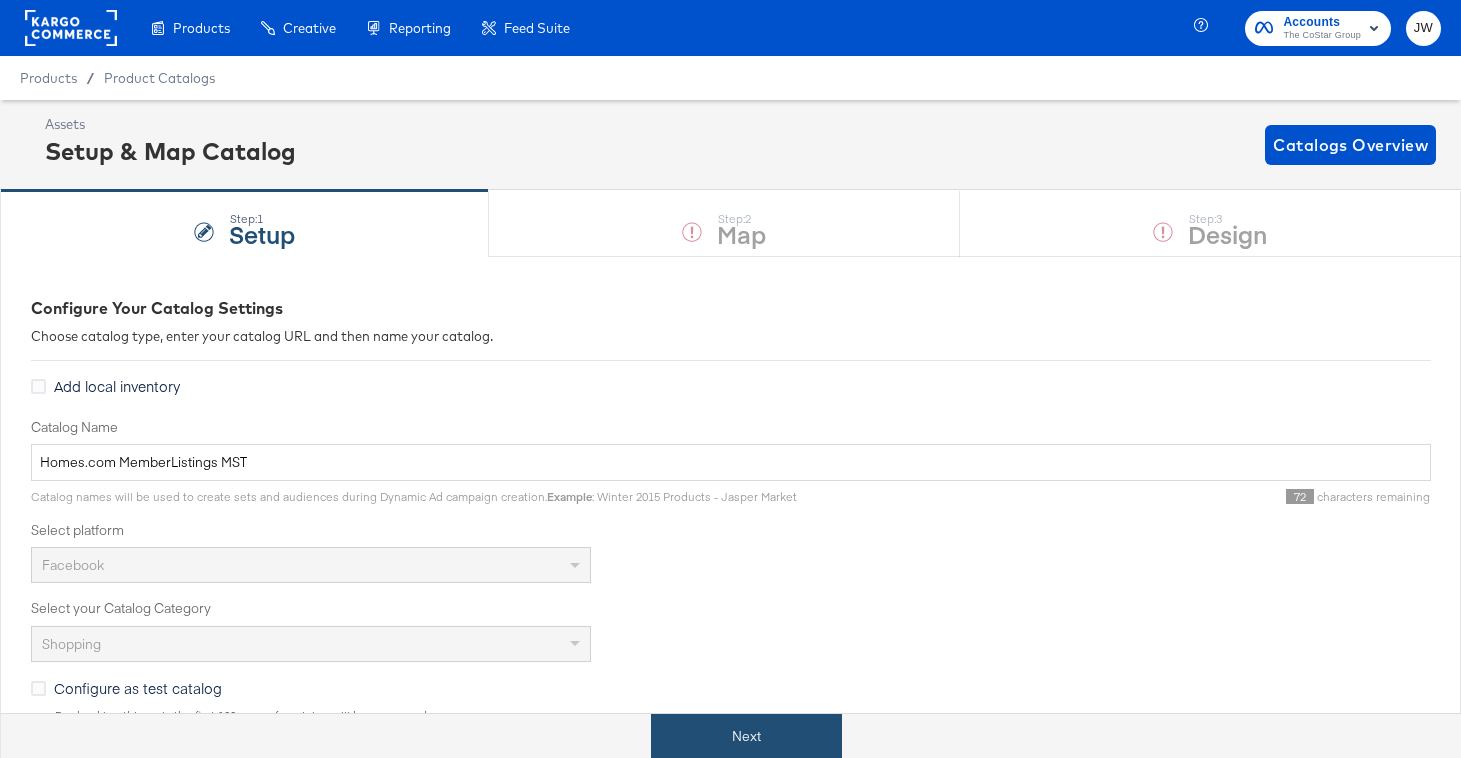 click on "Next" at bounding box center [746, 736] 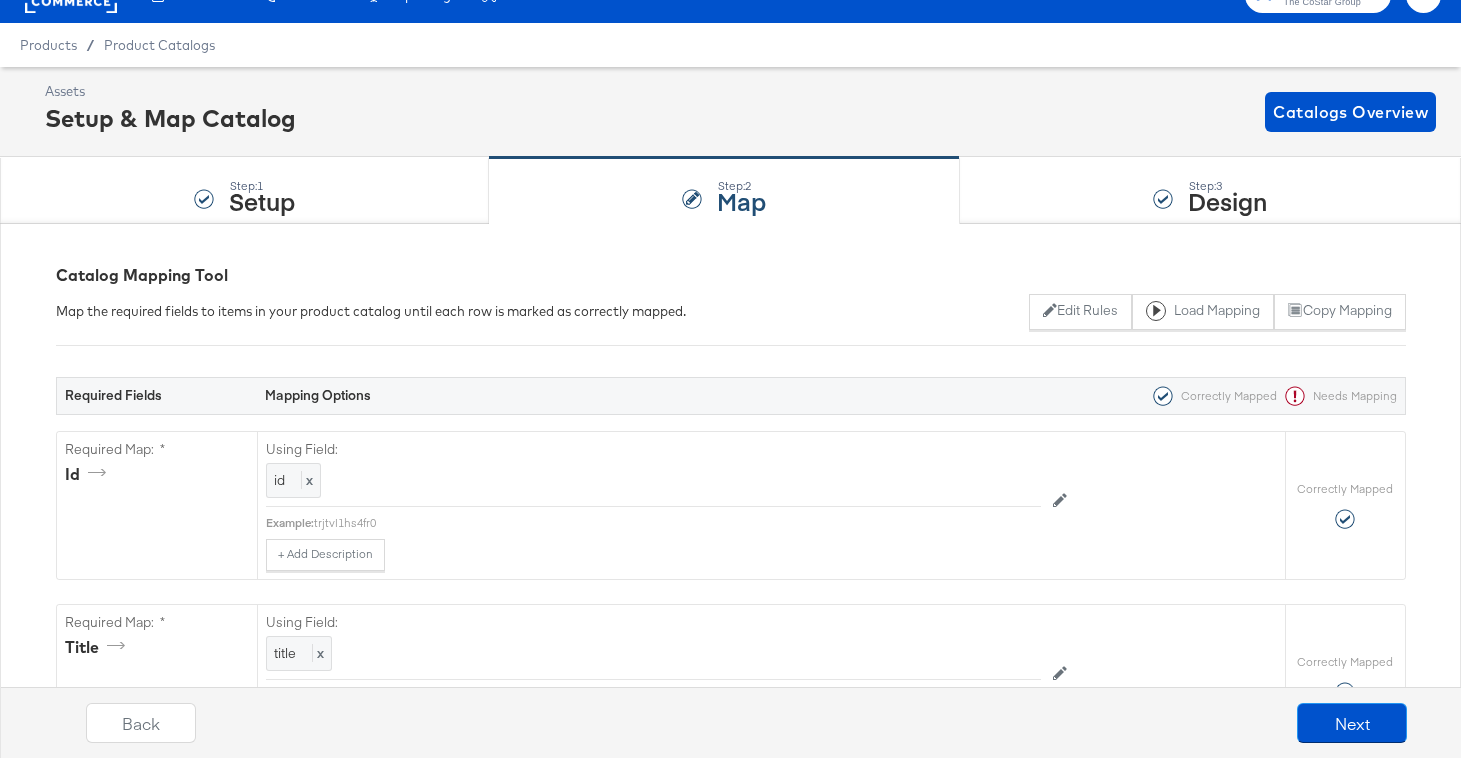 scroll, scrollTop: 0, scrollLeft: 0, axis: both 